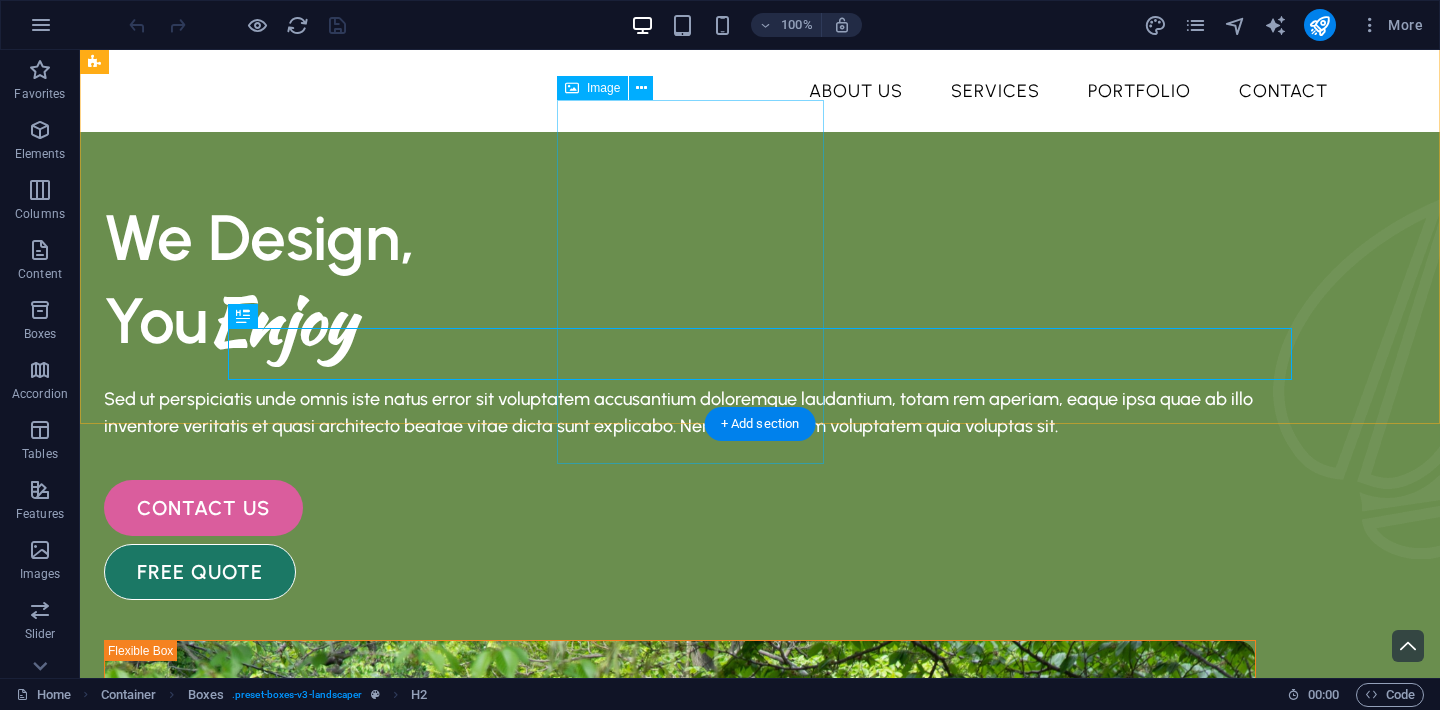 scroll, scrollTop: 539, scrollLeft: 0, axis: vertical 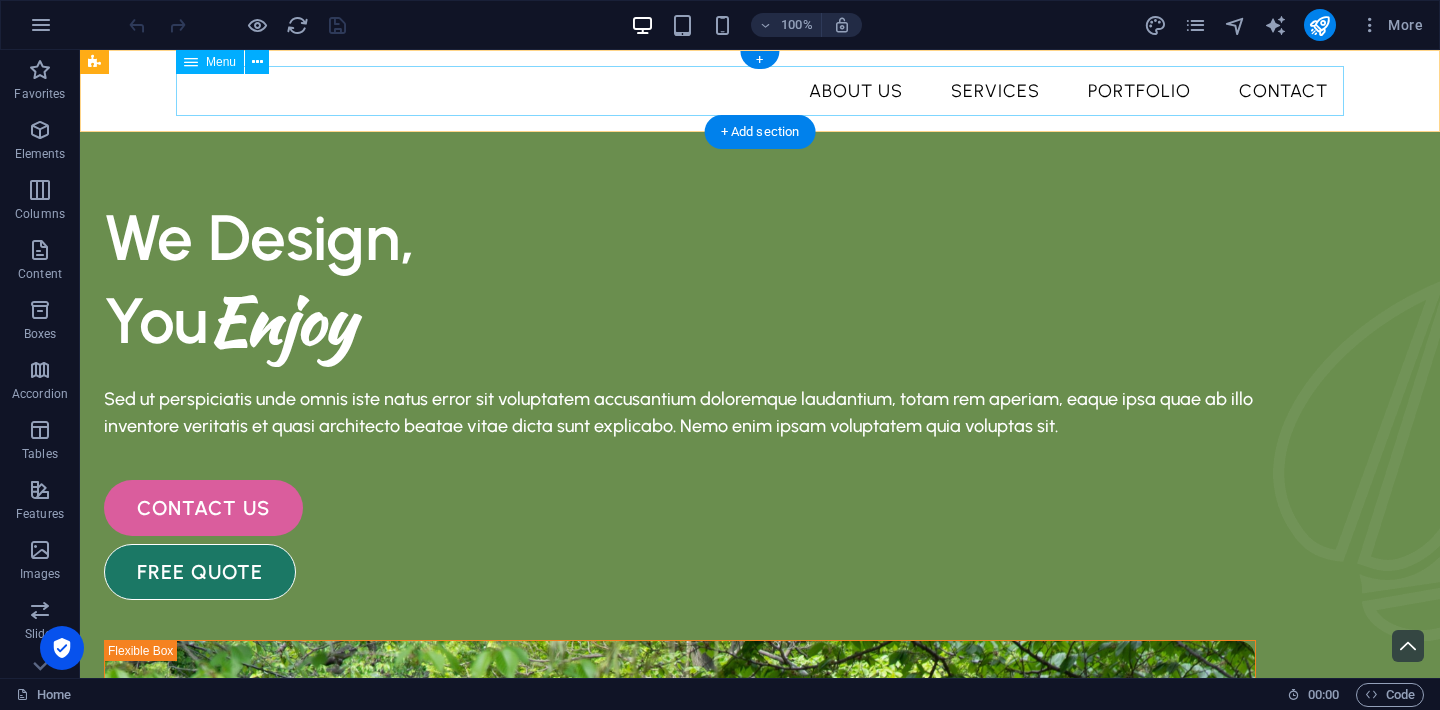 click on "About Us Services Portfolio Contact" at bounding box center [760, 91] 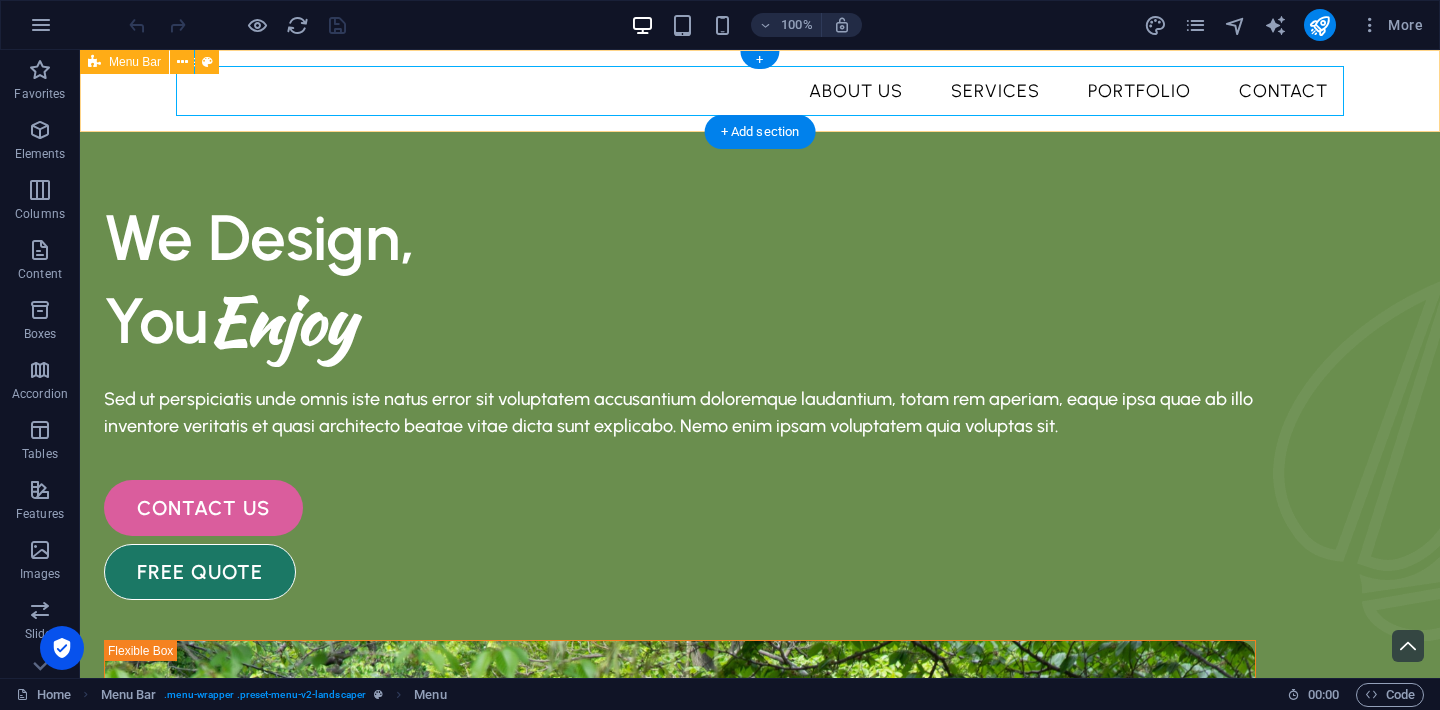 click at bounding box center [94, 62] 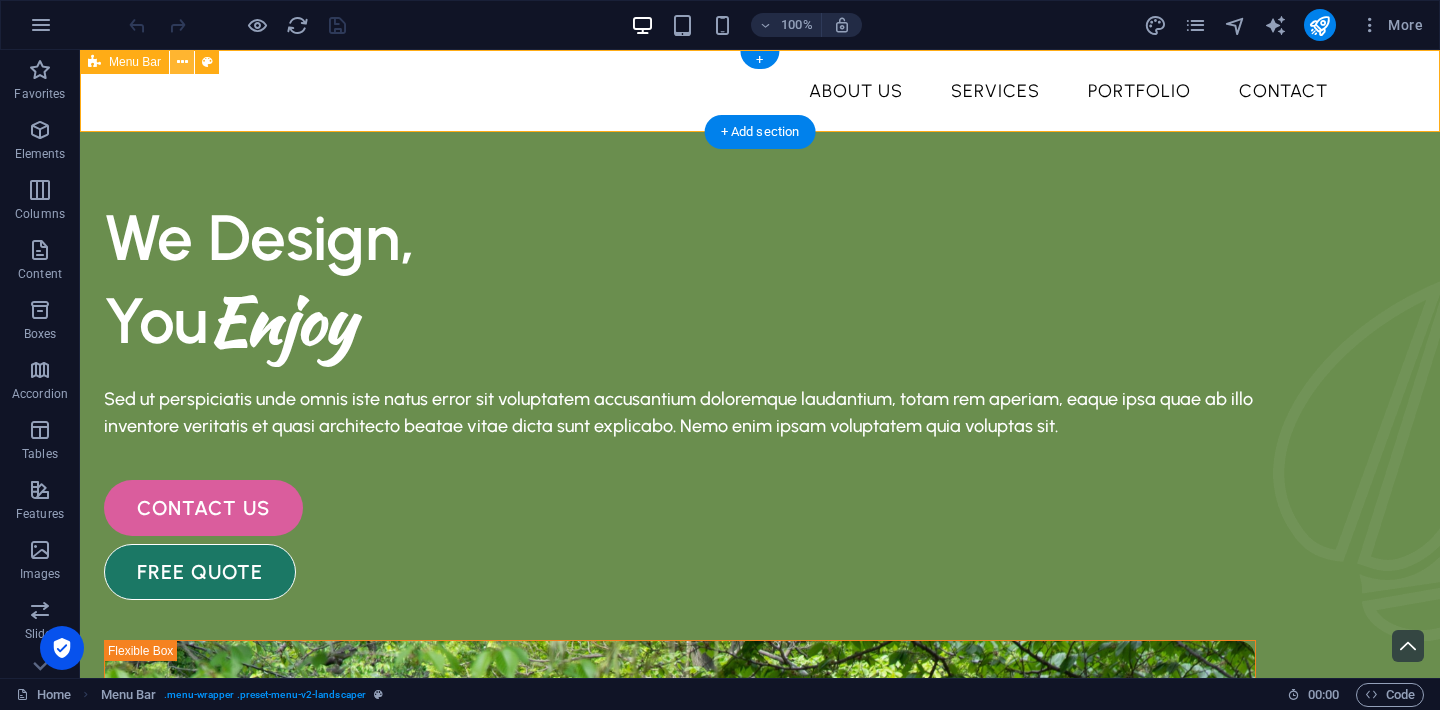 click at bounding box center (182, 62) 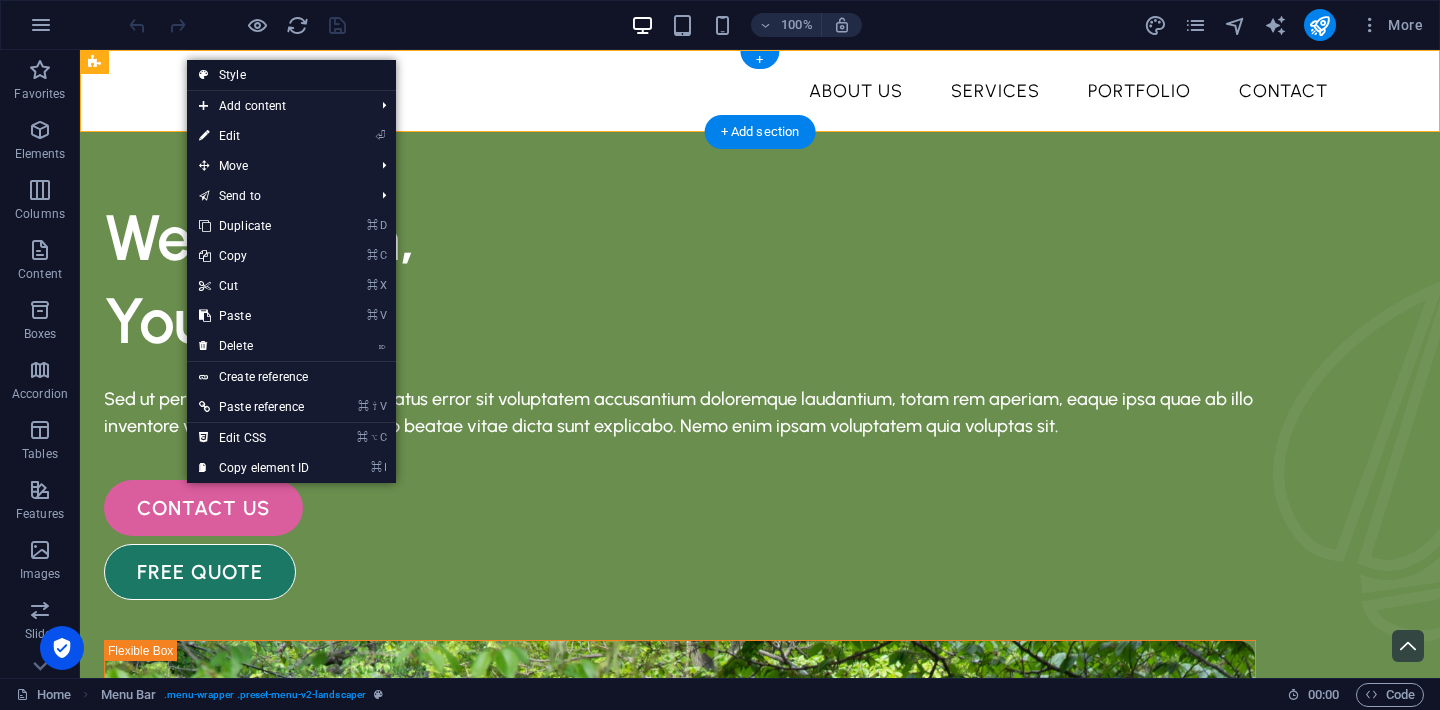 click on "Style" at bounding box center (291, 75) 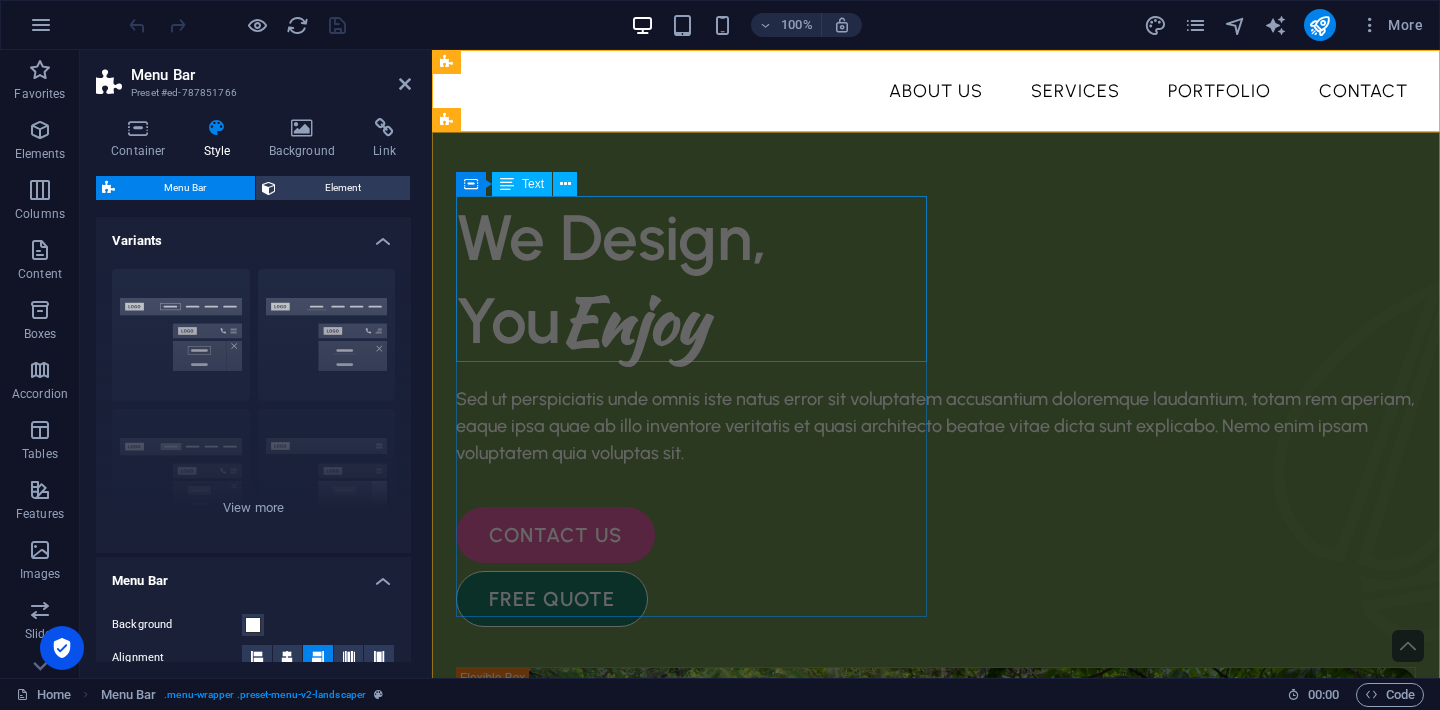 click on "We Design,  You  Enjoy" at bounding box center [936, 279] 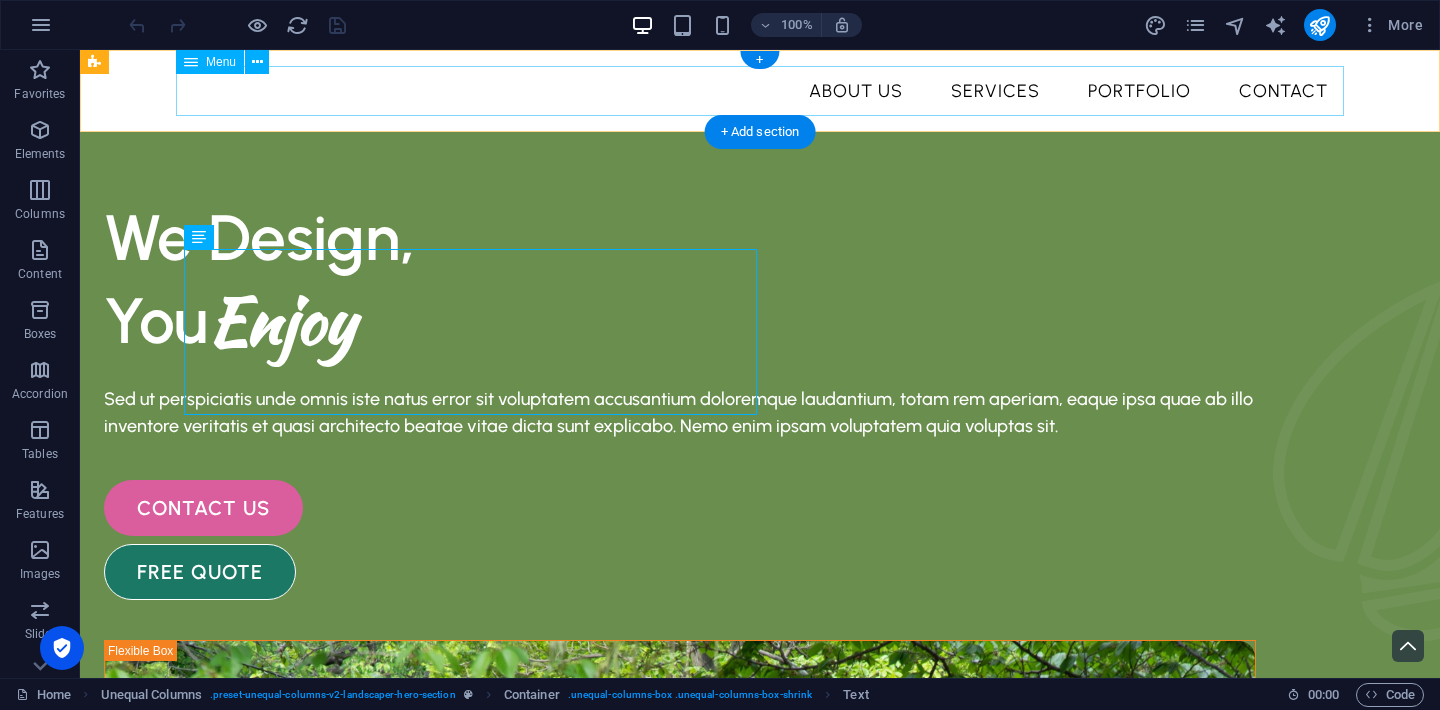 click on "About Us Services Portfolio Contact" at bounding box center [760, 91] 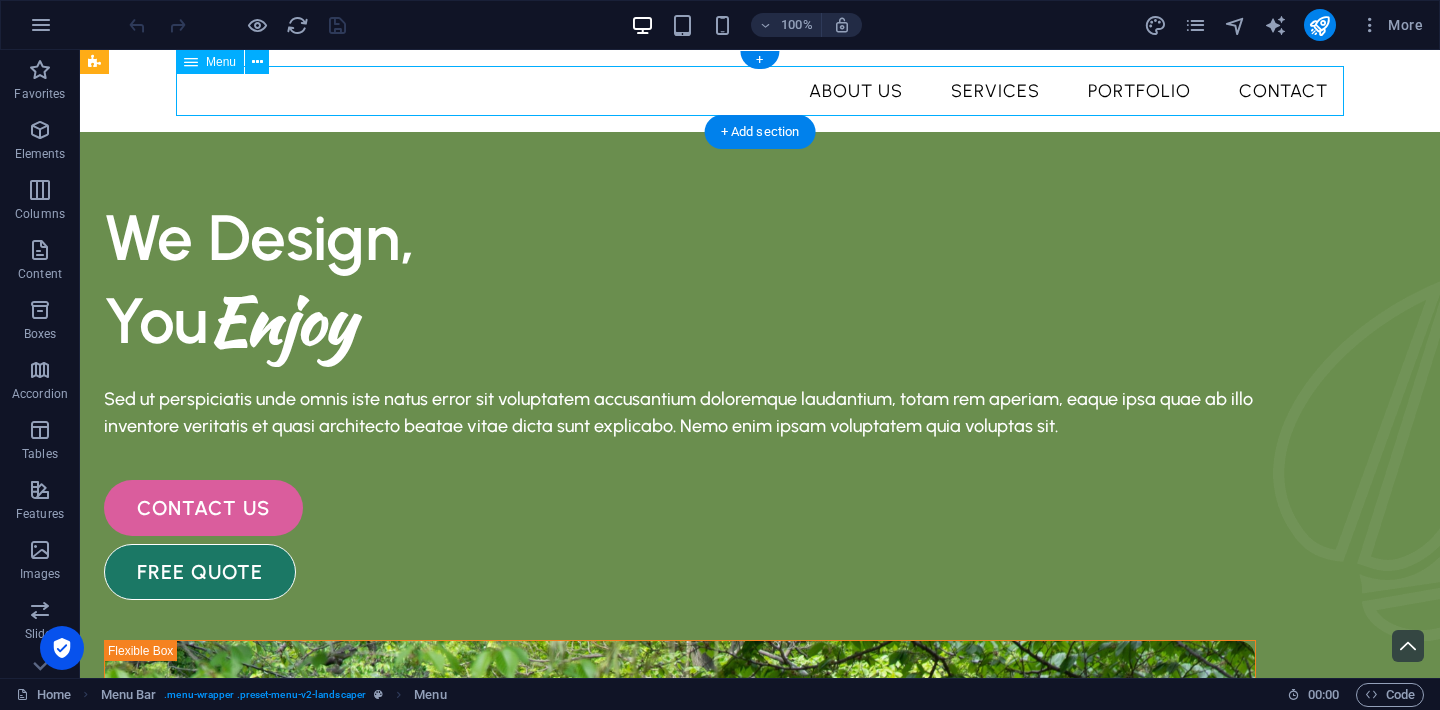 click on "About Us Services Portfolio Contact" at bounding box center (760, 91) 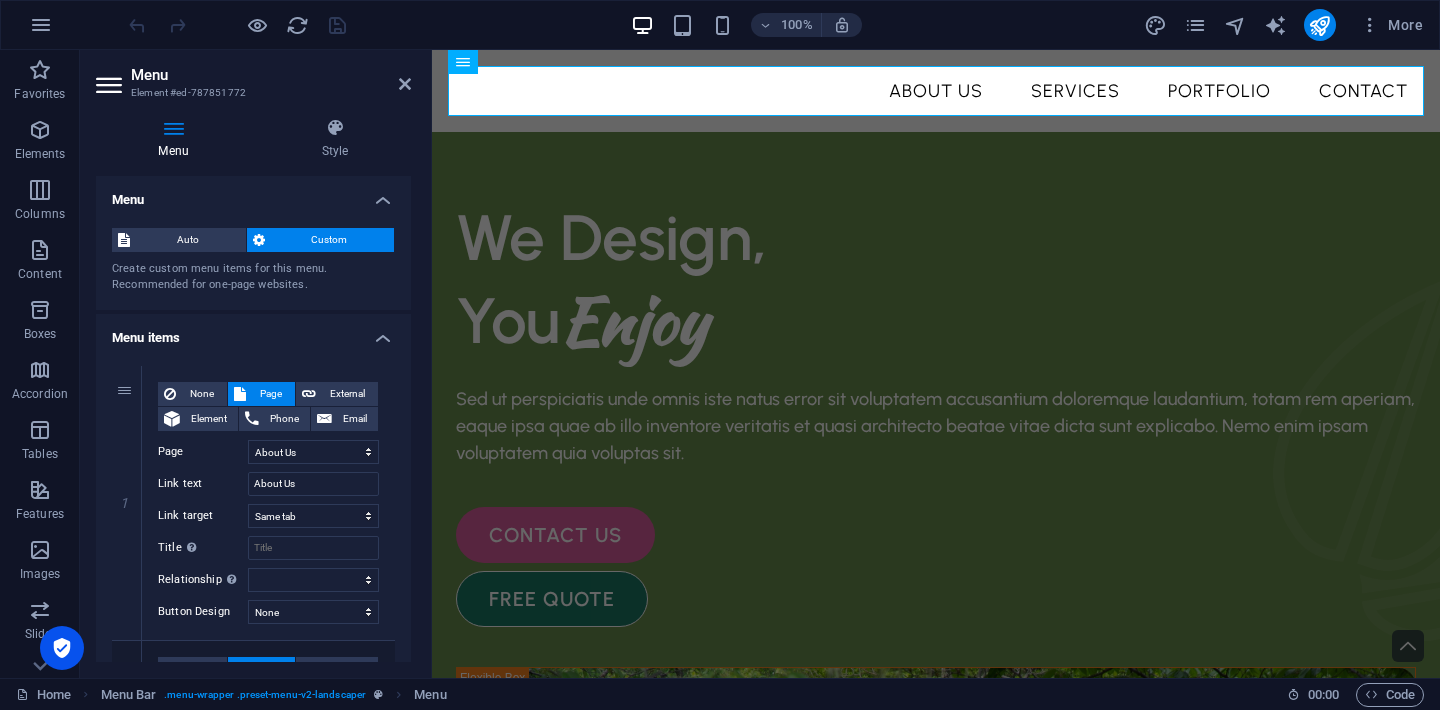scroll, scrollTop: 0, scrollLeft: 0, axis: both 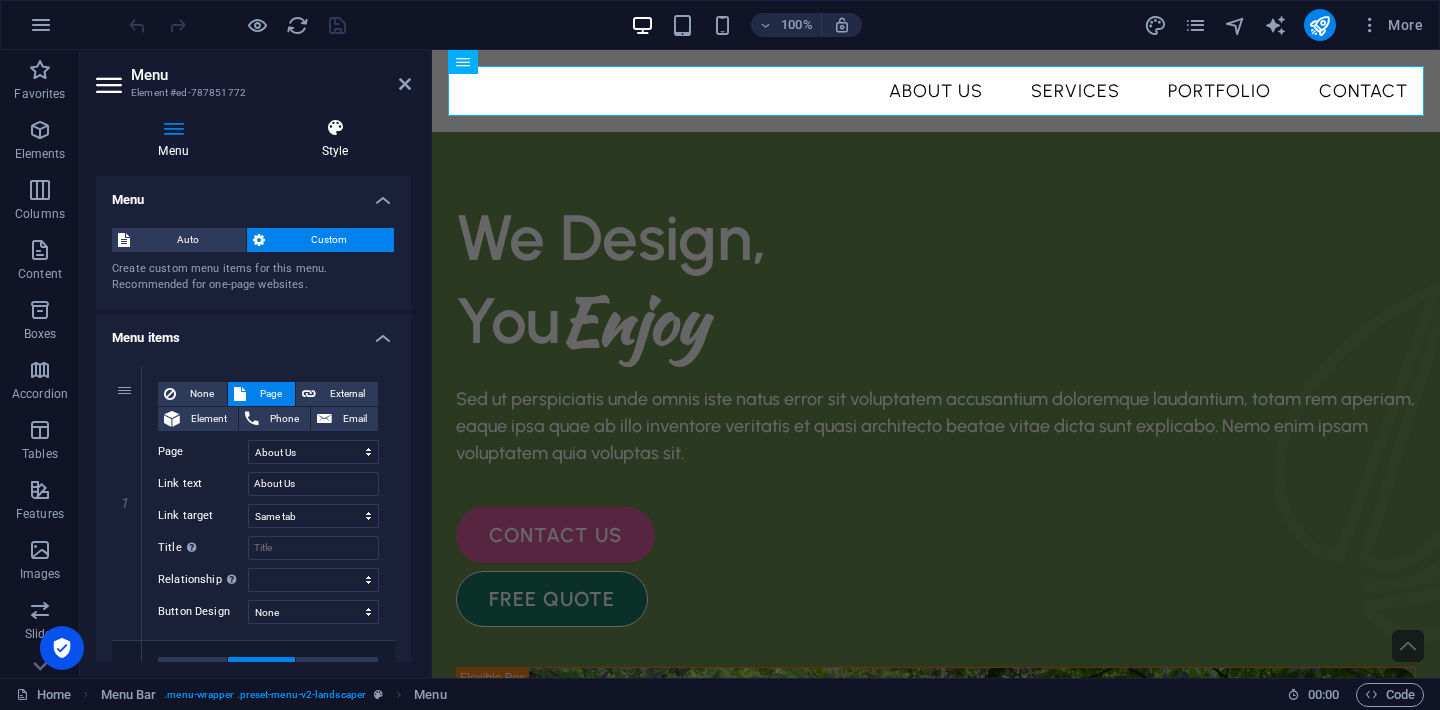 click on "Style" at bounding box center (335, 139) 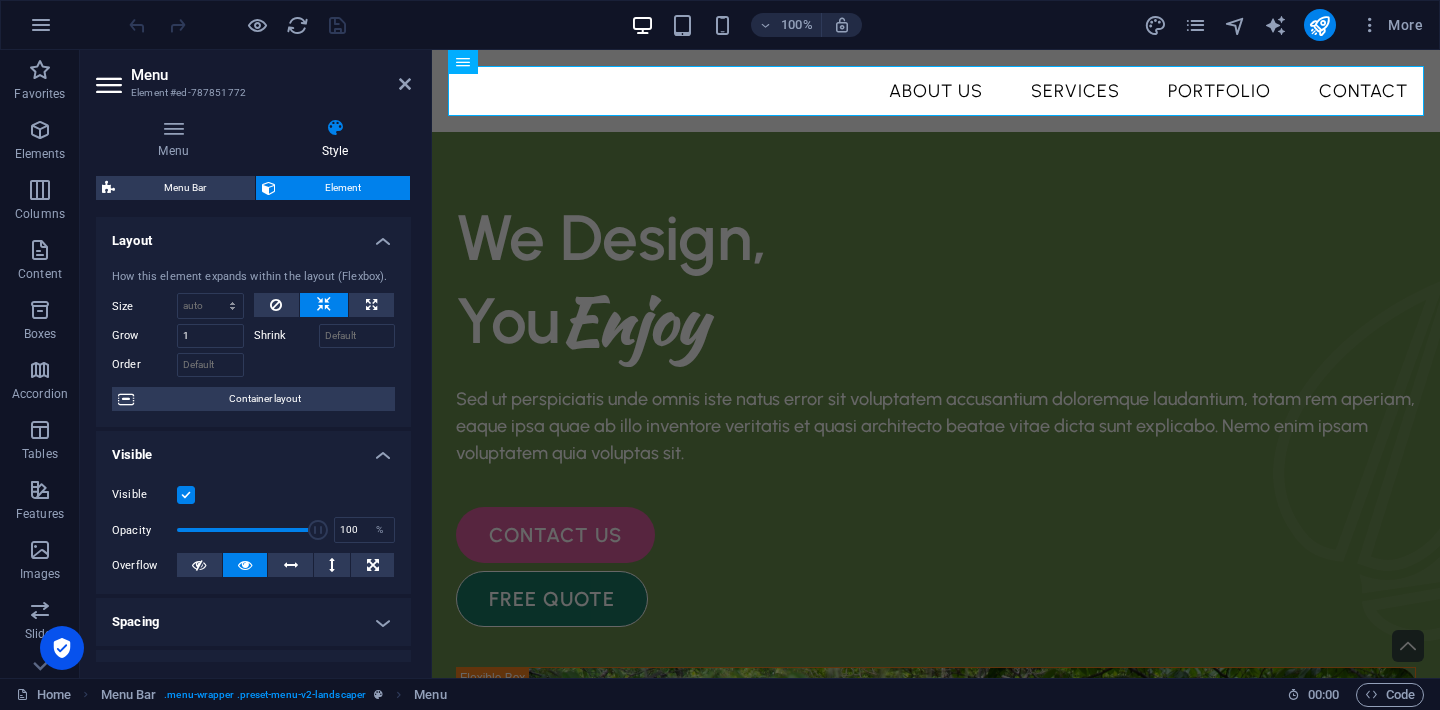 scroll, scrollTop: 0, scrollLeft: 0, axis: both 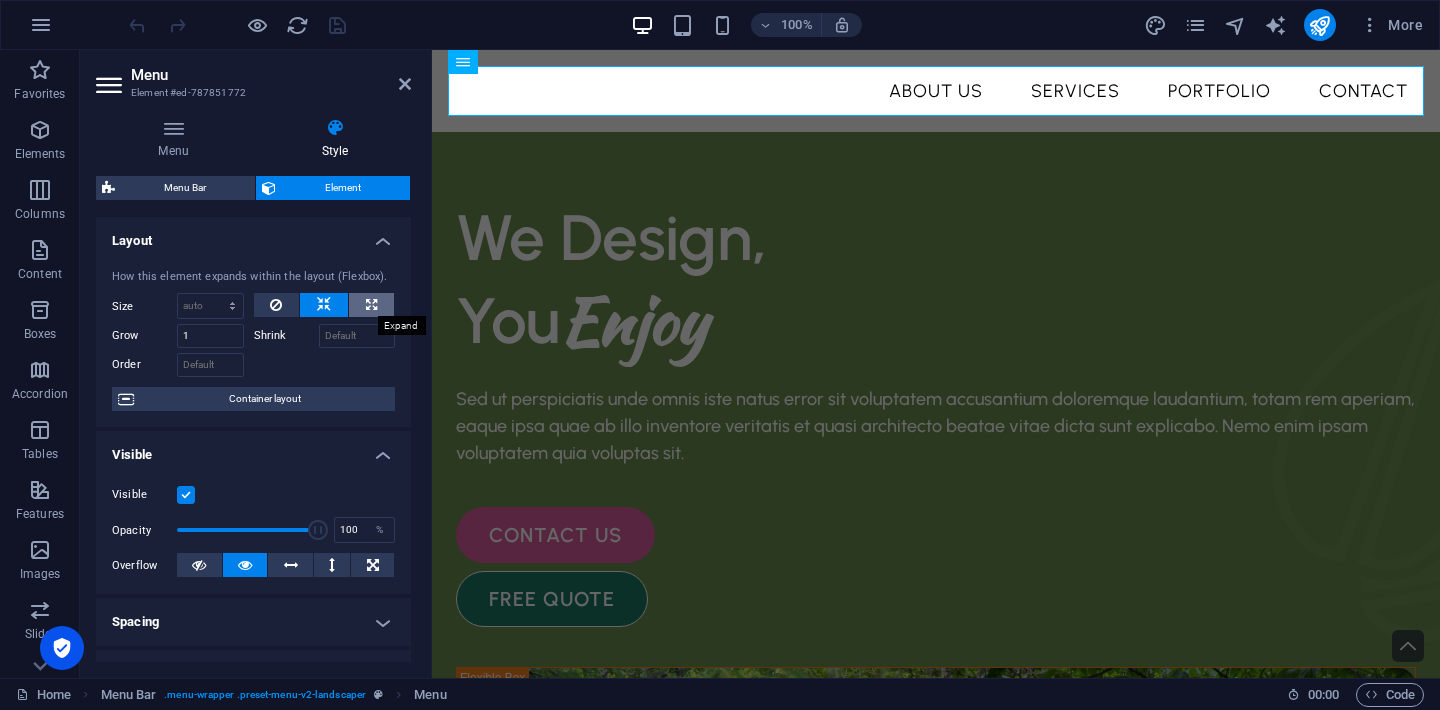 click at bounding box center [371, 305] 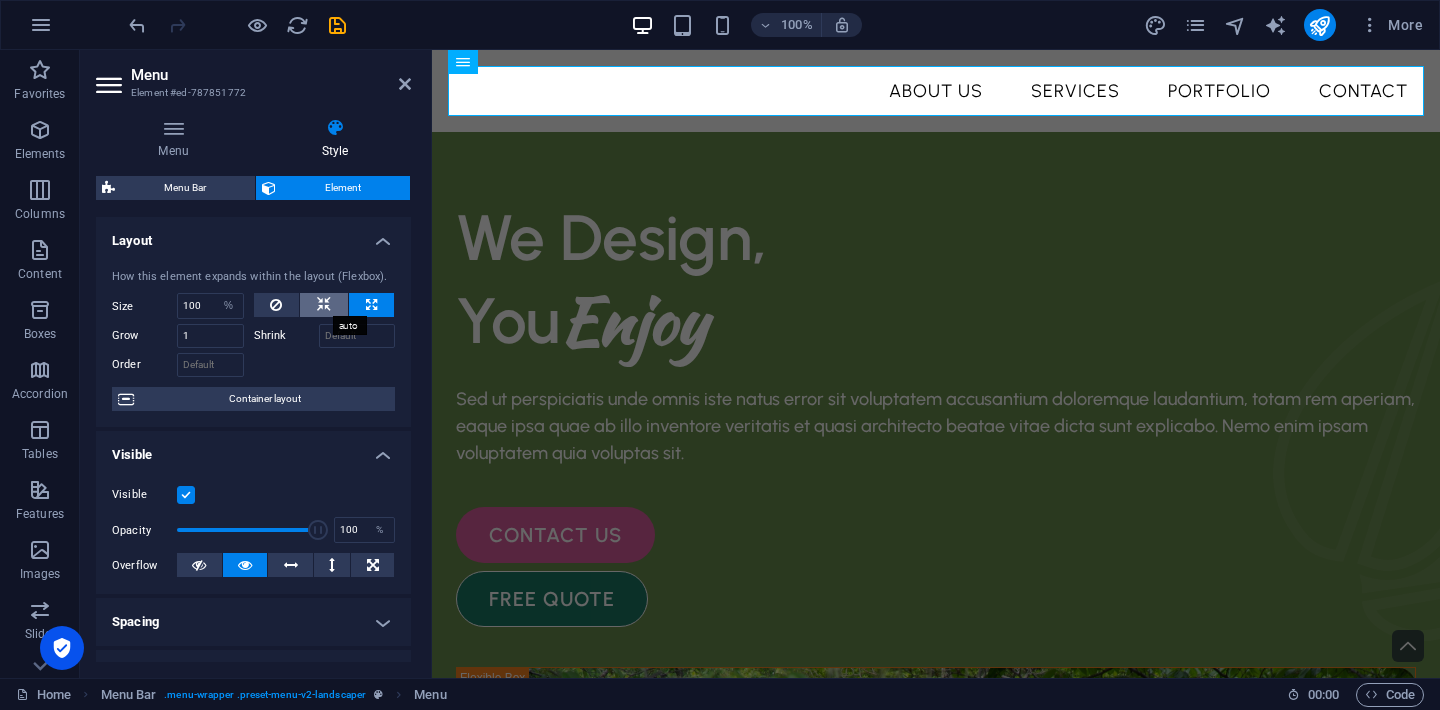 click at bounding box center (324, 305) 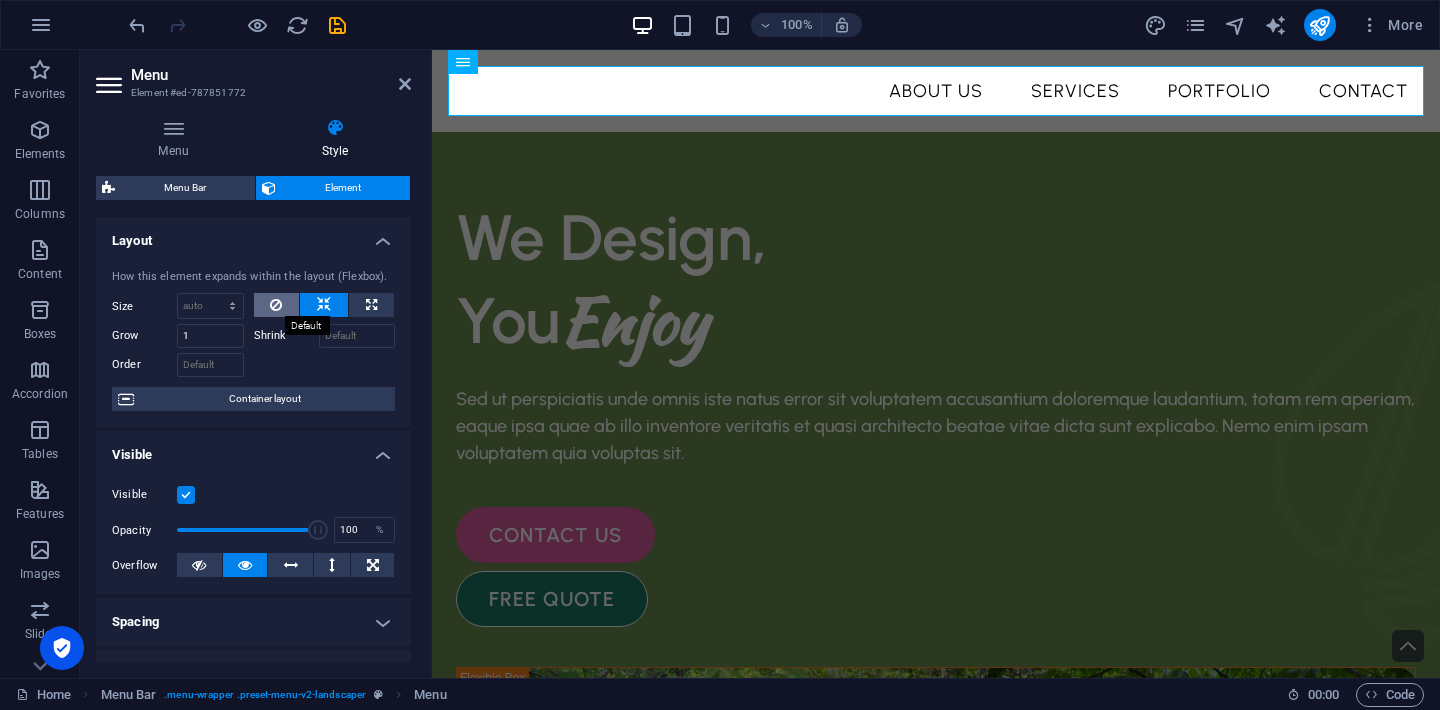 click at bounding box center (277, 305) 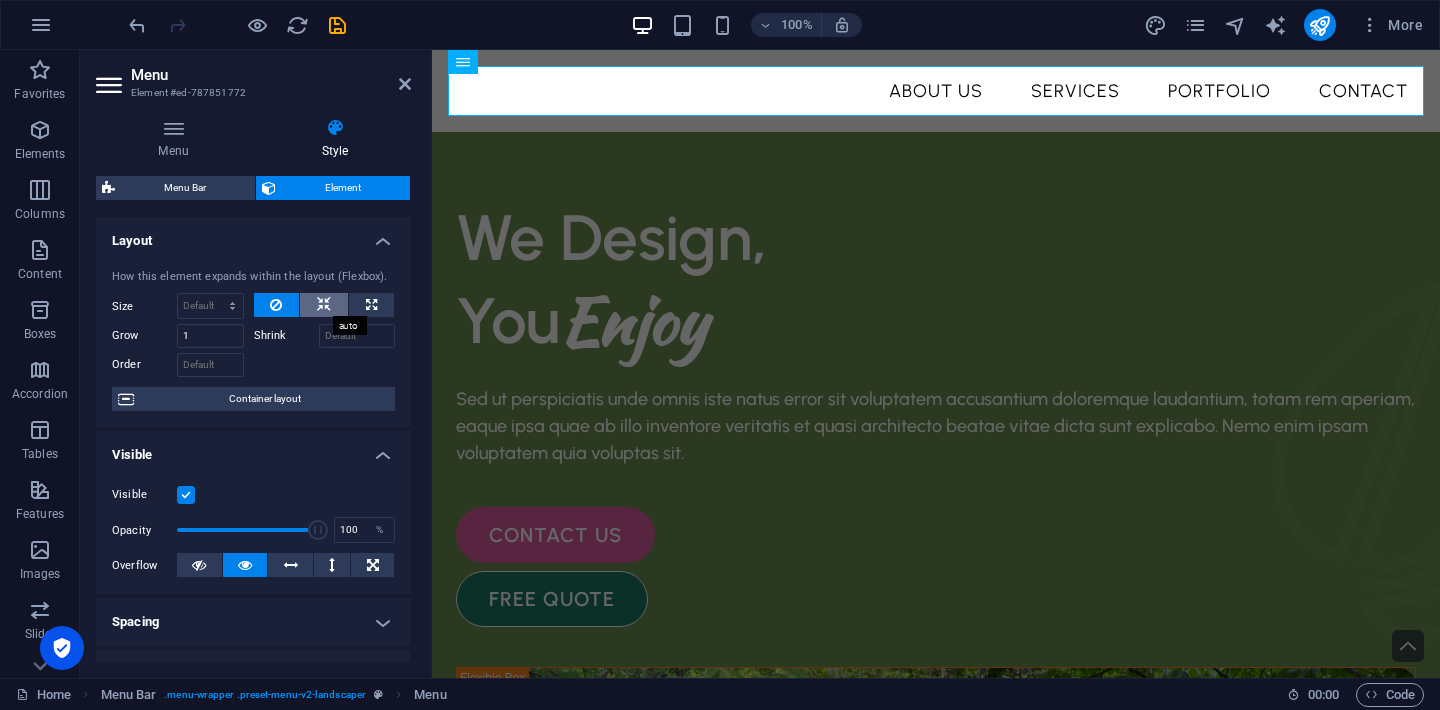 click at bounding box center (324, 305) 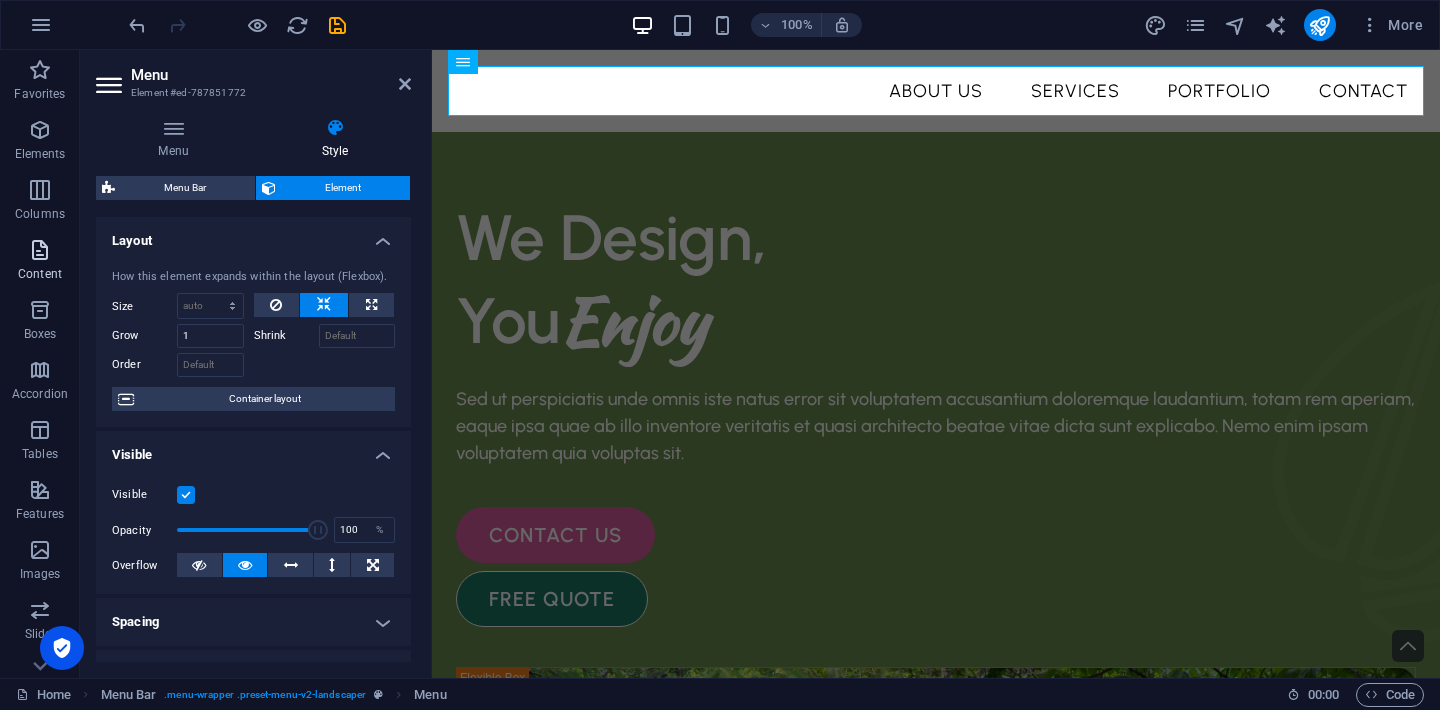 click on "Content" at bounding box center [40, 274] 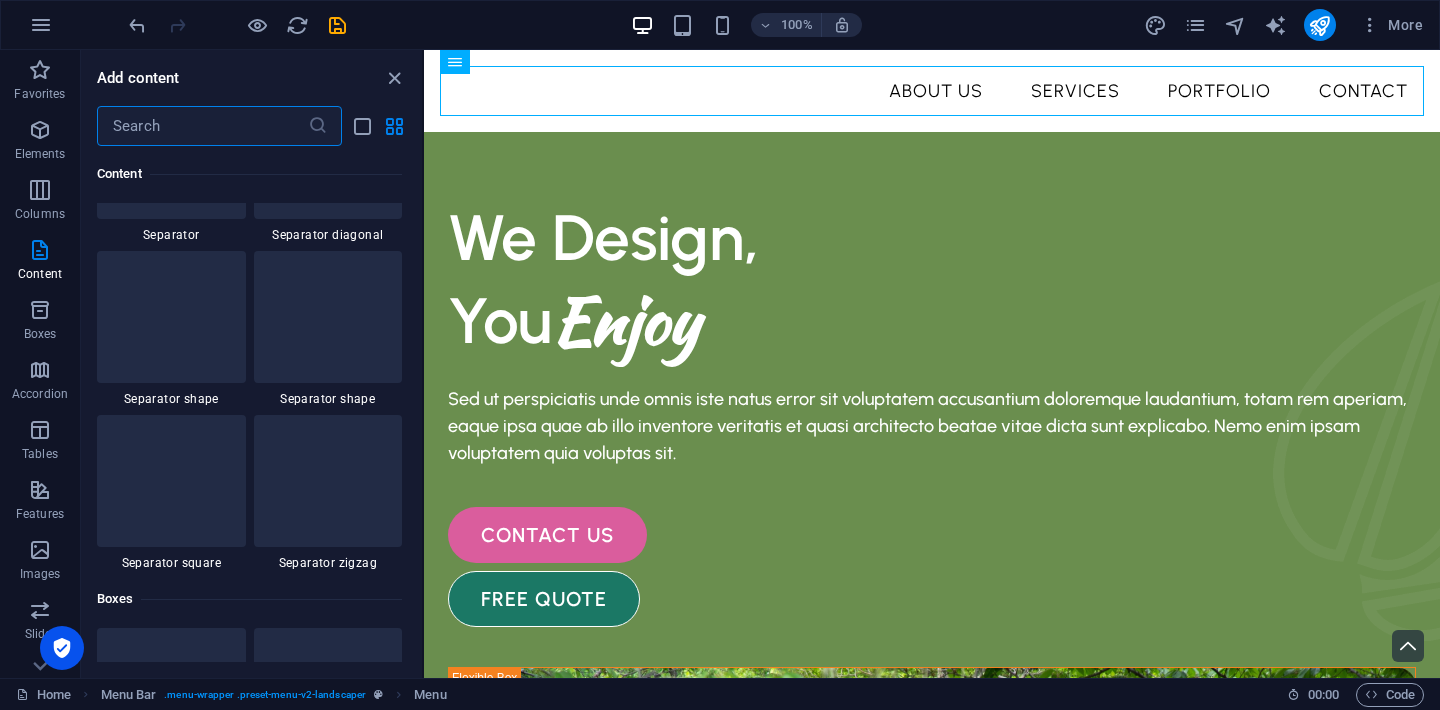 scroll, scrollTop: 4945, scrollLeft: 0, axis: vertical 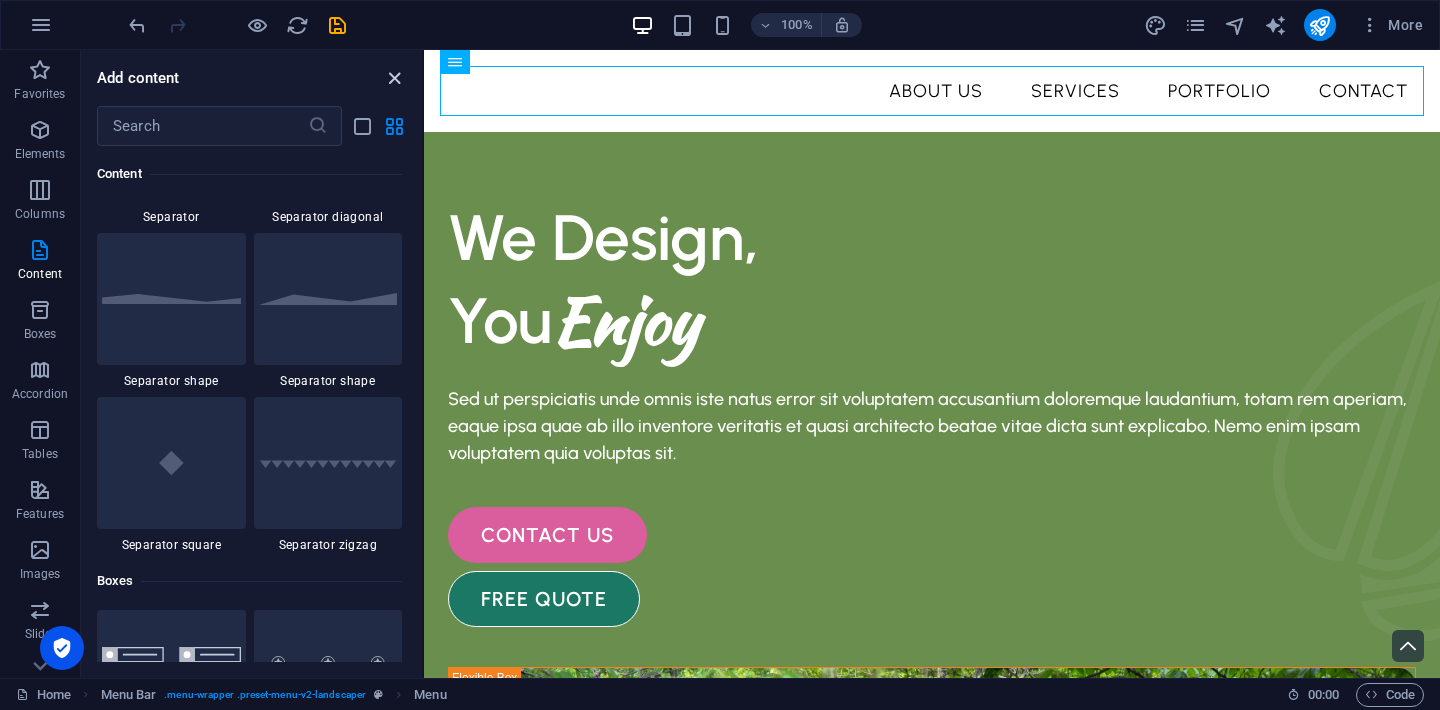 click at bounding box center [394, 78] 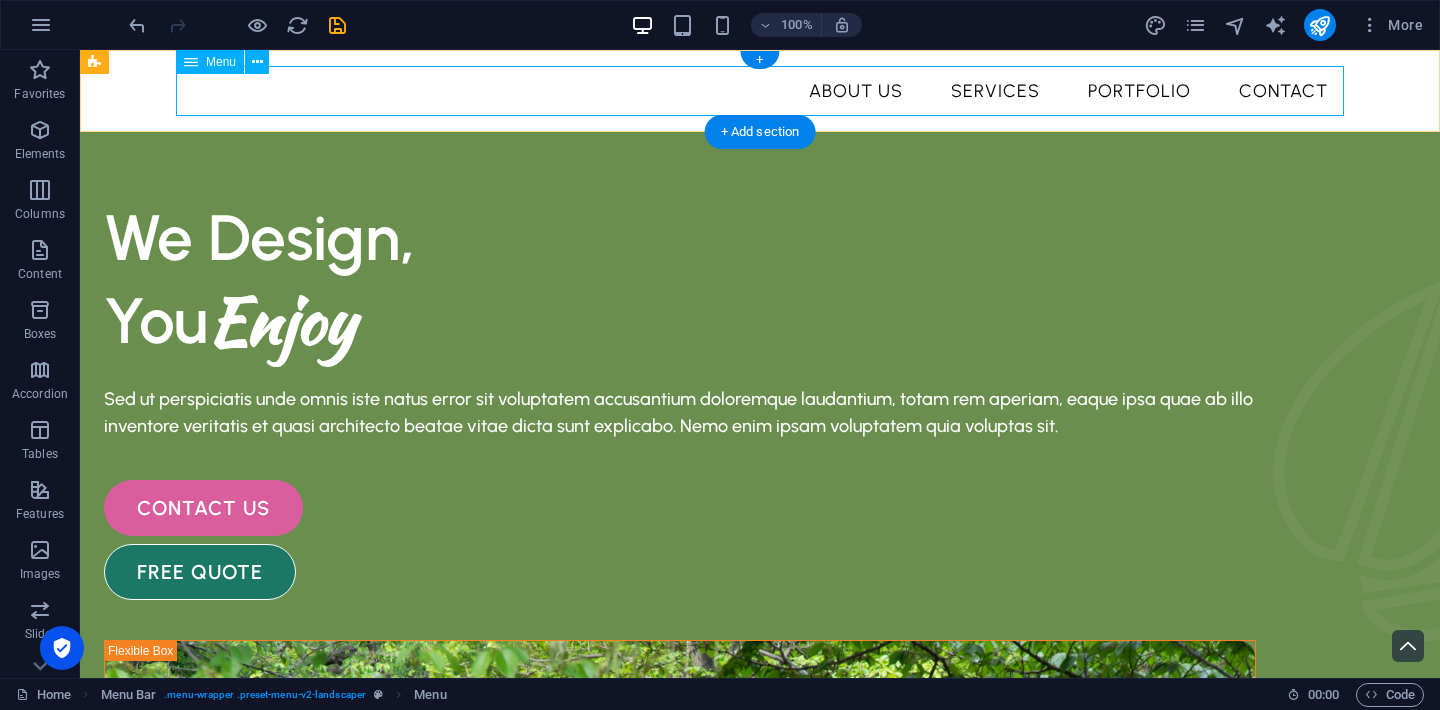click on "About Us Services Portfolio Contact" at bounding box center [760, 91] 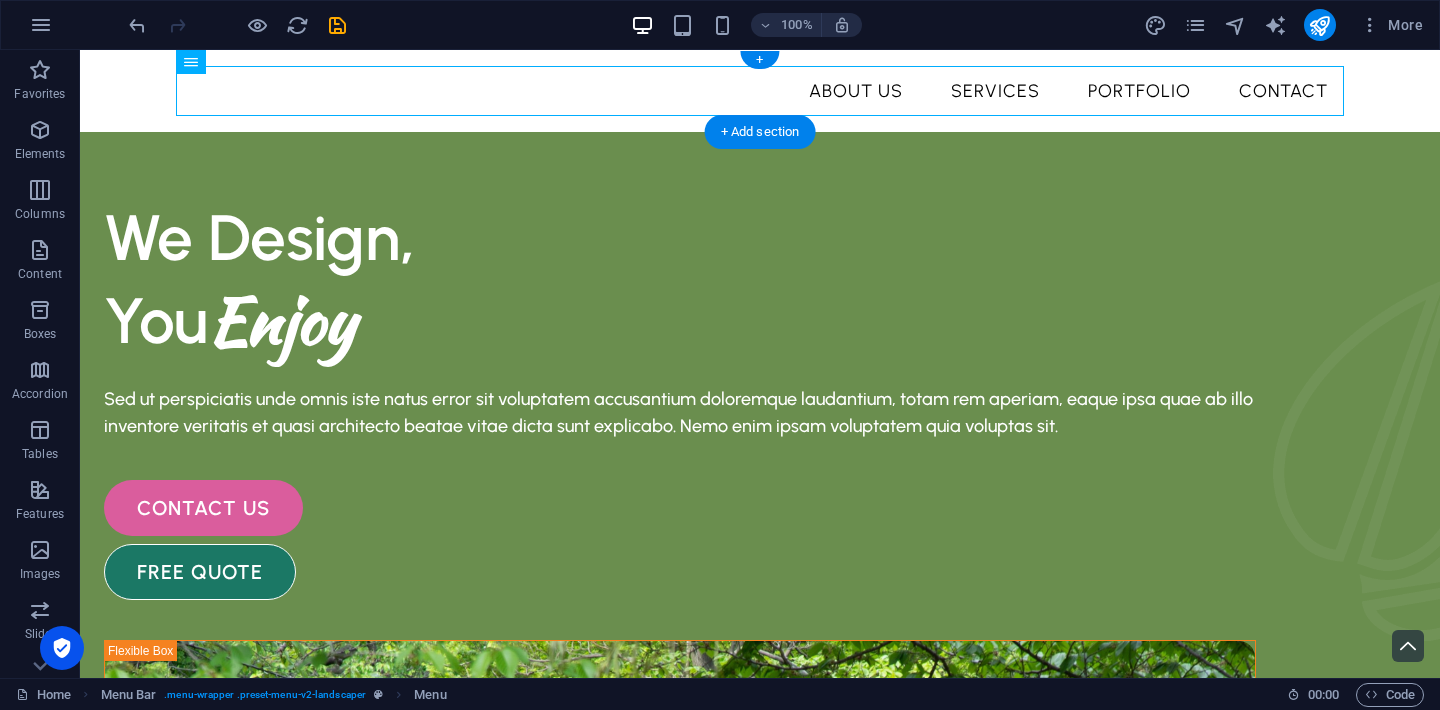 click on "About Us Services Portfolio Contact" at bounding box center (760, 91) 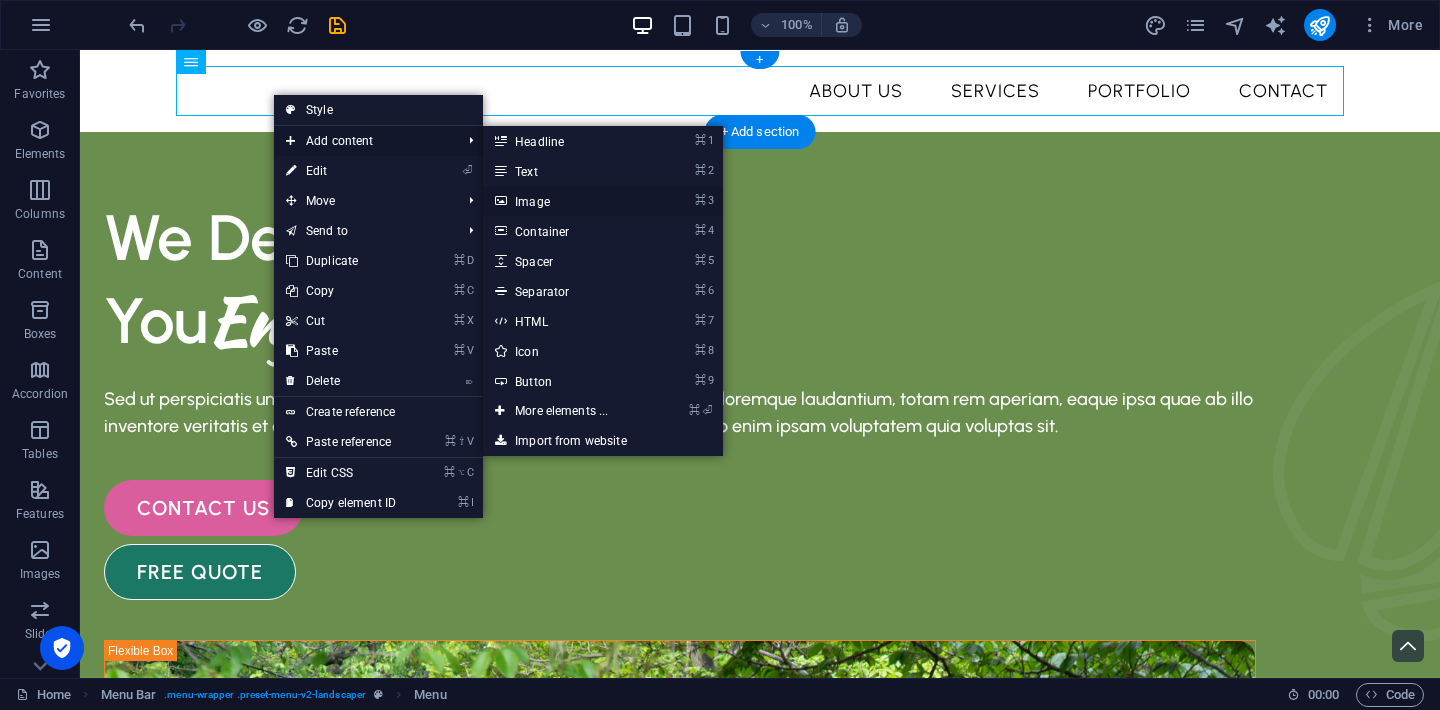 click on "⌘ 3  Image" at bounding box center (565, 201) 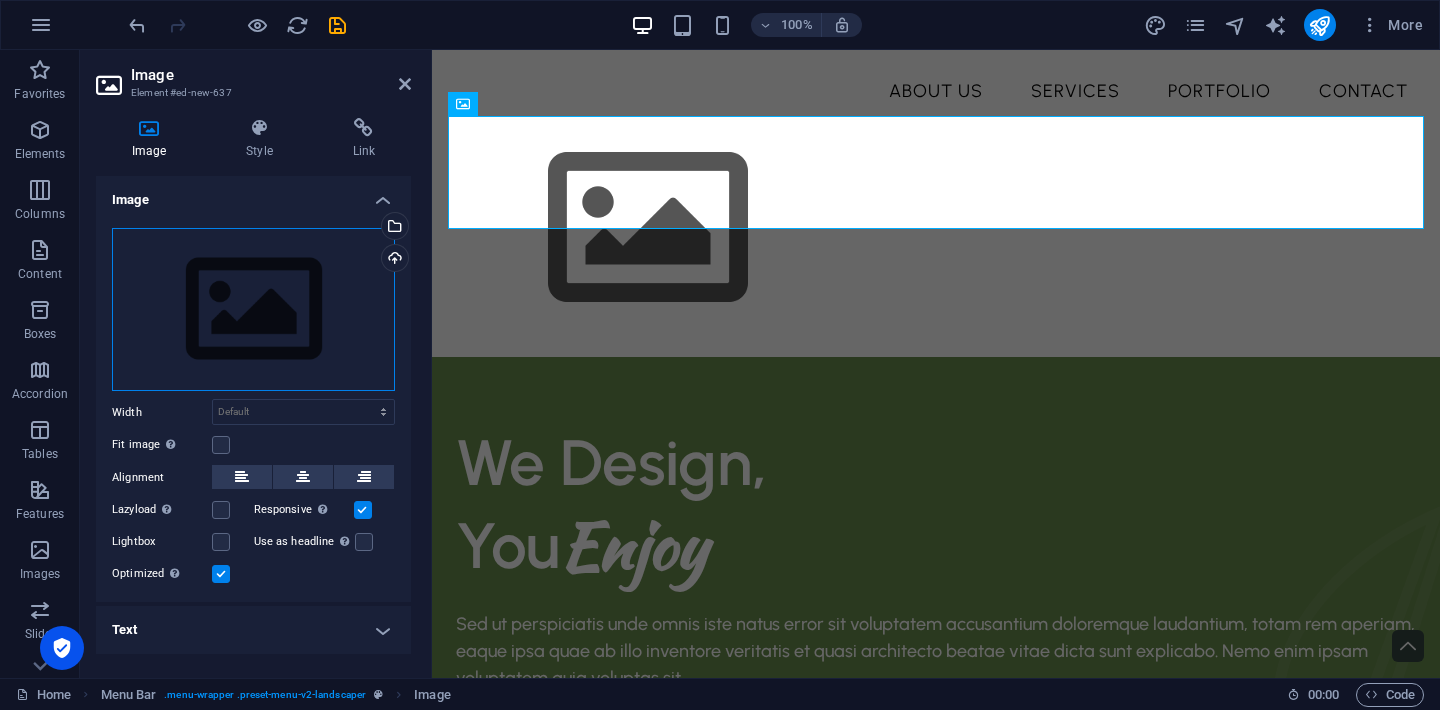 click on "Drag files here, click to choose files or select files from Files or our free stock photos & videos" at bounding box center [253, 310] 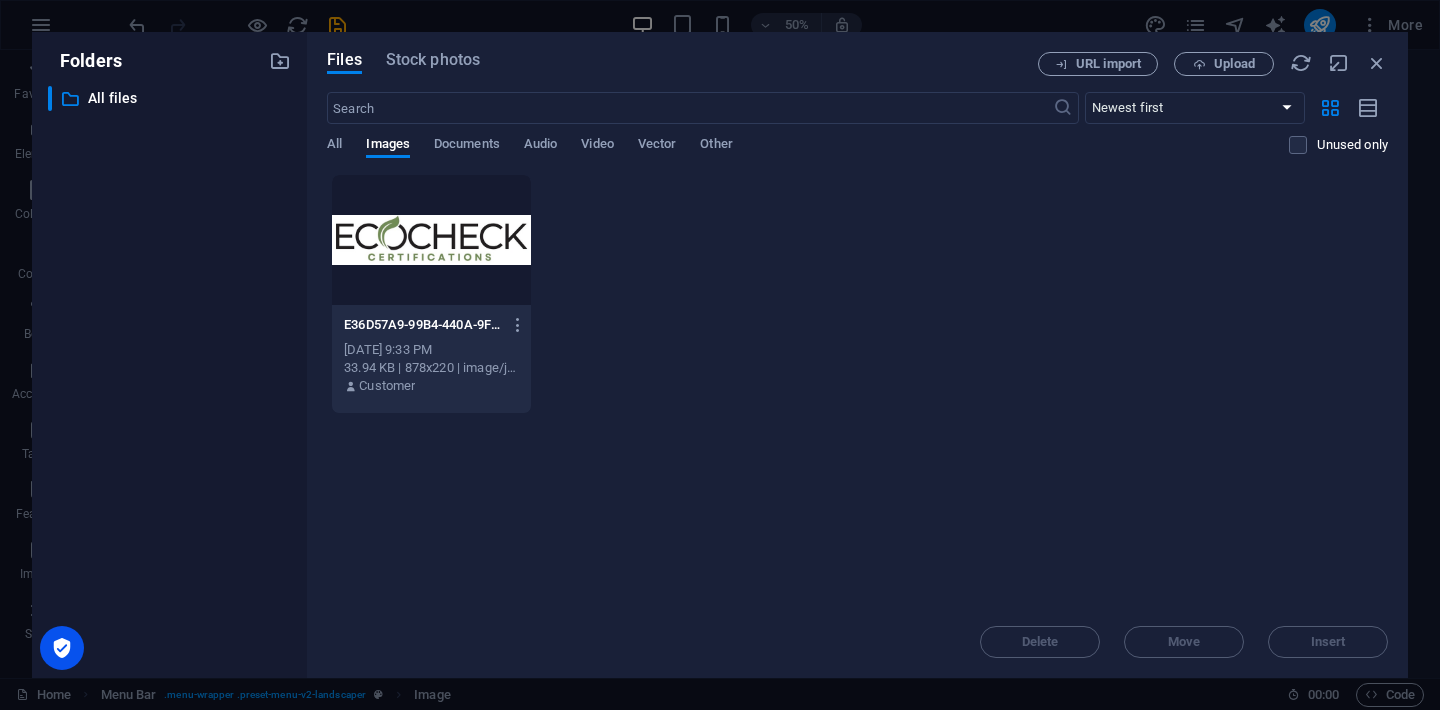 click at bounding box center (431, 240) 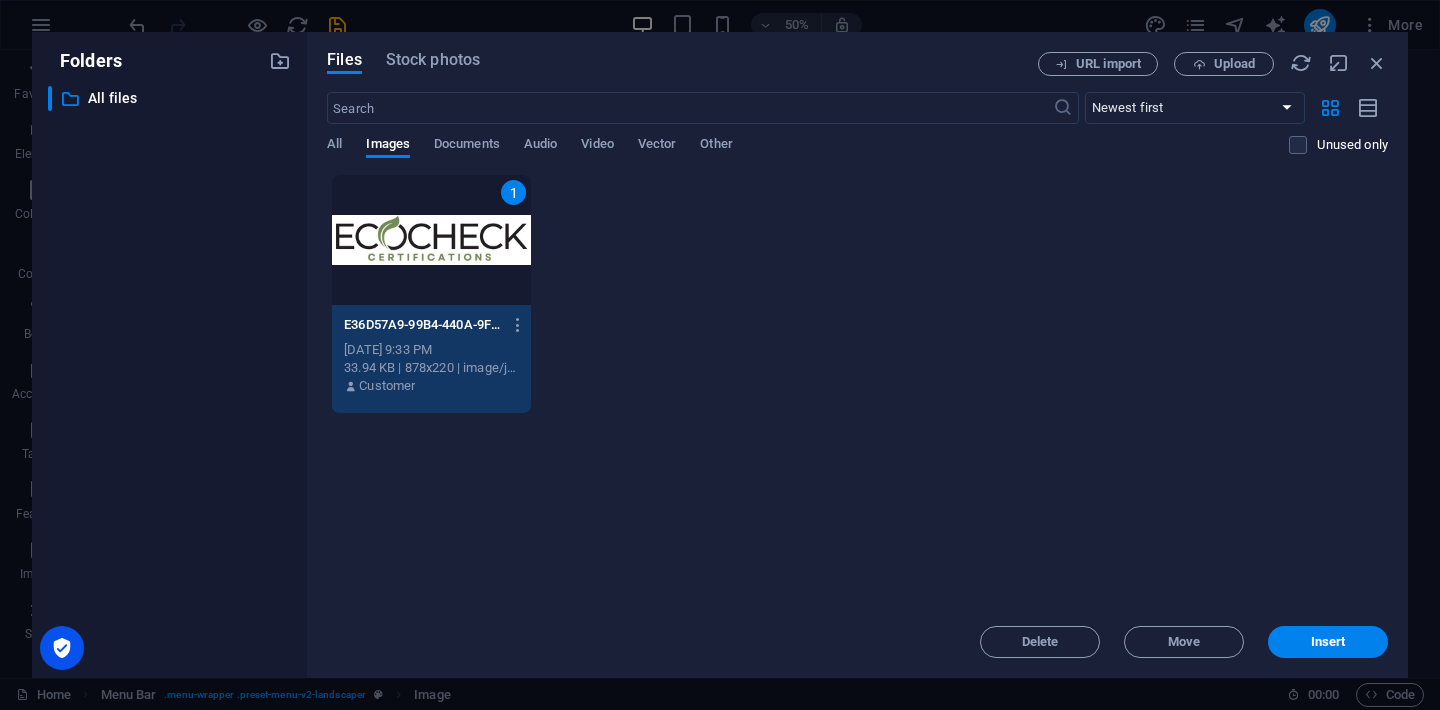 click on "1" at bounding box center (431, 240) 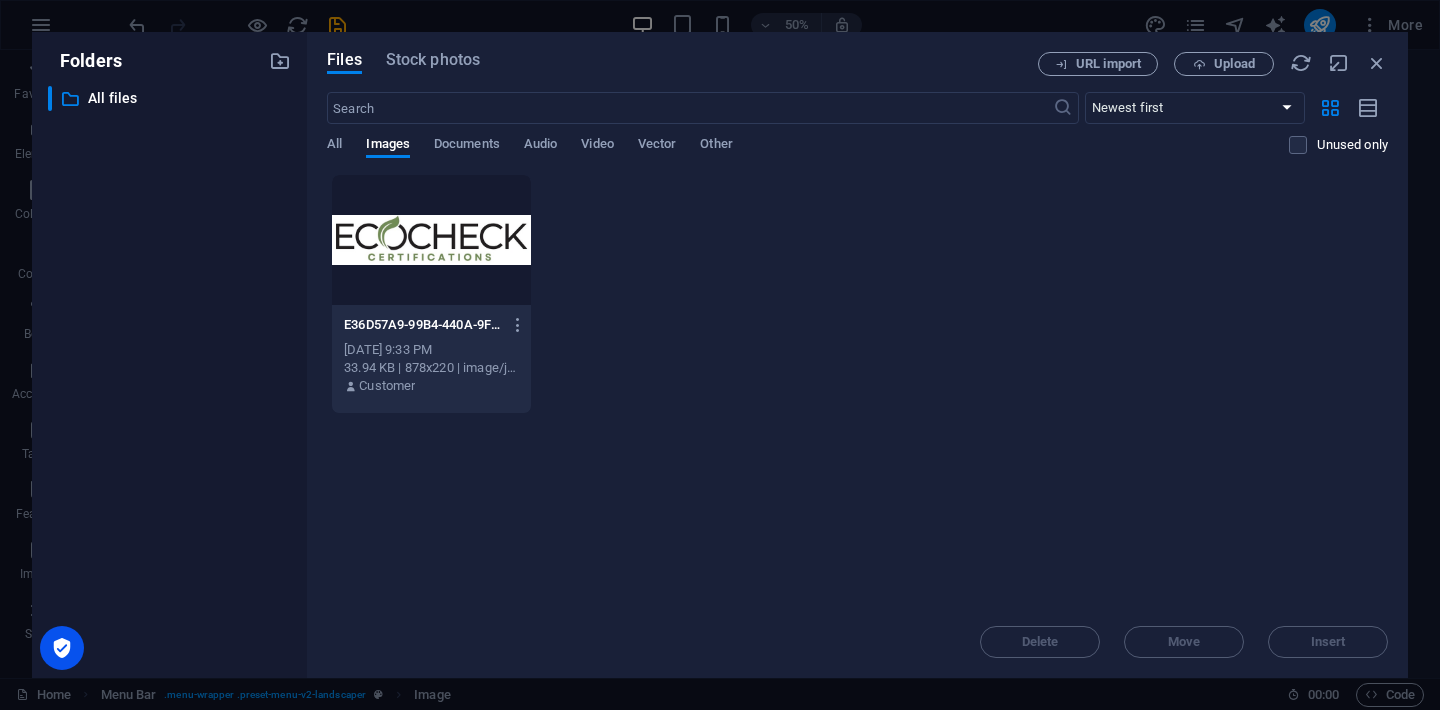 click at bounding box center [431, 240] 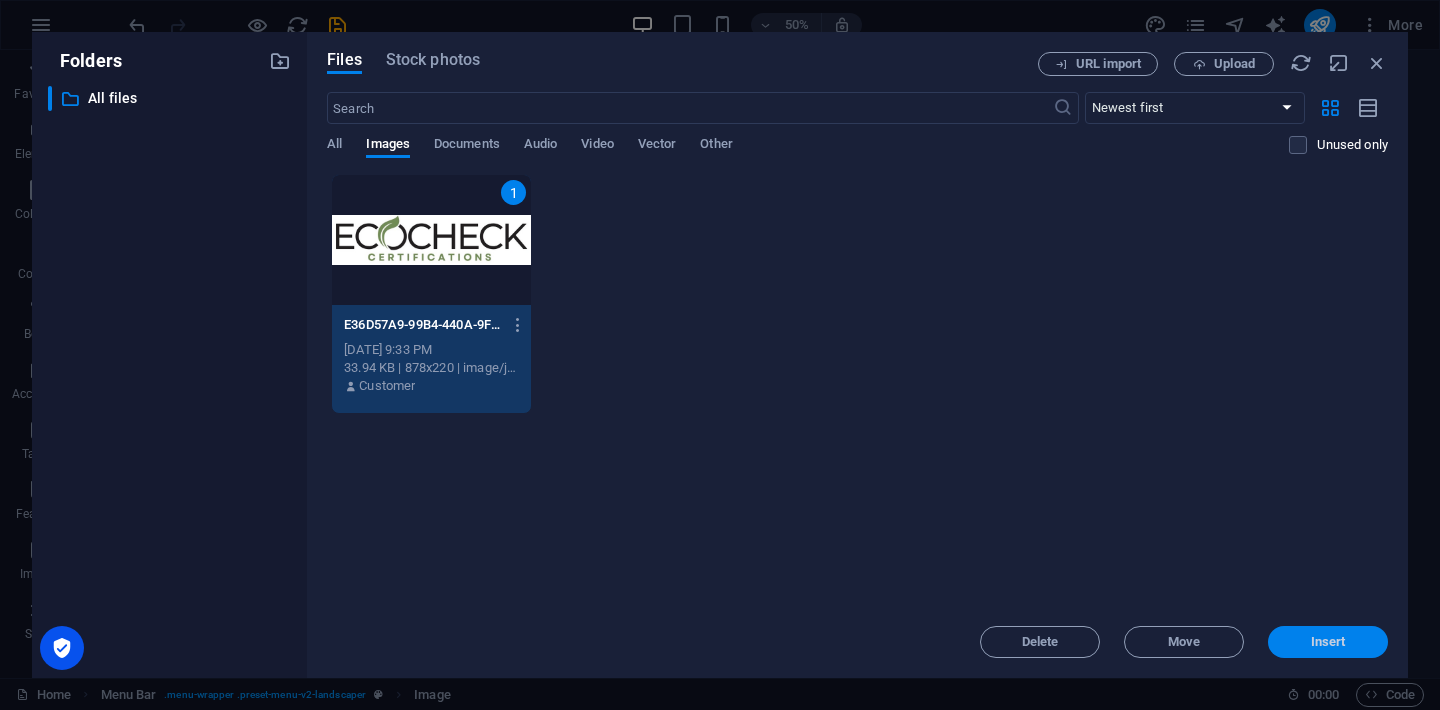 click on "Insert" at bounding box center (1328, 642) 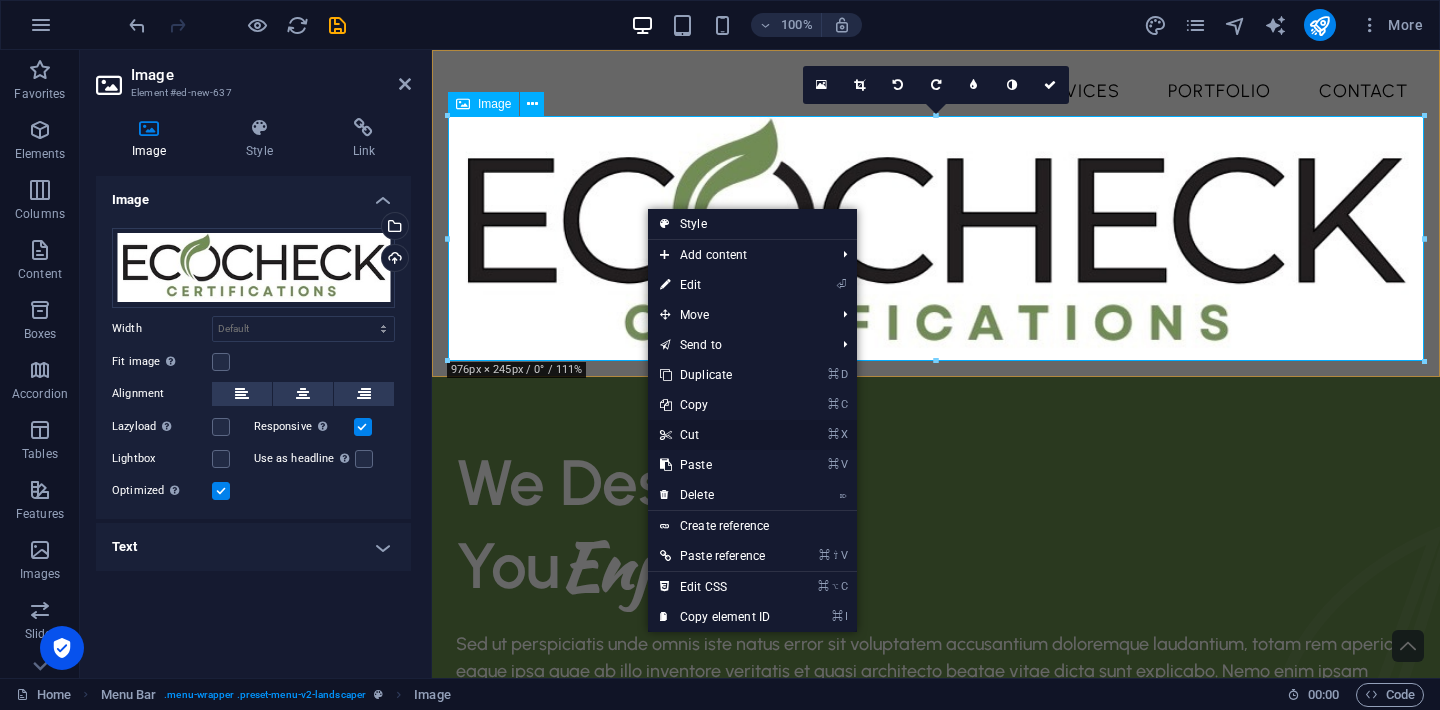 click on "⌘ X  Cut" at bounding box center (715, 435) 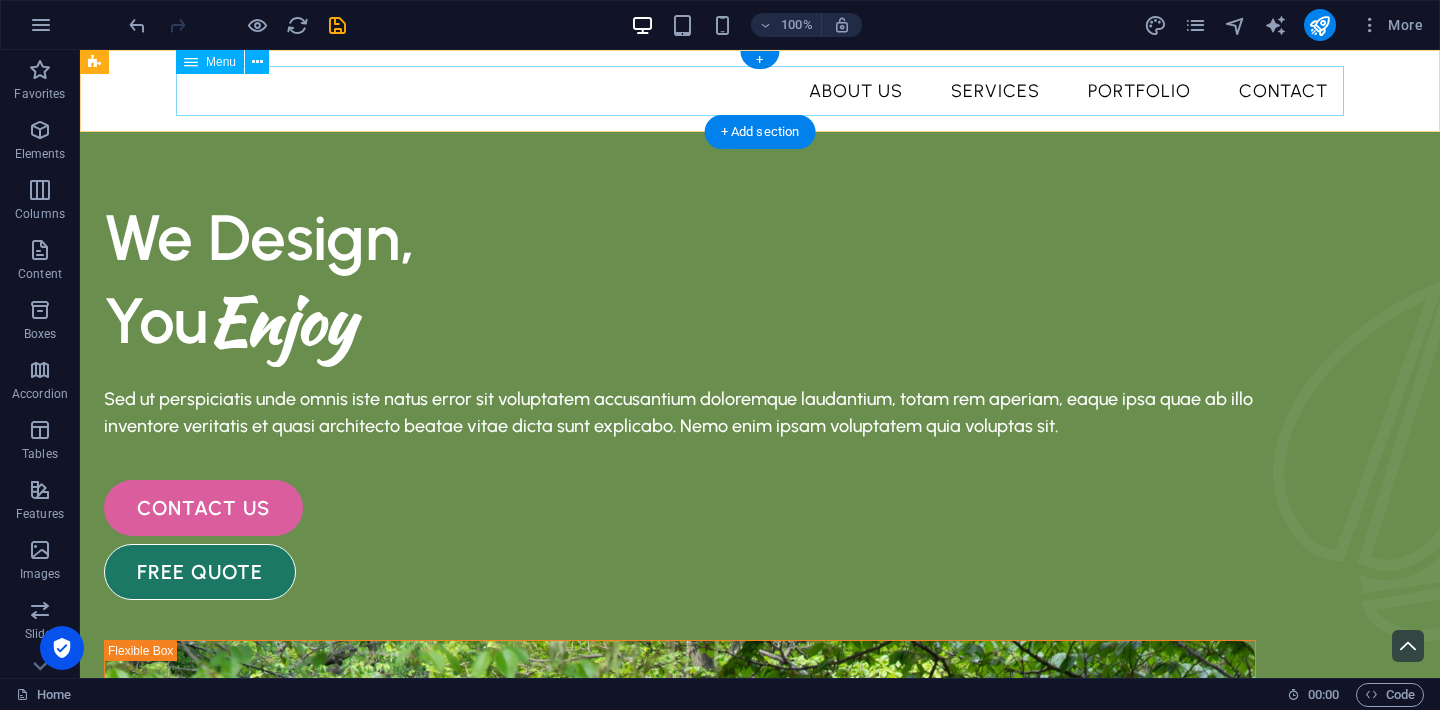 click on "About Us Services Portfolio Contact" at bounding box center [760, 91] 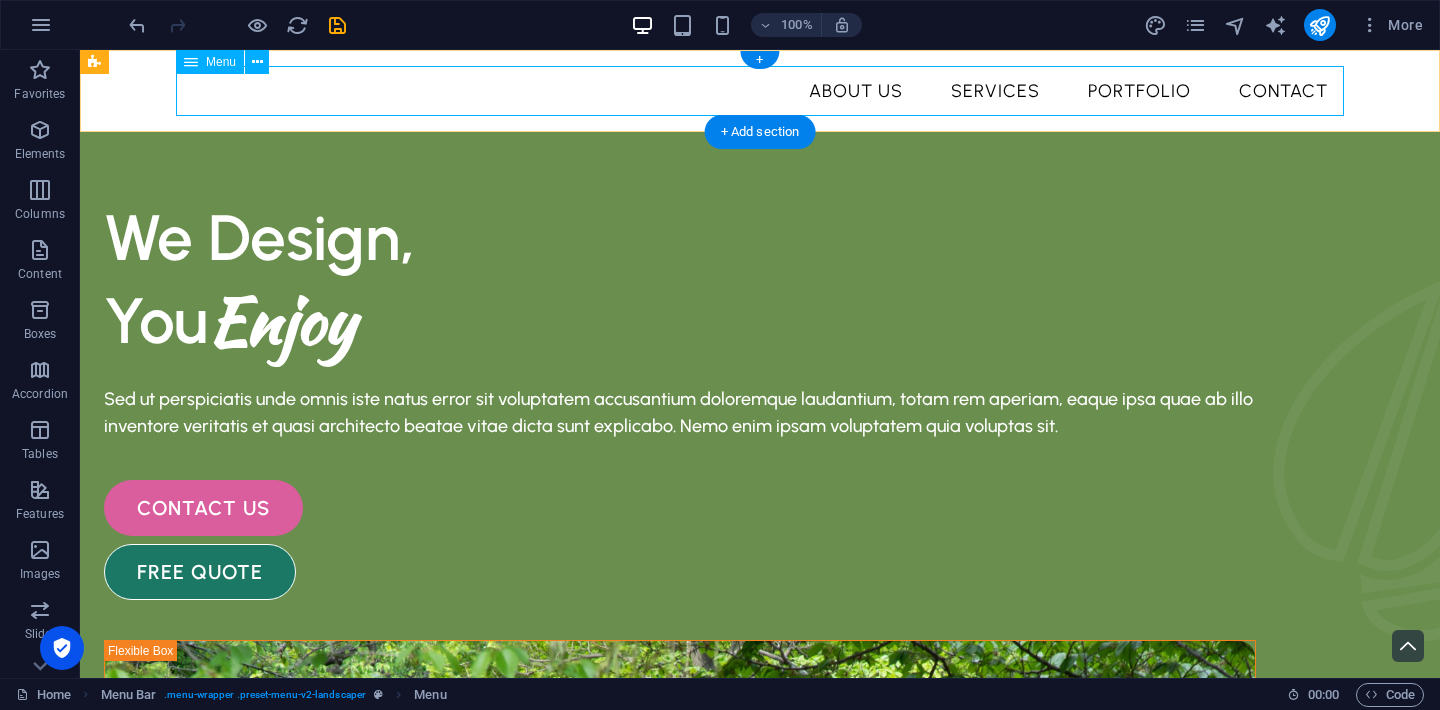 click on "About Us Services Portfolio Contact" at bounding box center [760, 91] 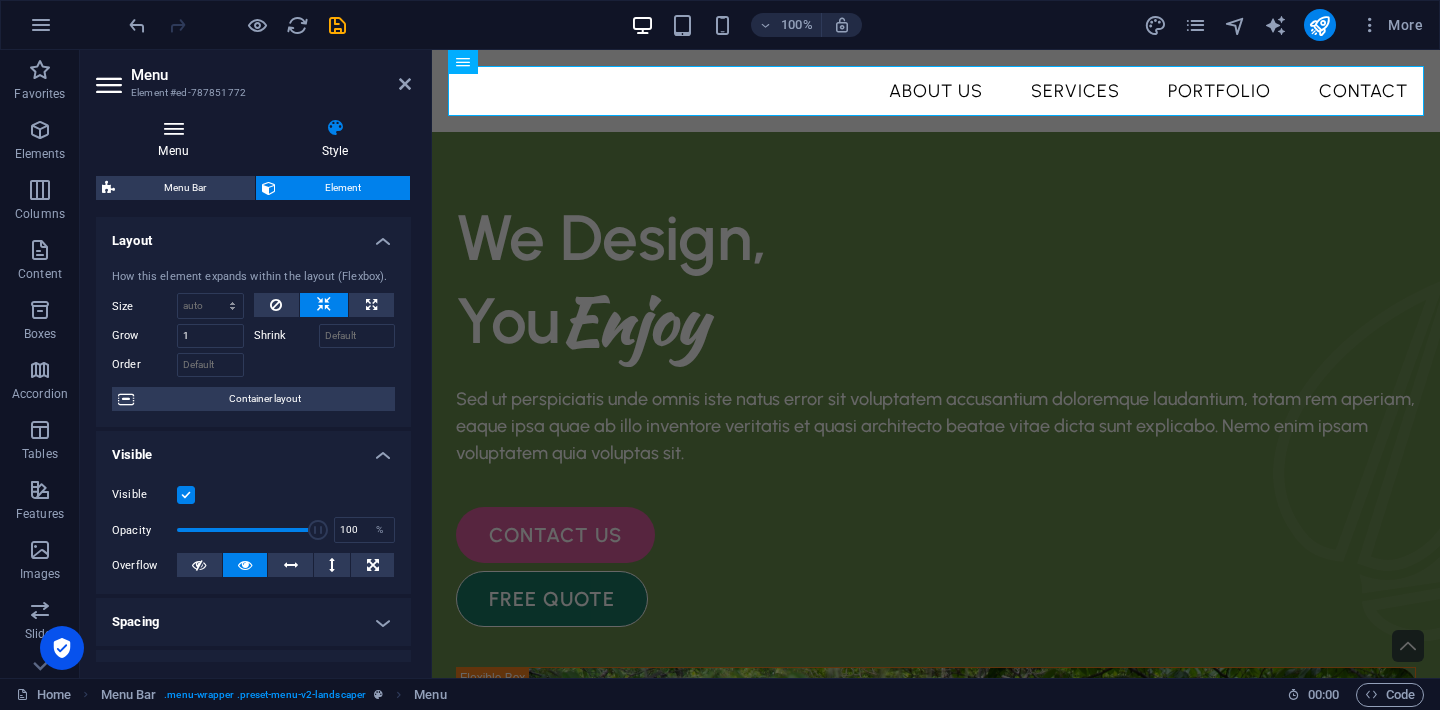 click at bounding box center (173, 128) 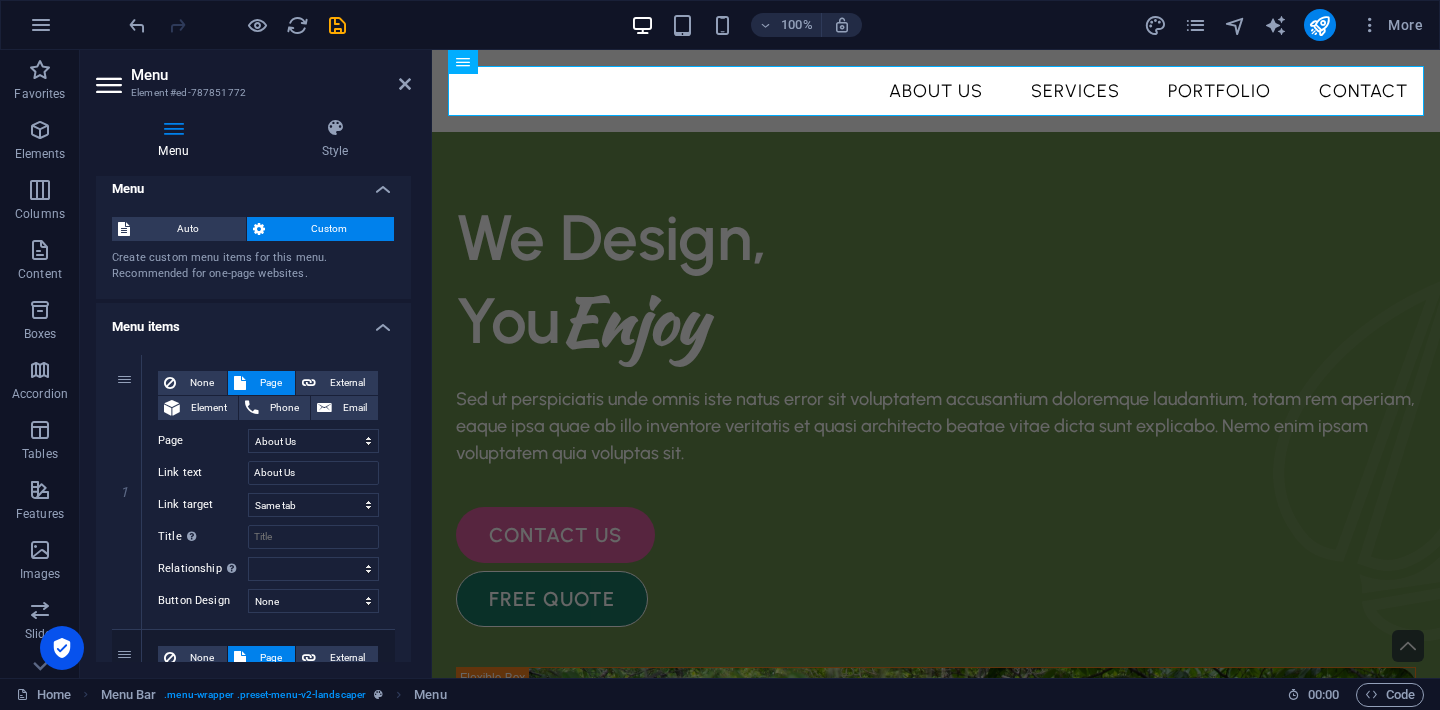 scroll, scrollTop: 10, scrollLeft: 0, axis: vertical 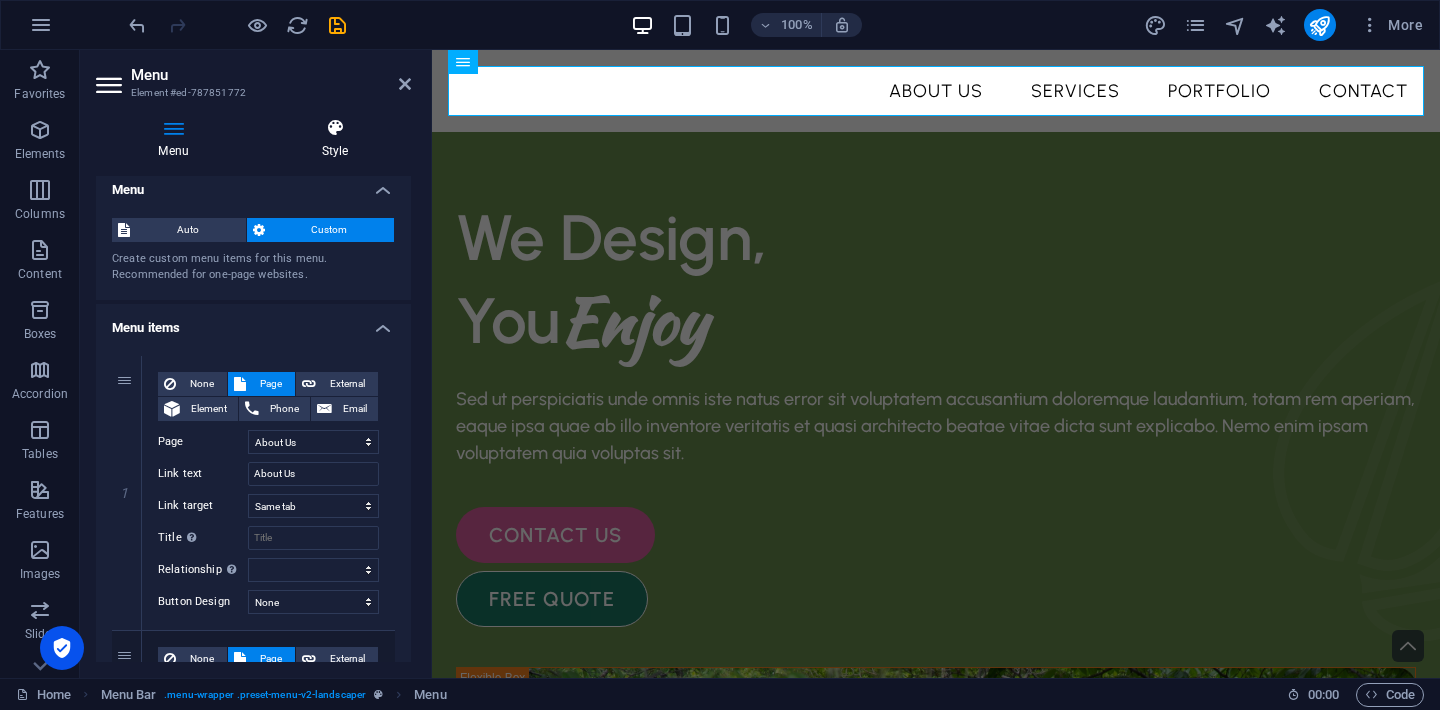 click on "Style" at bounding box center [335, 139] 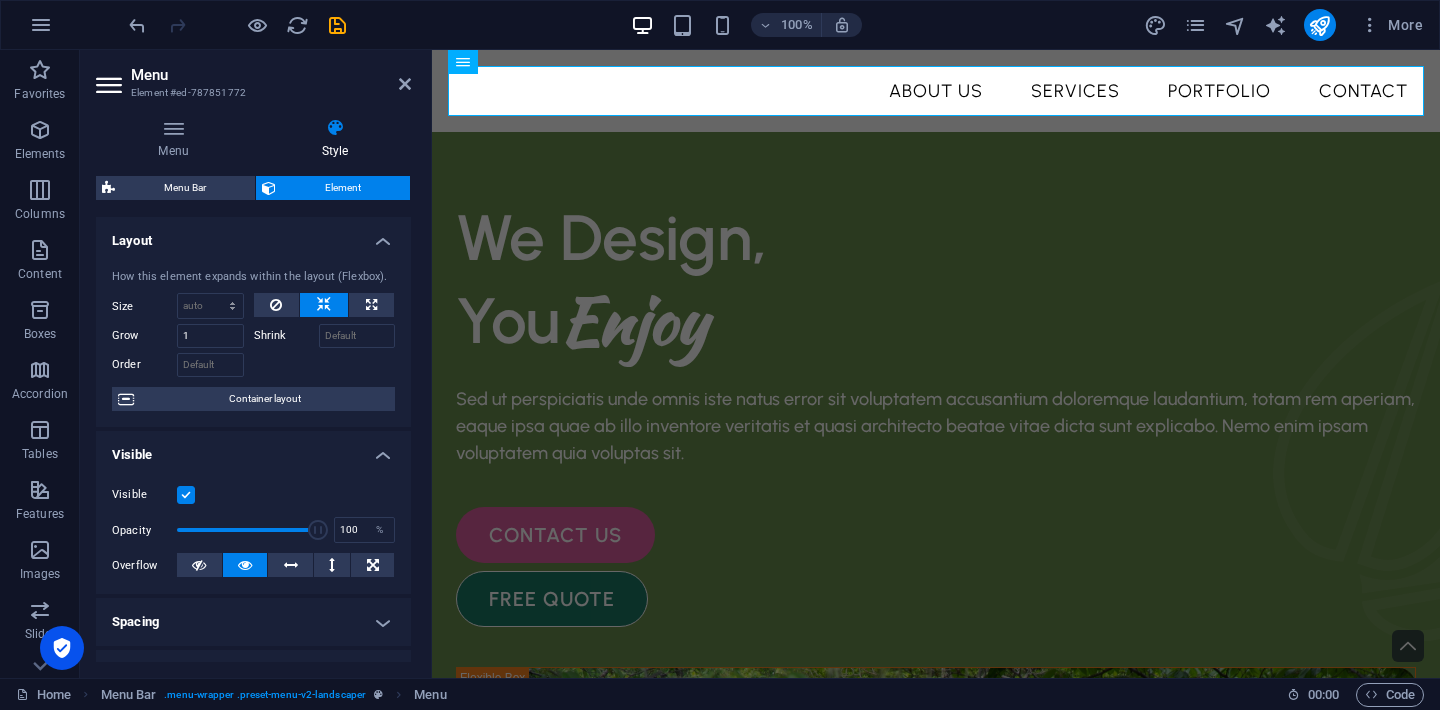 click on "Menu Bar Element Layout How this element expands within the layout (Flexbox). Size Default auto px % 1/1 1/2 1/3 1/4 1/5 1/6 1/7 1/8 1/9 1/10 Grow 1 Shrink Order Container layout Visible Visible Opacity 100 % Overflow Spacing Margin Default auto px % rem vw vh Custom Custom auto px % rem vw vh auto px % rem vw vh auto px % rem vw vh auto px % rem vw vh Padding Default px rem % vh vw Custom Custom px rem % vh vw px rem % vh vw px rem % vh vw px rem % vh vw Border Style              - Width 1 auto px rem % vh vw Custom Custom 1 auto px rem % vh vw 1 auto px rem % vh vw 1 auto px rem % vh vw 1 auto px rem % vh vw  - Color Round corners Default px rem % vh vw Custom Custom px rem % vh vw px rem % vh vw px rem % vh vw px rem % vh vw Shadow Default None Outside Inside Color X offset 0 px rem vh vw Y offset 0 px rem vh vw Blur 0 px rem % vh vw Spread 0 px rem vh vw Text Shadow Default None Outside Color X offset 0 px rem vh vw Y offset 0 px rem vh vw Blur 0 px rem % vh vw Positioning Default Static Fixed %" at bounding box center [253, 419] 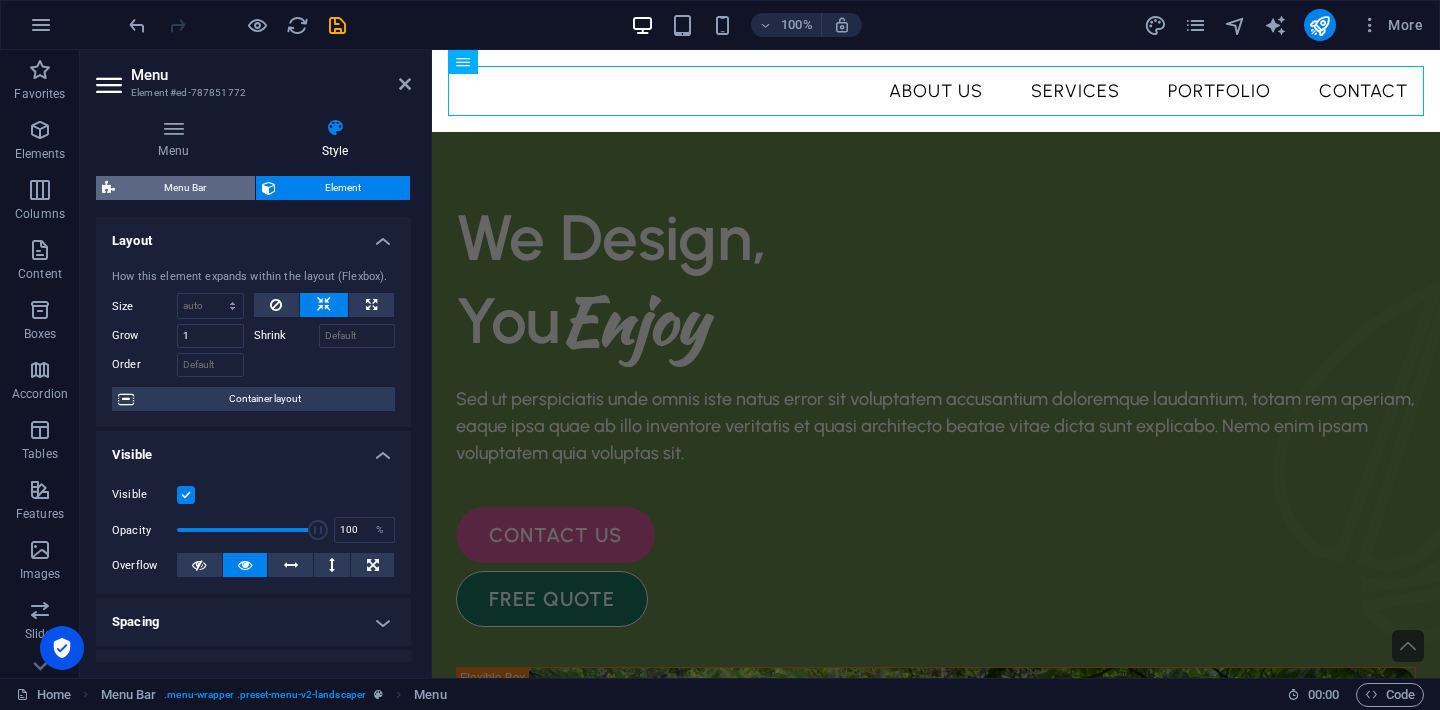 click on "Menu Bar" at bounding box center [185, 188] 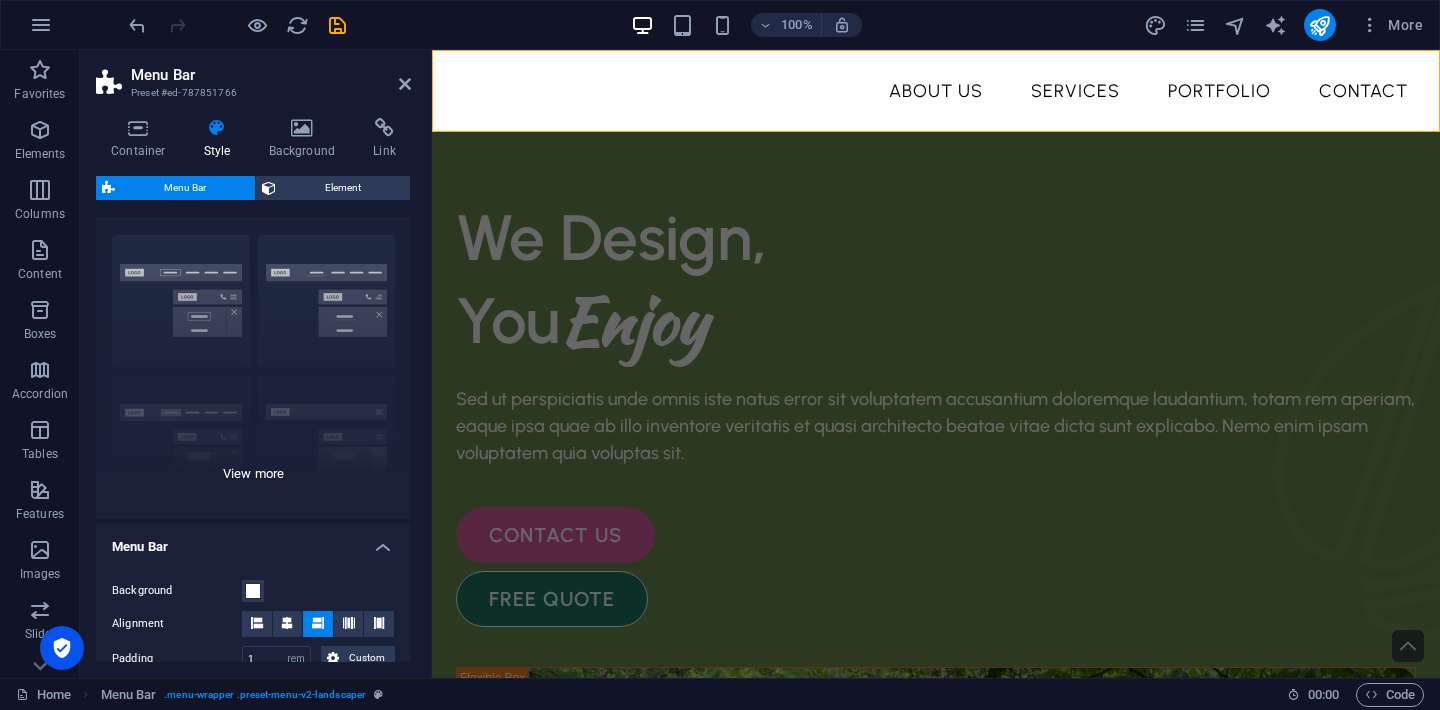scroll, scrollTop: 46, scrollLeft: 0, axis: vertical 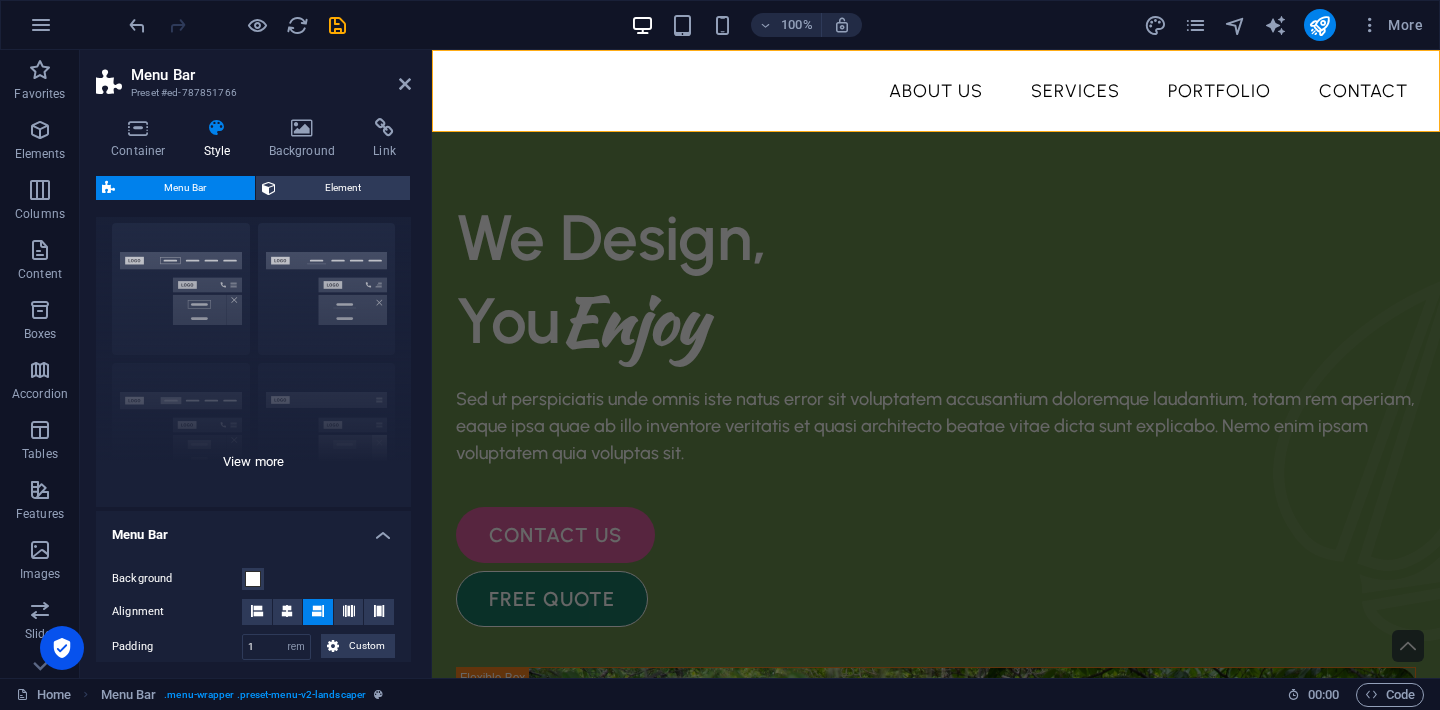 click on "Border Centered Default Fixed Loki Trigger Wide XXL" at bounding box center [253, 357] 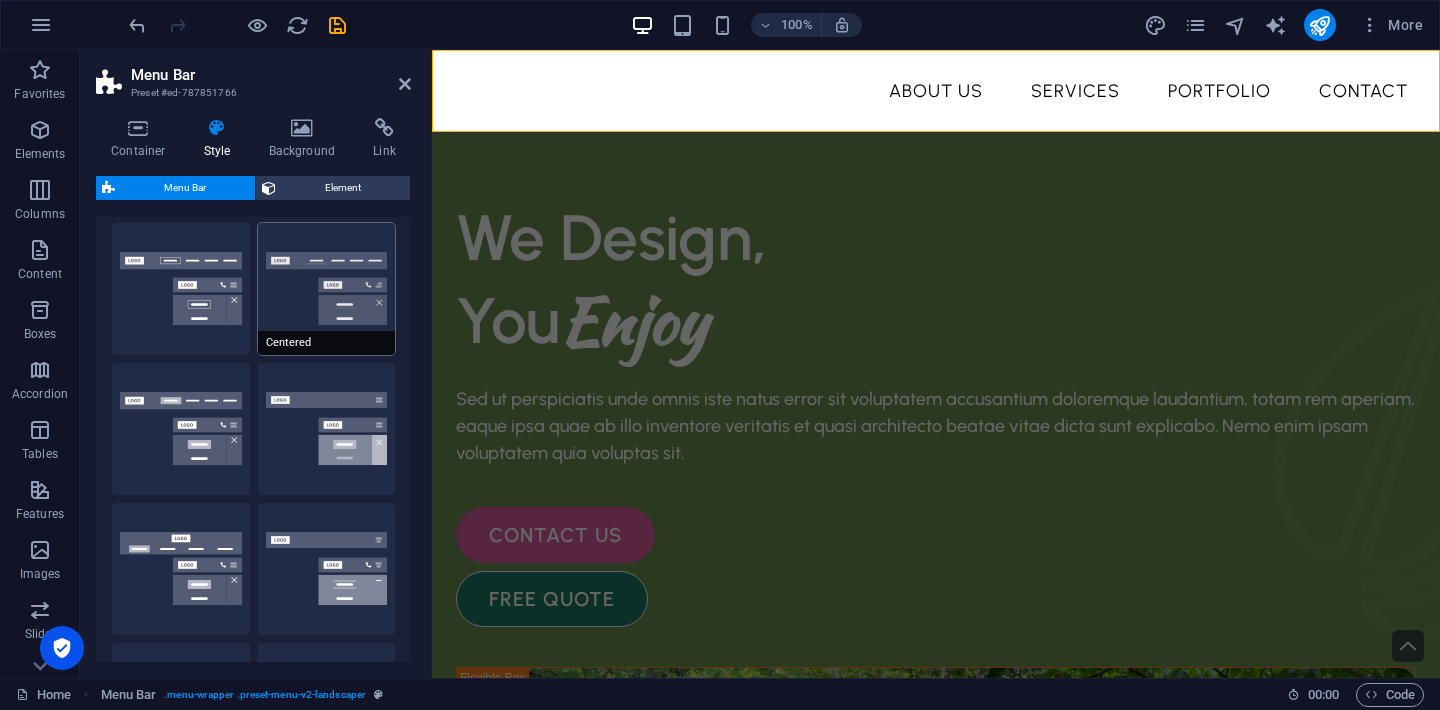 click on "Centered" at bounding box center [327, 289] 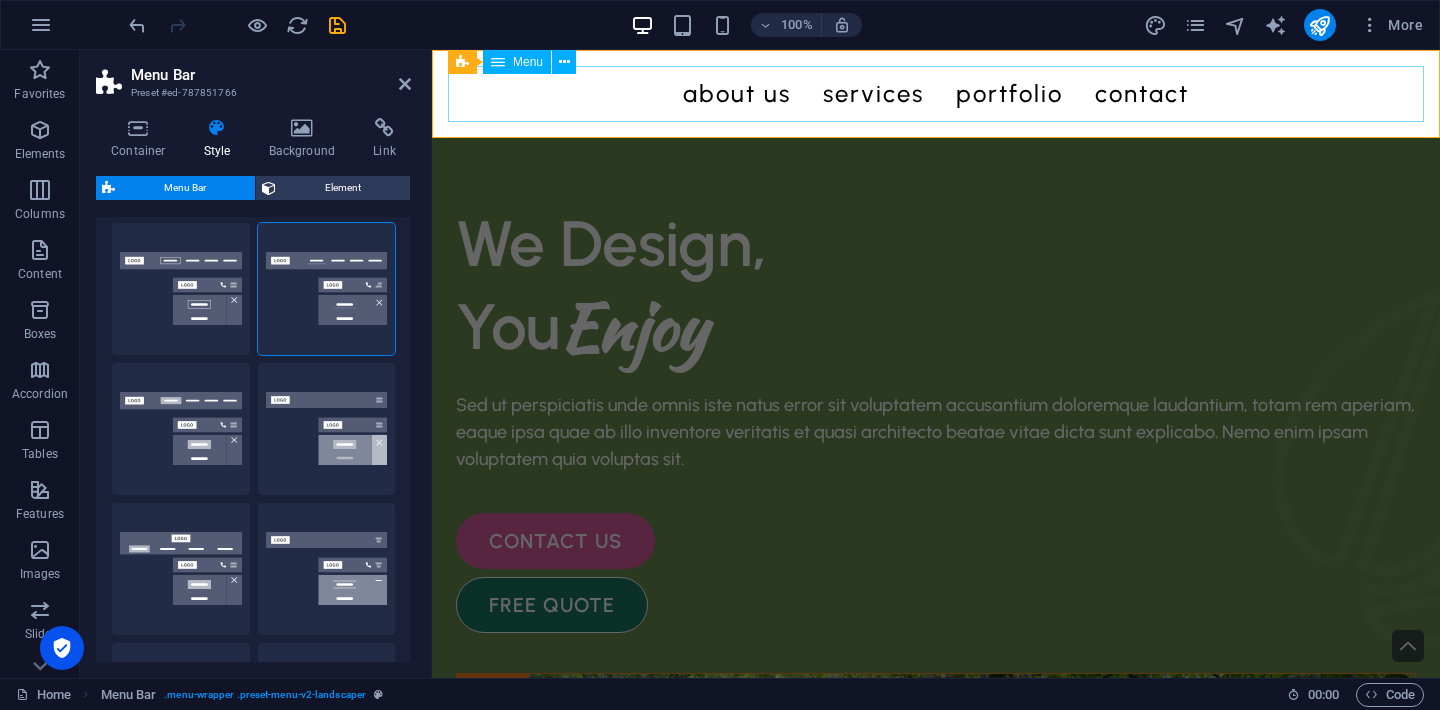 click on "About Us Services Portfolio Contact" at bounding box center [936, 94] 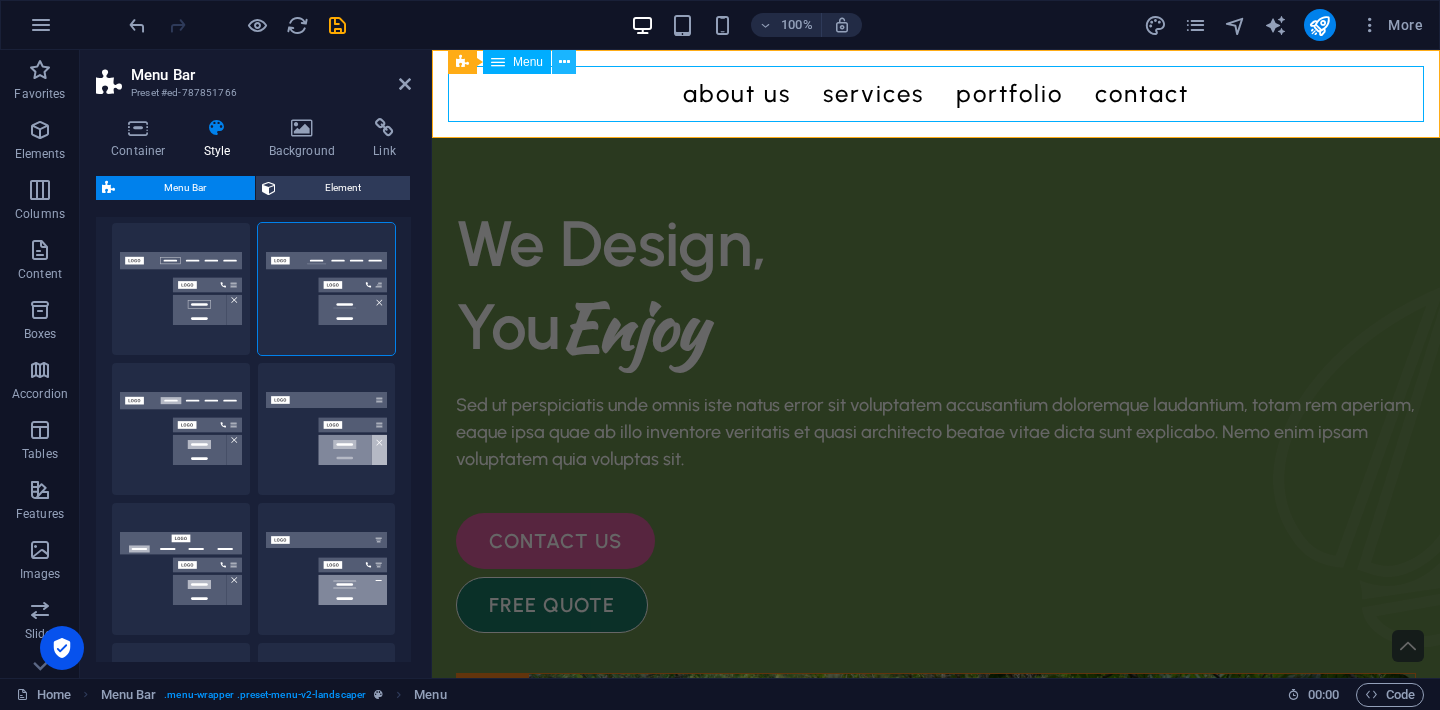 click at bounding box center [564, 62] 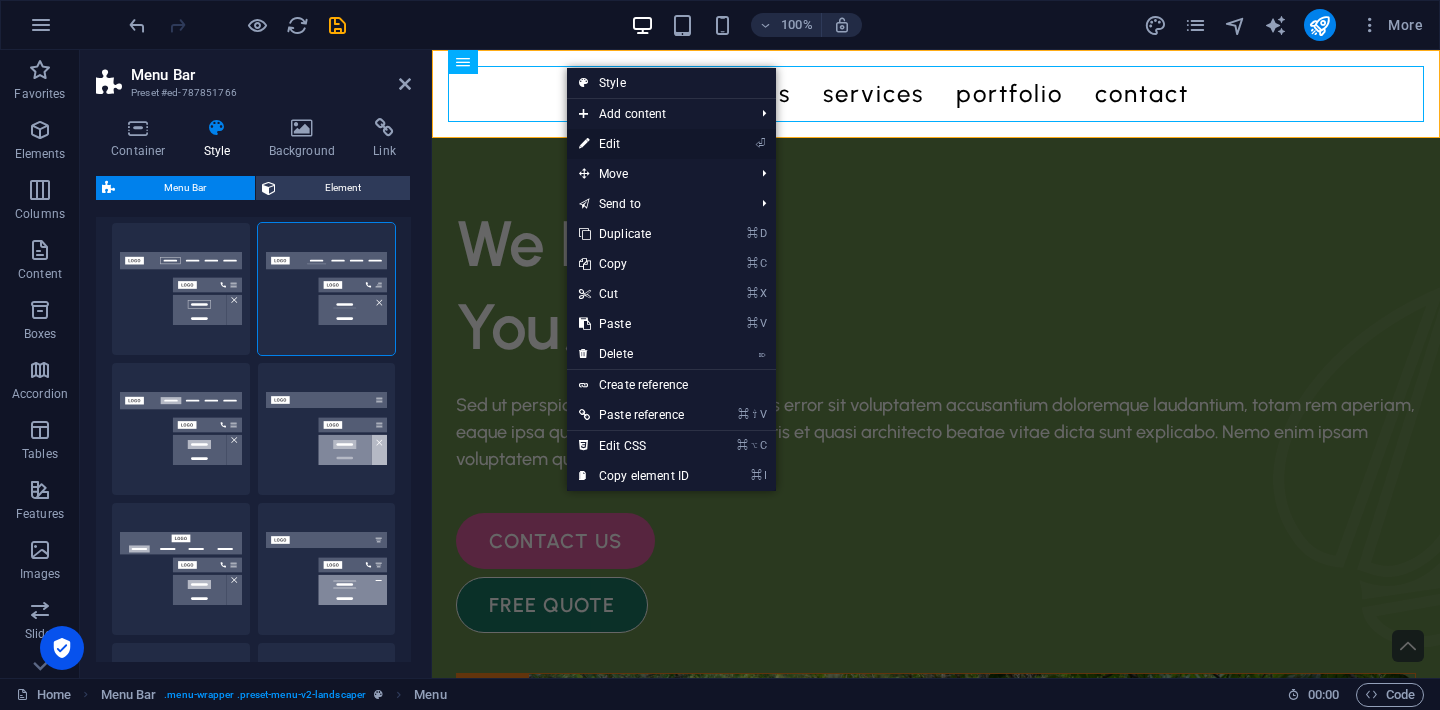 click on "⏎  Edit" at bounding box center [634, 144] 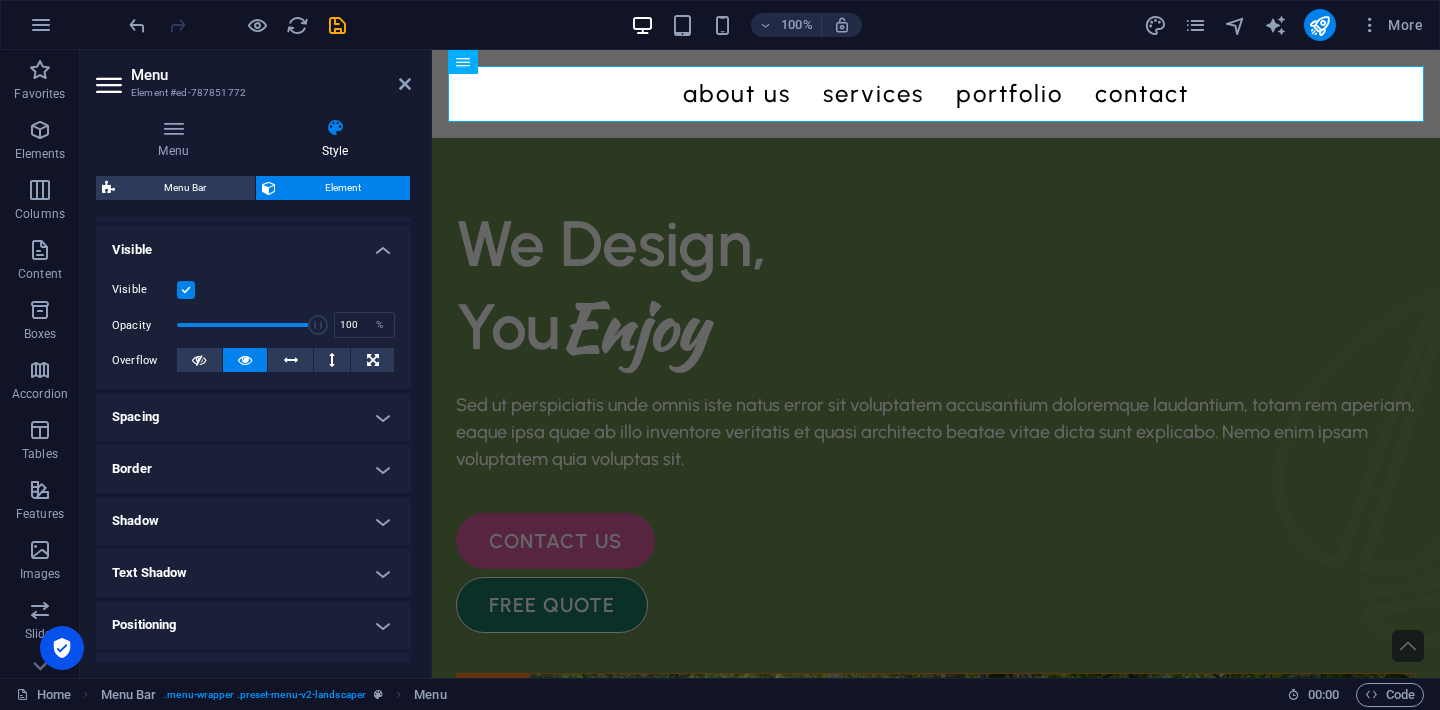 scroll, scrollTop: 212, scrollLeft: 0, axis: vertical 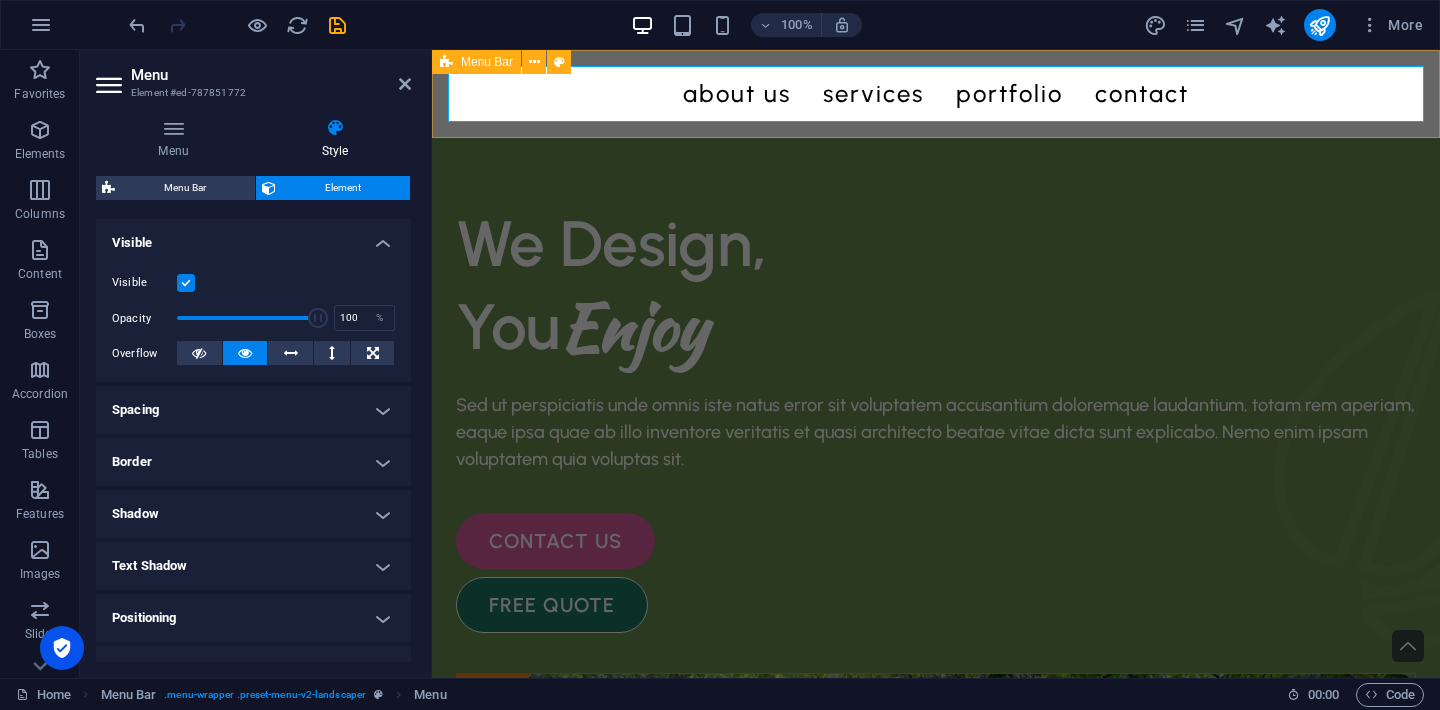 click on "Menu Bar" at bounding box center (487, 62) 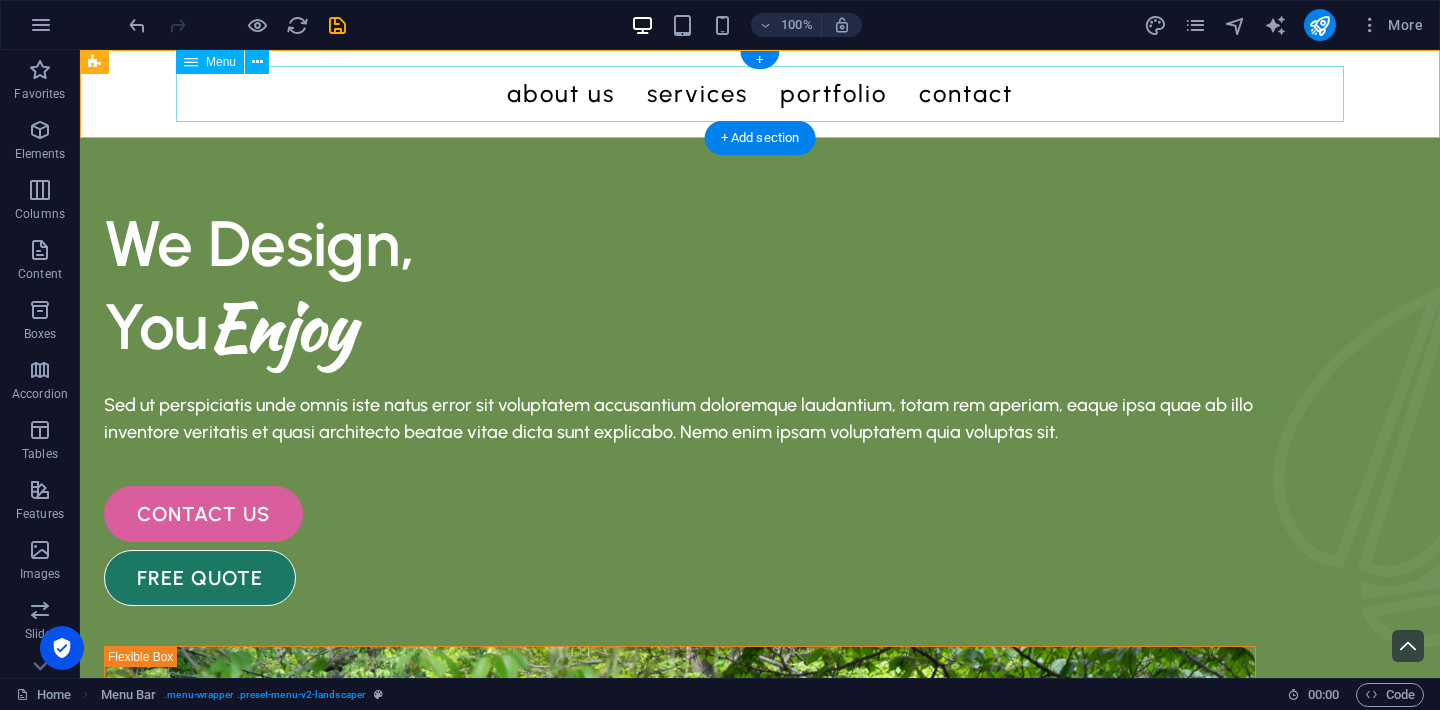 click on "About Us Services Portfolio Contact" at bounding box center [760, 94] 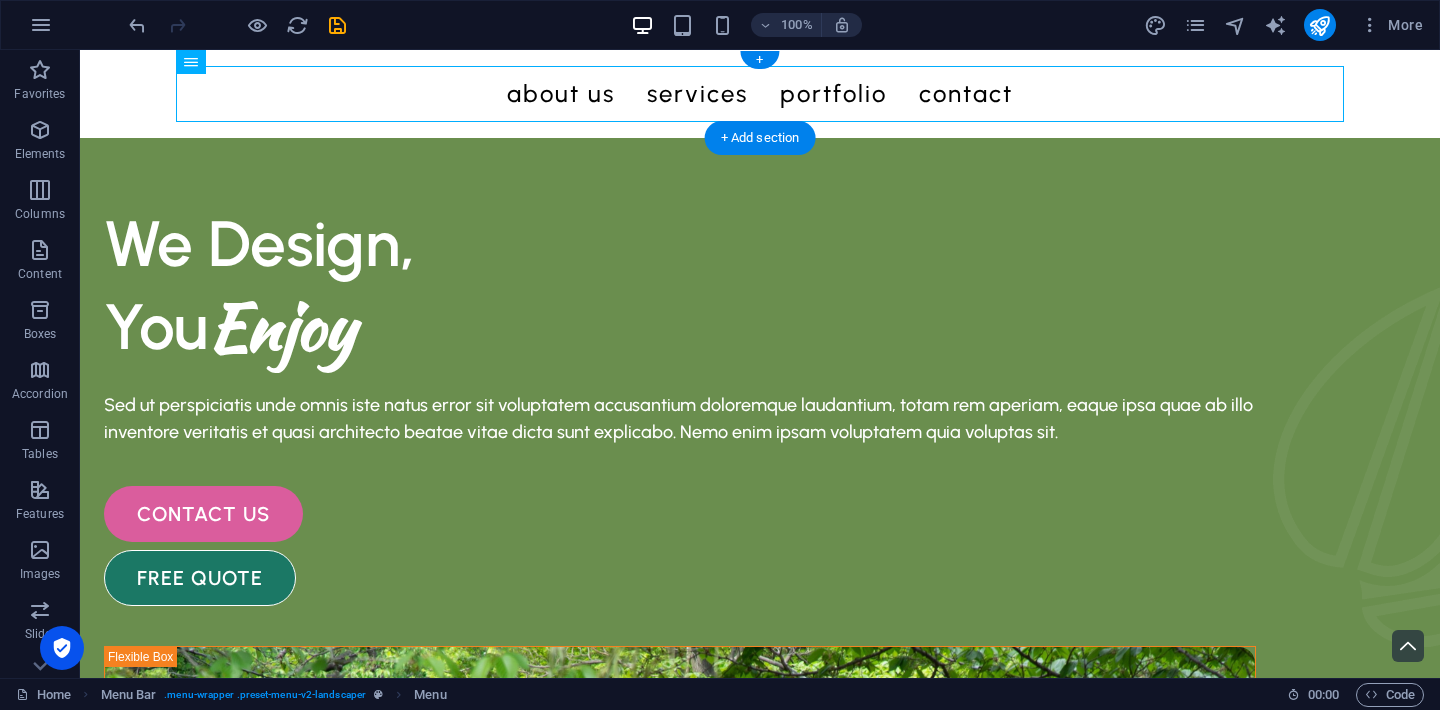 click on "About Us Services Portfolio Contact" at bounding box center [760, 94] 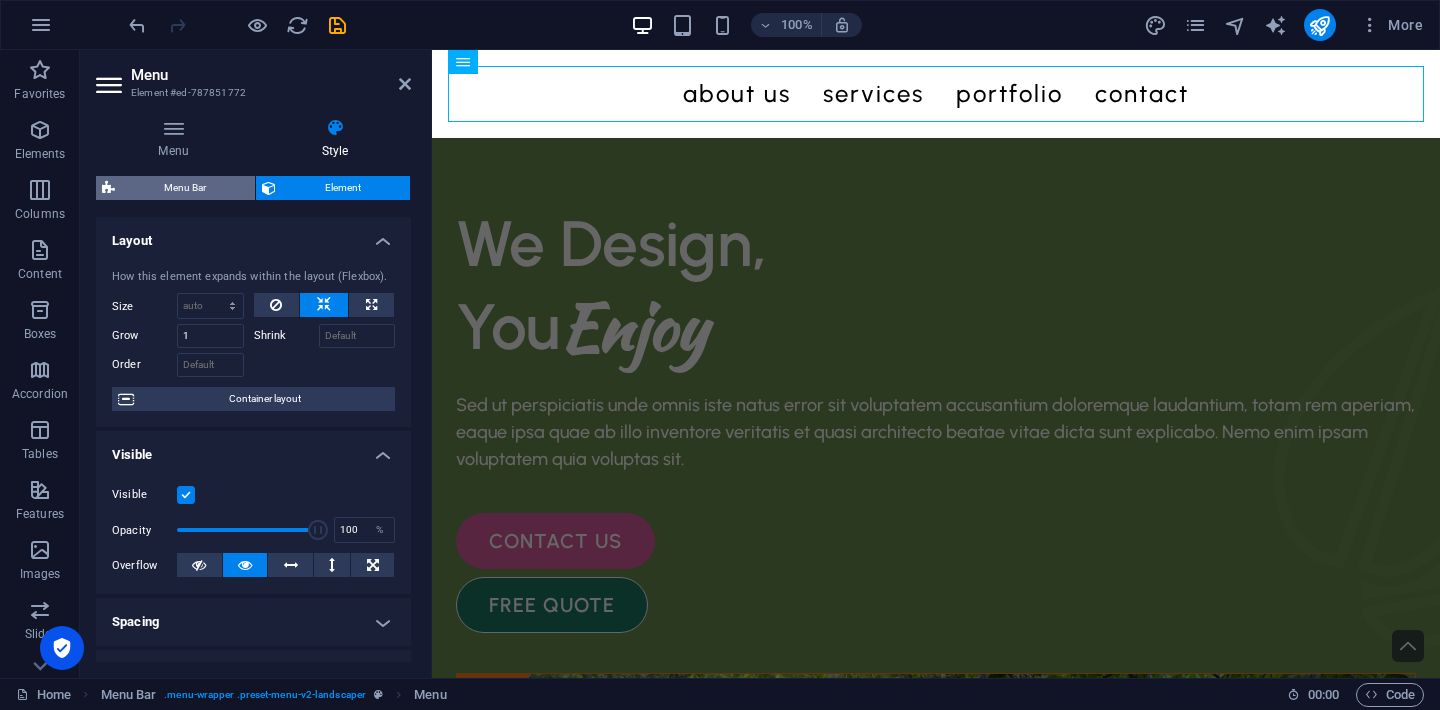 click on "Menu Bar" at bounding box center [185, 188] 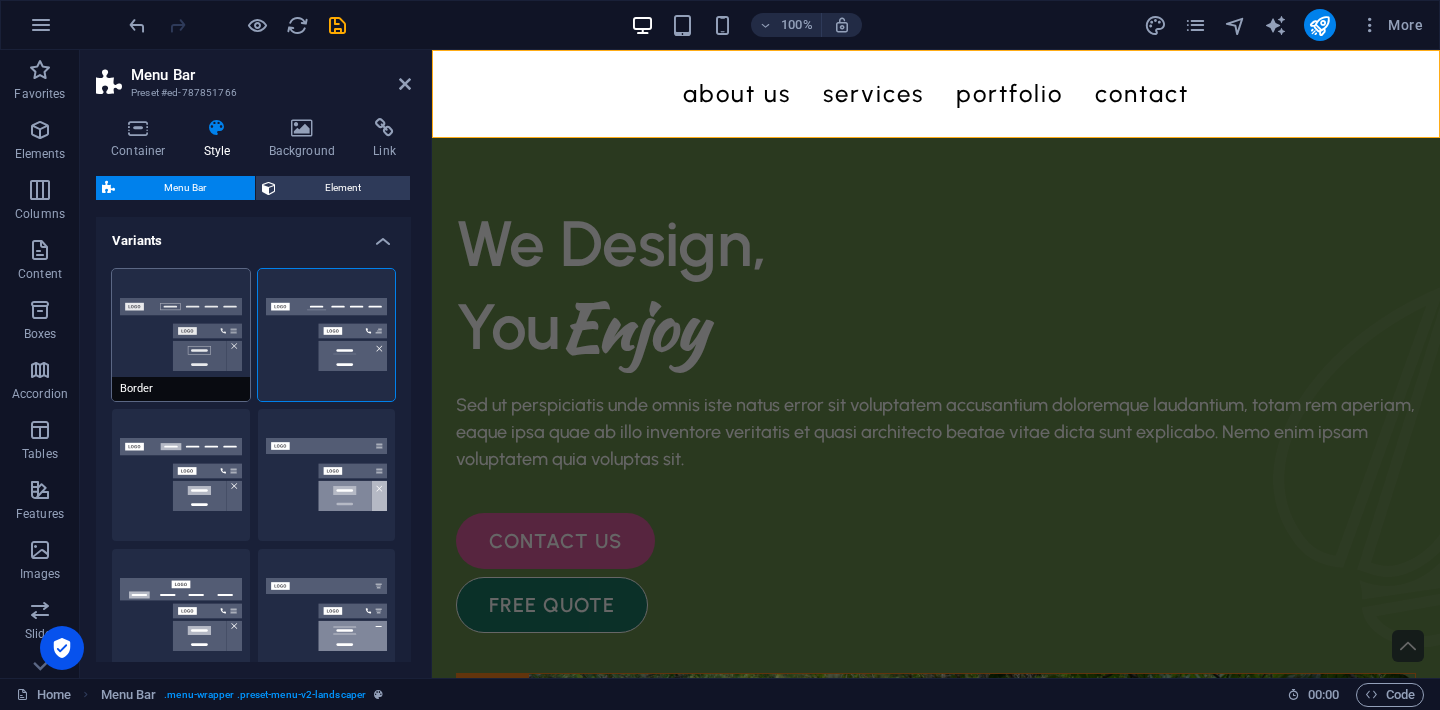 click on "Border" at bounding box center [181, 335] 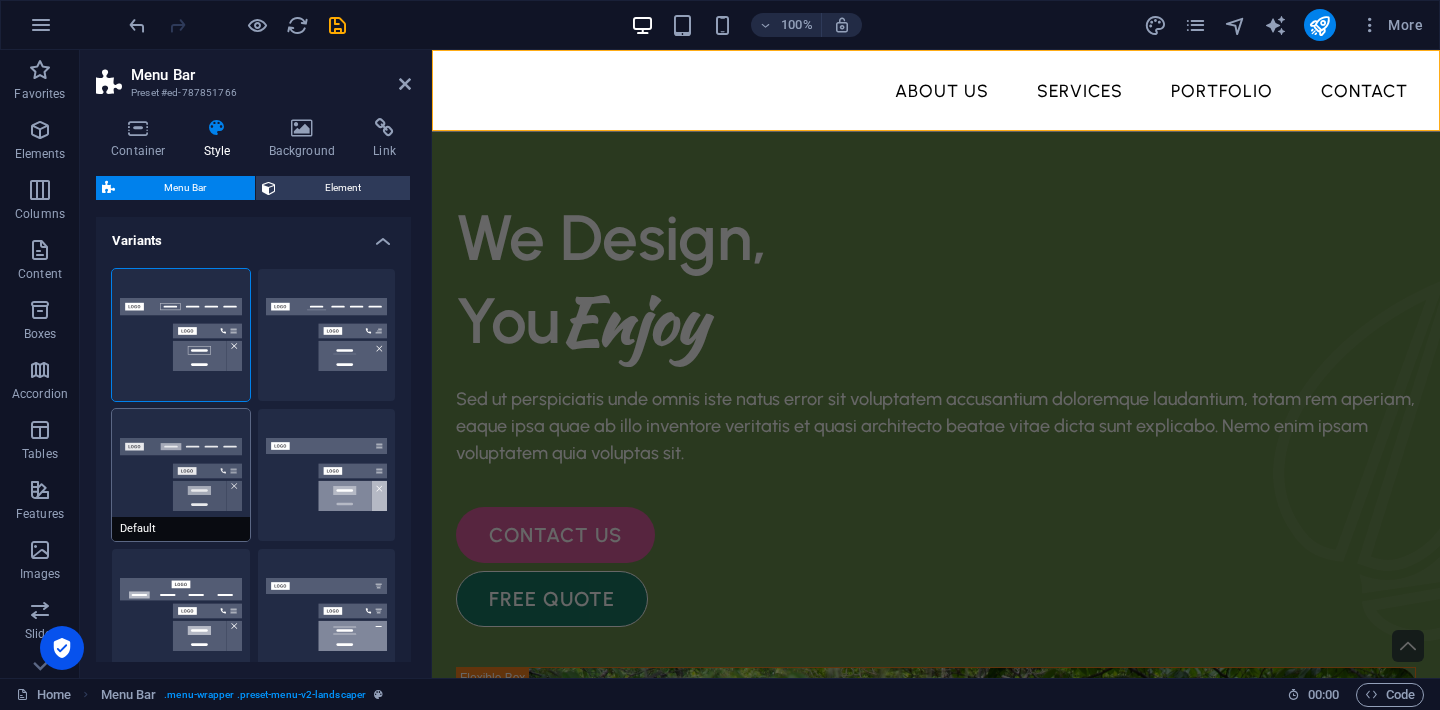 click on "Default" at bounding box center (181, 475) 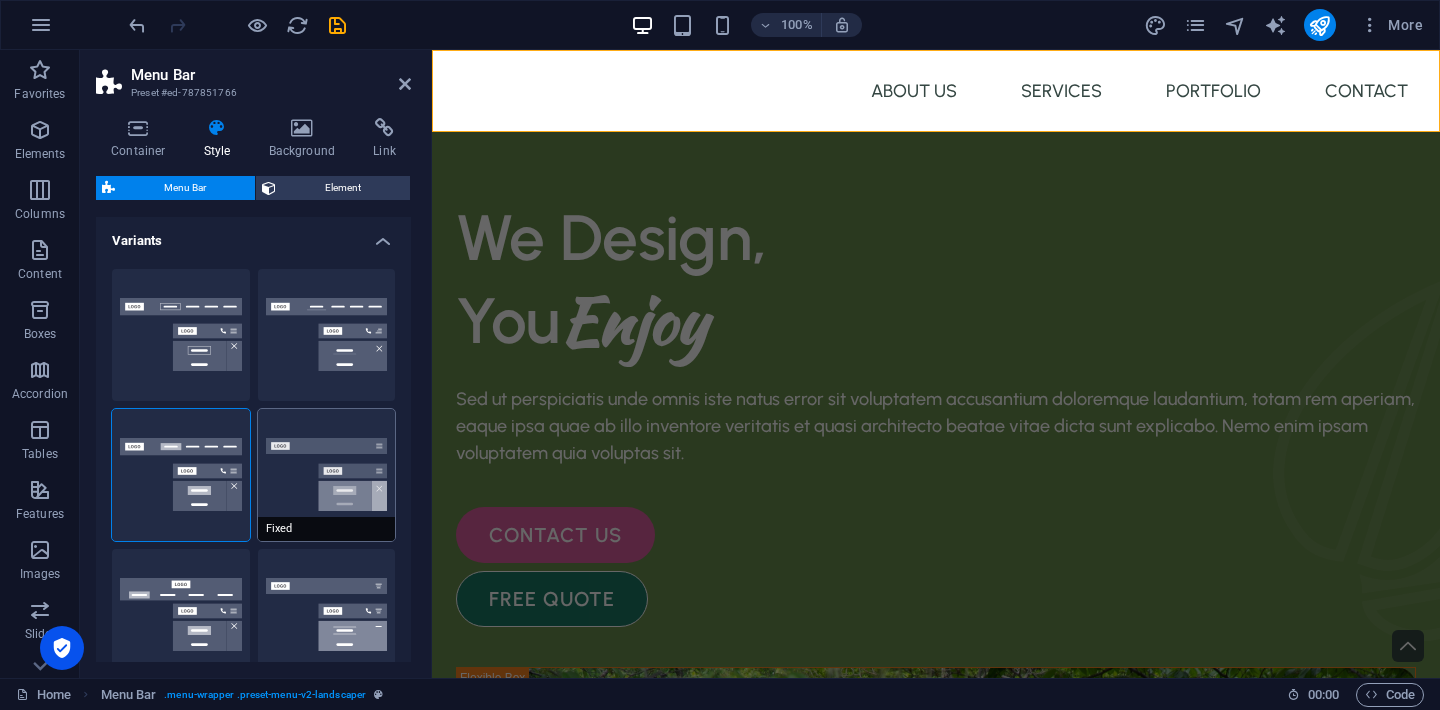 click on "Fixed" at bounding box center [327, 475] 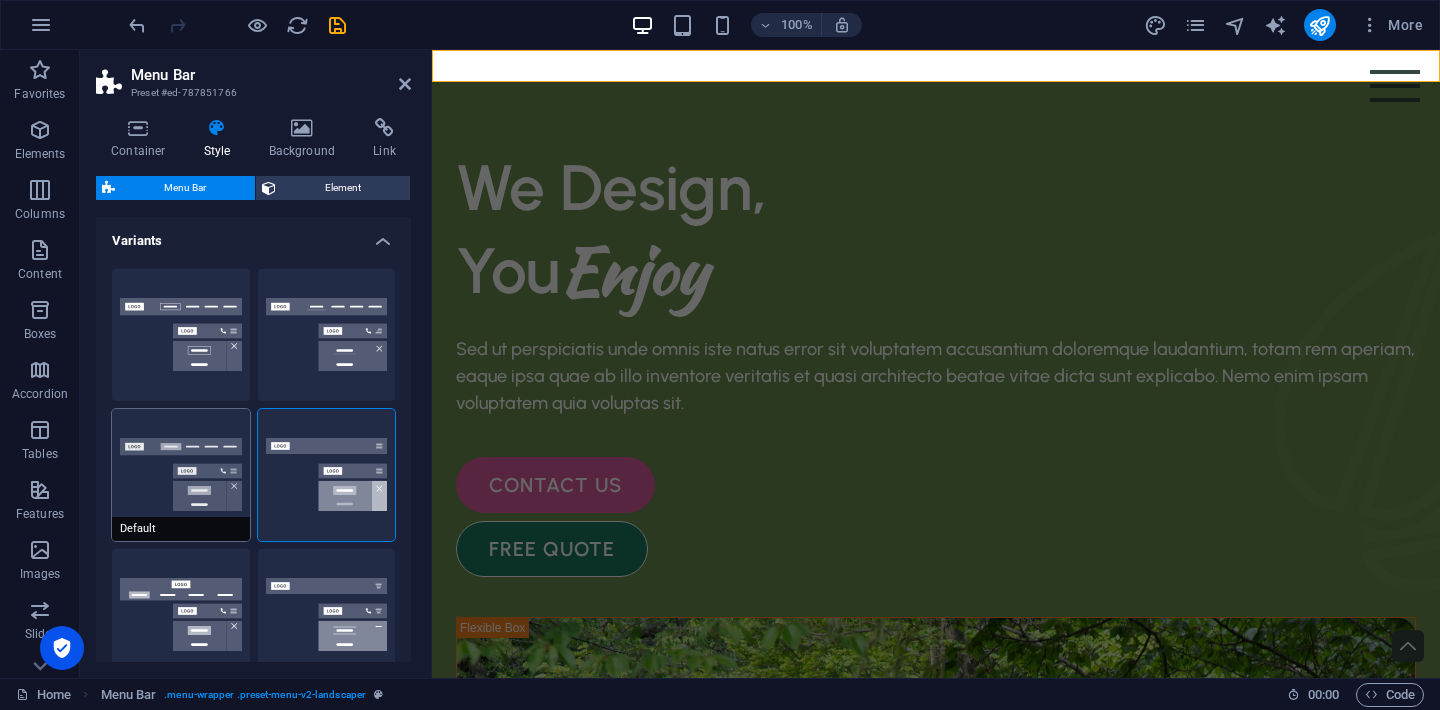 click on "Default" at bounding box center [181, 475] 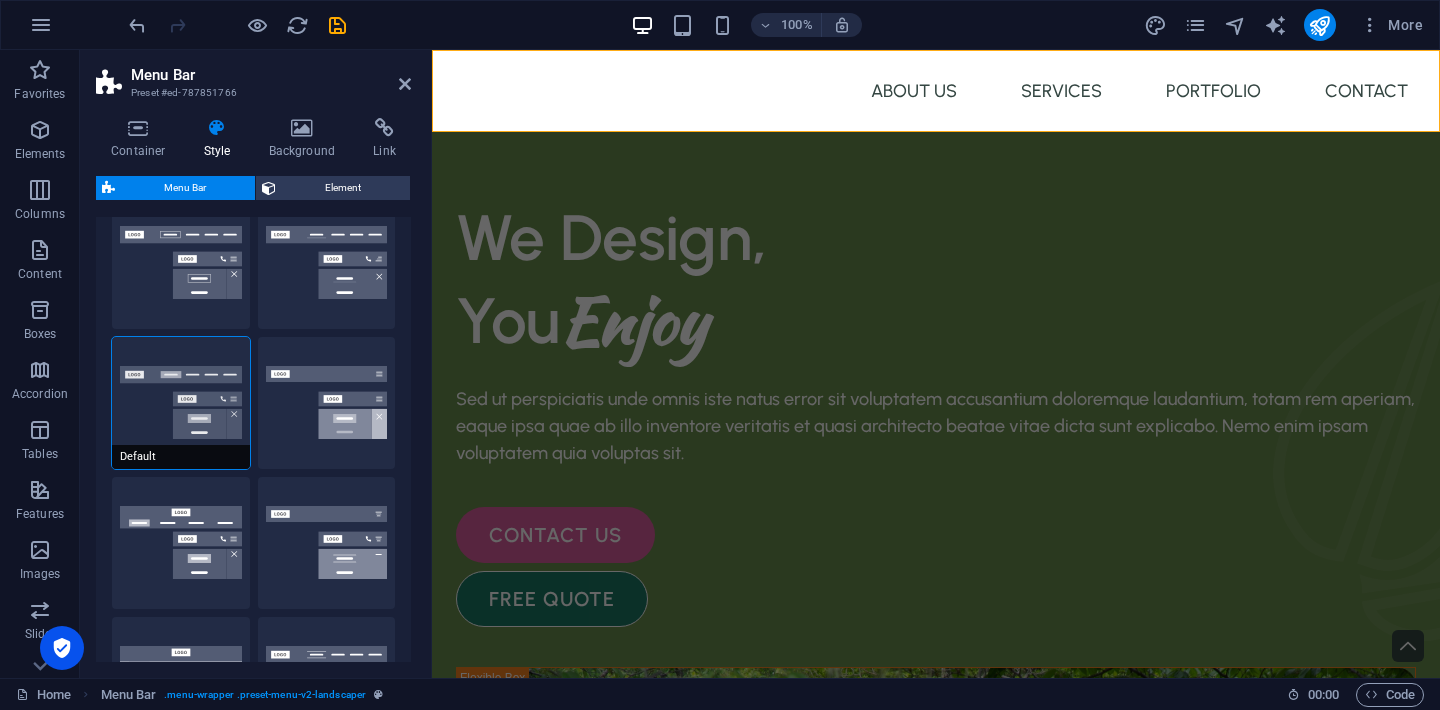 scroll, scrollTop: 70, scrollLeft: 0, axis: vertical 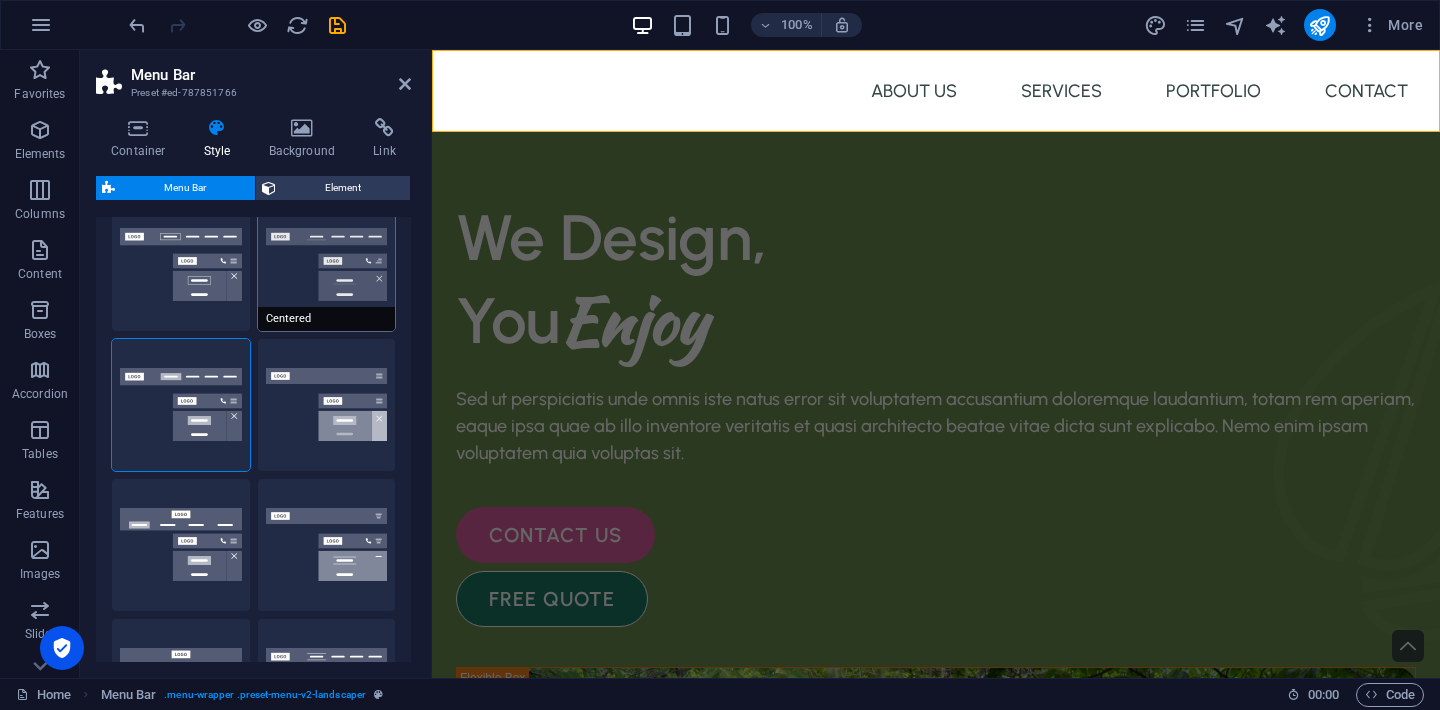 click on "Centered" at bounding box center (327, 265) 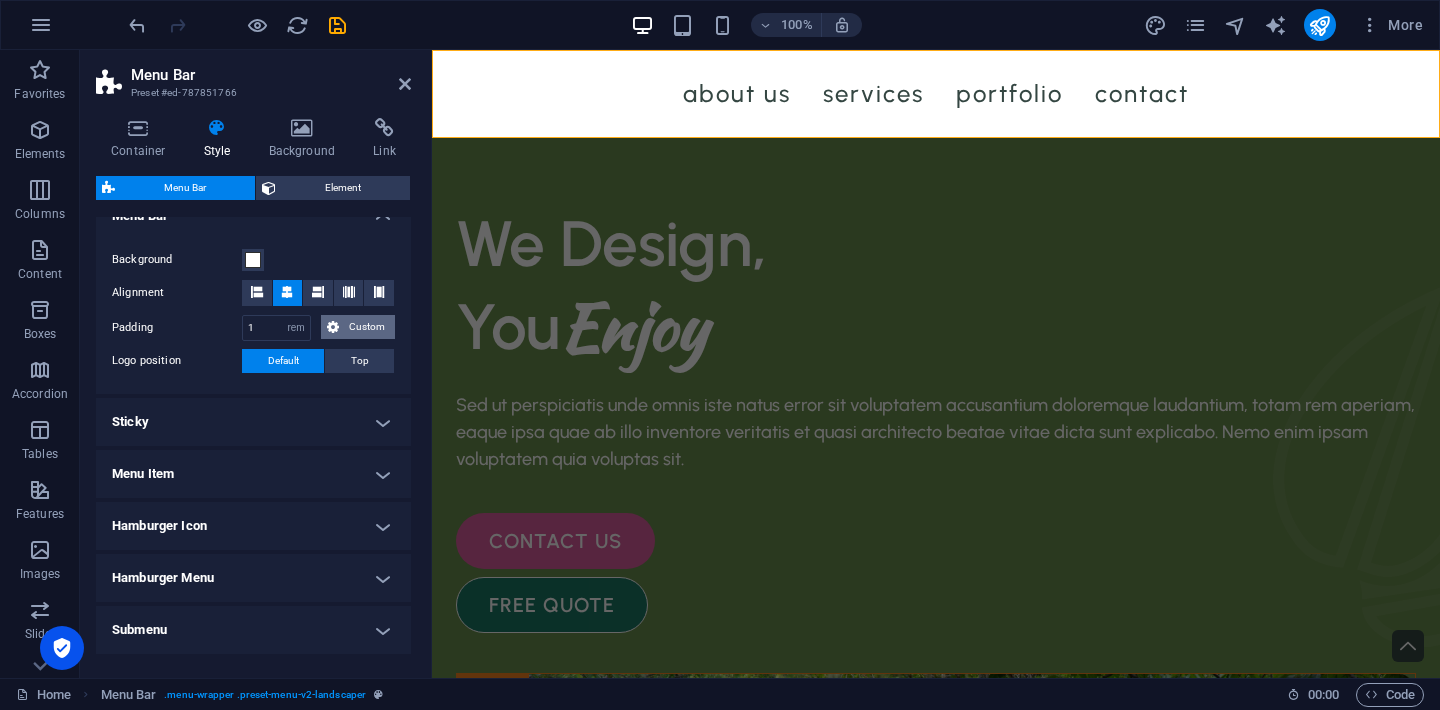 scroll, scrollTop: 656, scrollLeft: 0, axis: vertical 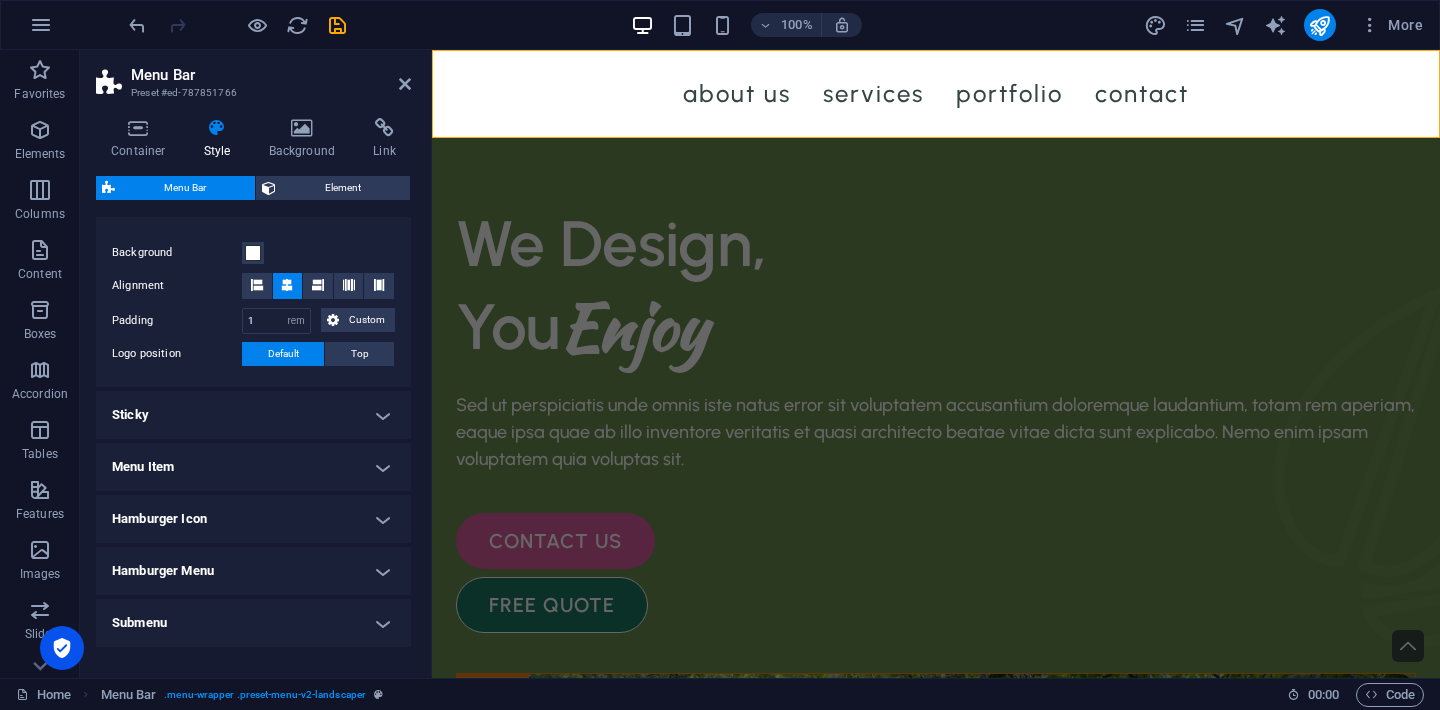 click on "Menu Item" at bounding box center (253, 467) 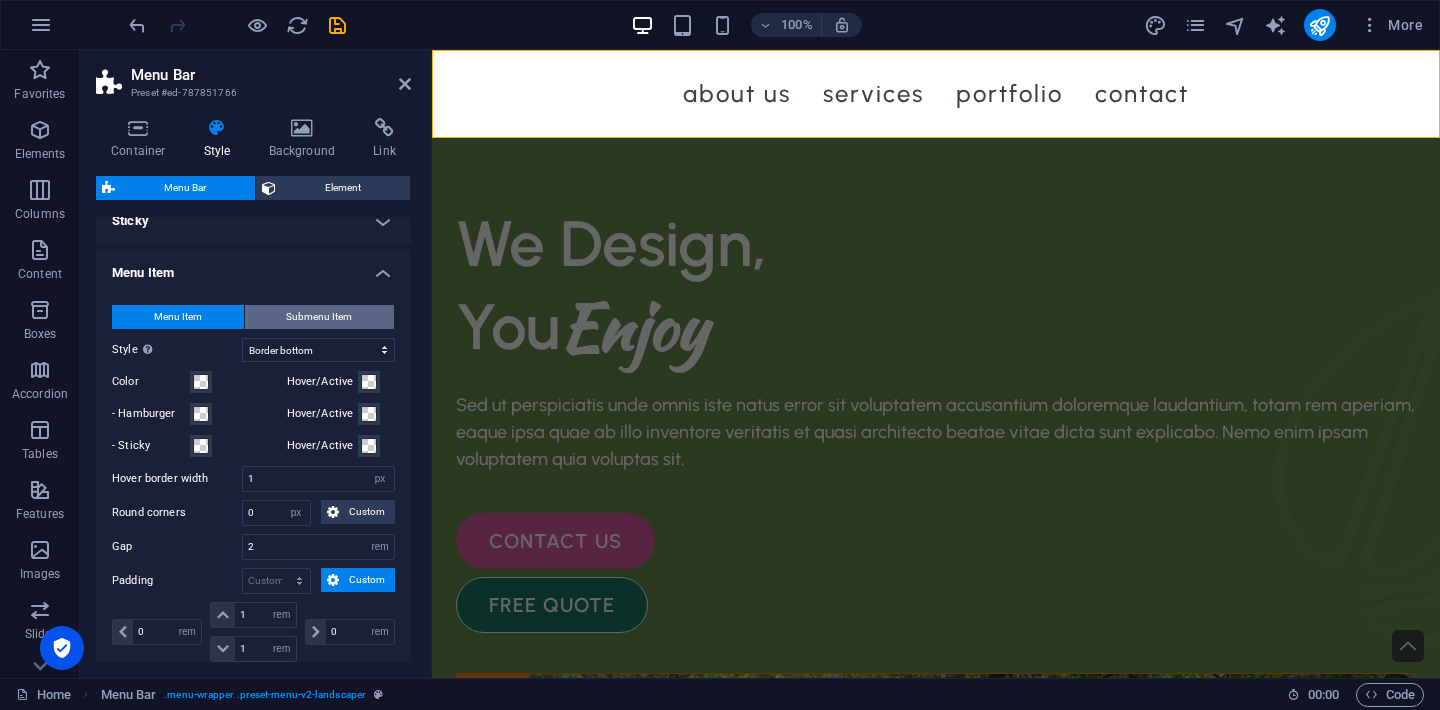 scroll, scrollTop: 857, scrollLeft: 0, axis: vertical 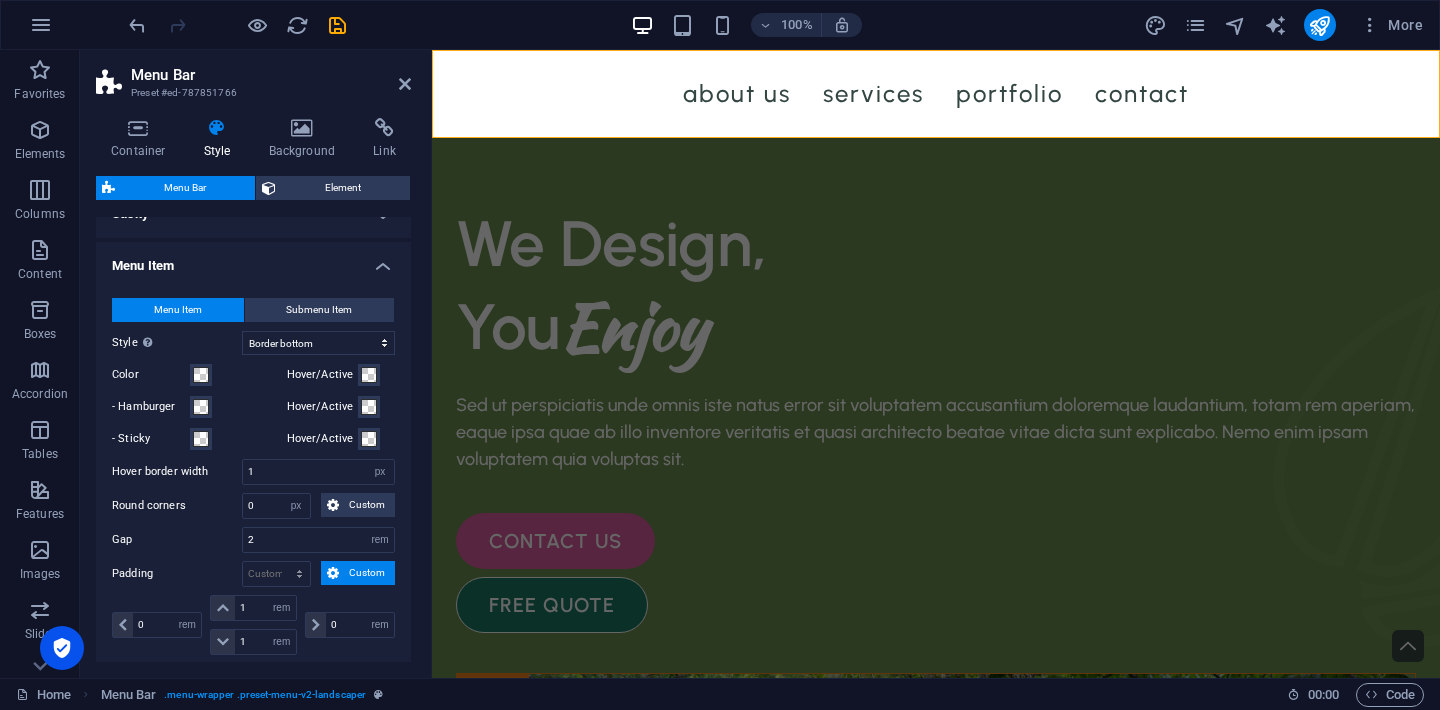 click on "Menu Item Submenu Item Style Switch to preview mode and move the mouse over menu items to test the effect. Plain Text color Box: Fade Box: Flip vertical Box: Flip horizontal Box: Slide down Box: Slide up Box: Slide right Box: Slide left Box: Zoom effect Border Border top & bottom Border left & right Border top Border bottom Color Hover/Active  - Hamburger Hover/Active  - Sticky Hover/Active Hover border width 1 px rem vh vw Round corners 0 px rem % vh vw Custom Custom 0 px rem % vh vw 0 px rem % vh vw 0 px rem % vh vw 0 px rem % vh vw Gap 2 px rem % vh vw Padding px rem % vh vw Custom Custom 0 px rem % vh vw 1 px rem % vh vw 1 px rem % vh vw 0 px rem % vh vw Font Default Headlines Font size 1.5 px rem % vh vw Font weight To display the font weight correctly, it may need to be enabled.  Manage Fonts Thin, 100 Extra-light, 200 Light, 300 Regular, 400 Medium, 500 Semi-bold, 600 Bold, 700 Extra-bold, 800 Black, 900 Font style Letter spacing 2 px rem vh vw Text transform TT tt Style Plain Text color Box: Fade 3" at bounding box center (253, 580) 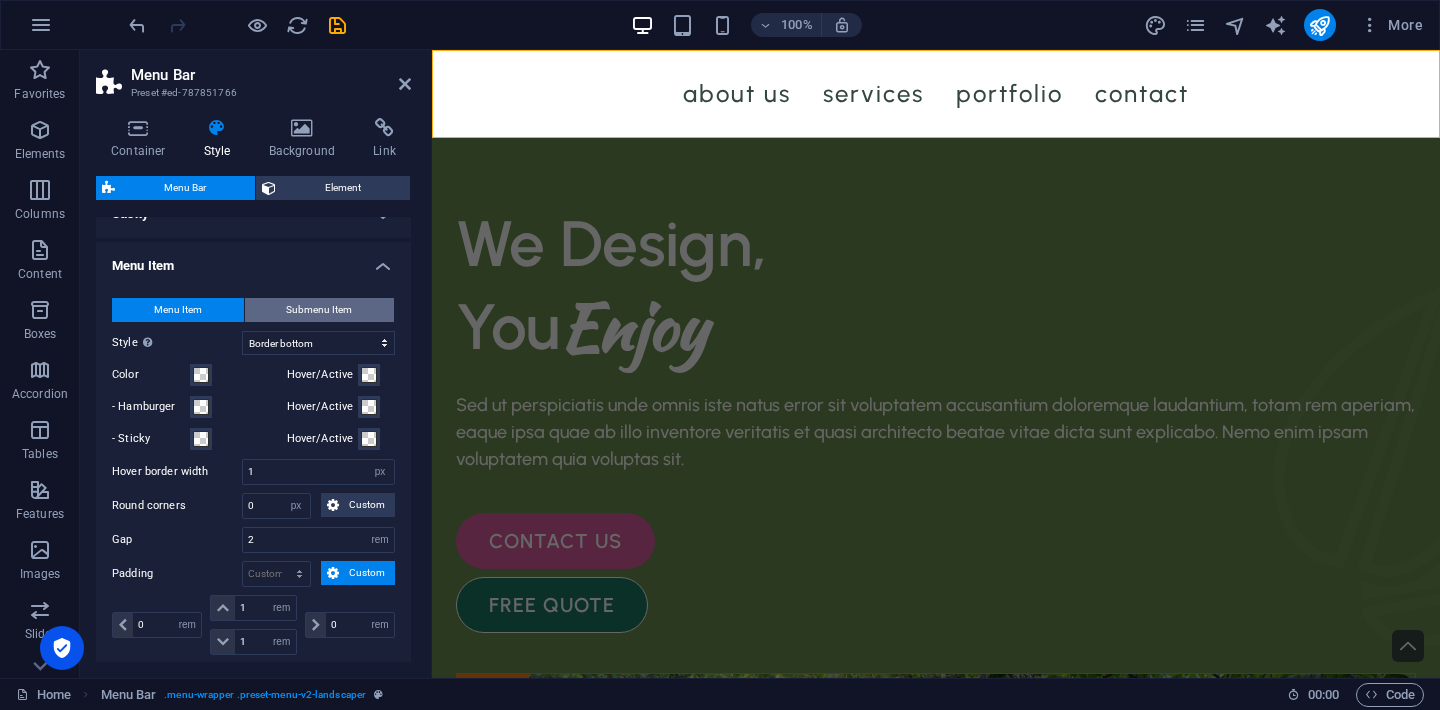 click on "Submenu Item" at bounding box center [319, 310] 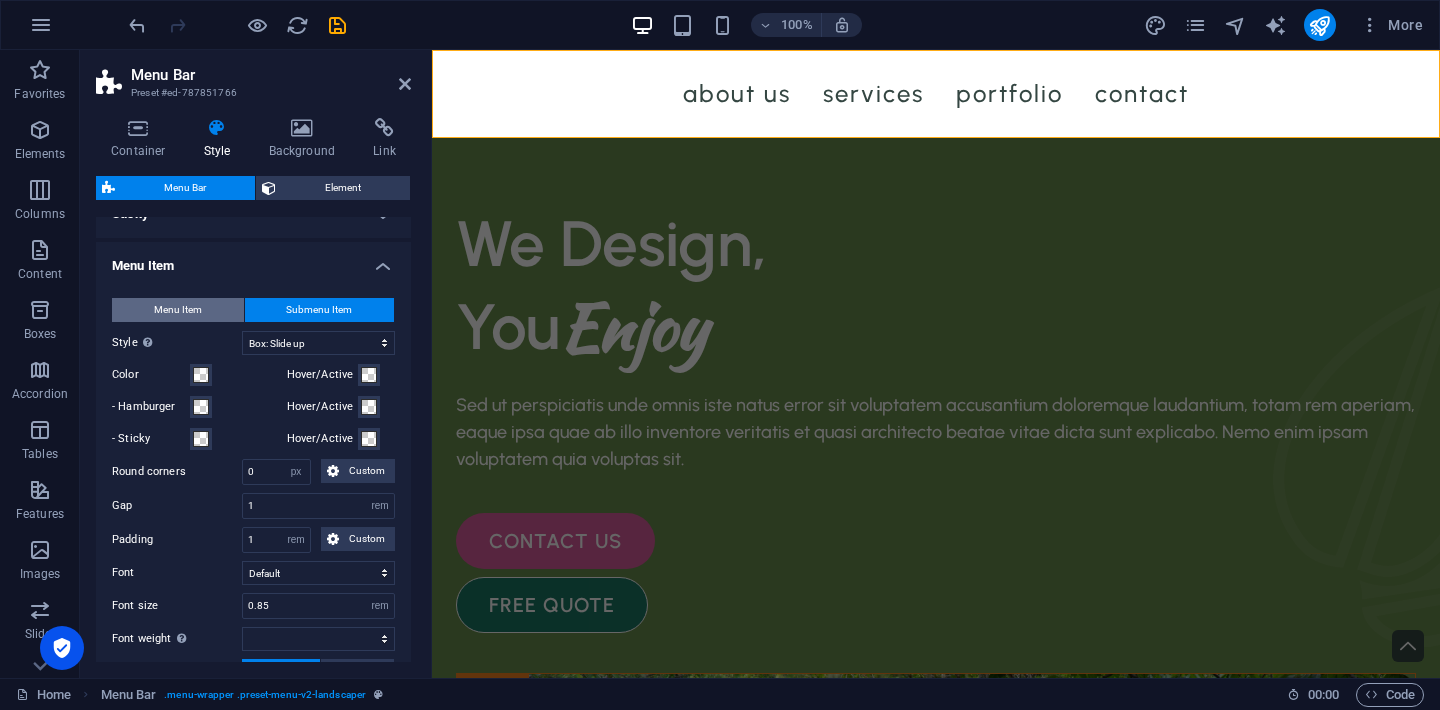 select 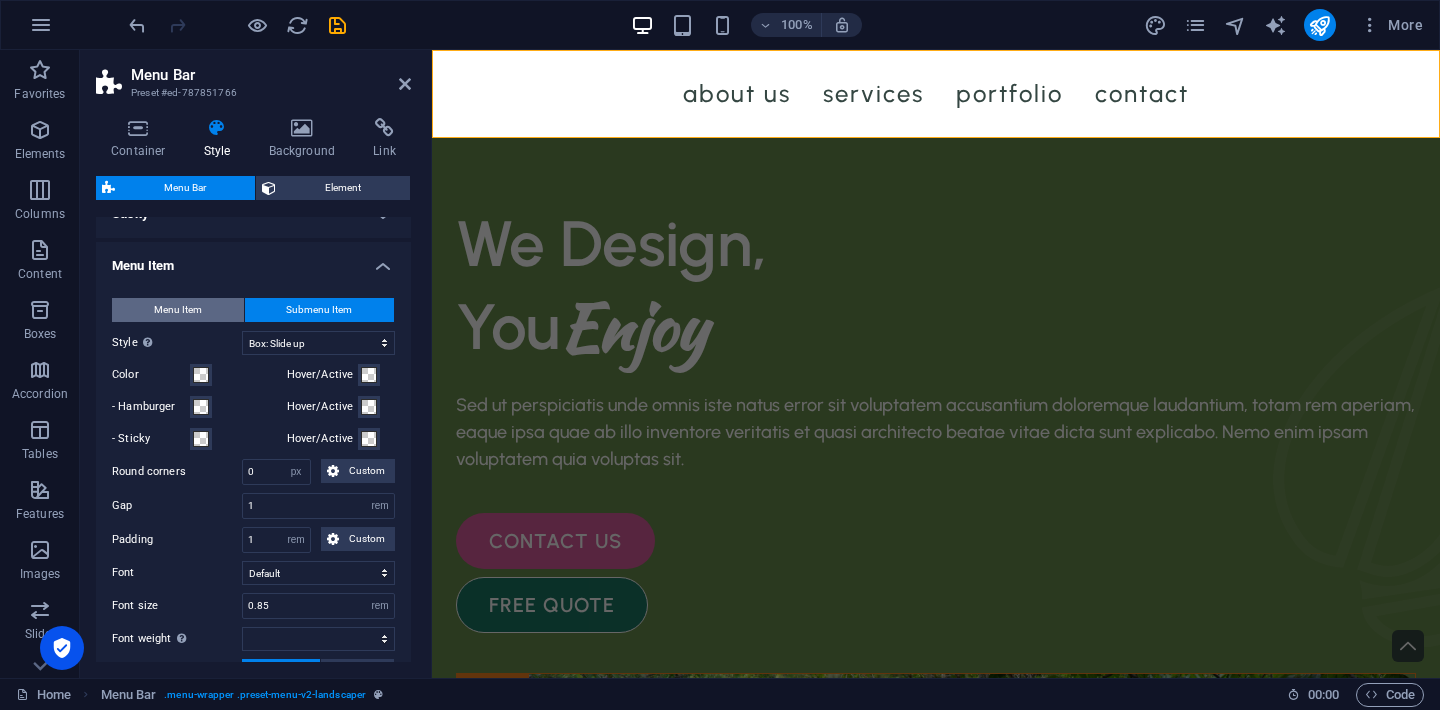 click on "Menu Item" at bounding box center (178, 310) 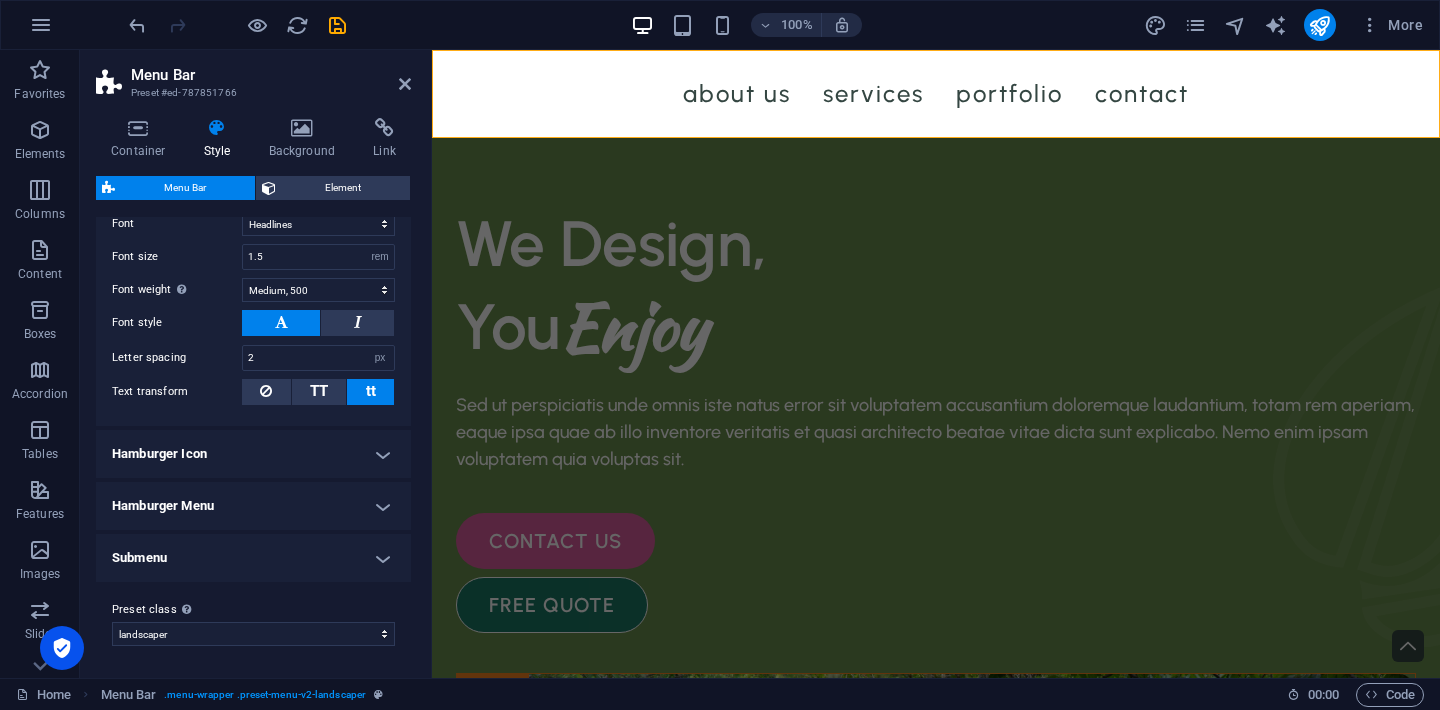 scroll, scrollTop: 1312, scrollLeft: 0, axis: vertical 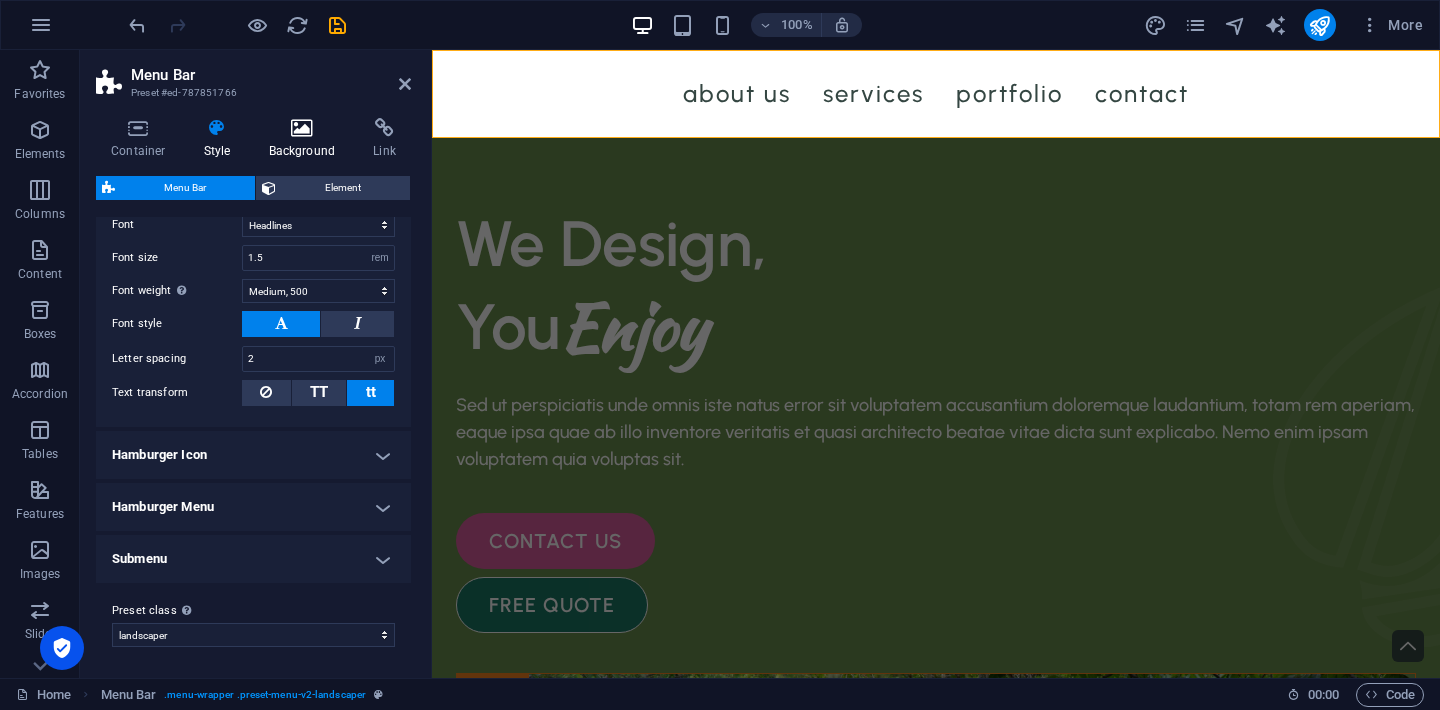 click at bounding box center (302, 128) 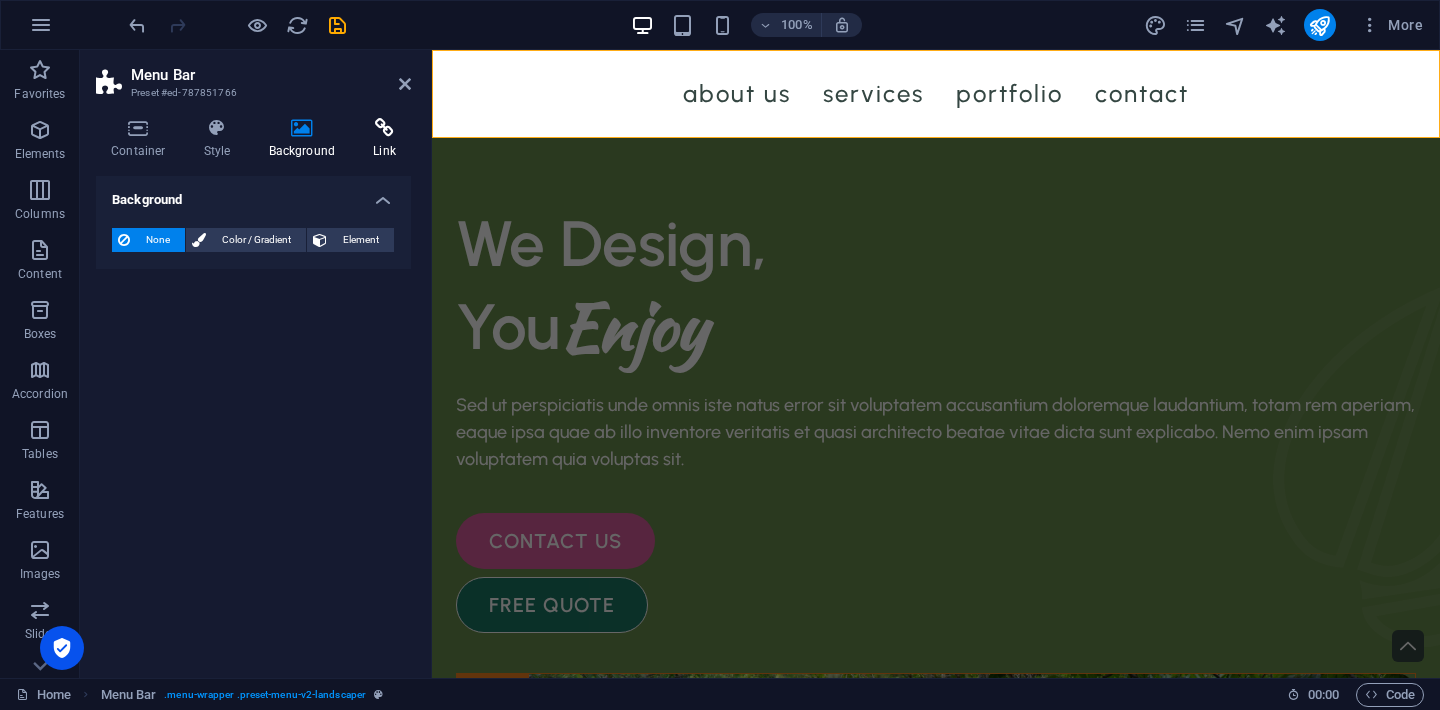 click on "Link" at bounding box center (384, 139) 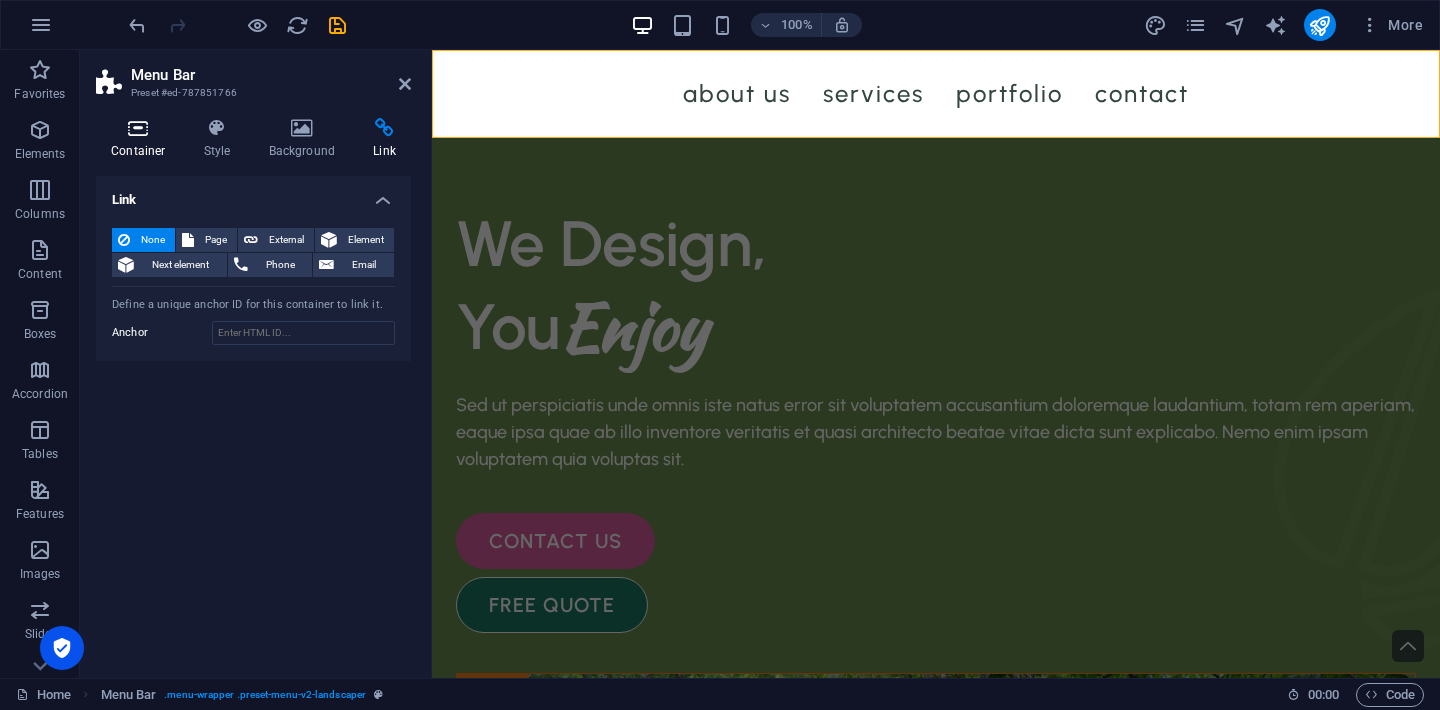 click at bounding box center (138, 128) 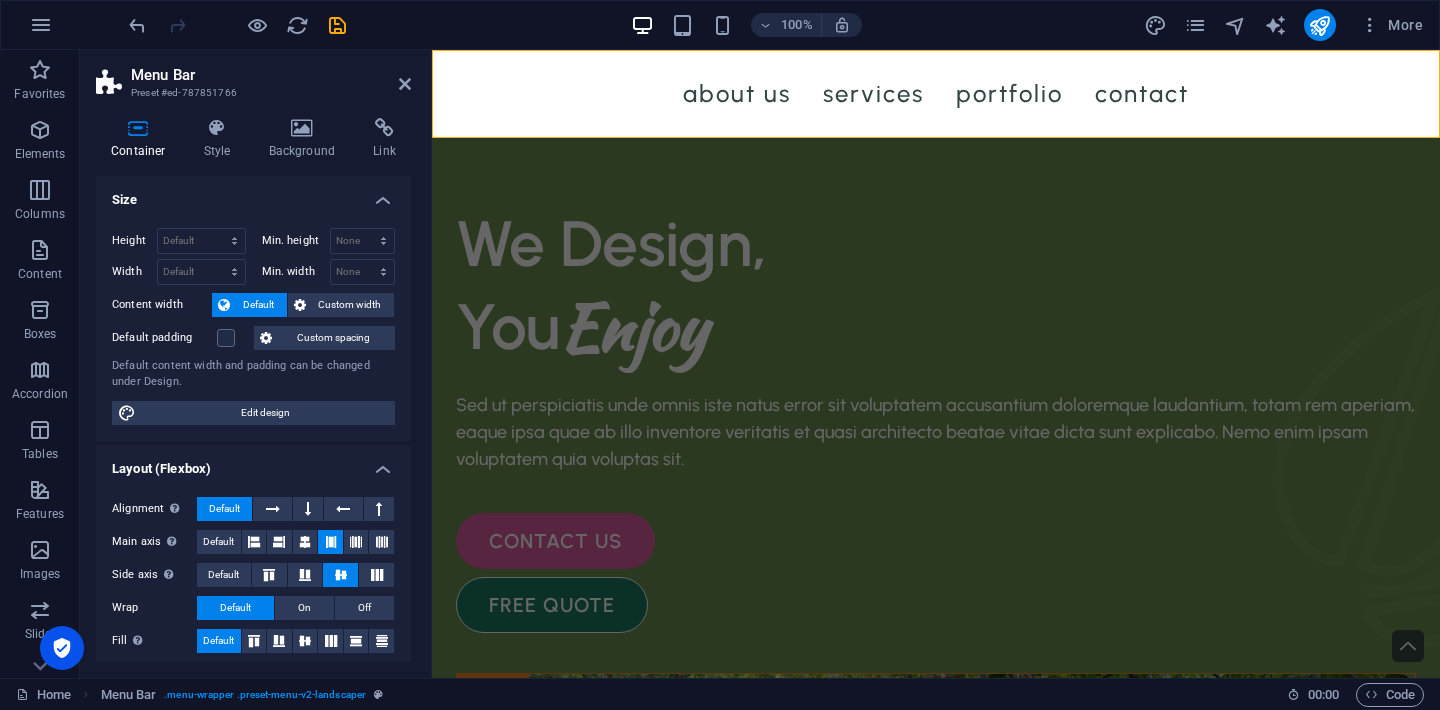 scroll, scrollTop: 0, scrollLeft: 0, axis: both 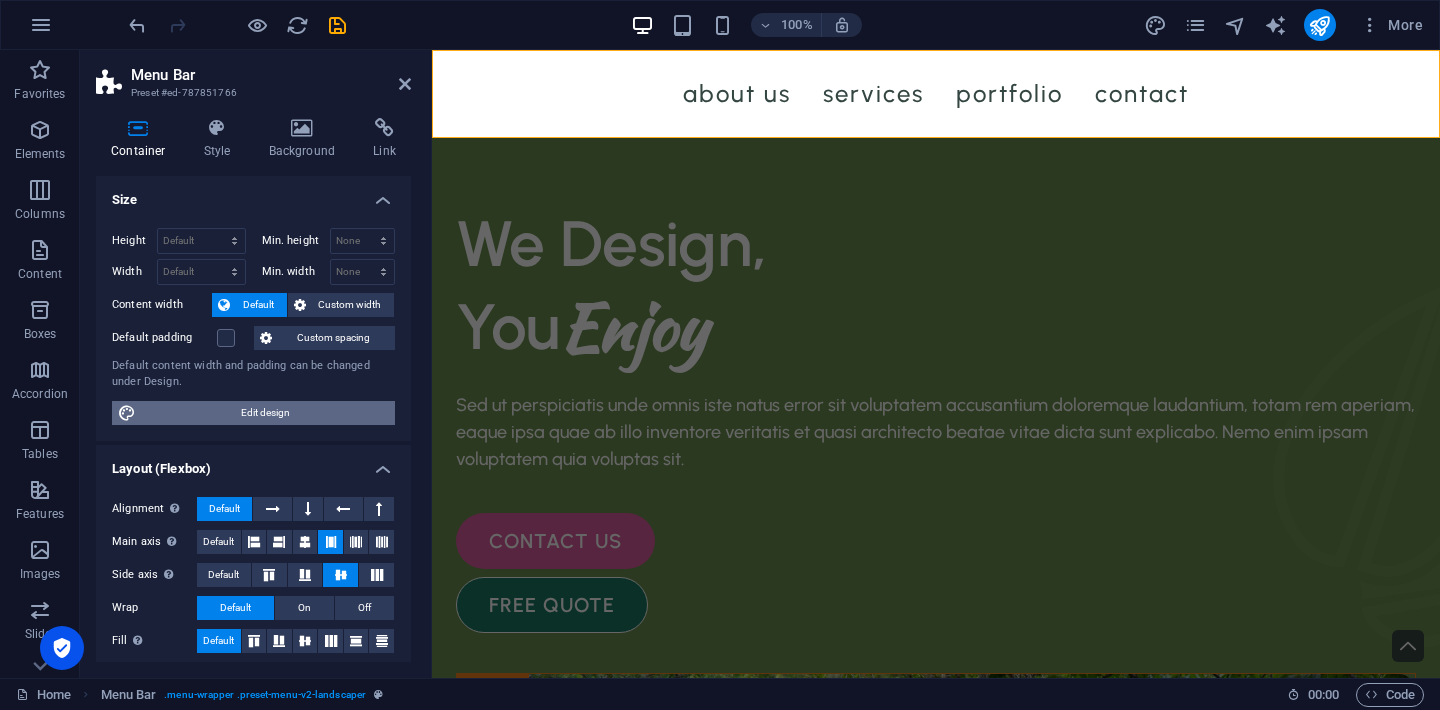 click on "Edit design" at bounding box center [265, 413] 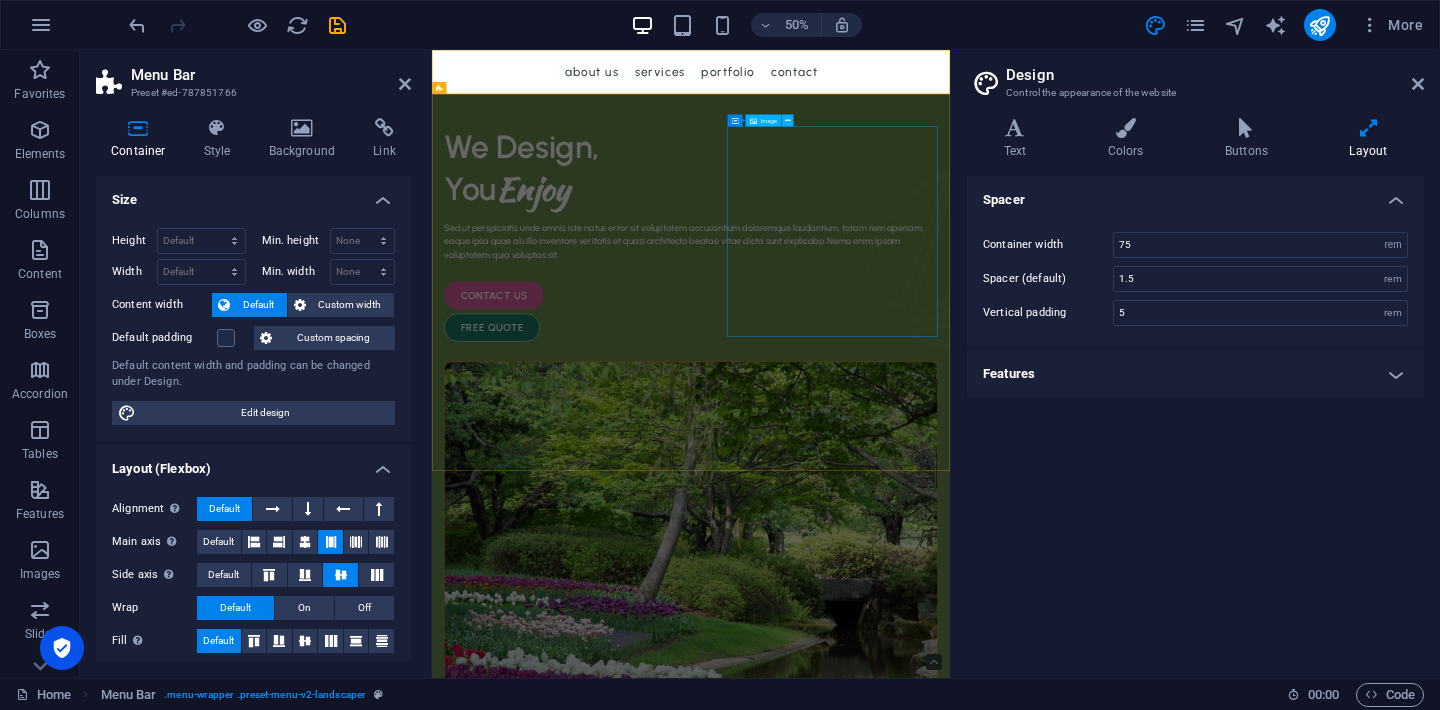 click at bounding box center (950, 1167) 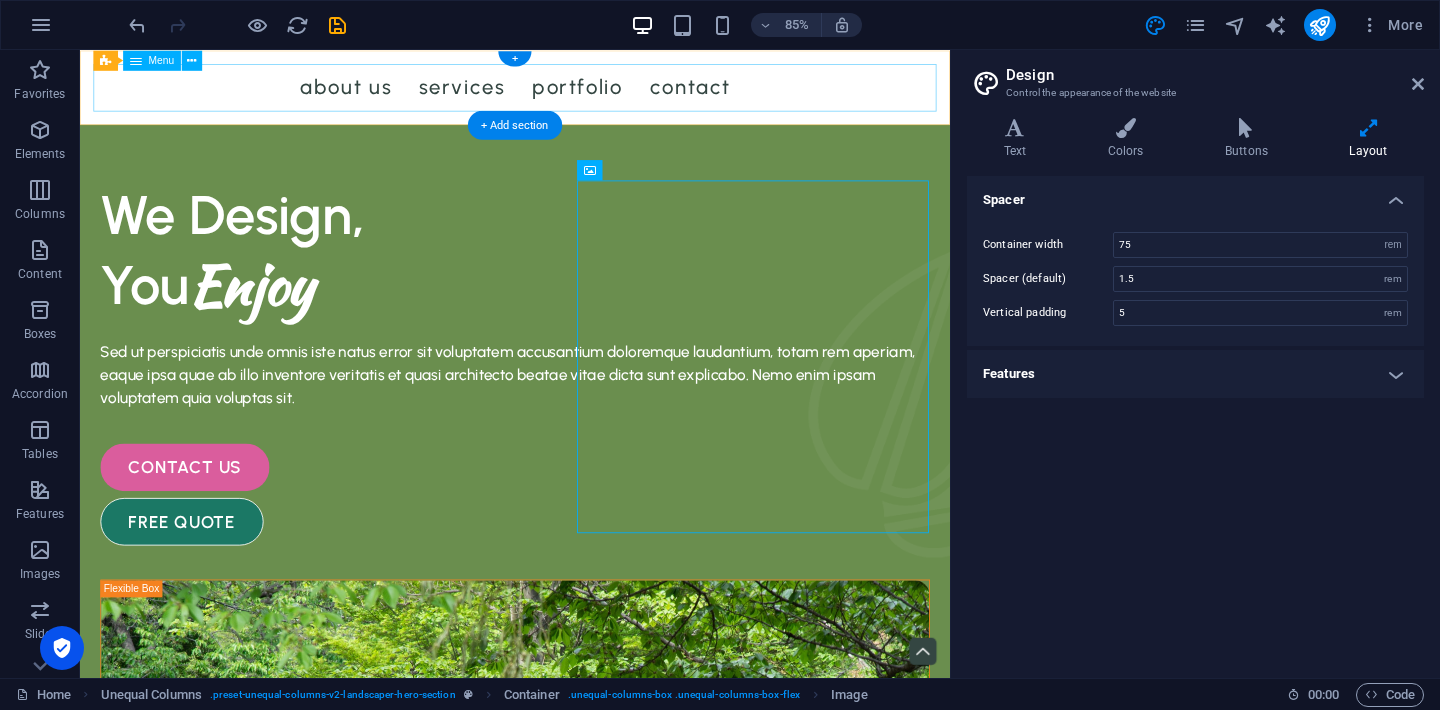 click on "About Us Services Portfolio Contact" at bounding box center [592, 94] 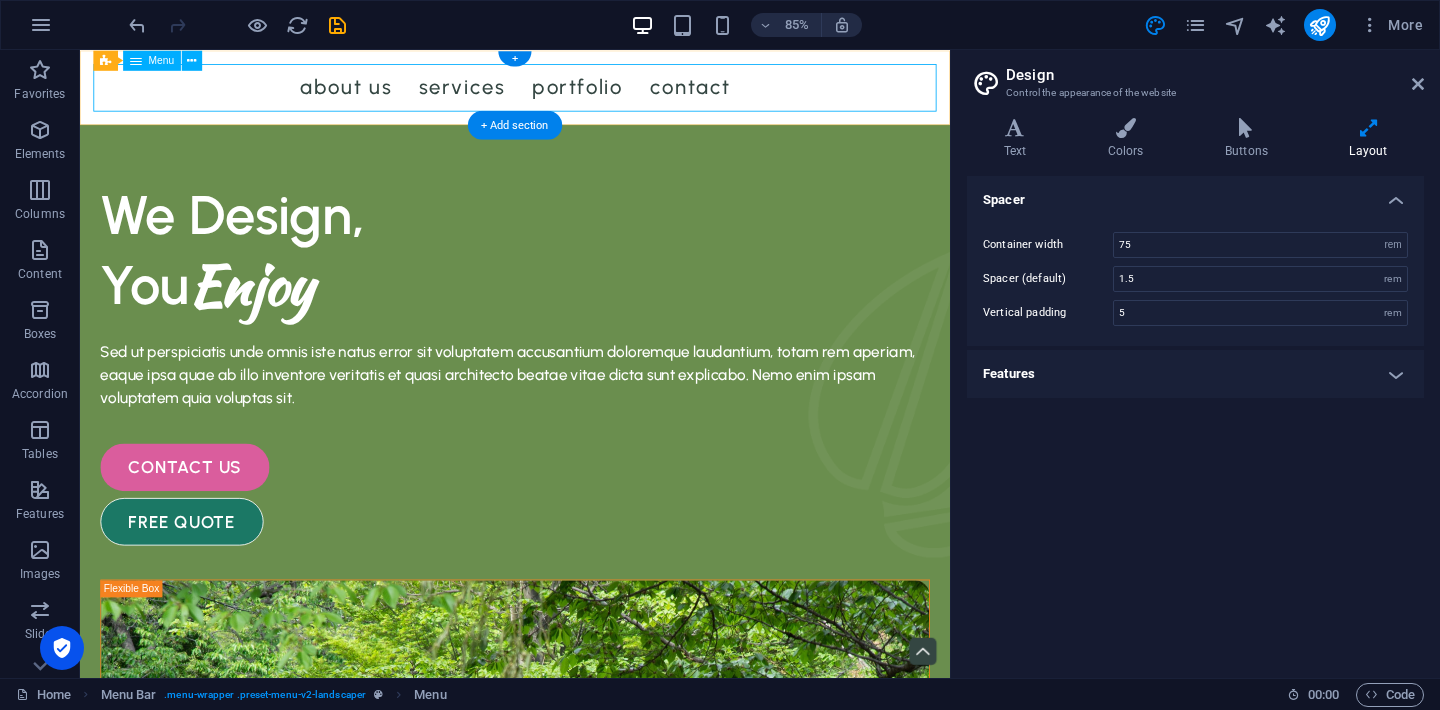 click on "About Us Services Portfolio Contact" at bounding box center [592, 94] 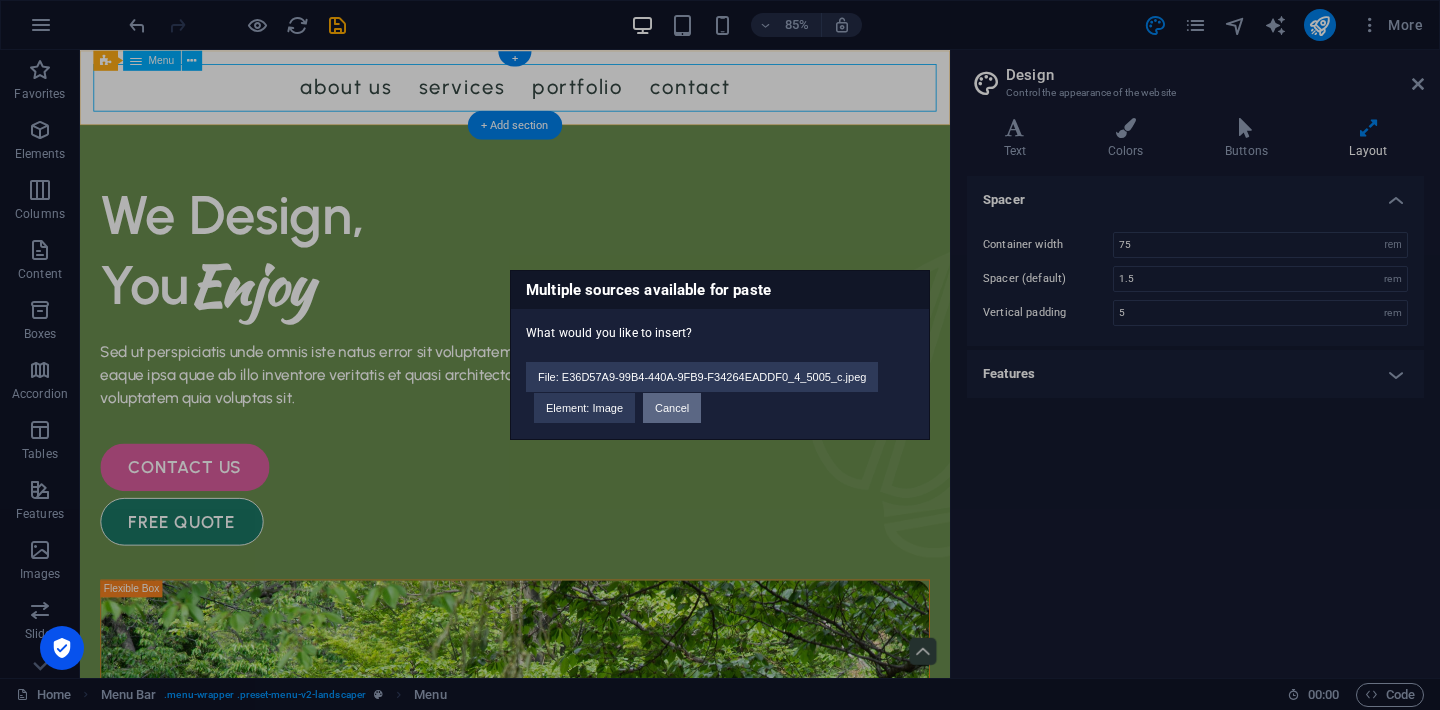 type 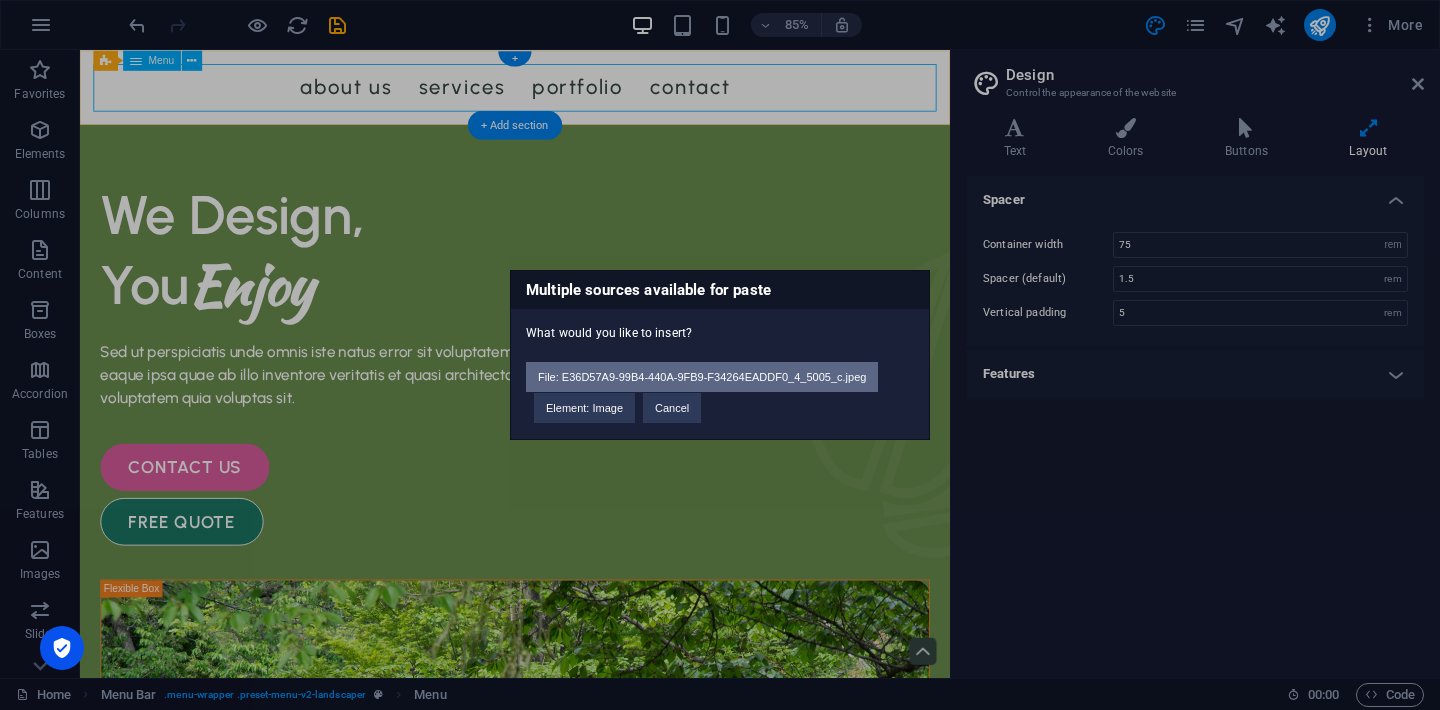 click on "File: E36D57A9-99B4-440A-9FB9-F34264EADDF0_4_5005_c.jpeg" at bounding box center (702, 377) 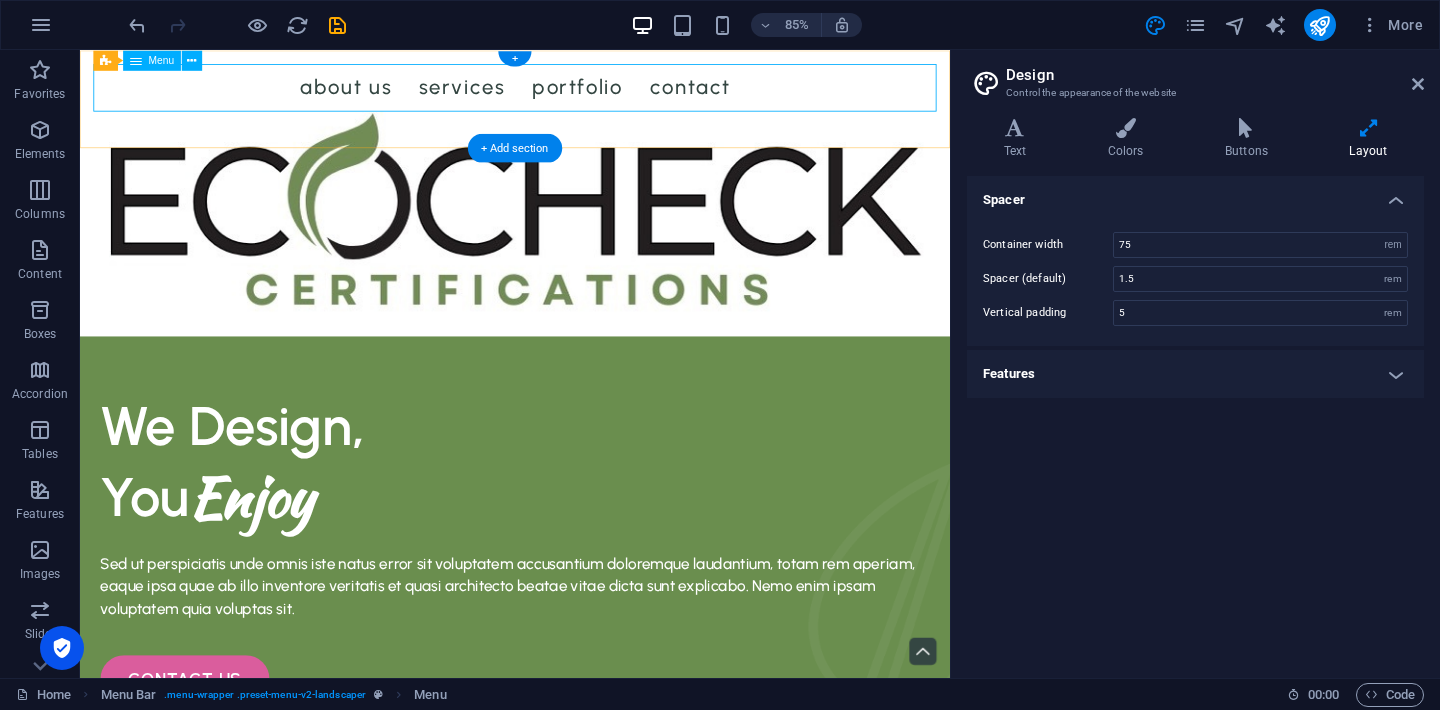 click on "About Us Services Portfolio Contact" at bounding box center [592, 94] 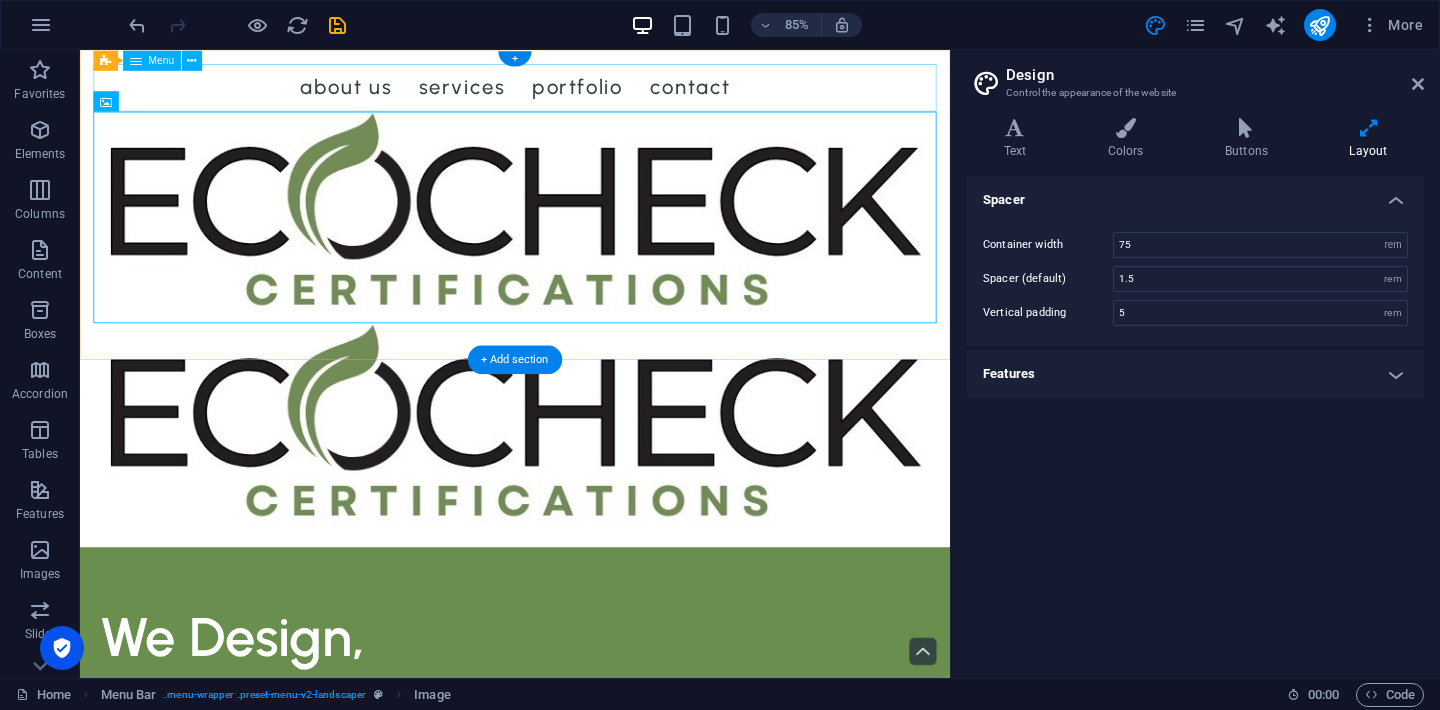 click on "About Us Services Portfolio Contact" at bounding box center (592, 94) 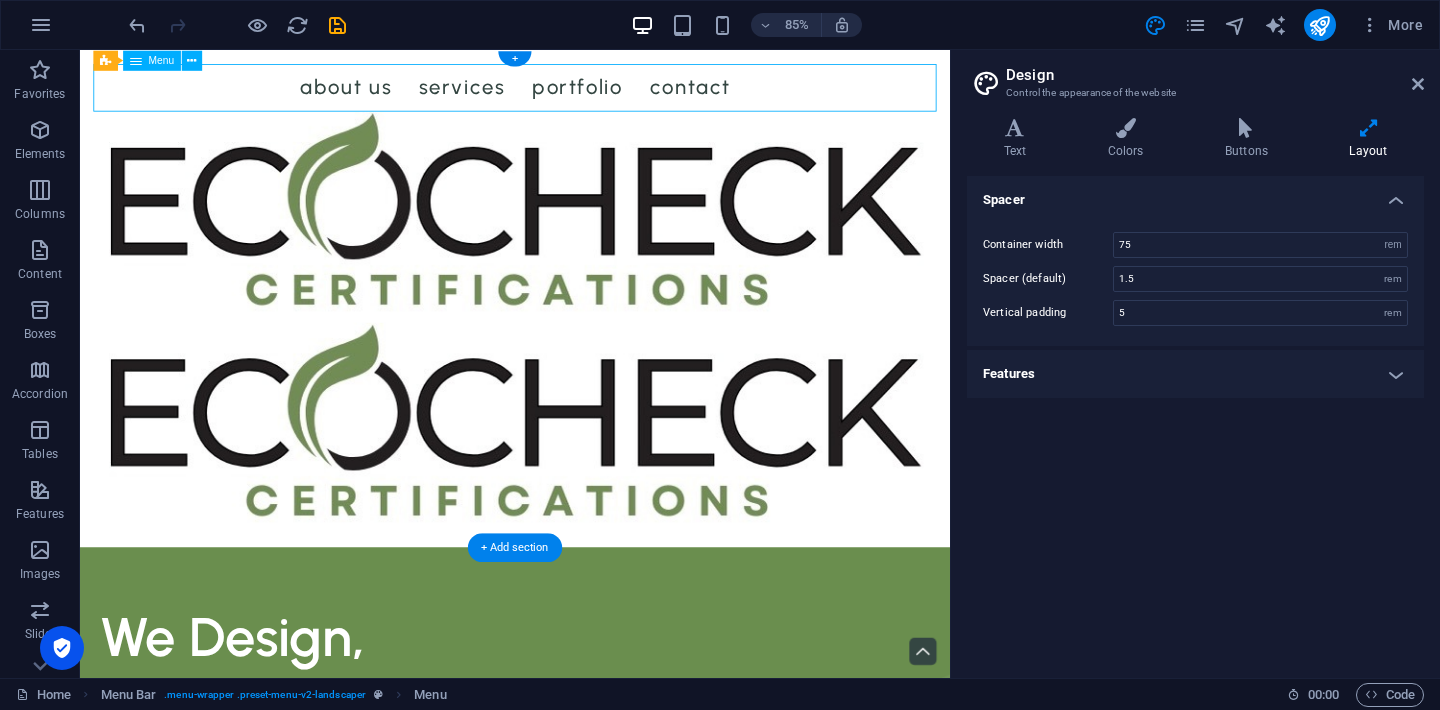 click on "About Us Services Portfolio Contact" at bounding box center [592, 94] 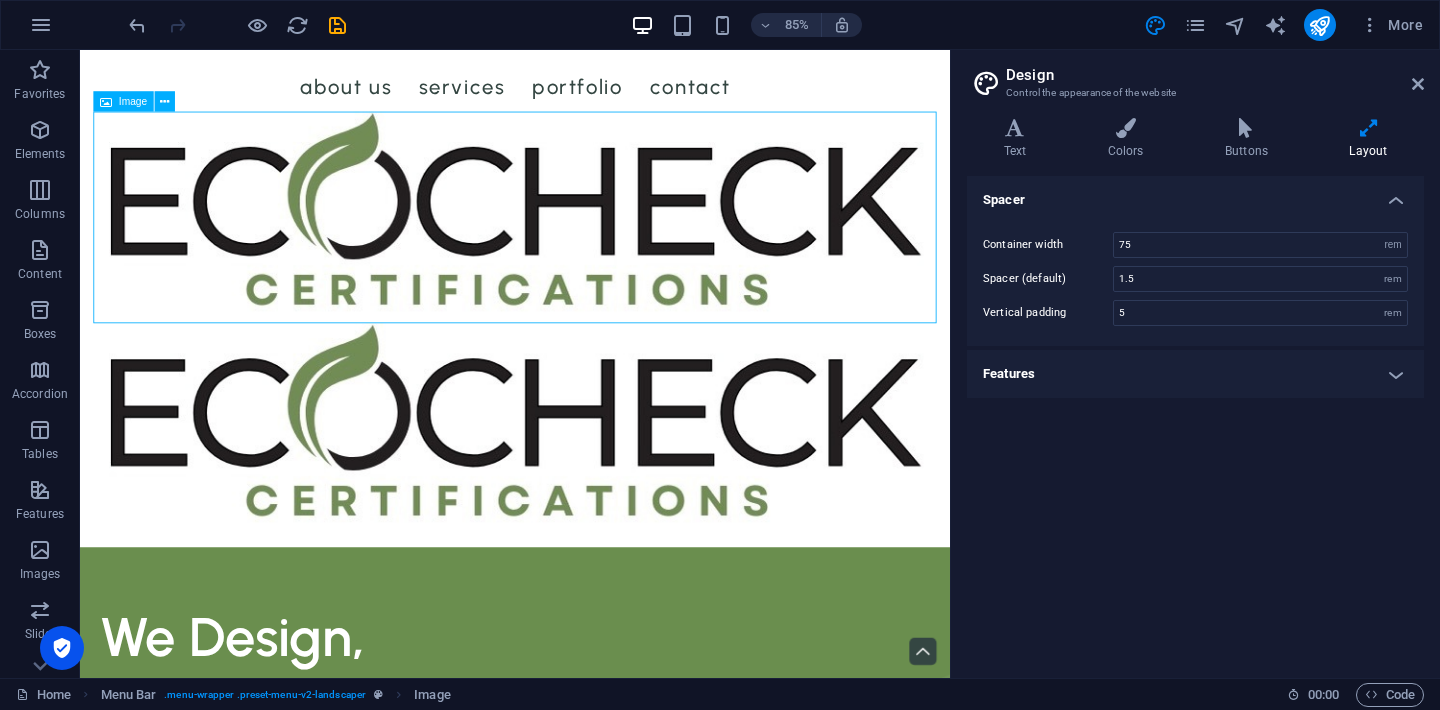 click at bounding box center [592, 246] 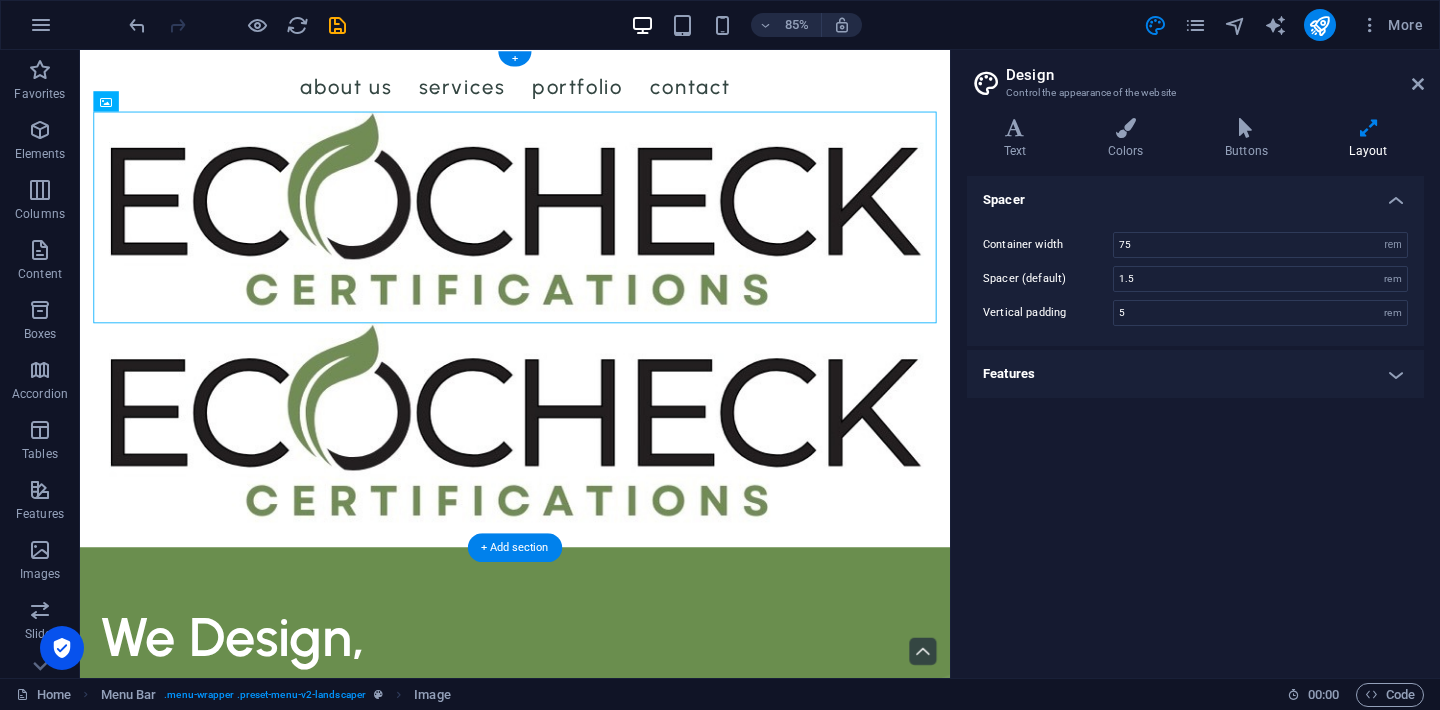 click on "About Us Services Portfolio Contact" at bounding box center (592, 94) 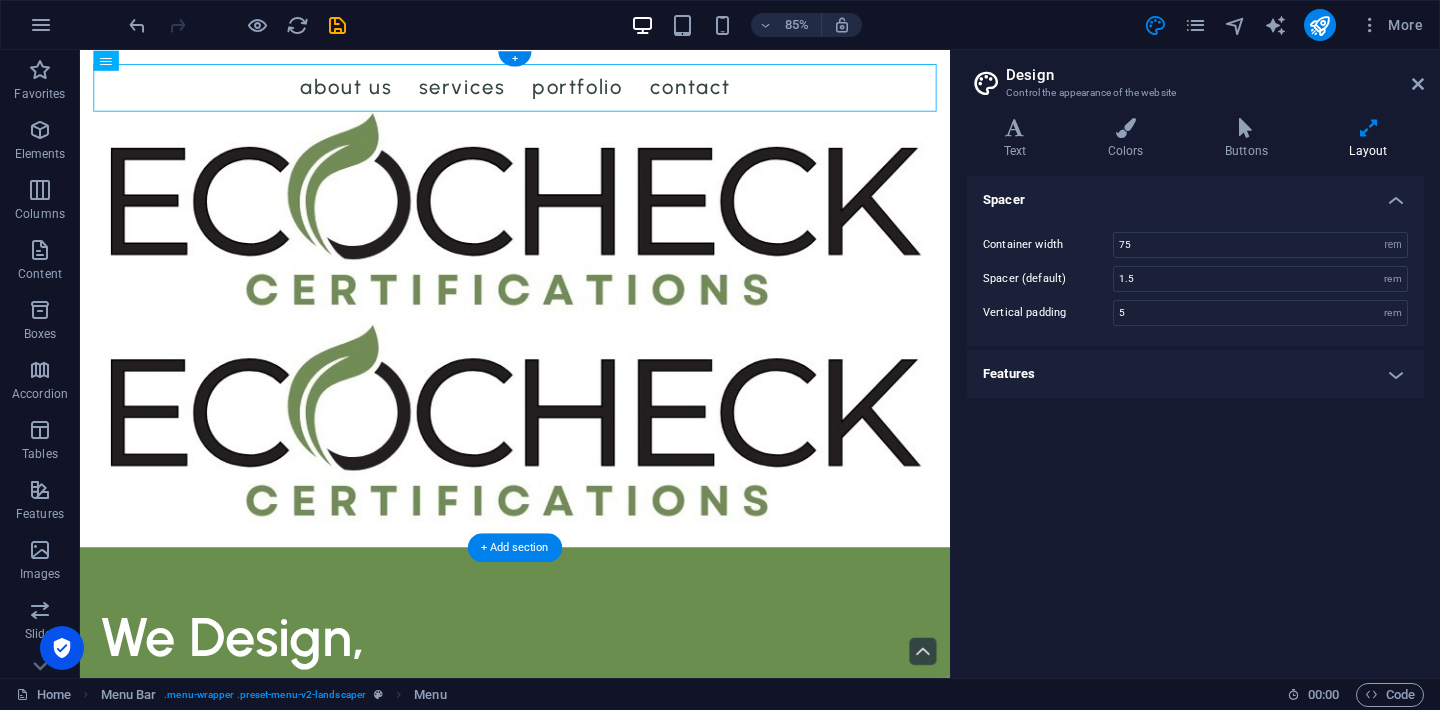 click on "About Us Services Portfolio Contact" at bounding box center [592, 94] 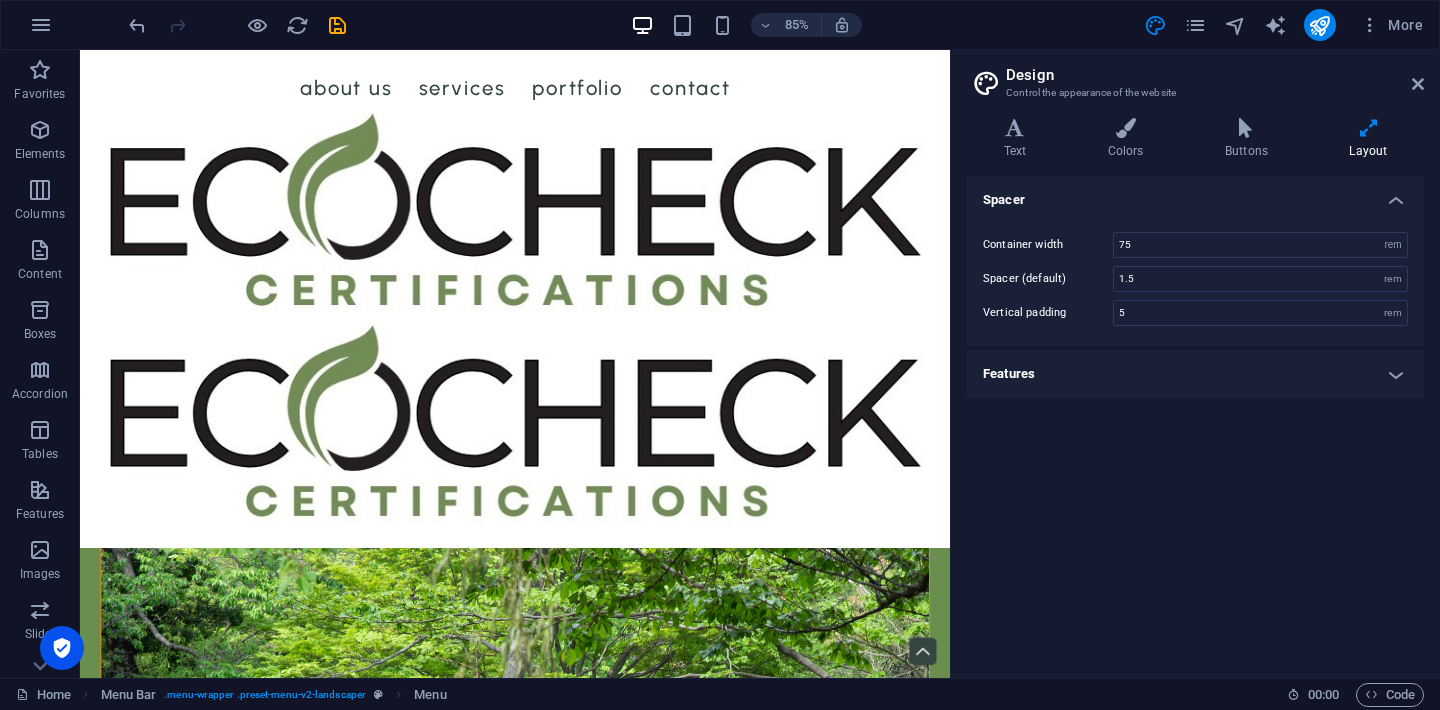 scroll, scrollTop: 699, scrollLeft: 0, axis: vertical 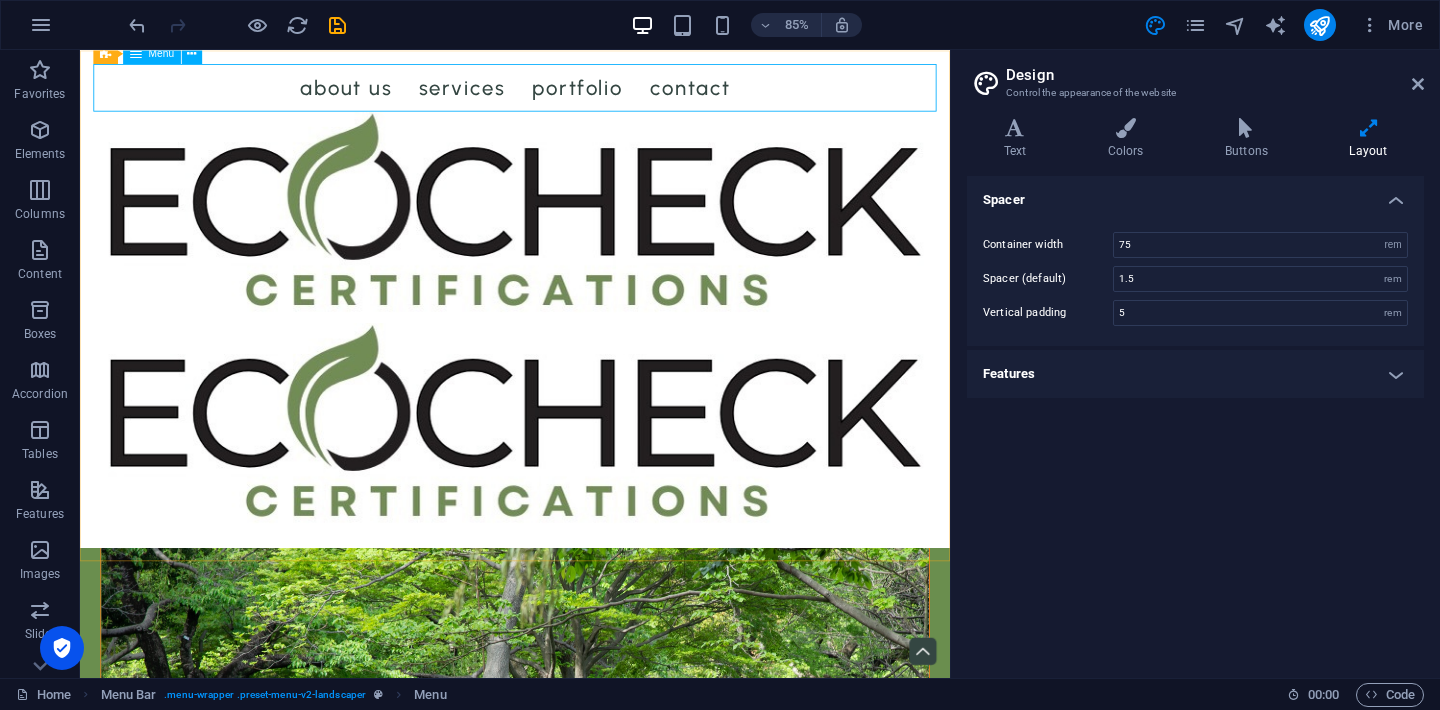 click on "About Us Services Portfolio Contact" at bounding box center (592, 94) 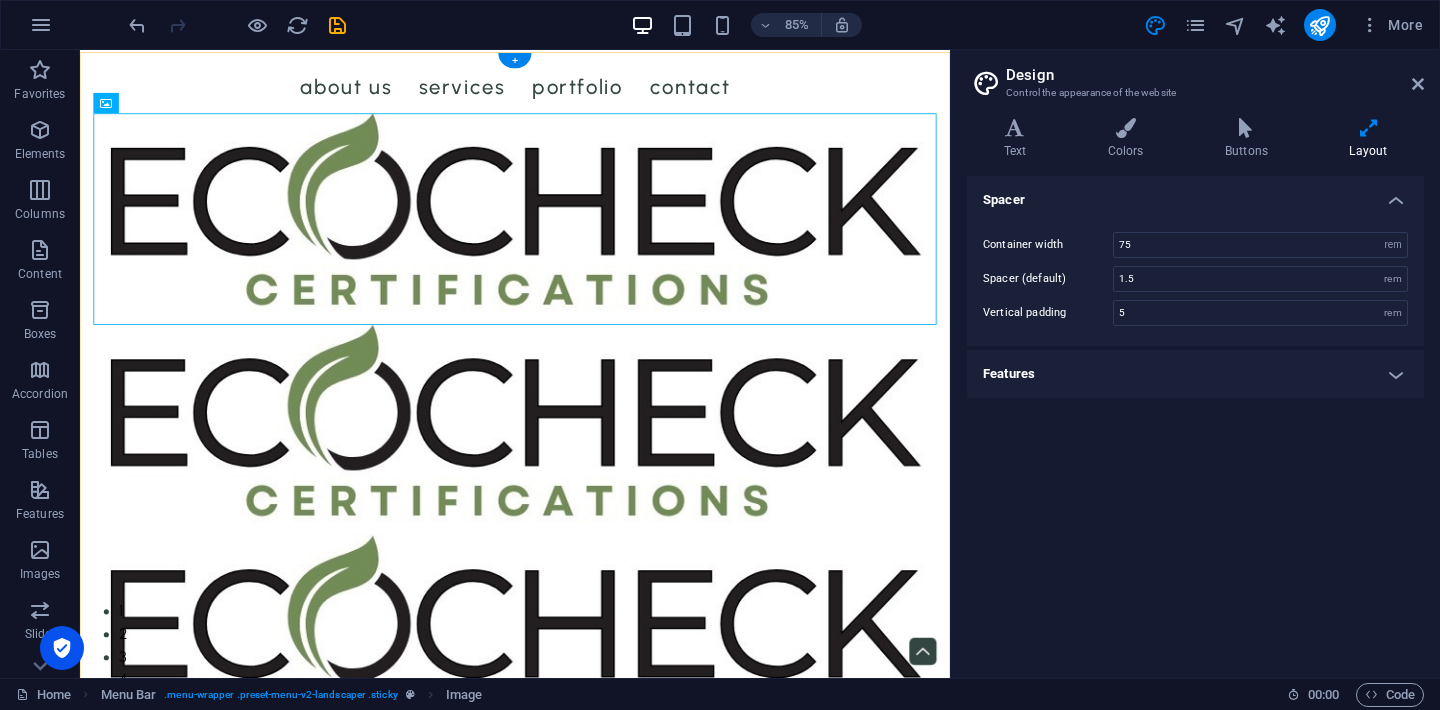 scroll, scrollTop: 0, scrollLeft: 0, axis: both 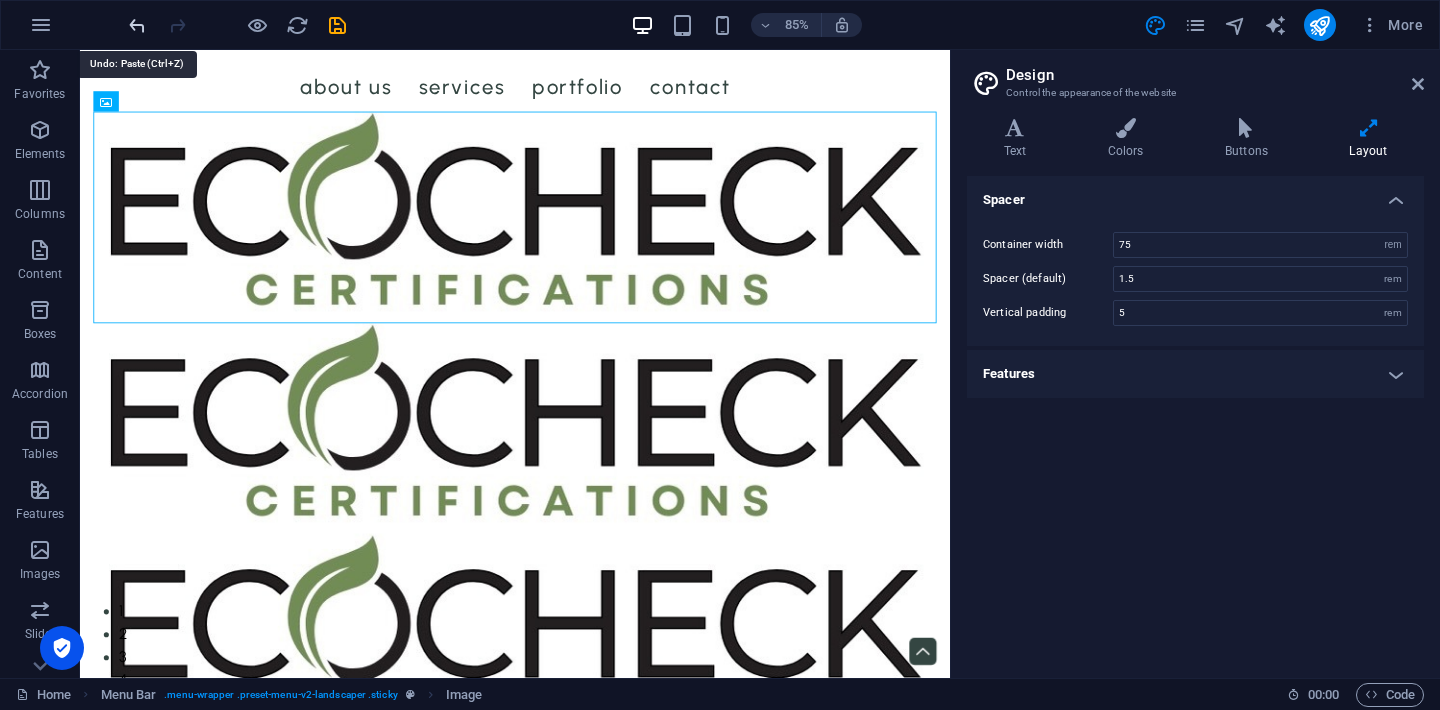 click at bounding box center (137, 25) 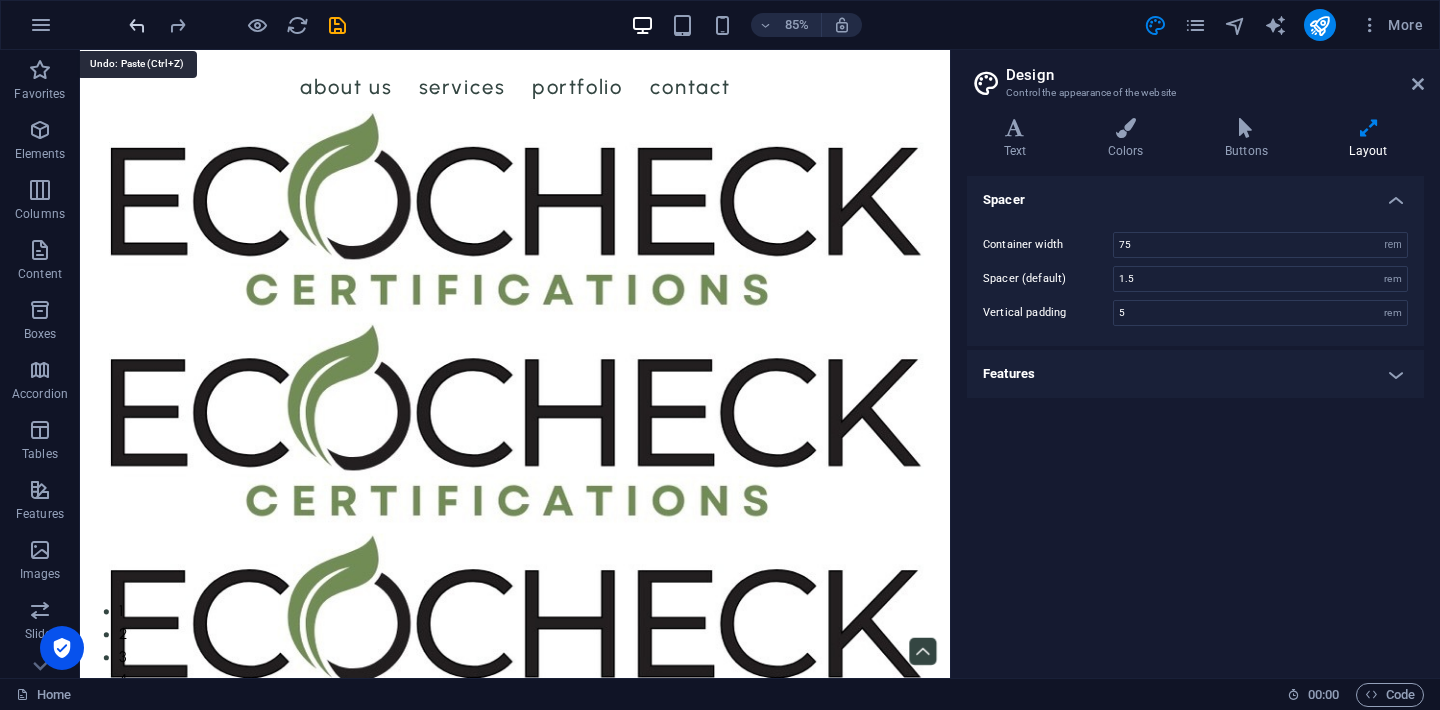 click at bounding box center [137, 25] 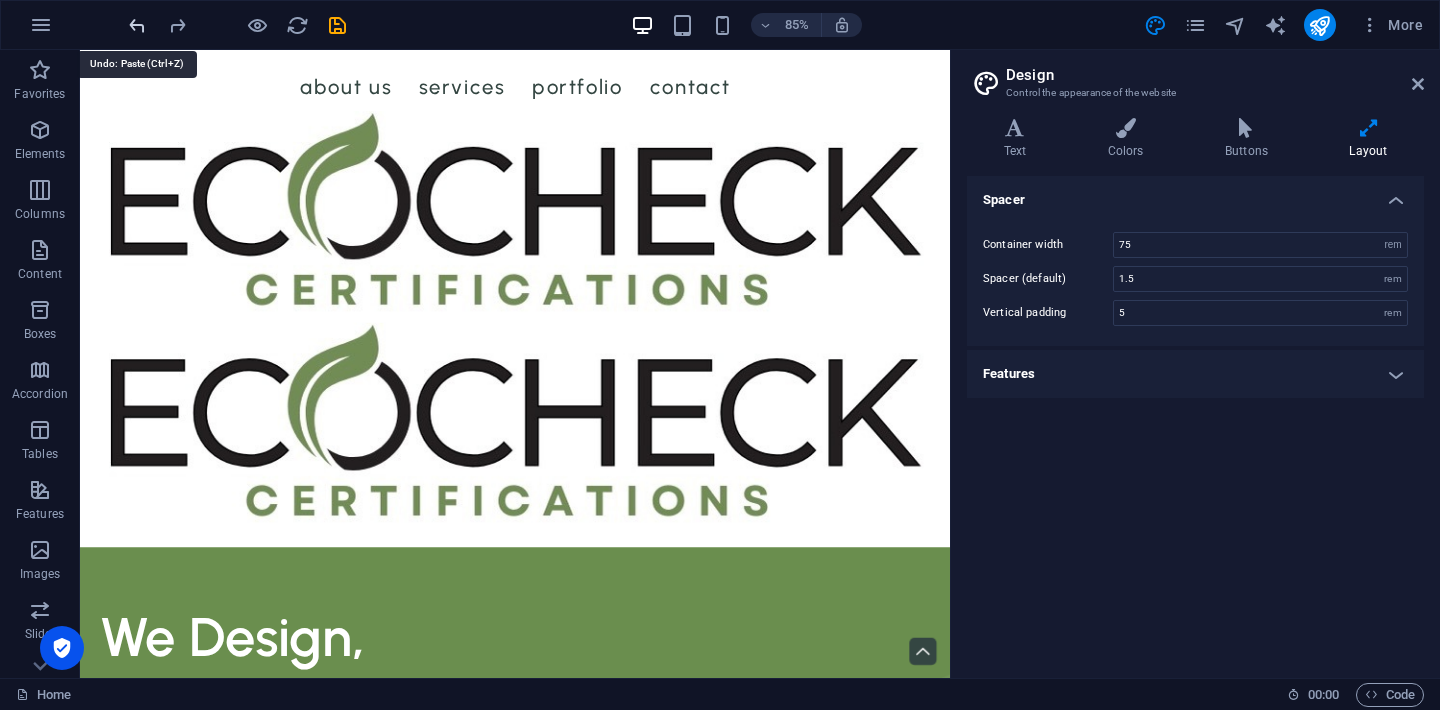 click at bounding box center [137, 25] 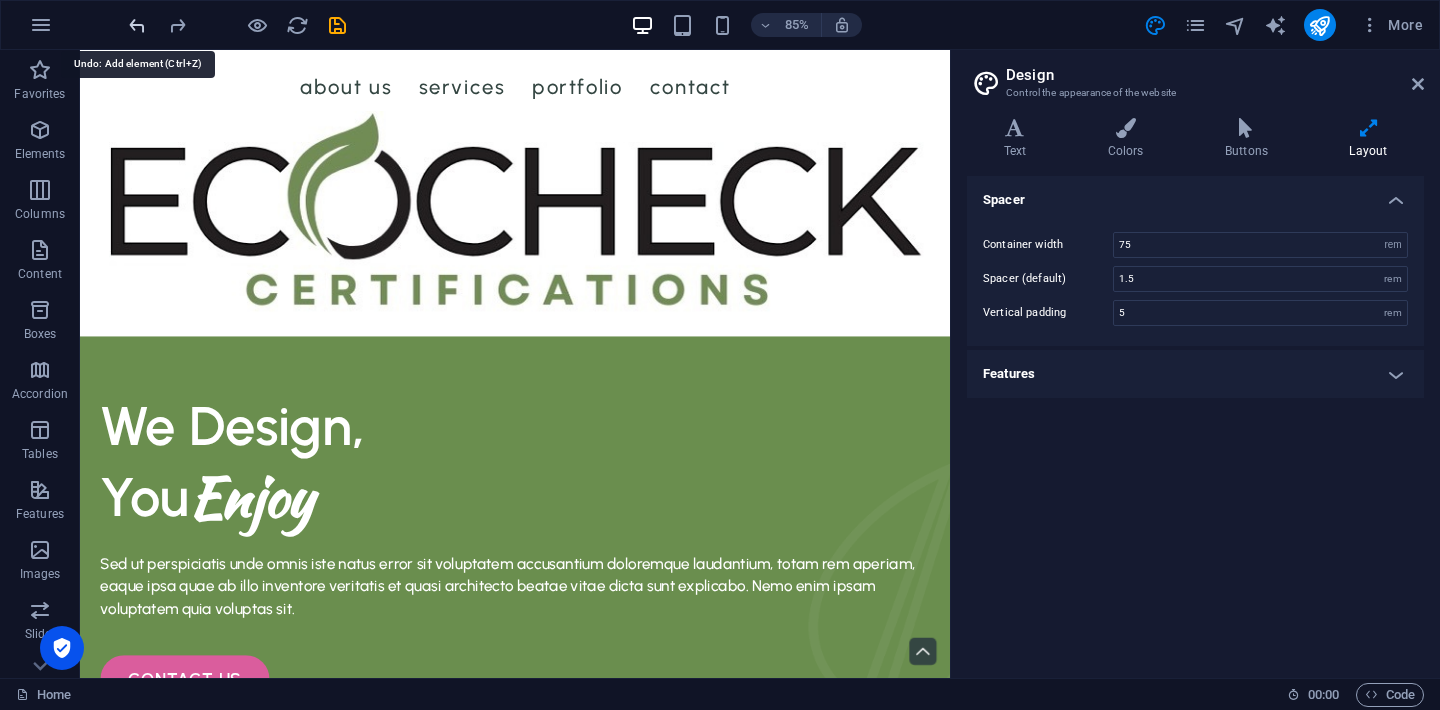 click at bounding box center [137, 25] 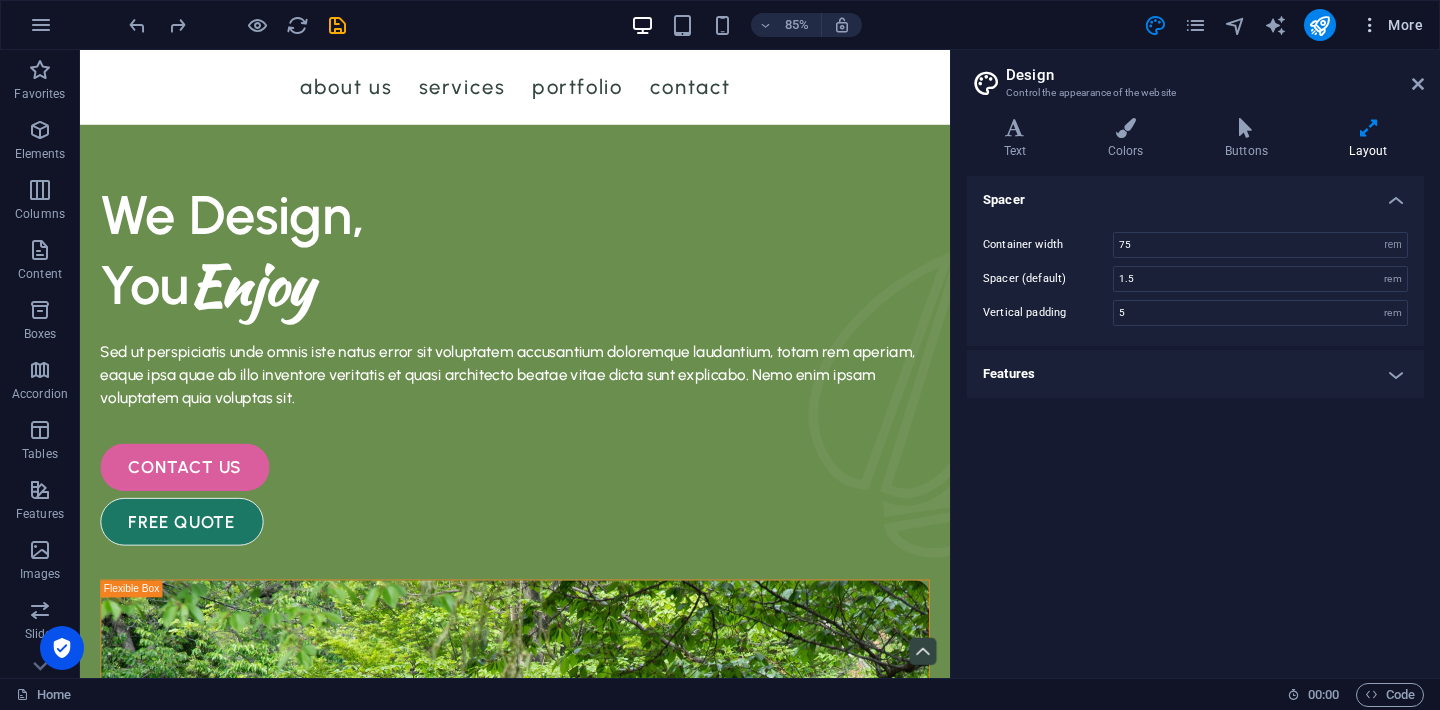 click at bounding box center [1370, 25] 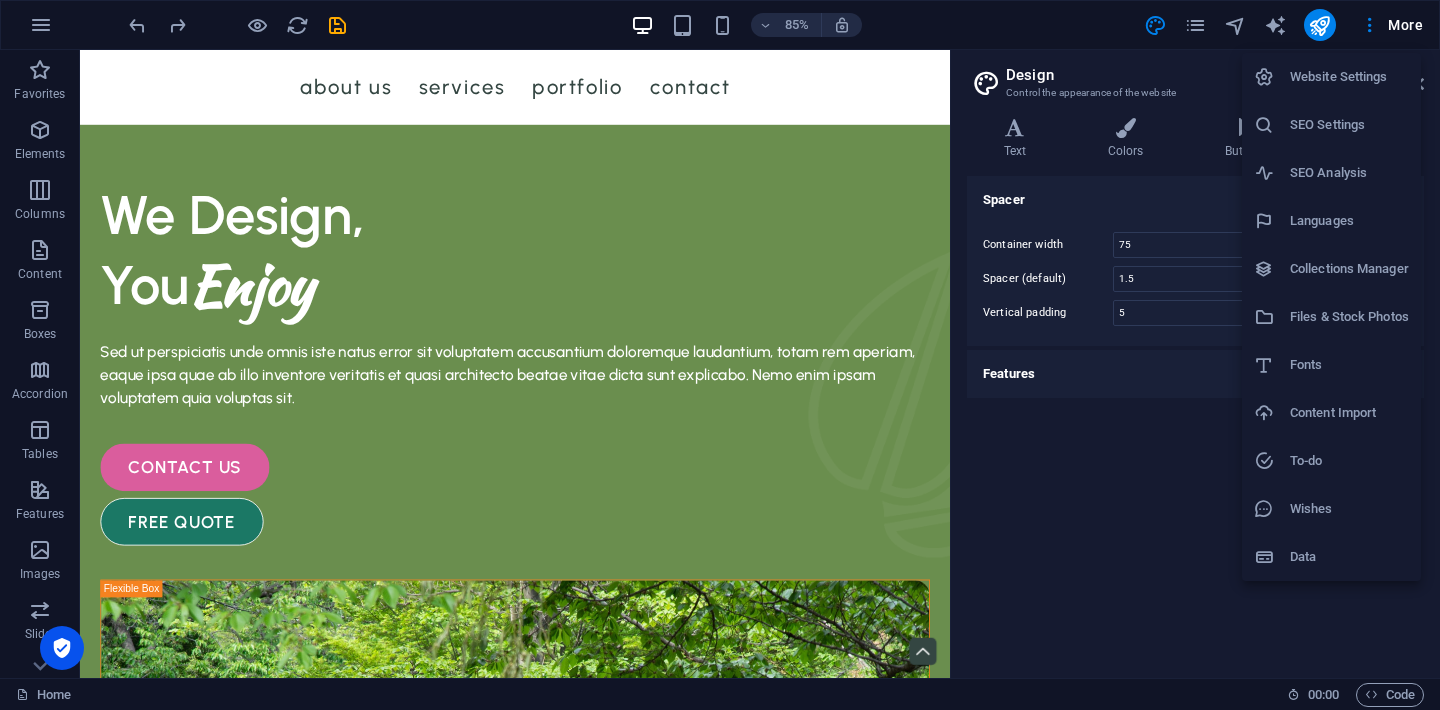 click at bounding box center (720, 355) 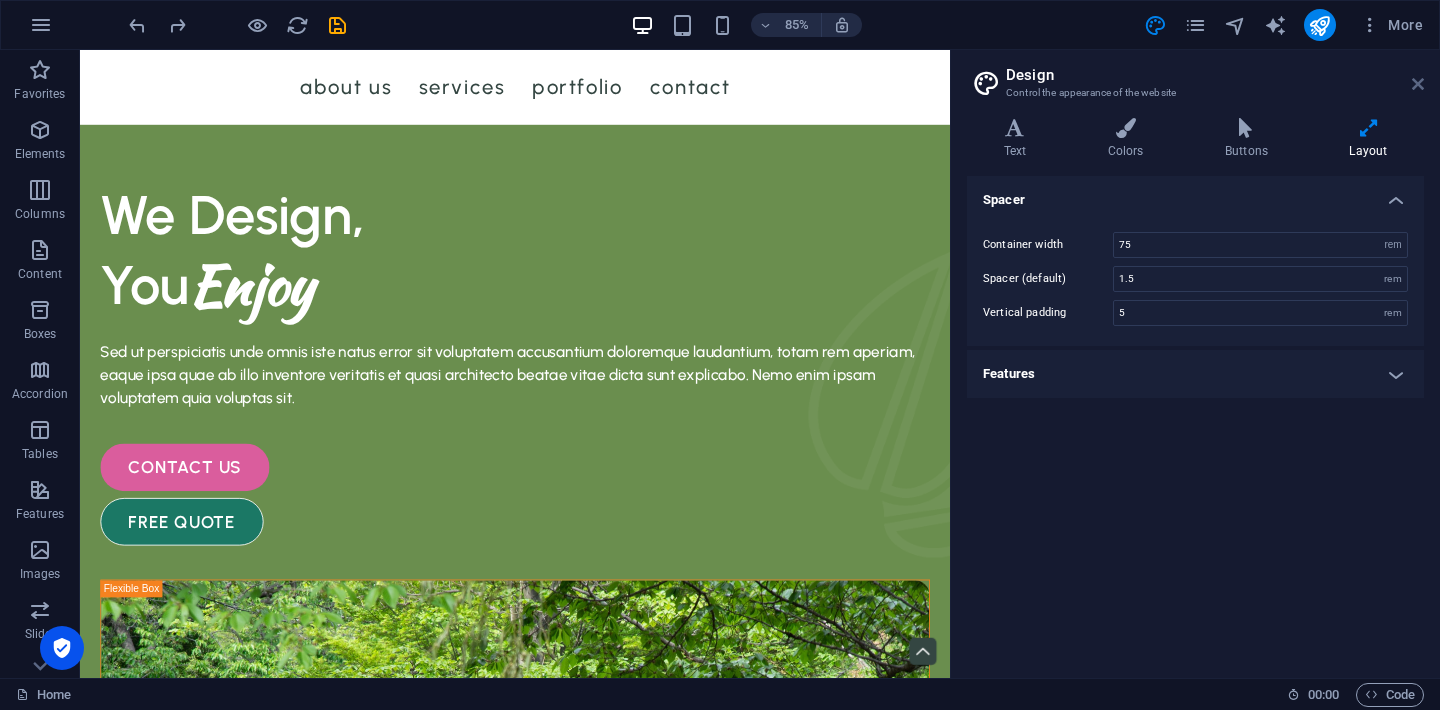 click at bounding box center (1418, 84) 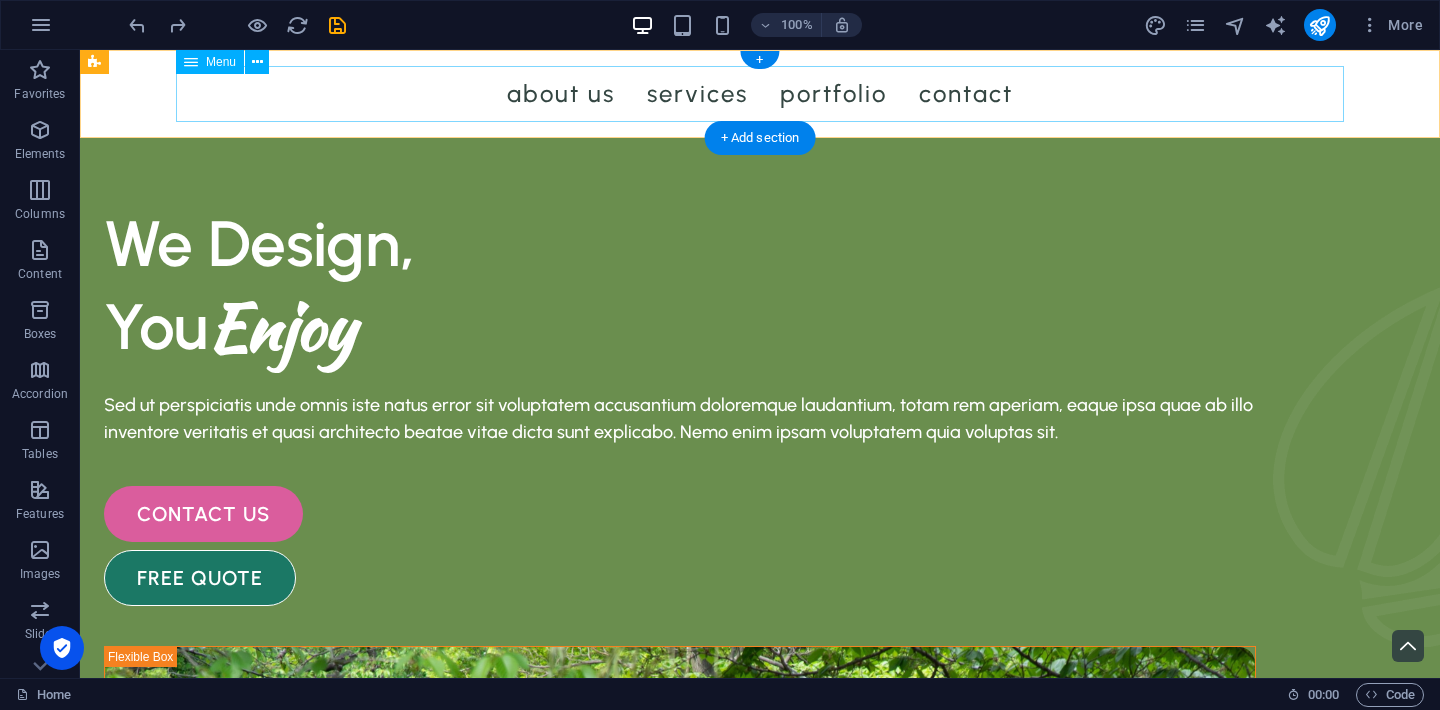 click on "About Us Services Portfolio Contact" at bounding box center (760, 94) 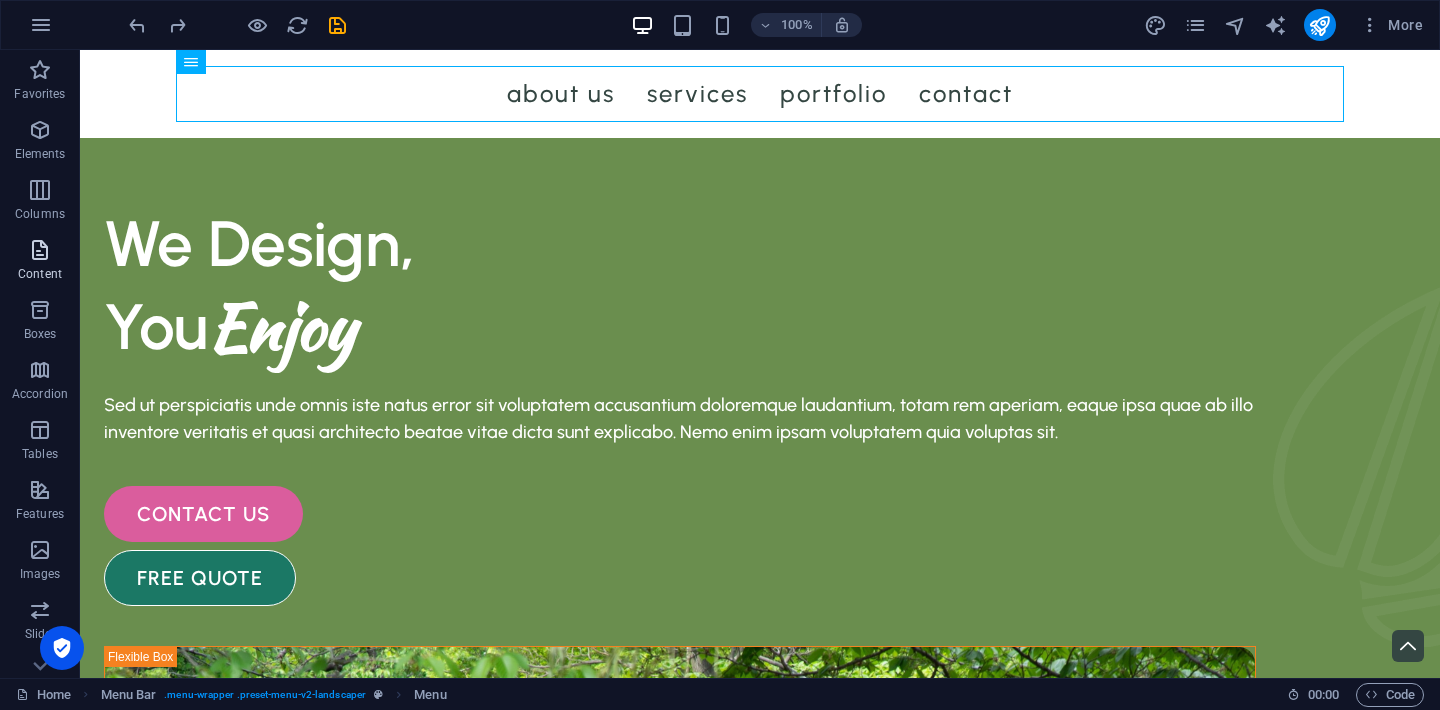 click at bounding box center (40, 250) 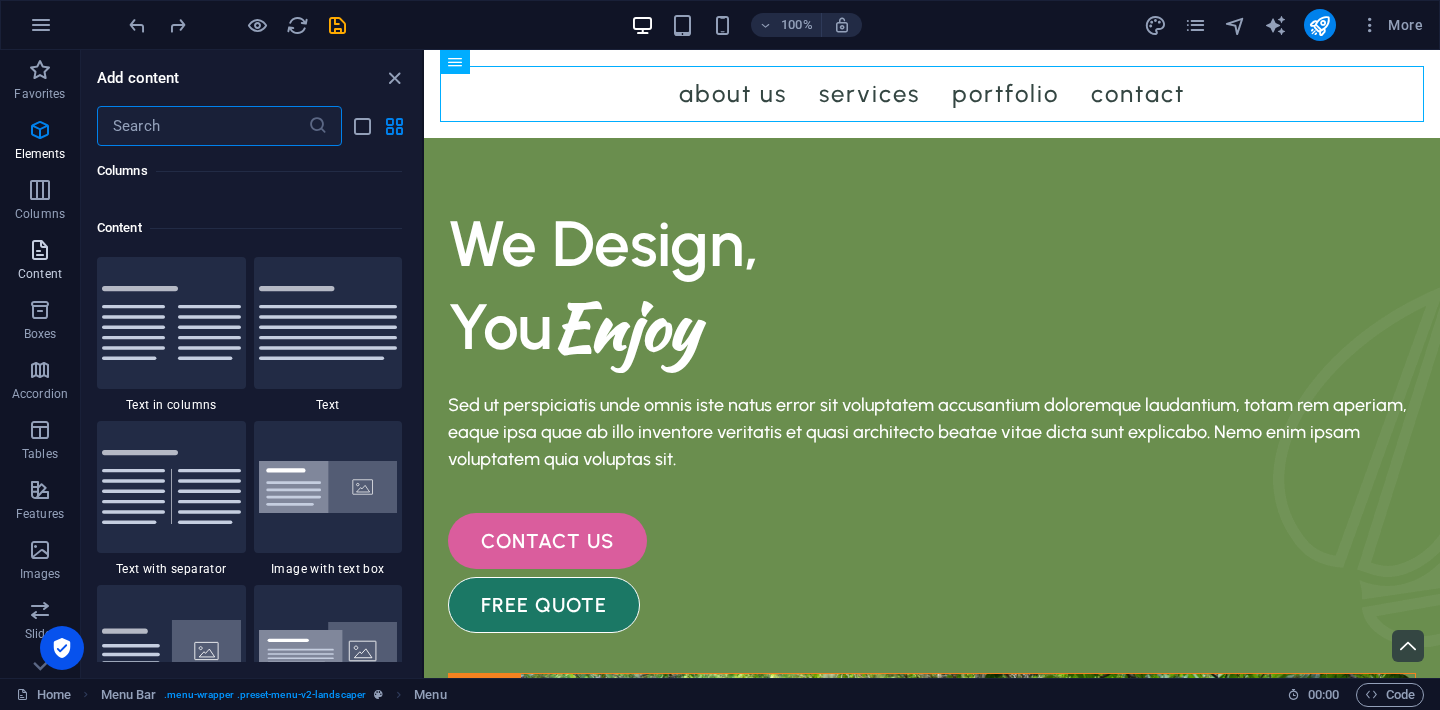 scroll, scrollTop: 3499, scrollLeft: 0, axis: vertical 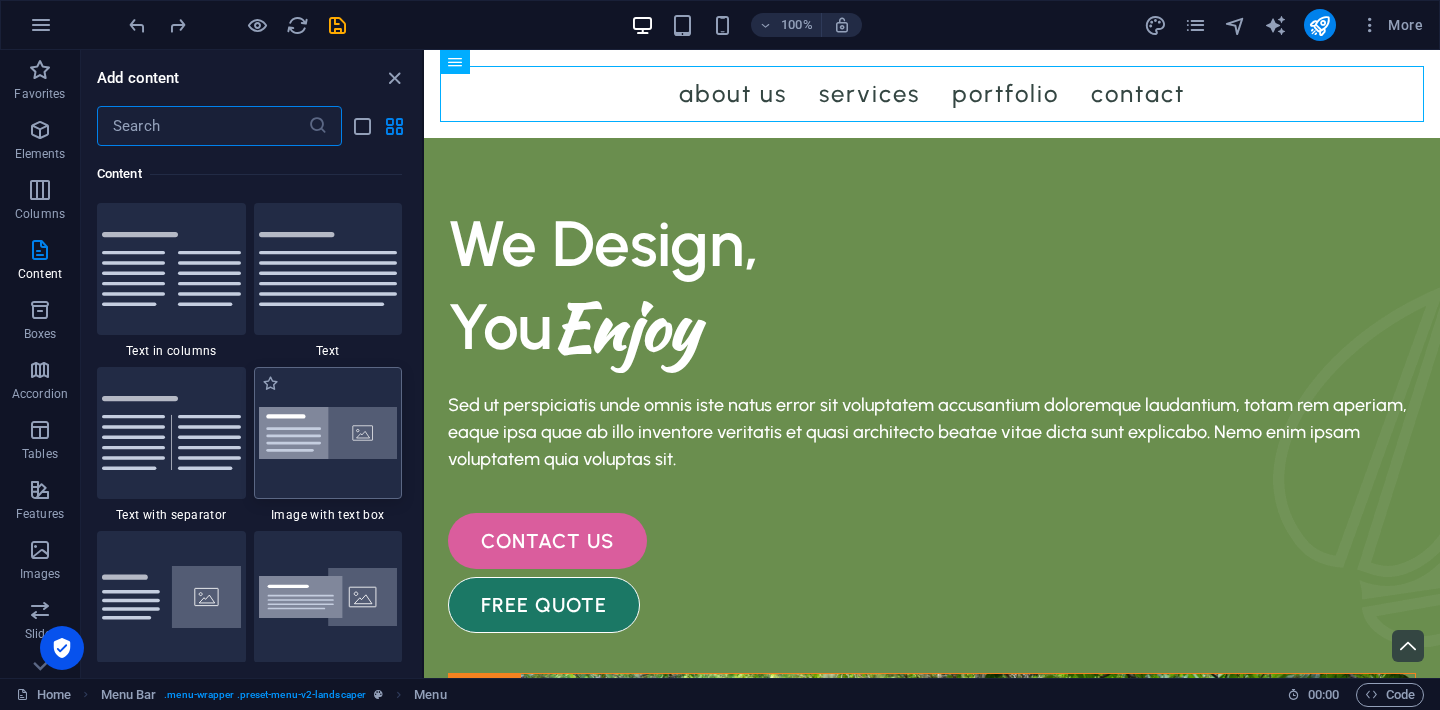 click at bounding box center [328, 433] 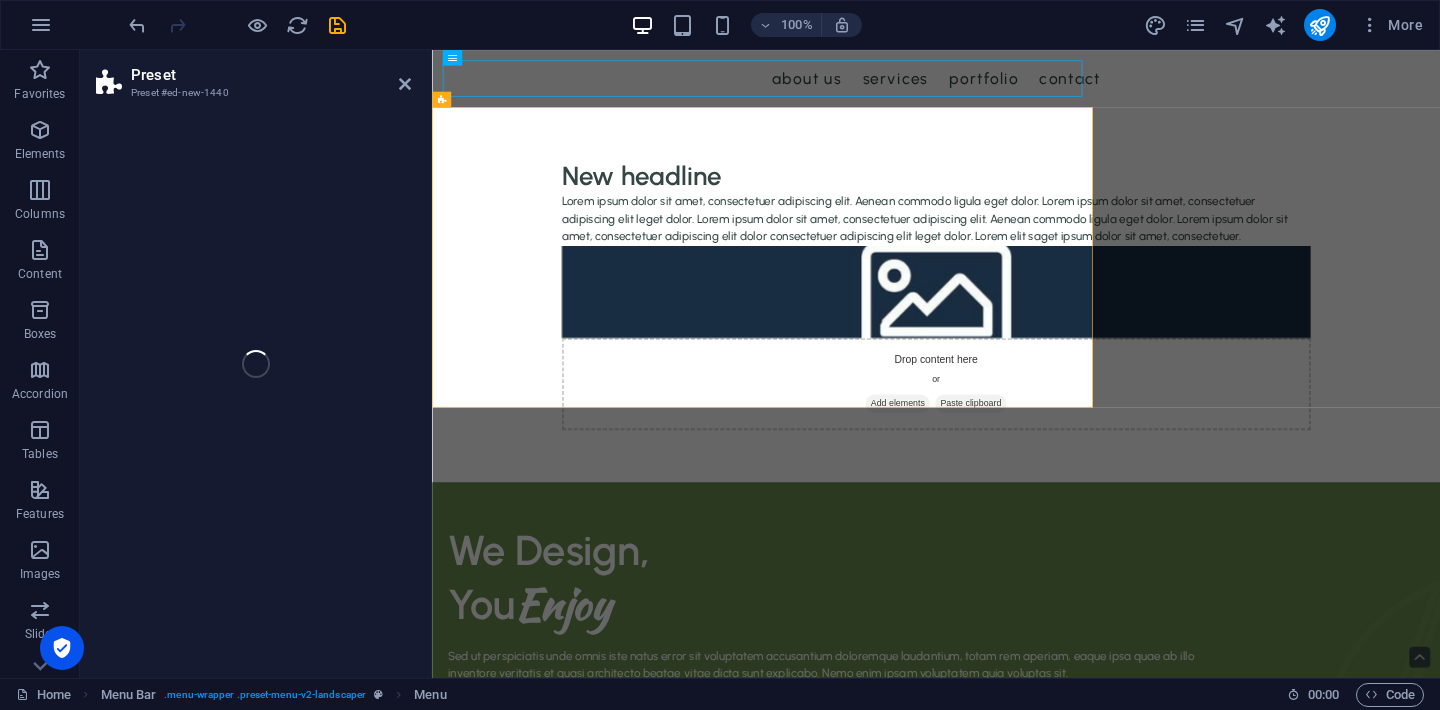 select on "rem" 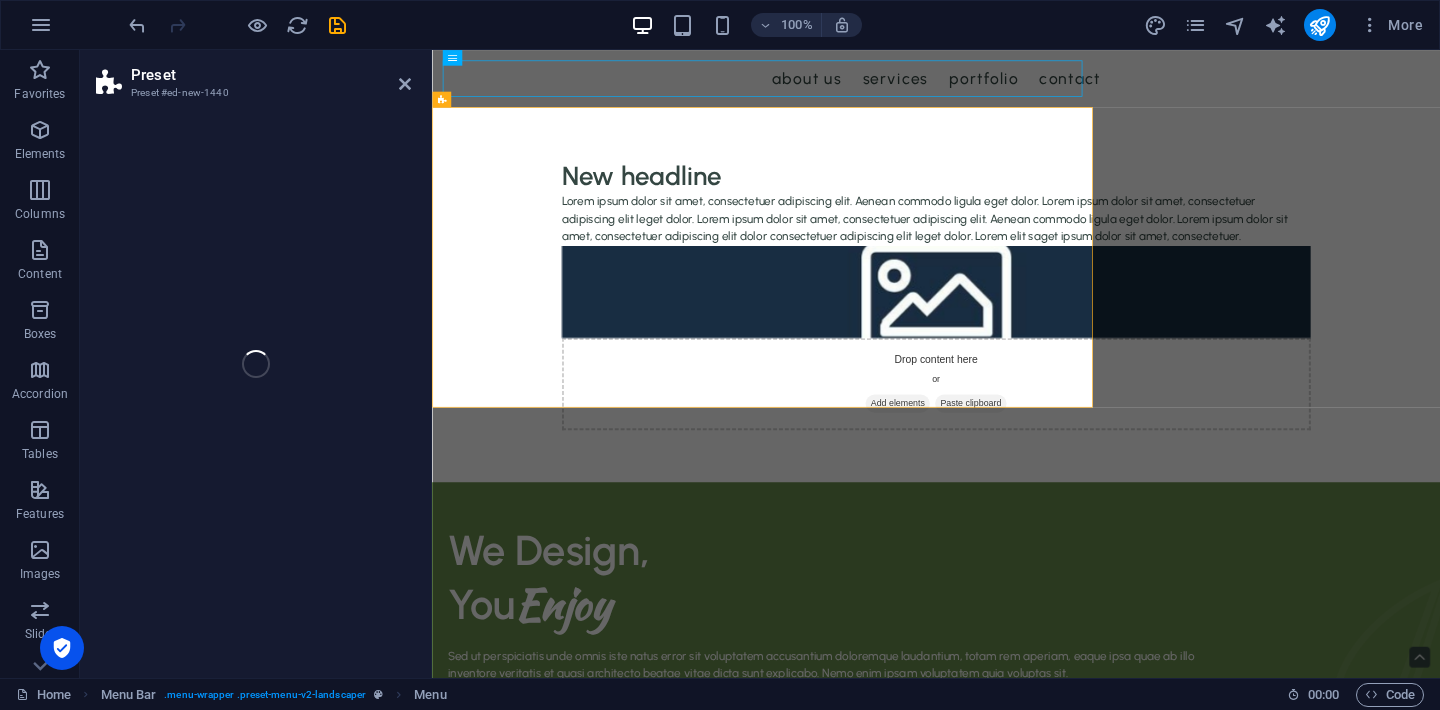 select on "rem" 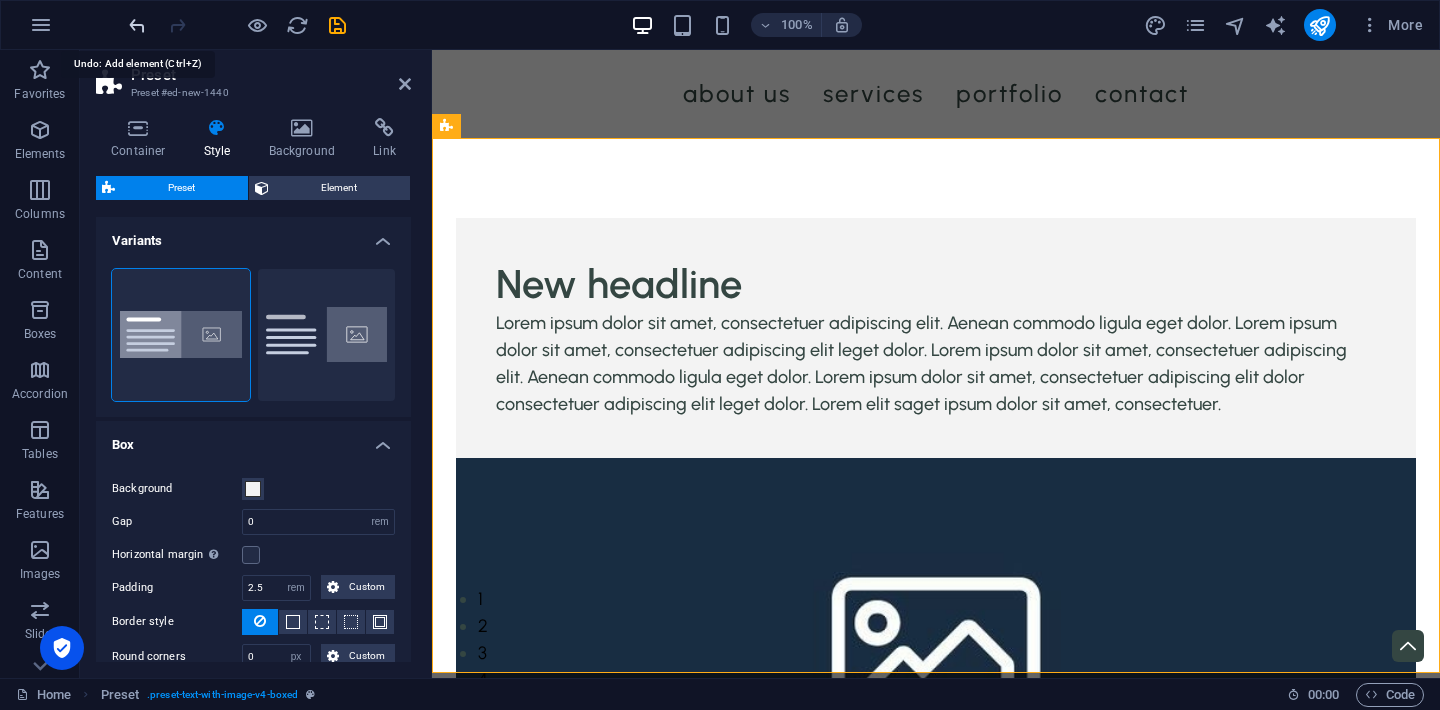 click at bounding box center (137, 25) 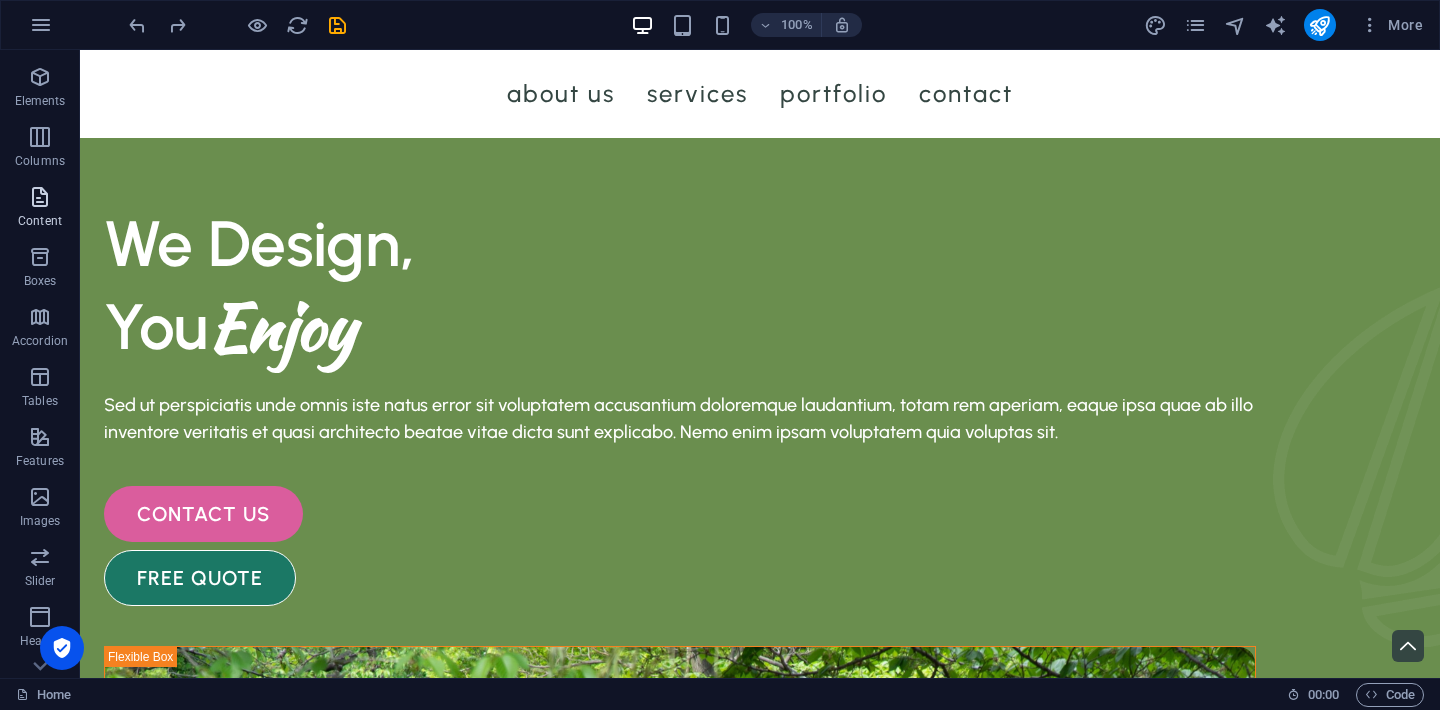 scroll, scrollTop: 68, scrollLeft: 0, axis: vertical 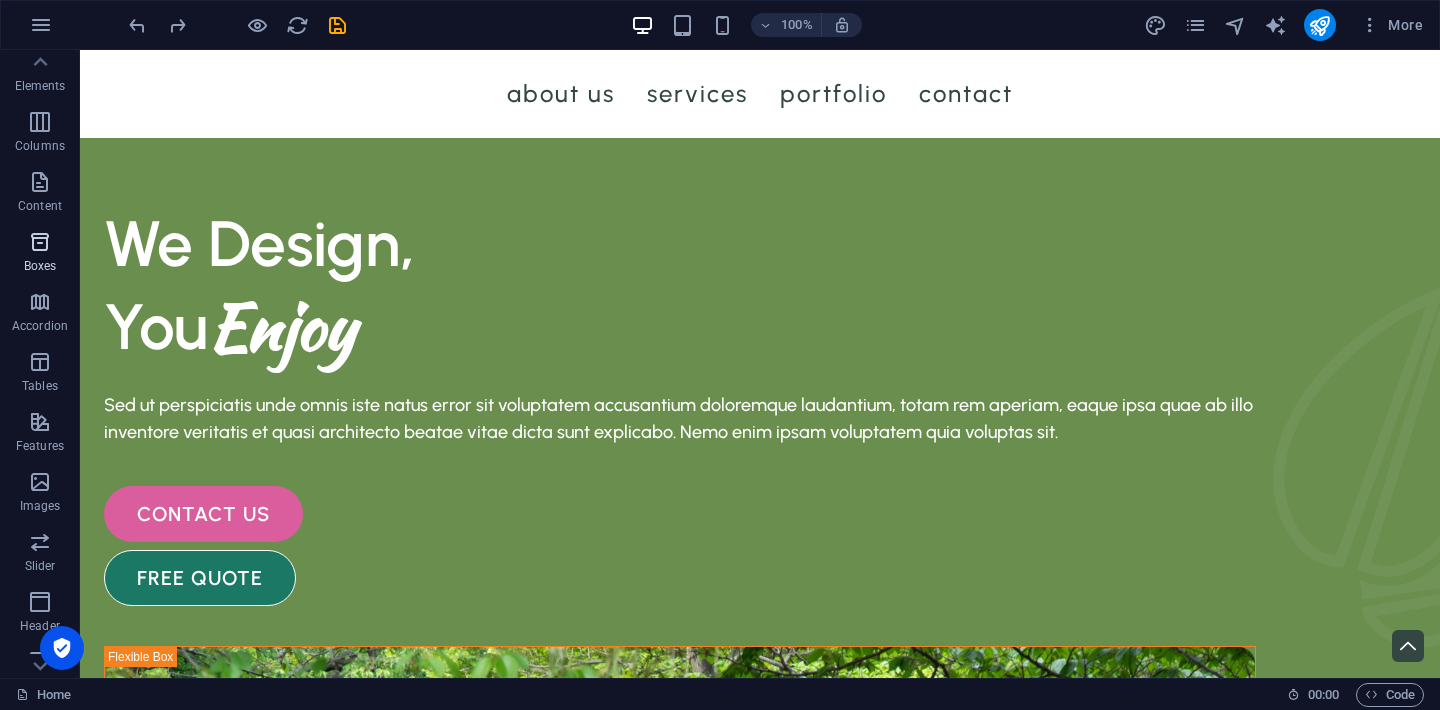 click on "Boxes" at bounding box center [40, 266] 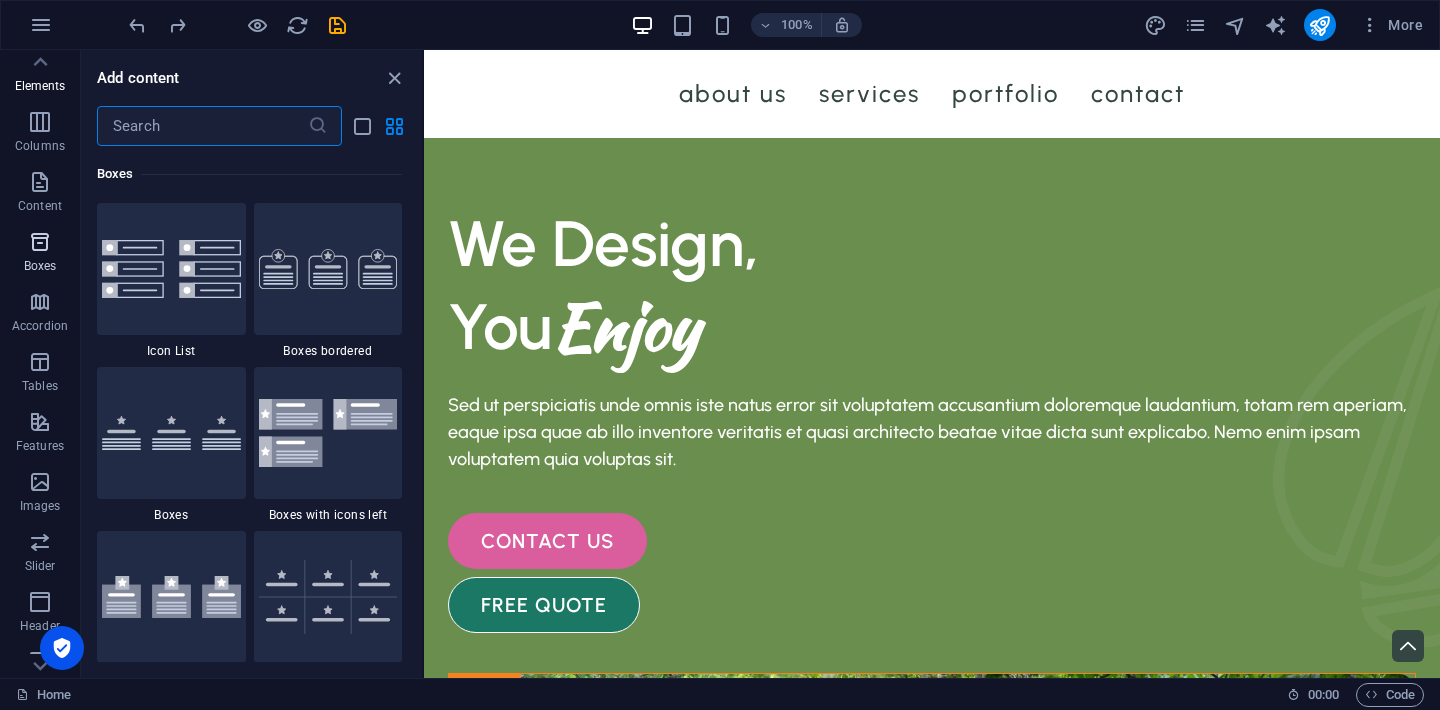 scroll, scrollTop: 5352, scrollLeft: 0, axis: vertical 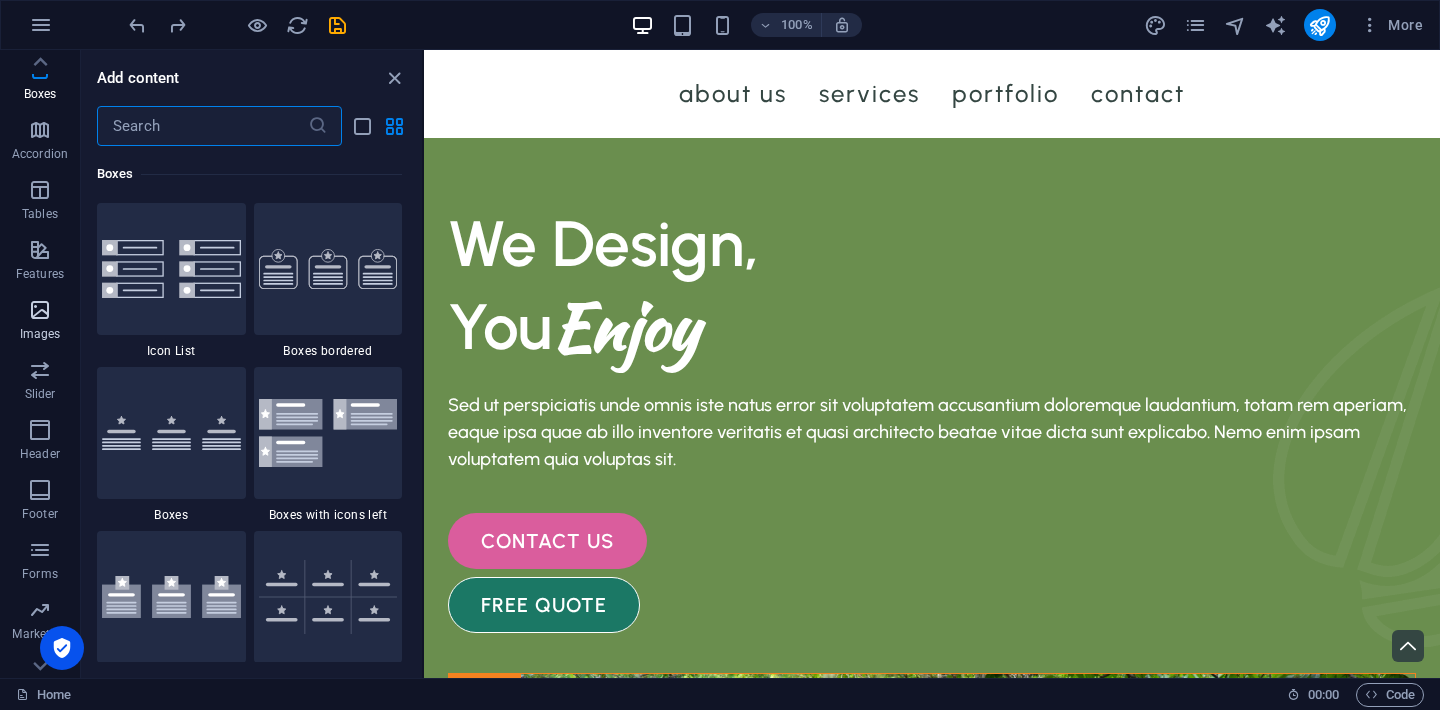 click at bounding box center (40, 310) 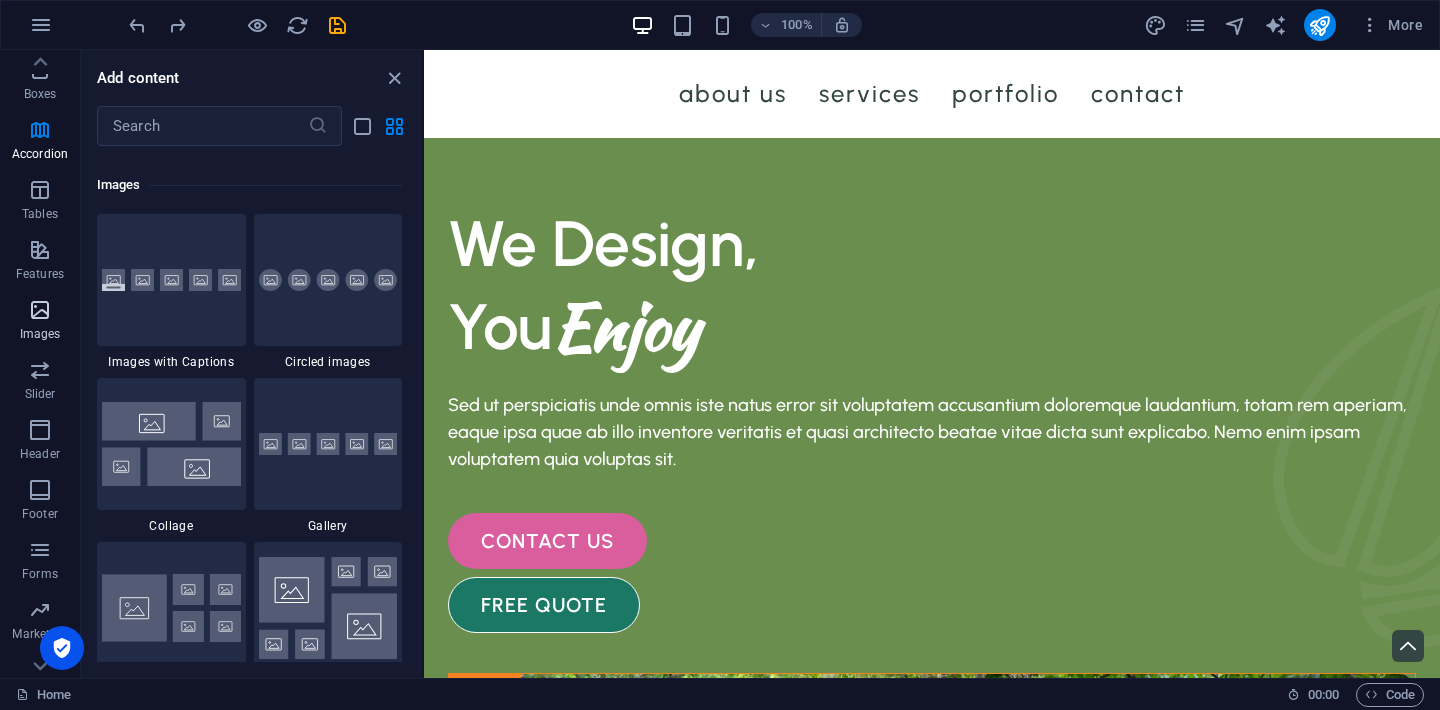 scroll, scrollTop: 9976, scrollLeft: 0, axis: vertical 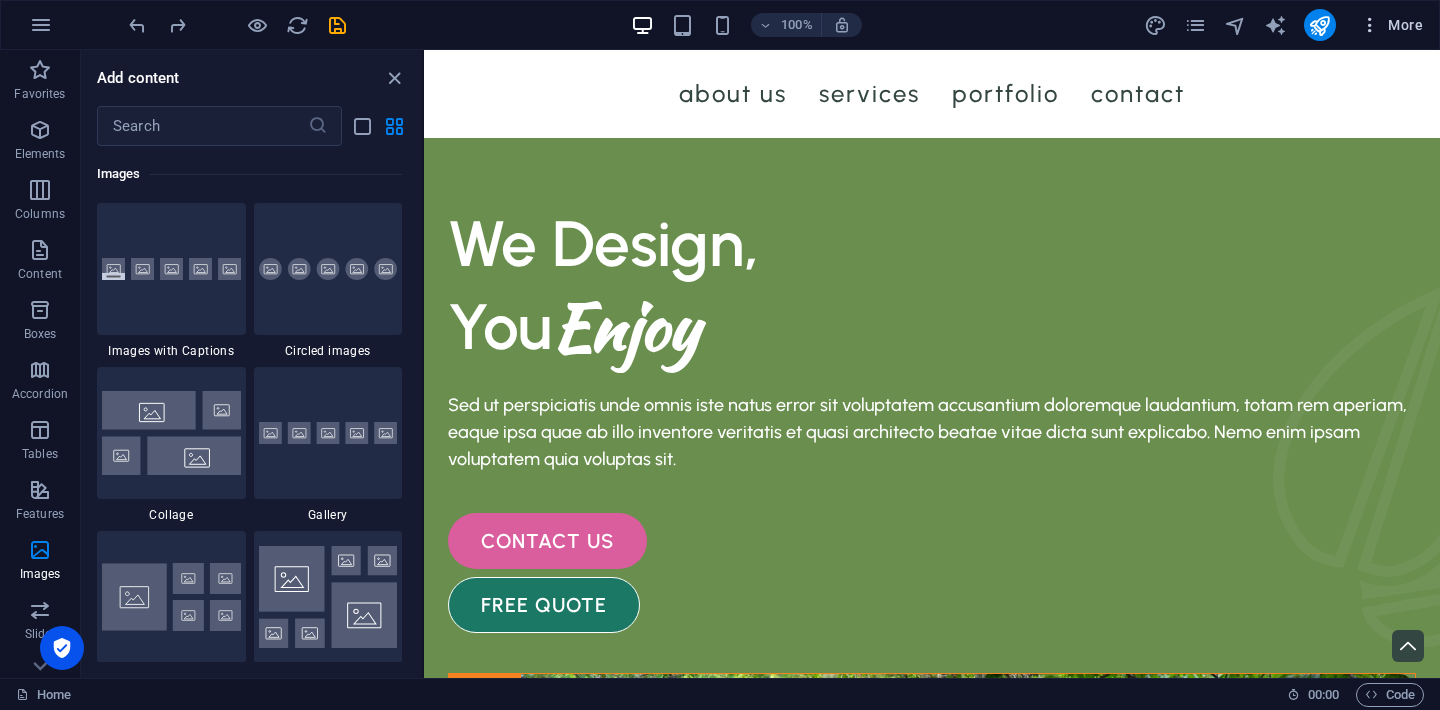 click on "More" at bounding box center [1391, 25] 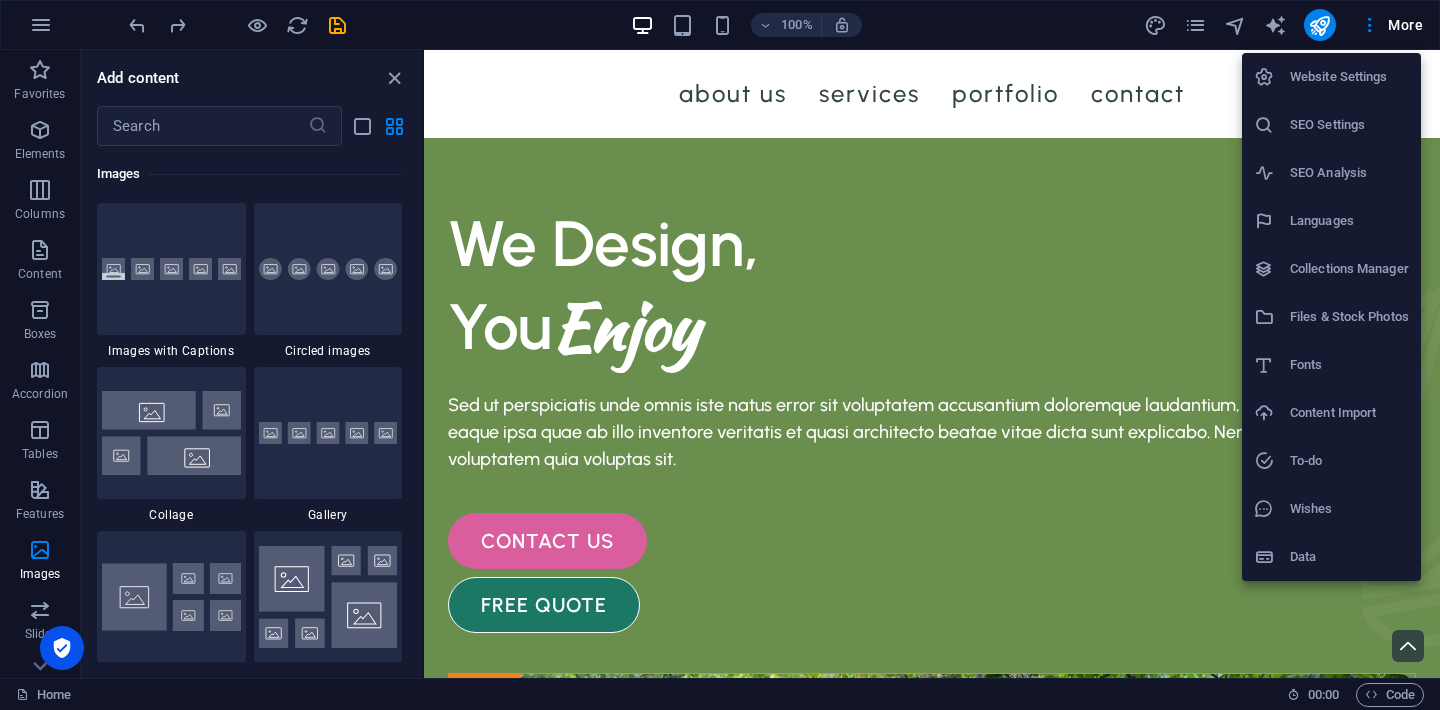 click on "Website Settings" at bounding box center (1349, 77) 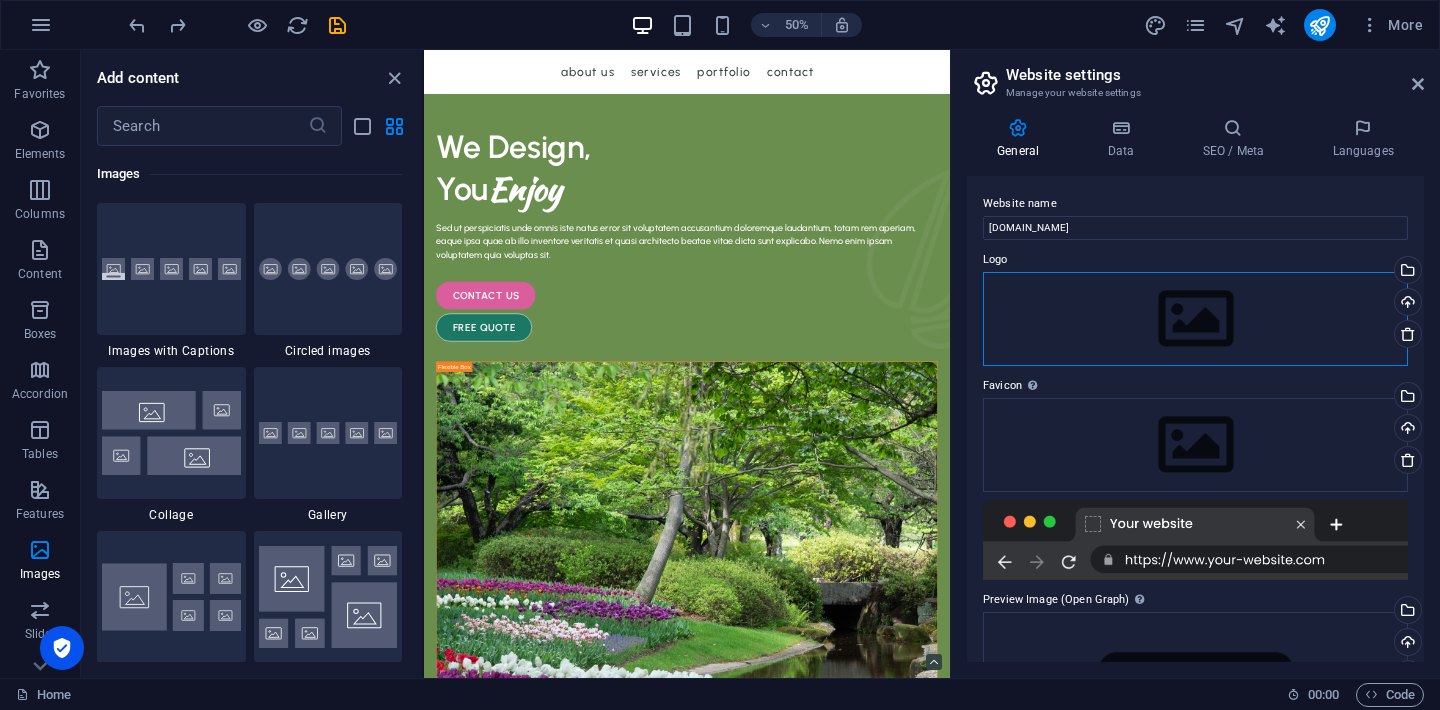 click on "Drag files here, click to choose files or select files from Files or our free stock photos & videos" at bounding box center [1195, 319] 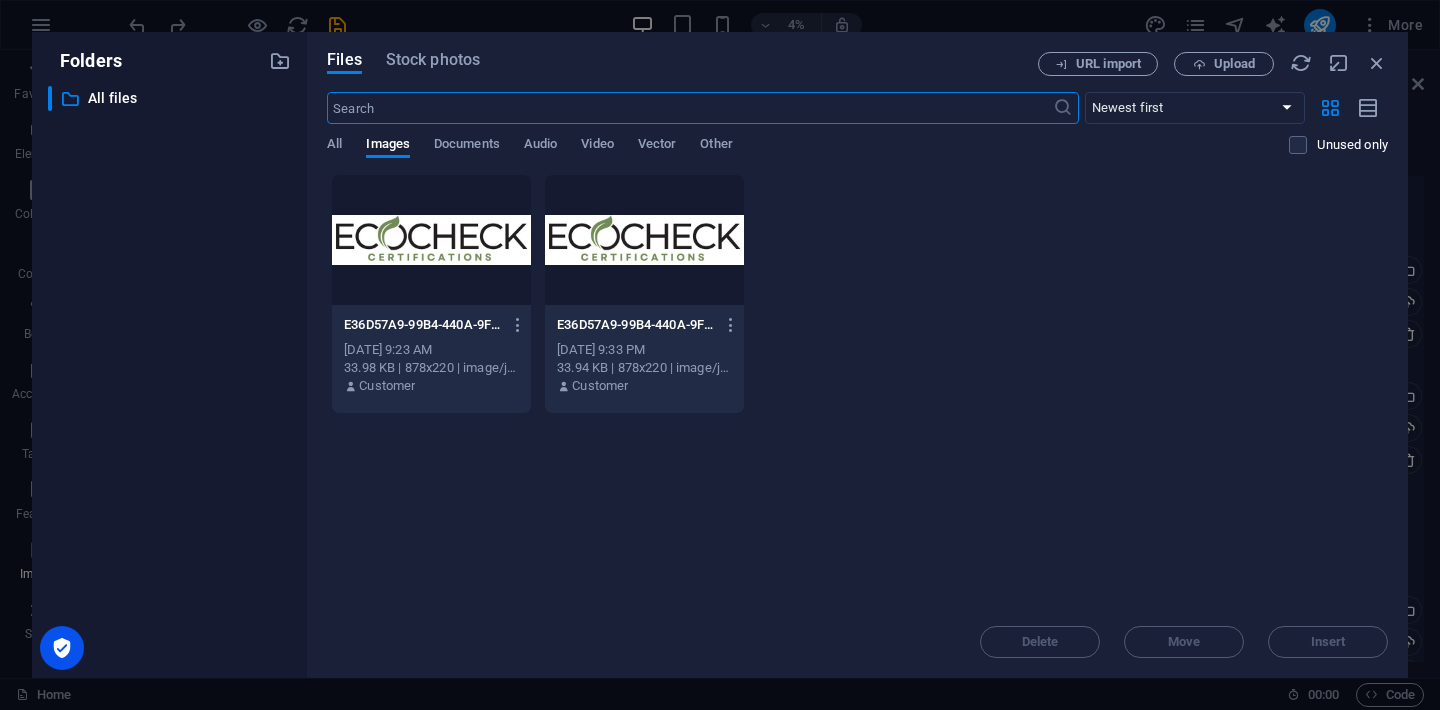 click at bounding box center (644, 240) 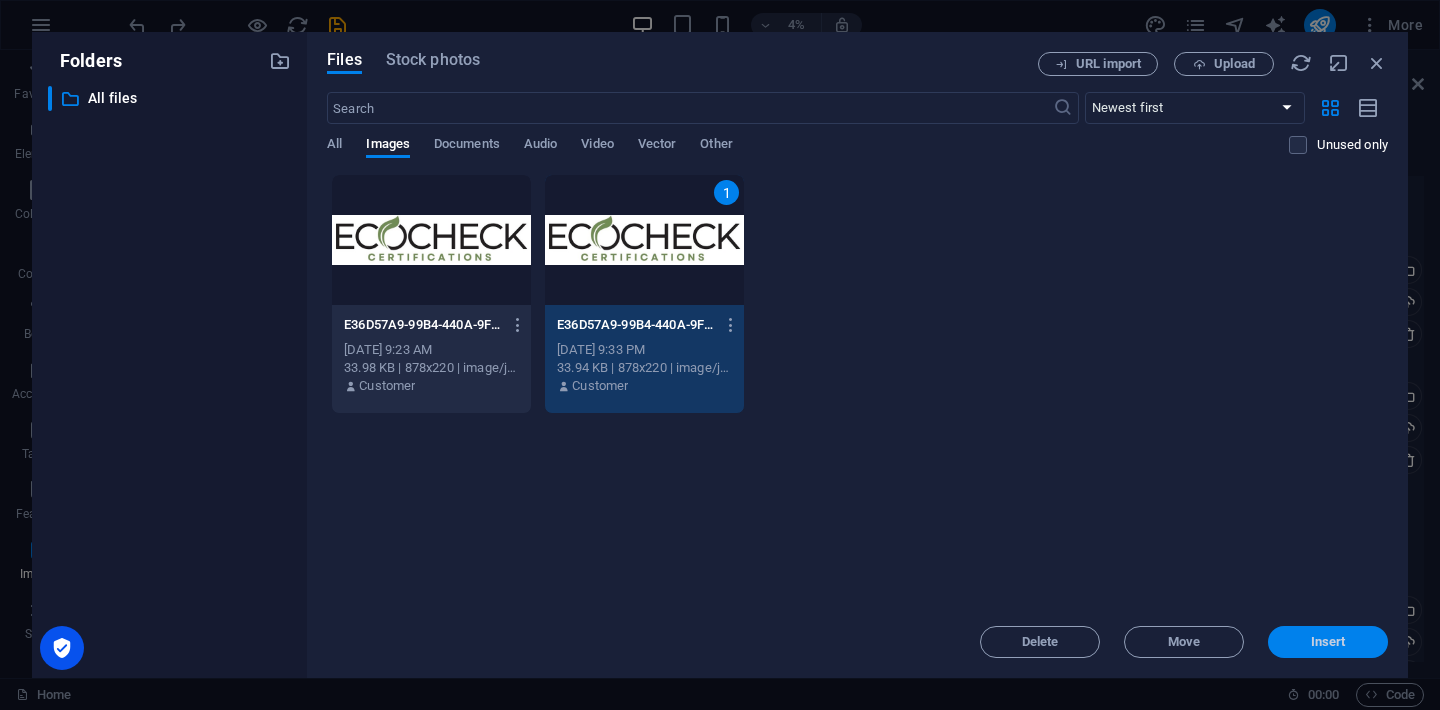 click on "Insert" at bounding box center (1328, 642) 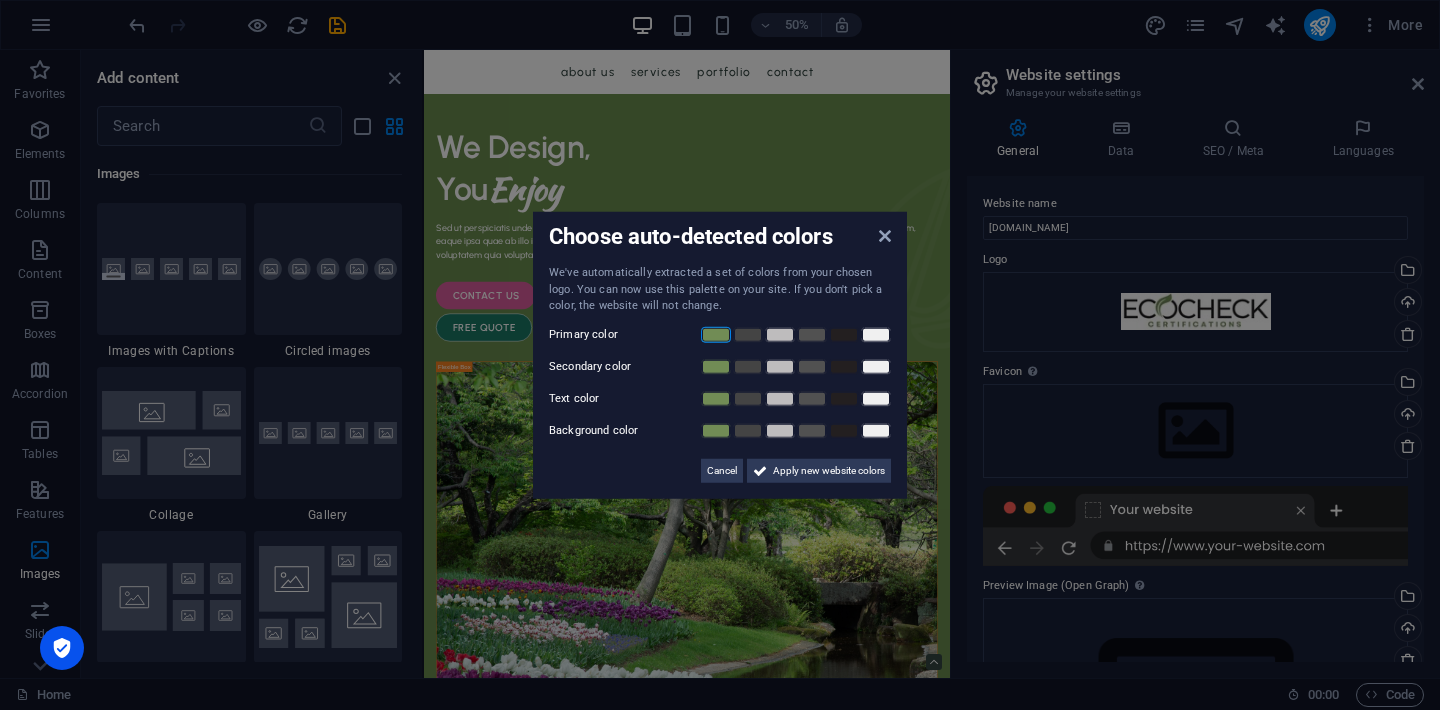 click at bounding box center [716, 334] 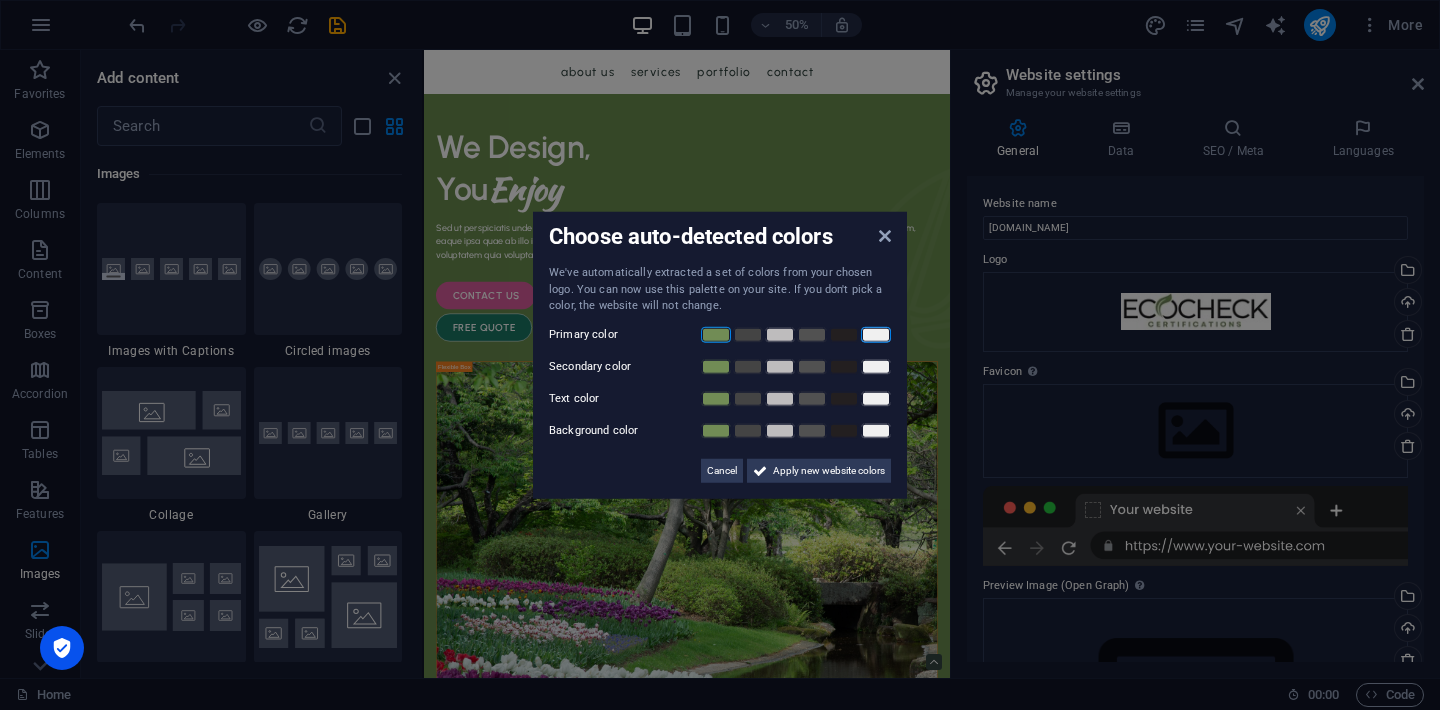 click at bounding box center (876, 334) 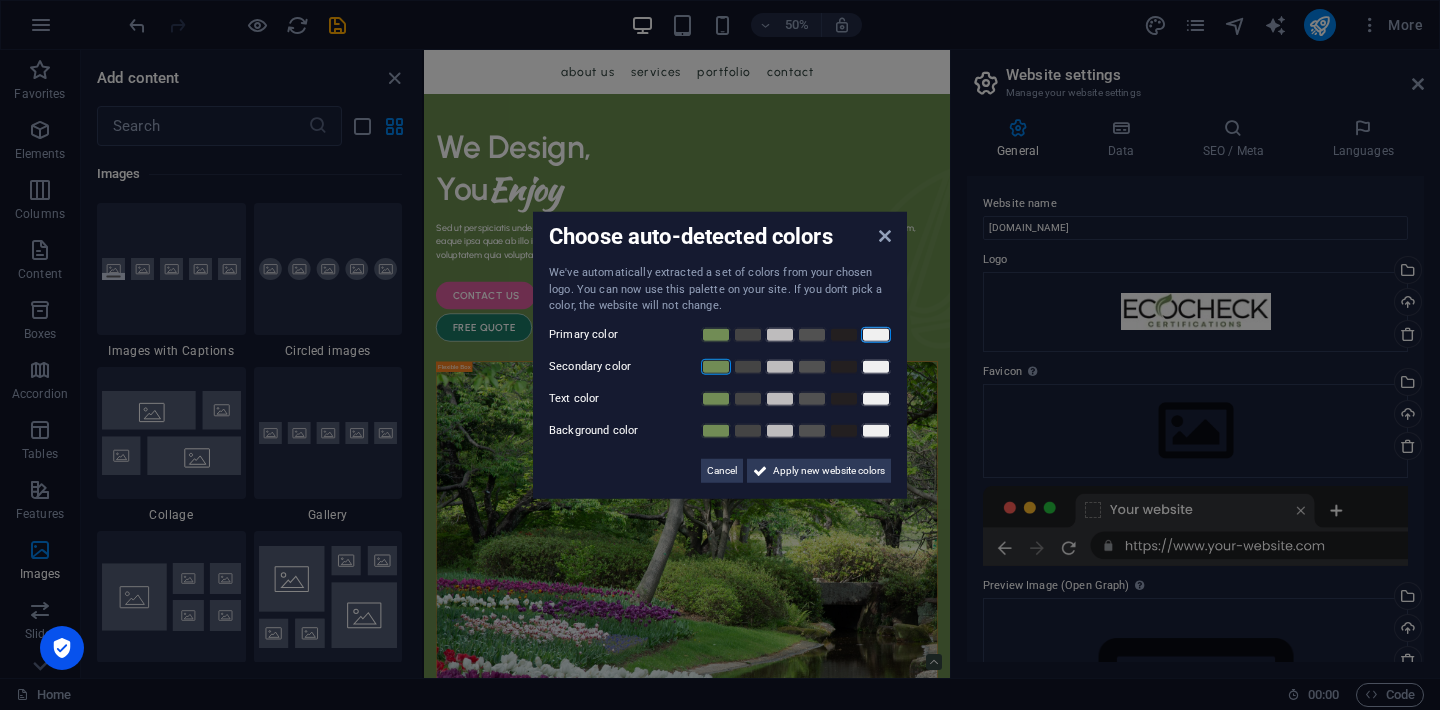 click at bounding box center (716, 366) 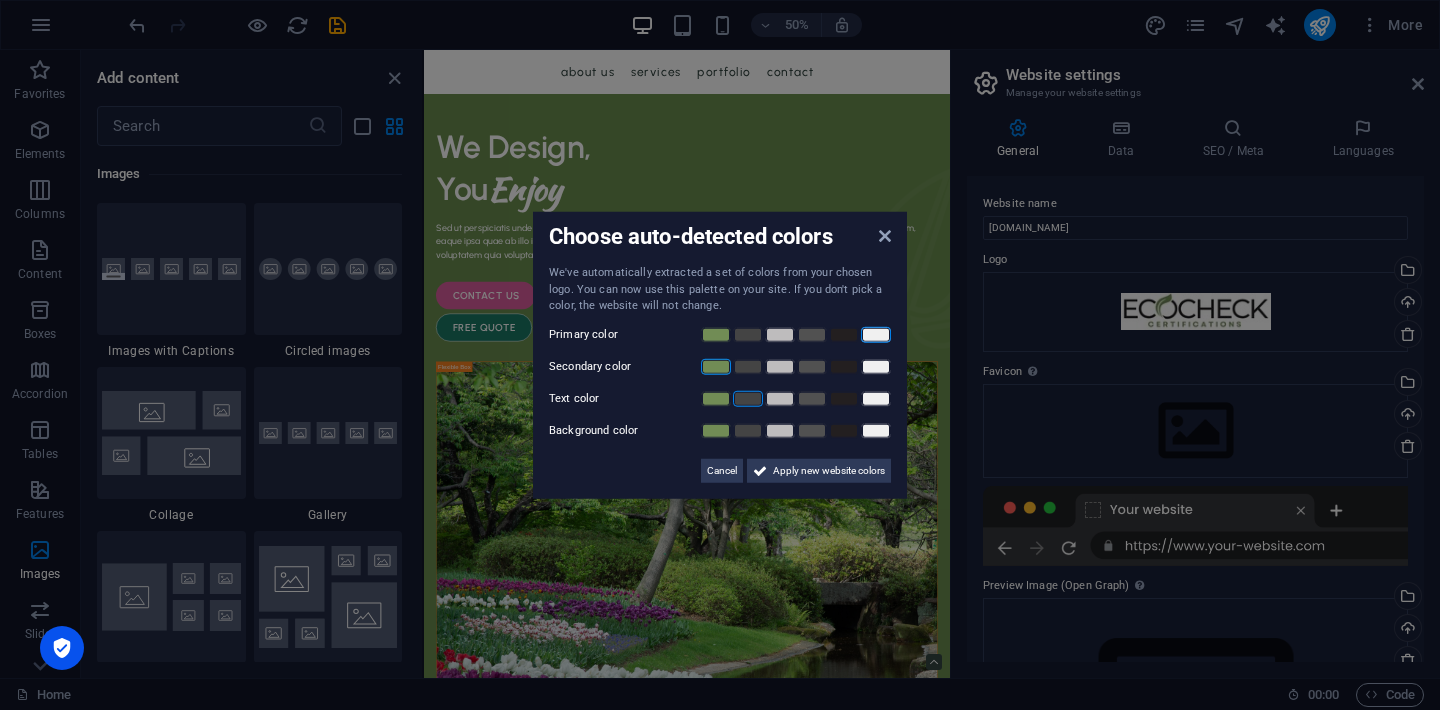 click at bounding box center (748, 398) 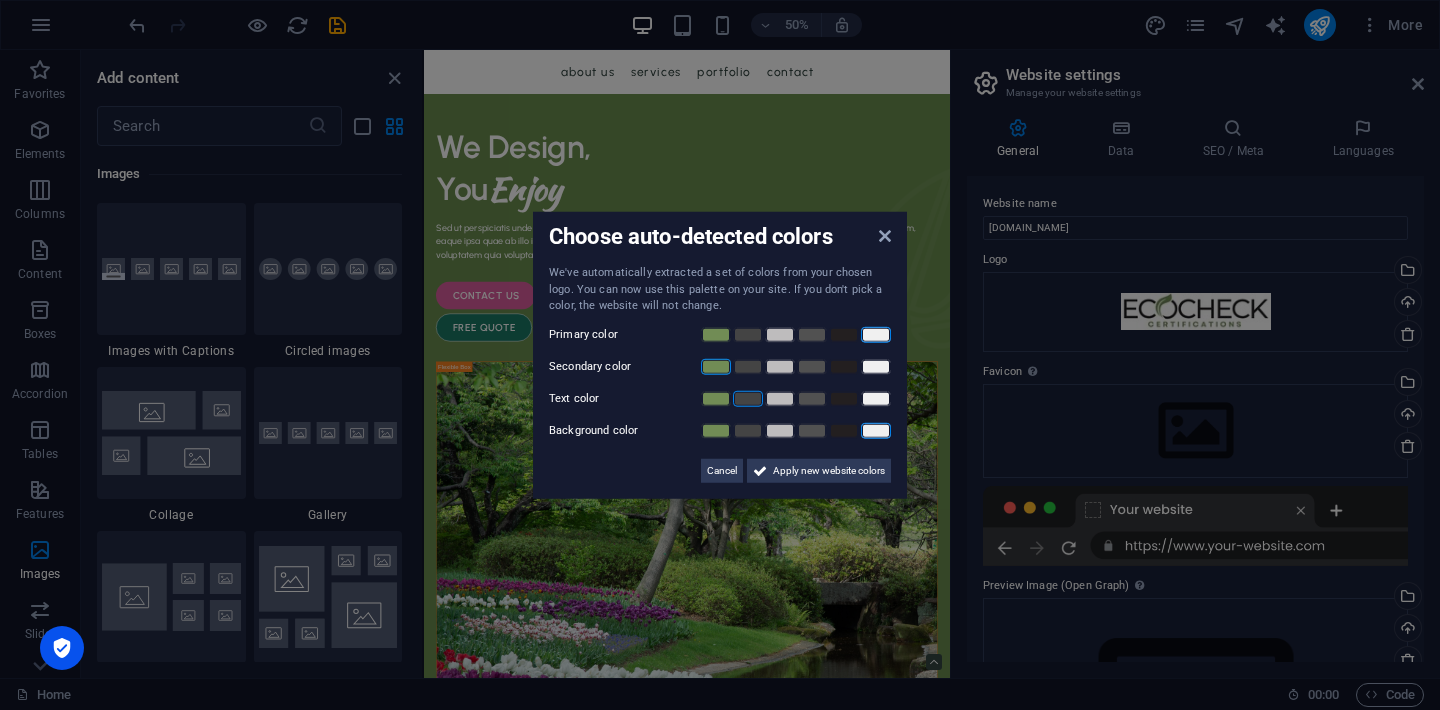 click at bounding box center [876, 430] 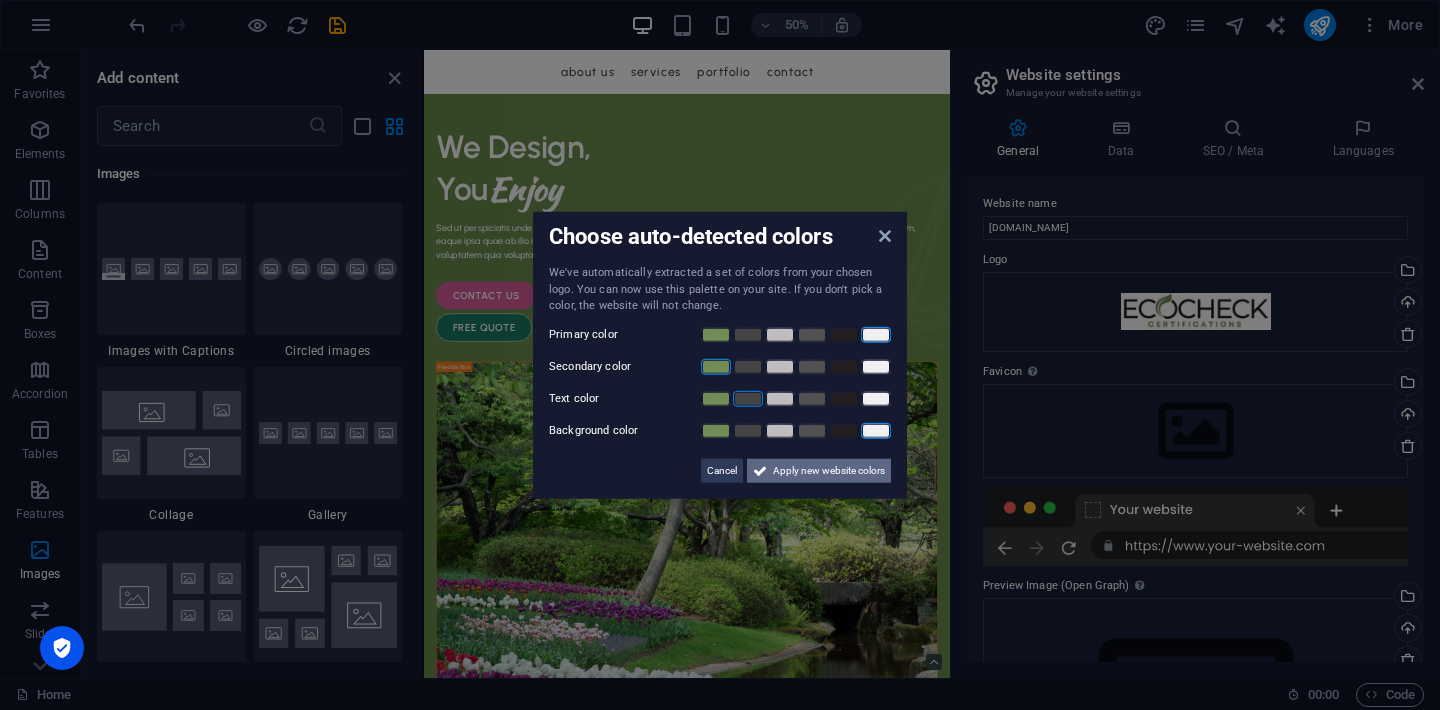 click on "Apply new website colors" at bounding box center (829, 470) 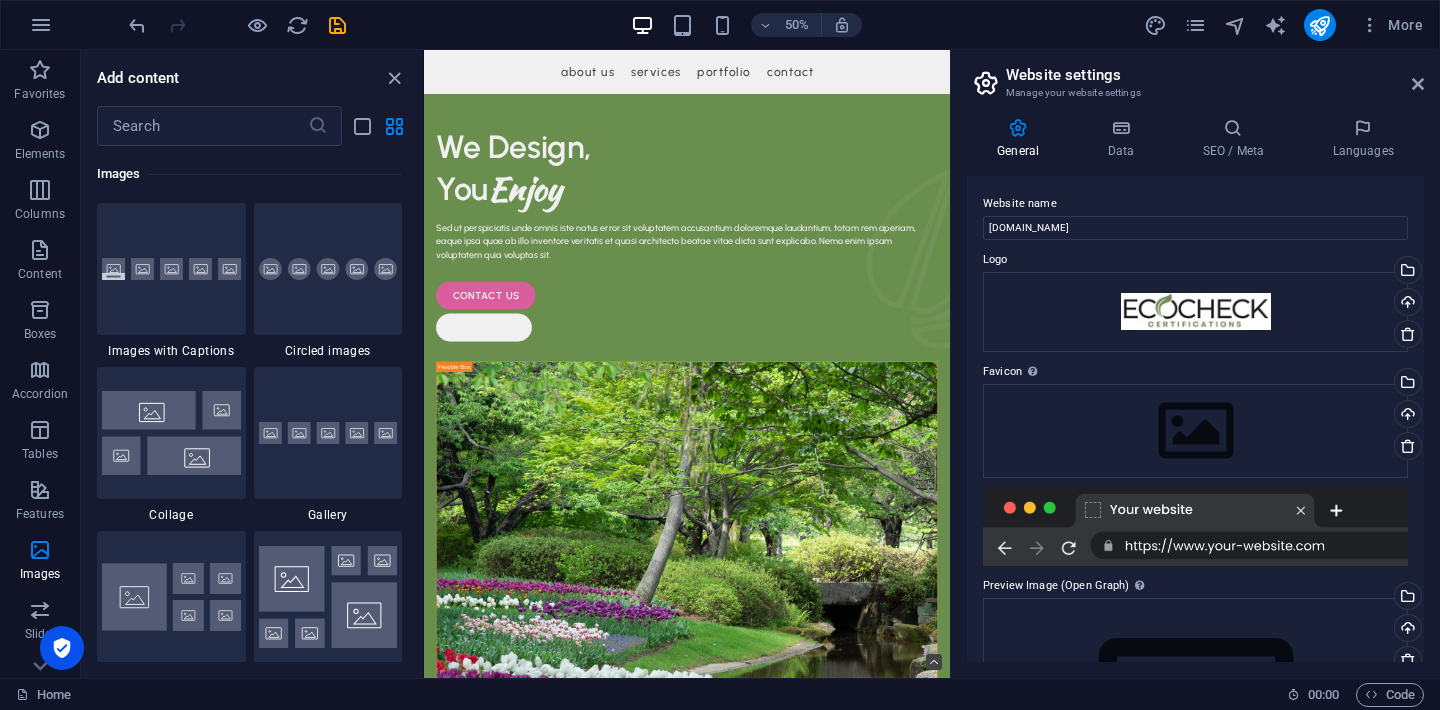 scroll, scrollTop: 0, scrollLeft: 0, axis: both 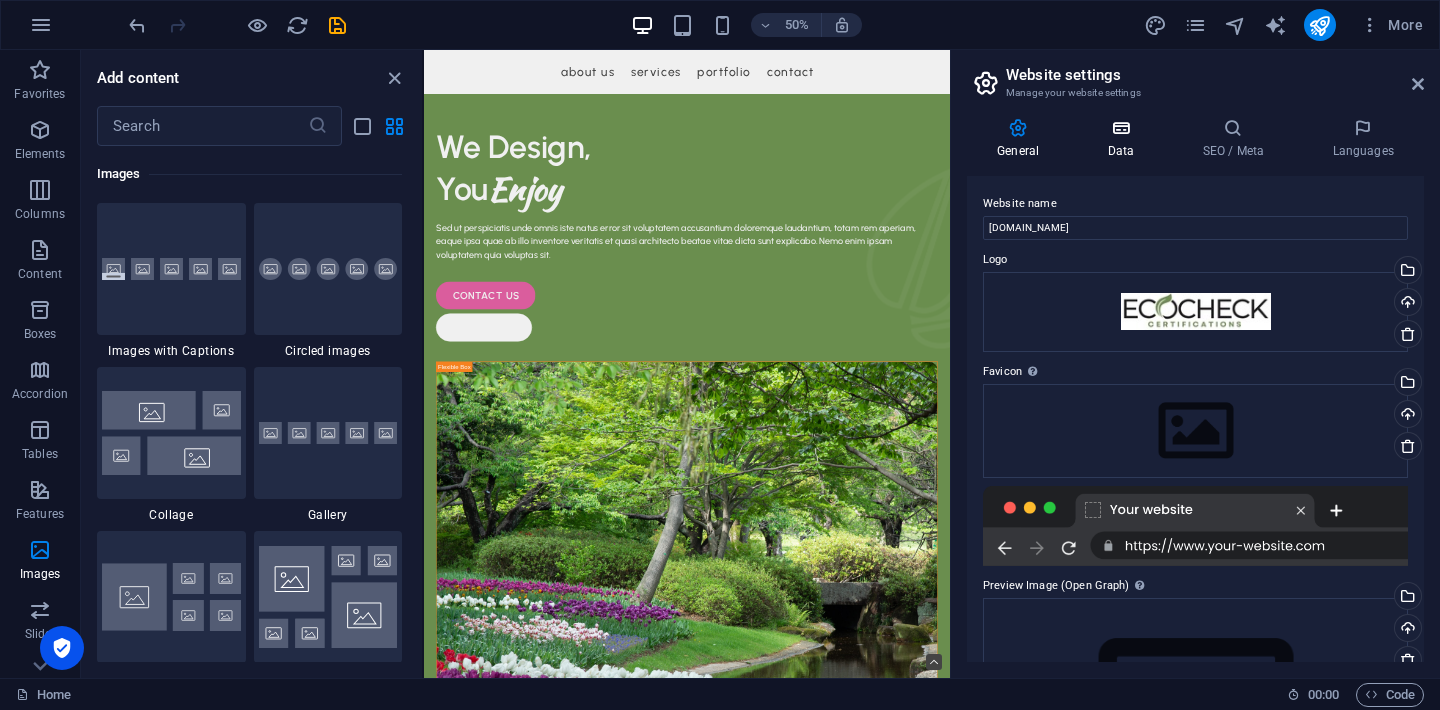 click on "Data" at bounding box center [1124, 139] 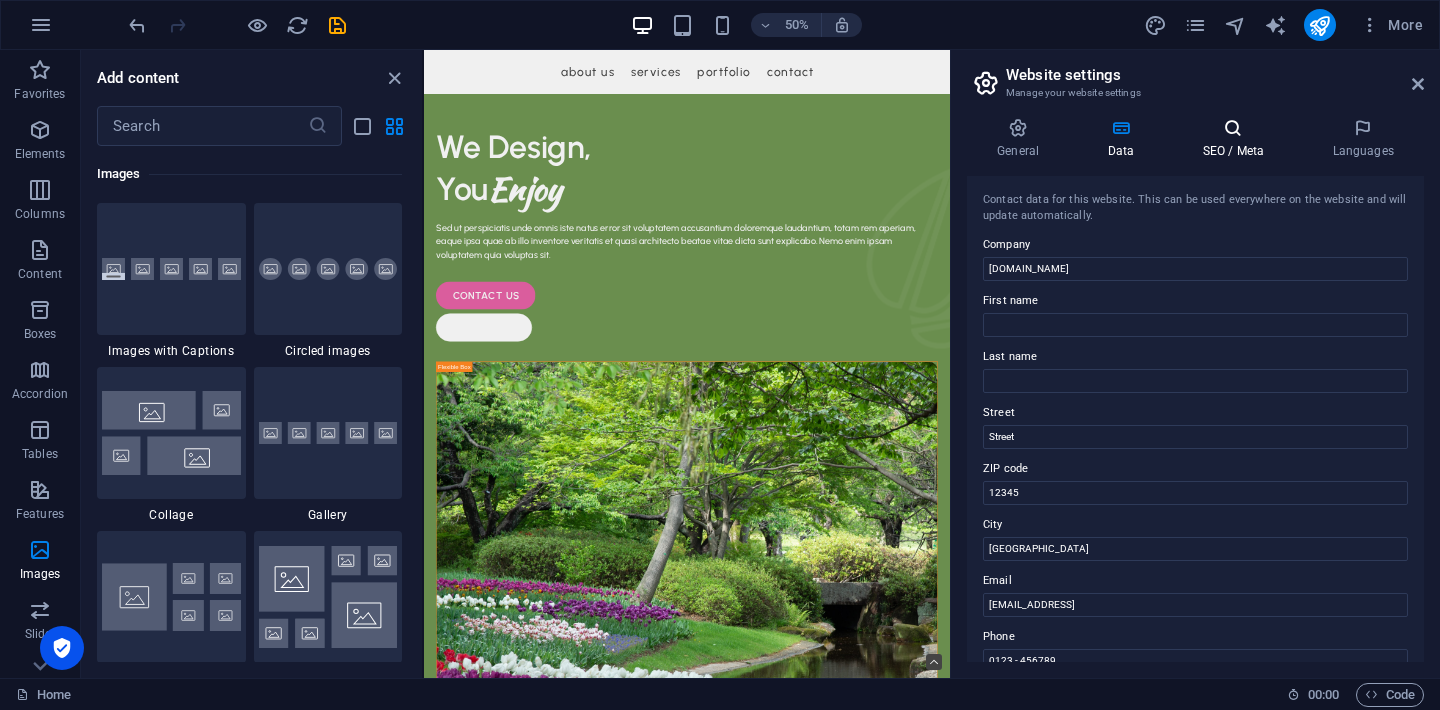 click at bounding box center [1233, 128] 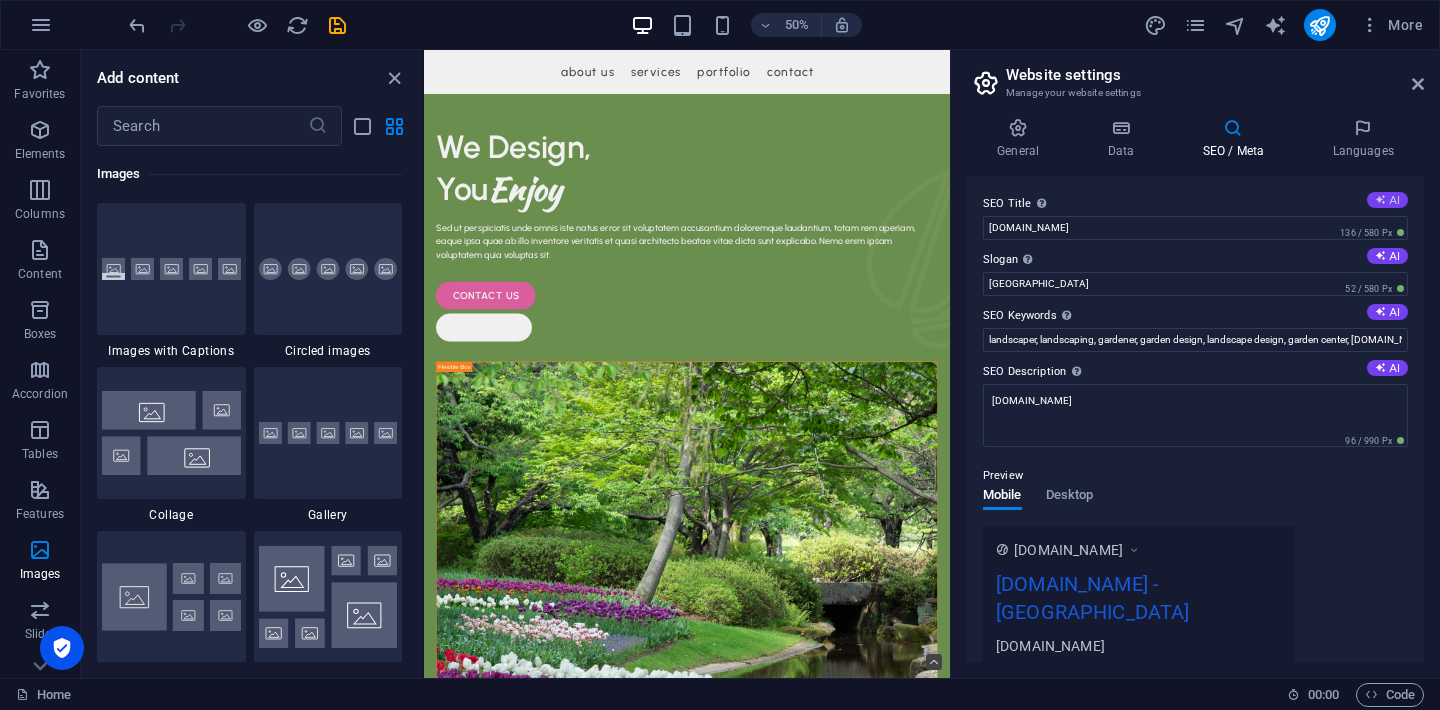 click on "AI" at bounding box center (1387, 200) 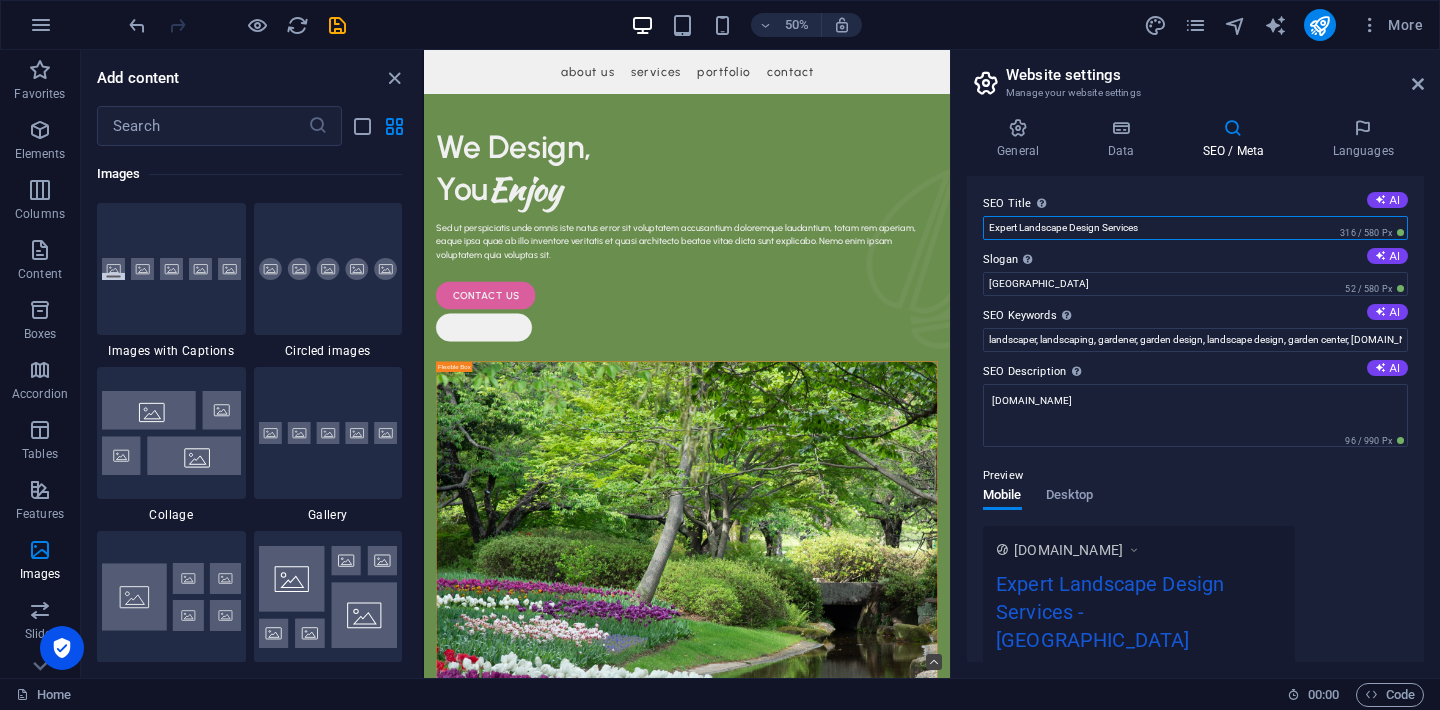 click on "Expert Landscape Design Services" at bounding box center [1195, 228] 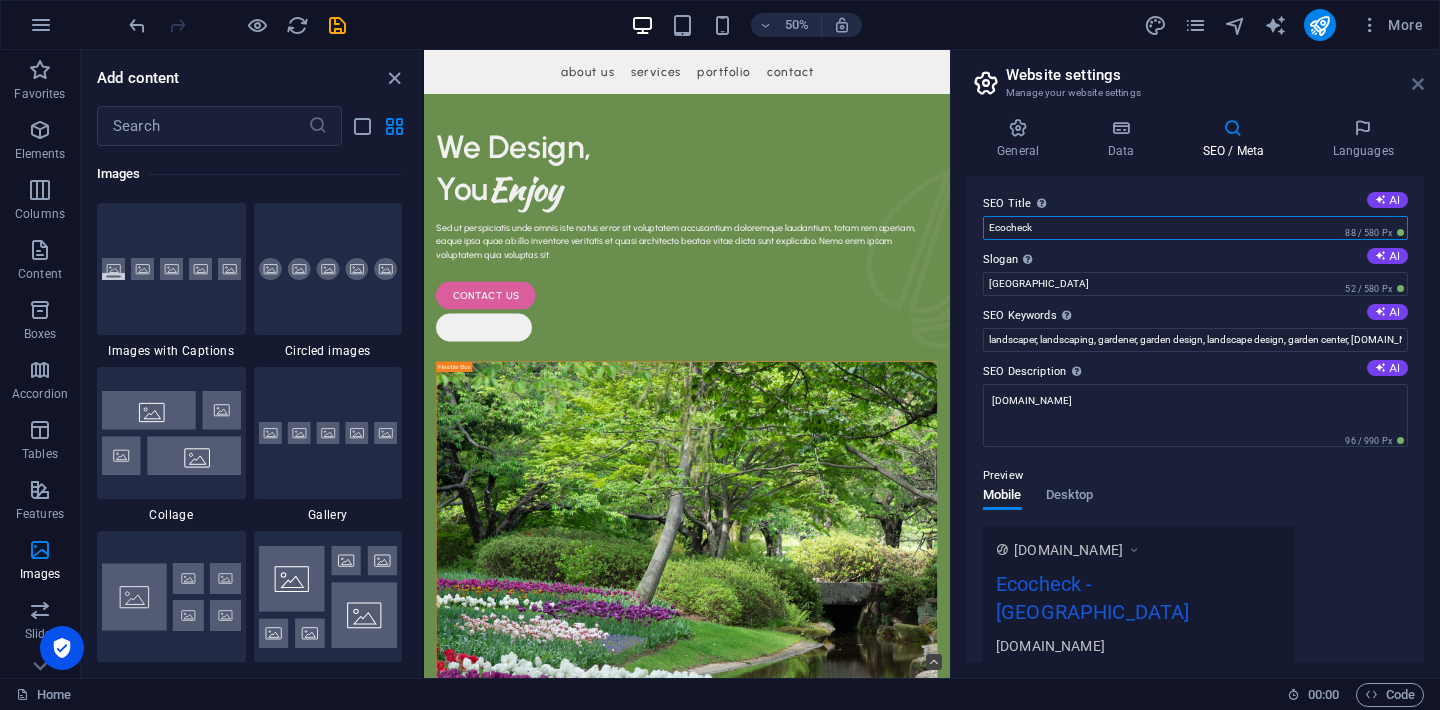 type on "Ecocheck" 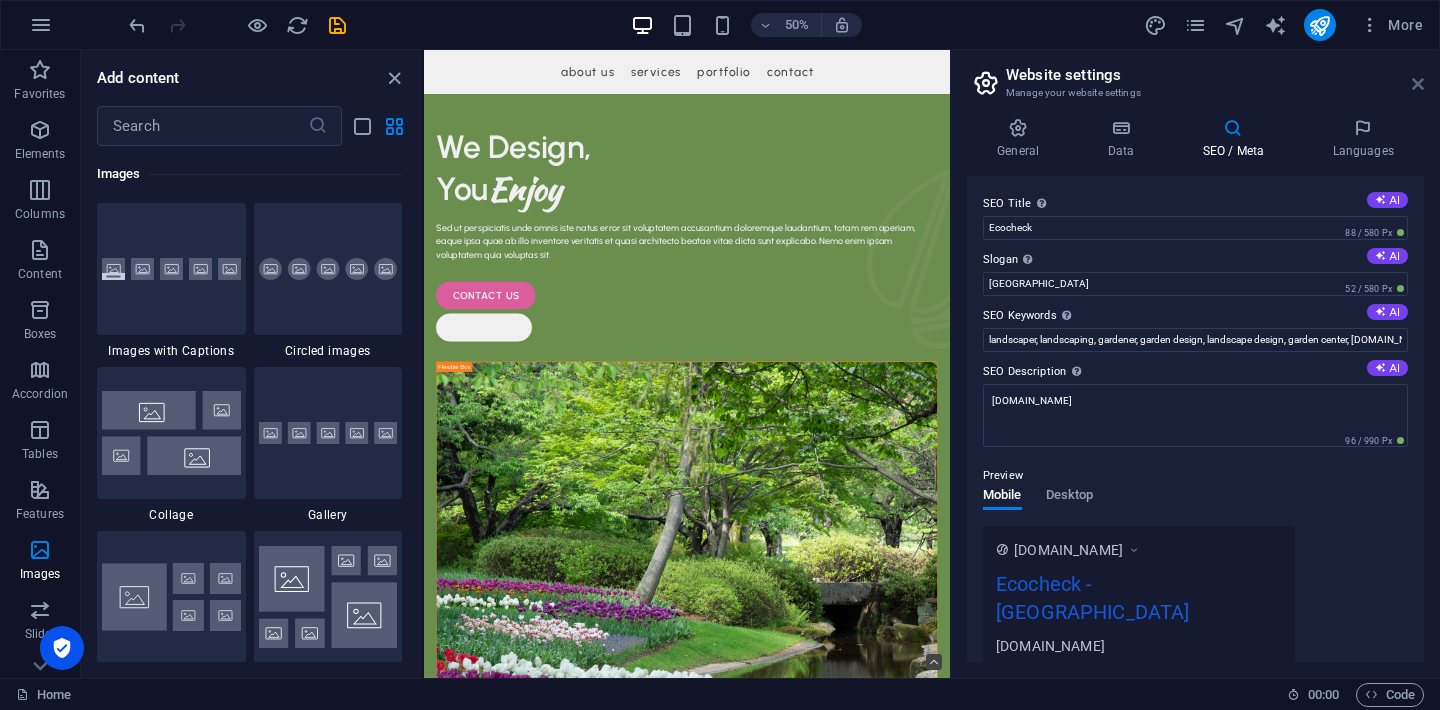click at bounding box center [1418, 84] 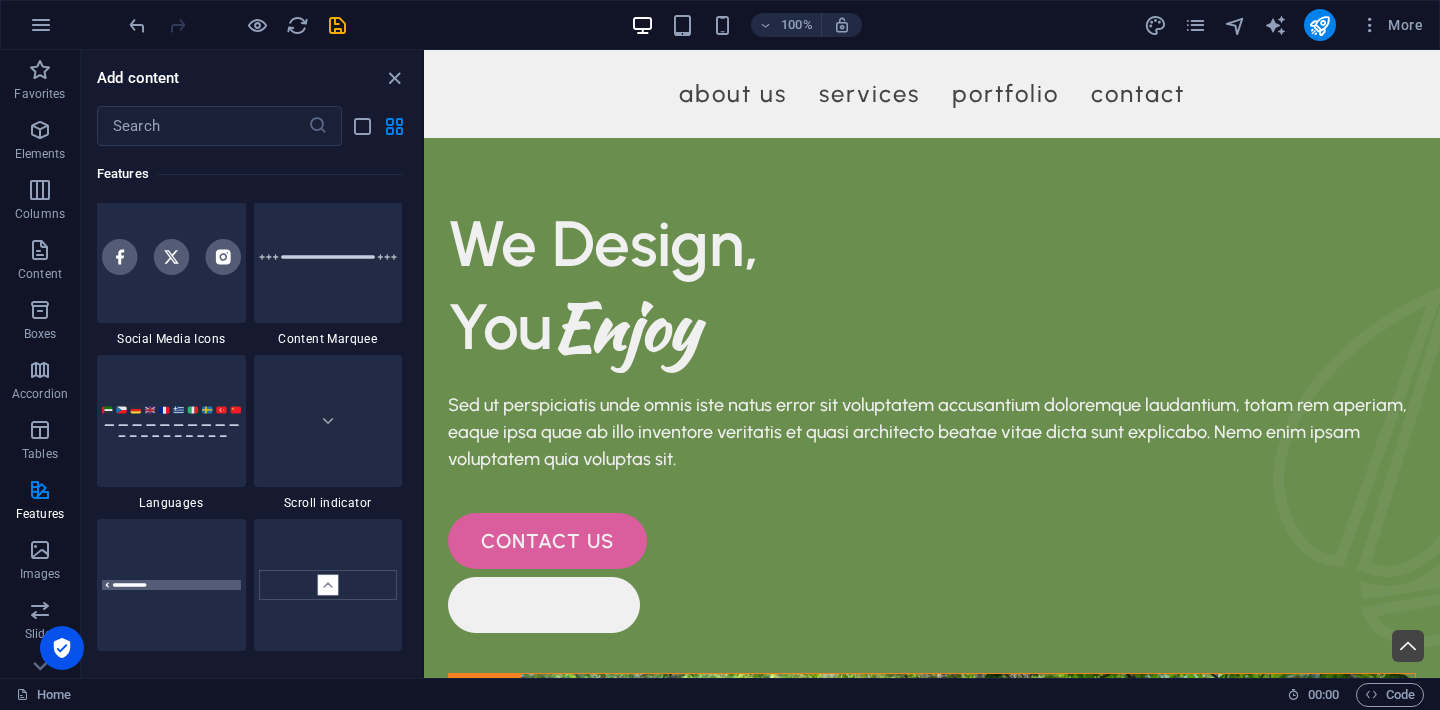 scroll, scrollTop: 8723, scrollLeft: 0, axis: vertical 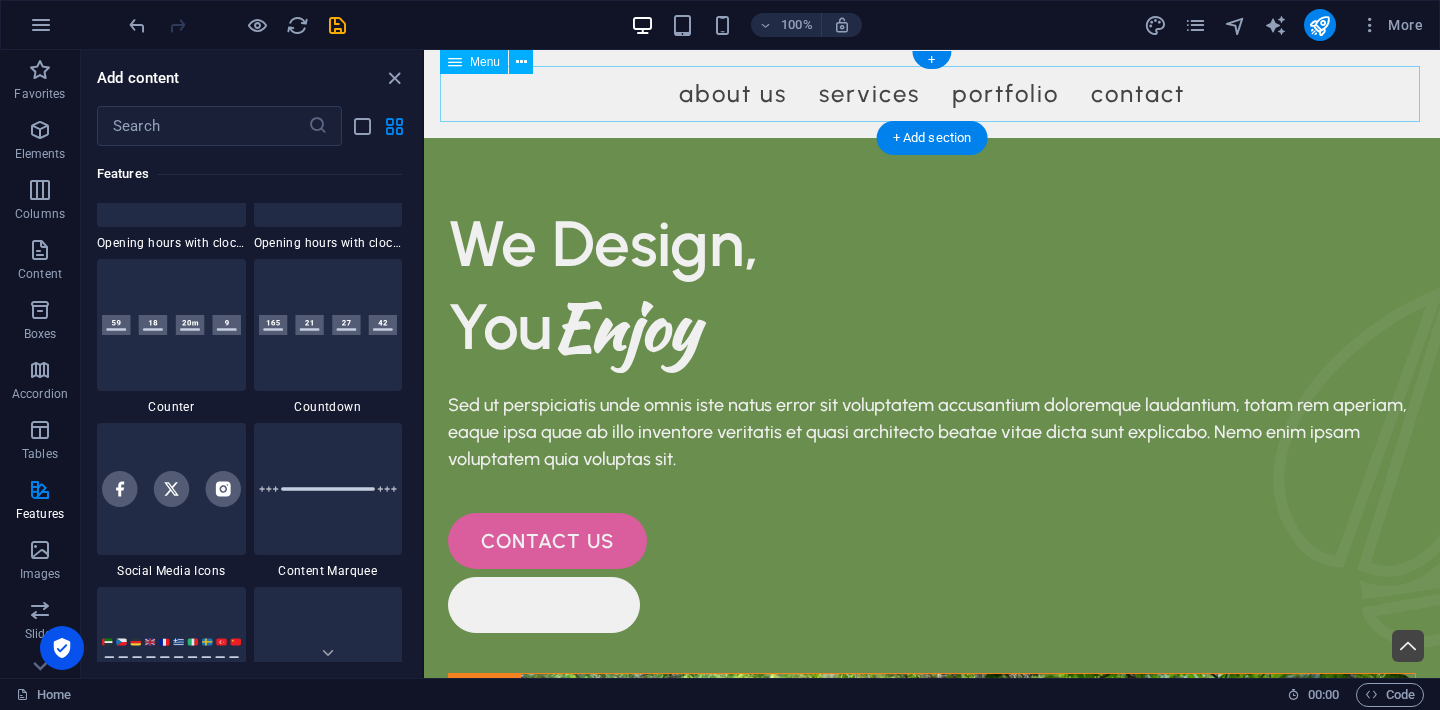 click on "About Us Services Portfolio Contact" at bounding box center (932, 94) 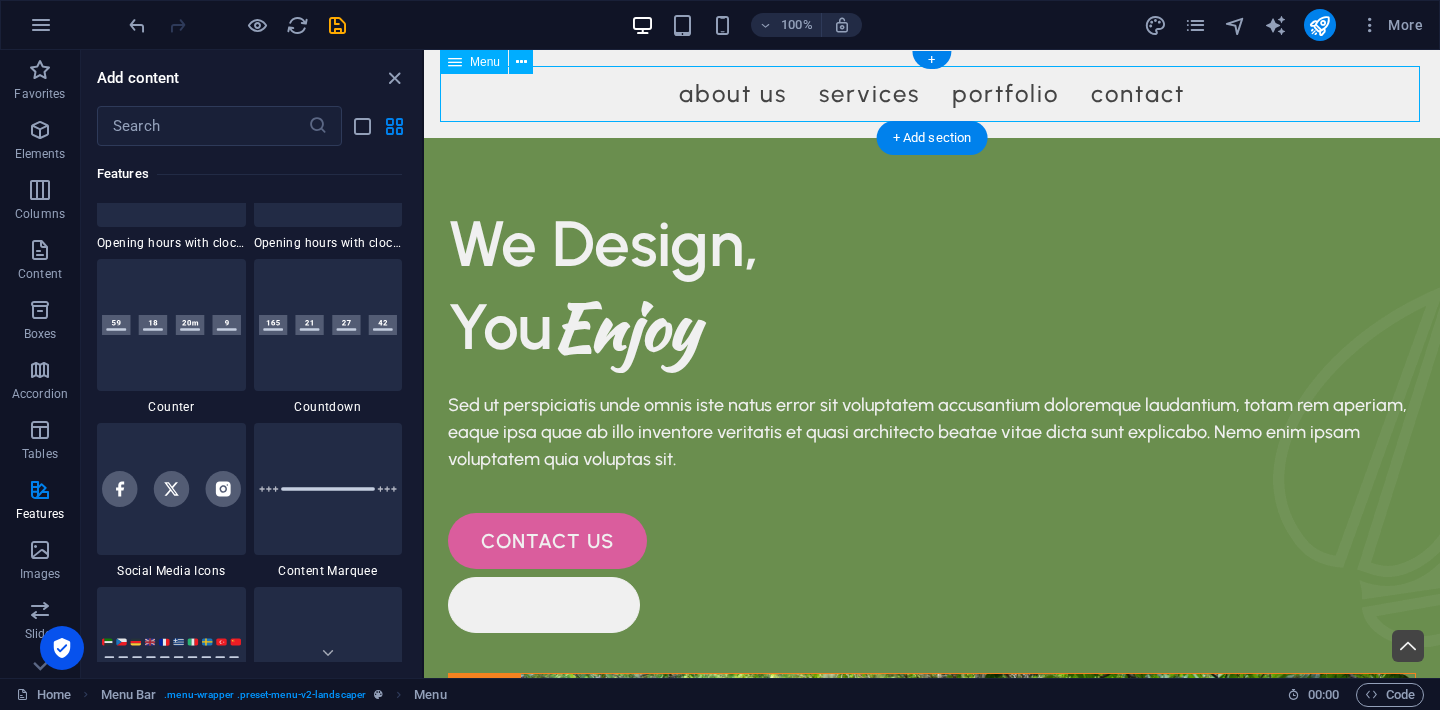click on "About Us Services Portfolio Contact" at bounding box center [932, 94] 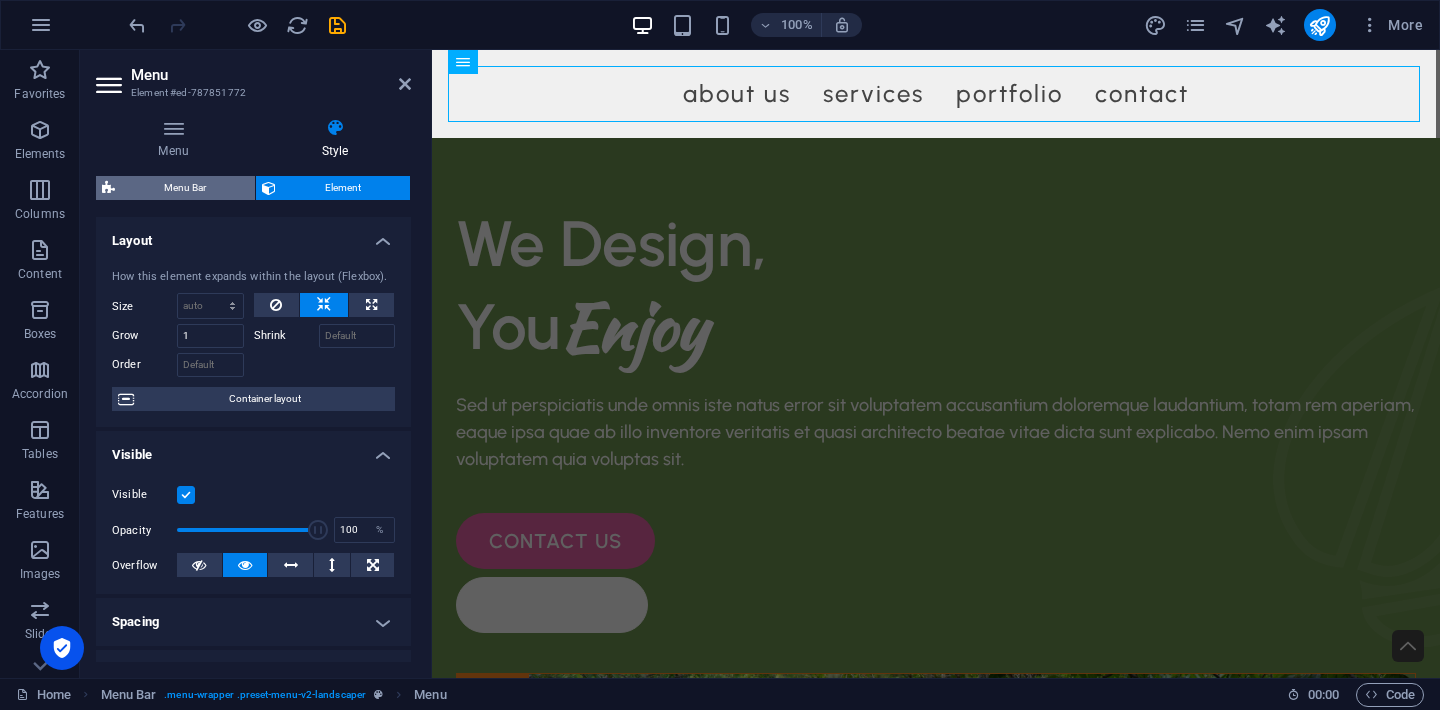 click on "Menu Bar" at bounding box center (185, 188) 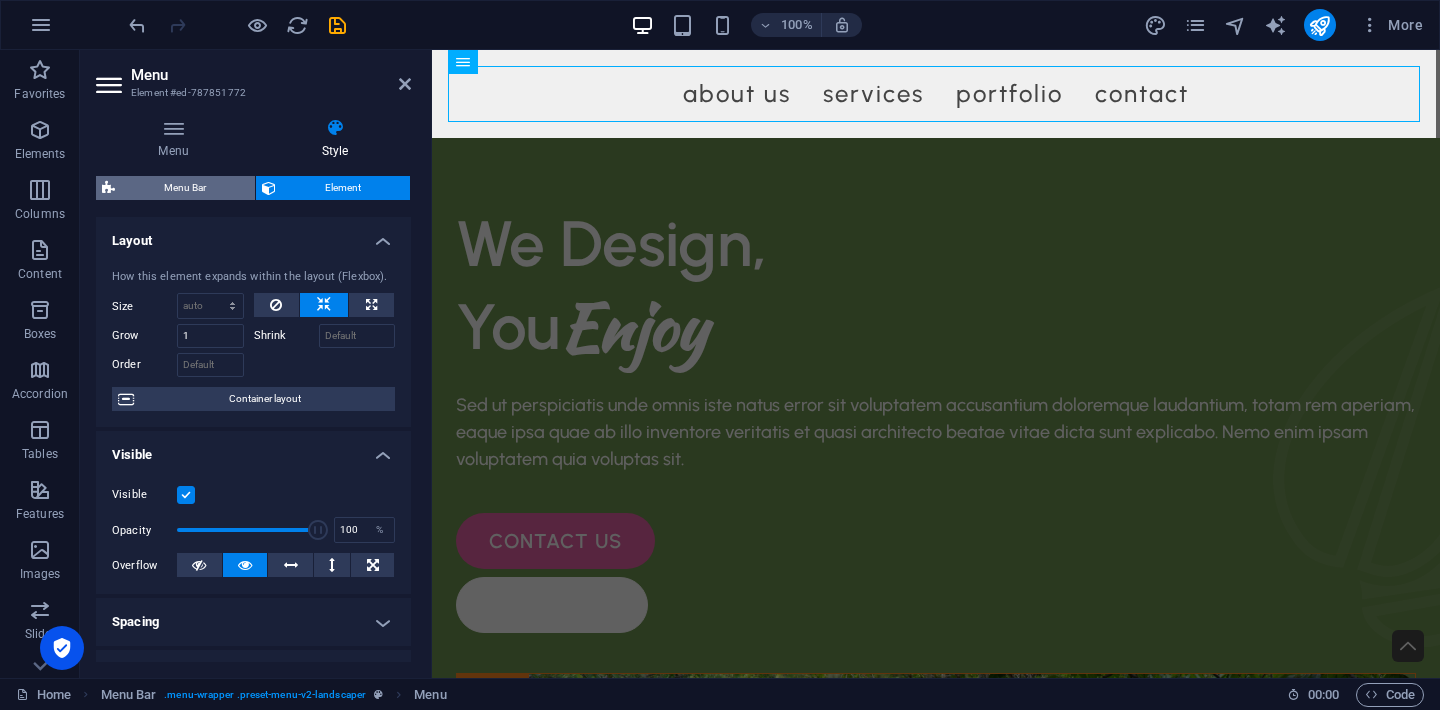 select on "px" 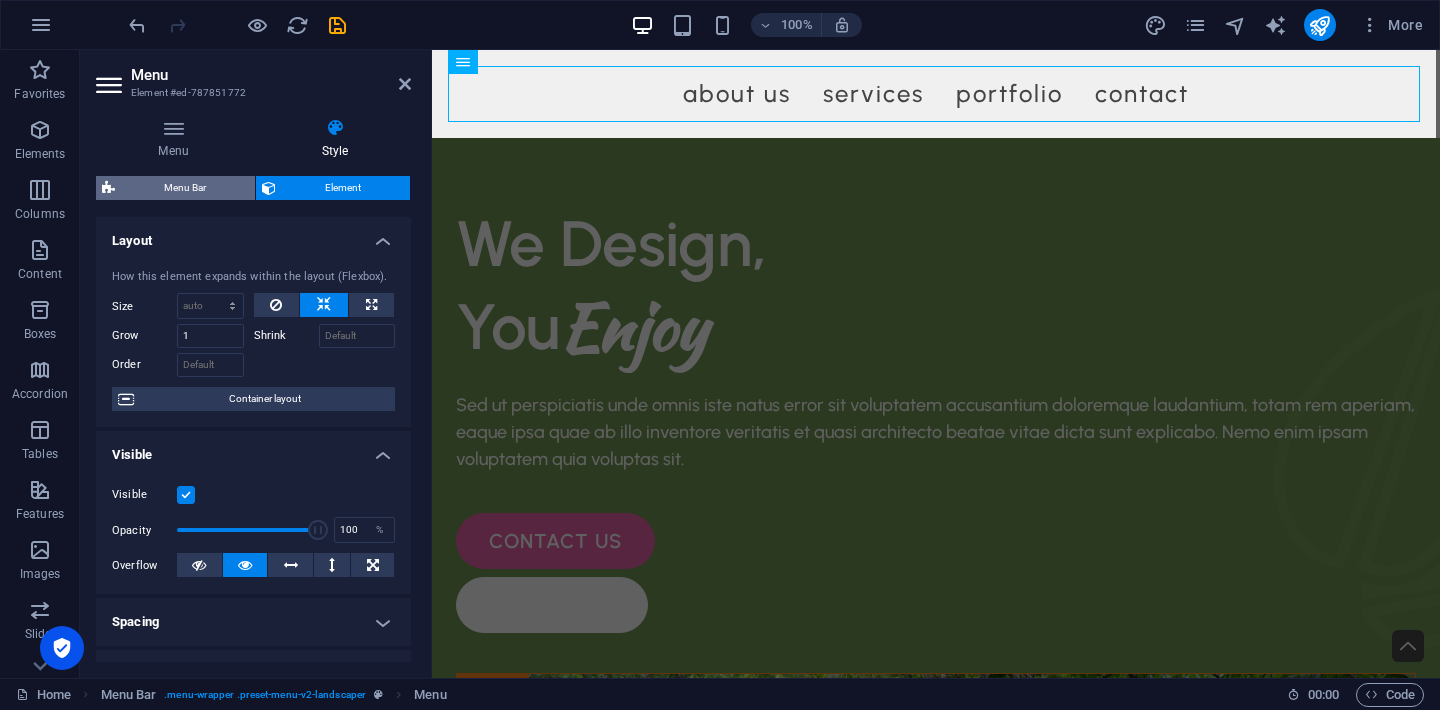 select on "rem" 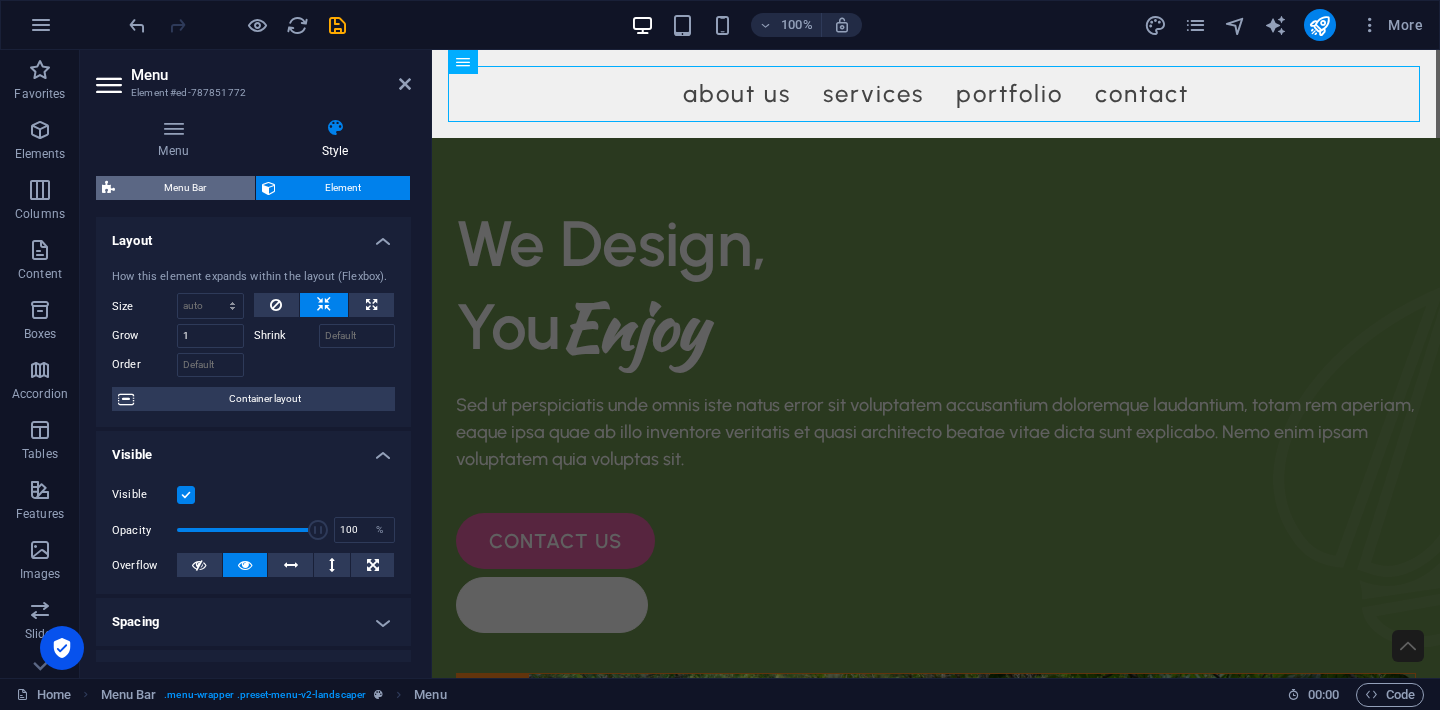 select on "rem" 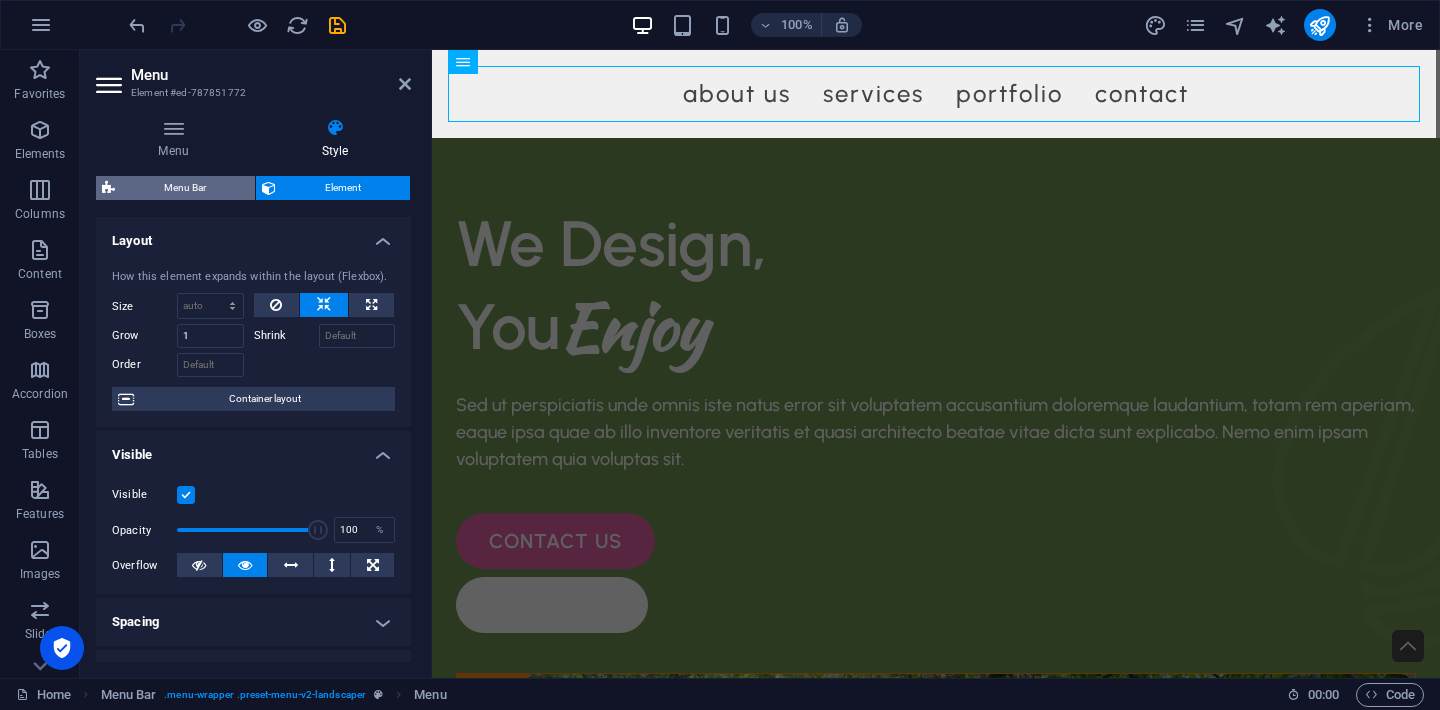 select on "rem" 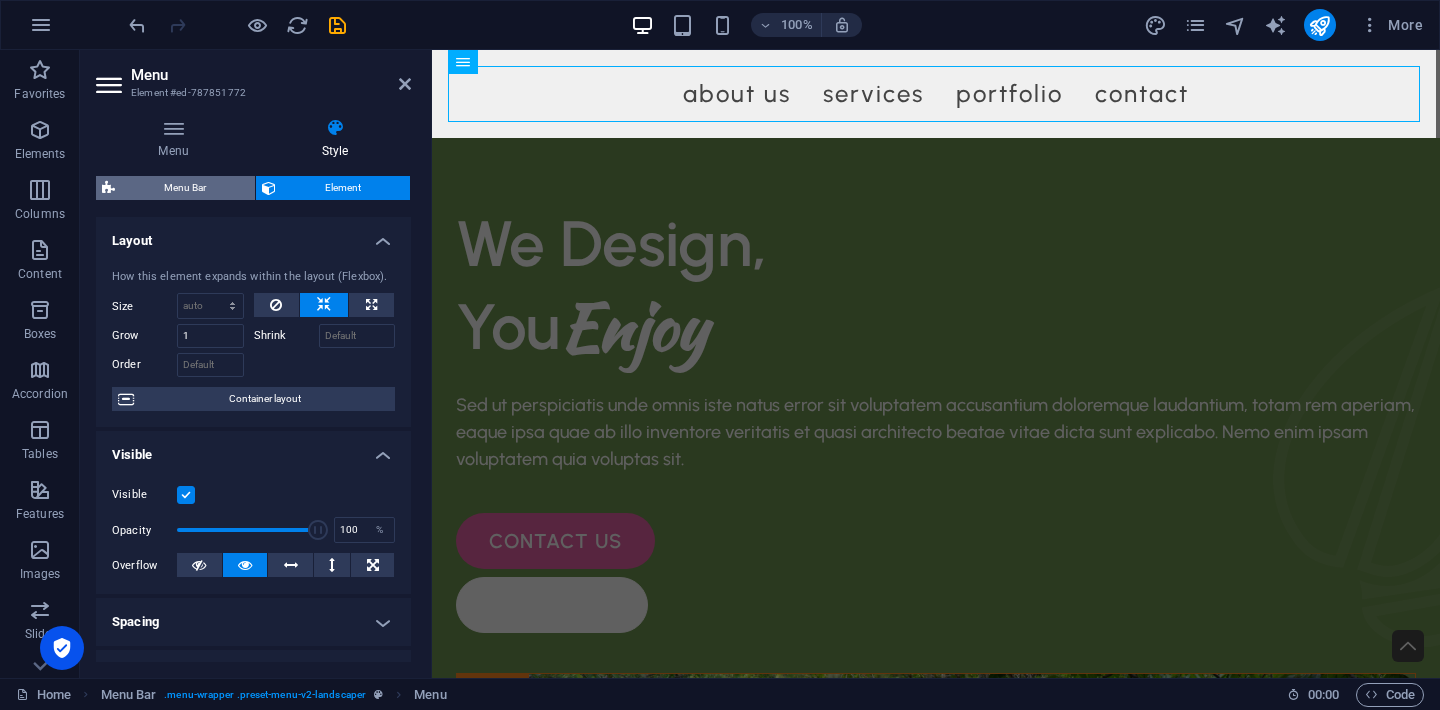 select on "link-special-font" 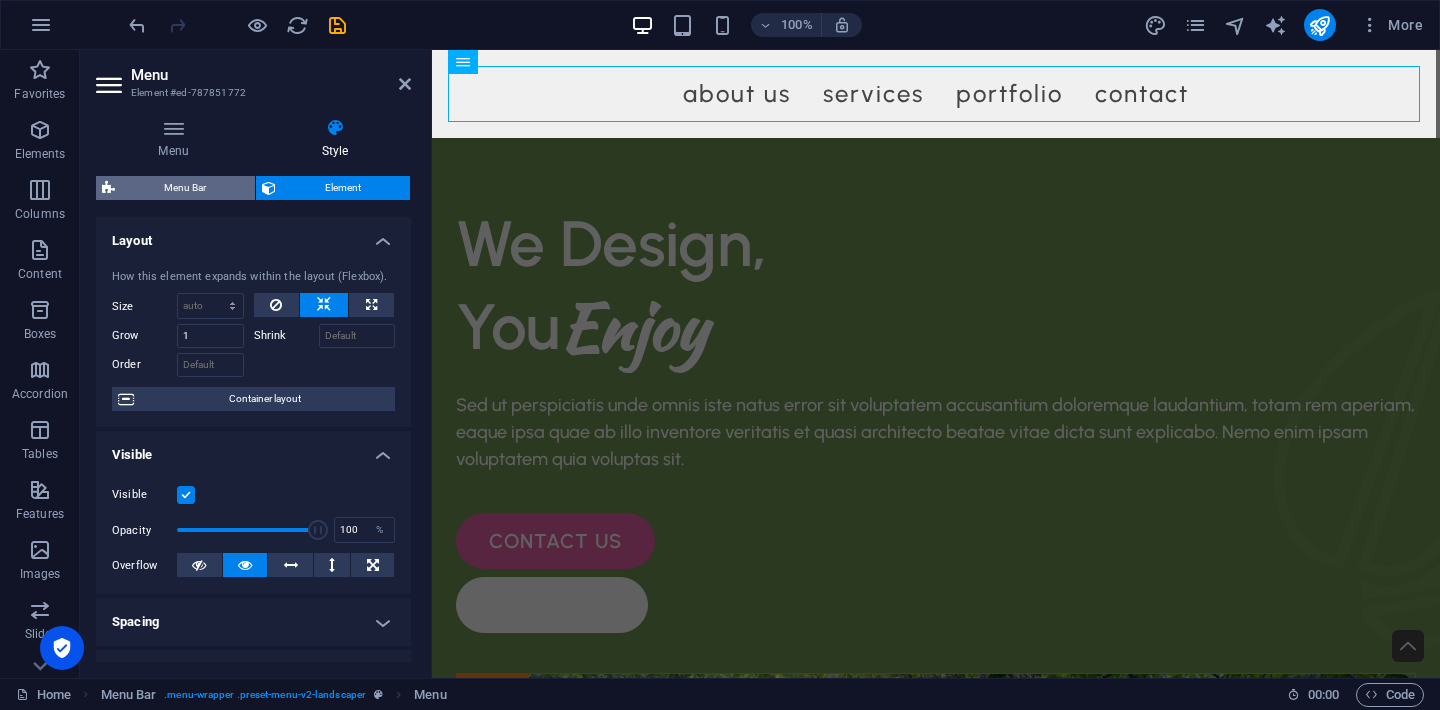 select on "rem" 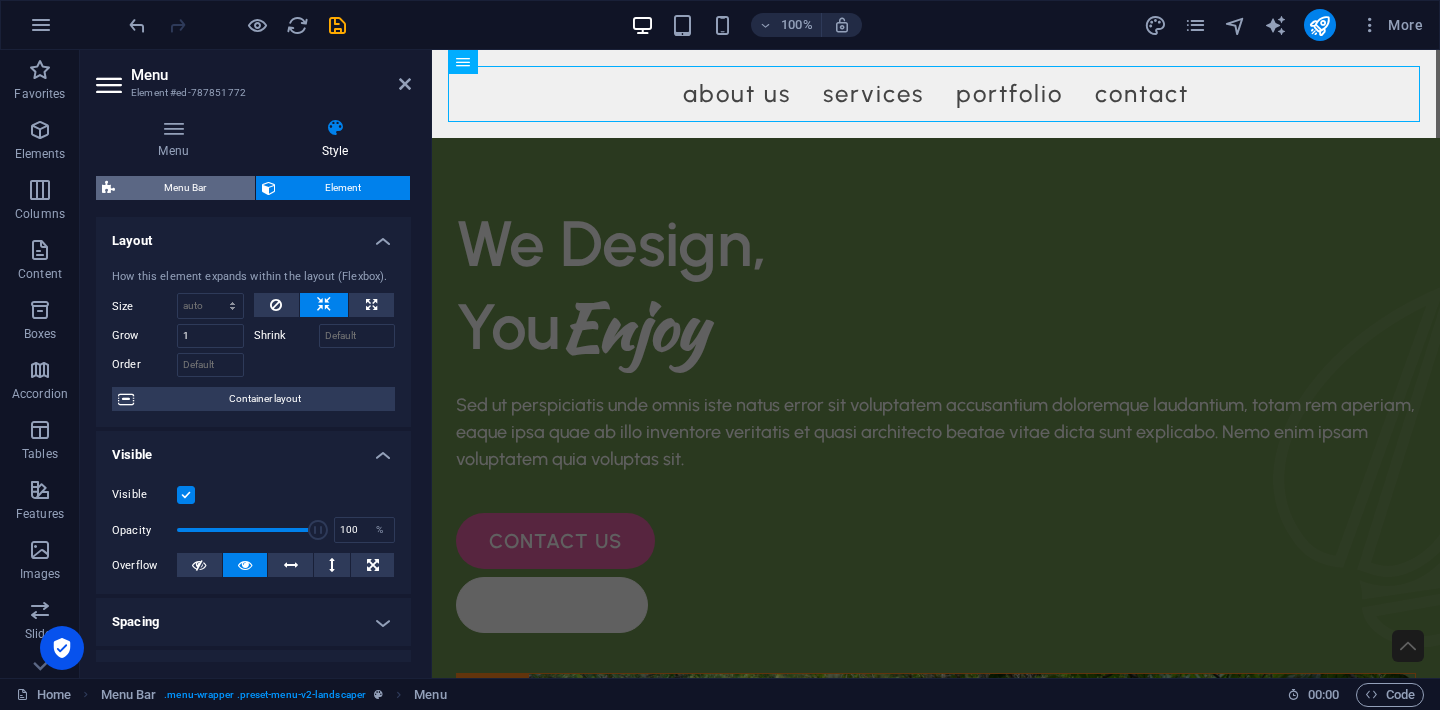 select on "500" 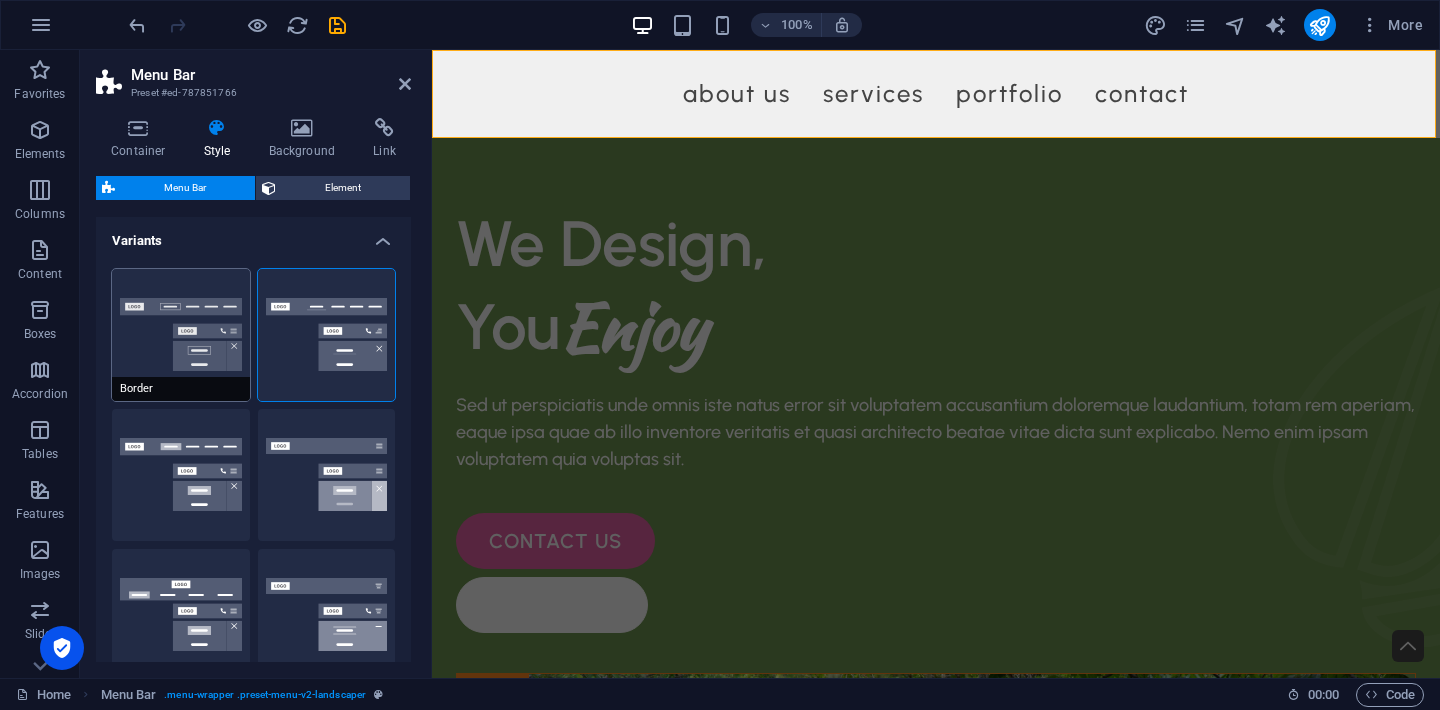 click on "Border" at bounding box center [181, 335] 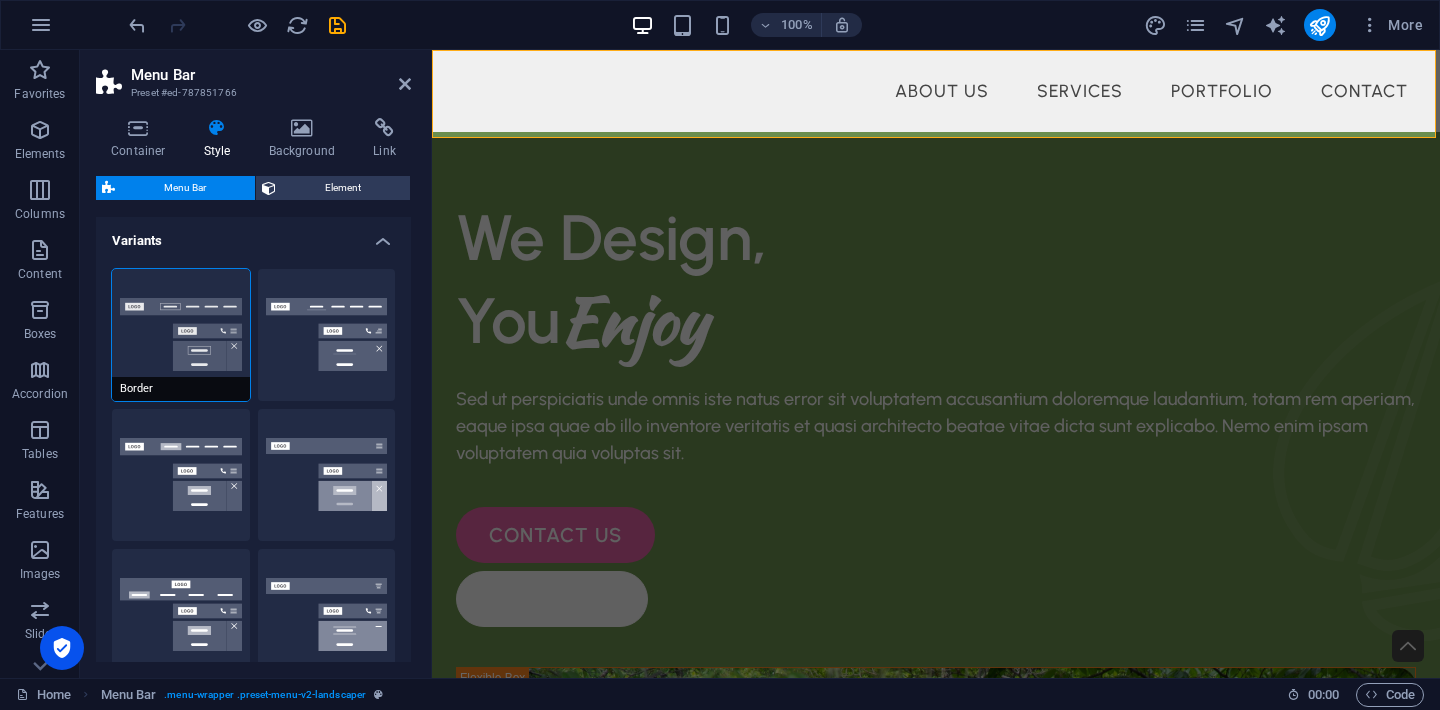 select on "500" 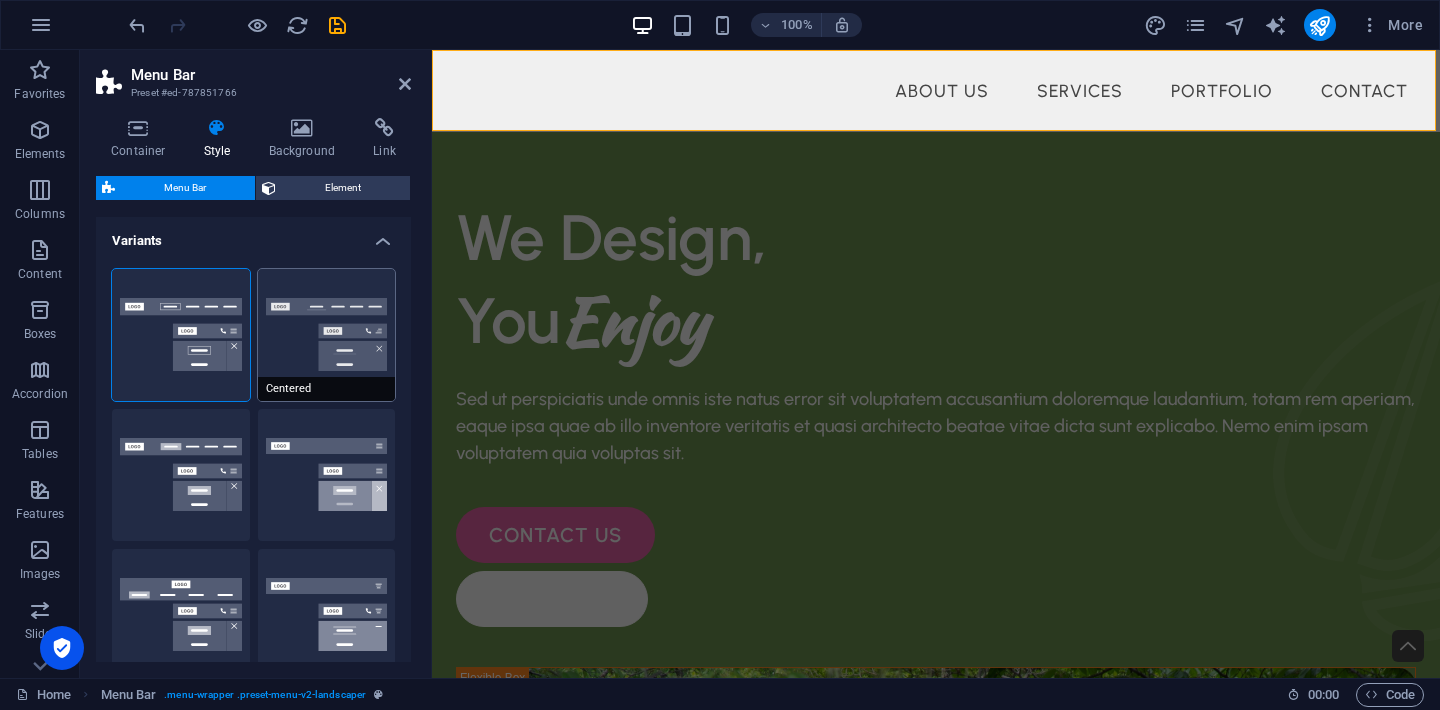 click on "Centered" at bounding box center (327, 335) 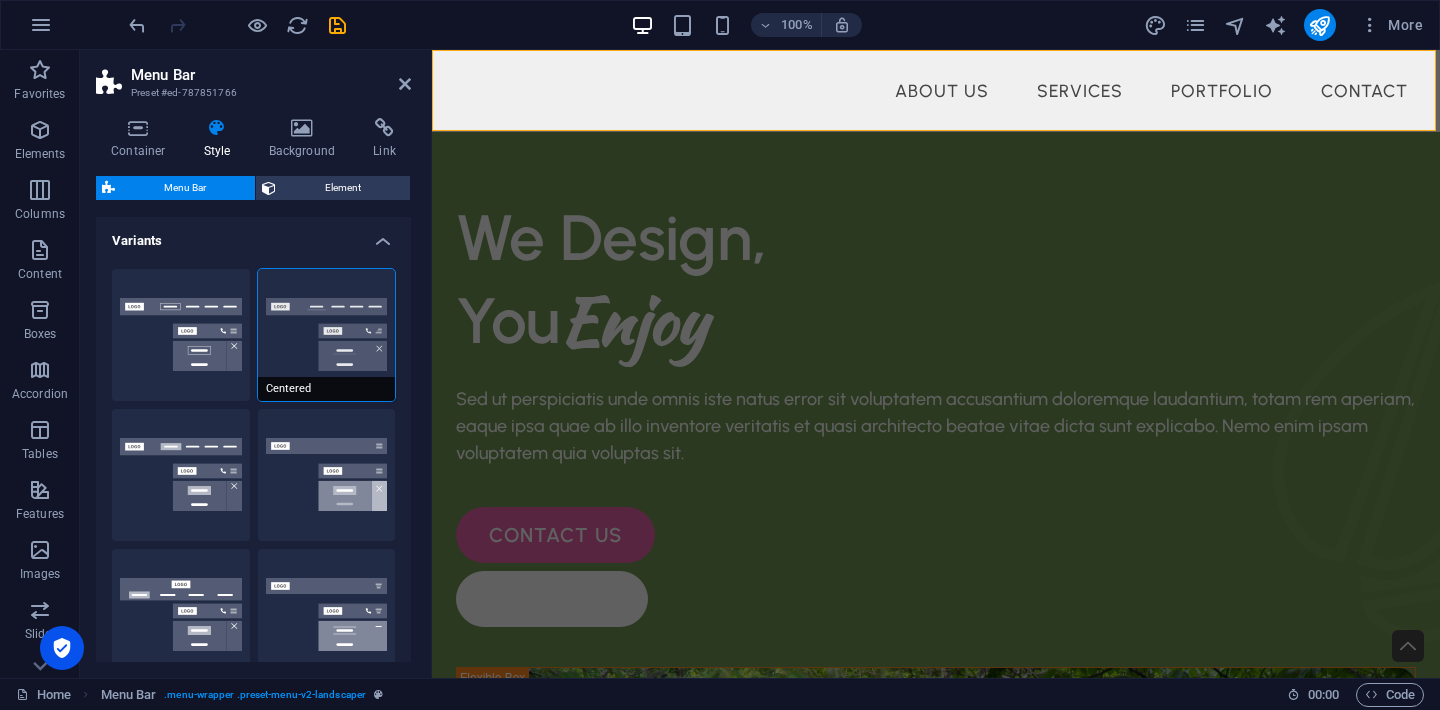 select on "500" 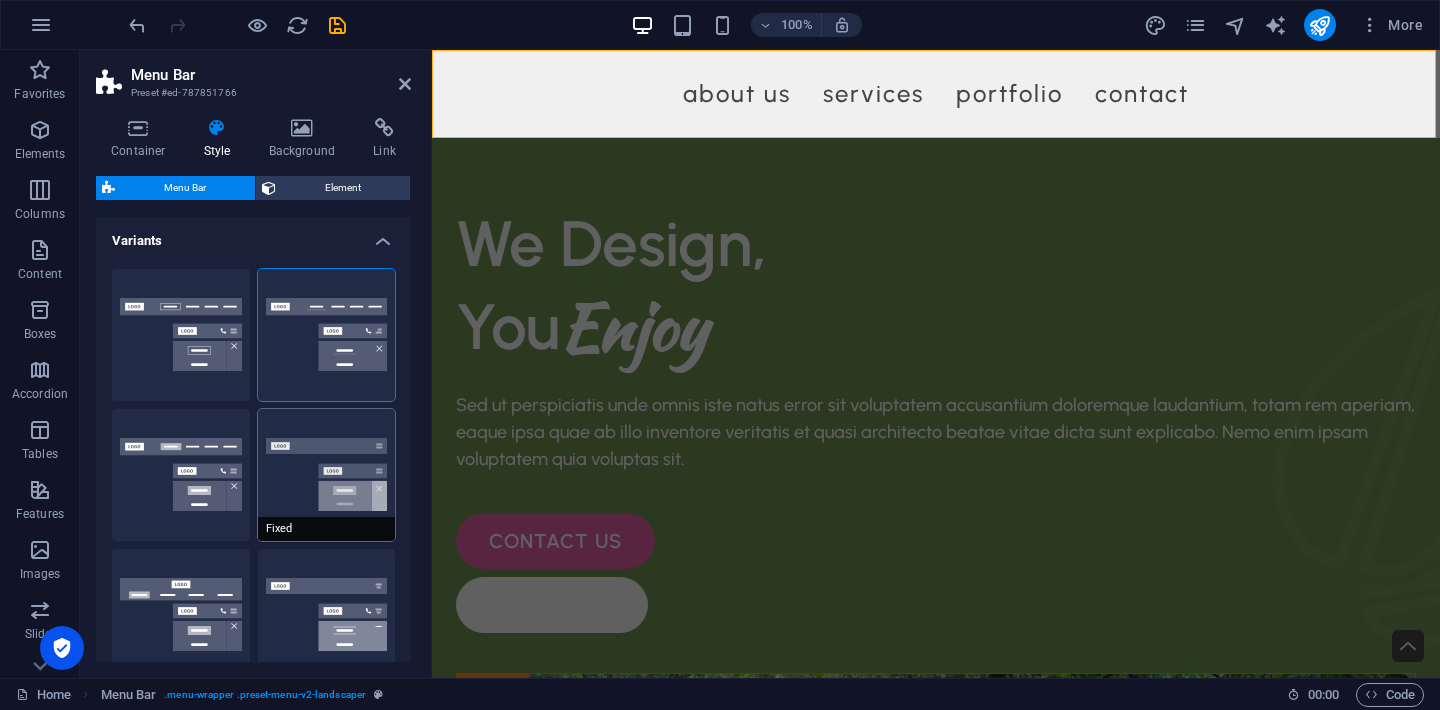 click on "Fixed" at bounding box center (327, 475) 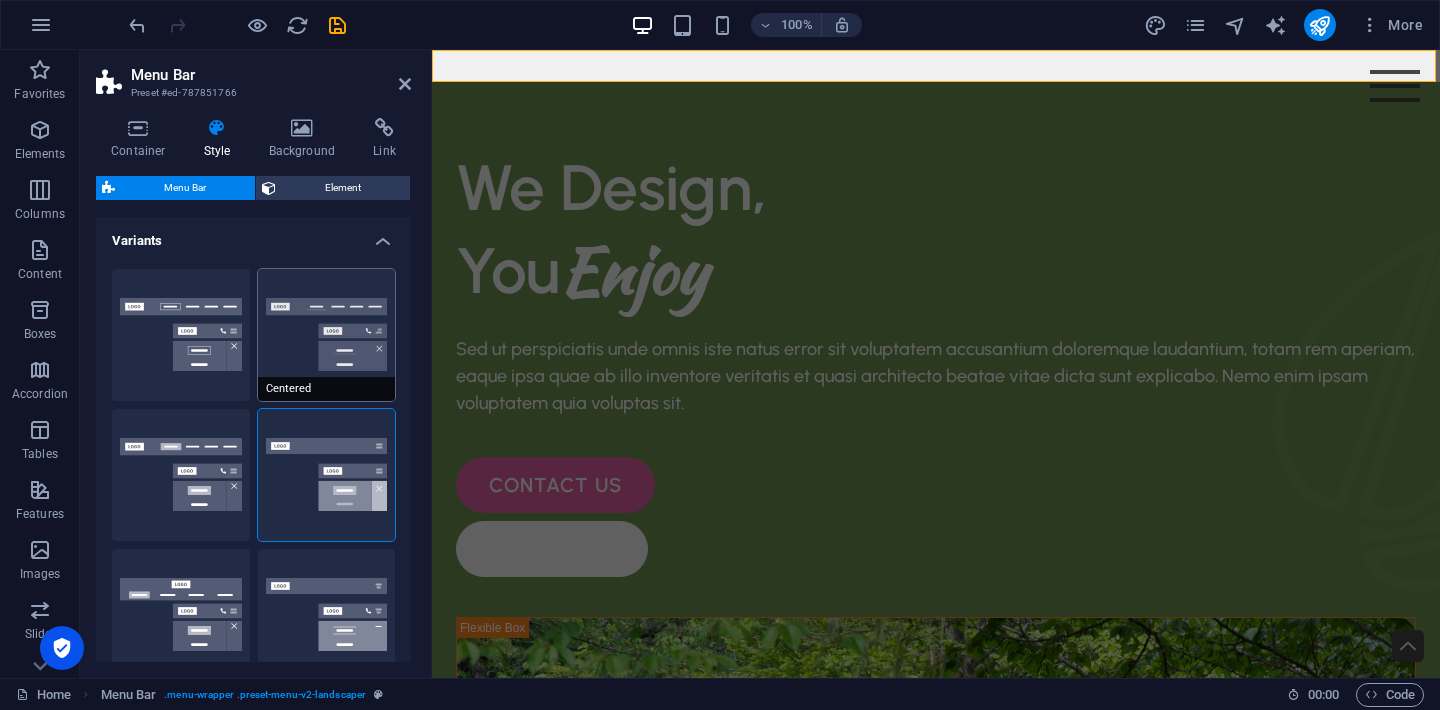 click on "Centered" at bounding box center [327, 335] 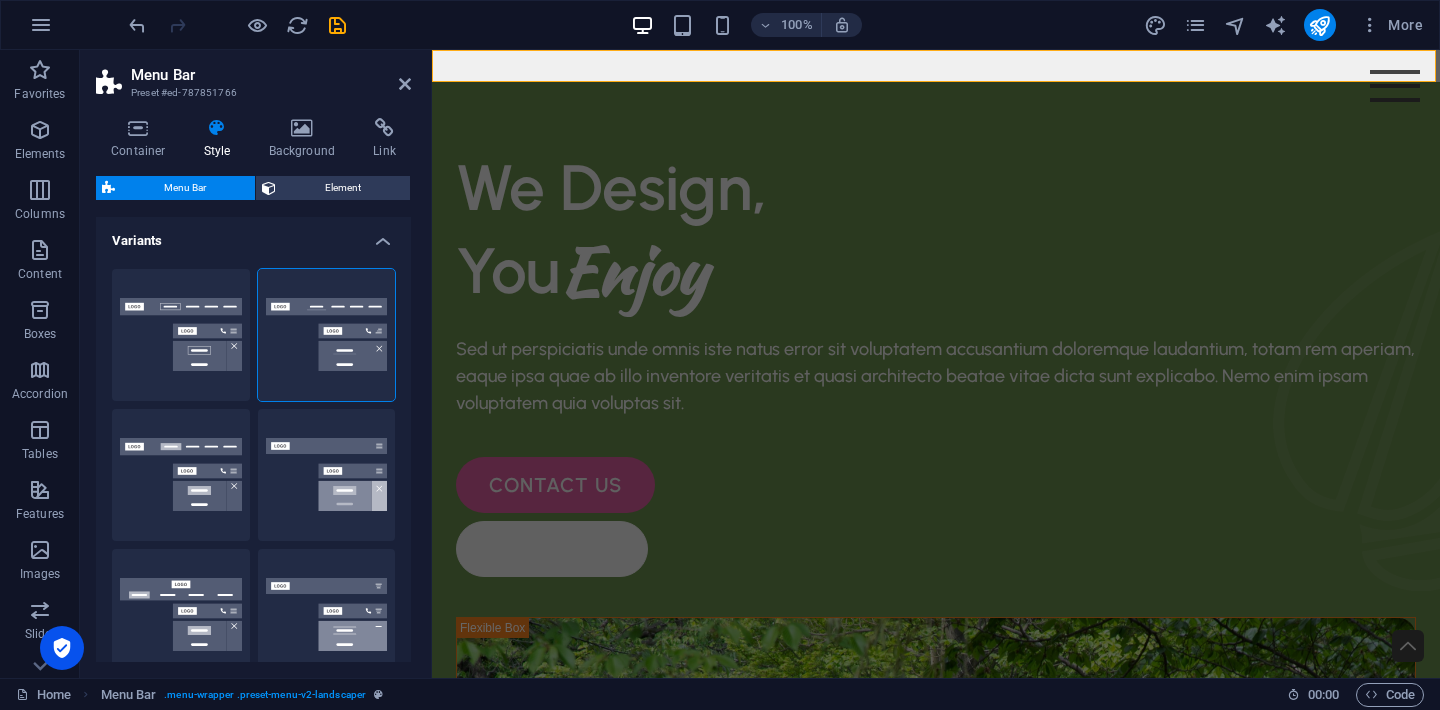 select on "500" 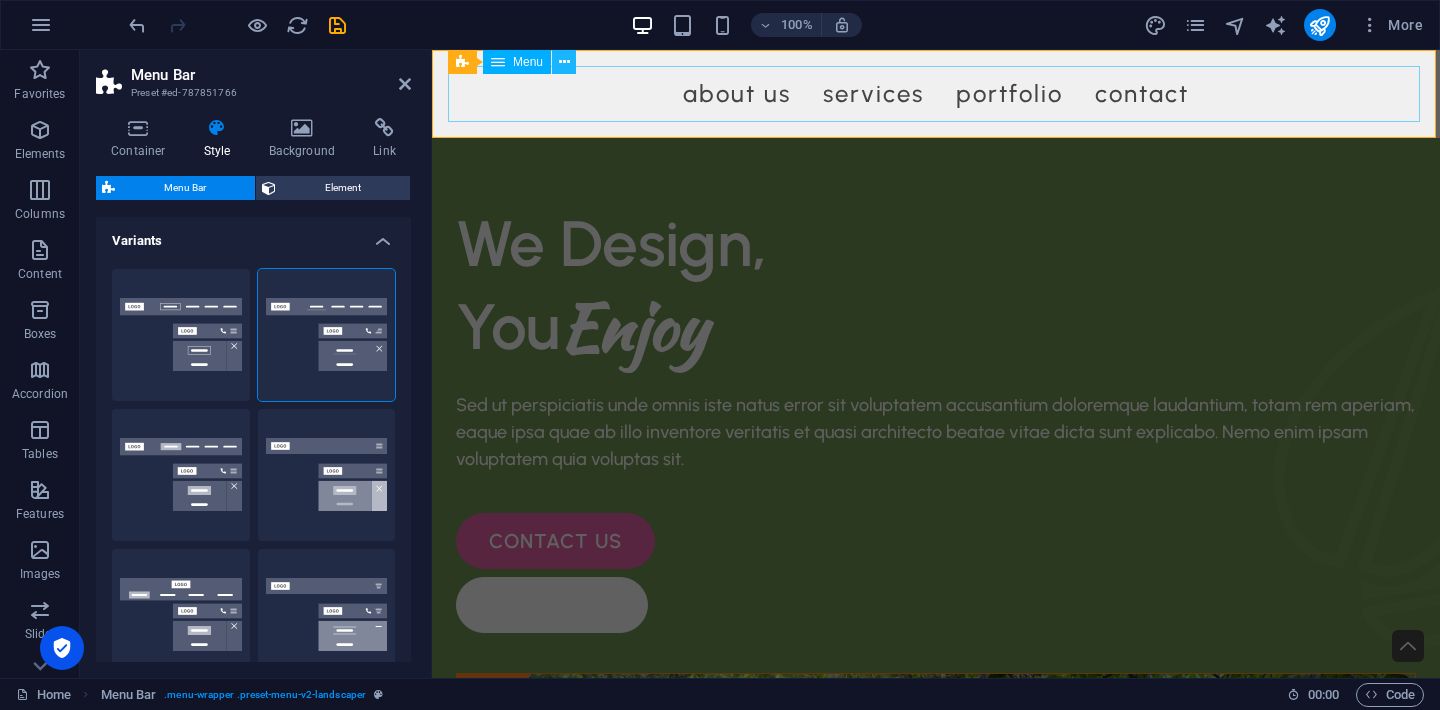 click at bounding box center (564, 62) 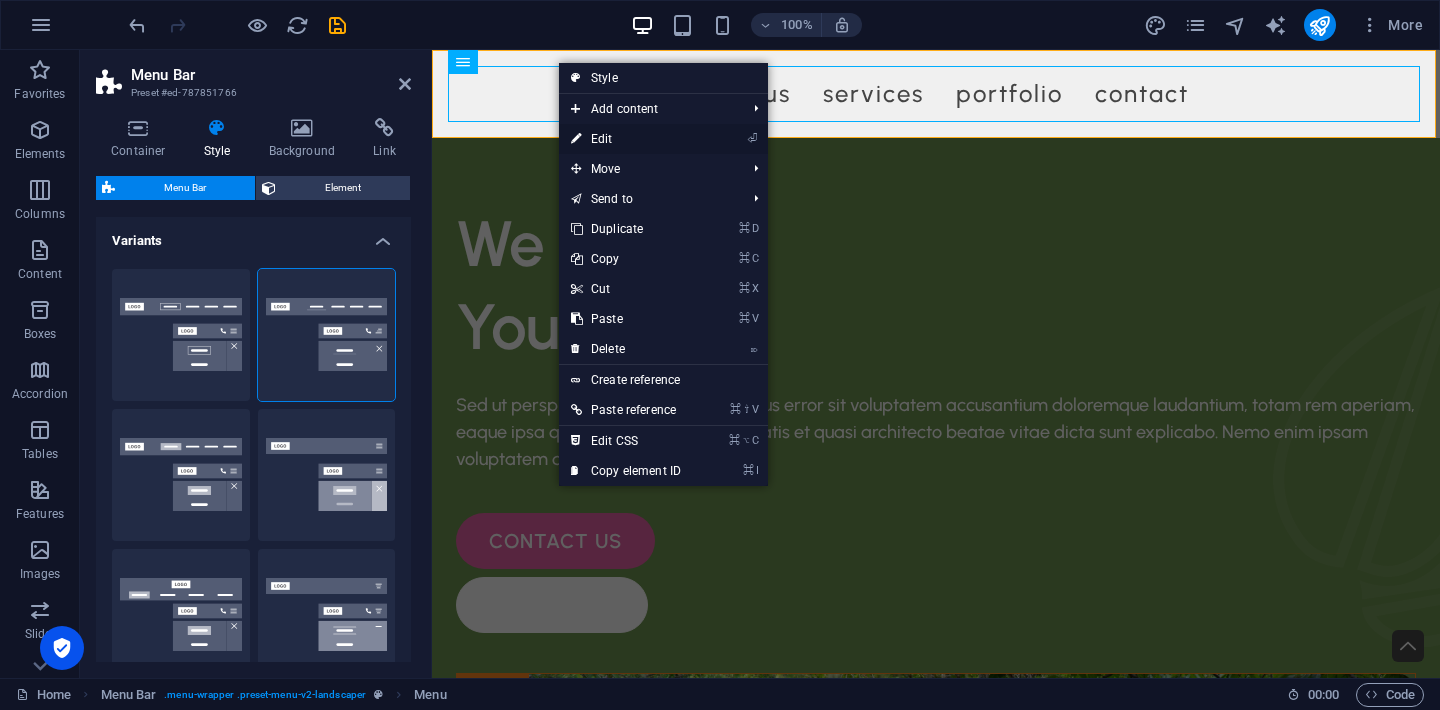 click on "⏎  Edit" at bounding box center (626, 139) 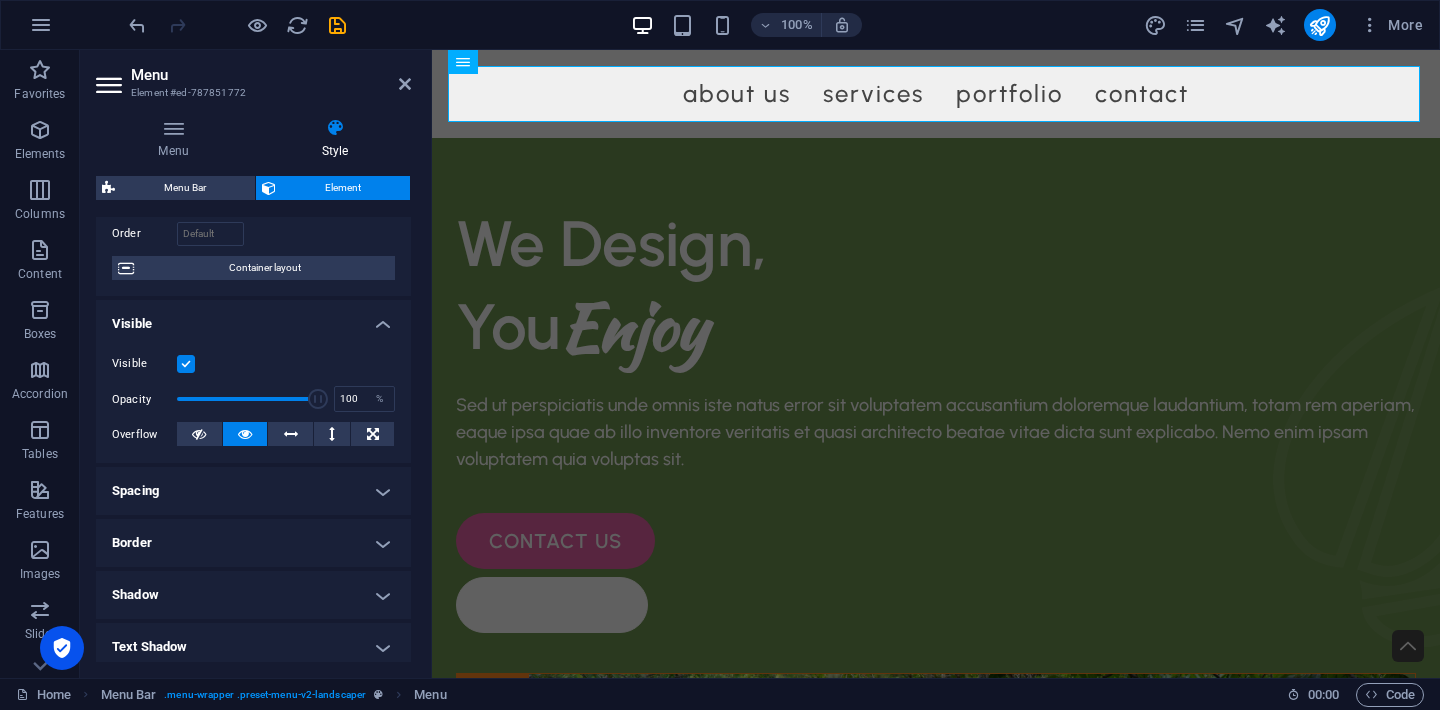 scroll, scrollTop: 121, scrollLeft: 0, axis: vertical 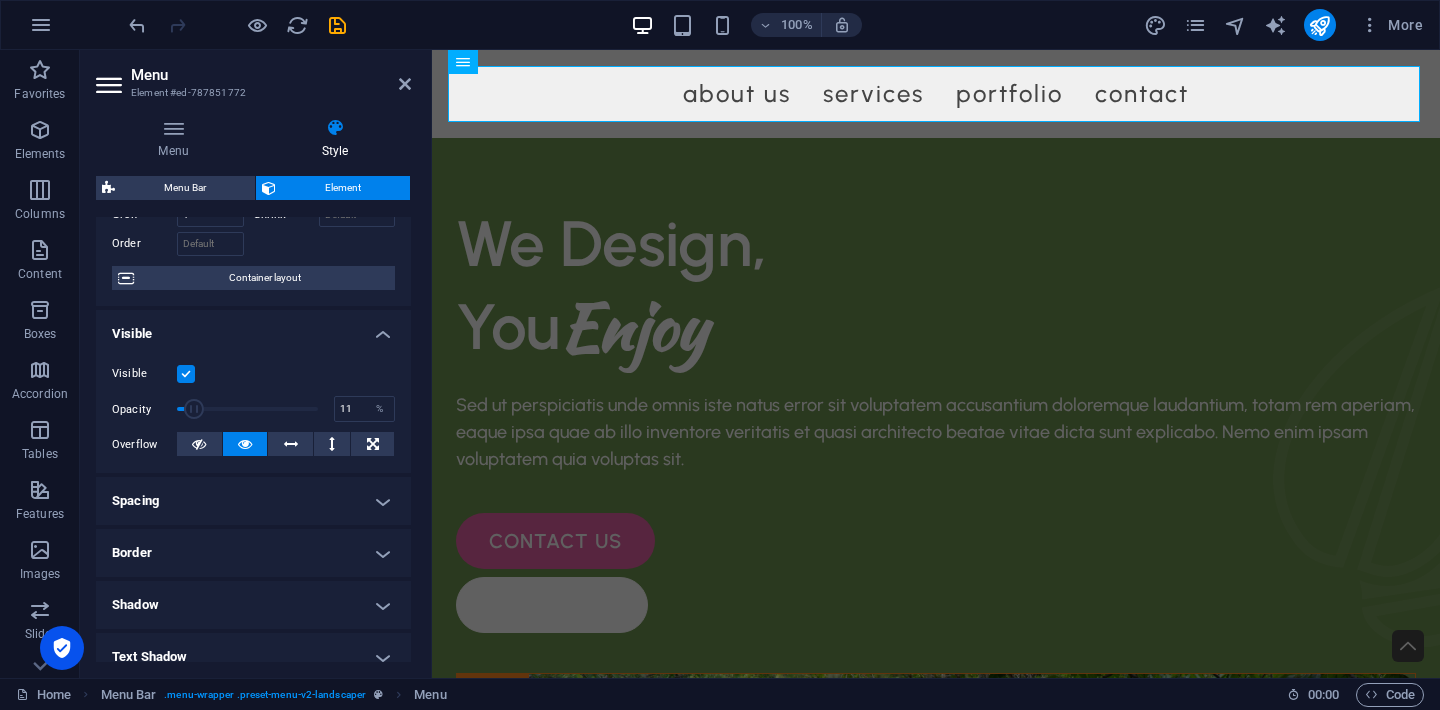 drag, startPoint x: 307, startPoint y: 404, endPoint x: 191, endPoint y: 399, distance: 116.10771 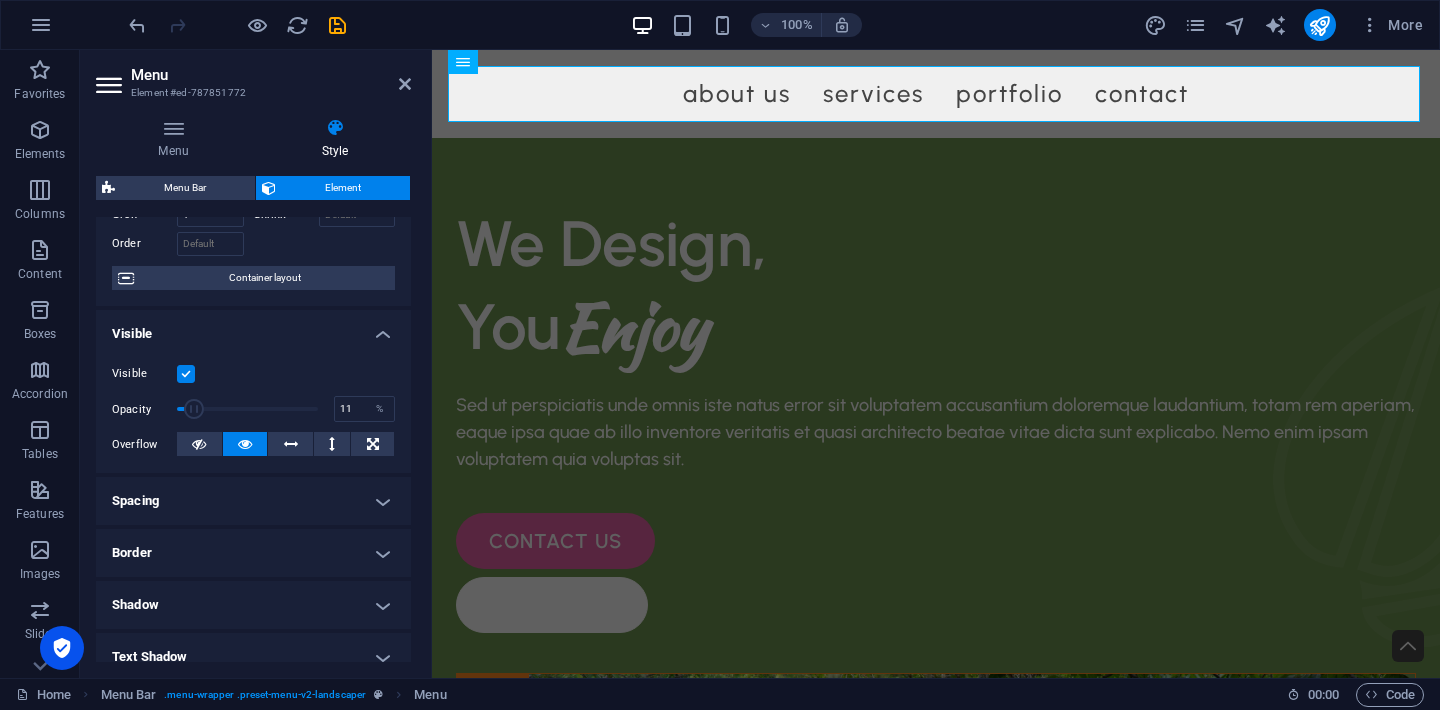 click at bounding box center [194, 409] 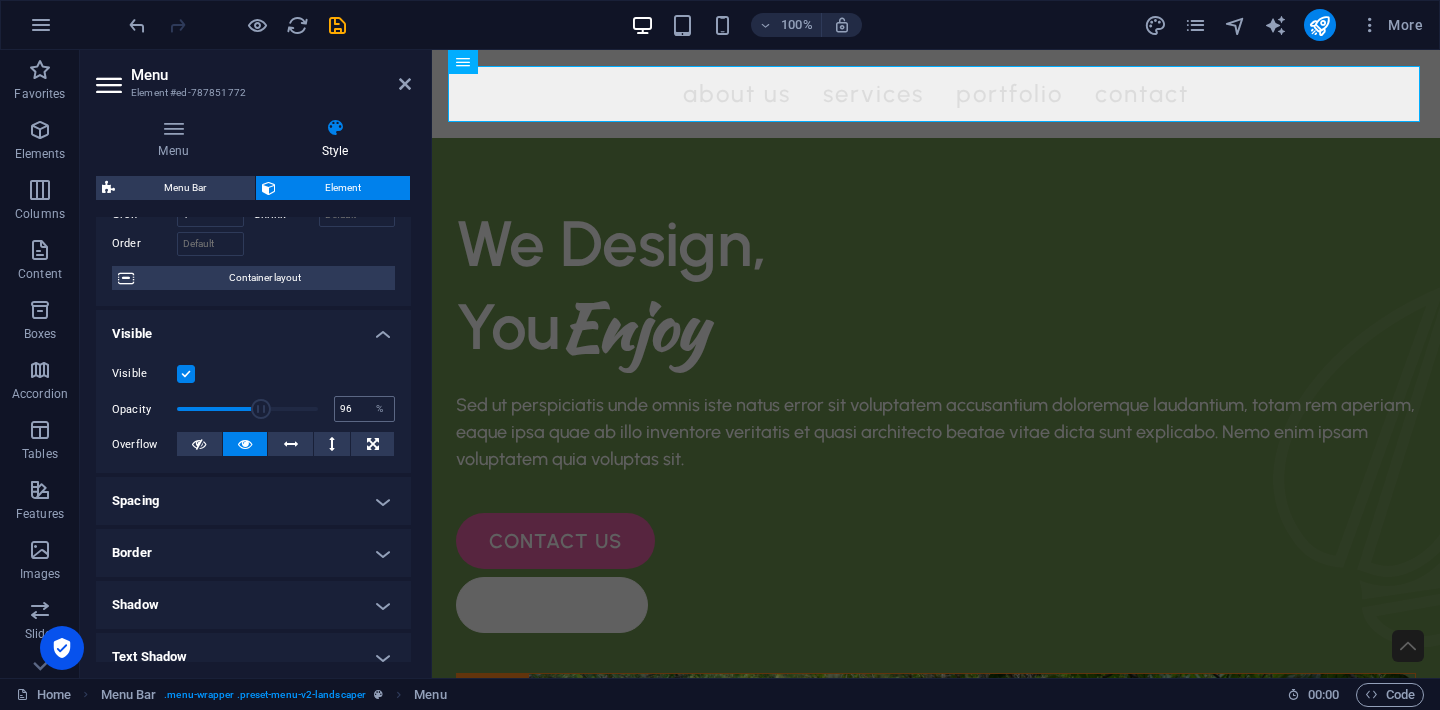 type on "100" 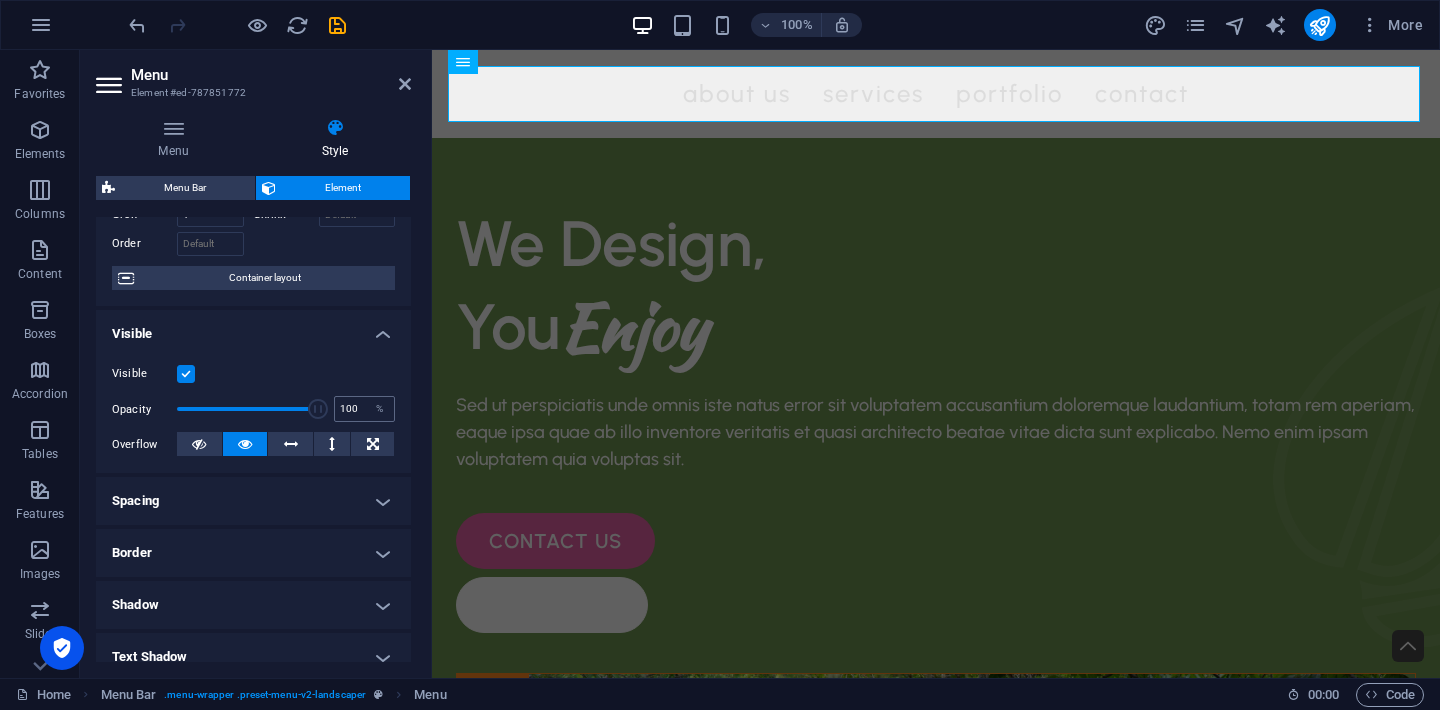 drag, startPoint x: 196, startPoint y: 400, endPoint x: 337, endPoint y: 407, distance: 141.17365 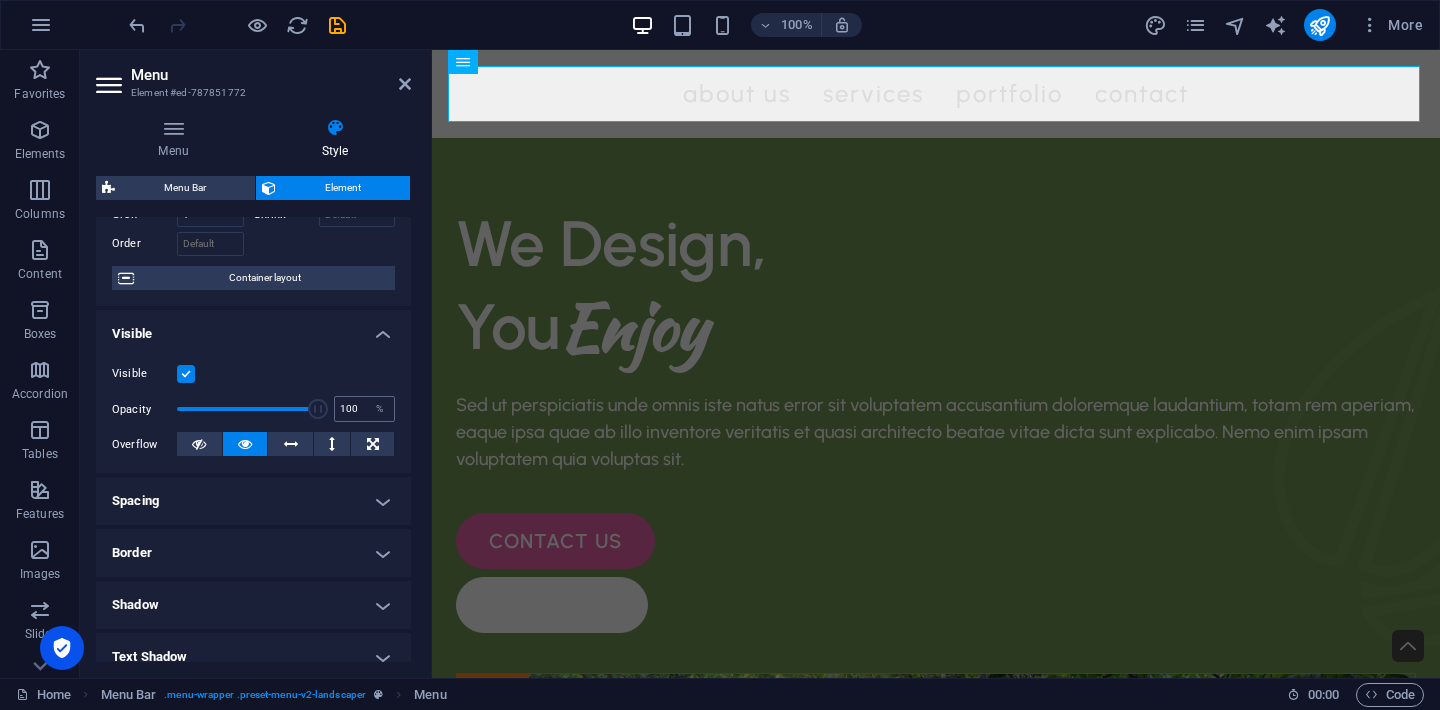click on "Opacity 100 %" at bounding box center [253, 409] 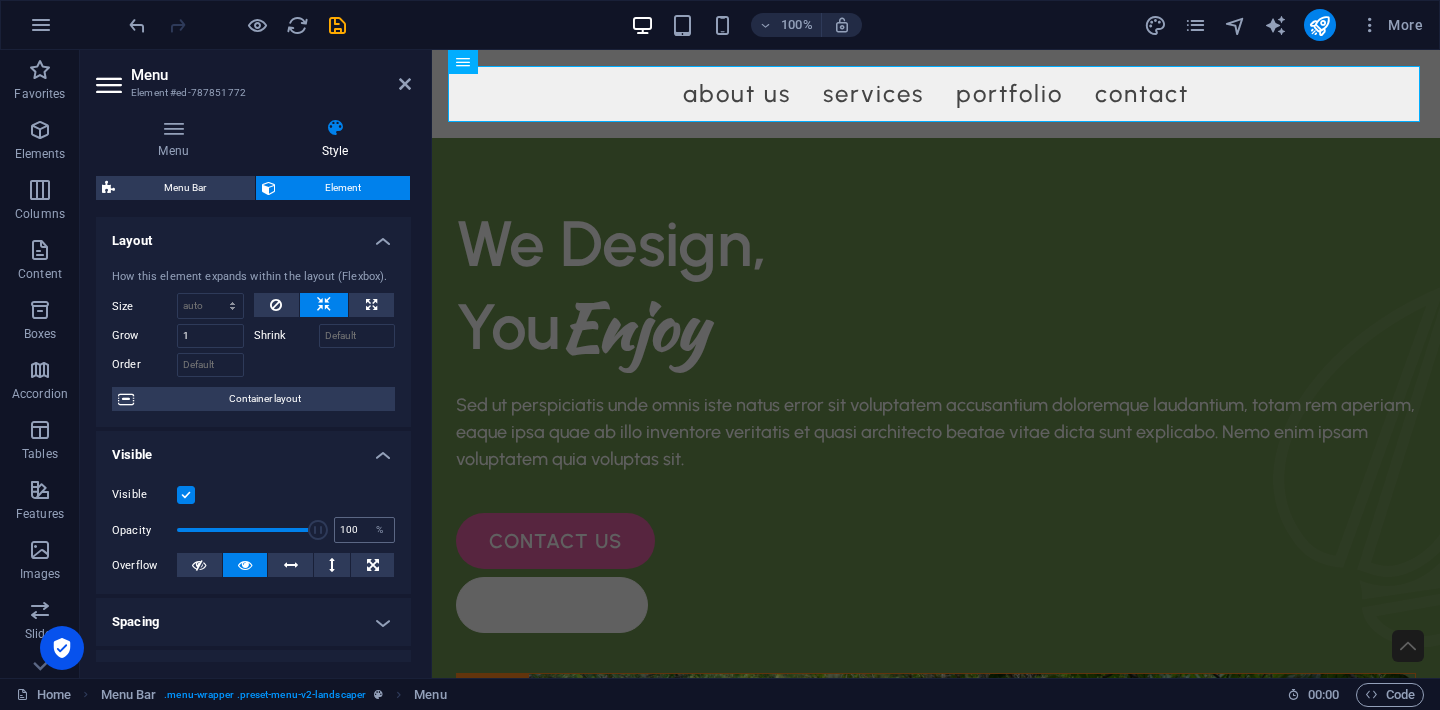 scroll, scrollTop: 0, scrollLeft: 0, axis: both 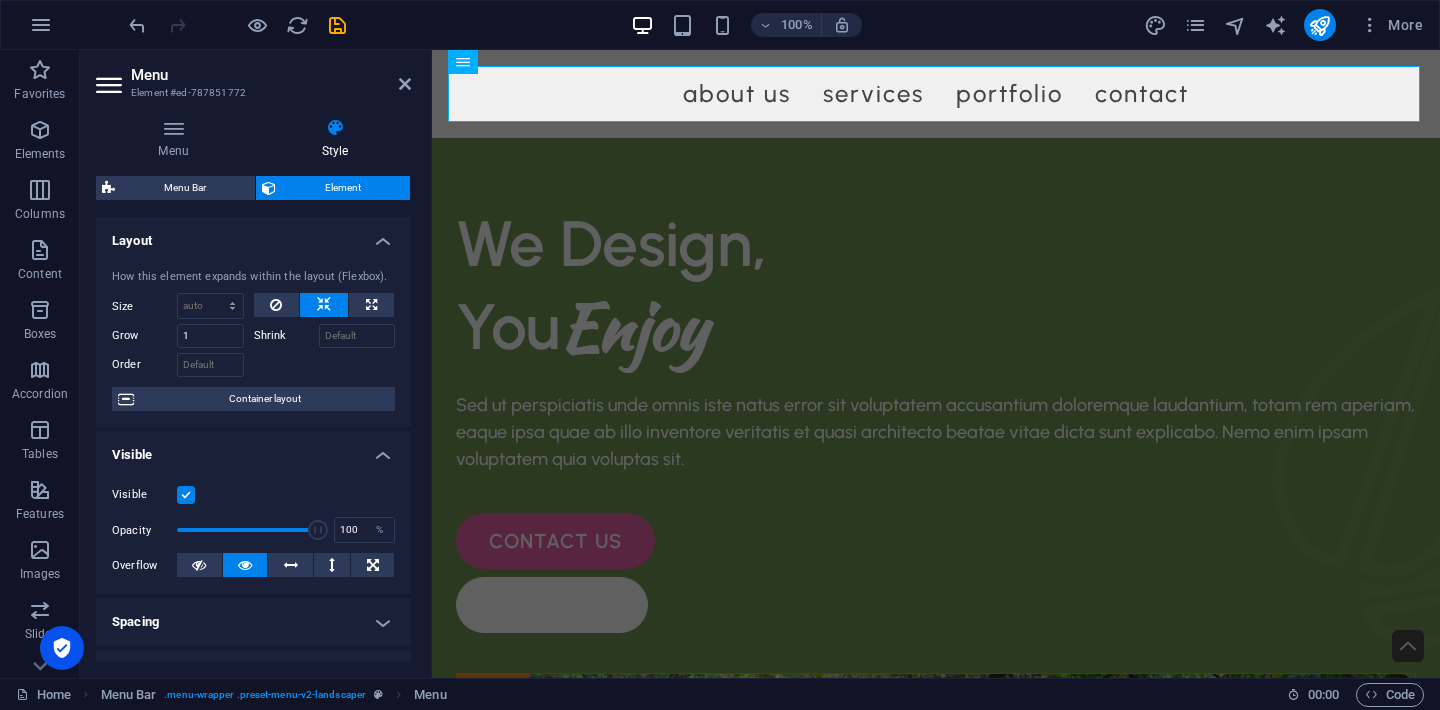 click on "Layout" at bounding box center [253, 235] 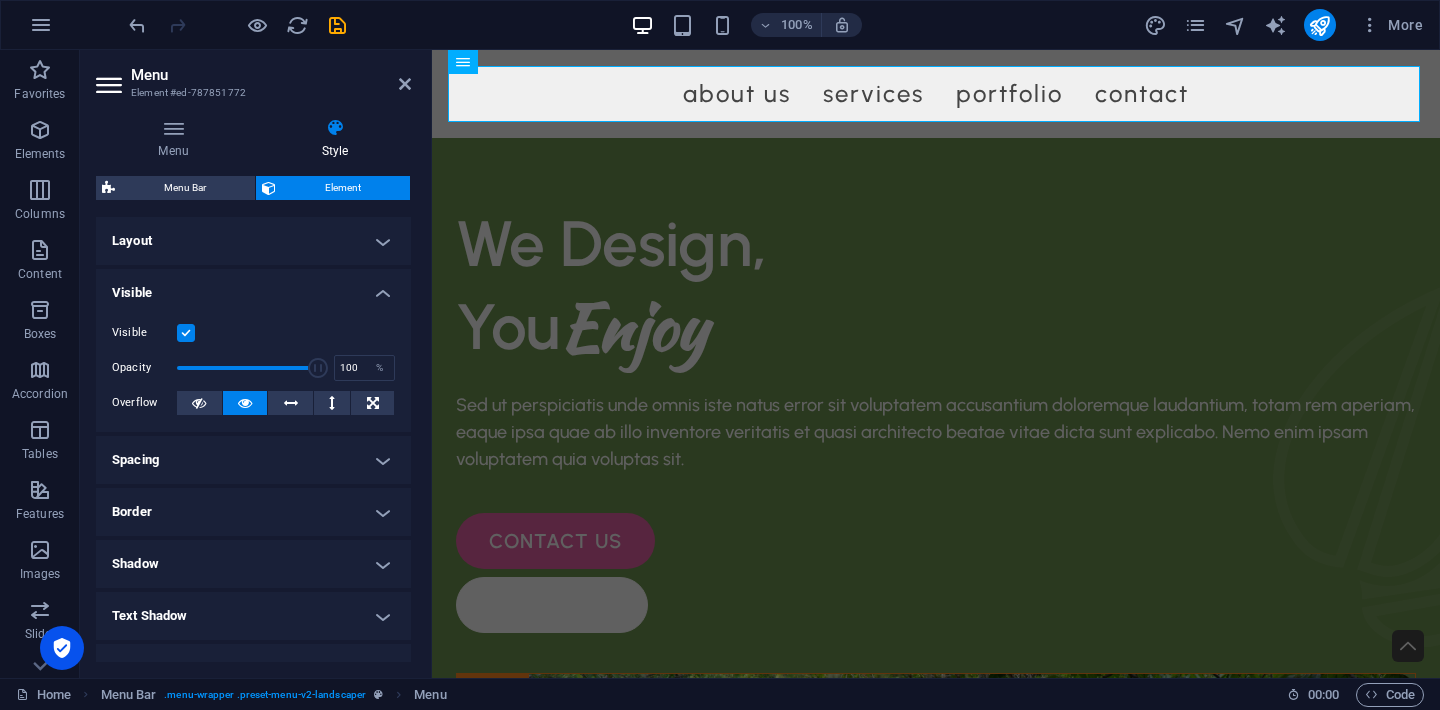 click on "Layout" at bounding box center (253, 241) 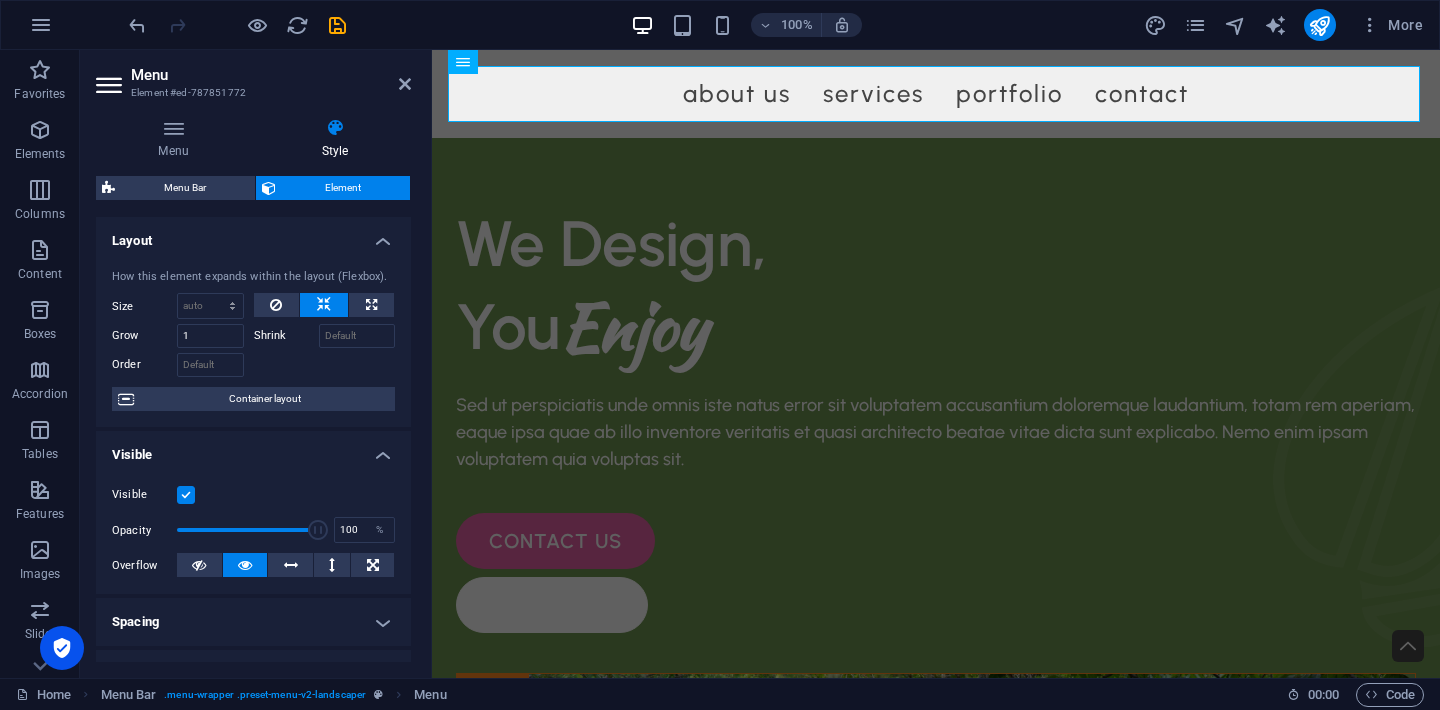 click on "Layout" at bounding box center (253, 235) 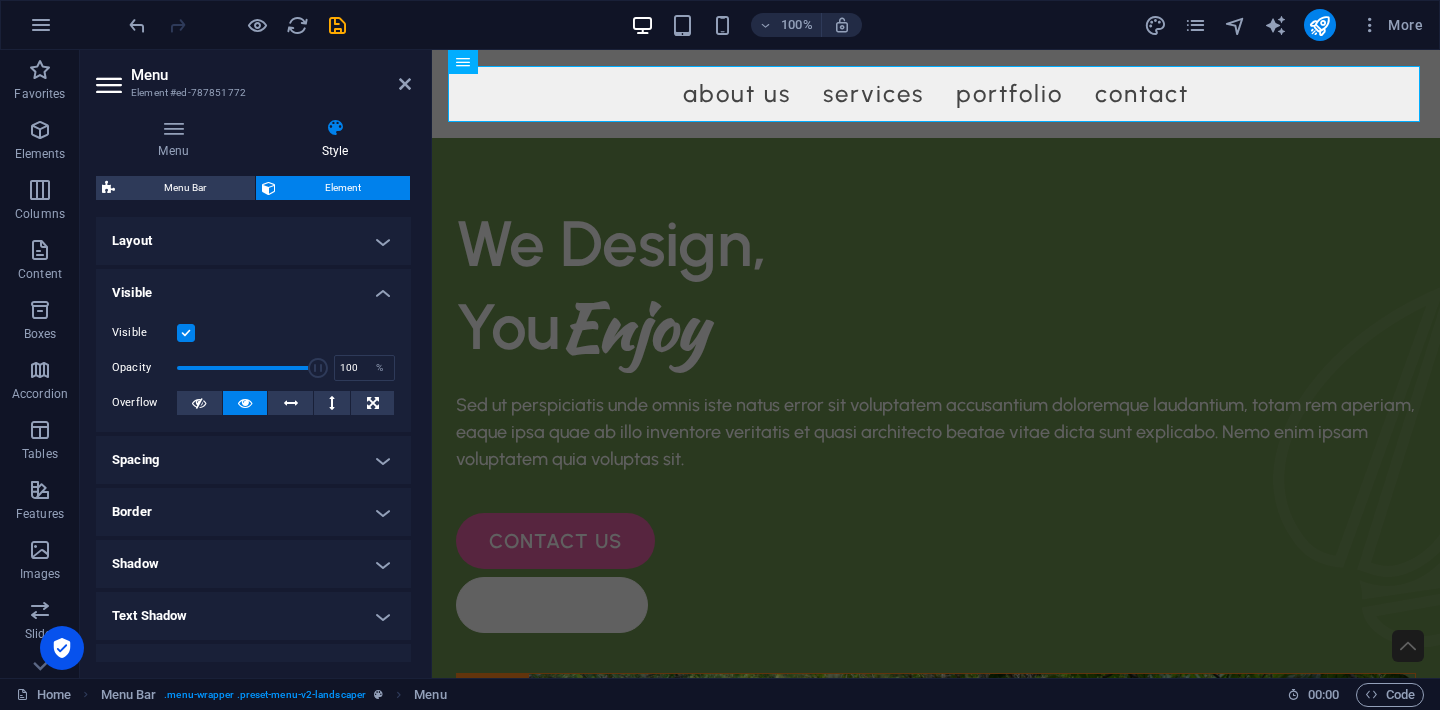 click on "Visible" at bounding box center (253, 287) 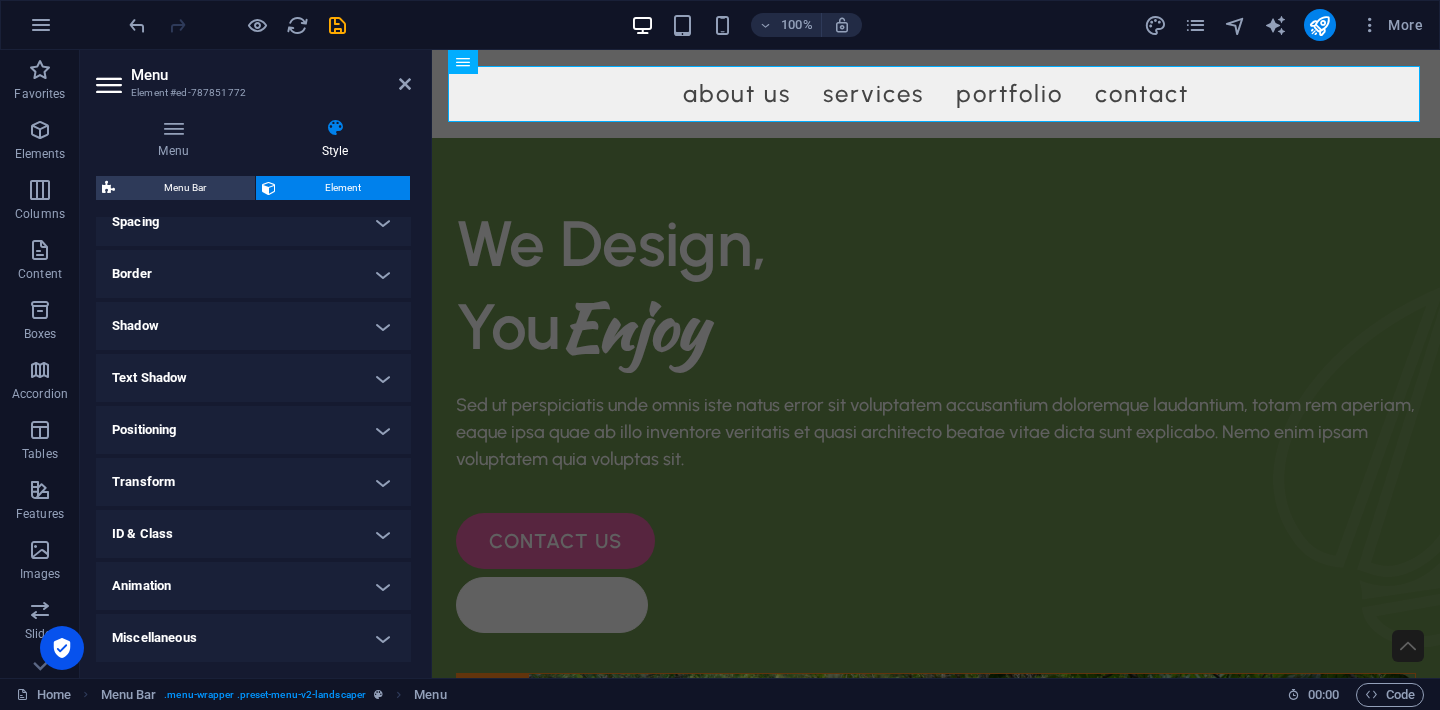 scroll, scrollTop: 122, scrollLeft: 0, axis: vertical 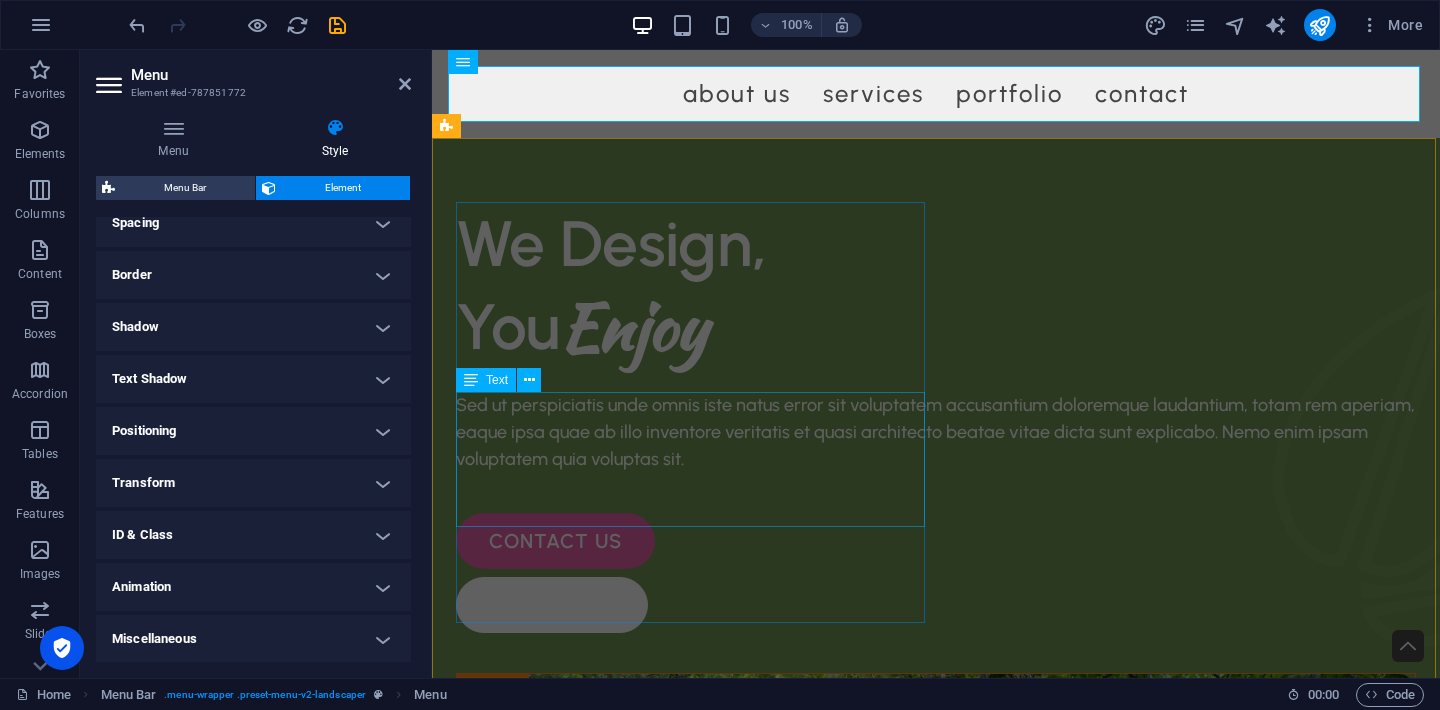 click on "Sed ut perspiciatis unde omnis iste natus error sit voluptatem accusantium doloremque laudantium, totam rem aperiam, eaque ipsa quae ab illo inventore veritatis et quasi architecto beatae vitae dicta sunt explicabo. Nemo enim ipsam voluptatem quia voluptas sit." at bounding box center (936, 432) 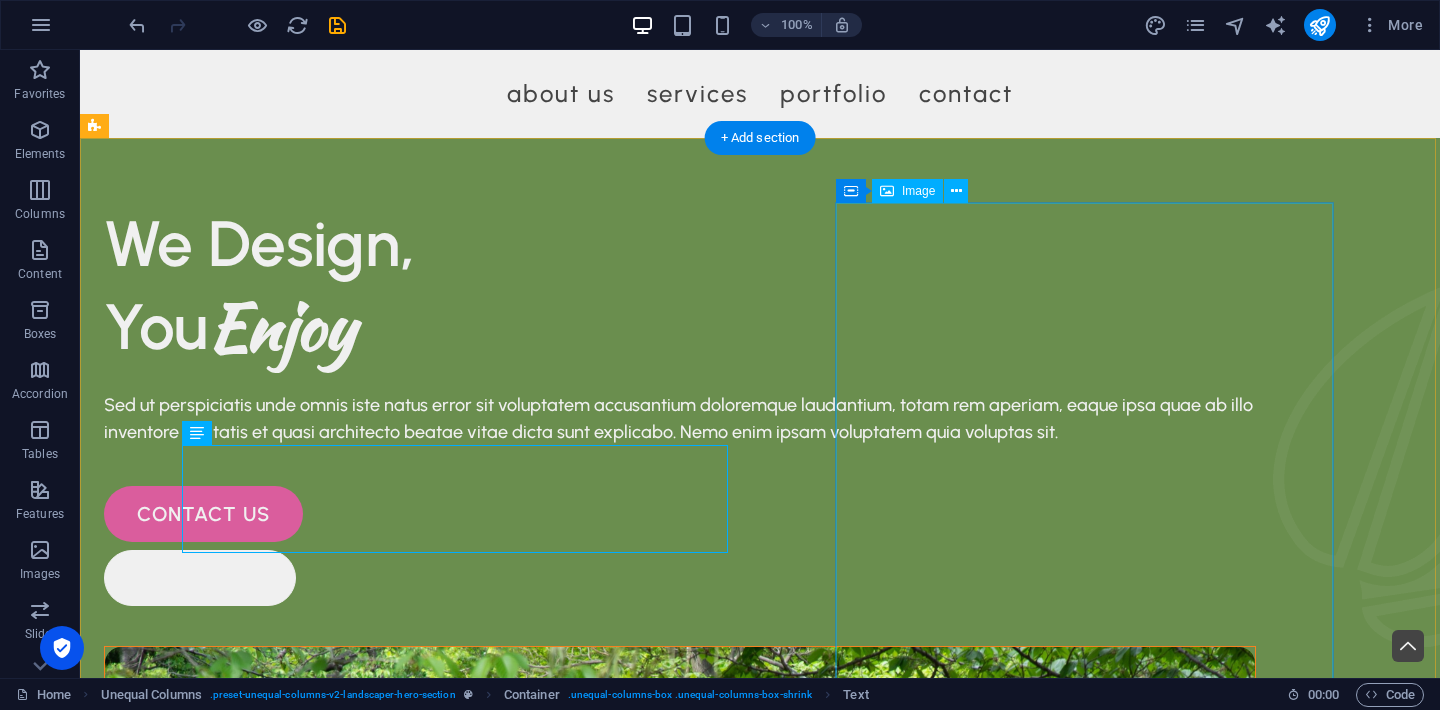 click at bounding box center [680, 1222] 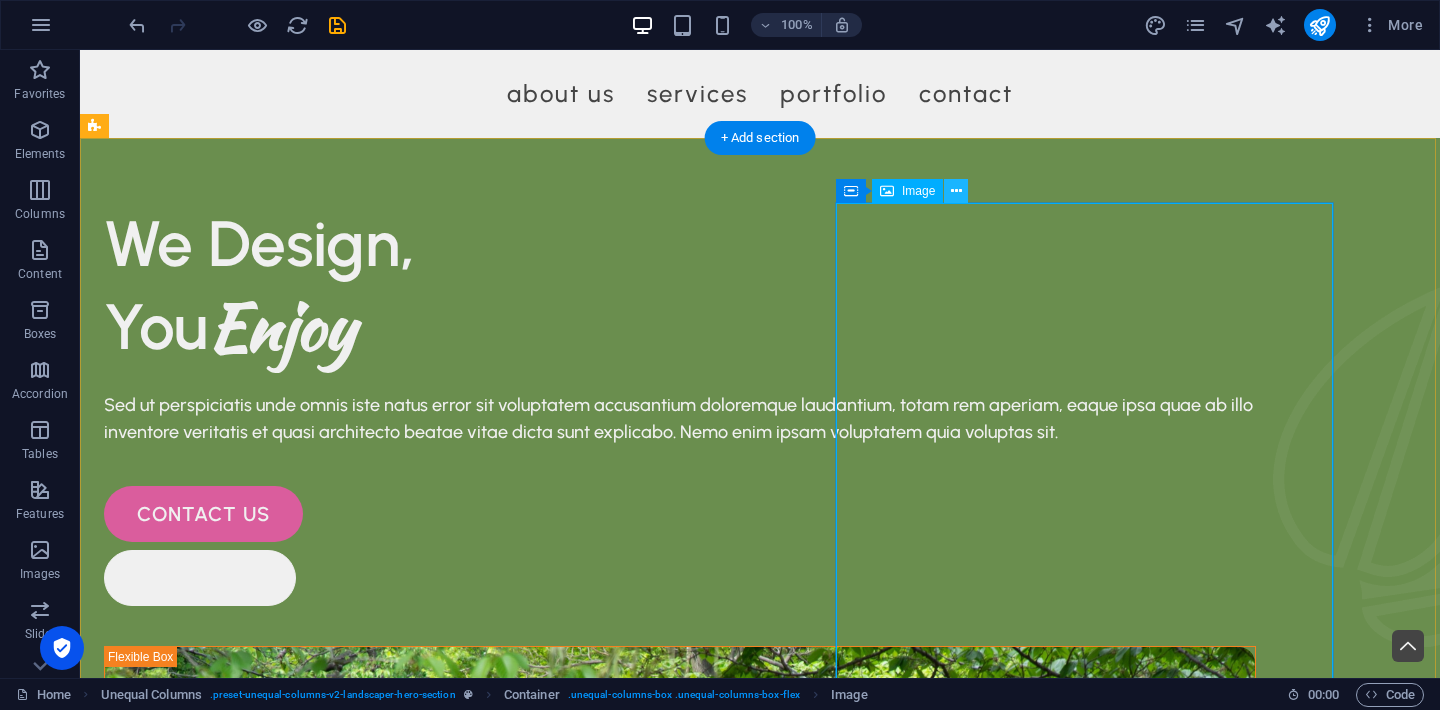 click at bounding box center [956, 191] 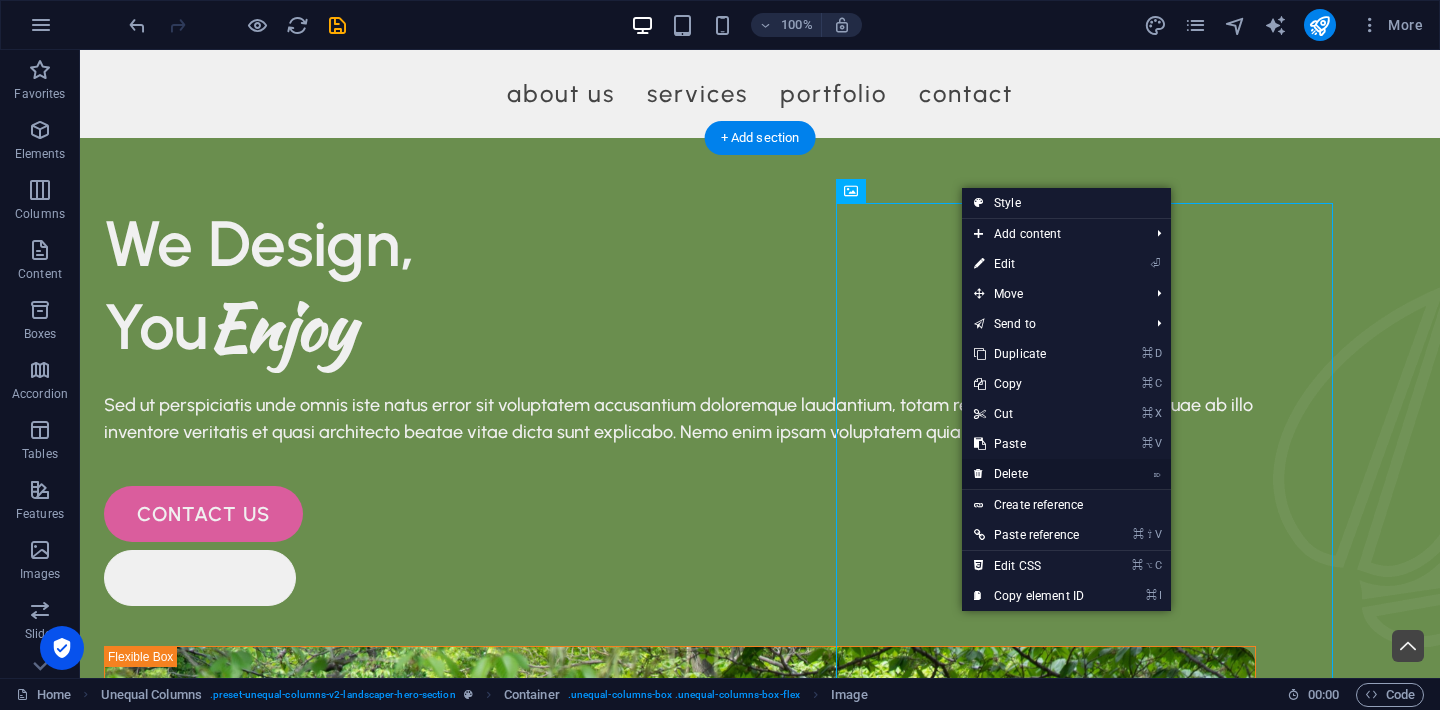 click on "⌦  Delete" at bounding box center (1029, 474) 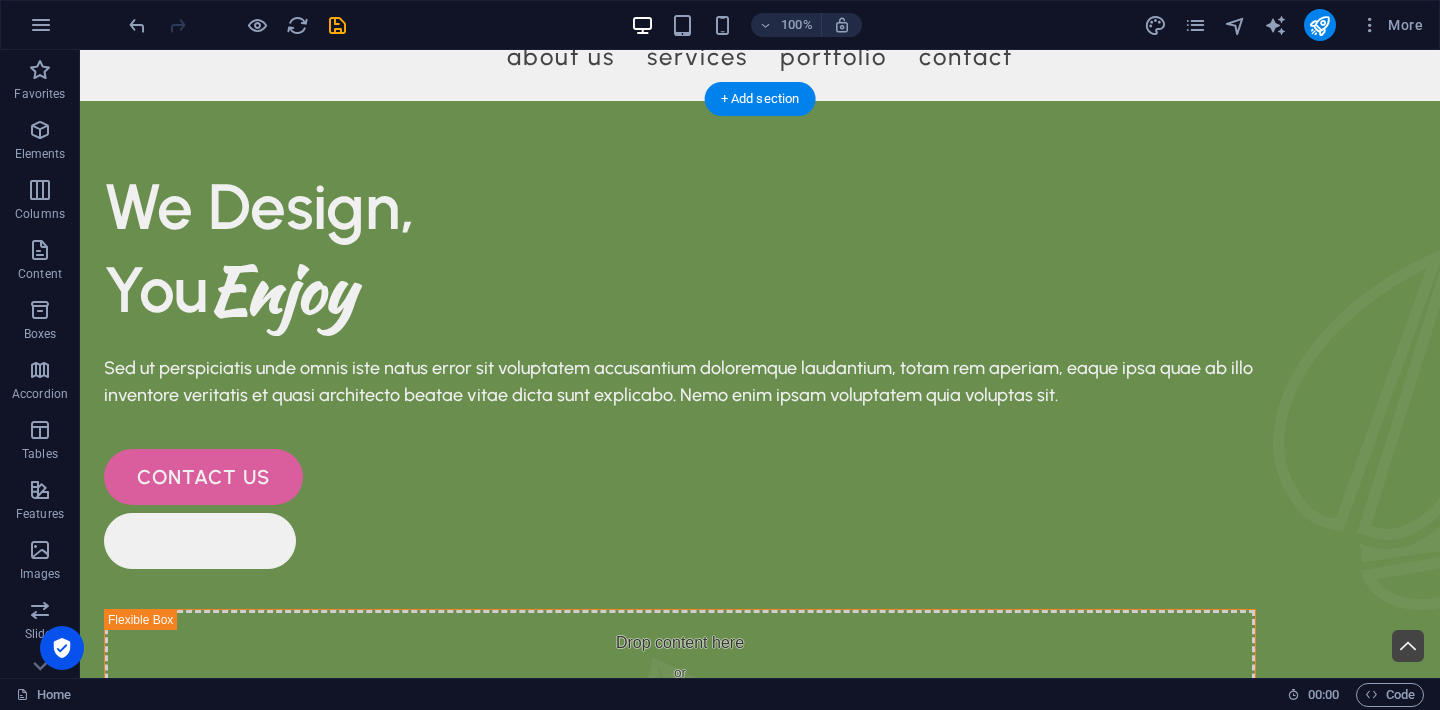 scroll, scrollTop: 39, scrollLeft: 0, axis: vertical 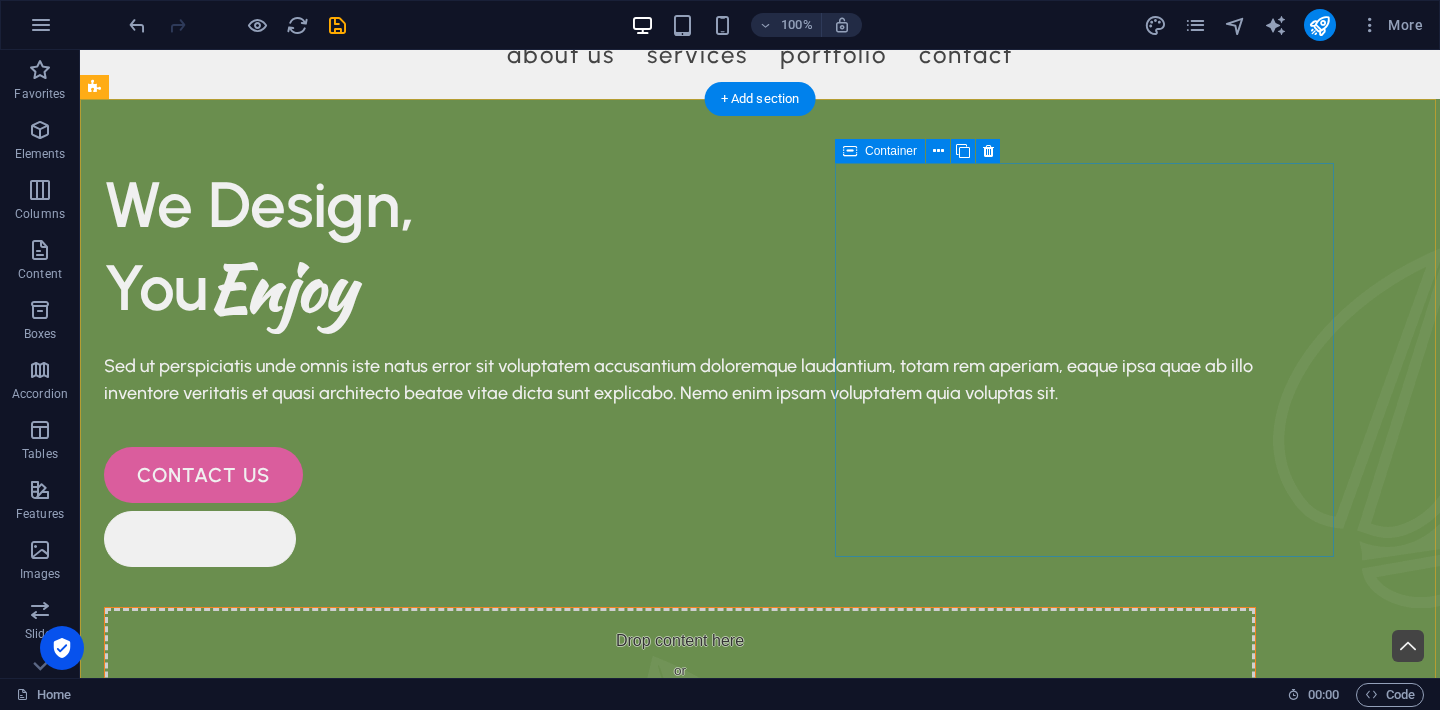 click on "Add elements" at bounding box center (621, 709) 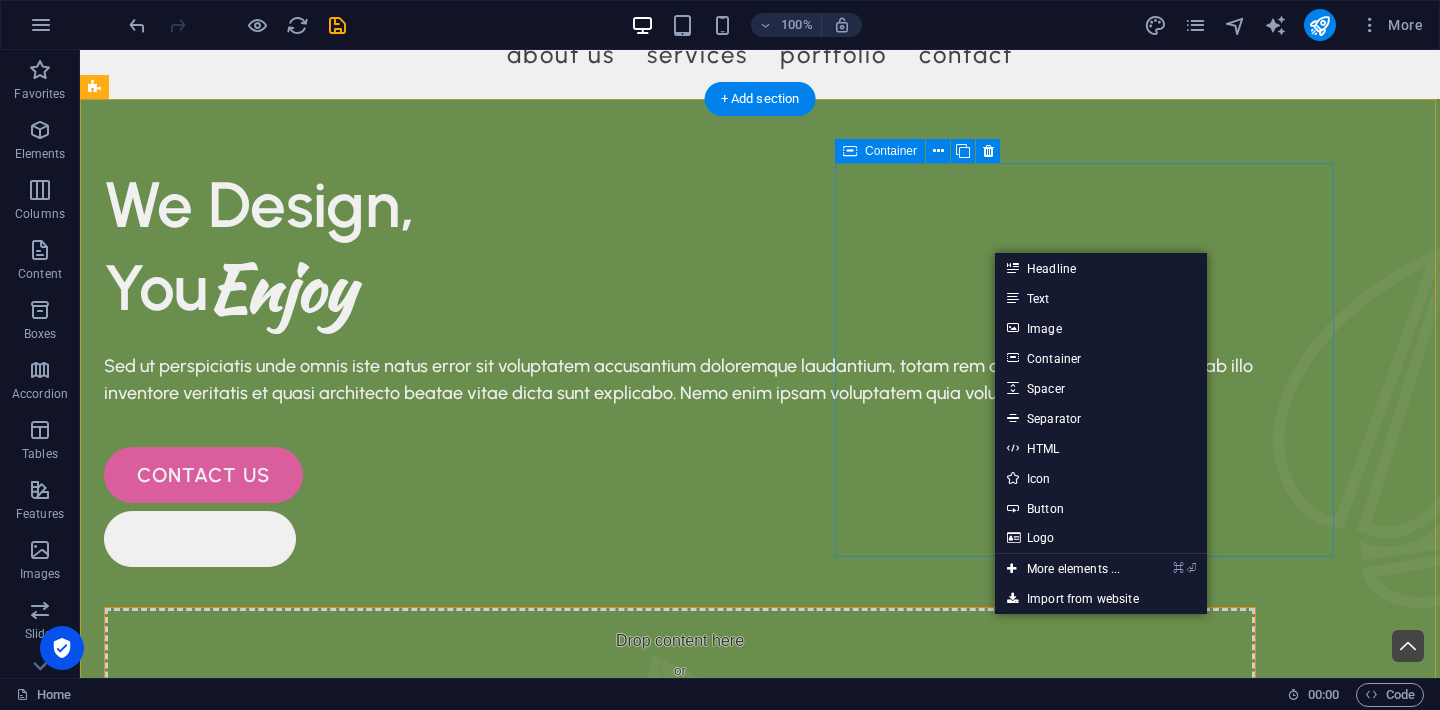 click at bounding box center (580, 709) 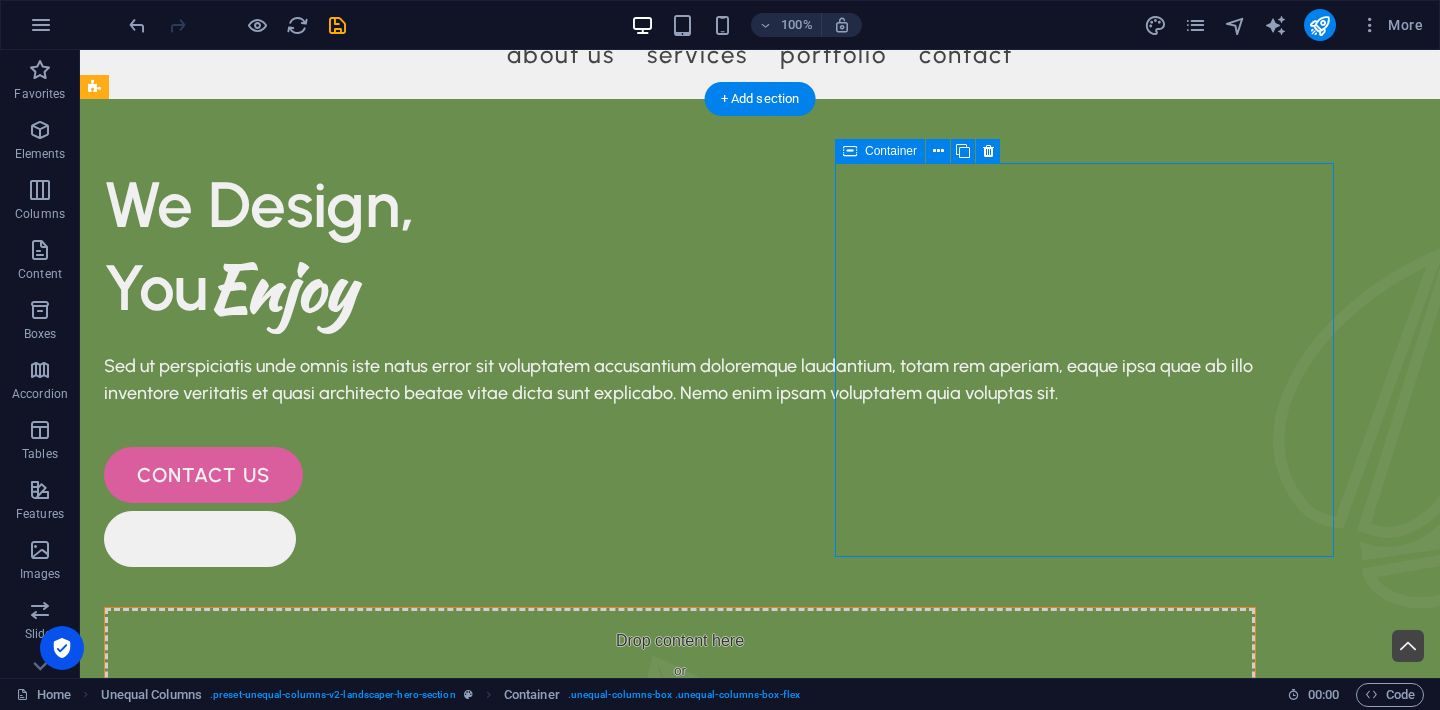 click at bounding box center (580, 709) 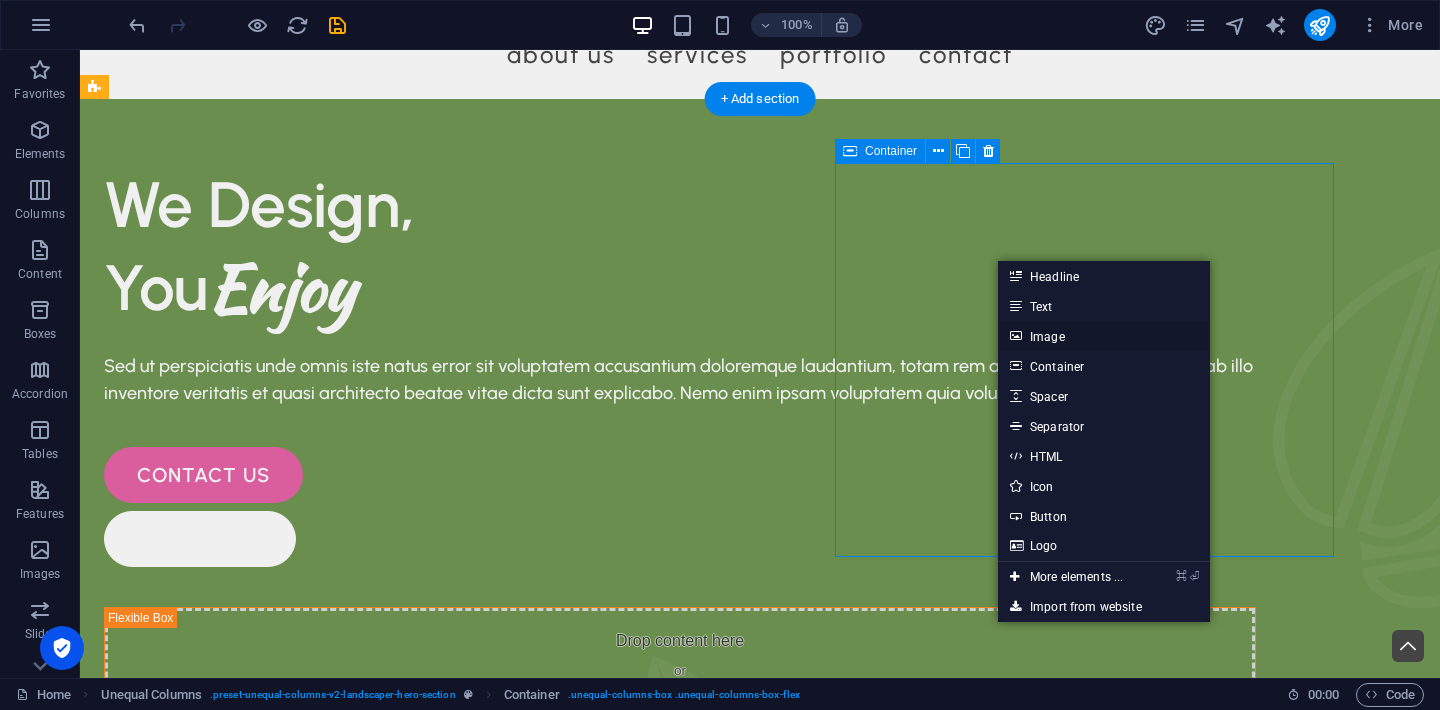click on "Image" at bounding box center (1104, 336) 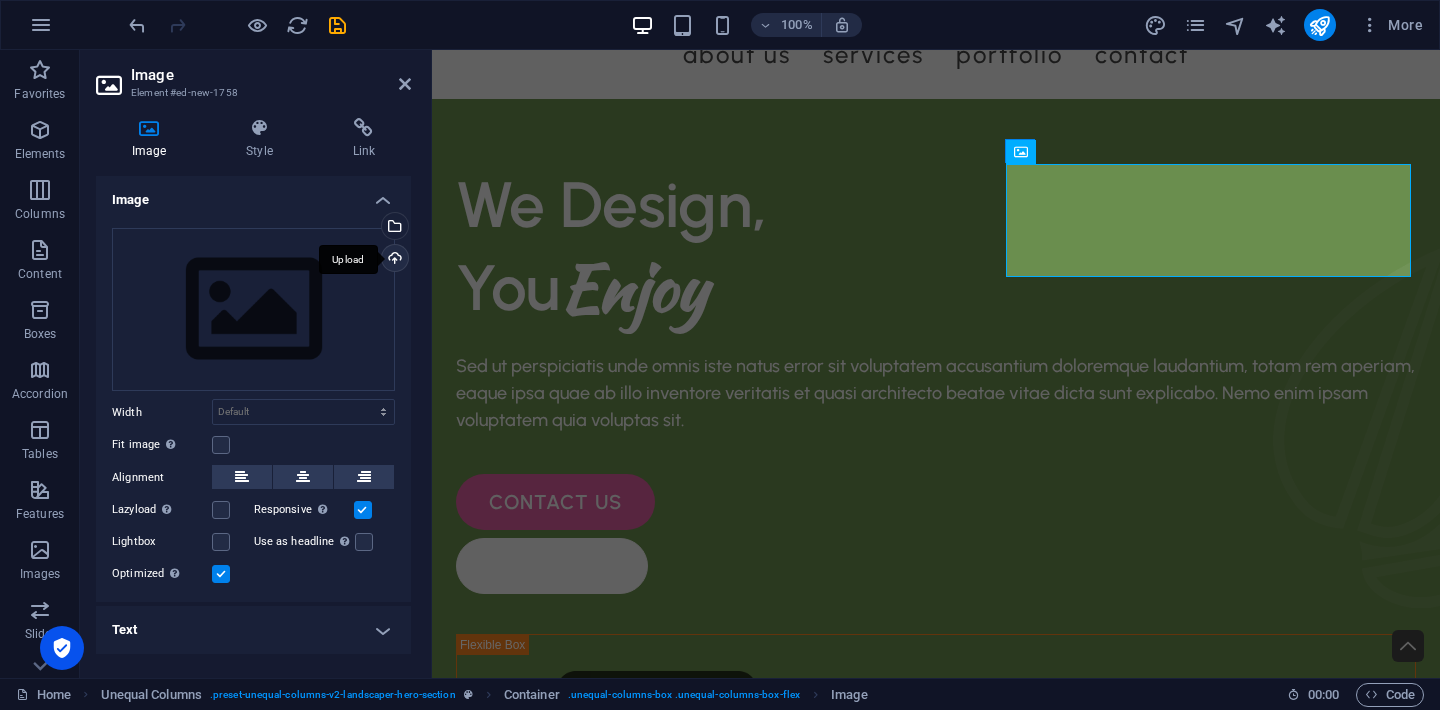 click on "Upload" at bounding box center (393, 260) 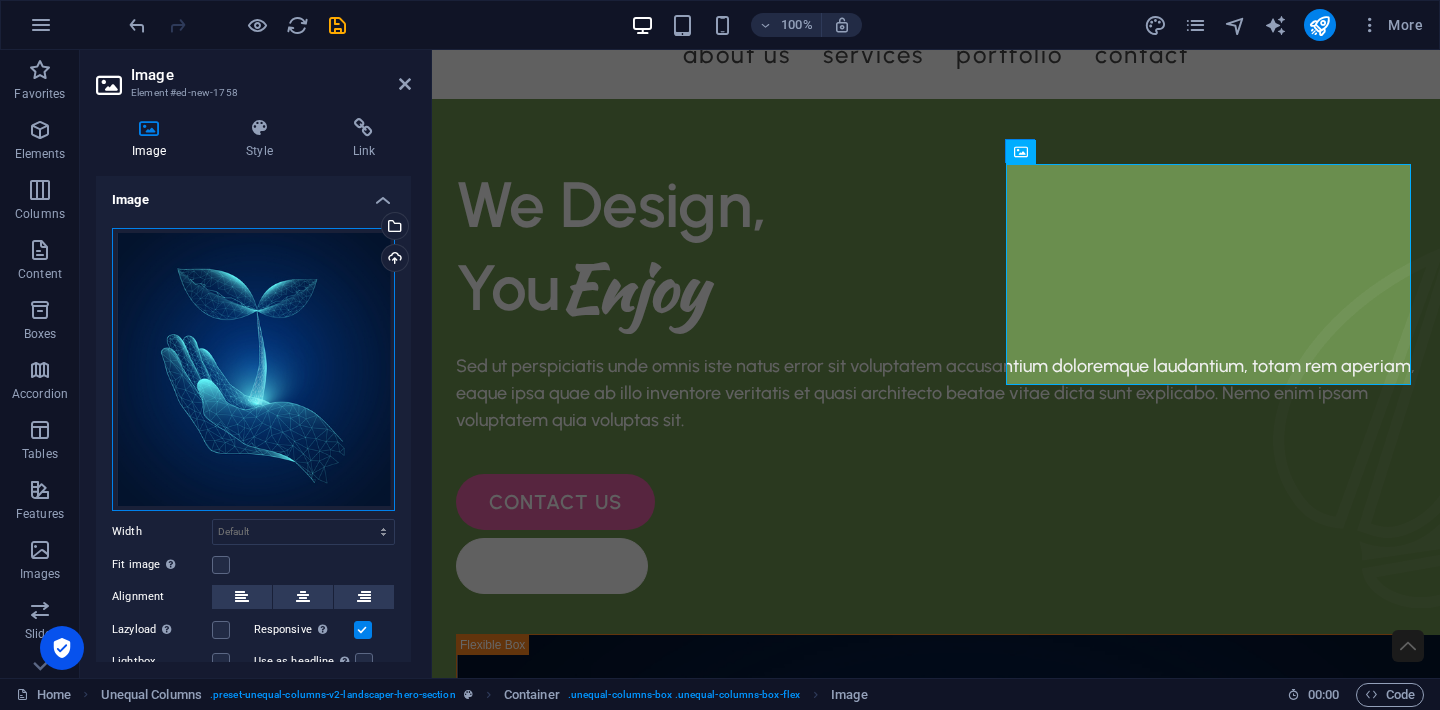 click on "Drag files here, click to choose files or select files from Files or our free stock photos & videos" at bounding box center [253, 369] 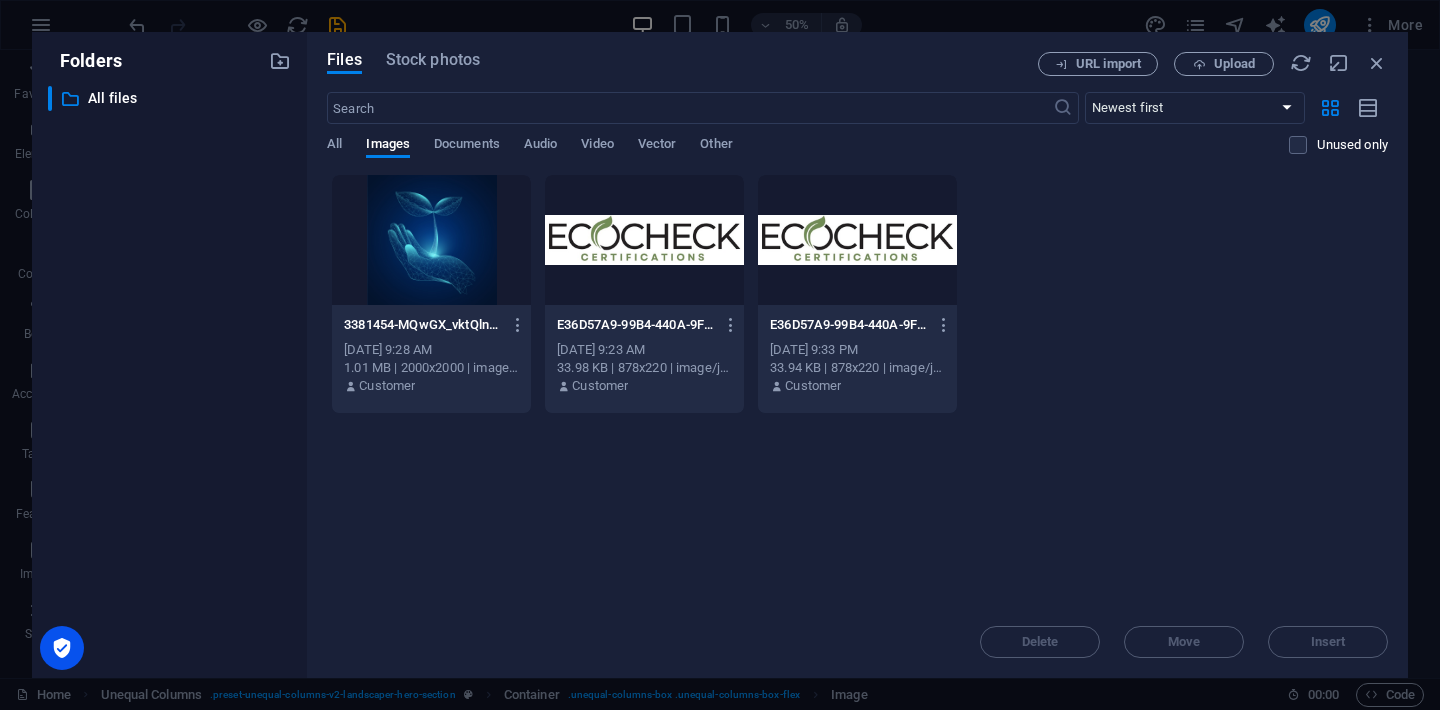 click at bounding box center [431, 240] 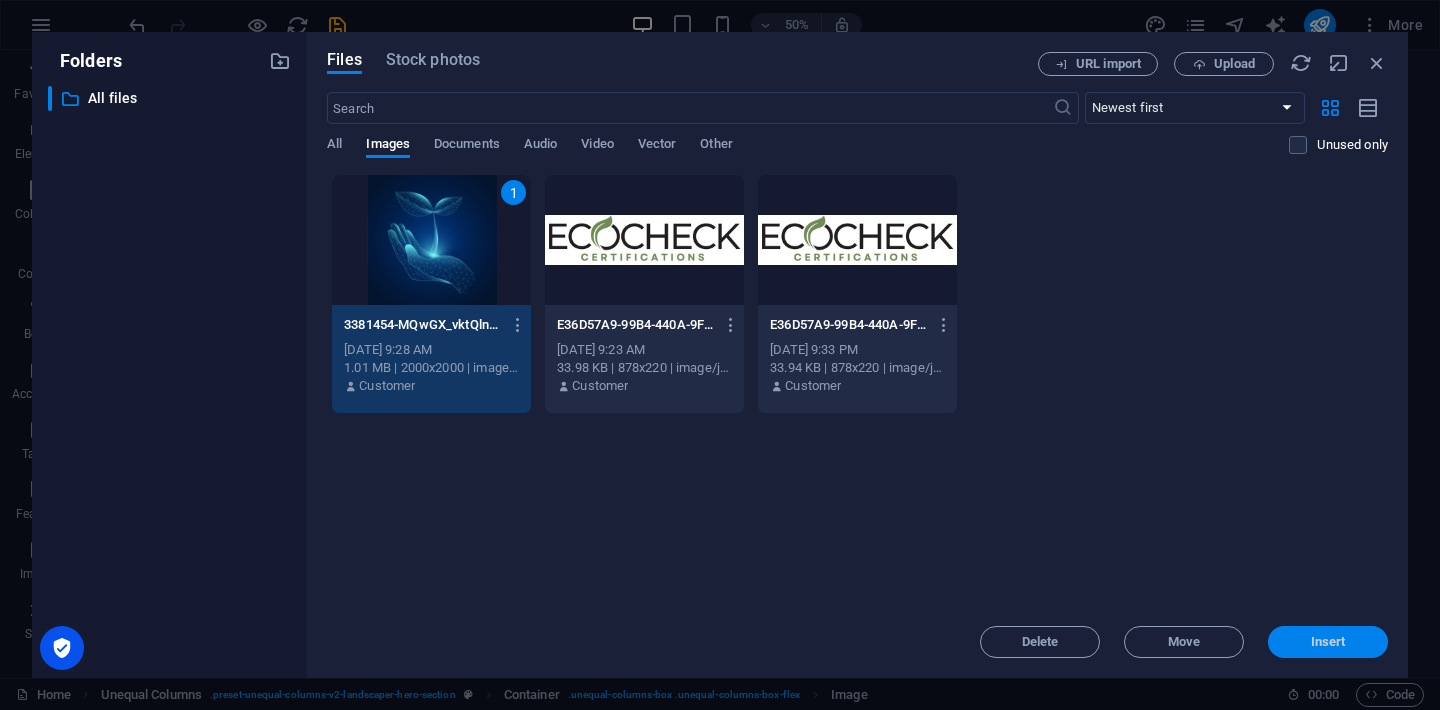 click on "Insert" at bounding box center (1328, 642) 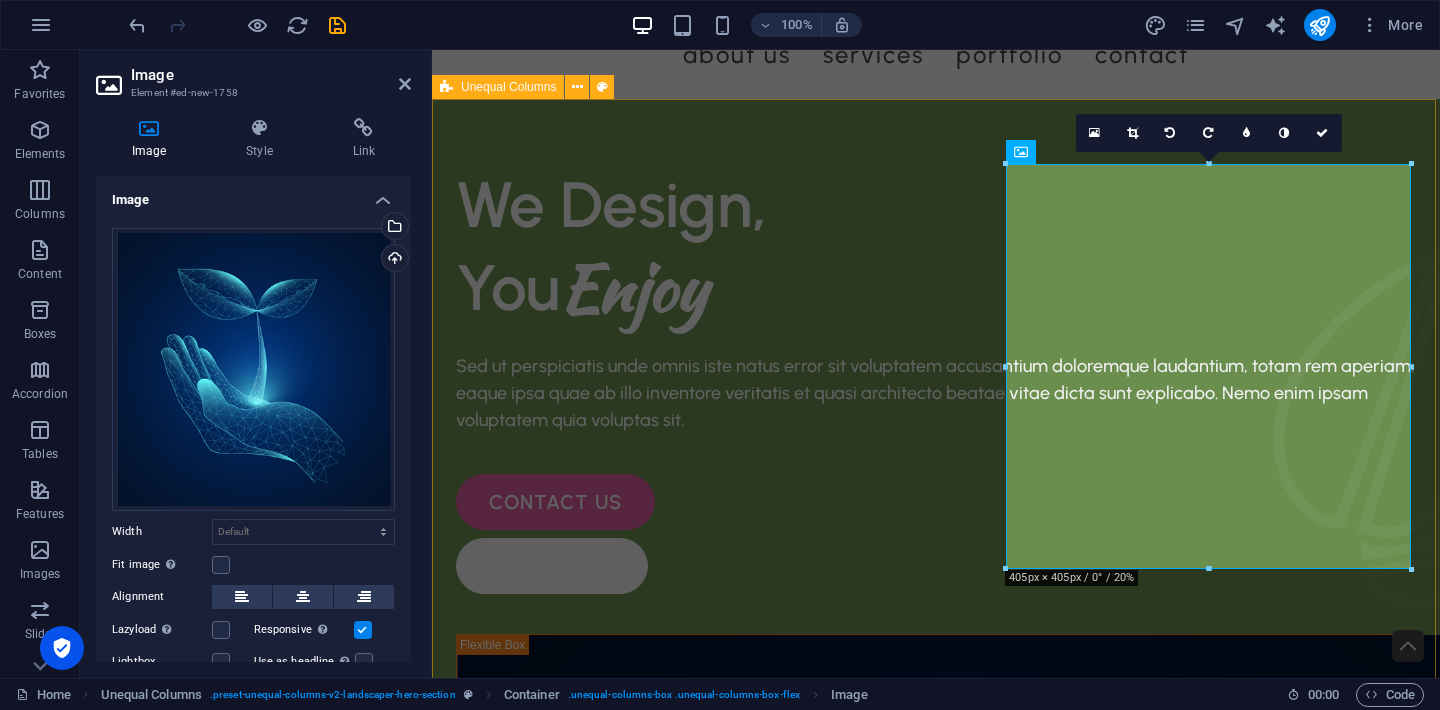 click on "We Design,  You  Enjoy Sed ut perspiciatis unde omnis iste natus error sit voluptatem accusantium doloremque laudantium, totam rem aperiam, eaque ipsa quae ab illo inventore veritatis et quasi architecto beatae vitae dicta sunt explicabo. Nemo enim ipsam voluptatem quia voluptas sit. contact us free quote" at bounding box center [936, 1005] 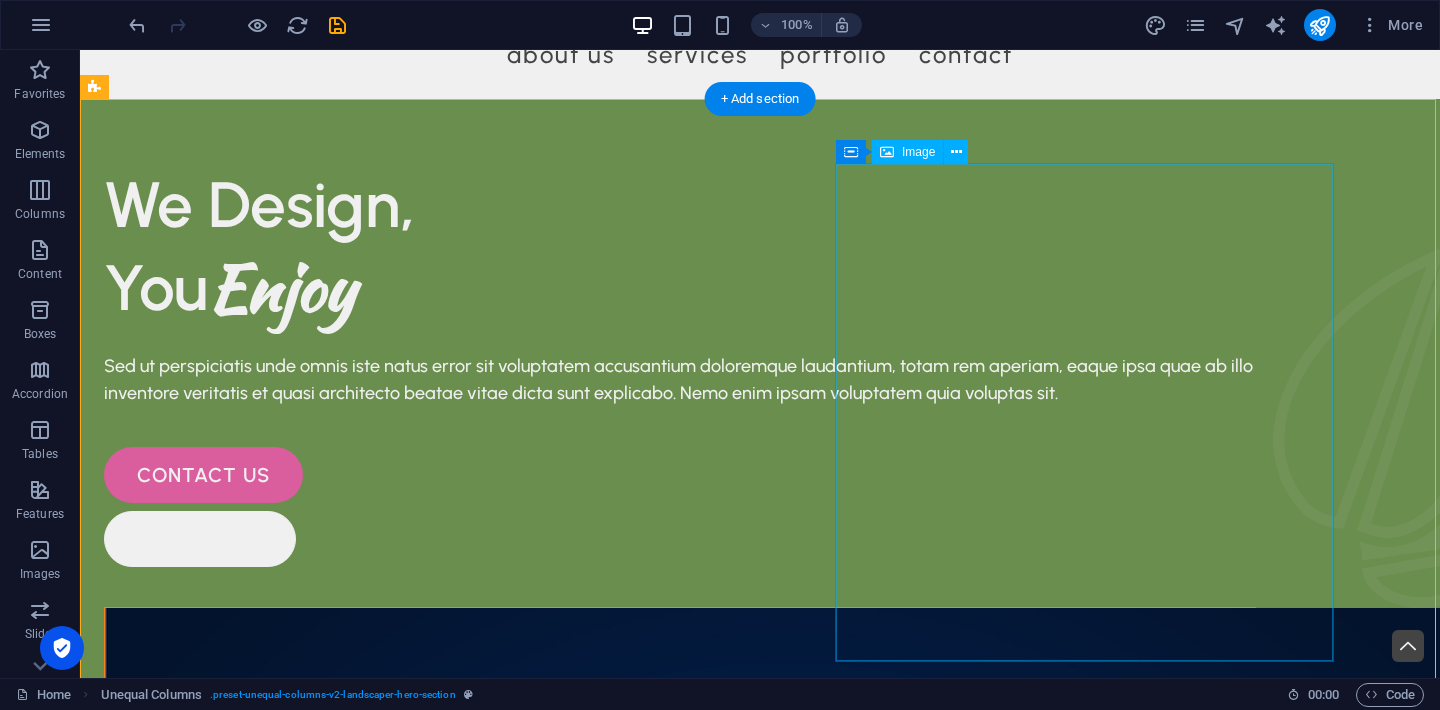 click at bounding box center [680, 1288] 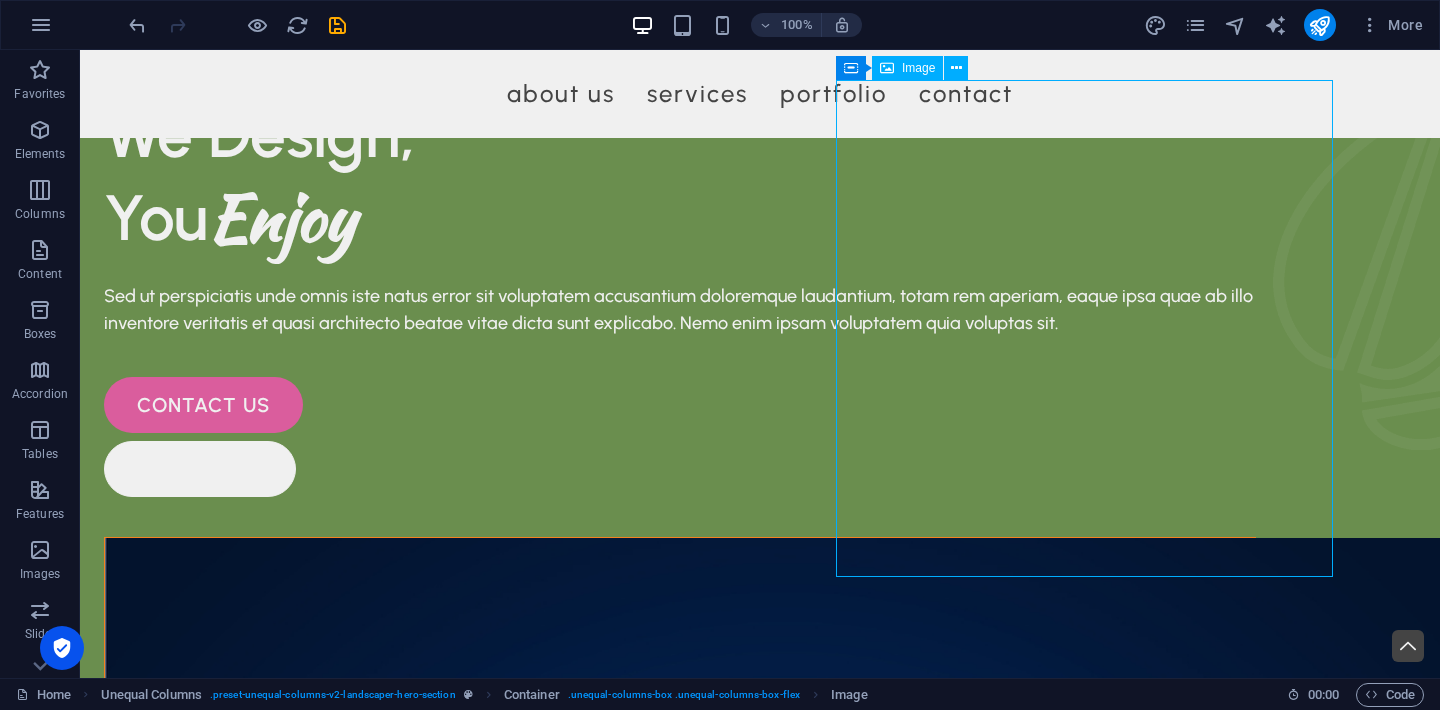 scroll, scrollTop: 127, scrollLeft: 0, axis: vertical 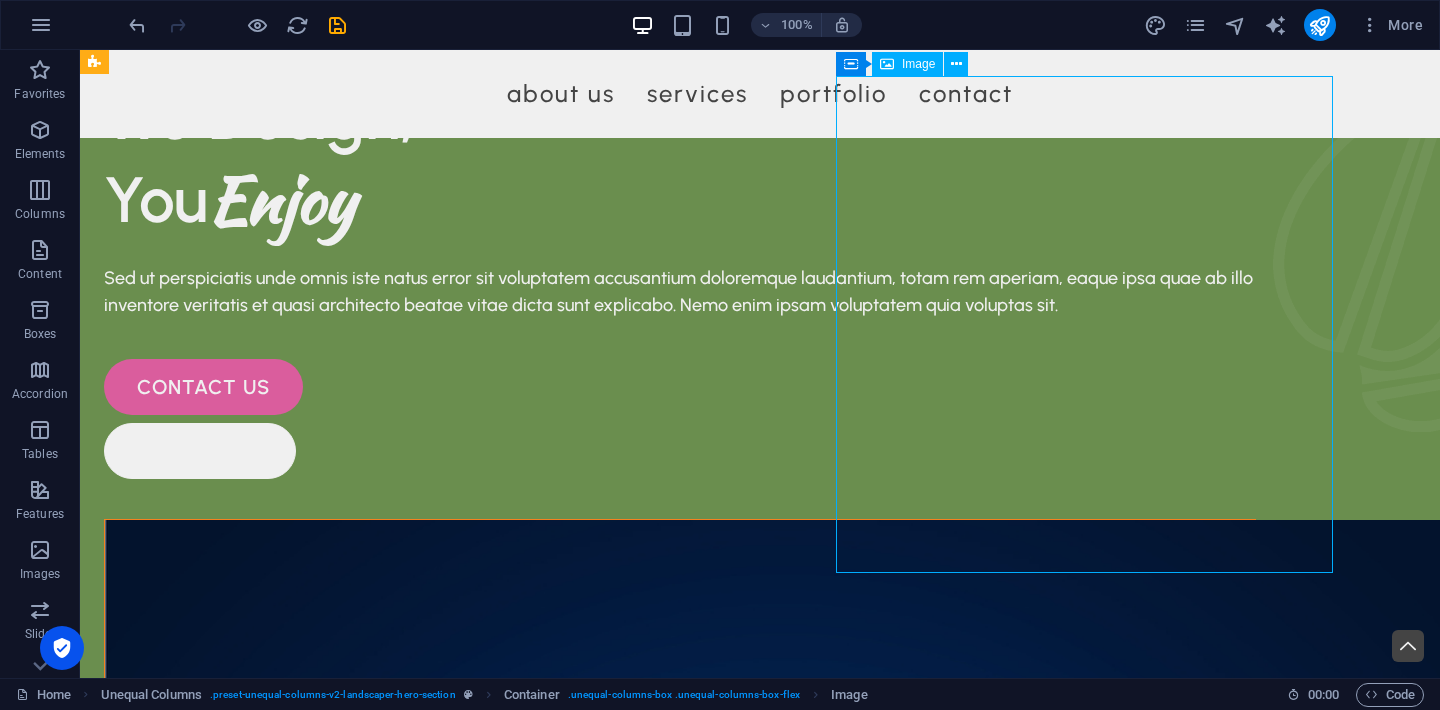 click at bounding box center (680, 1200) 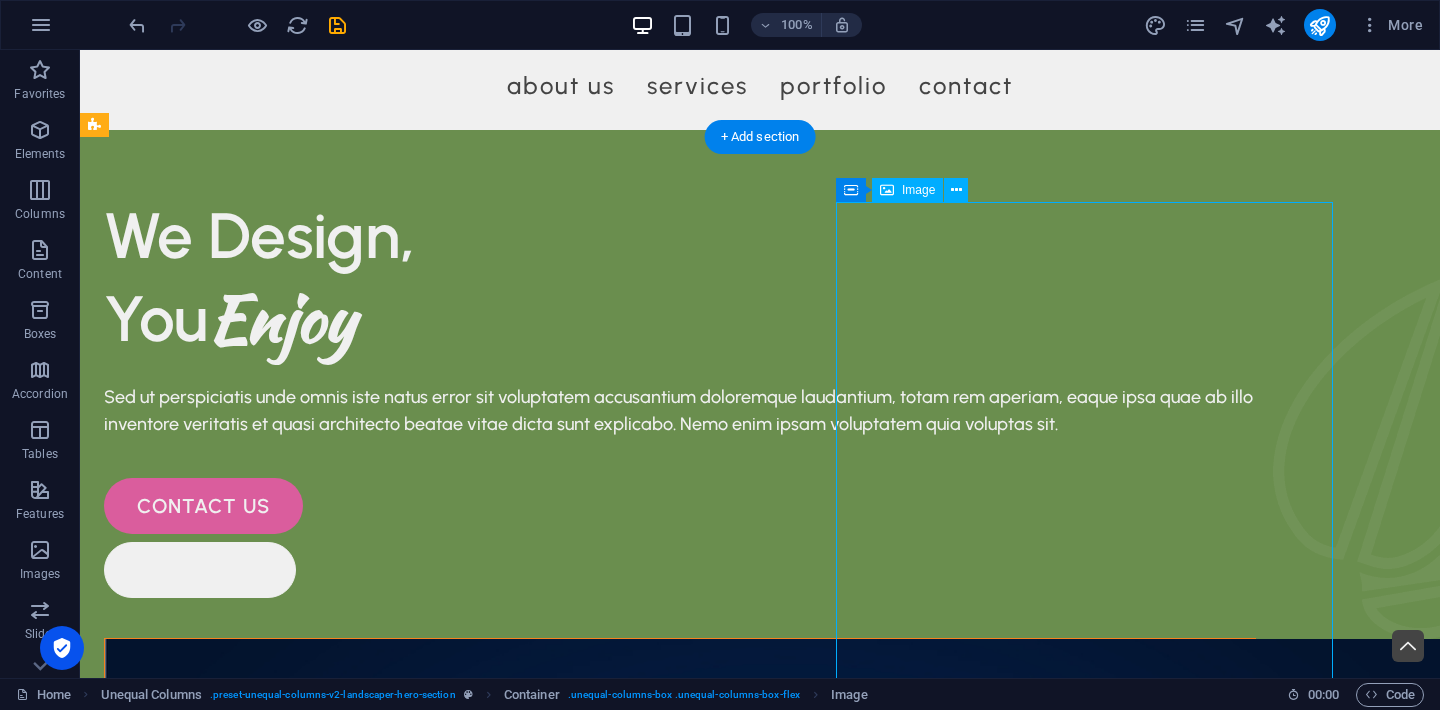 scroll, scrollTop: 16, scrollLeft: 0, axis: vertical 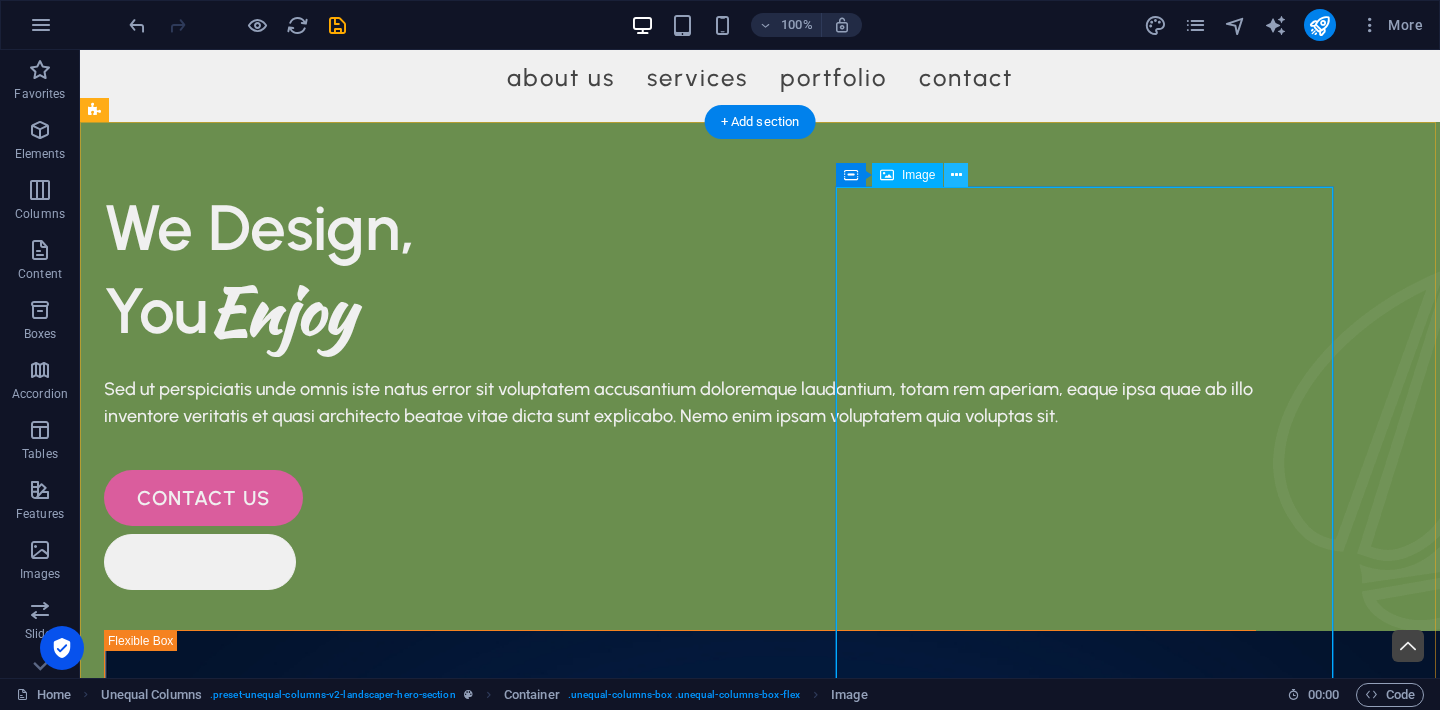click at bounding box center [956, 175] 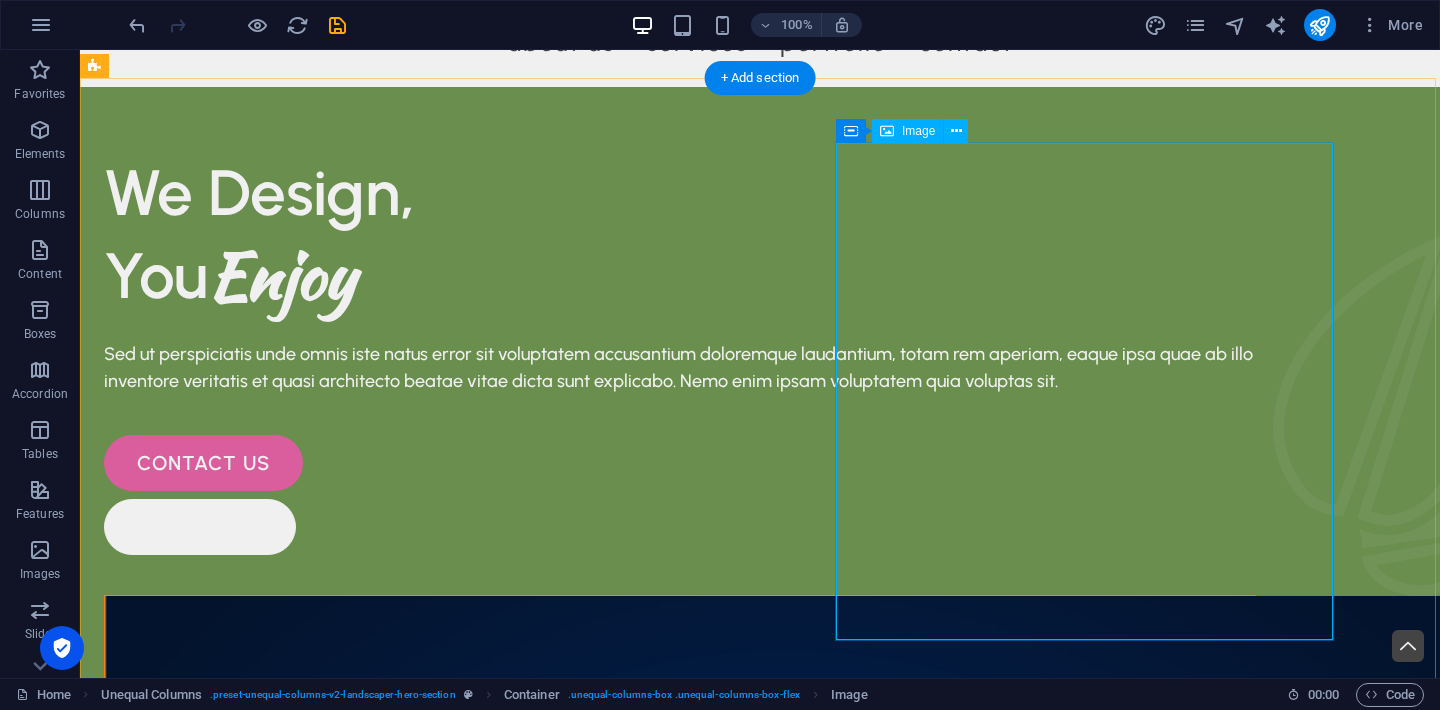 scroll, scrollTop: 69, scrollLeft: 0, axis: vertical 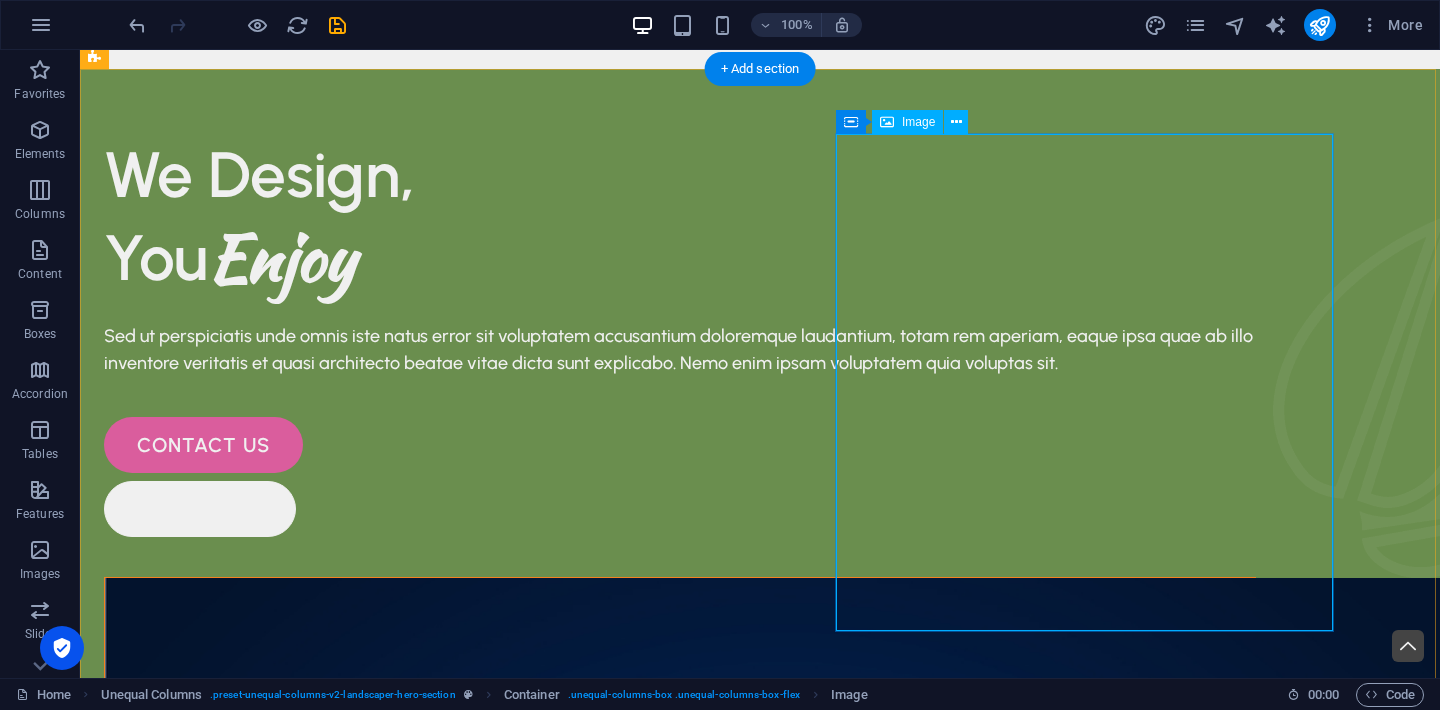 click at bounding box center (680, 1258) 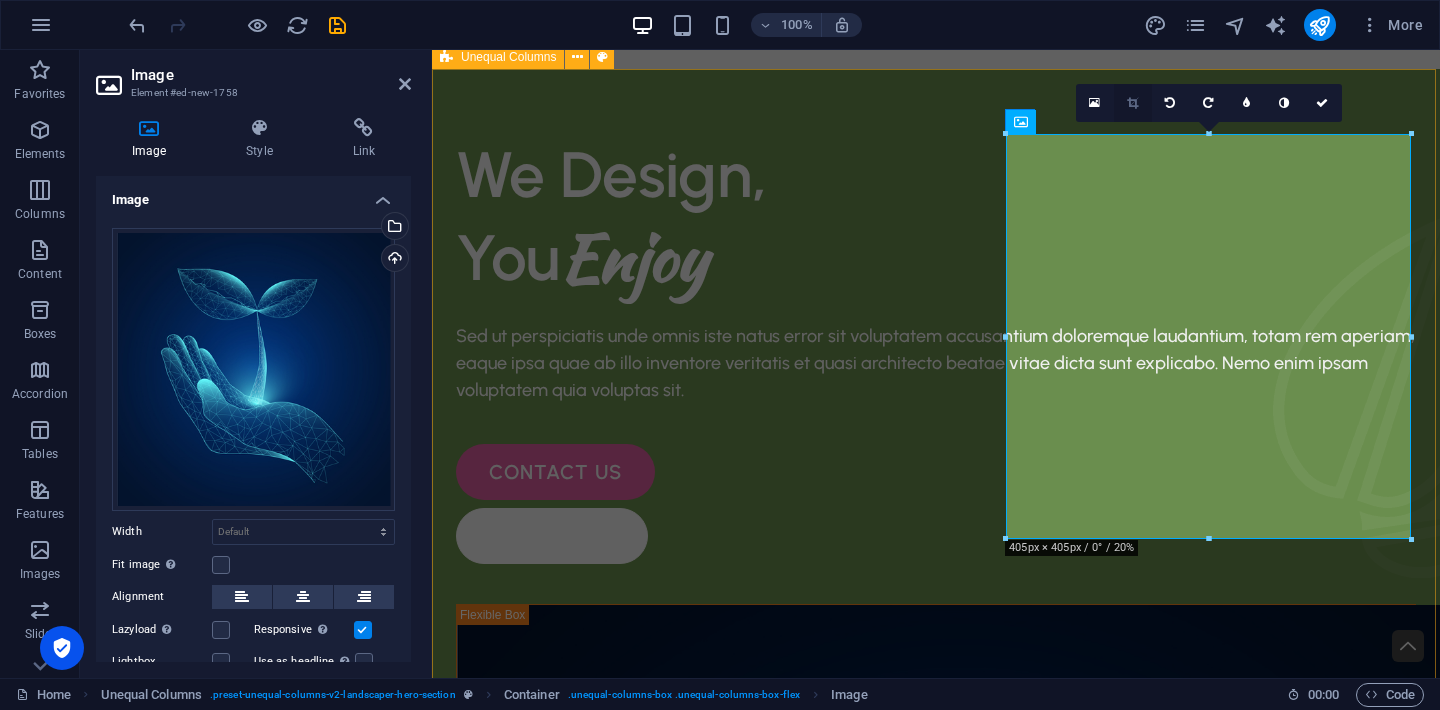 click at bounding box center (1132, 103) 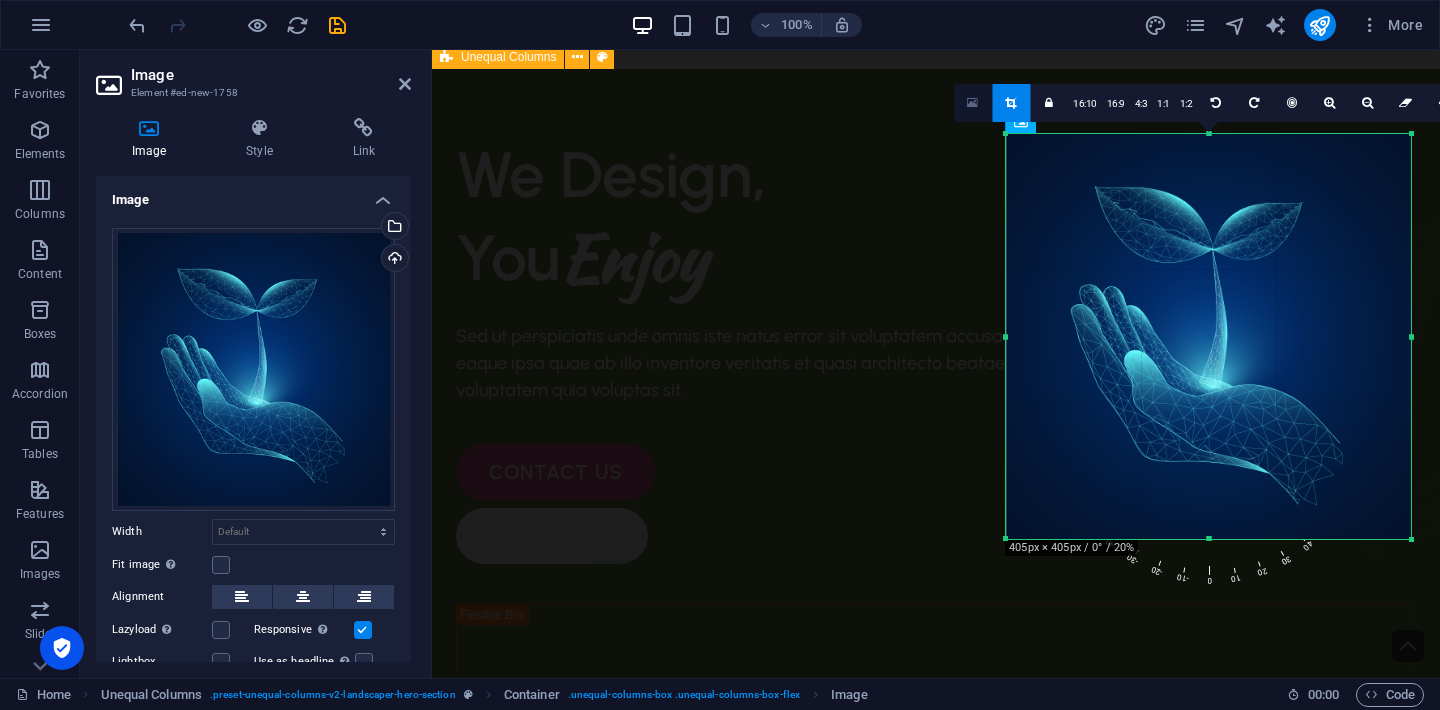 click at bounding box center (972, 103) 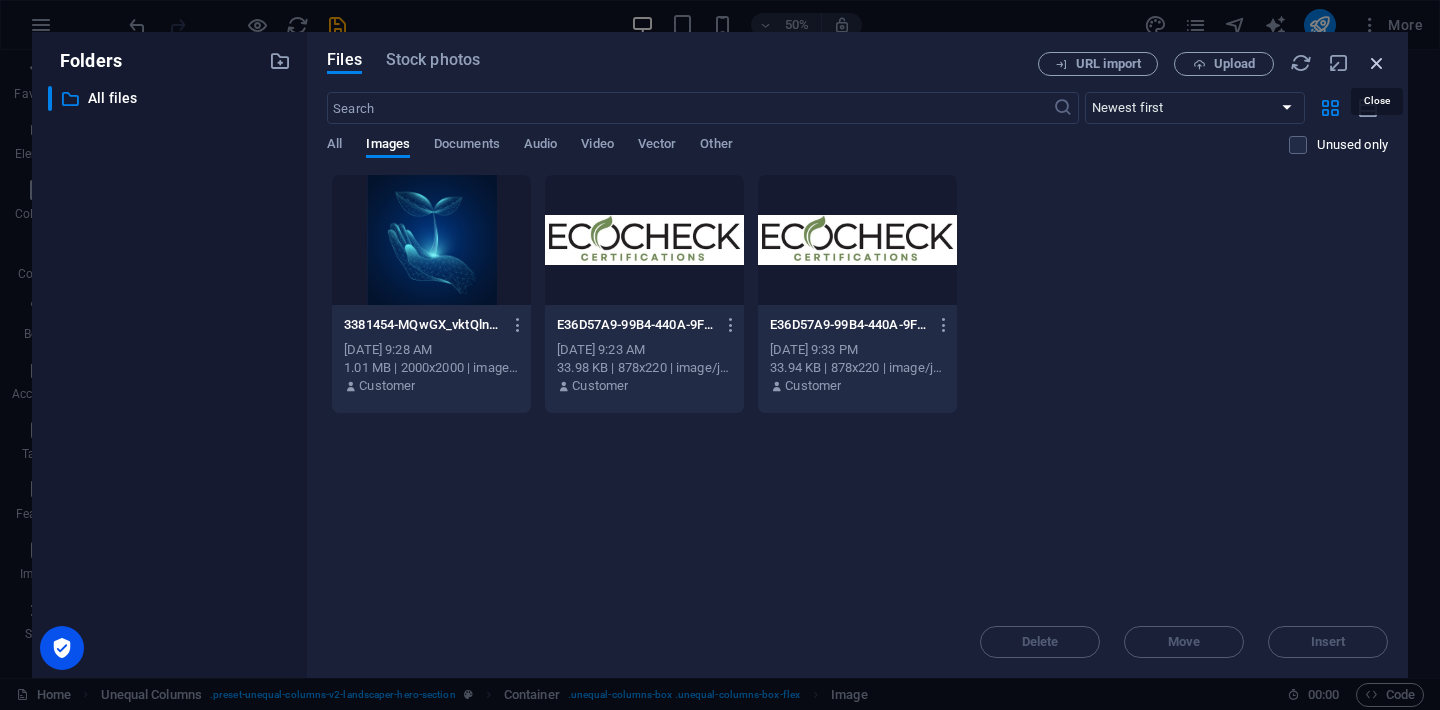 click at bounding box center [1377, 63] 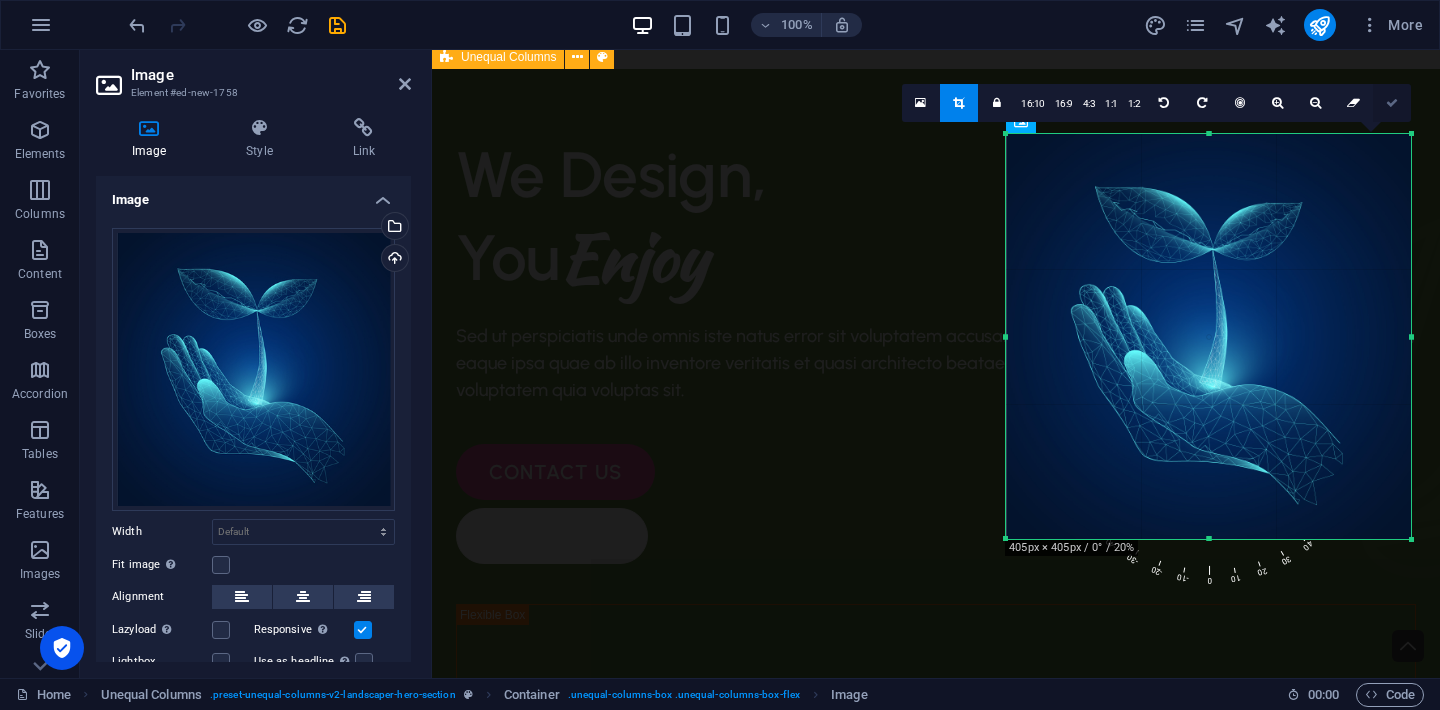 click at bounding box center (1392, 103) 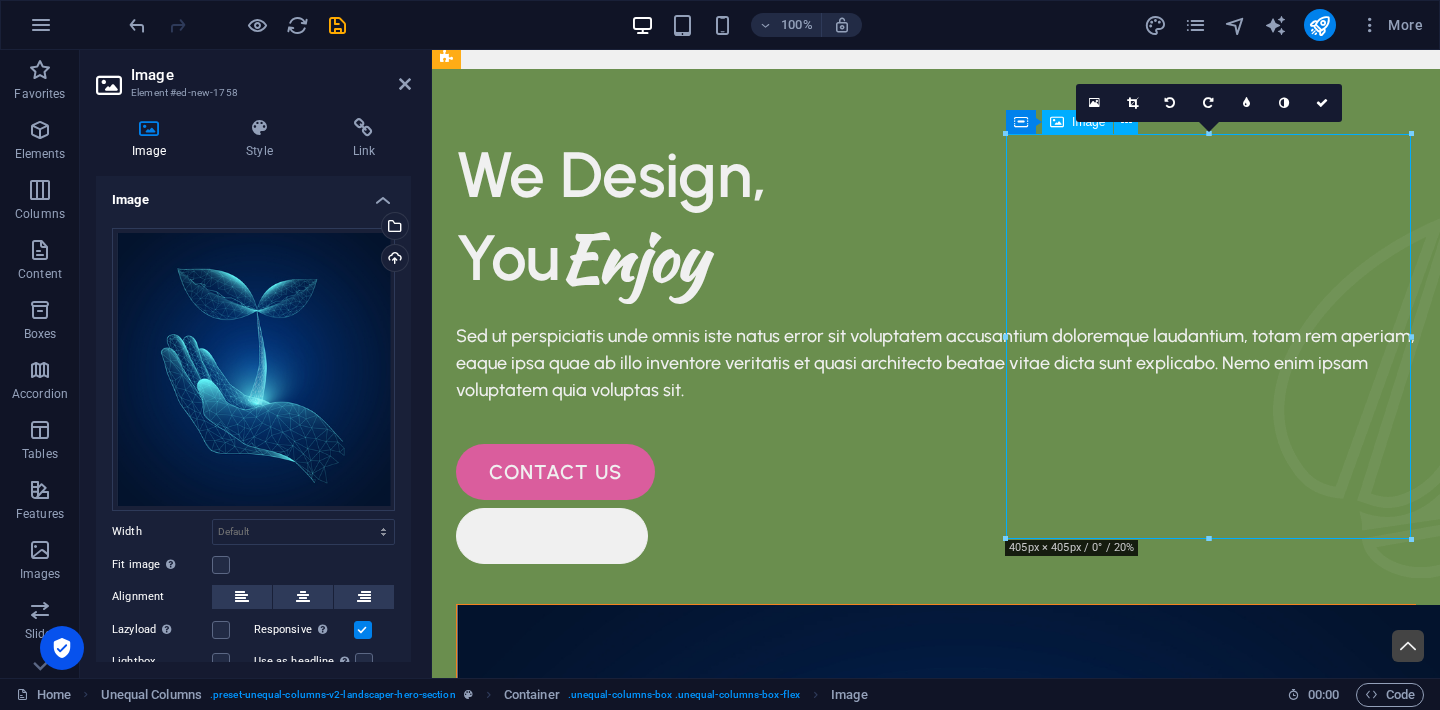 drag, startPoint x: 1134, startPoint y: 415, endPoint x: 1099, endPoint y: 464, distance: 60.216278 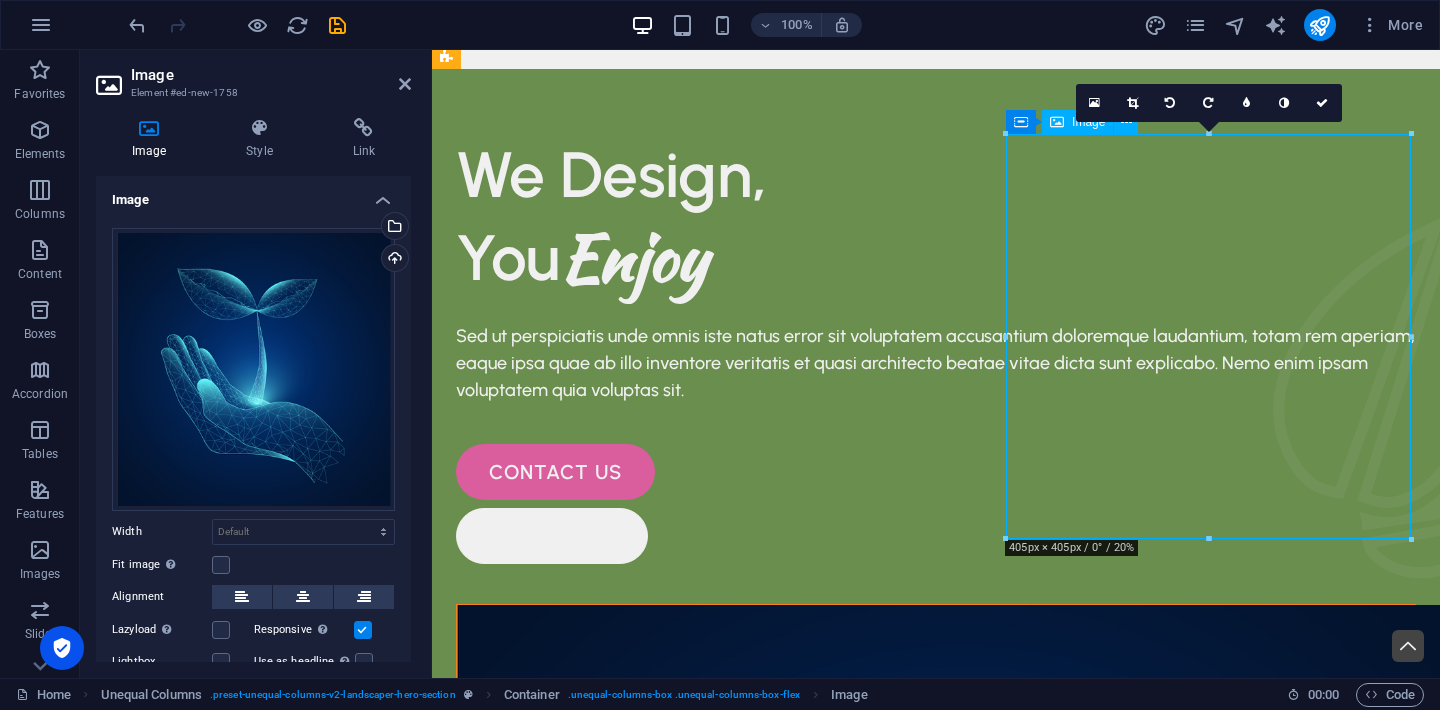 drag, startPoint x: 1099, startPoint y: 464, endPoint x: 1117, endPoint y: 355, distance: 110.47624 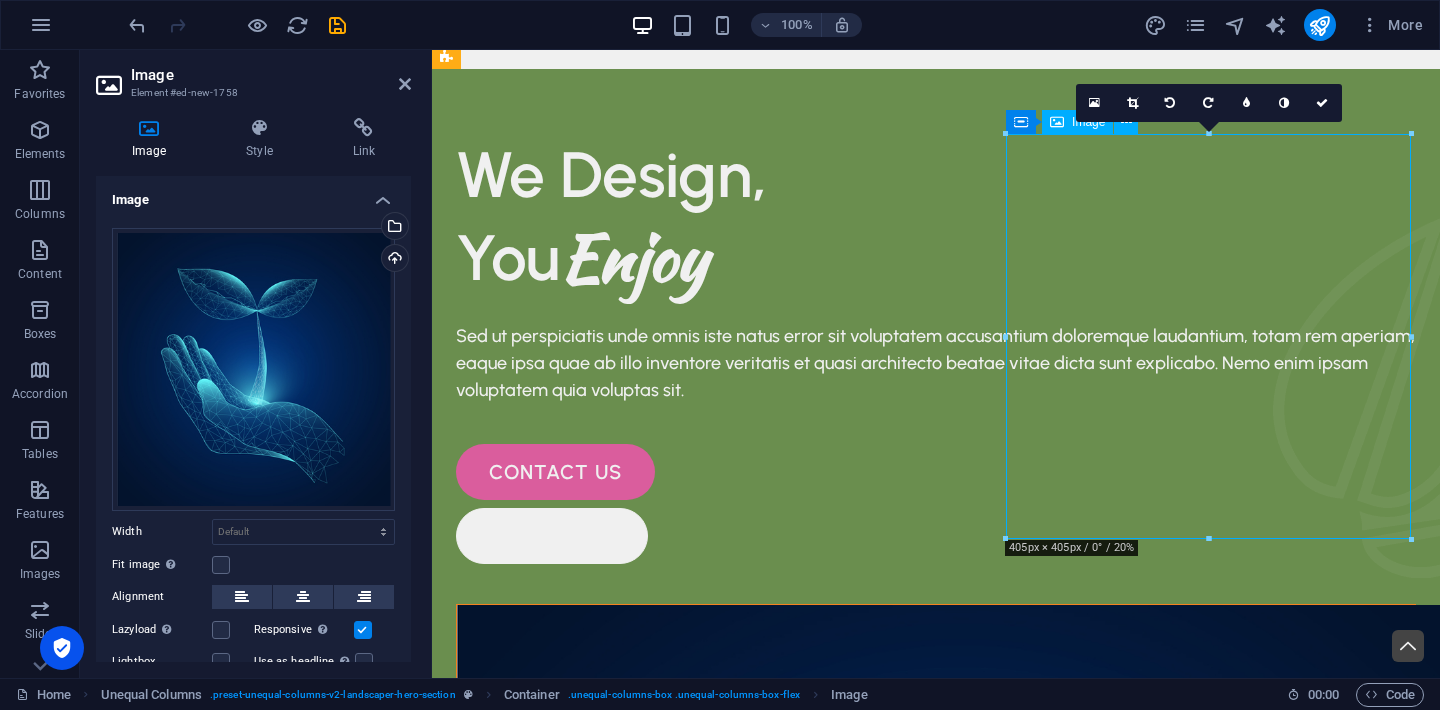 drag, startPoint x: 1117, startPoint y: 355, endPoint x: 1130, endPoint y: 402, distance: 48.76474 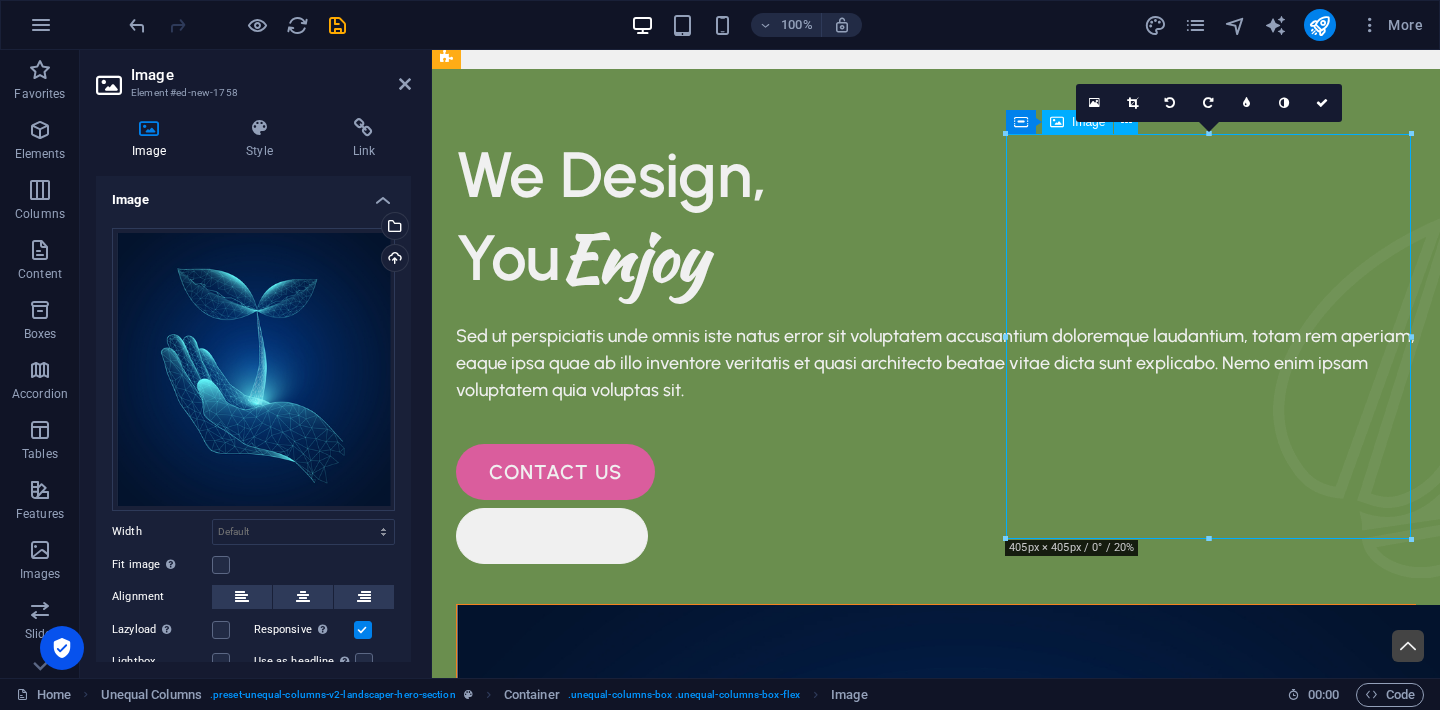 click at bounding box center (936, 1109) 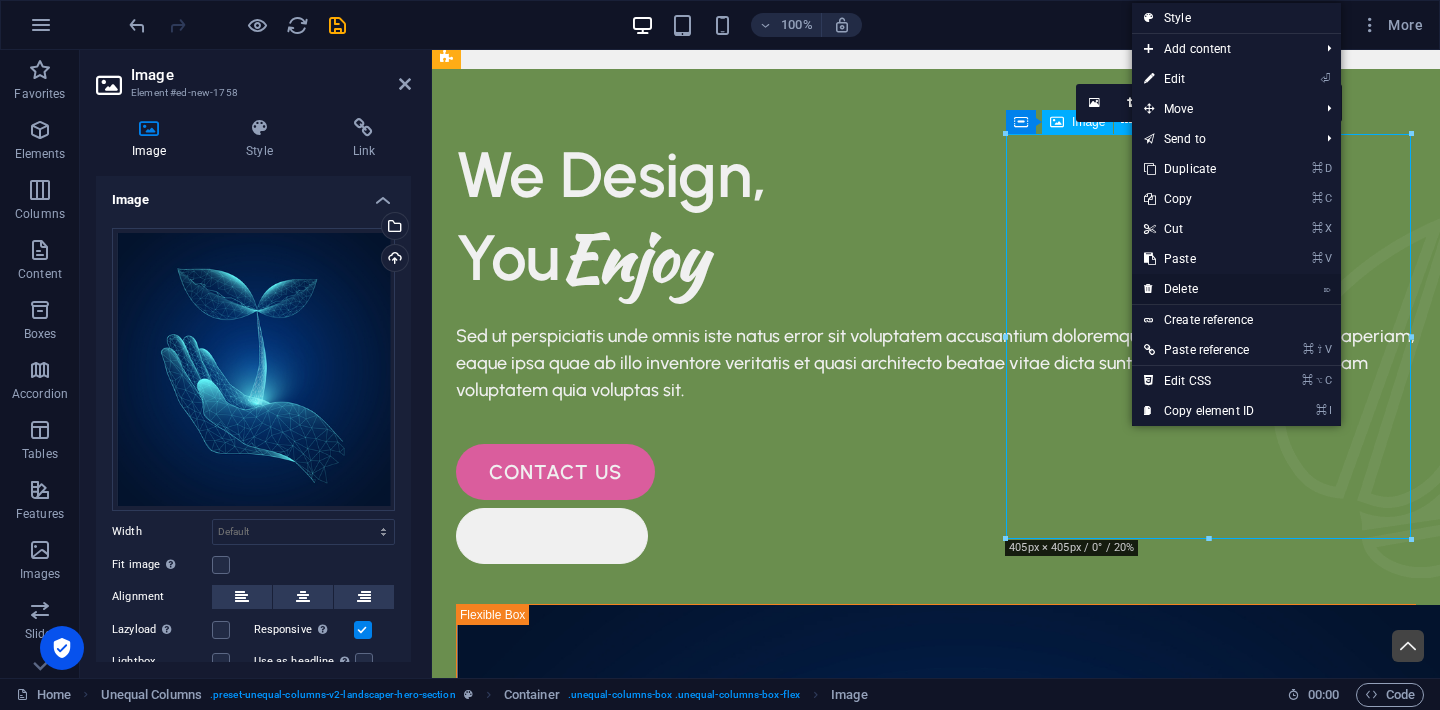 click on "⌦  Delete" at bounding box center [1199, 289] 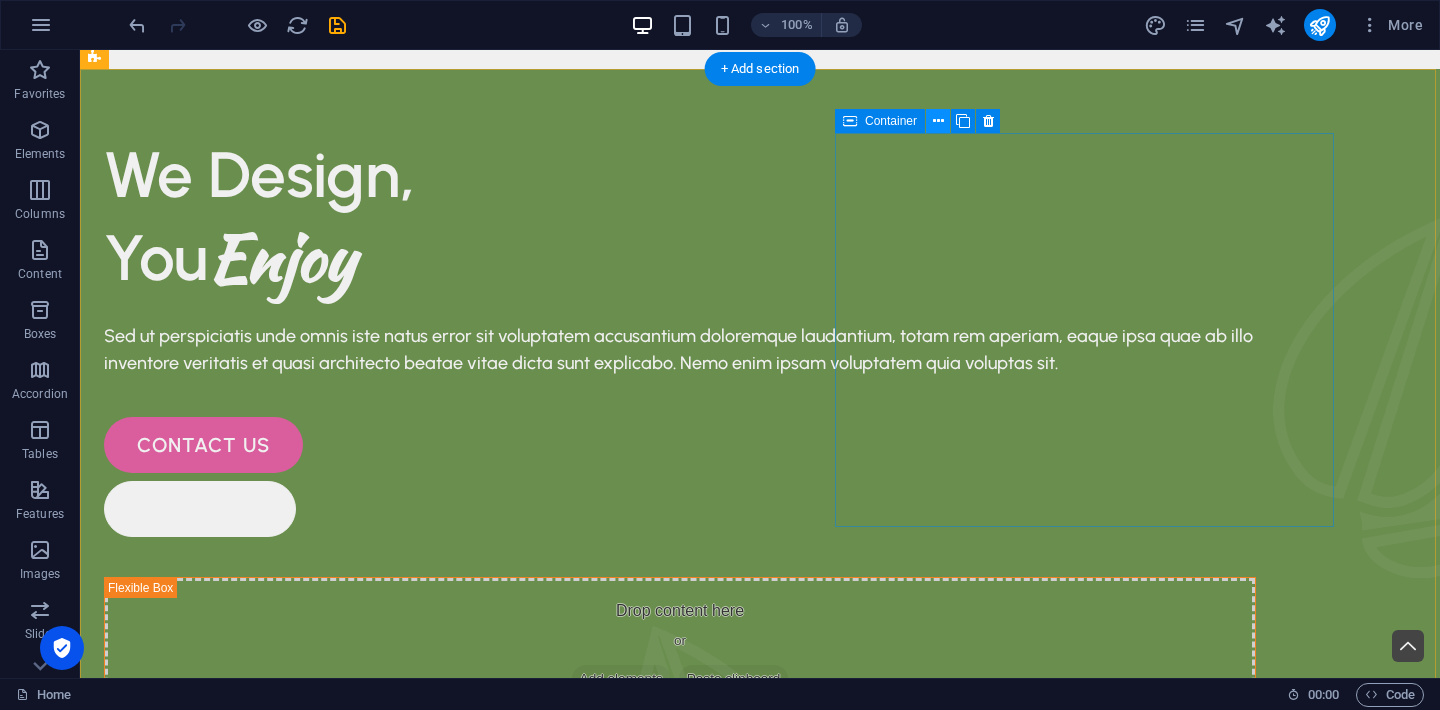 click at bounding box center [938, 121] 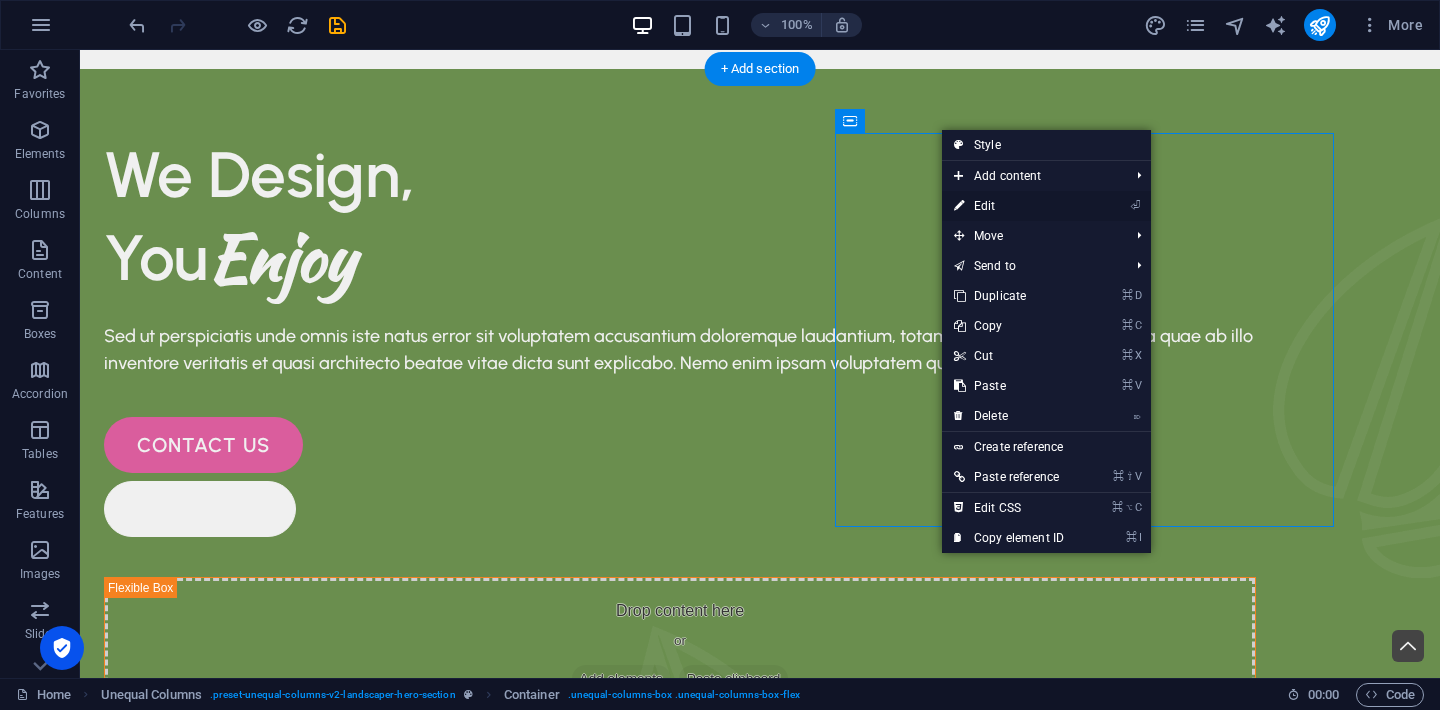 click on "⏎  Edit" at bounding box center (1009, 206) 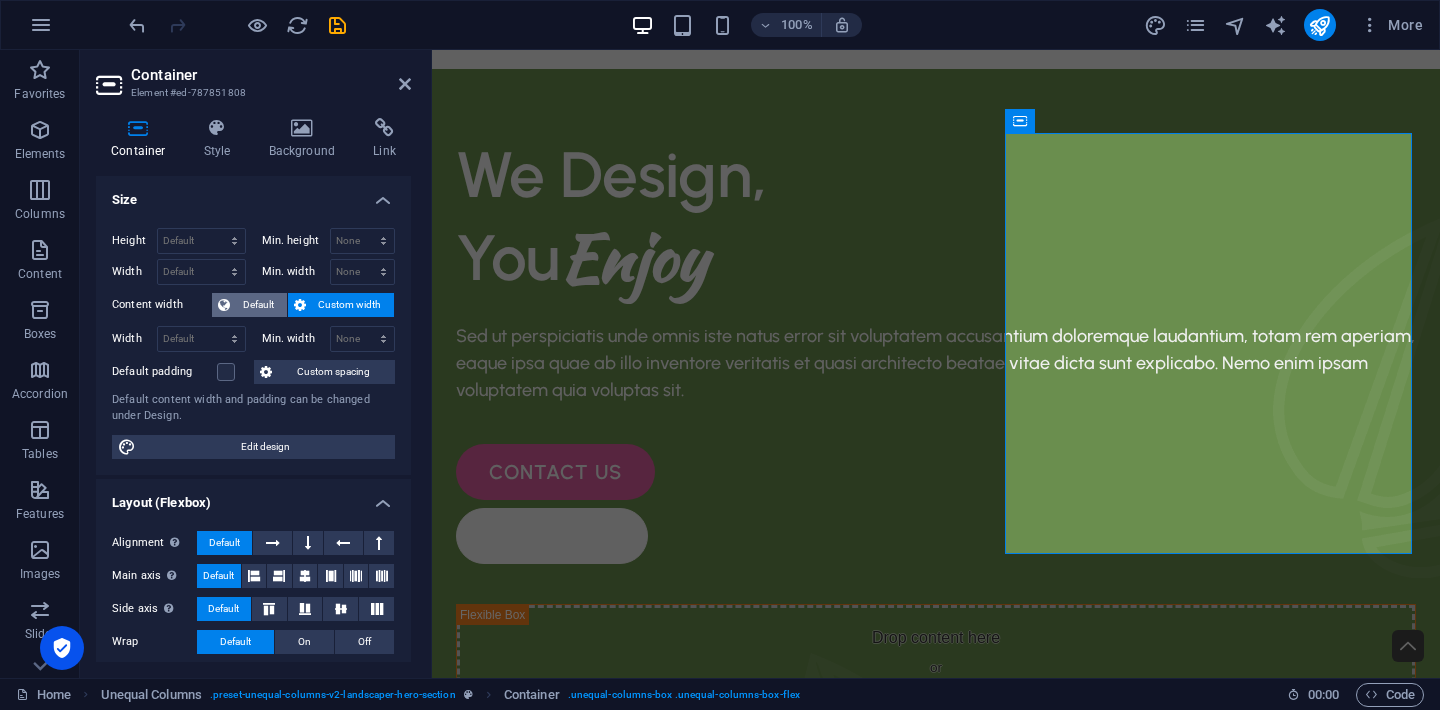 scroll, scrollTop: 0, scrollLeft: 0, axis: both 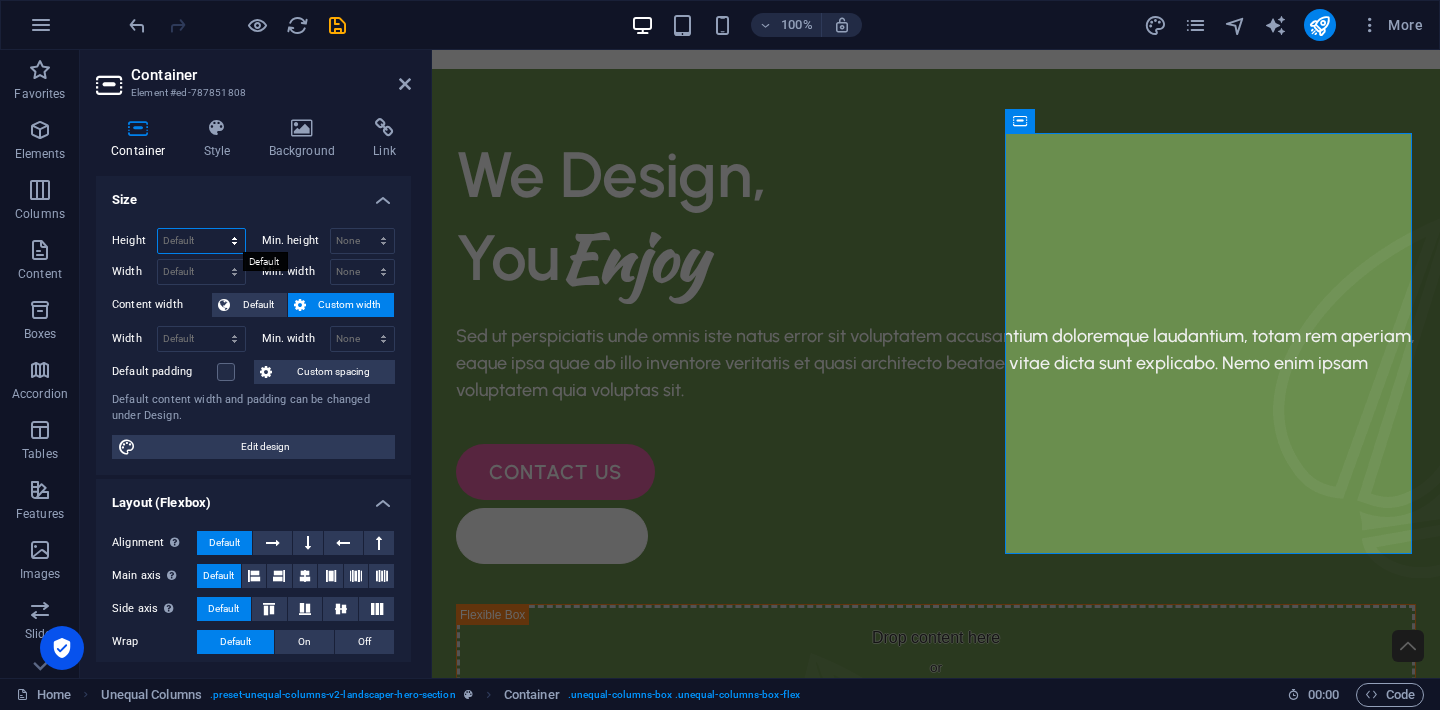 select on "vw" 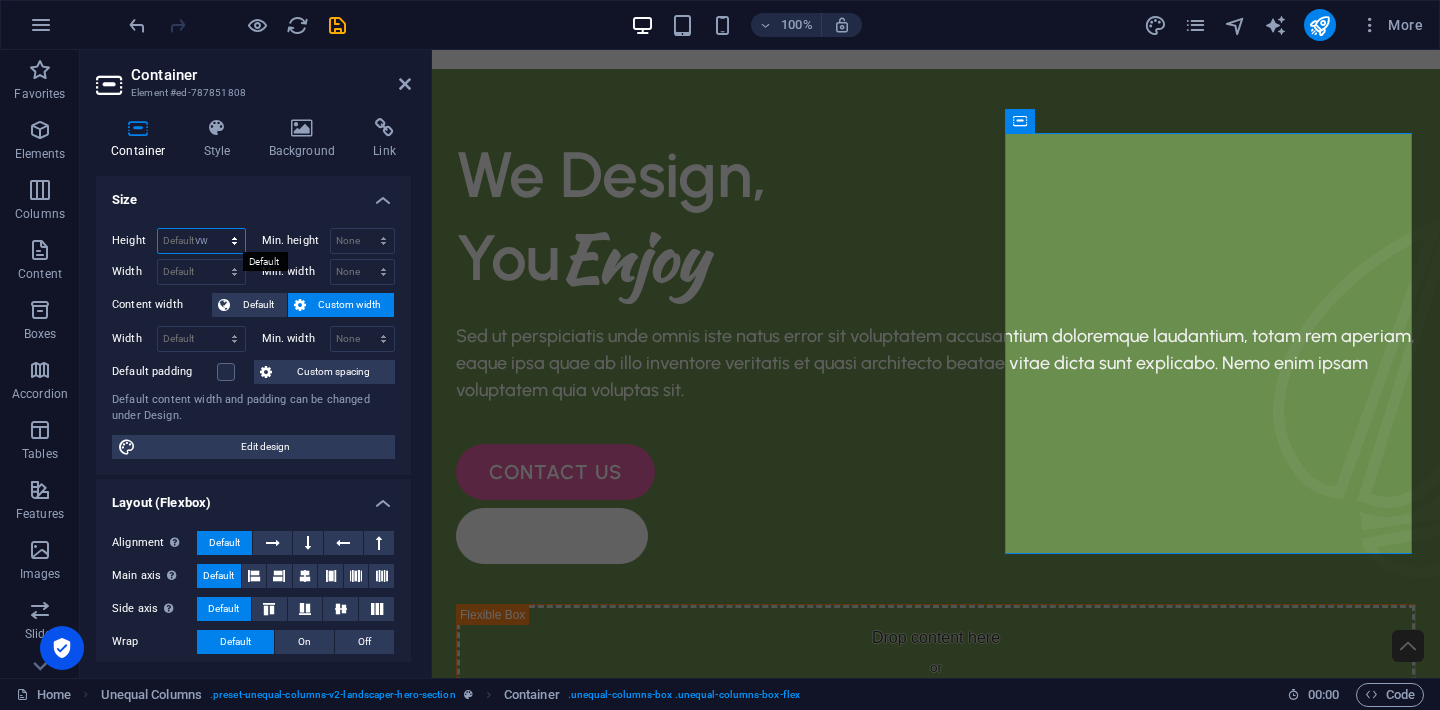 type on "41.7" 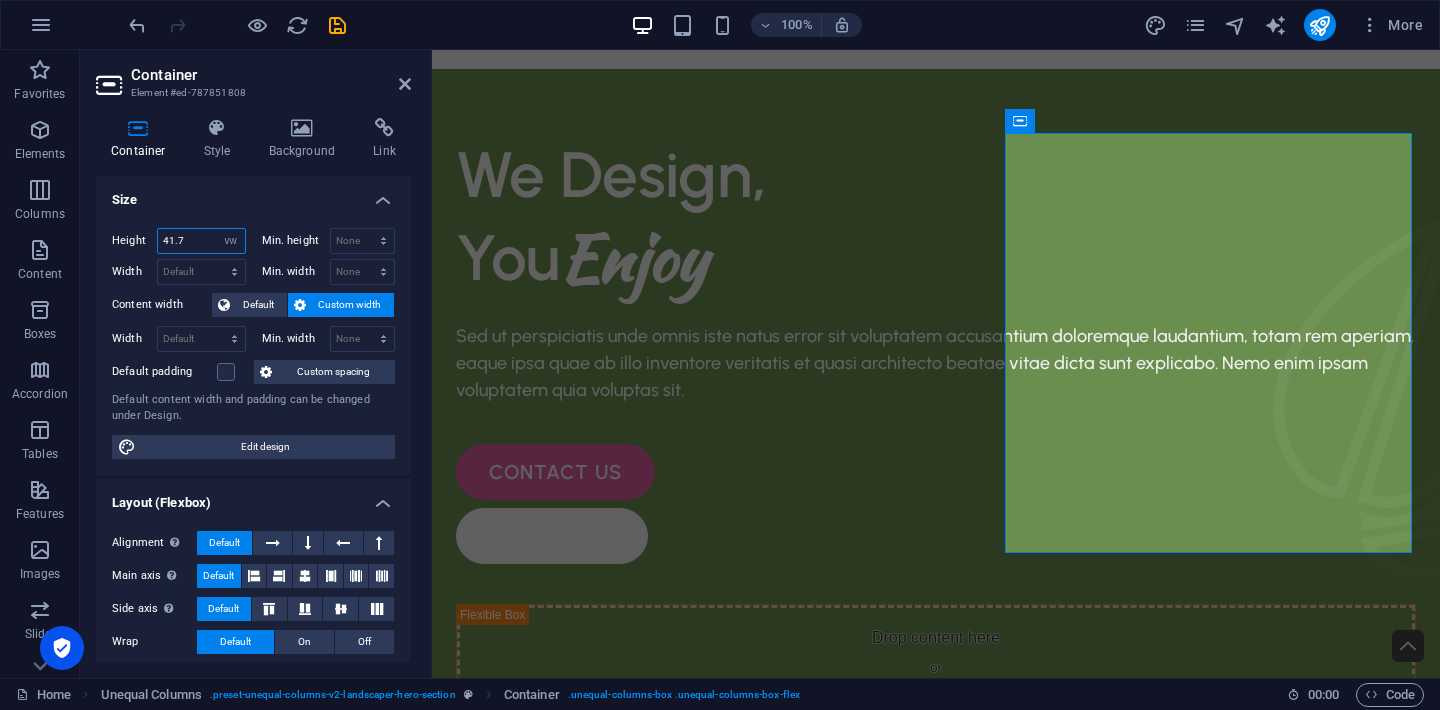 click on "41.7" at bounding box center (201, 241) 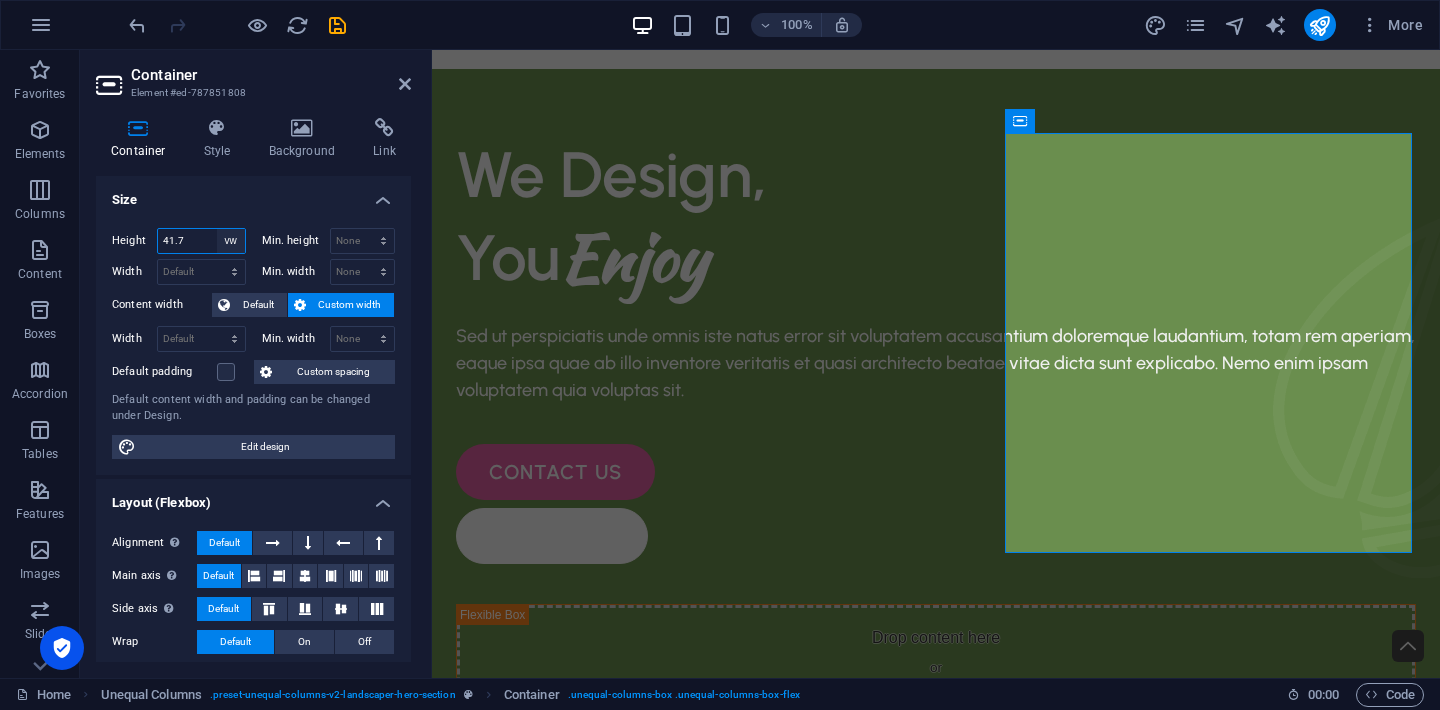 select on "px" 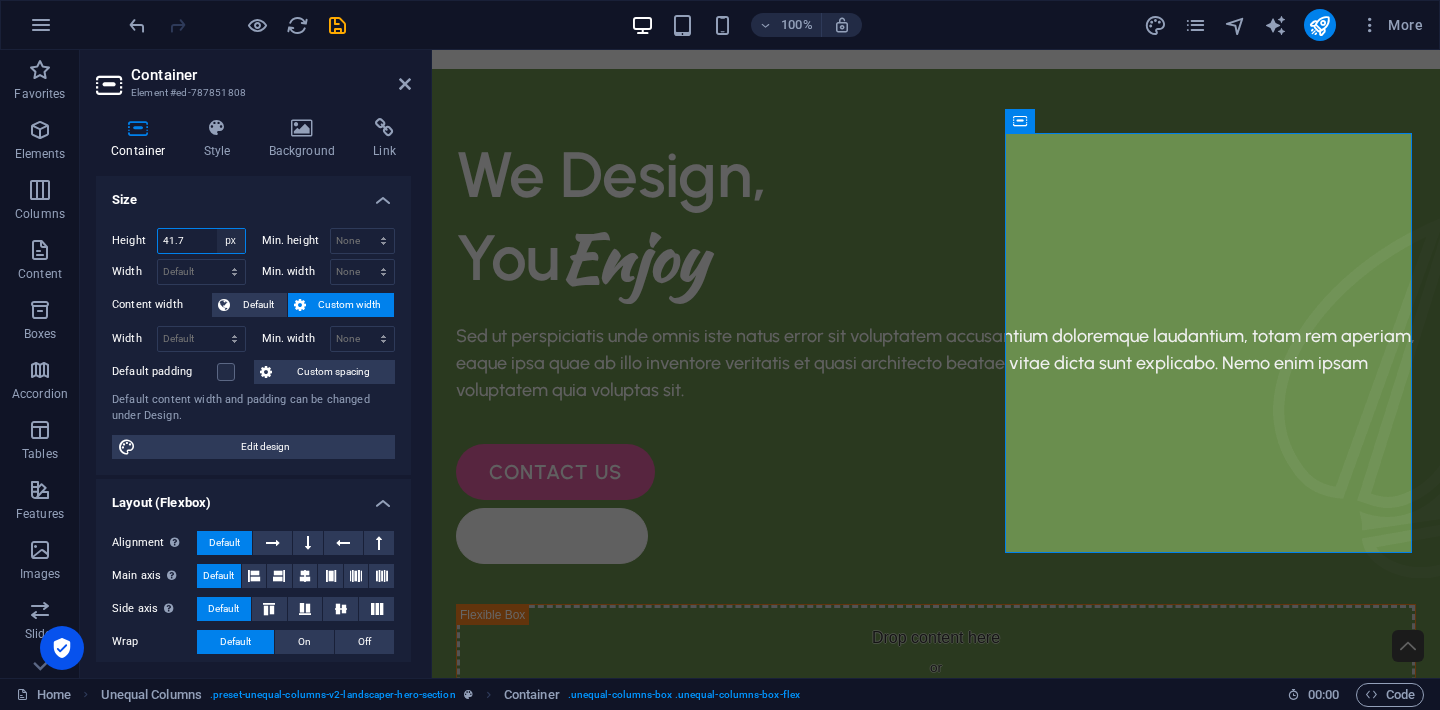 type on "418" 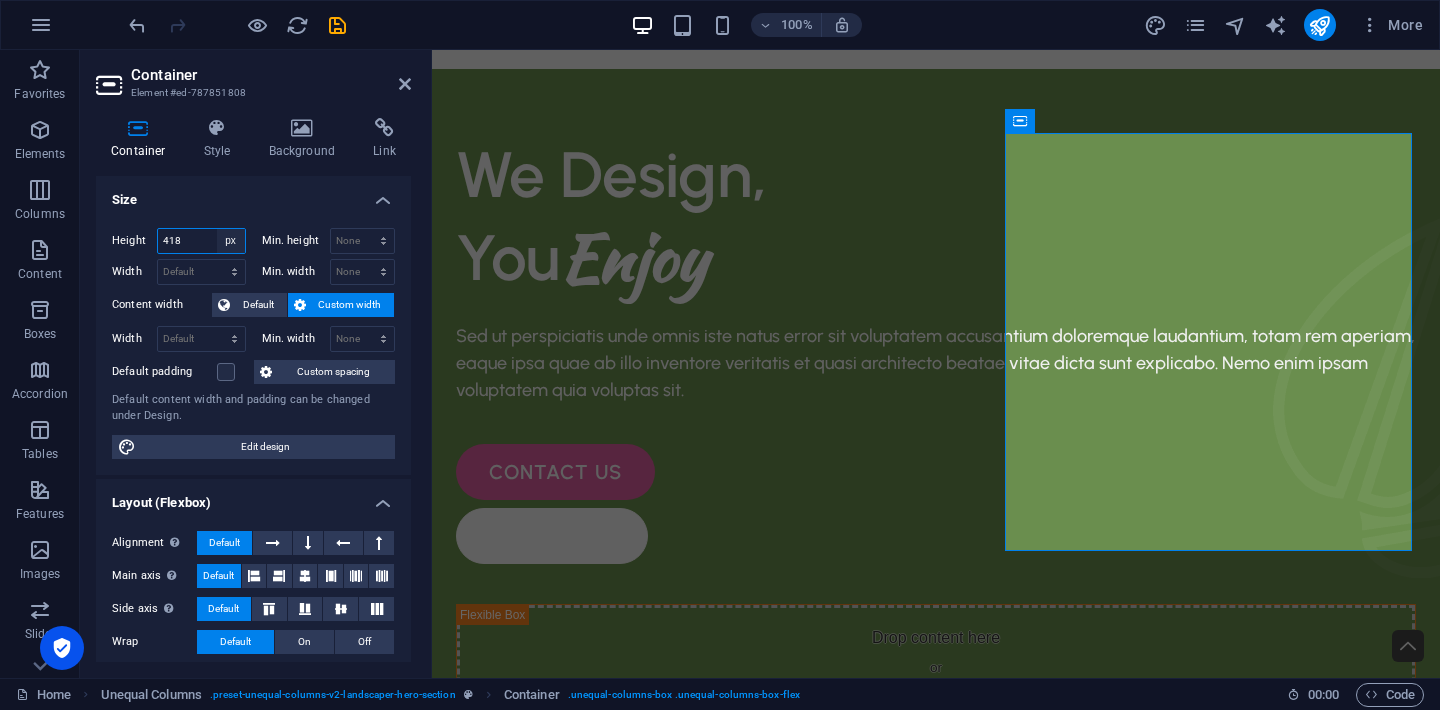 select on "default" 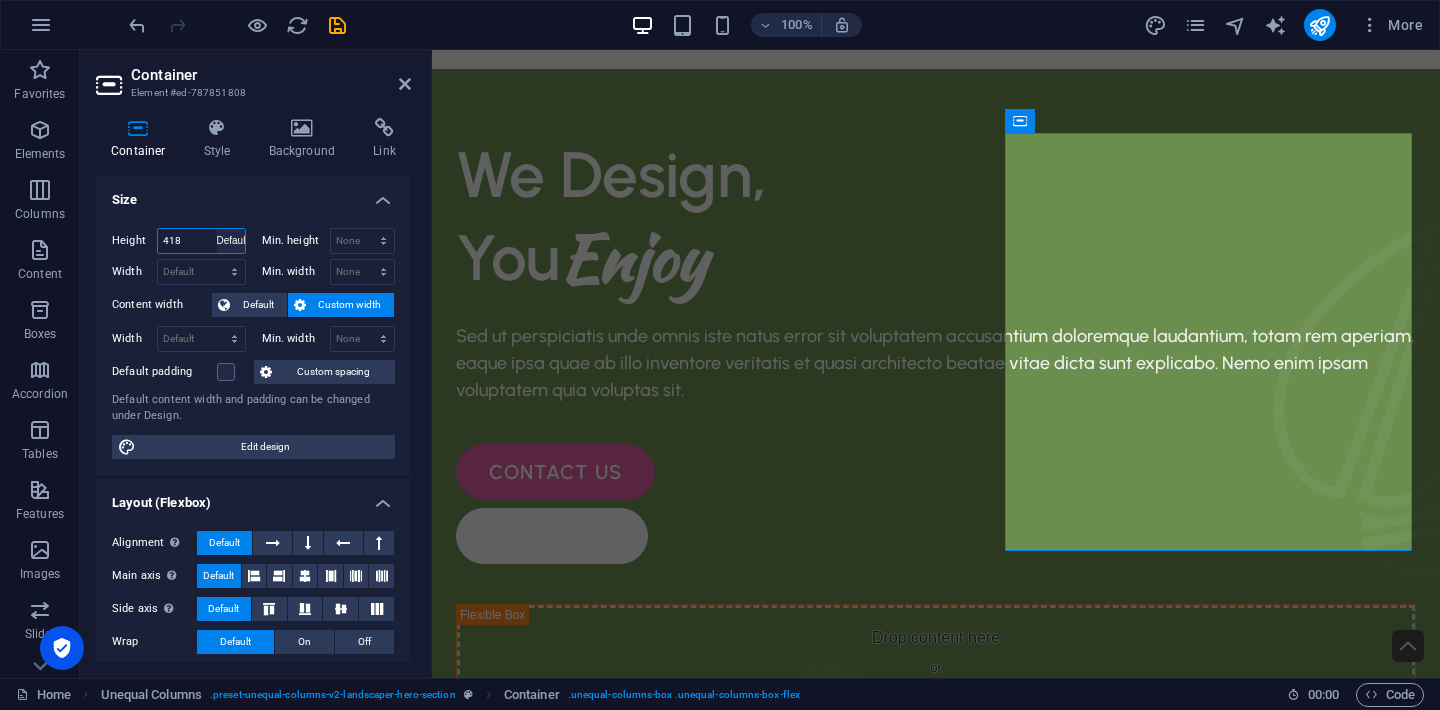 type 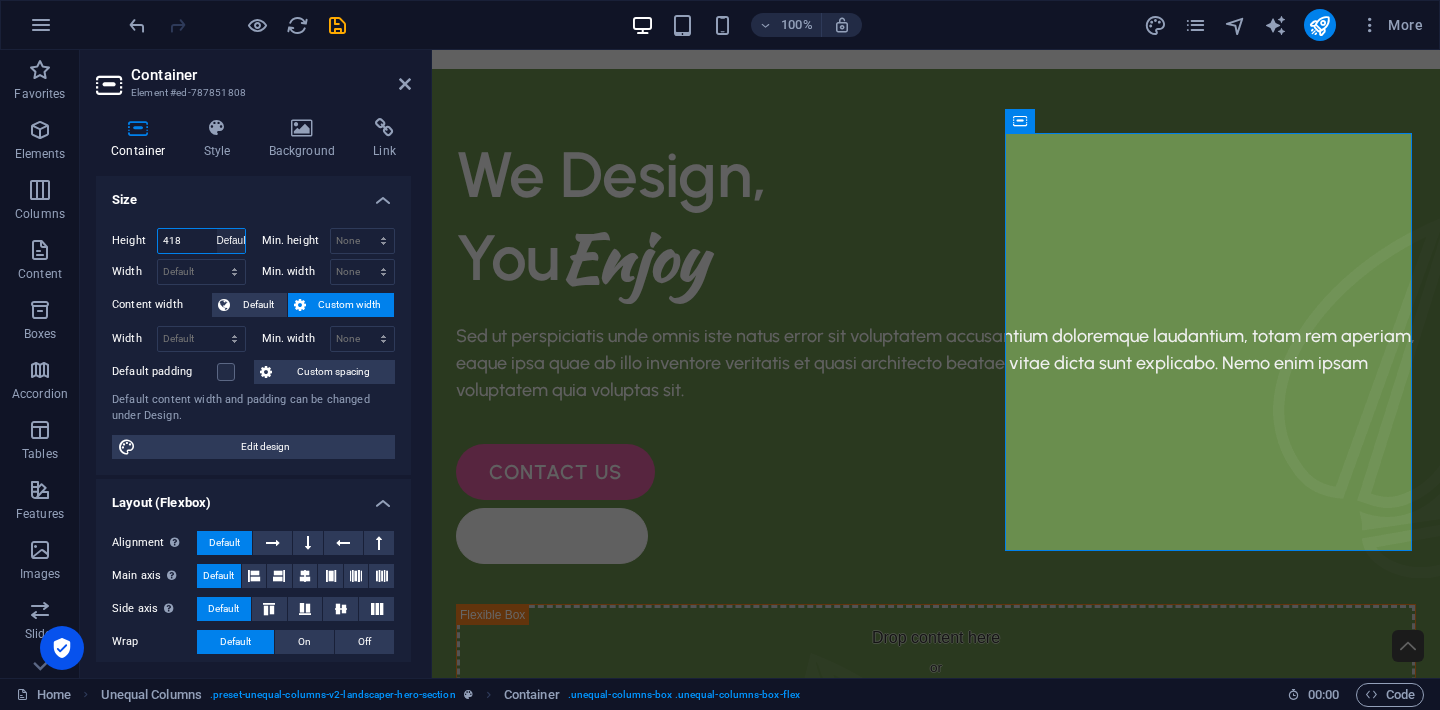 select on "DISABLED_OPTION_VALUE" 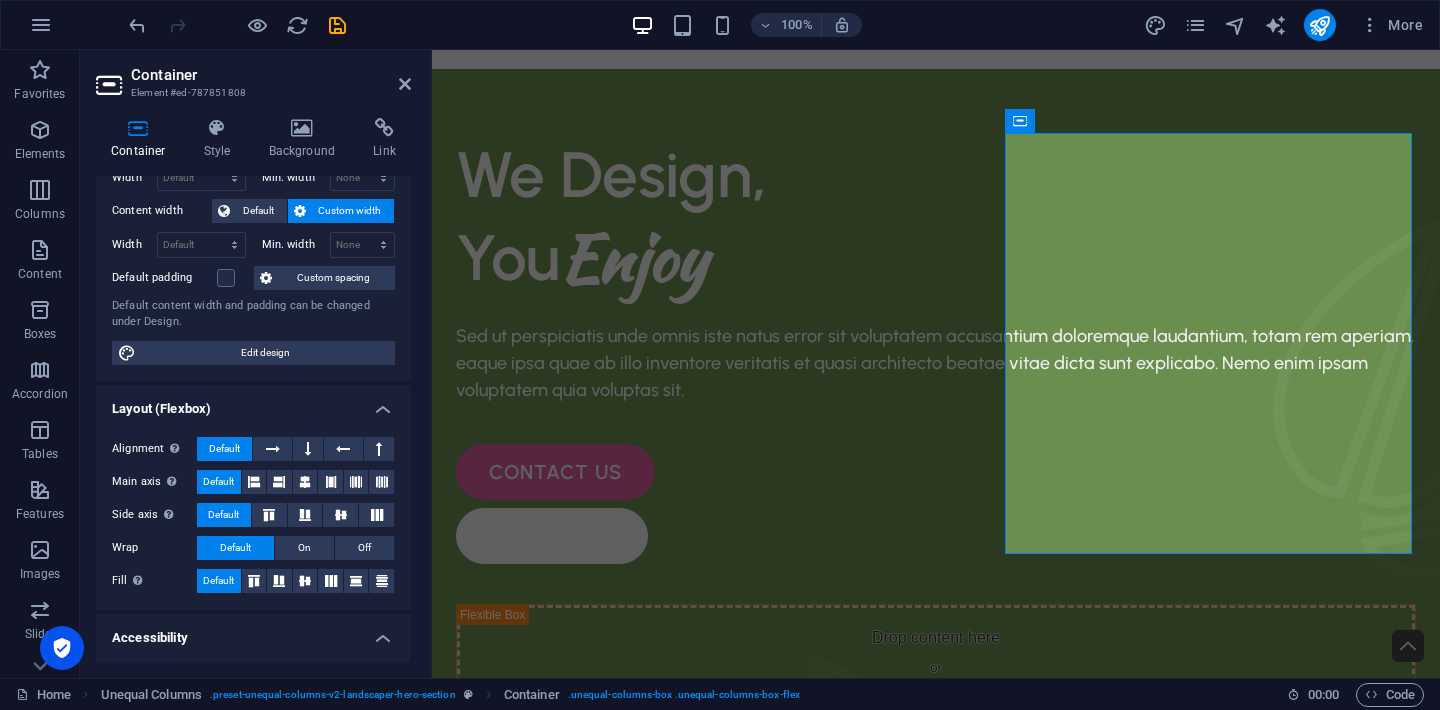 scroll, scrollTop: 104, scrollLeft: 0, axis: vertical 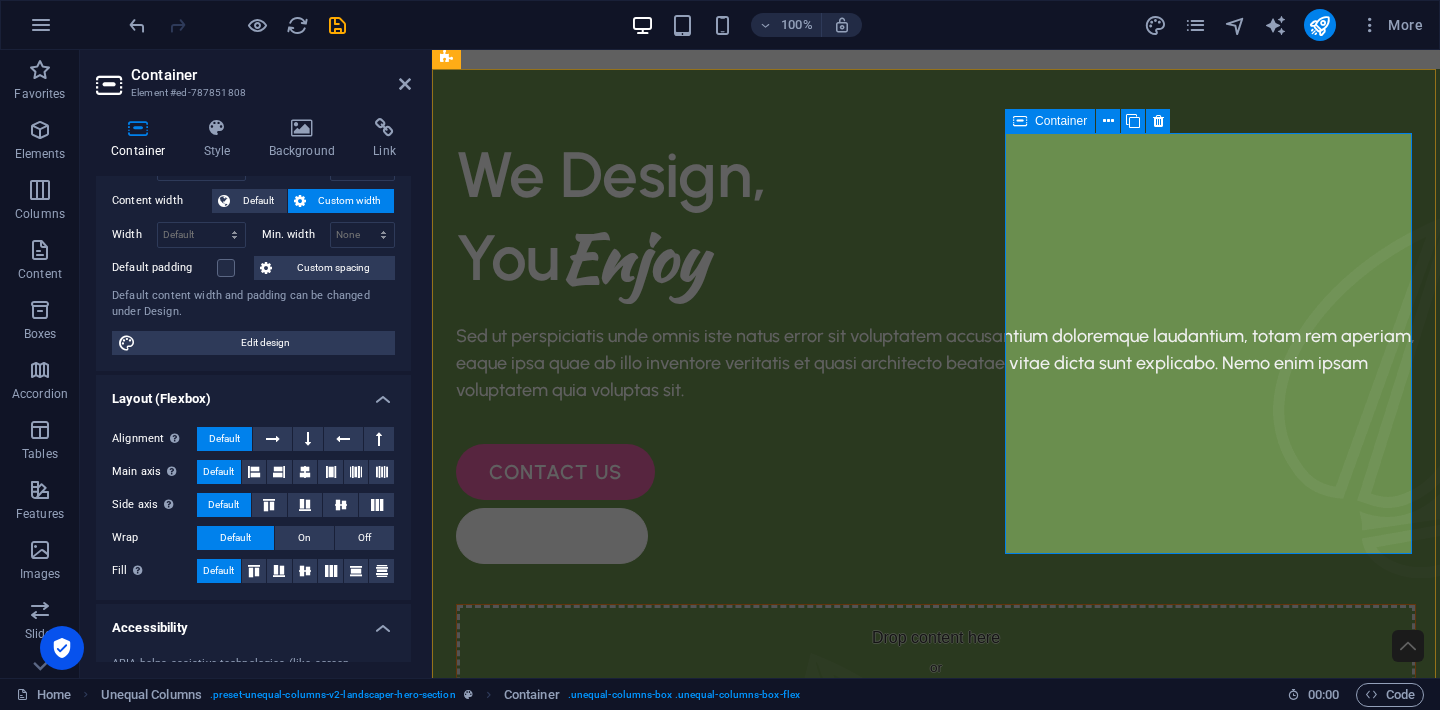click on "Drop content here or  Add elements  Paste clipboard" at bounding box center [936, 676] 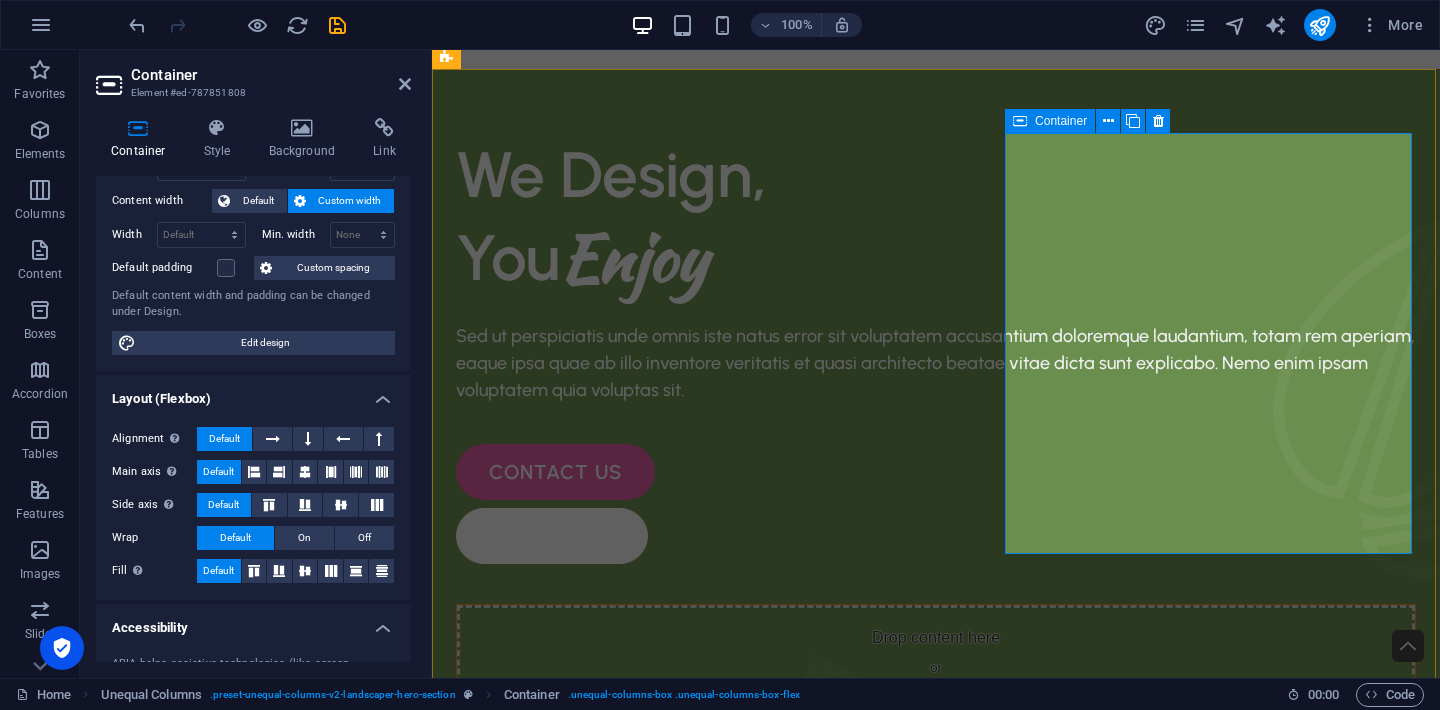 click on "Add elements" at bounding box center (877, 706) 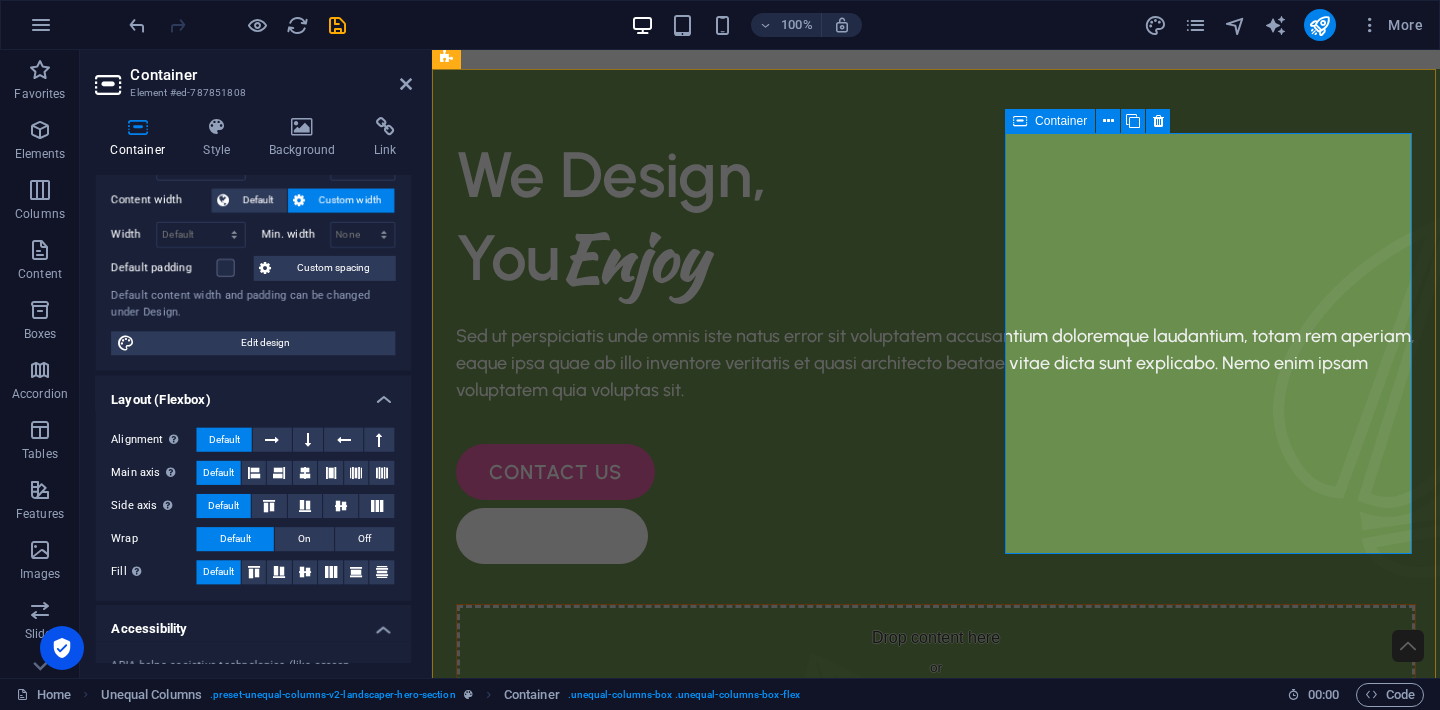 click on "Add elements" at bounding box center [877, 706] 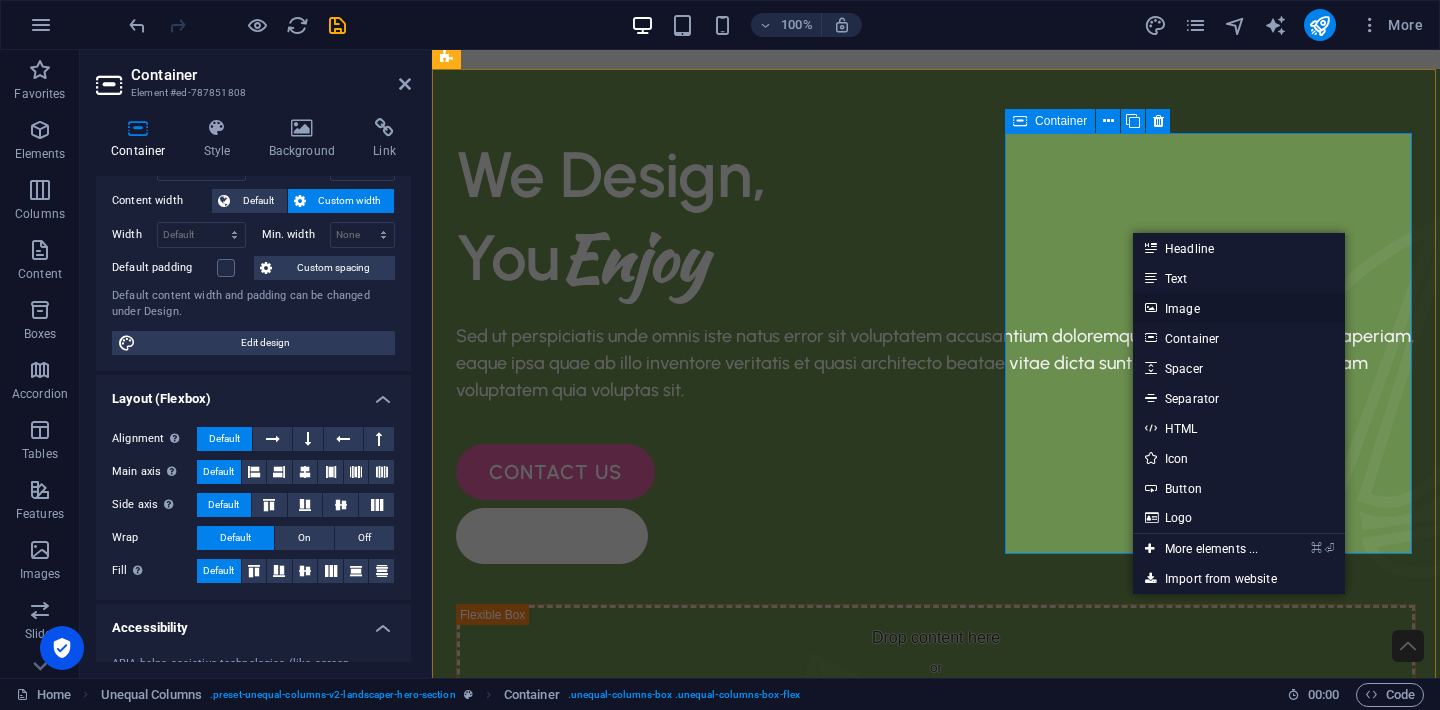 click on "Image" at bounding box center (1239, 308) 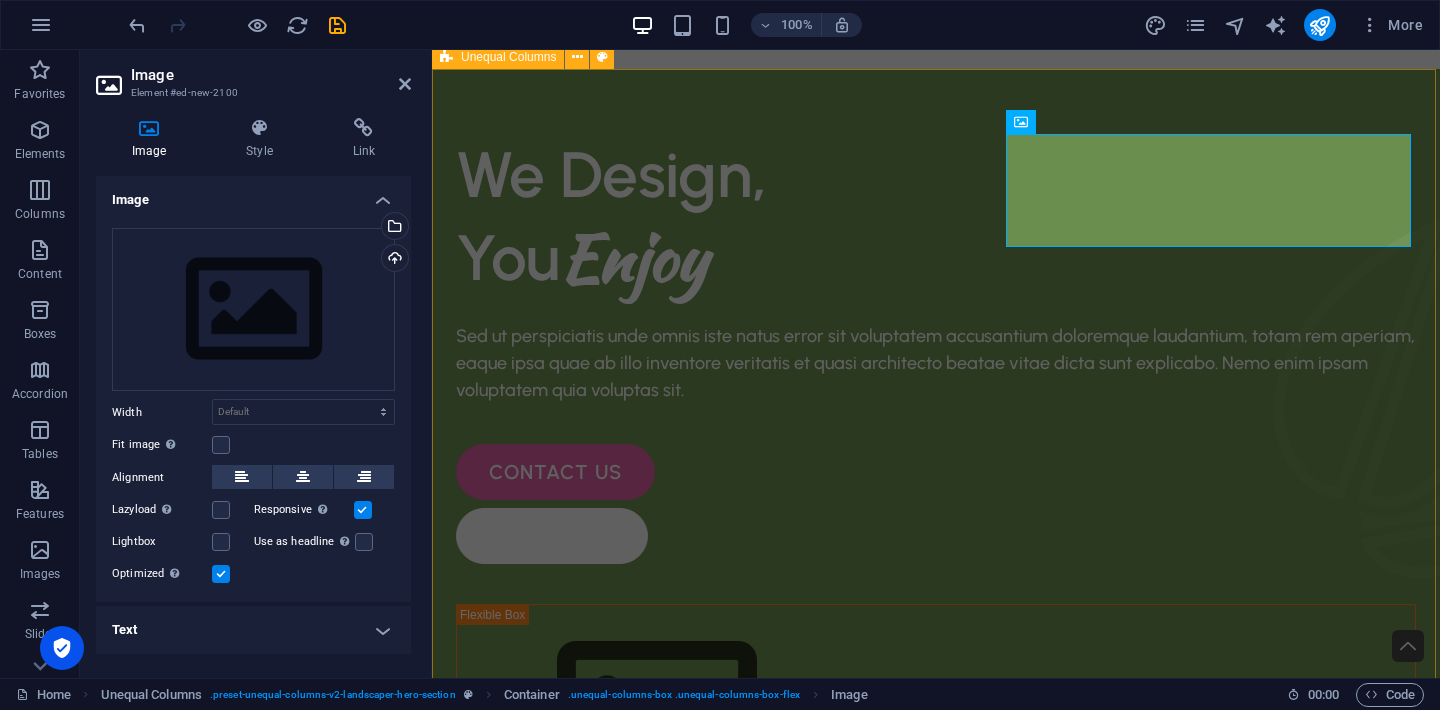 click on "We Design,  You  Enjoy Sed ut perspiciatis unde omnis iste natus error sit voluptatem accusantium doloremque laudantium, totam rem aperiam, eaque ipsa quae ab illo inventore veritatis et quasi architecto beatae vitae dicta sunt explicabo. Nemo enim ipsam voluptatem quia voluptas sit. contact us free quote" at bounding box center (936, 584) 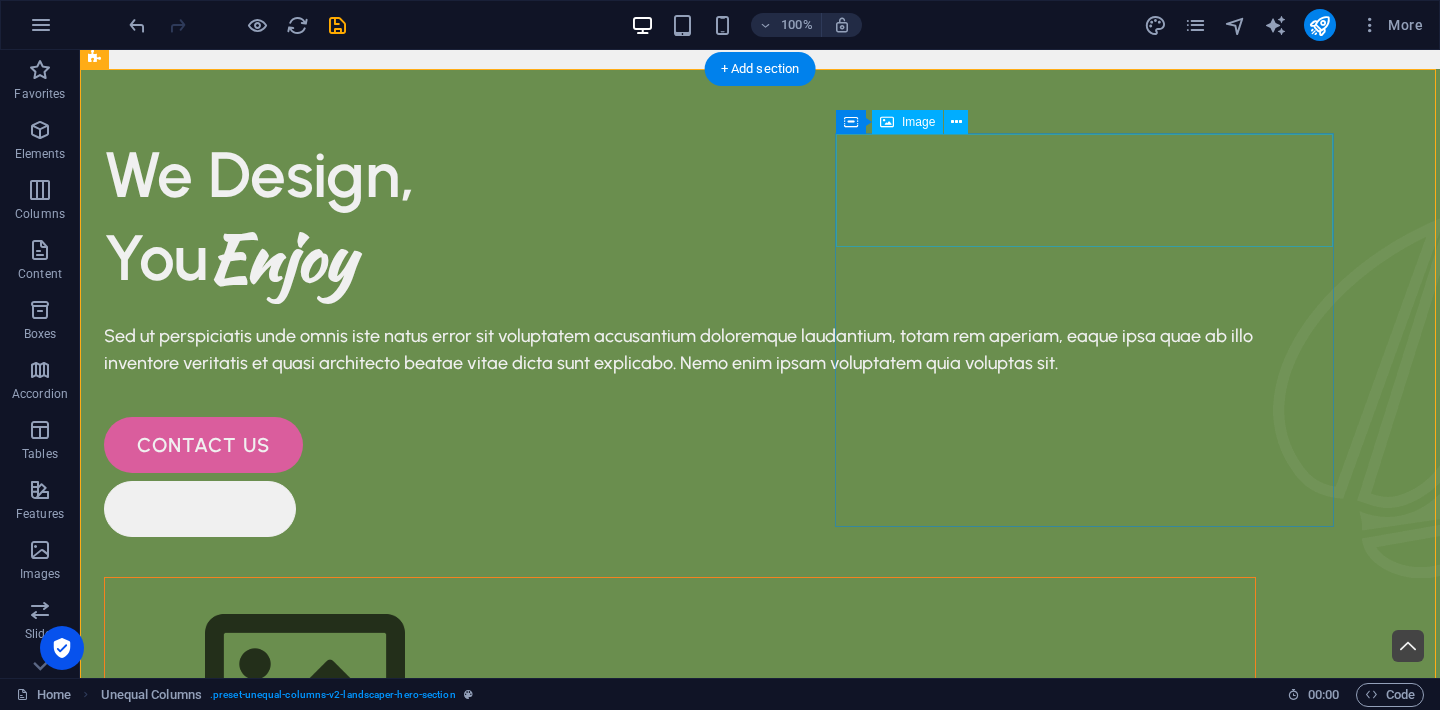 click at bounding box center (680, 690) 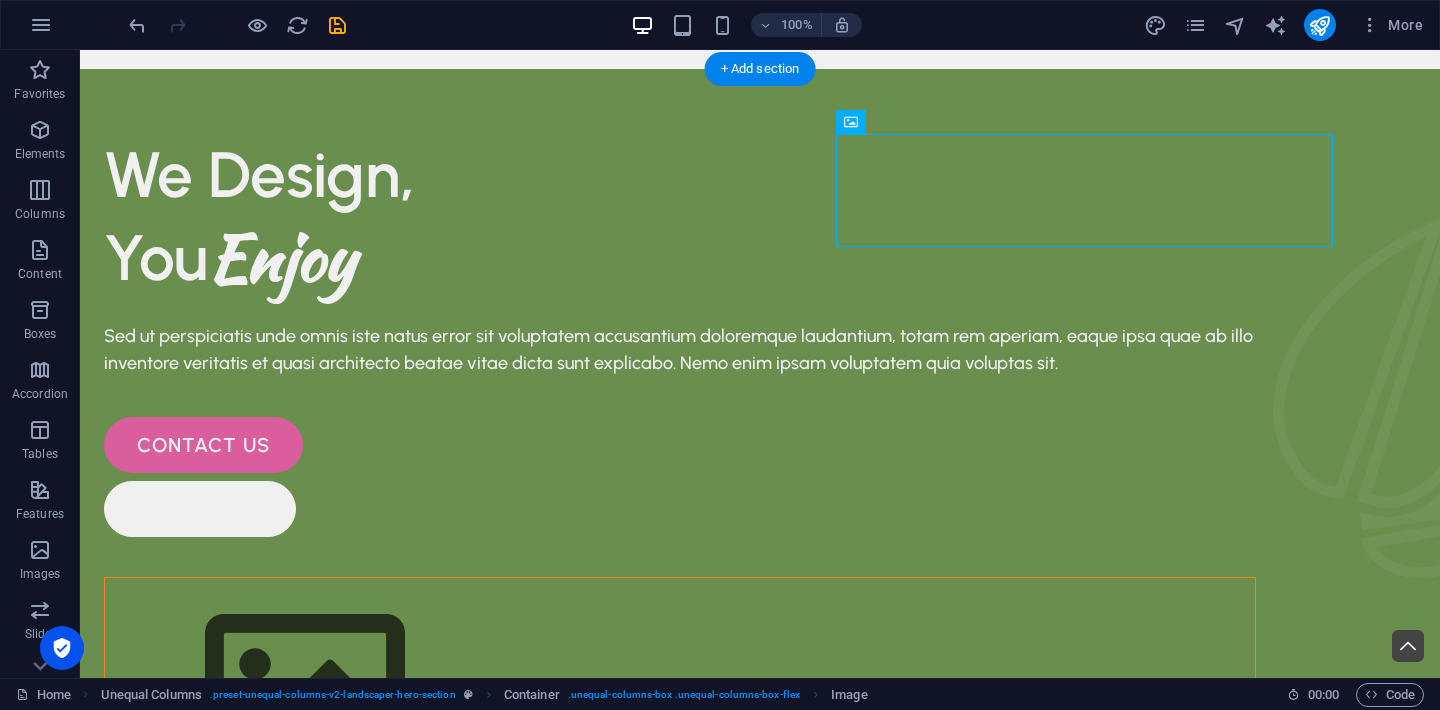 click at bounding box center [680, 690] 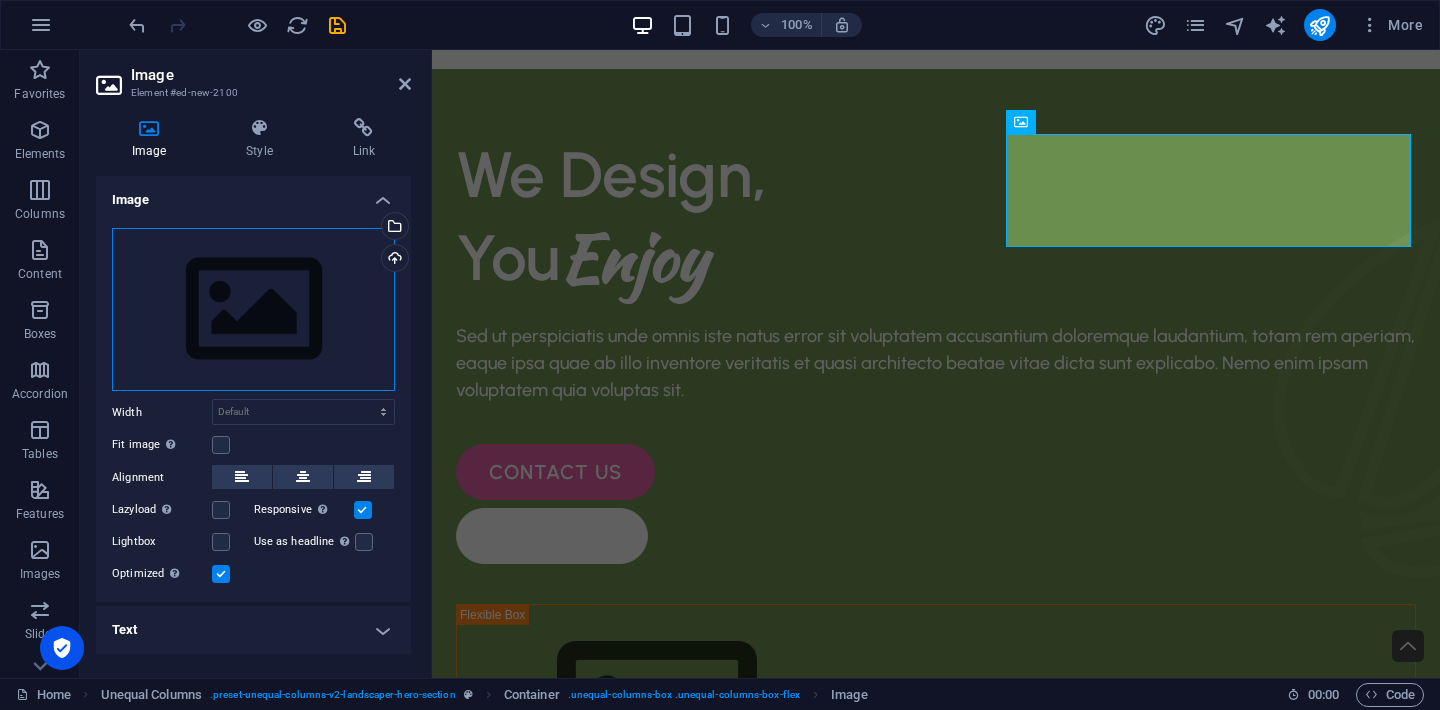 click on "Drag files here, click to choose files or select files from Files or our free stock photos & videos" at bounding box center [253, 310] 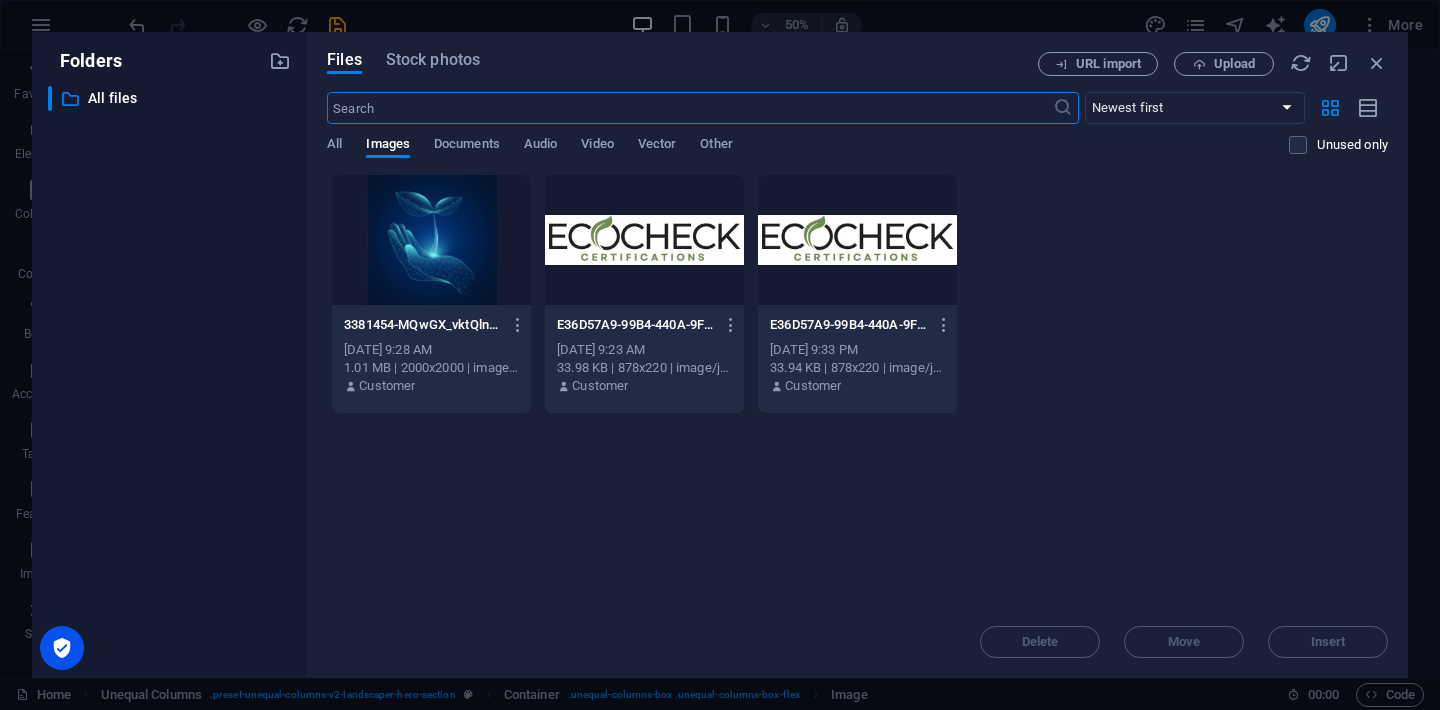 click at bounding box center (431, 240) 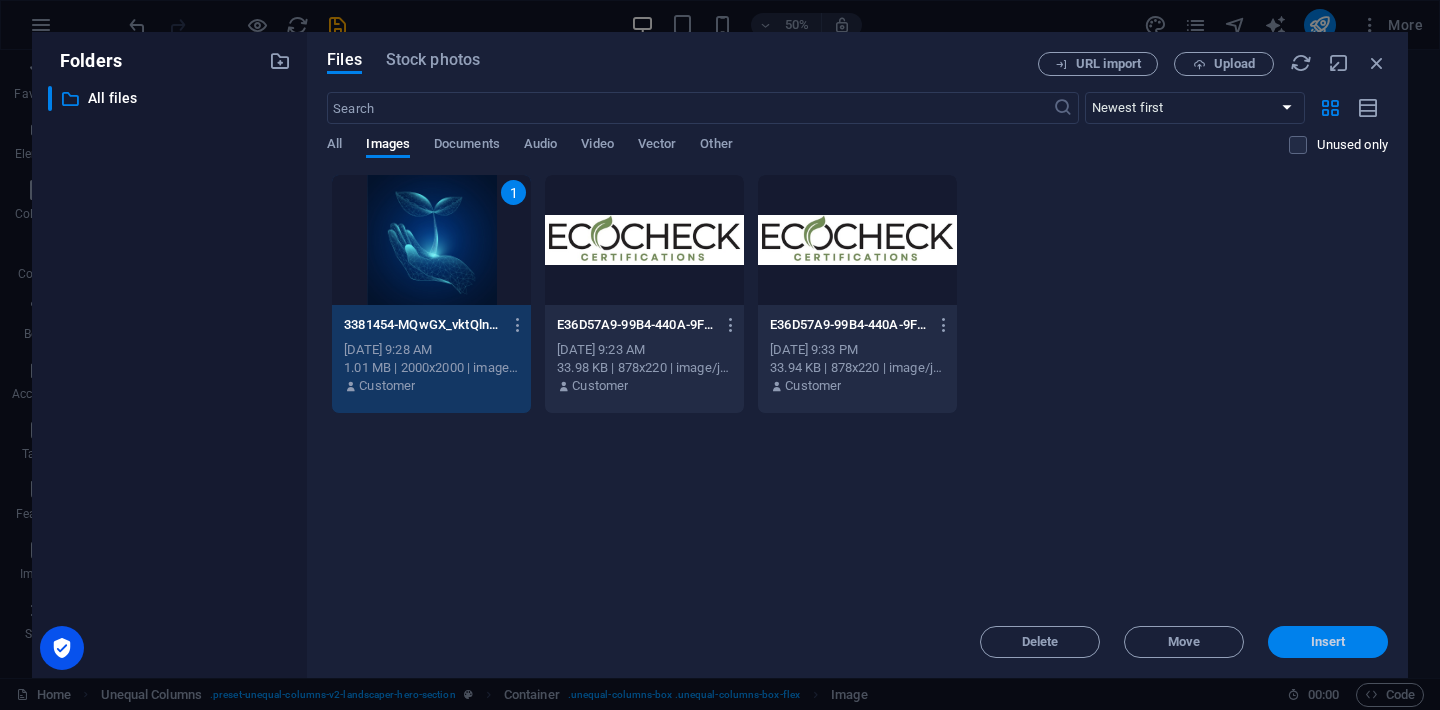 click on "Insert" at bounding box center (1328, 642) 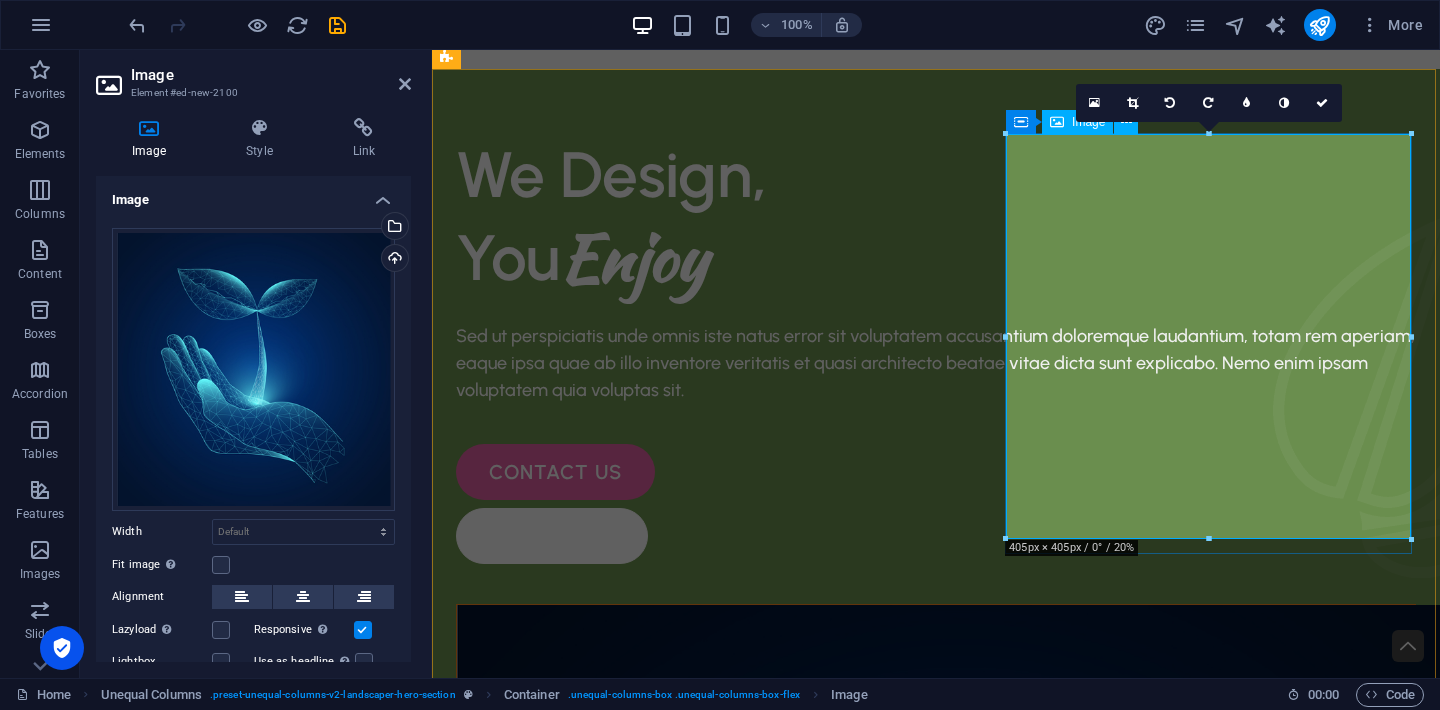 click at bounding box center [936, 1109] 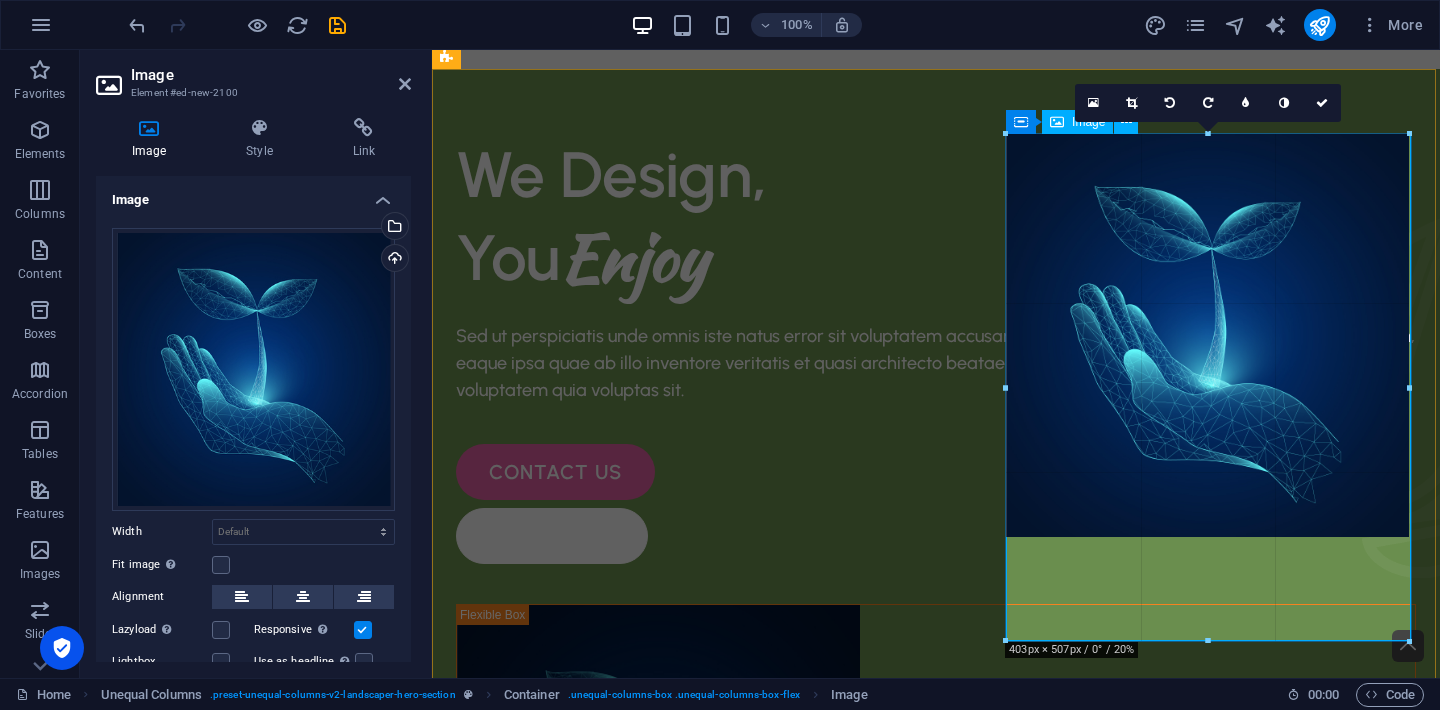 drag, startPoint x: 1208, startPoint y: 538, endPoint x: 1268, endPoint y: 640, distance: 118.3385 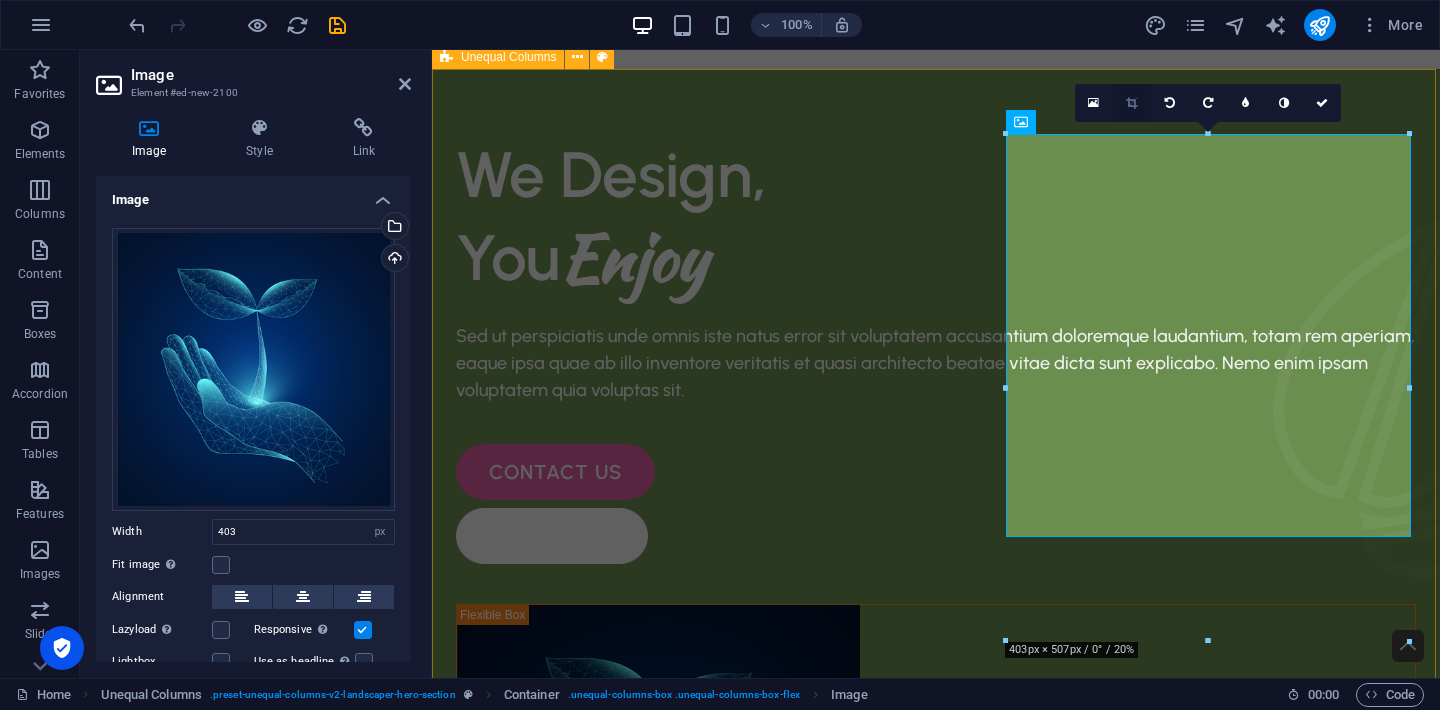 click at bounding box center [1131, 103] 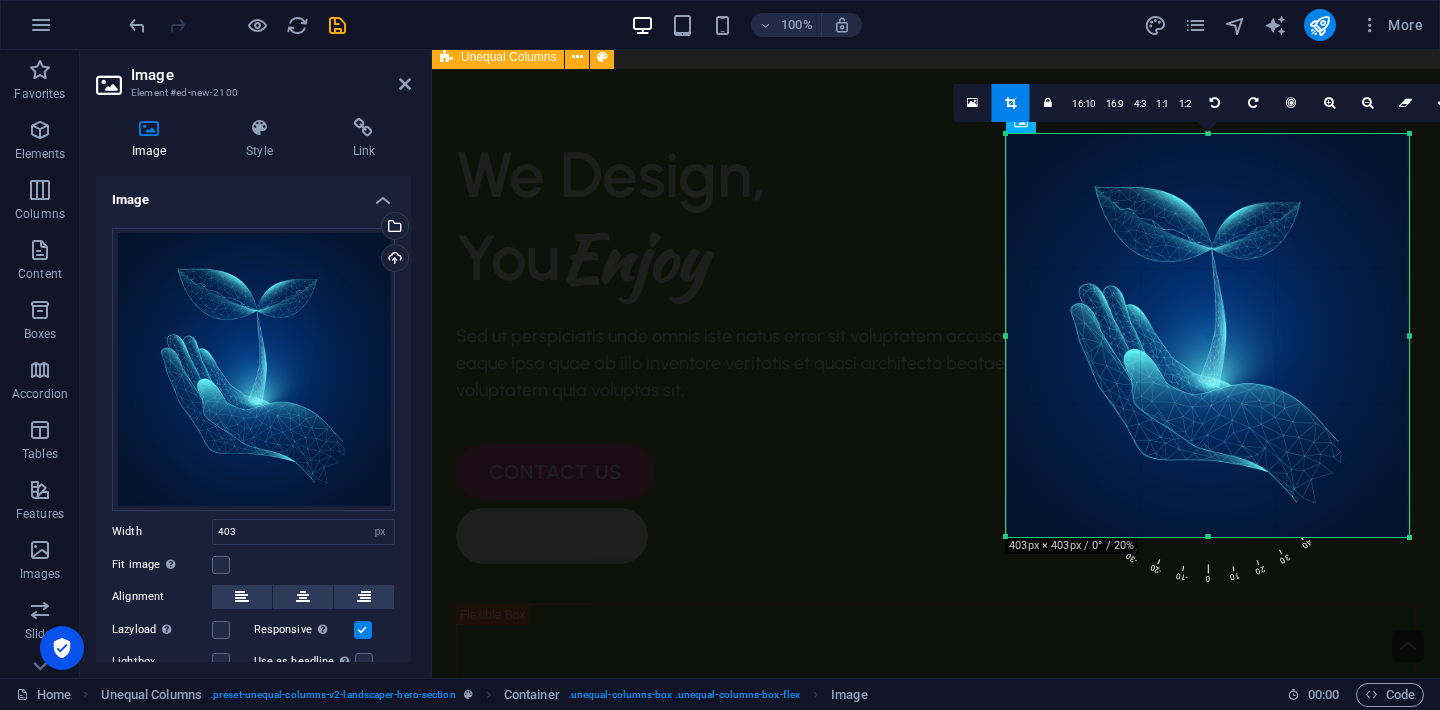 click at bounding box center (1010, 103) 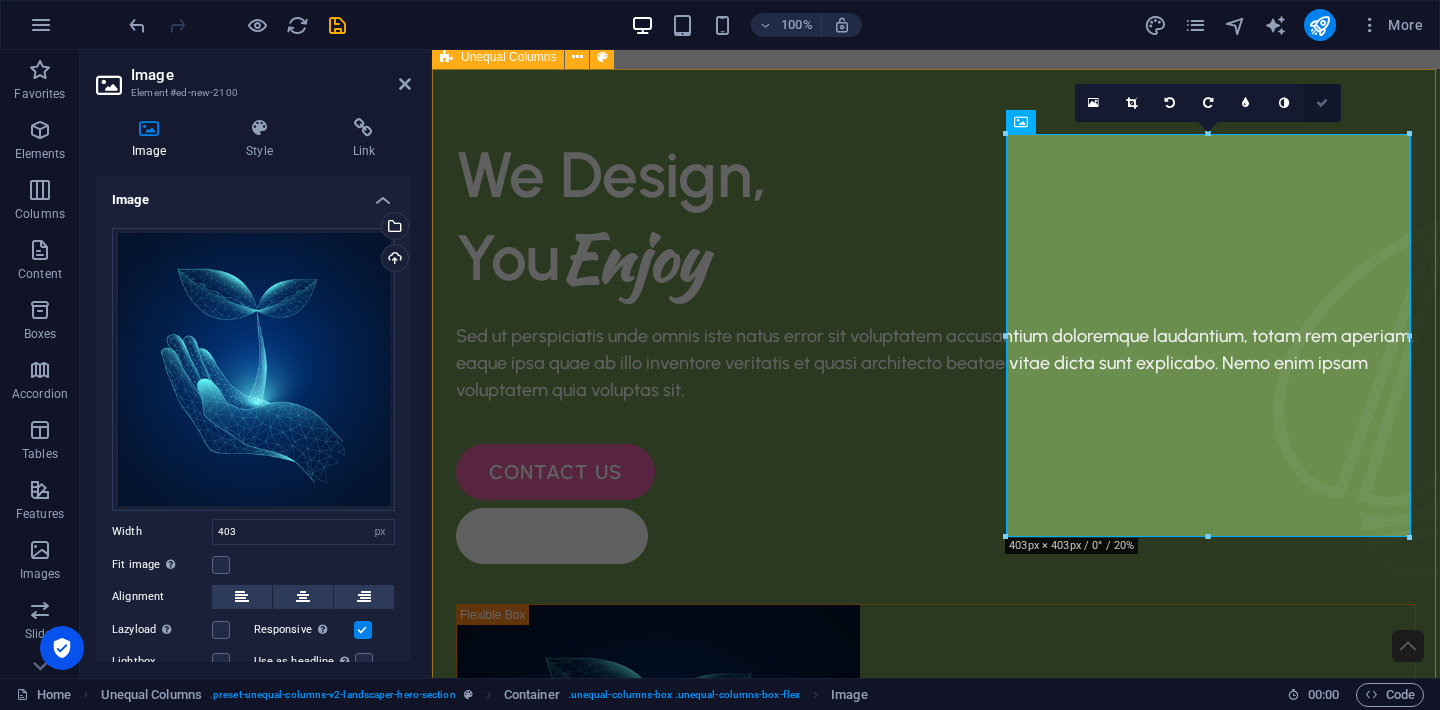 click at bounding box center (1322, 103) 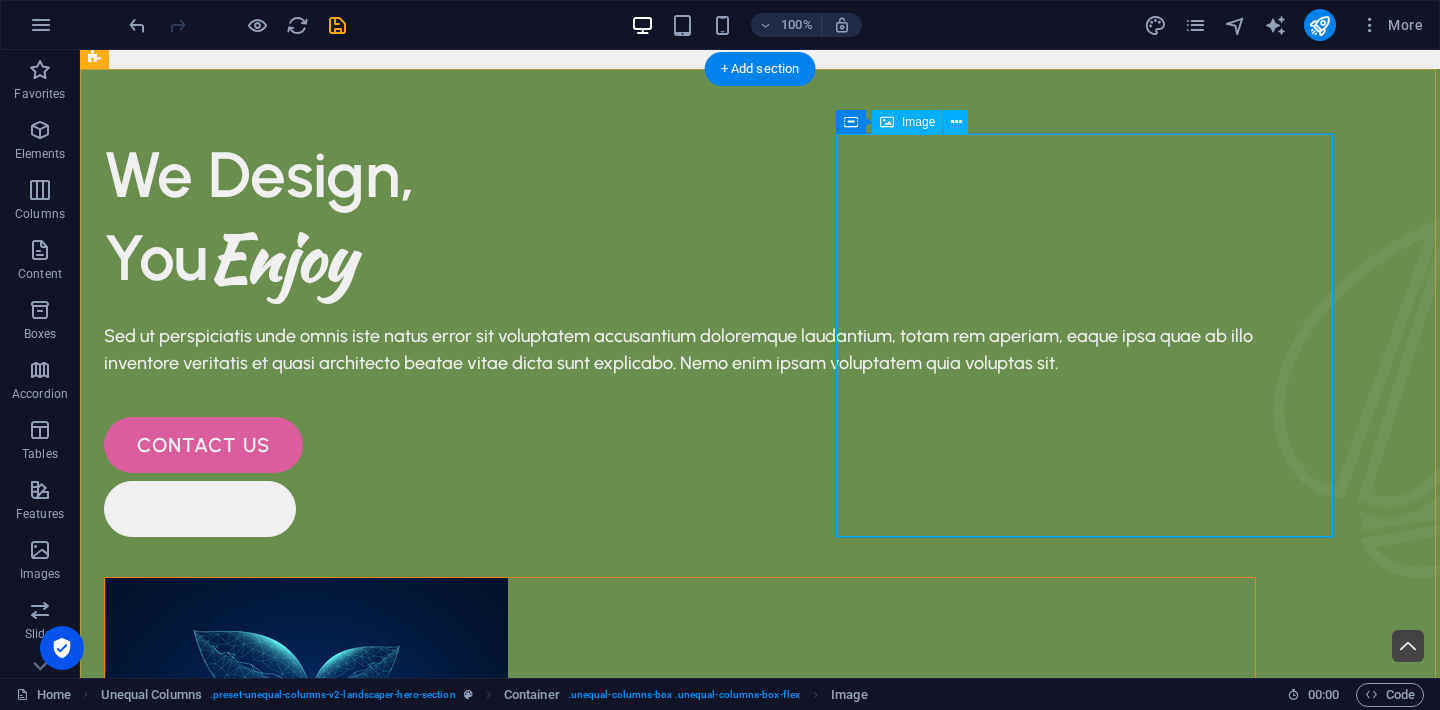 click at bounding box center (680, 779) 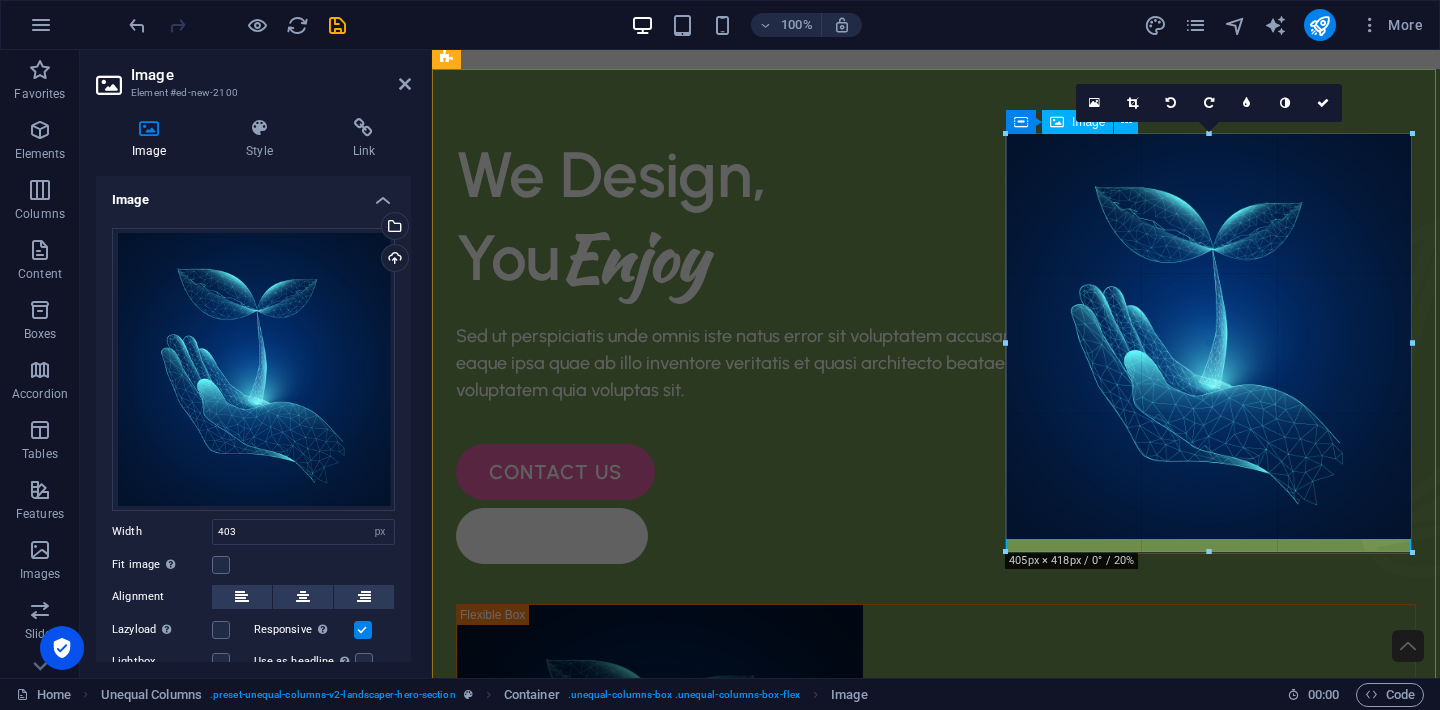 drag, startPoint x: 1209, startPoint y: 537, endPoint x: 1213, endPoint y: 552, distance: 15.524175 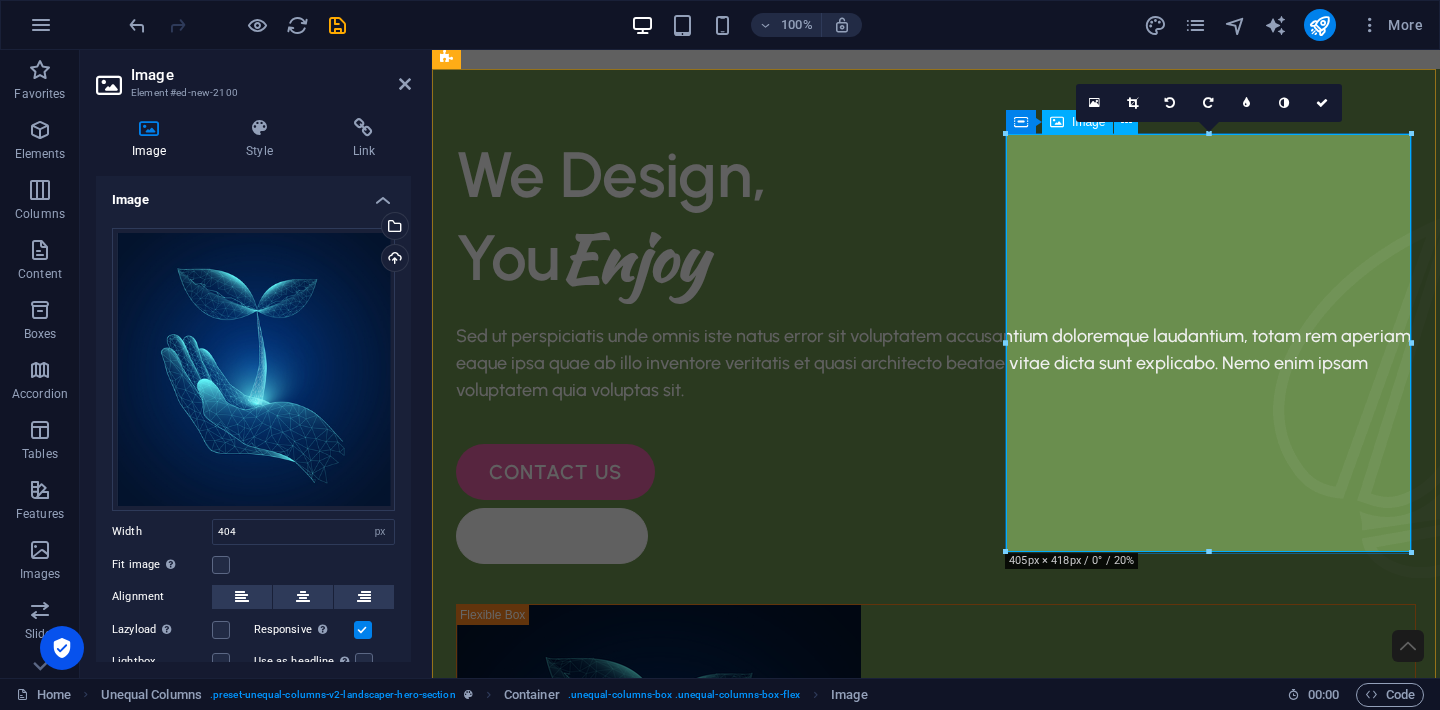 type on "404" 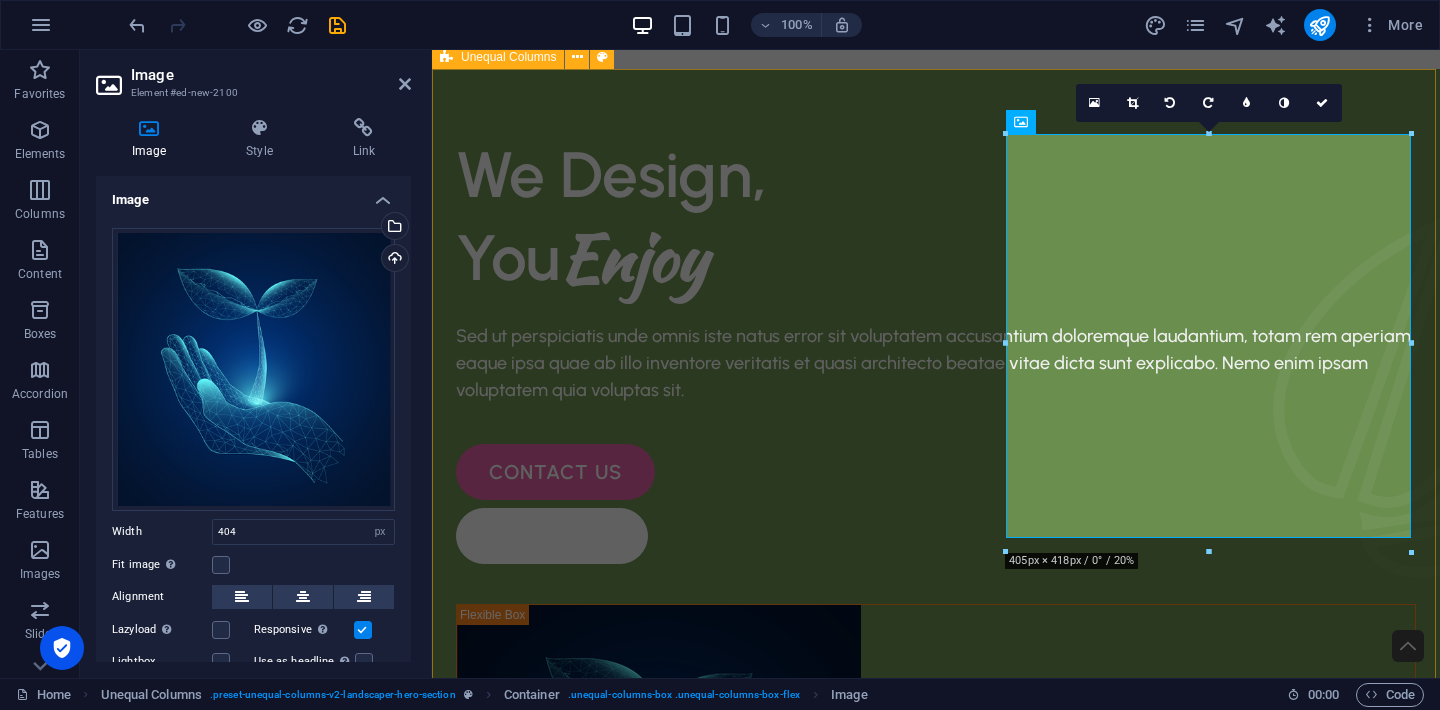 click on "We Design,  You  Enjoy Sed ut perspiciatis unde omnis iste natus error sit voluptatem accusantium doloremque laudantium, totam rem aperiam, eaque ipsa quae ab illo inventore veritatis et quasi architecto beatae vitae dicta sunt explicabo. Nemo enim ipsam voluptatem quia voluptas sit. contact us free quote" at bounding box center (936, 673) 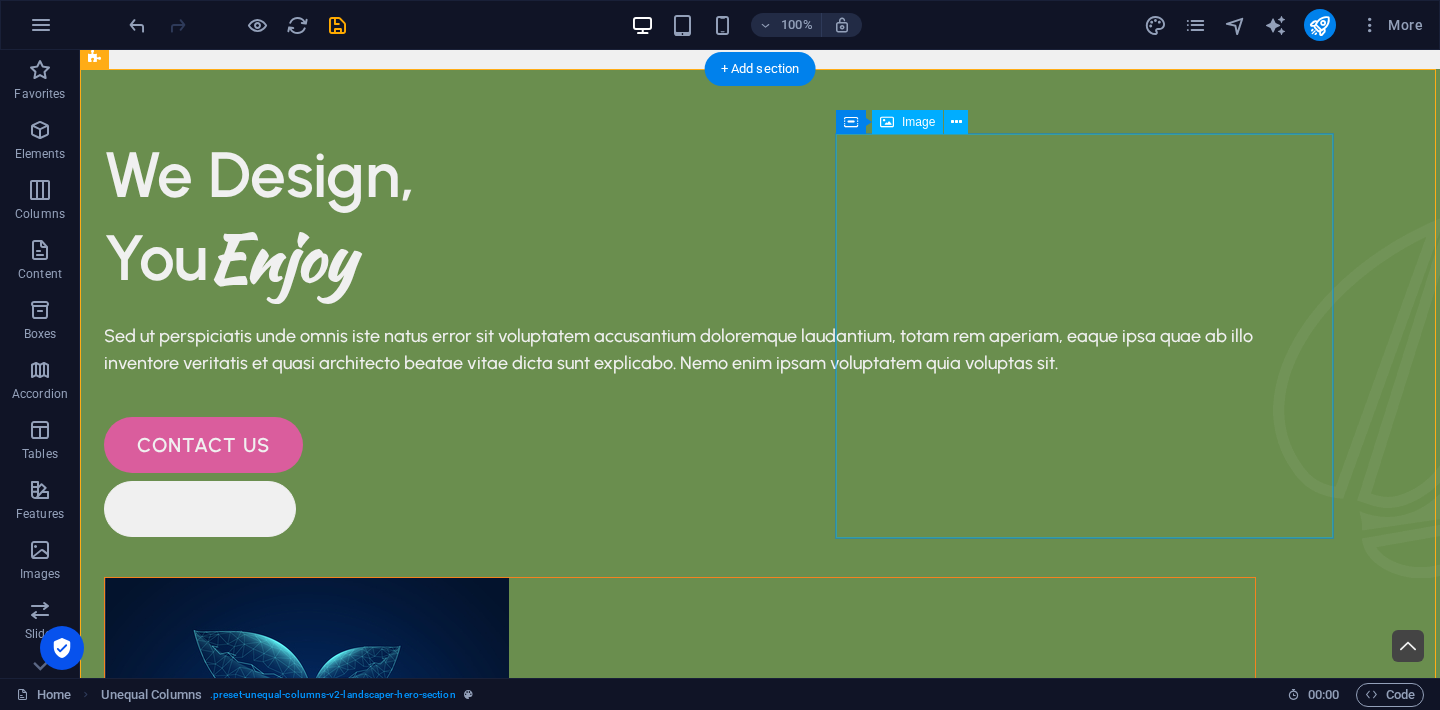 click at bounding box center (680, 780) 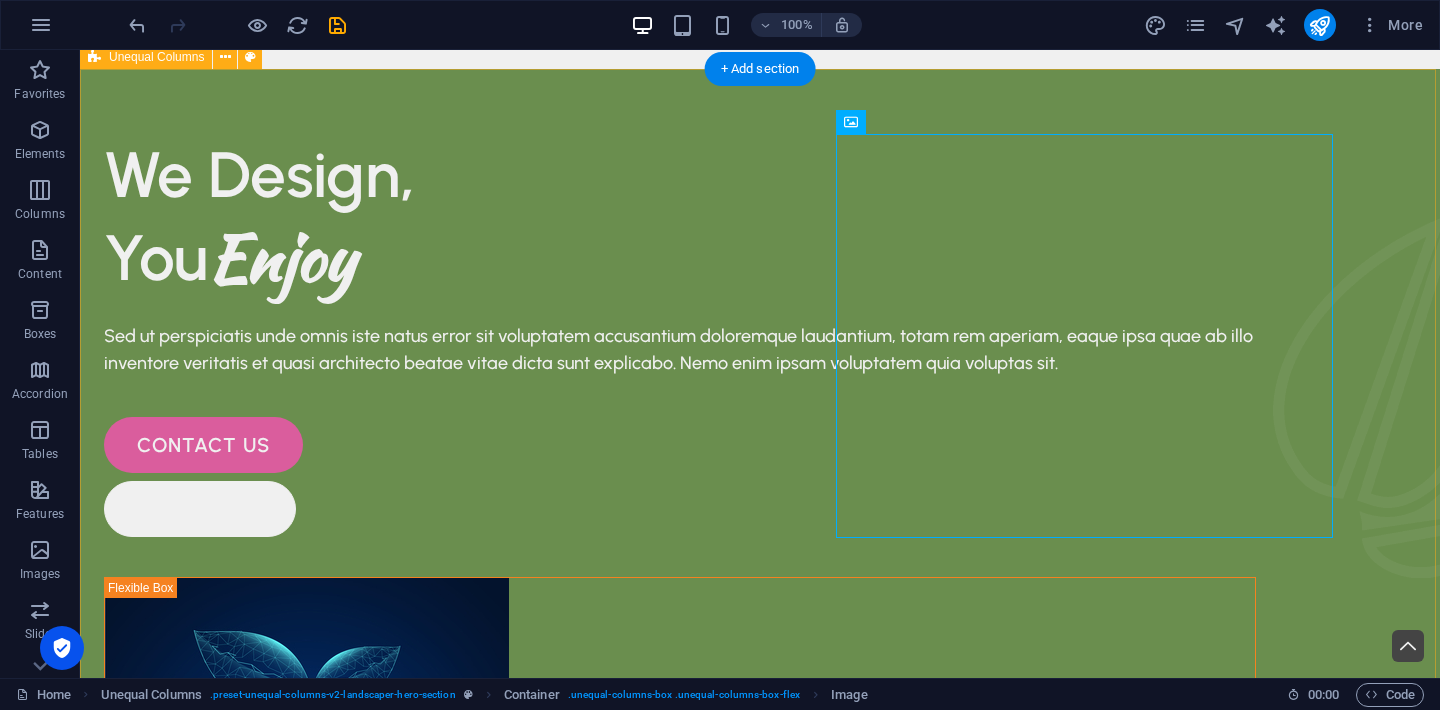 click on "We Design,  You  Enjoy Sed ut perspiciatis unde omnis iste natus error sit voluptatem accusantium doloremque laudantium, totam rem aperiam, eaque ipsa quae ab illo inventore veritatis et quasi architecto beatae vitae dicta sunt explicabo. Nemo enim ipsam voluptatem quia voluptas sit. contact us free quote" at bounding box center [760, 660] 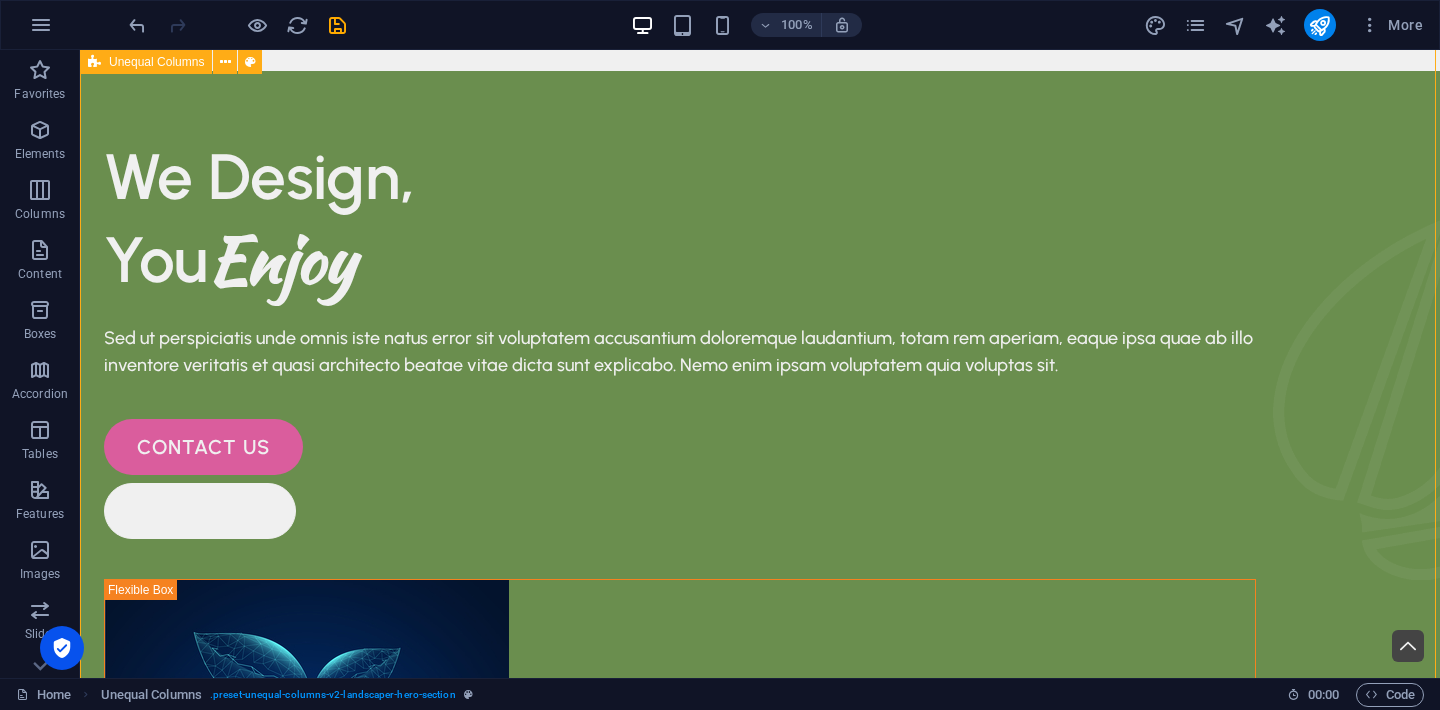 scroll, scrollTop: 61, scrollLeft: 0, axis: vertical 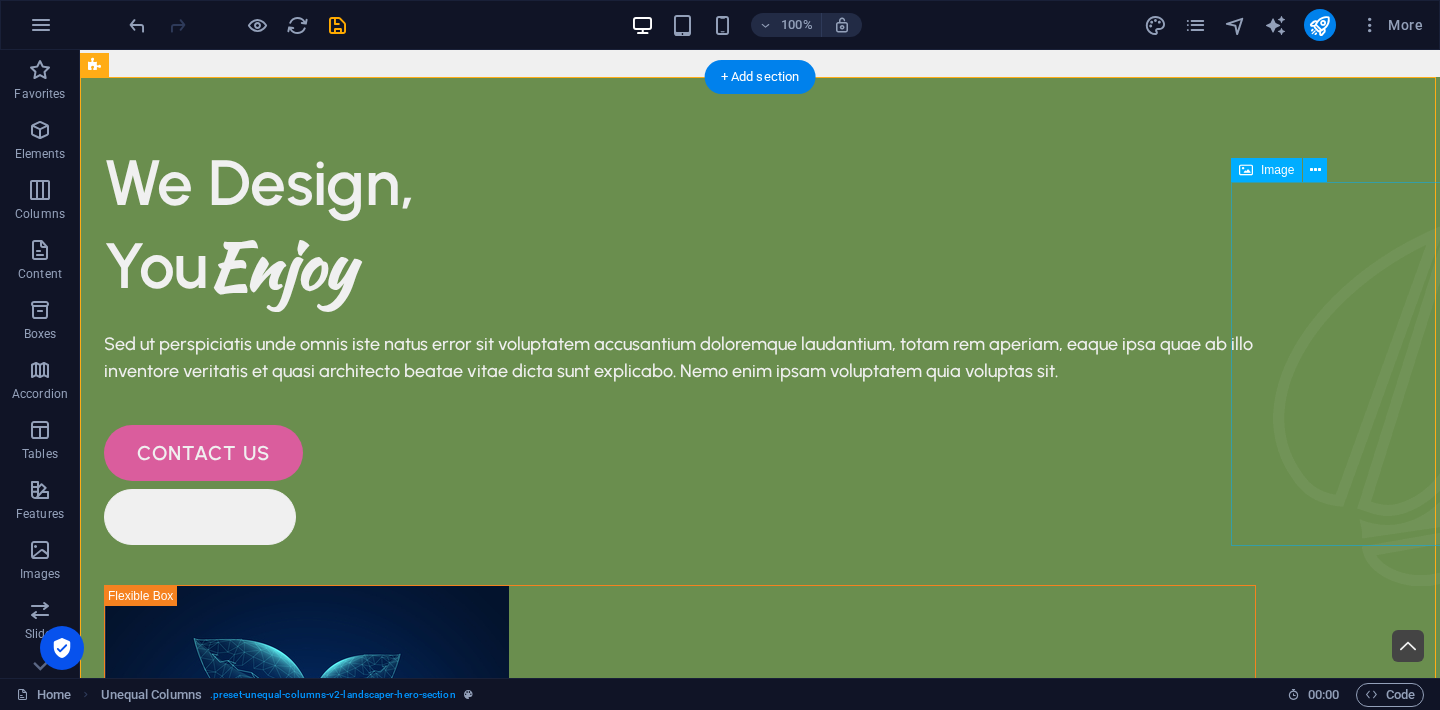 click at bounding box center (1406, 404) 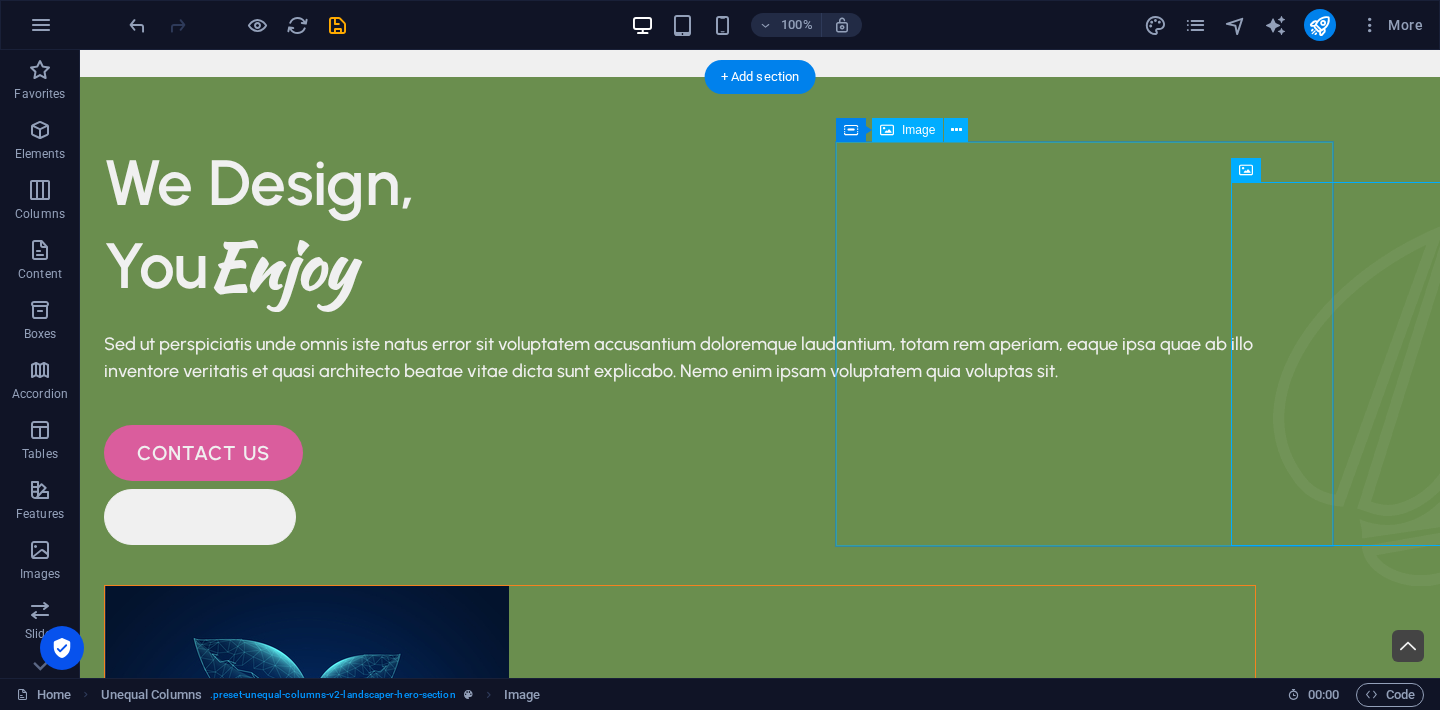 click at bounding box center (680, 788) 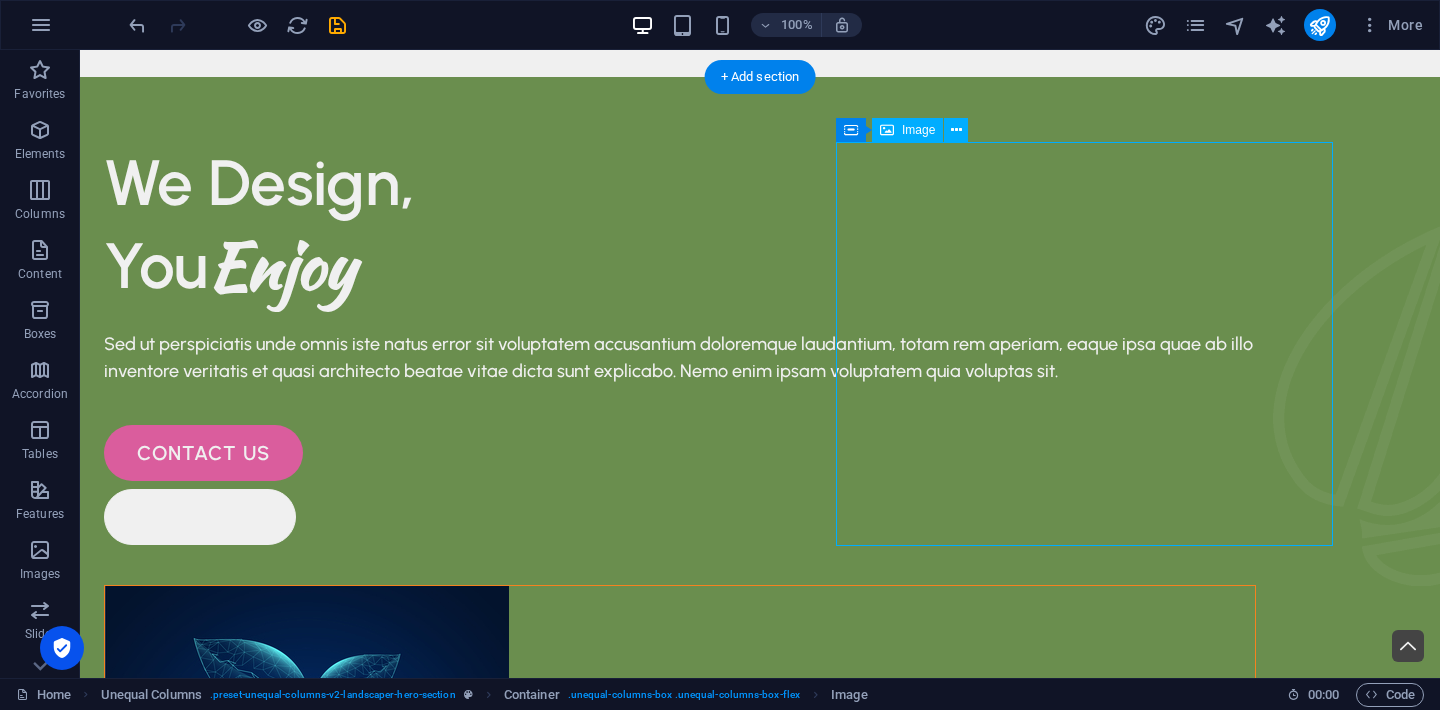 click at bounding box center [680, 788] 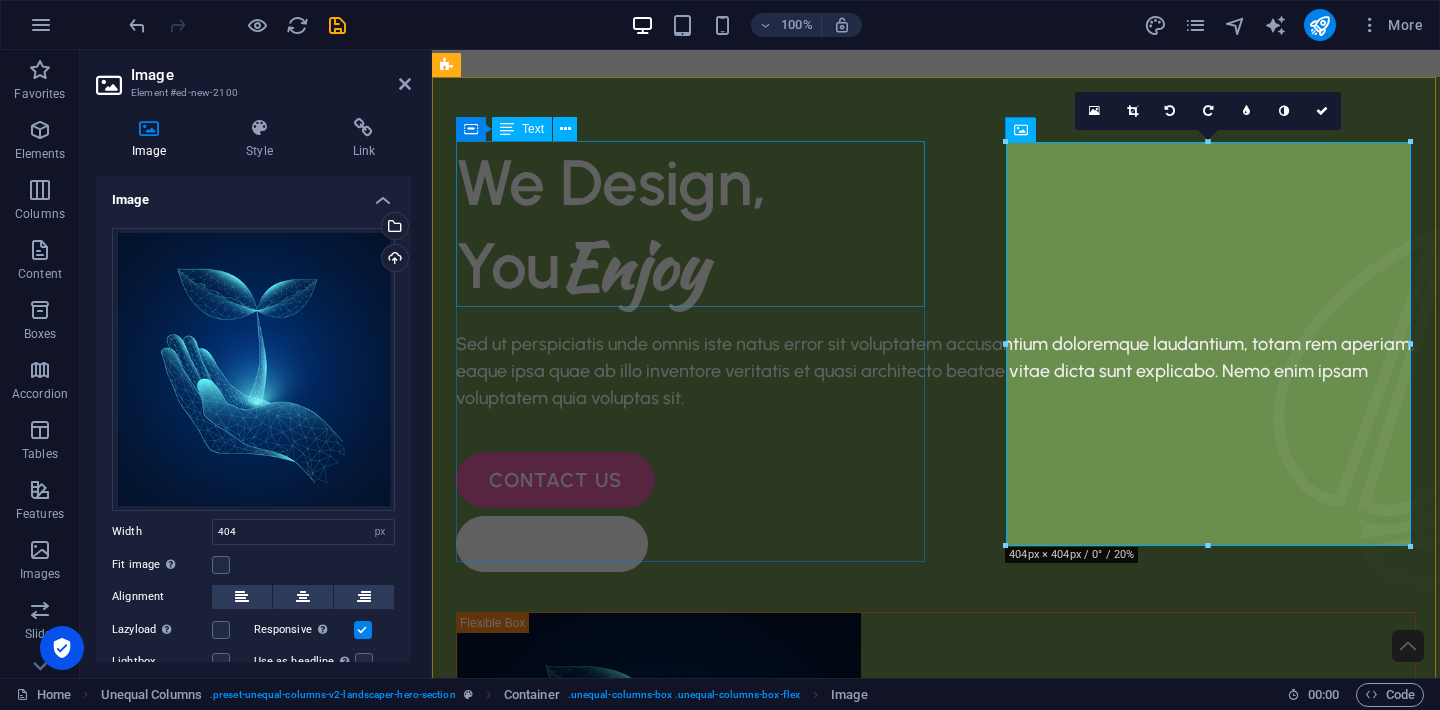 click on "We Design,  You  Enjoy" at bounding box center (936, 224) 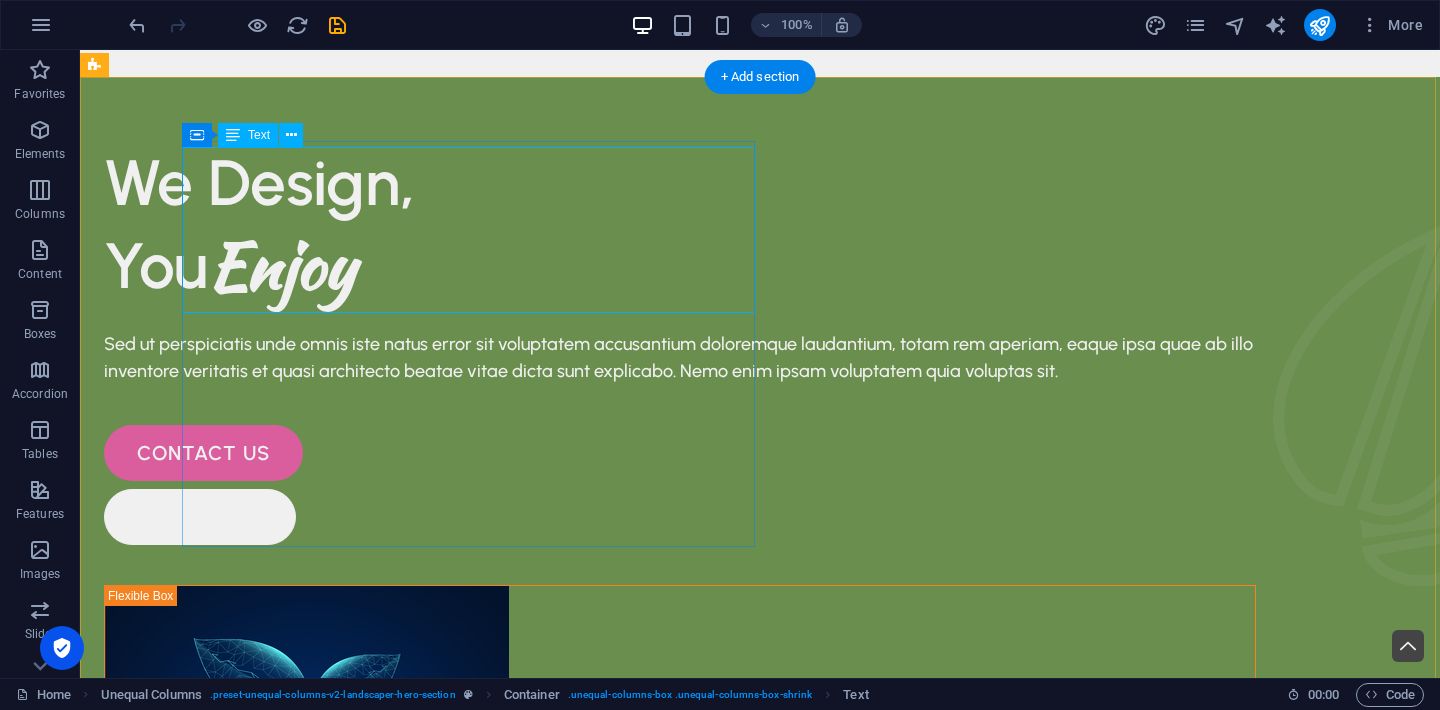 click on "We Design,  You  Enjoy" at bounding box center [680, 224] 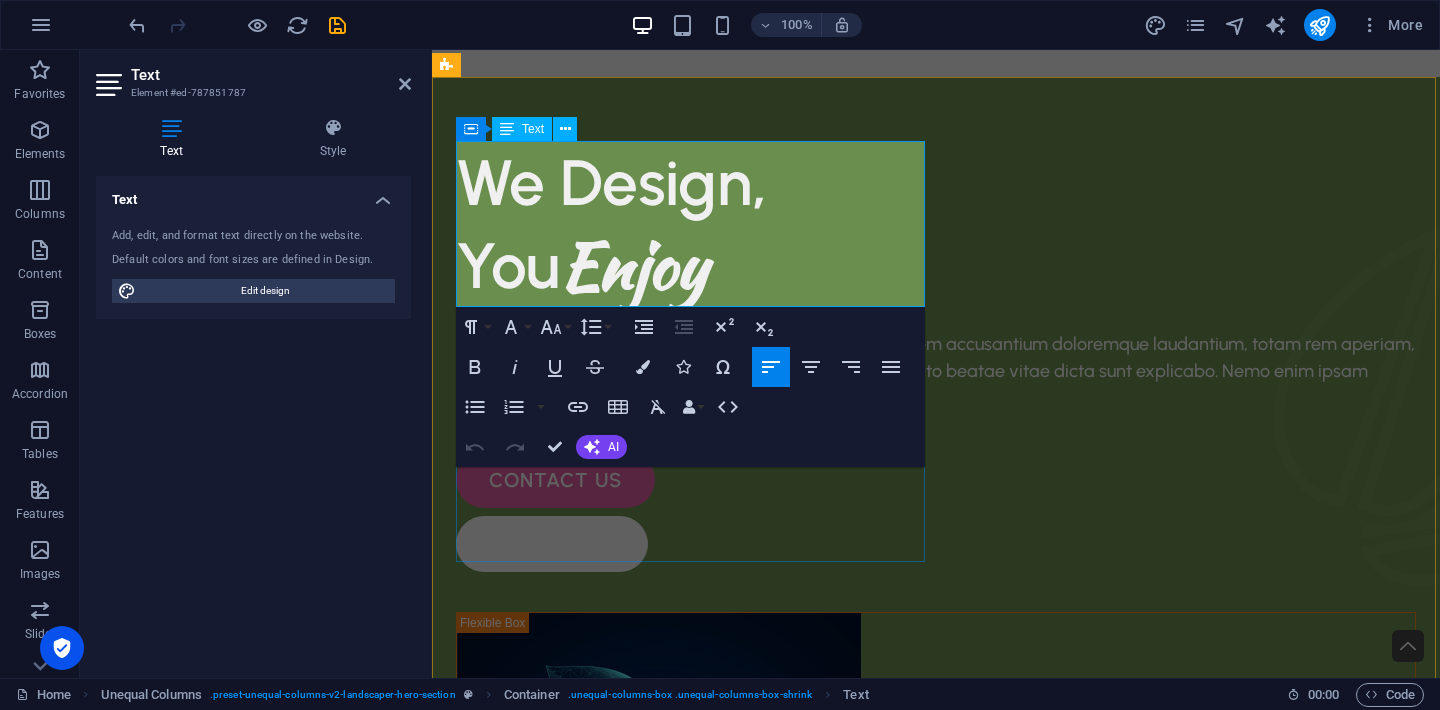 click on "We Design," at bounding box center [611, 182] 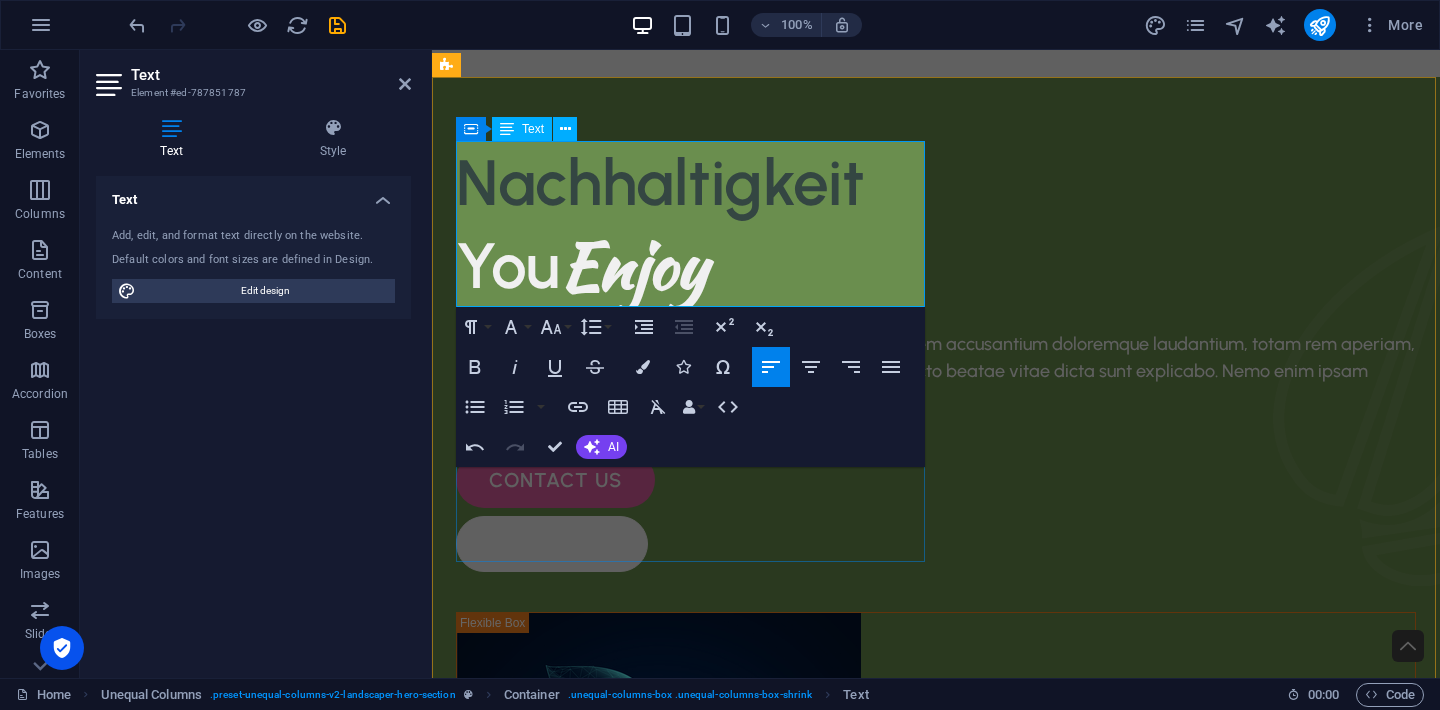click on "You  Enjoy" at bounding box center [581, 265] 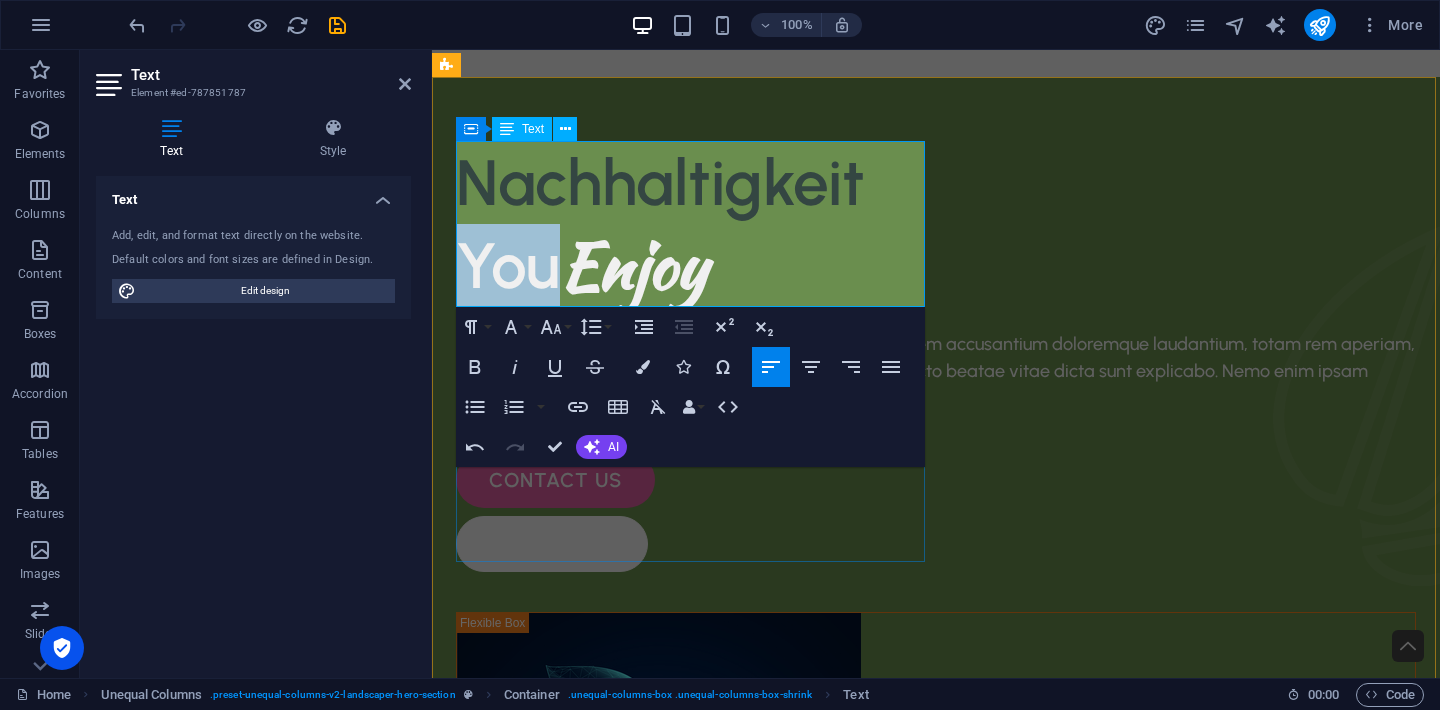 click on "You  Enjoy" at bounding box center [581, 265] 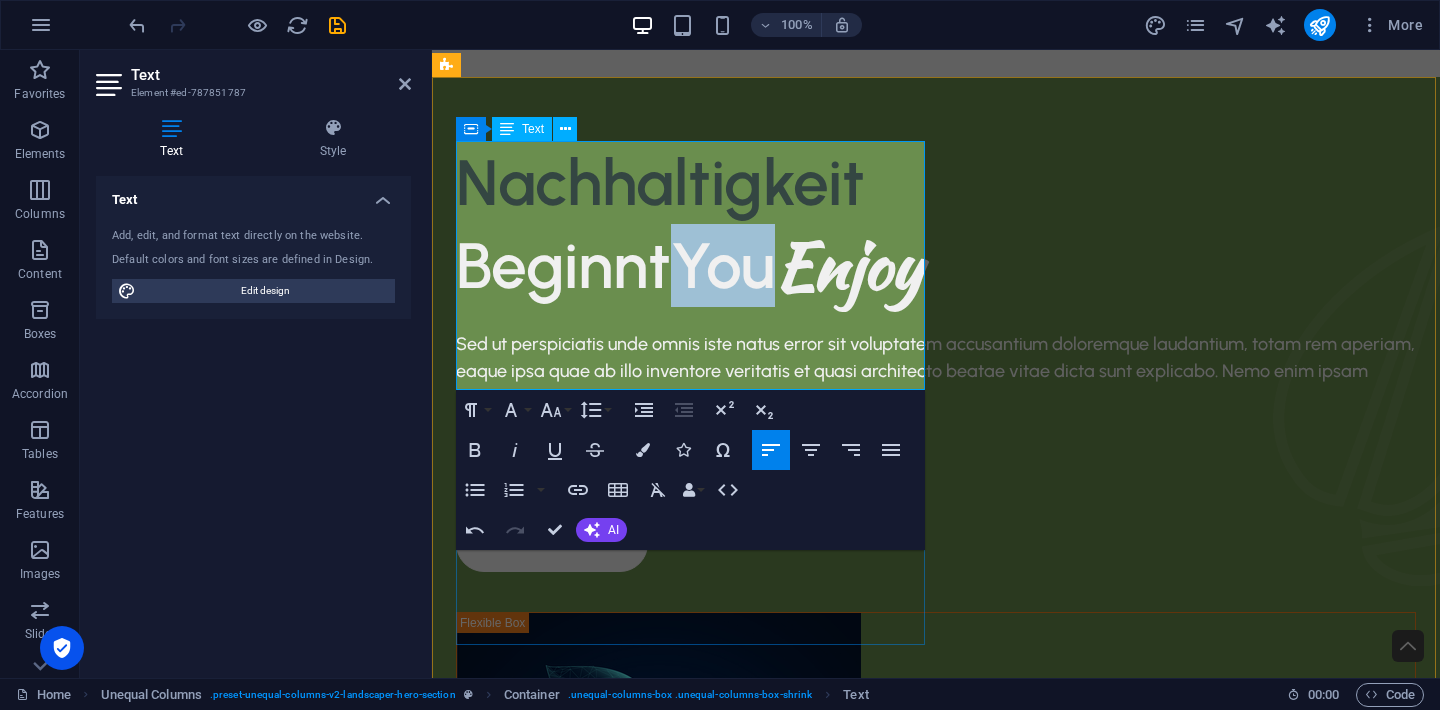 drag, startPoint x: 775, startPoint y: 269, endPoint x: 687, endPoint y: 266, distance: 88.051125 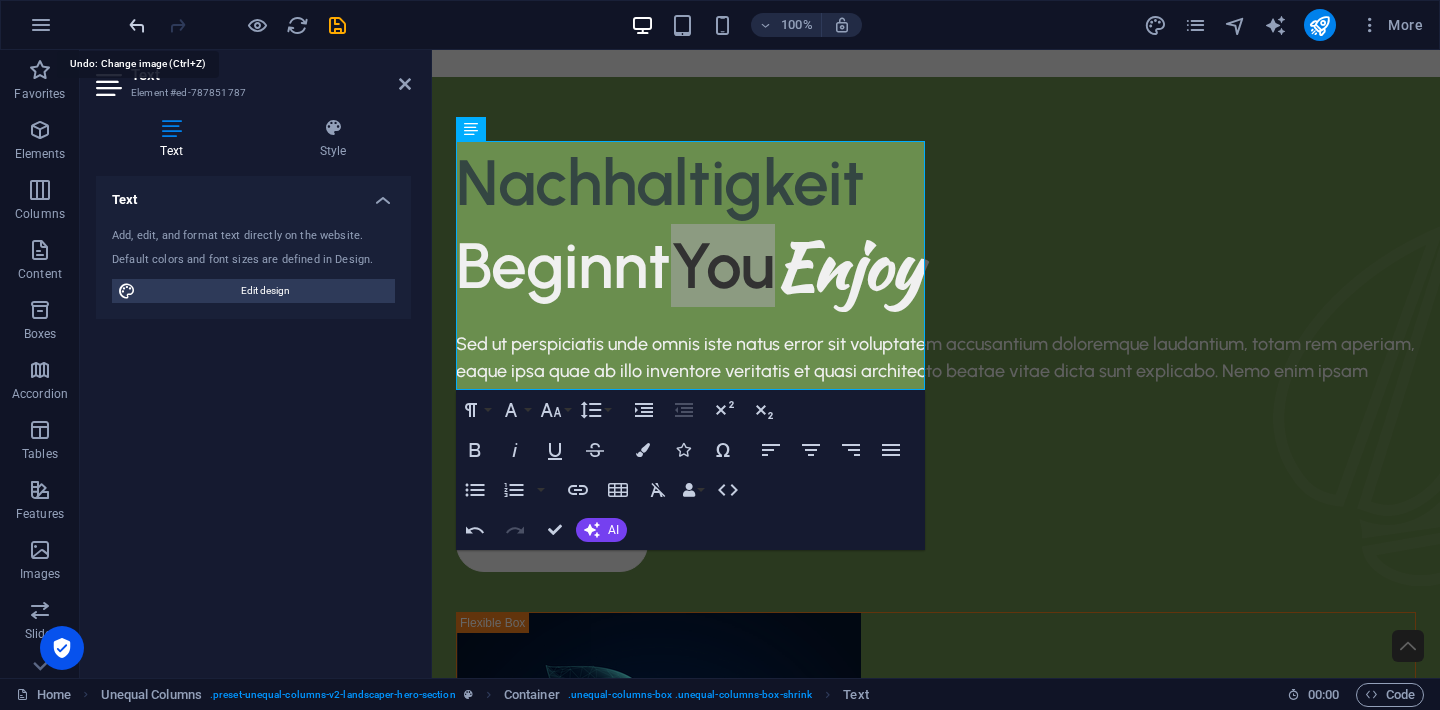 click at bounding box center (137, 25) 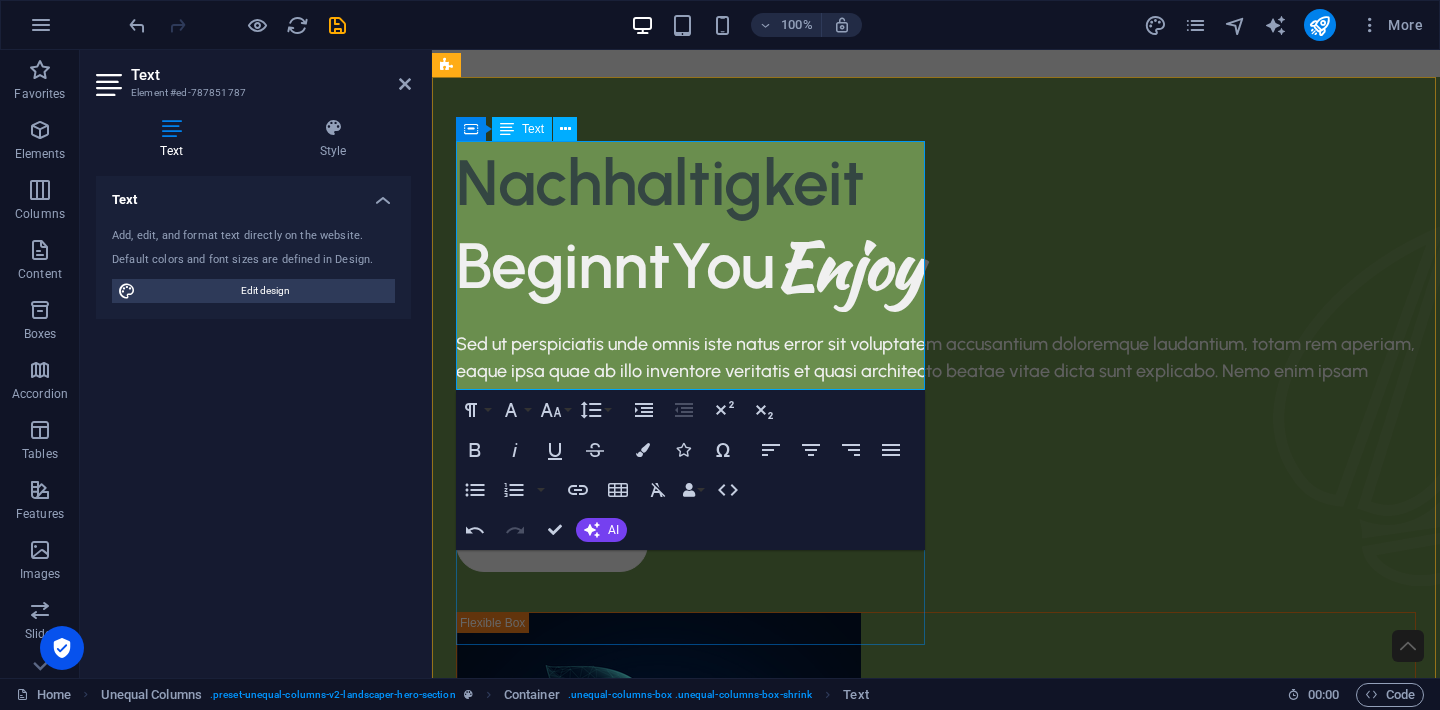 click on "BeginntYou  Enjoy" at bounding box center (689, 265) 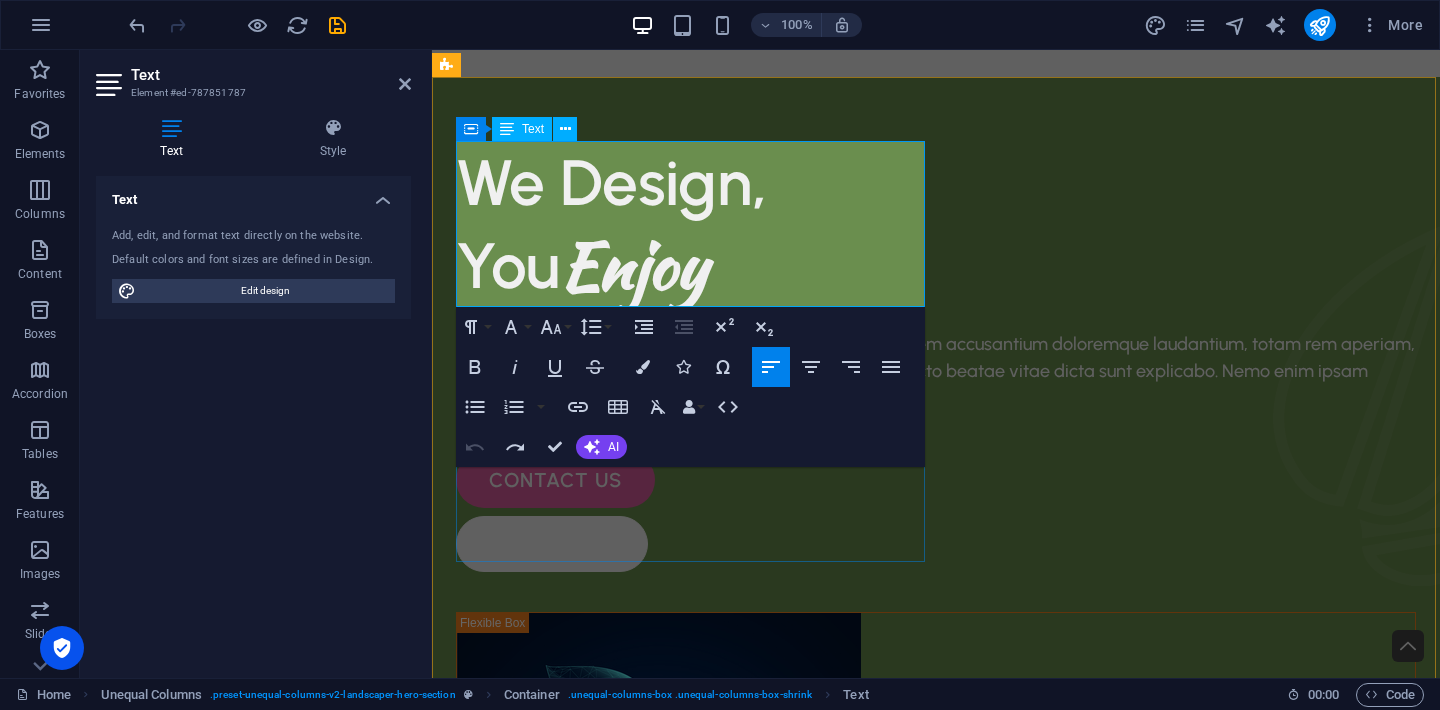 click on "We Design," at bounding box center (611, 182) 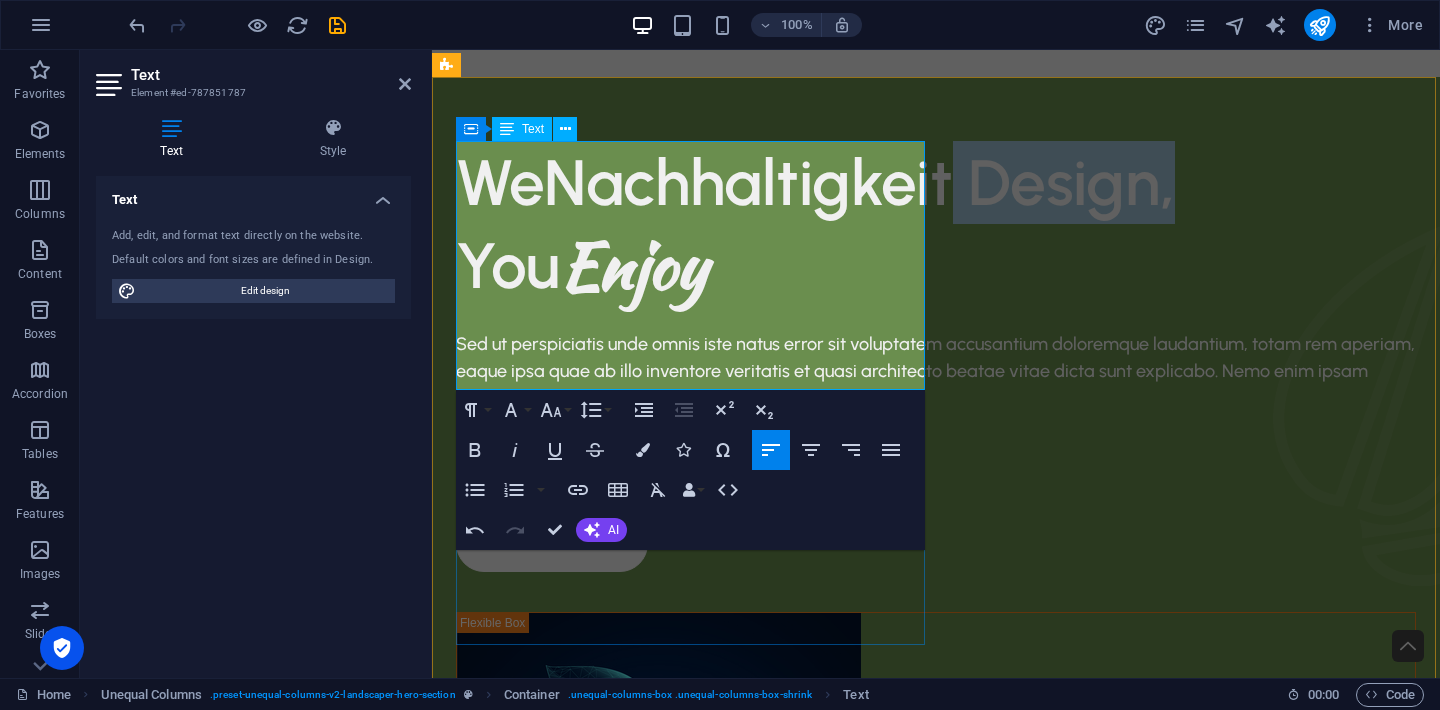 drag, startPoint x: 715, startPoint y: 269, endPoint x: 491, endPoint y: 265, distance: 224.0357 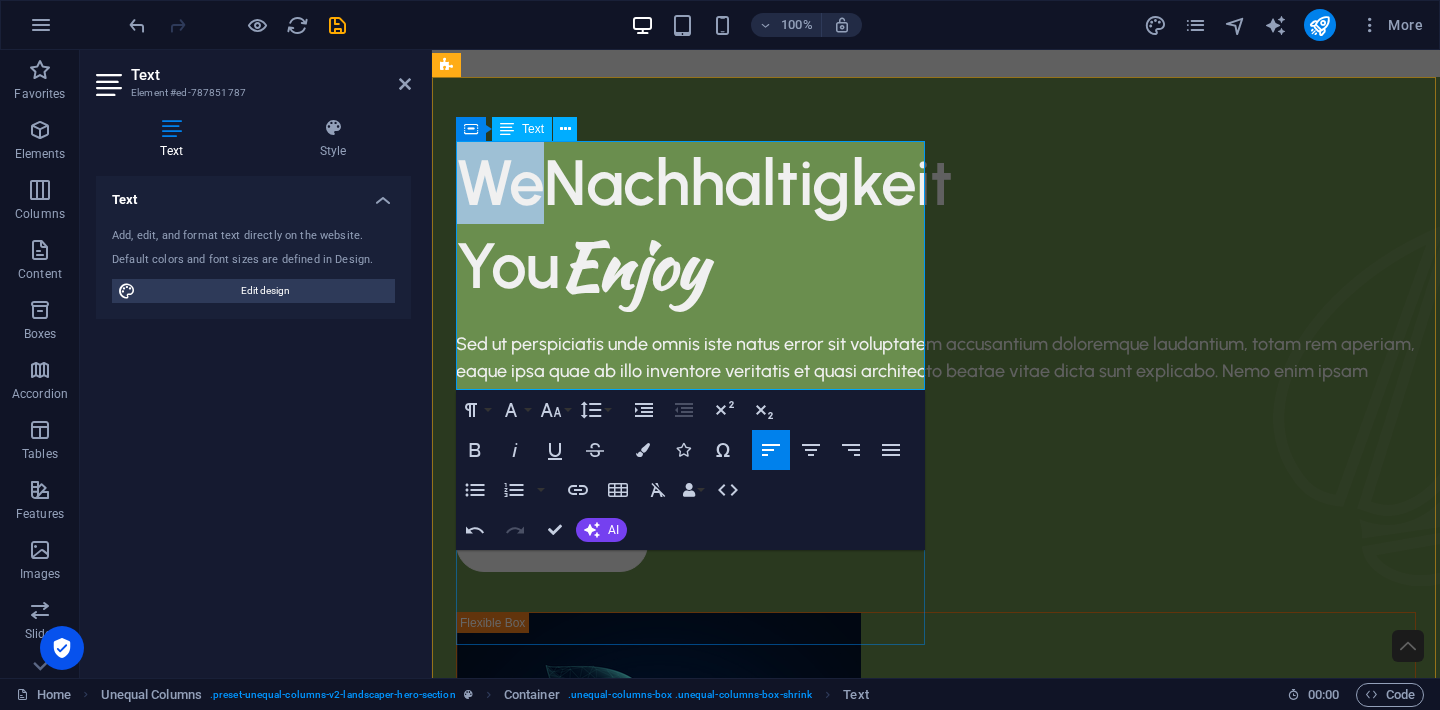 drag, startPoint x: 543, startPoint y: 202, endPoint x: 470, endPoint y: 198, distance: 73.109505 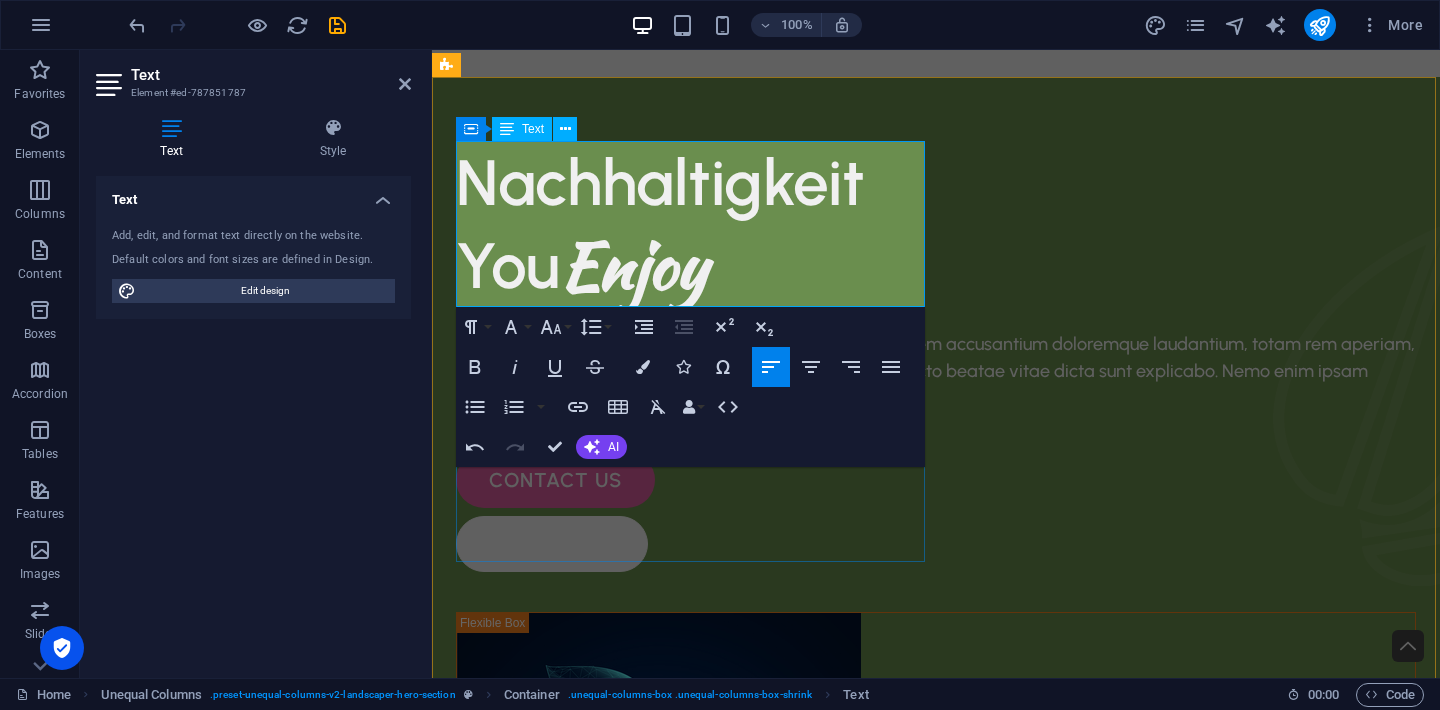 click on "You  Enjoy" at bounding box center [581, 265] 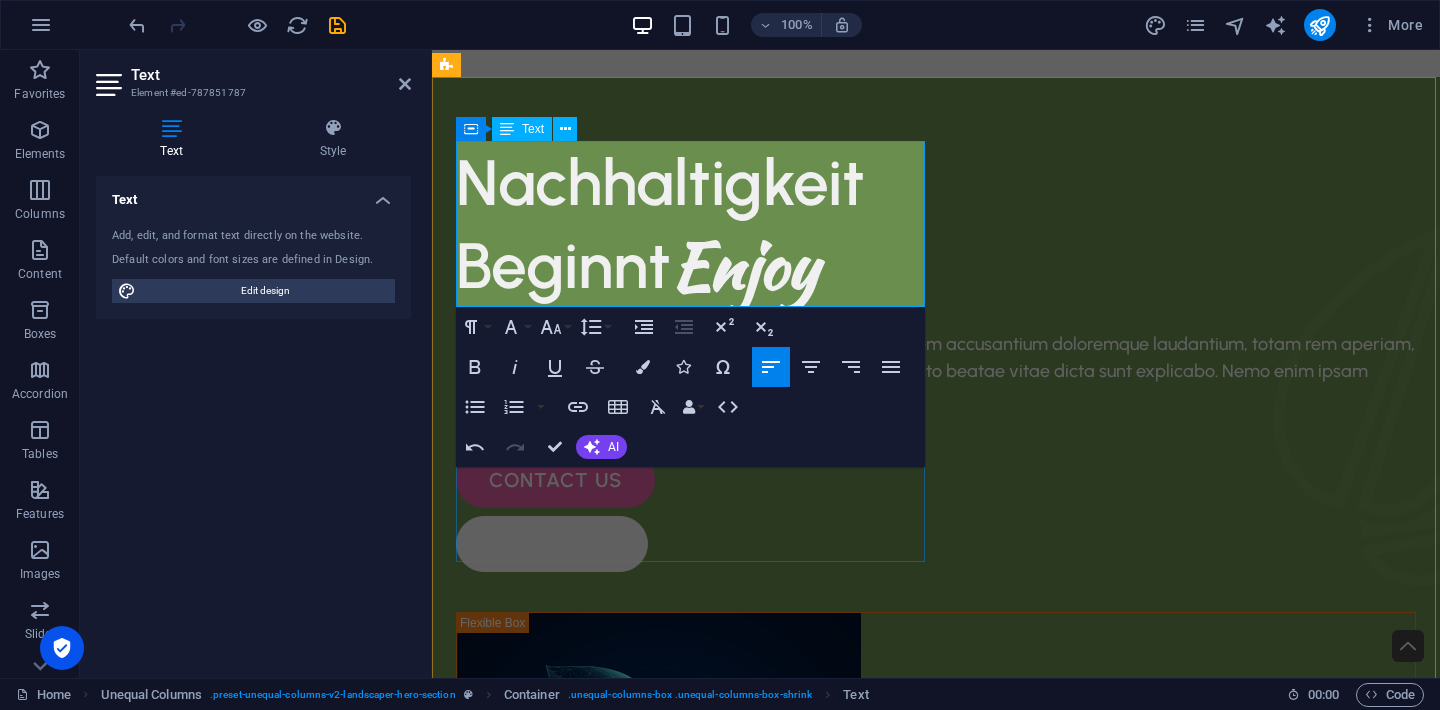 click on "Enjoy" at bounding box center (744, 265) 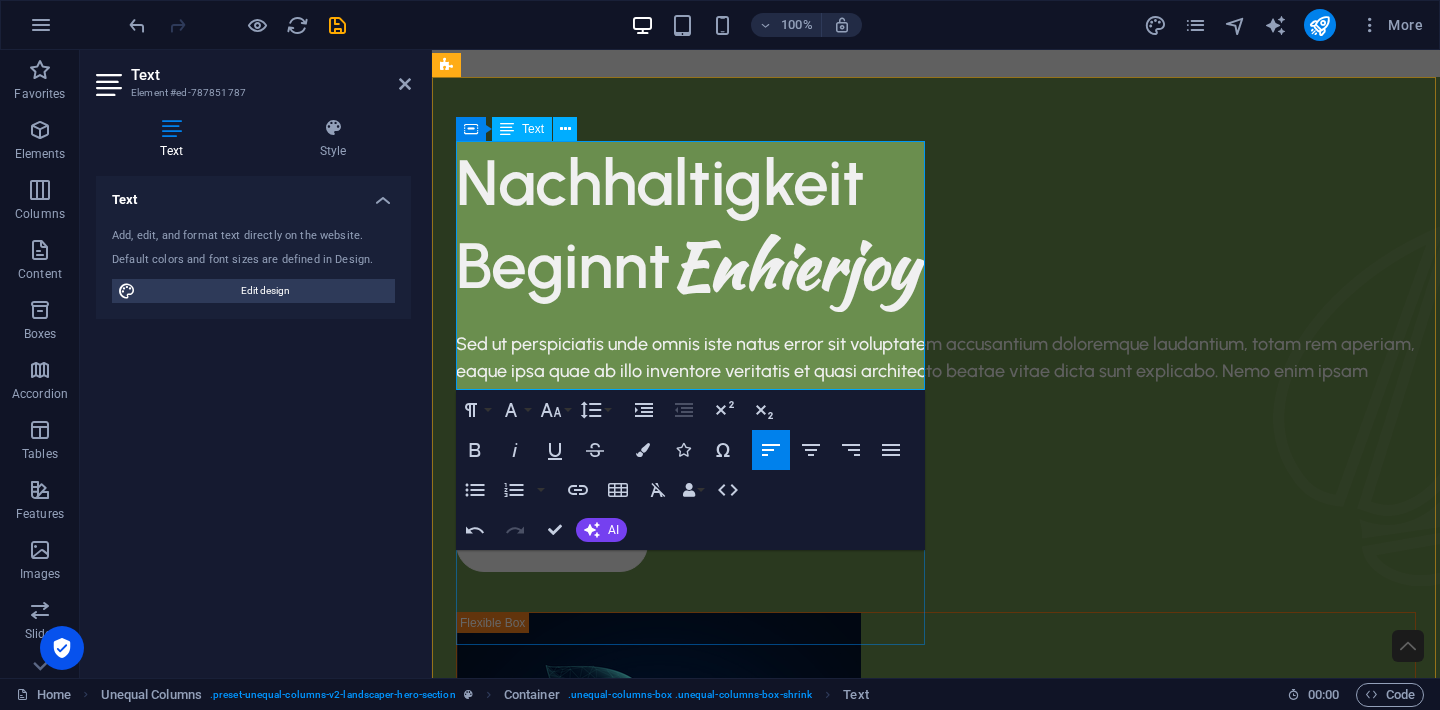 click on "Beginnt  Enhierjoy" at bounding box center [936, 265] 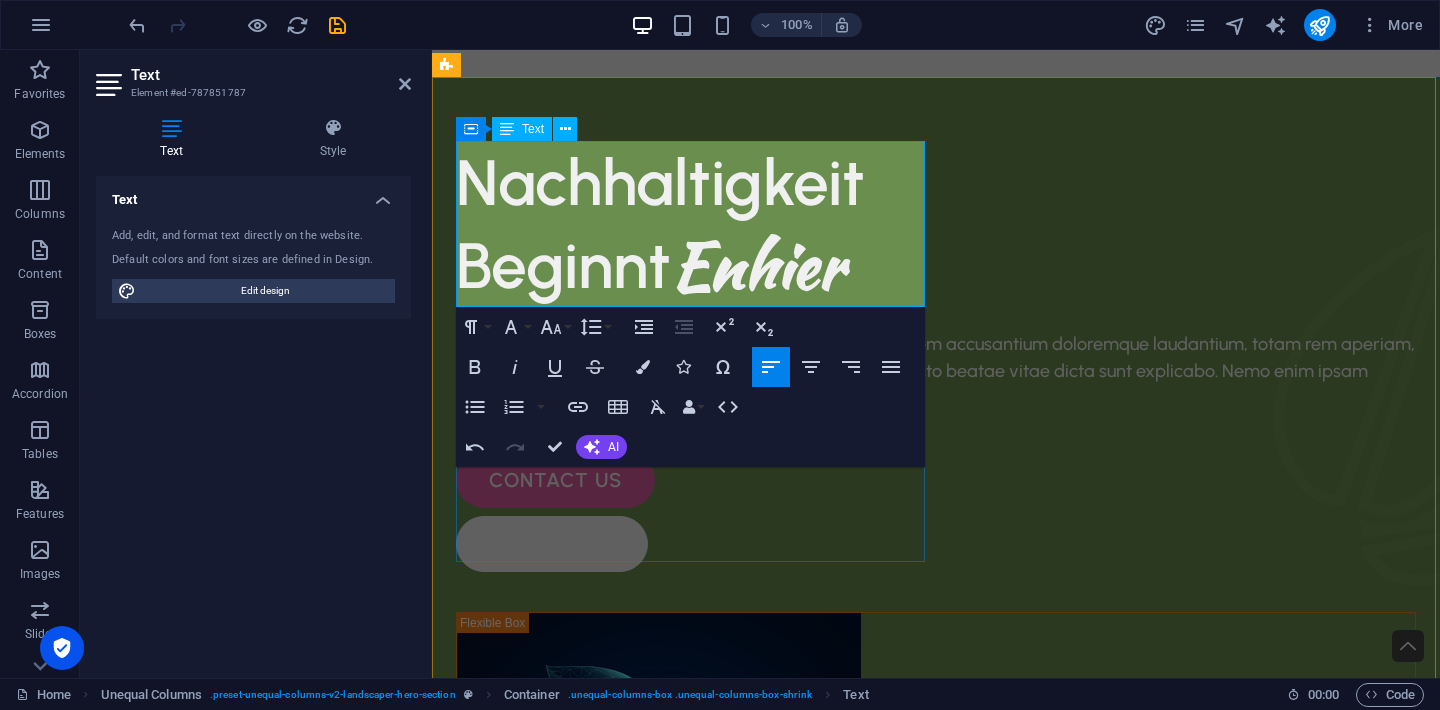 click on "Enhier" at bounding box center [757, 265] 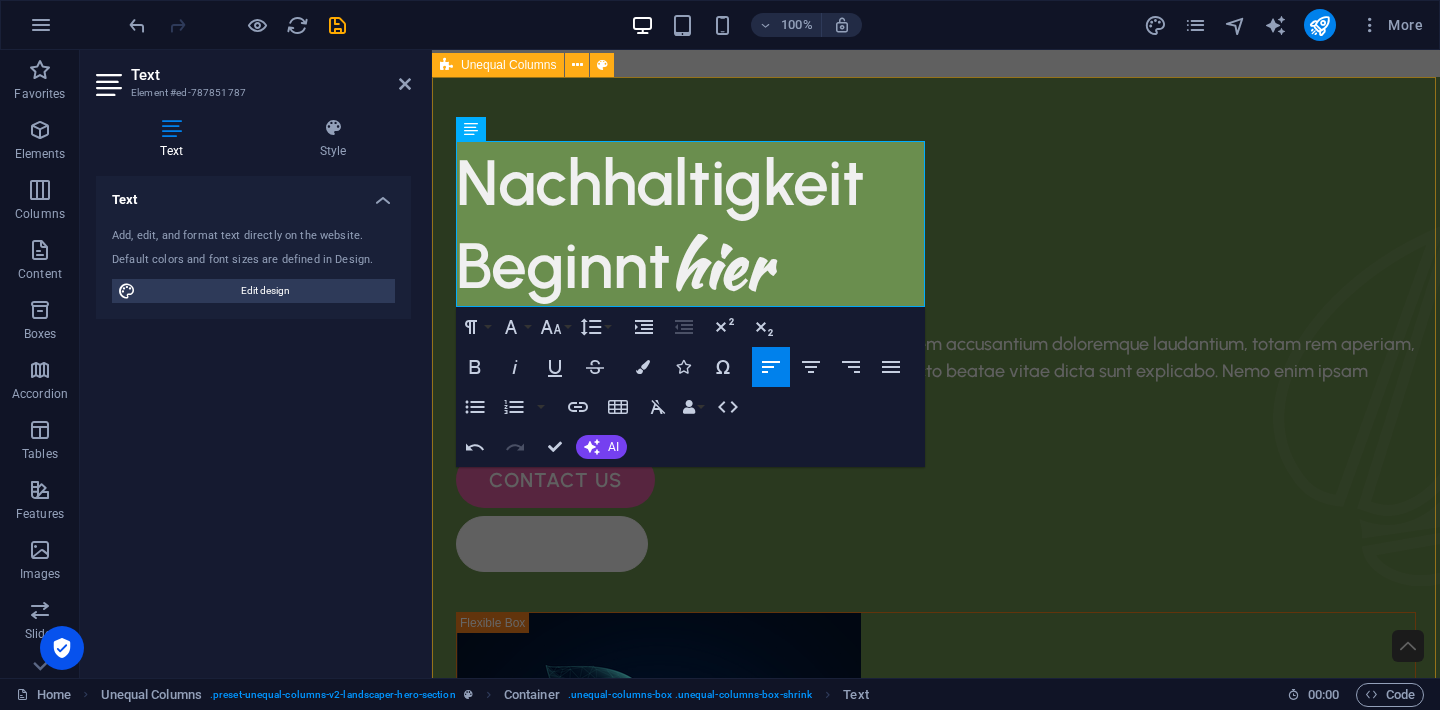 click on "Nachhaltigkeit  Beginnt  hier Sed ut perspiciatis unde omnis iste natus error sit voluptatem accusantium doloremque laudantium, totam rem aperiam, eaque ipsa quae ab illo inventore veritatis et quasi architecto beatae vitae dicta sunt explicabo. Nemo enim ipsam voluptatem quia voluptas sit. contact us free quote" at bounding box center [936, 681] 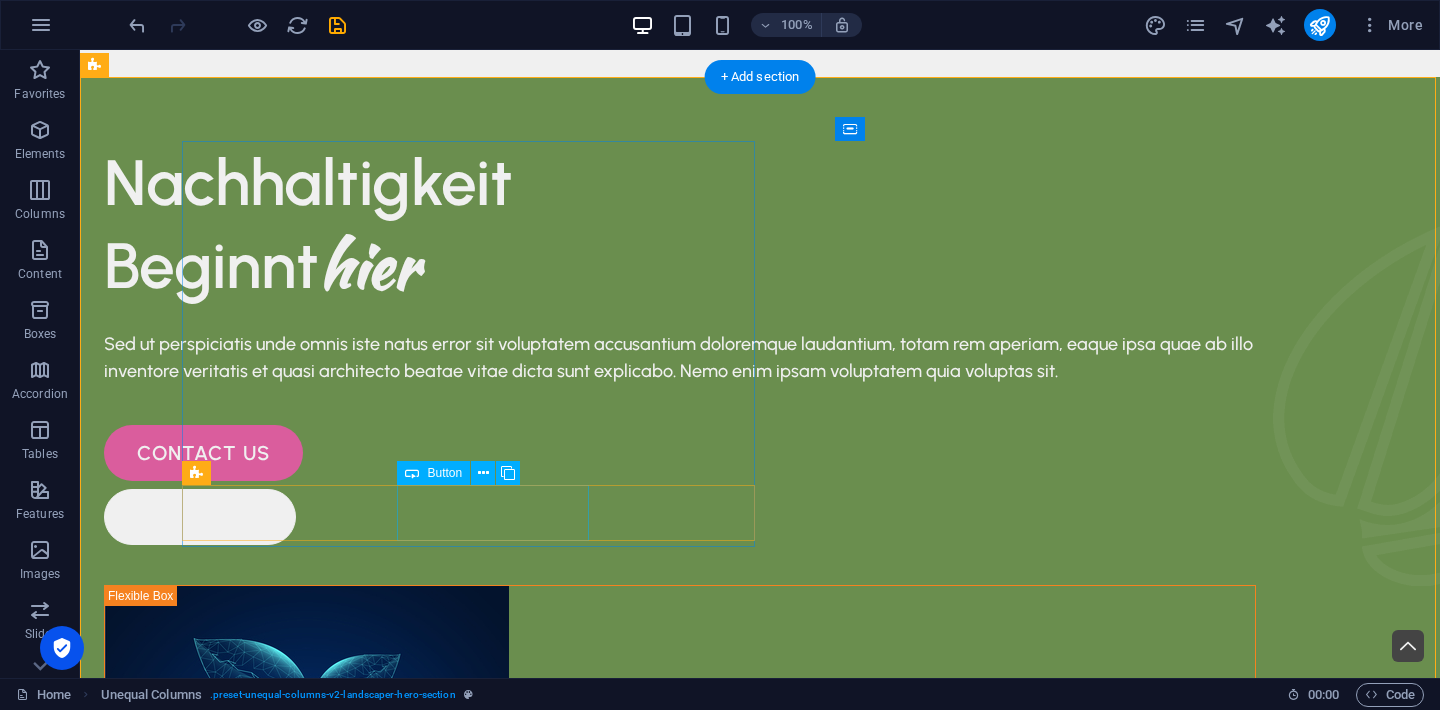 click on "free quote" at bounding box center [680, 517] 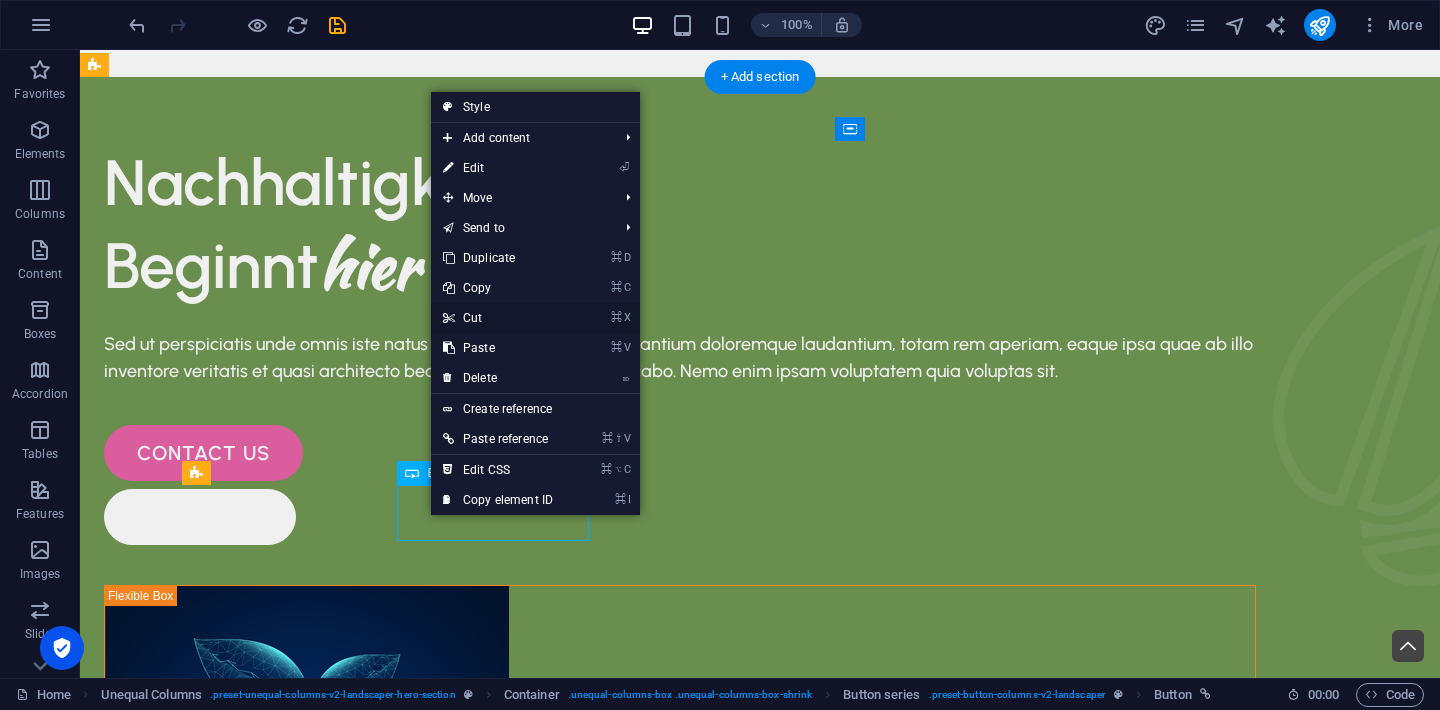 click on "⌘ X  Cut" at bounding box center [498, 318] 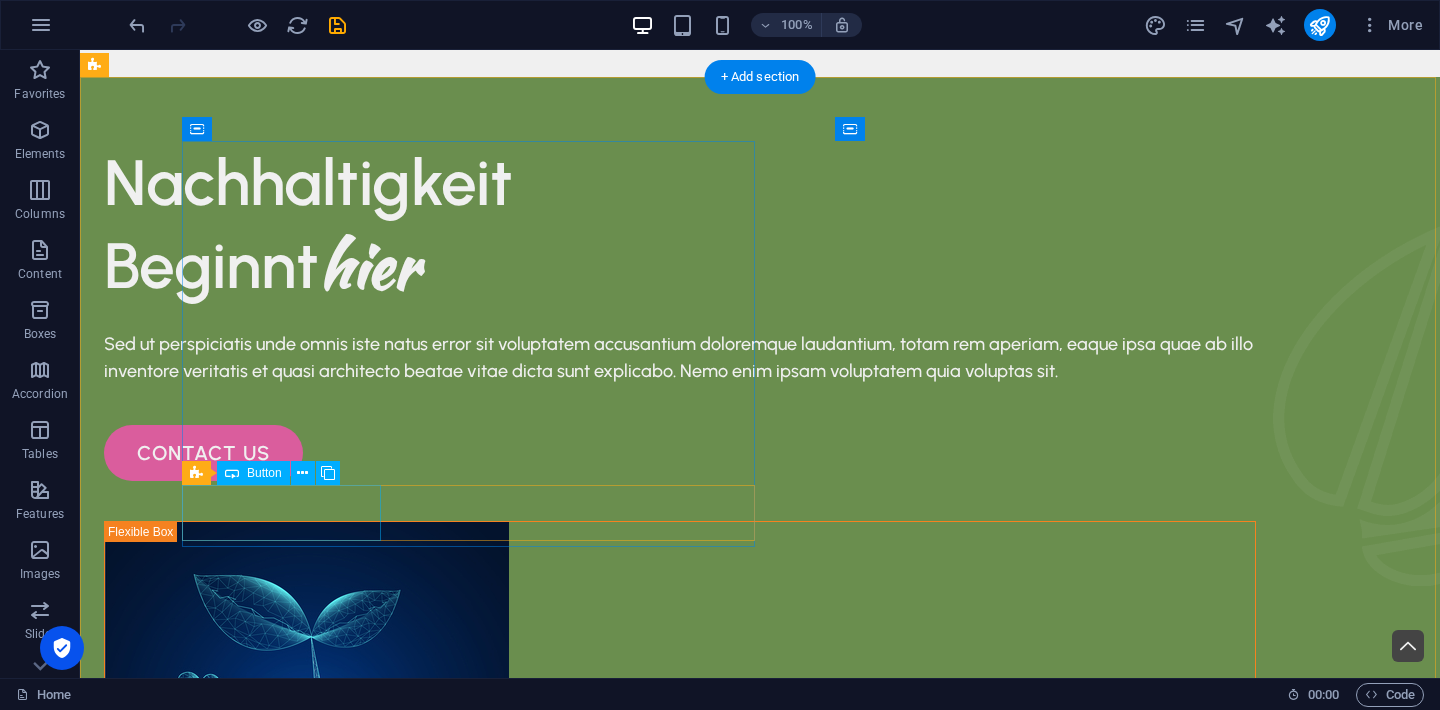 click on "contact us" at bounding box center (680, 453) 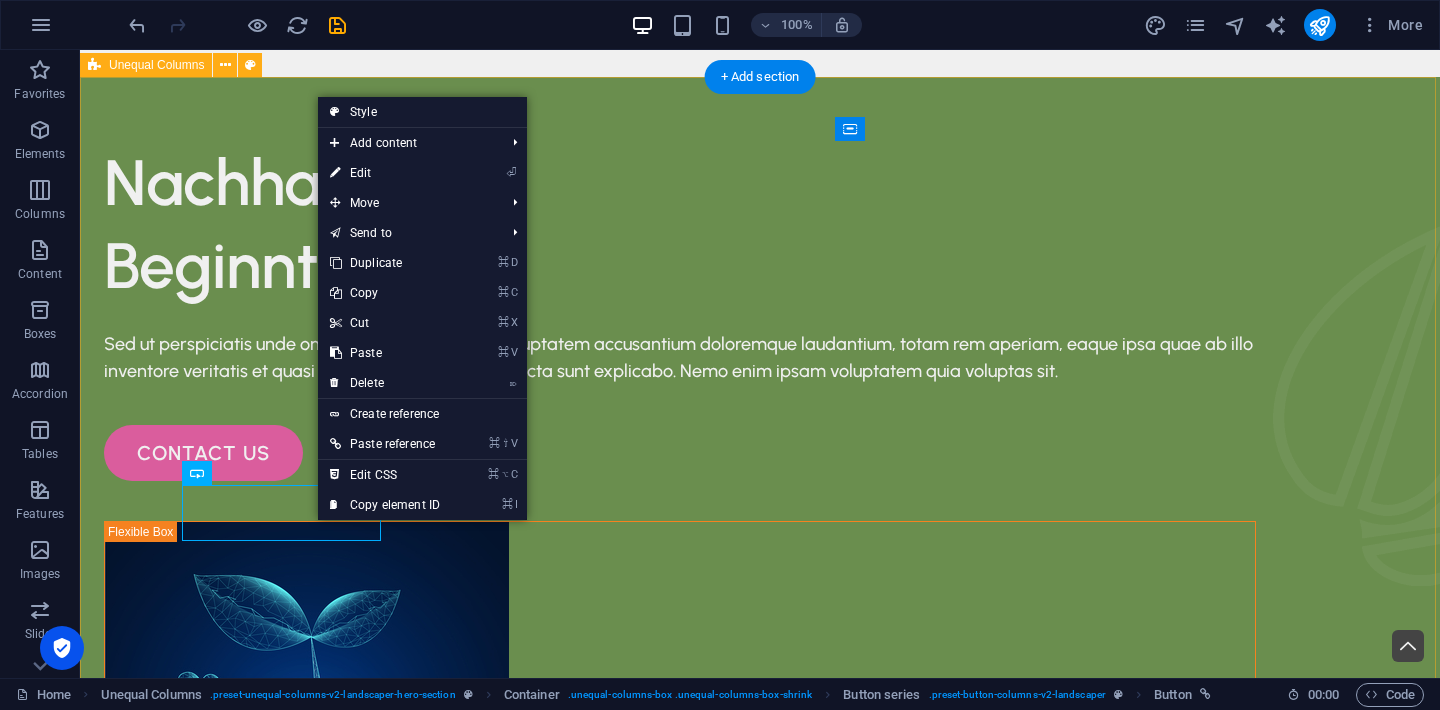 click on "Nachhaltigkeit  Beginnt  hier Sed ut perspiciatis unde omnis iste natus error sit voluptatem accusantium doloremque laudantium, totam rem aperiam, eaque ipsa quae ab illo inventore veritatis et quasi architecto beatae vitae dicta sunt explicabo. Nemo enim ipsam voluptatem quia voluptas sit. contact us" at bounding box center (760, 636) 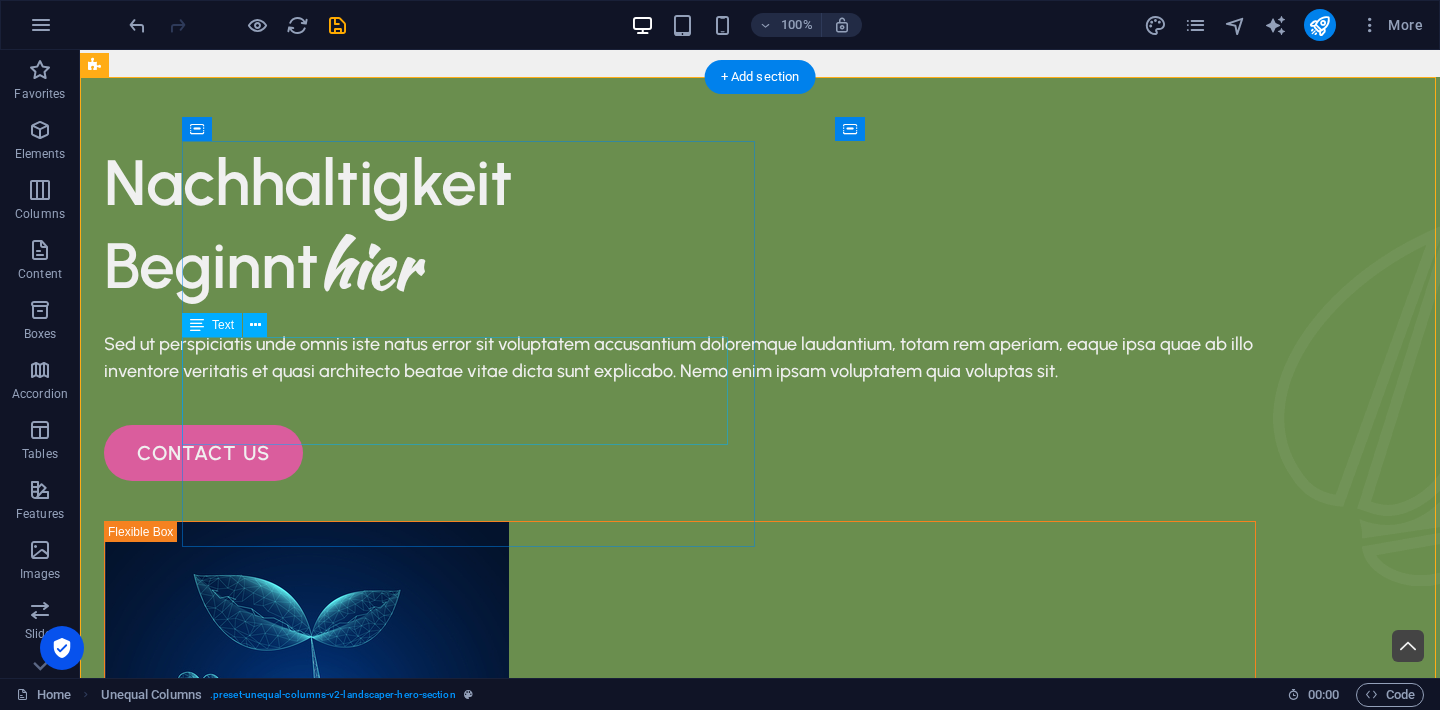 click on "Sed ut perspiciatis unde omnis iste natus error sit voluptatem accusantium doloremque laudantium, totam rem aperiam, eaque ipsa quae ab illo inventore veritatis et quasi architecto beatae vitae dicta sunt explicabo. Nemo enim ipsam voluptatem quia voluptas sit." at bounding box center [680, 358] 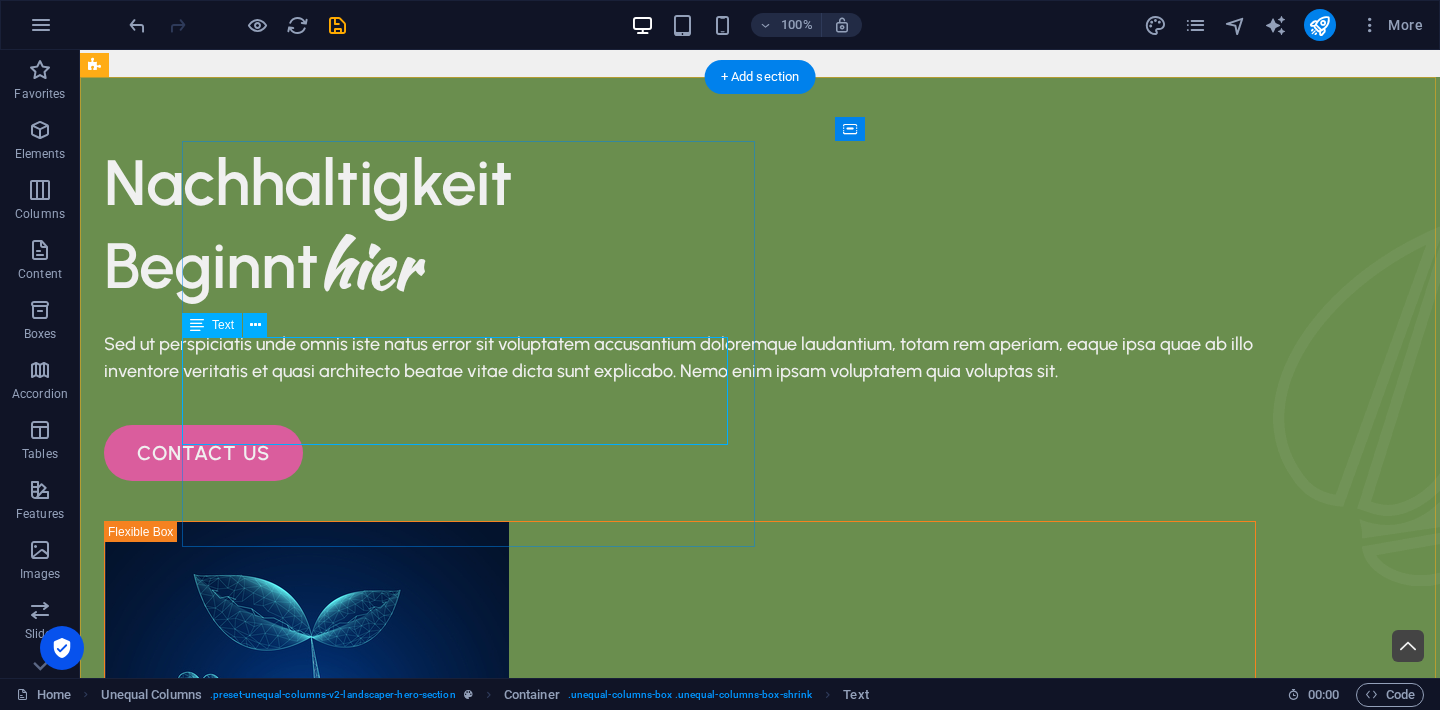 click on "Sed ut perspiciatis unde omnis iste natus error sit voluptatem accusantium doloremque laudantium, totam rem aperiam, eaque ipsa quae ab illo inventore veritatis et quasi architecto beatae vitae dicta sunt explicabo. Nemo enim ipsam voluptatem quia voluptas sit." at bounding box center [680, 358] 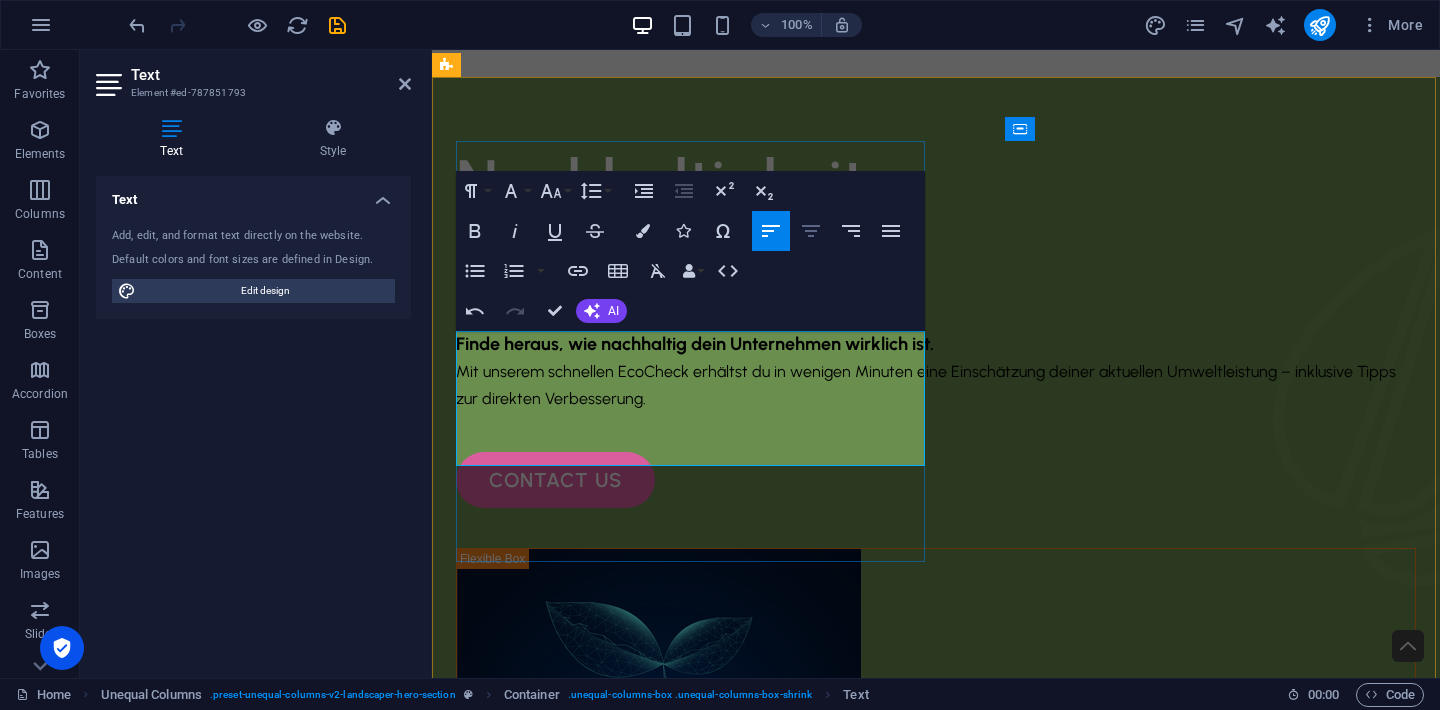click 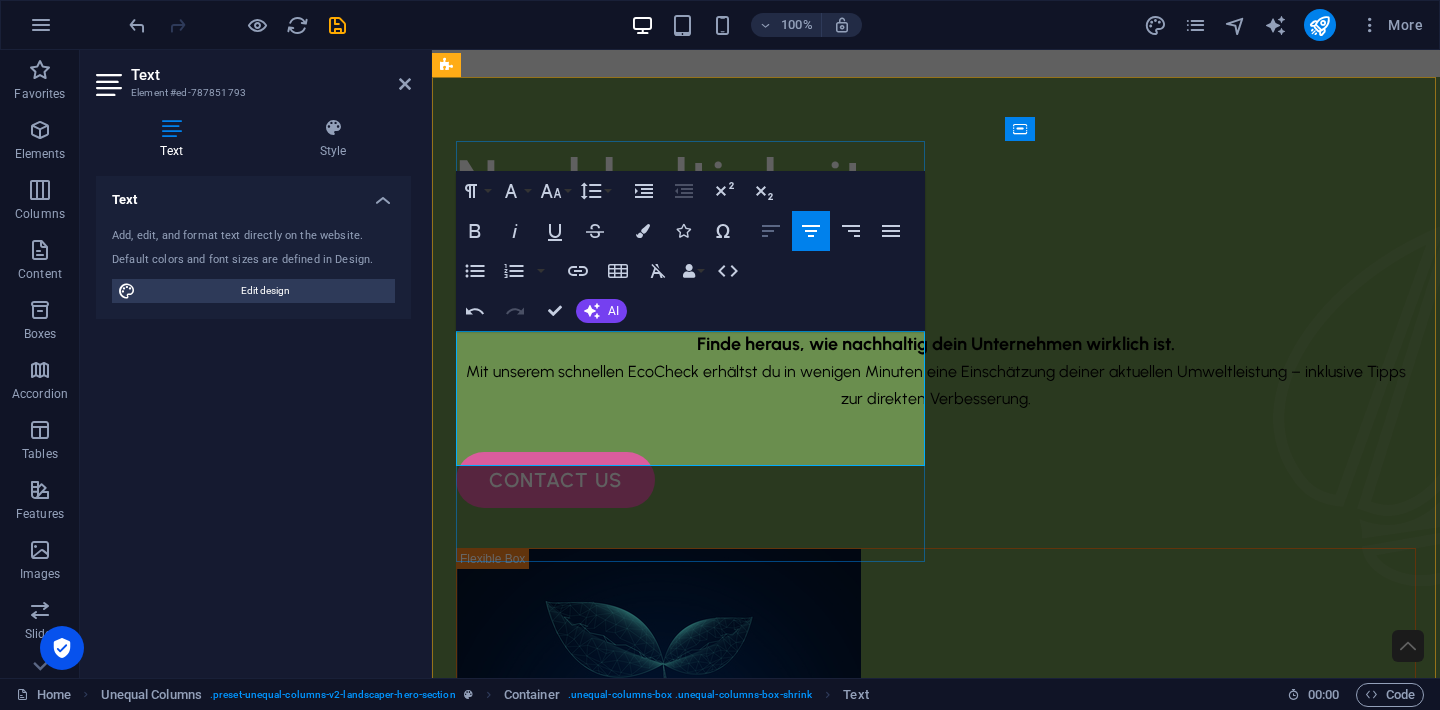 click 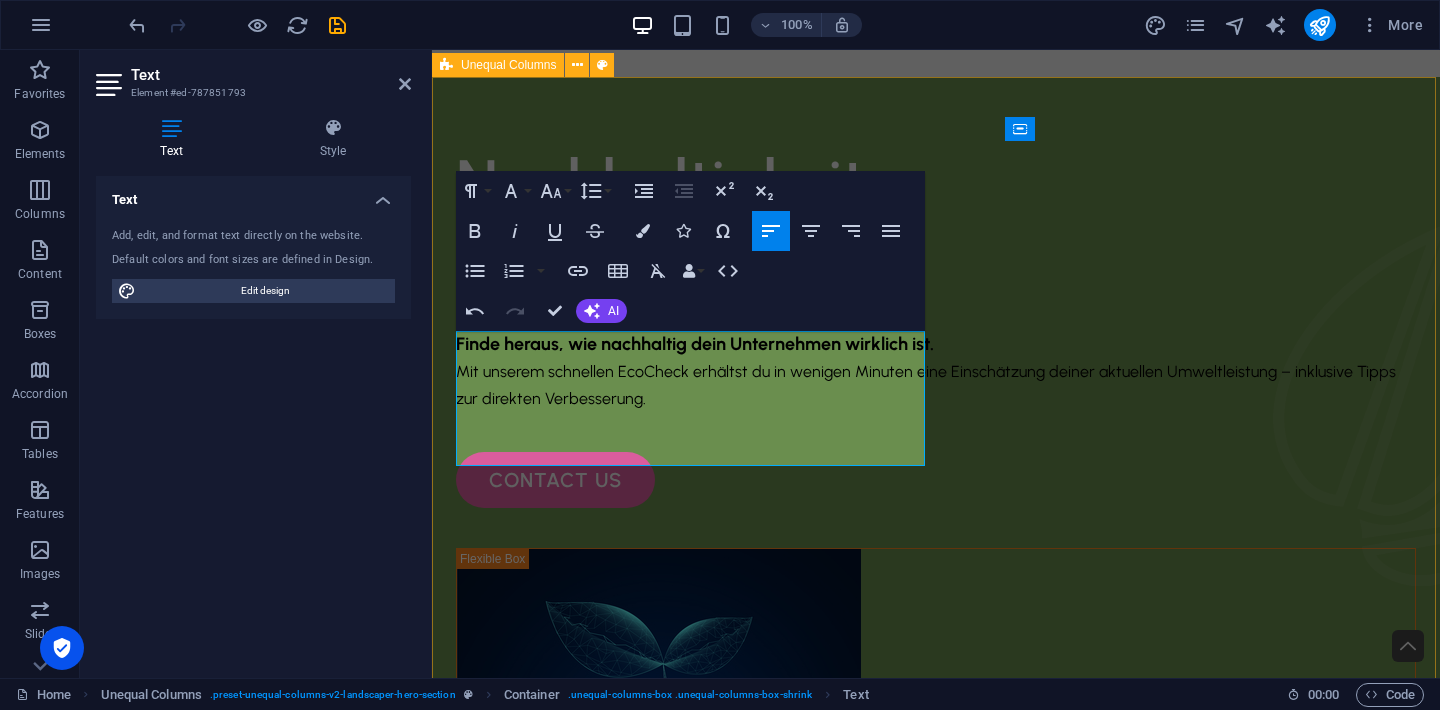 click on "Nachhaltigkeit  Beginnt  hier Finde heraus, wie nachhaltig dein Unternehmen wirklich ist. Mit unserem schnellen EcoCheck erhältst du in wenigen Minuten eine Einschätzung deiner aktuellen Umweltleistung – inklusive Tipps zur direkten Verbesserung. contact us" at bounding box center [936, 649] 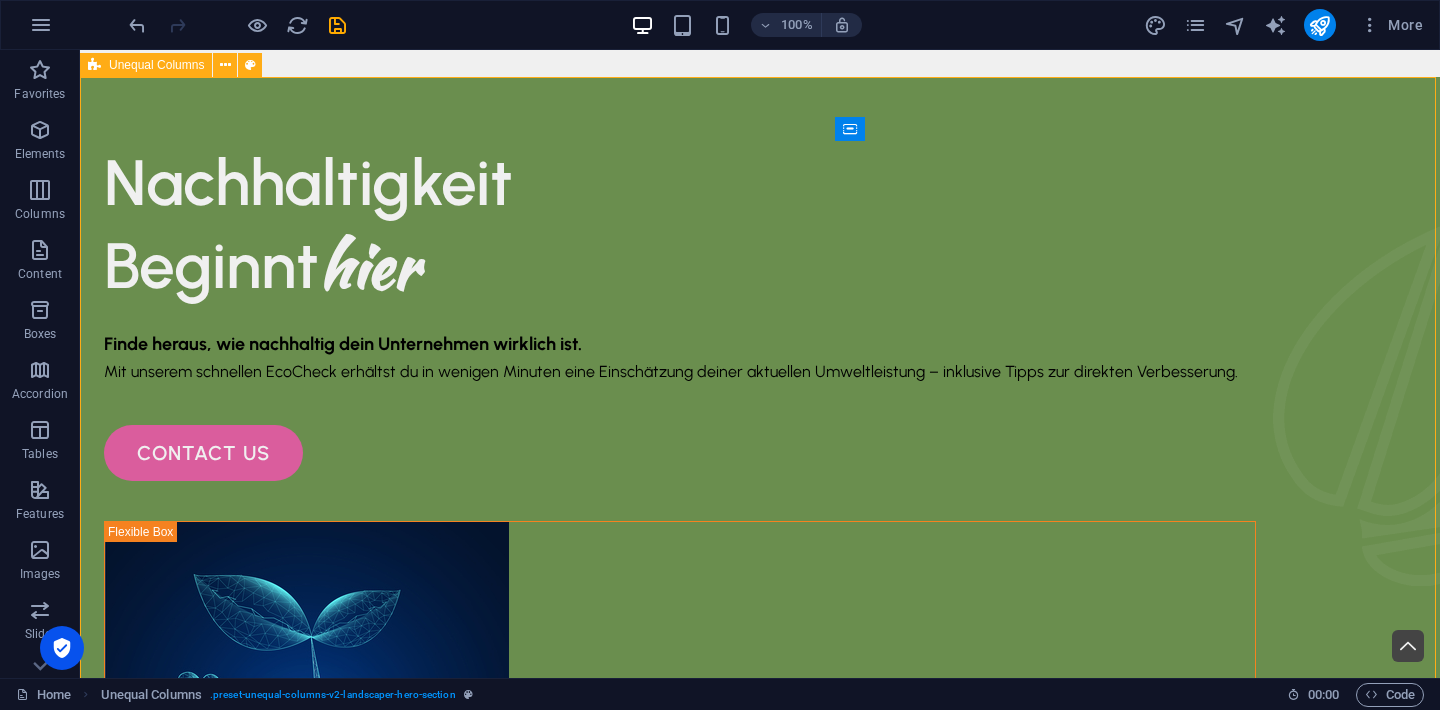 click on "Nachhaltigkeit  Beginnt  hier Finde heraus, wie nachhaltig dein Unternehmen wirklich ist. Mit unserem schnellen EcoCheck erhältst du in wenigen Minuten eine Einschätzung deiner aktuellen Umweltleistung – inklusive Tipps zur direkten Verbesserung. contact us" at bounding box center (760, 636) 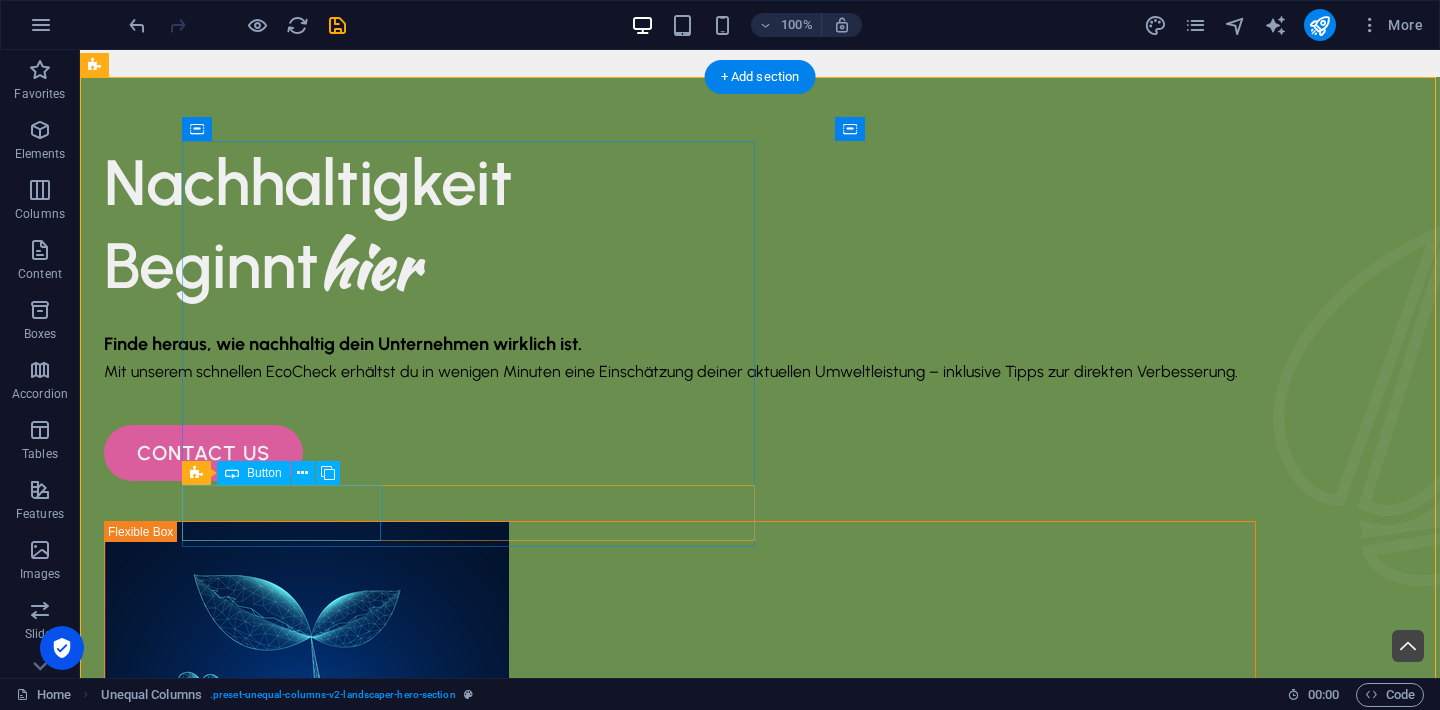 click on "contact us" at bounding box center (680, 453) 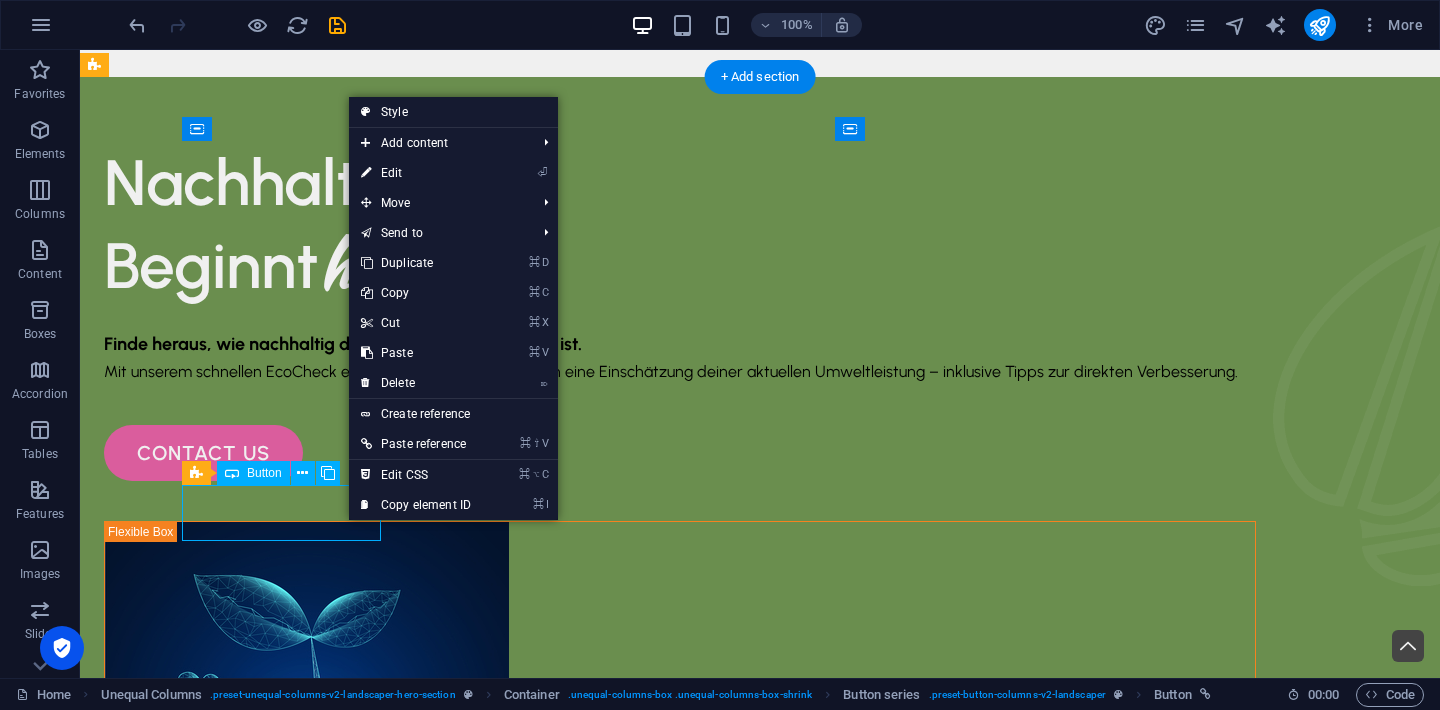 click on "contact us" at bounding box center [680, 453] 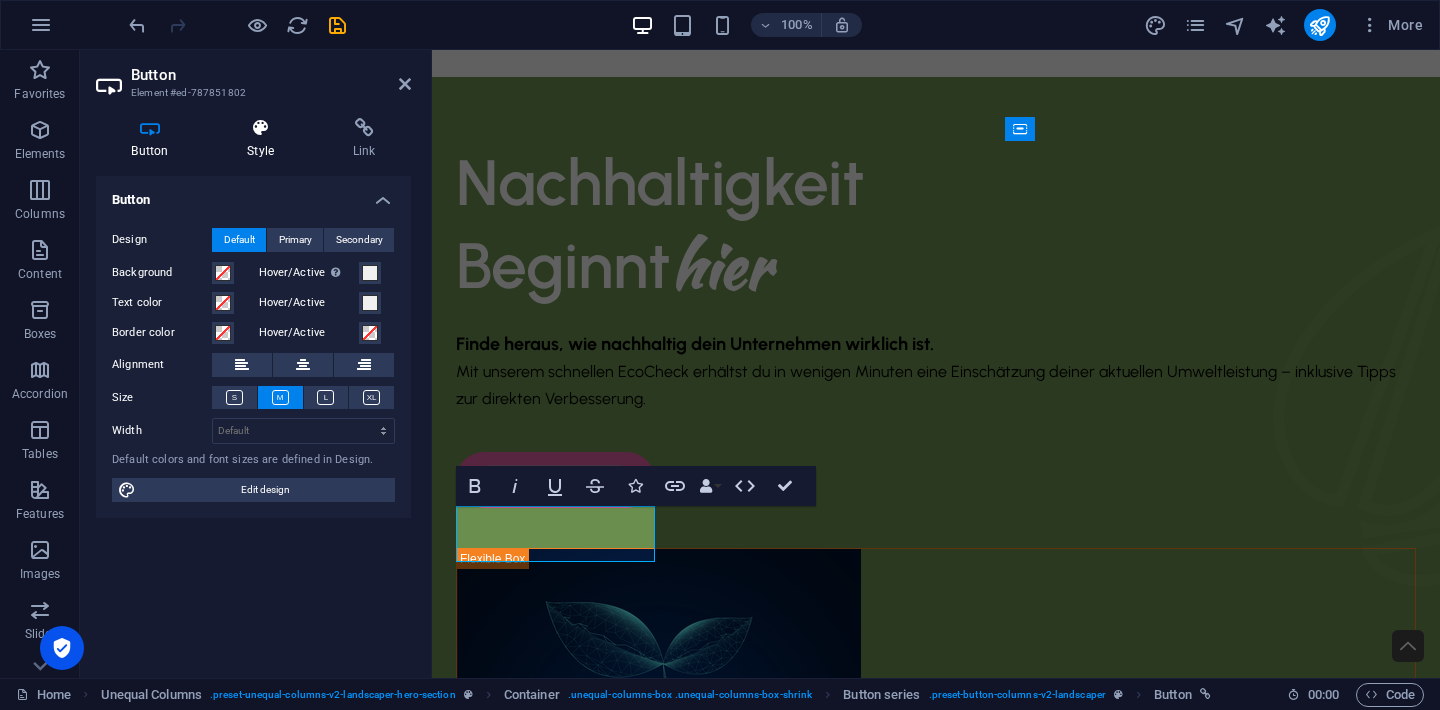 click on "Style" at bounding box center [265, 139] 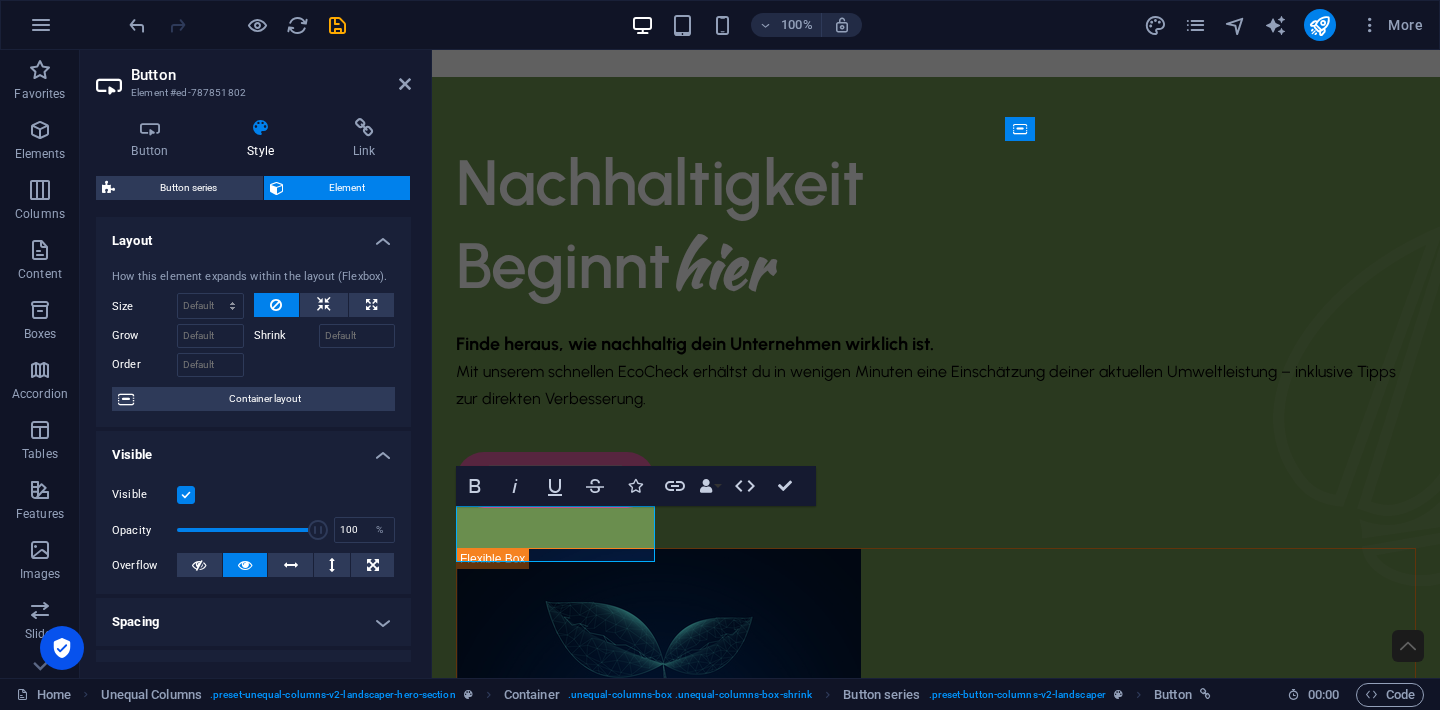 scroll, scrollTop: 0, scrollLeft: 0, axis: both 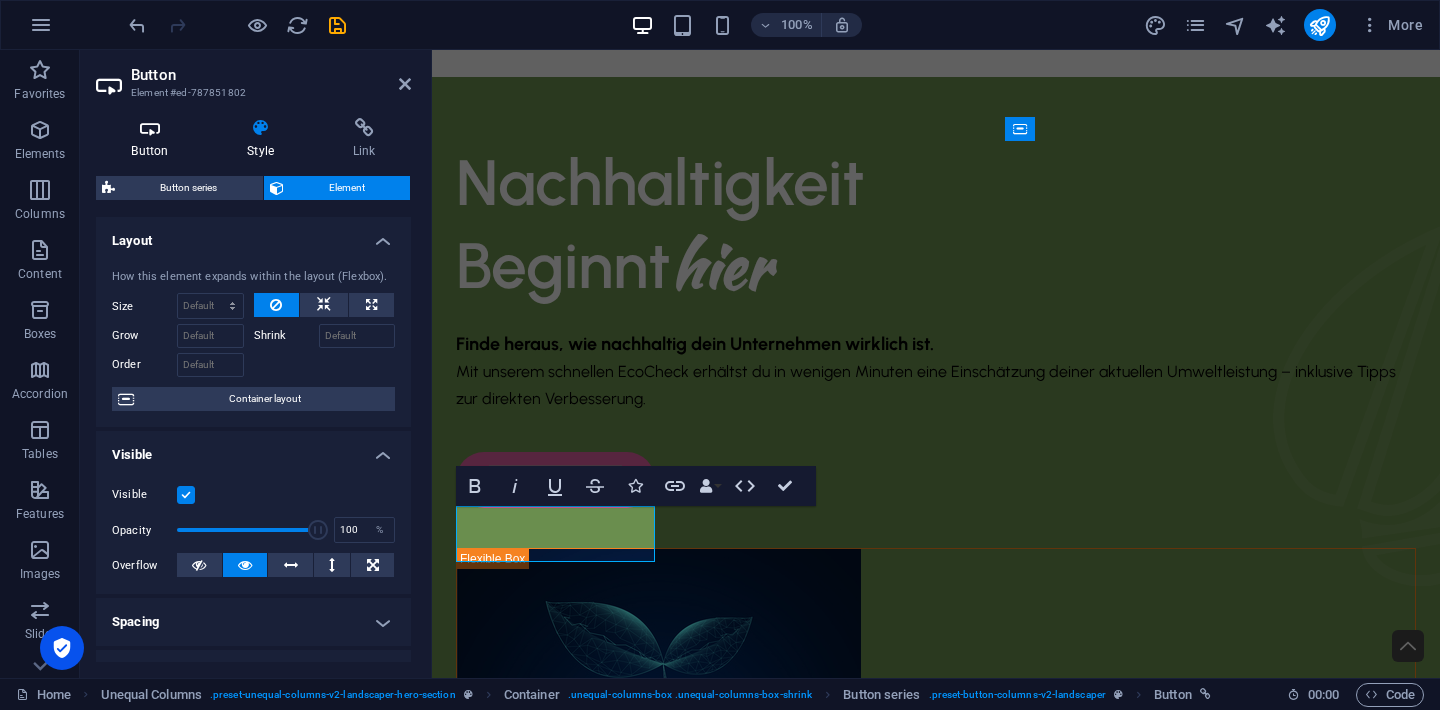 click on "Button" at bounding box center [154, 139] 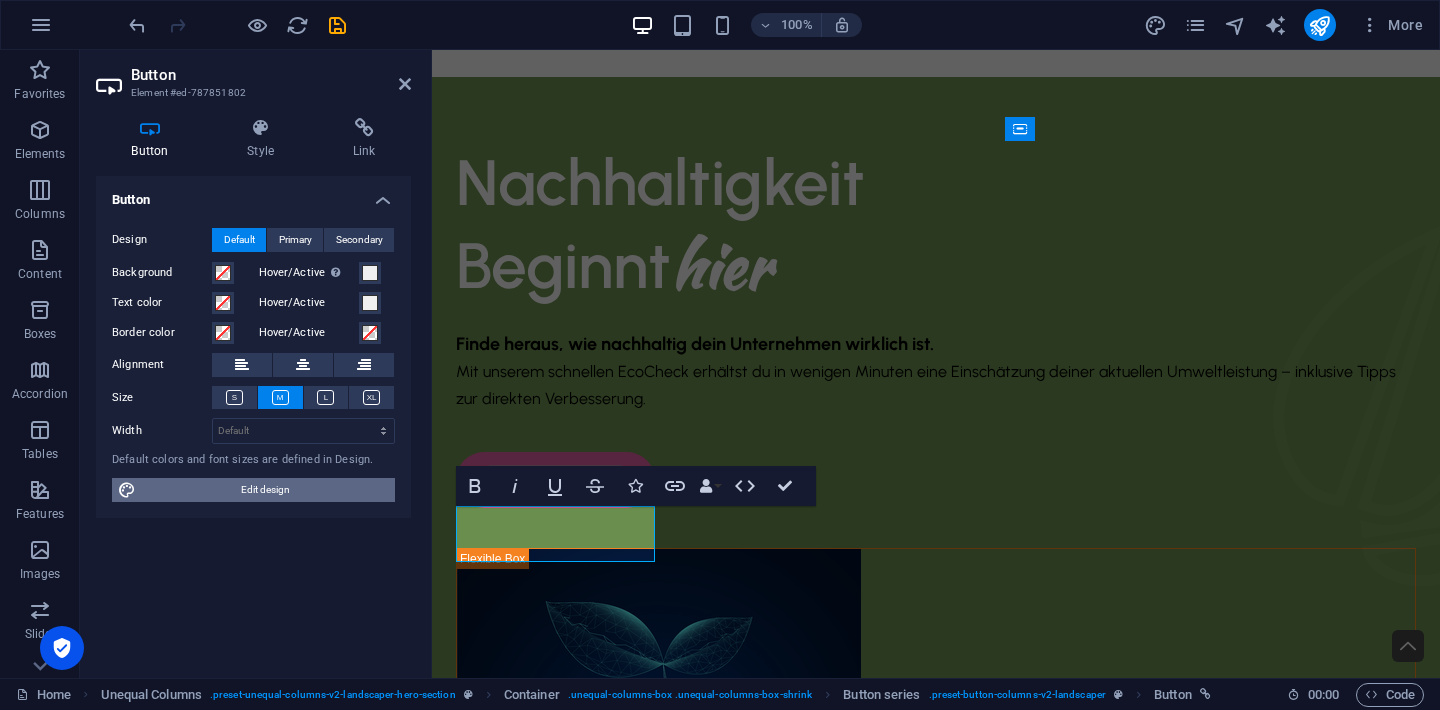 click on "Edit design" at bounding box center (265, 490) 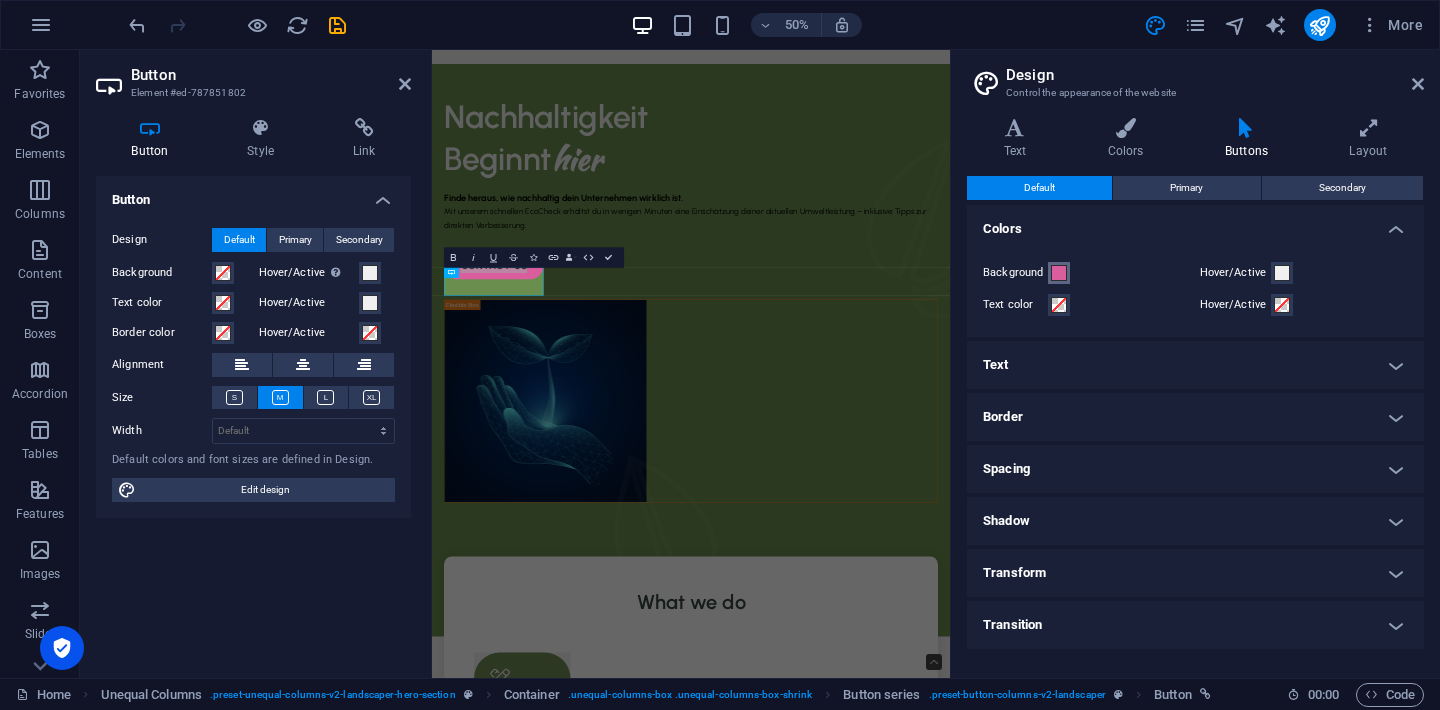 click at bounding box center [1059, 273] 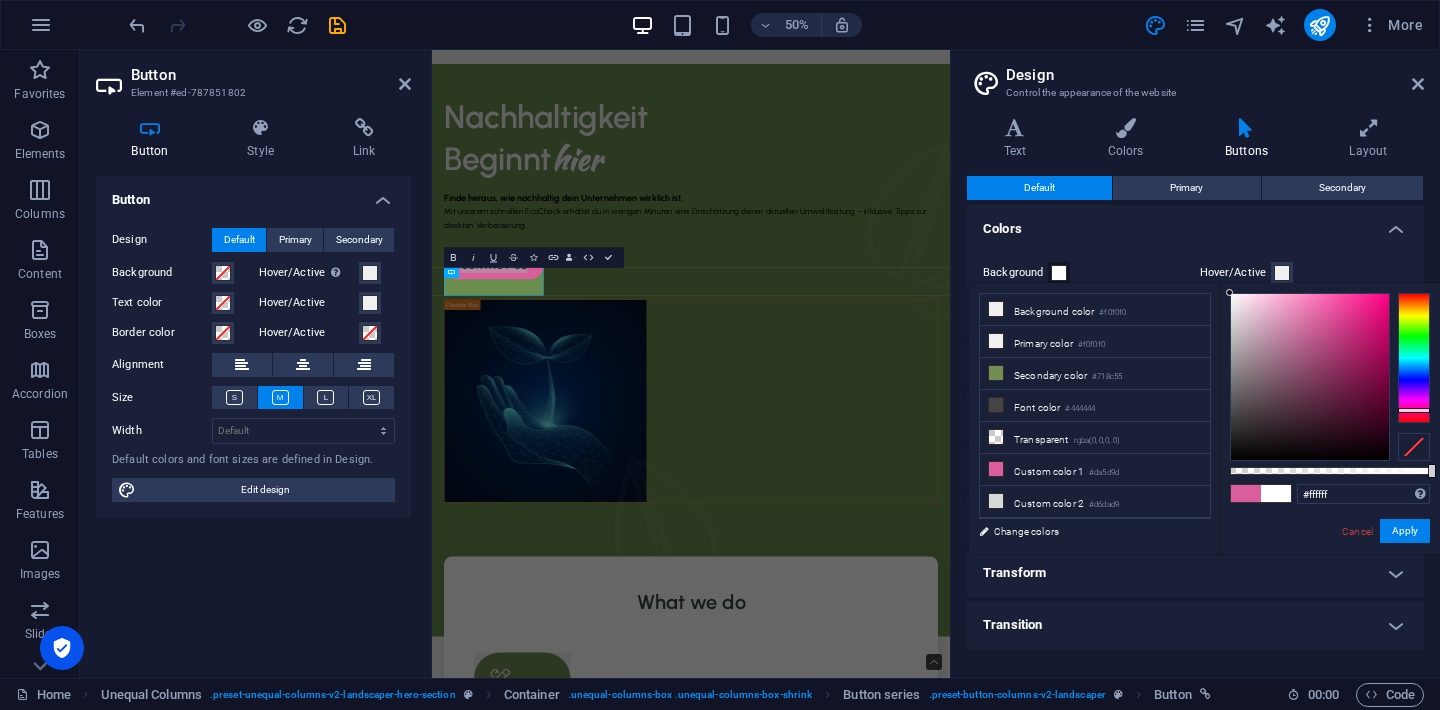 drag, startPoint x: 1326, startPoint y: 381, endPoint x: 1212, endPoint y: 290, distance: 145.86638 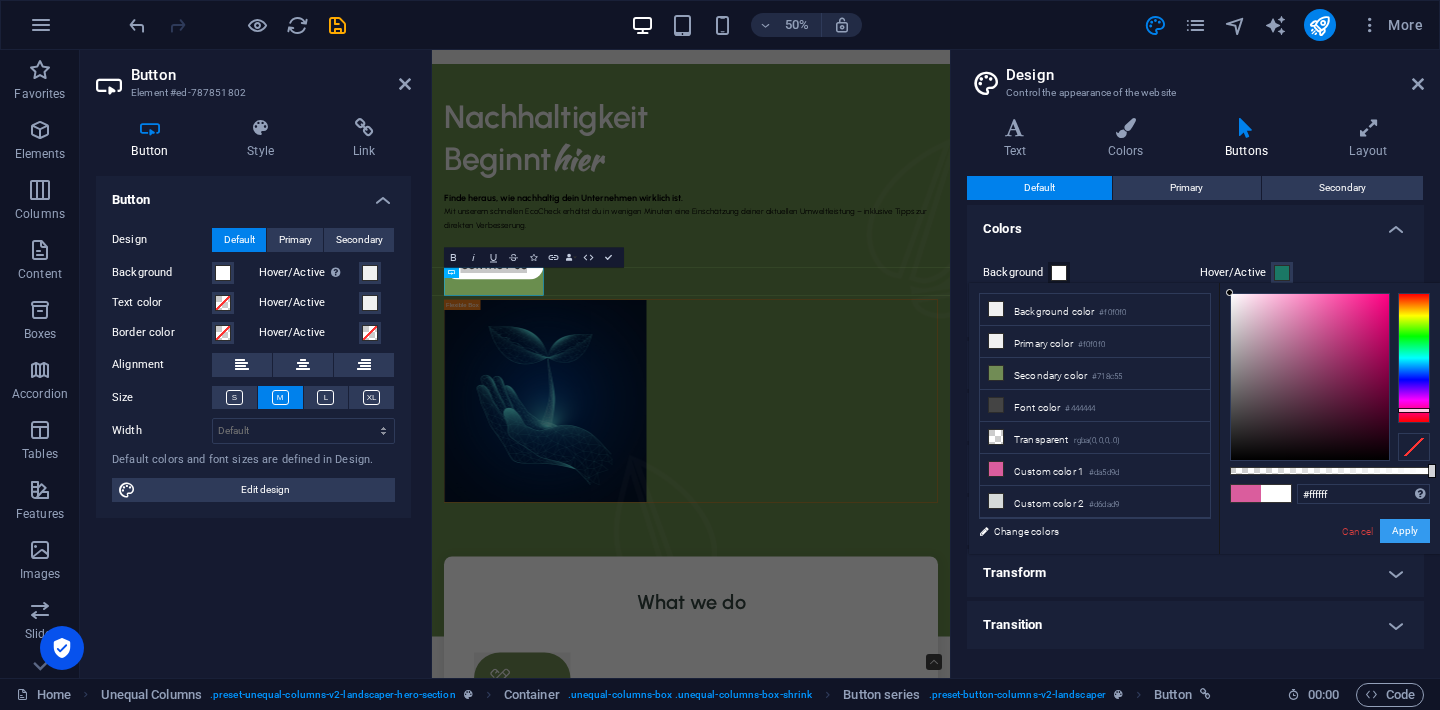 click on "Apply" at bounding box center (1405, 531) 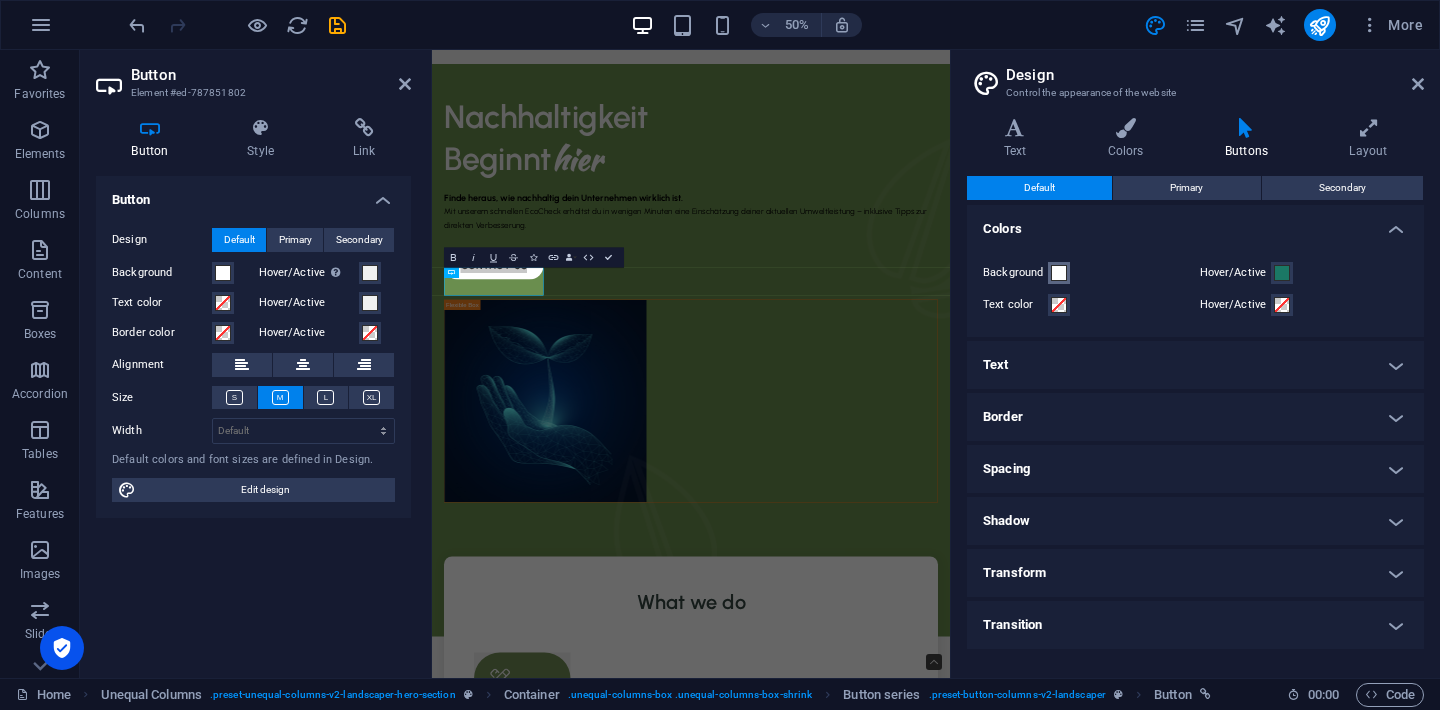 click at bounding box center (1059, 273) 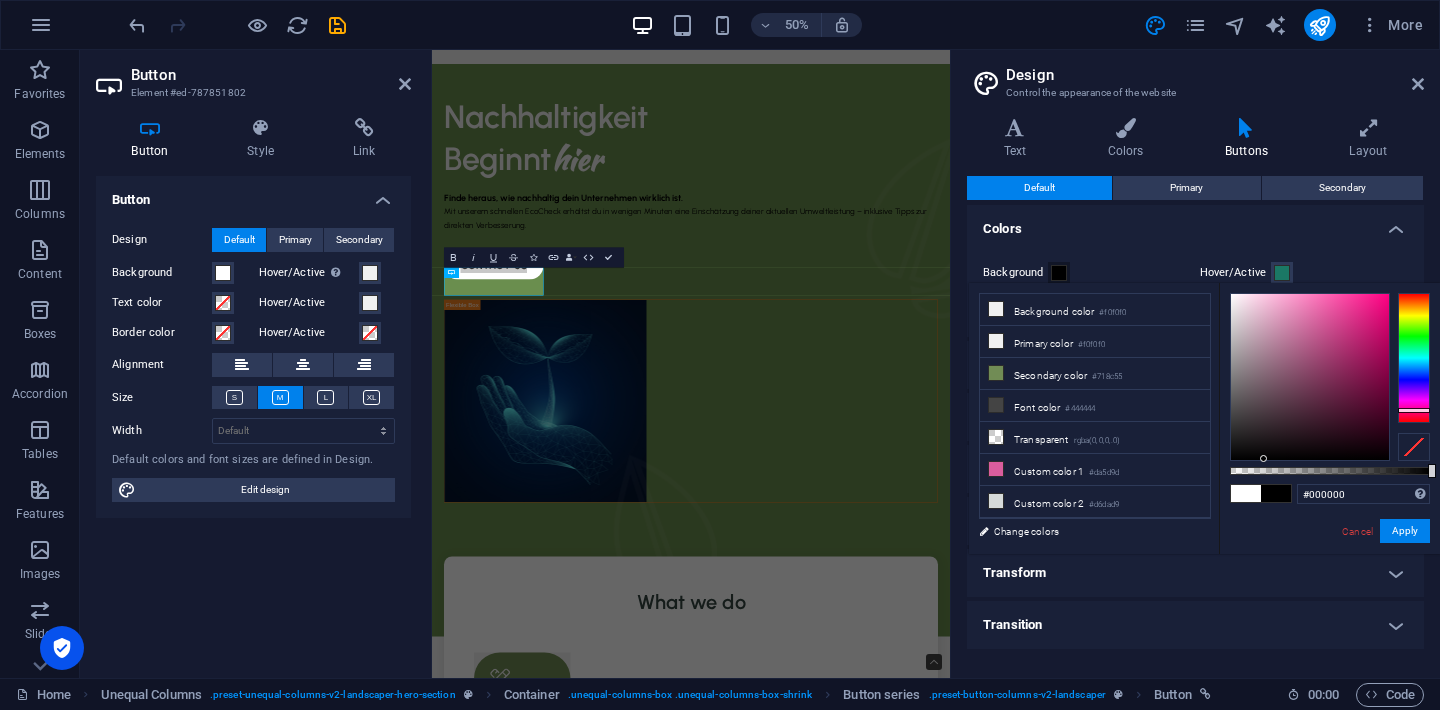 drag, startPoint x: 1264, startPoint y: 361, endPoint x: 1263, endPoint y: 607, distance: 246.00203 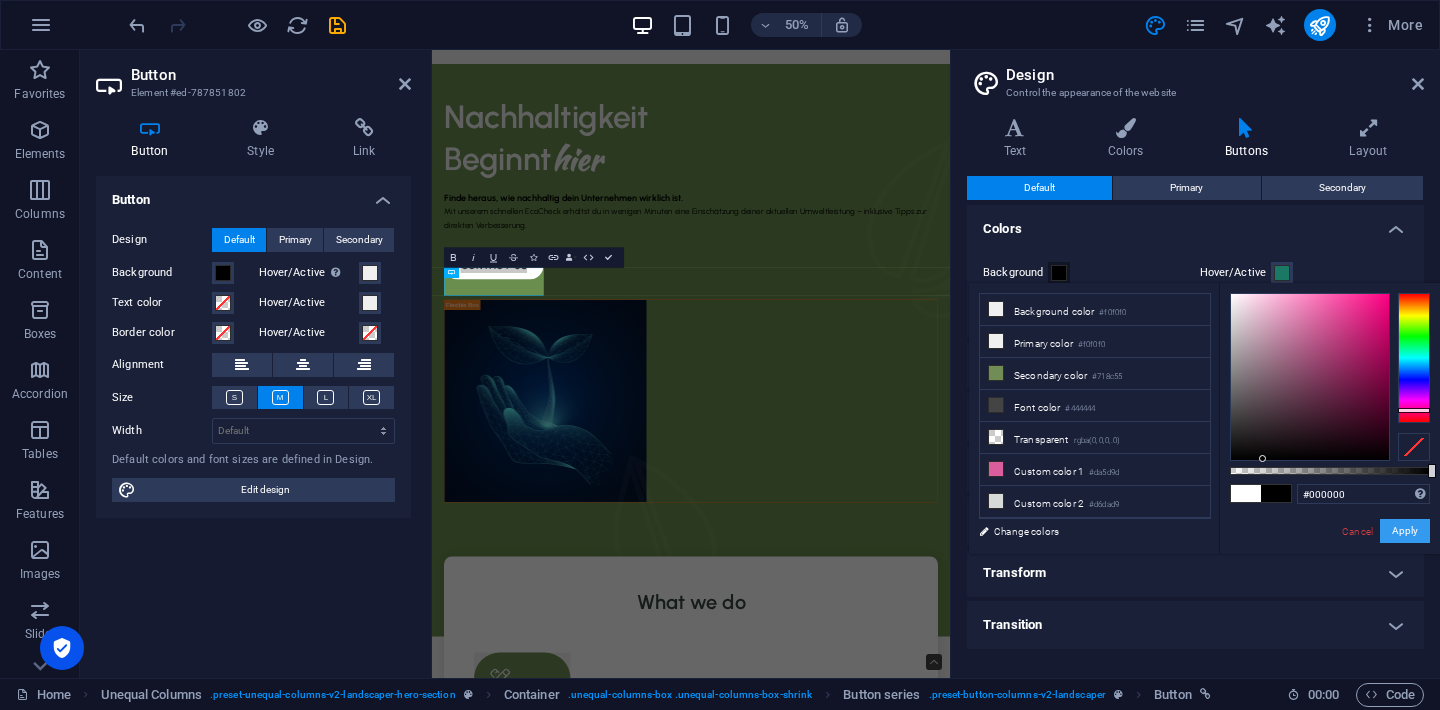 click on "Apply" at bounding box center (1405, 531) 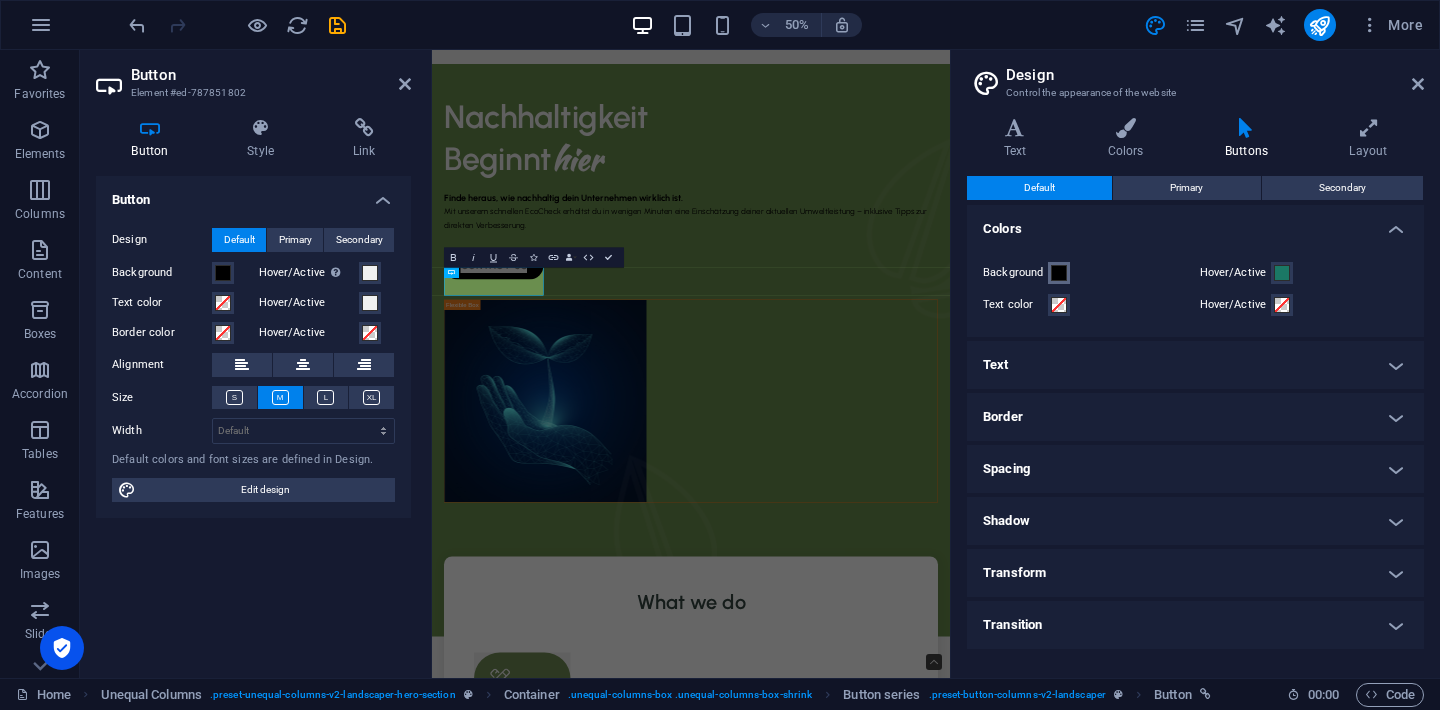 click on "Background" at bounding box center [1059, 273] 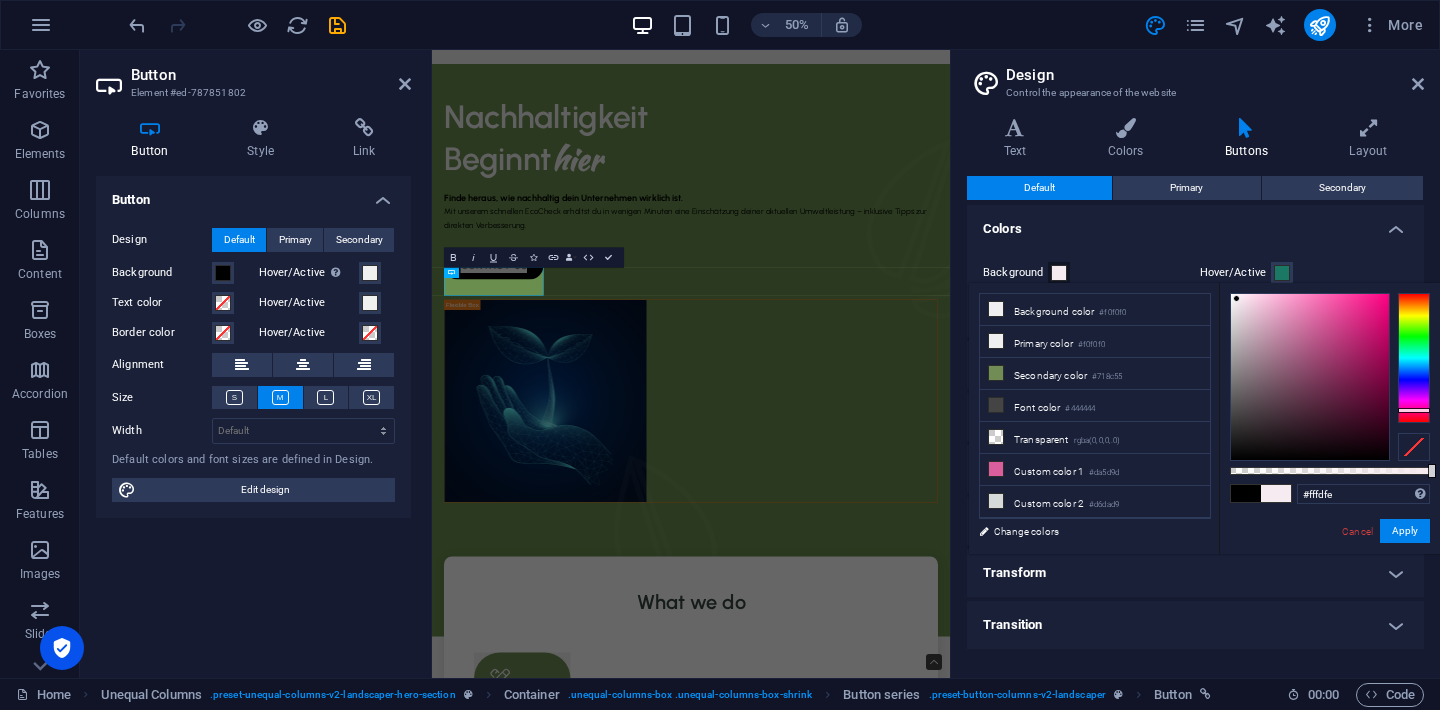 type on "#ffffff" 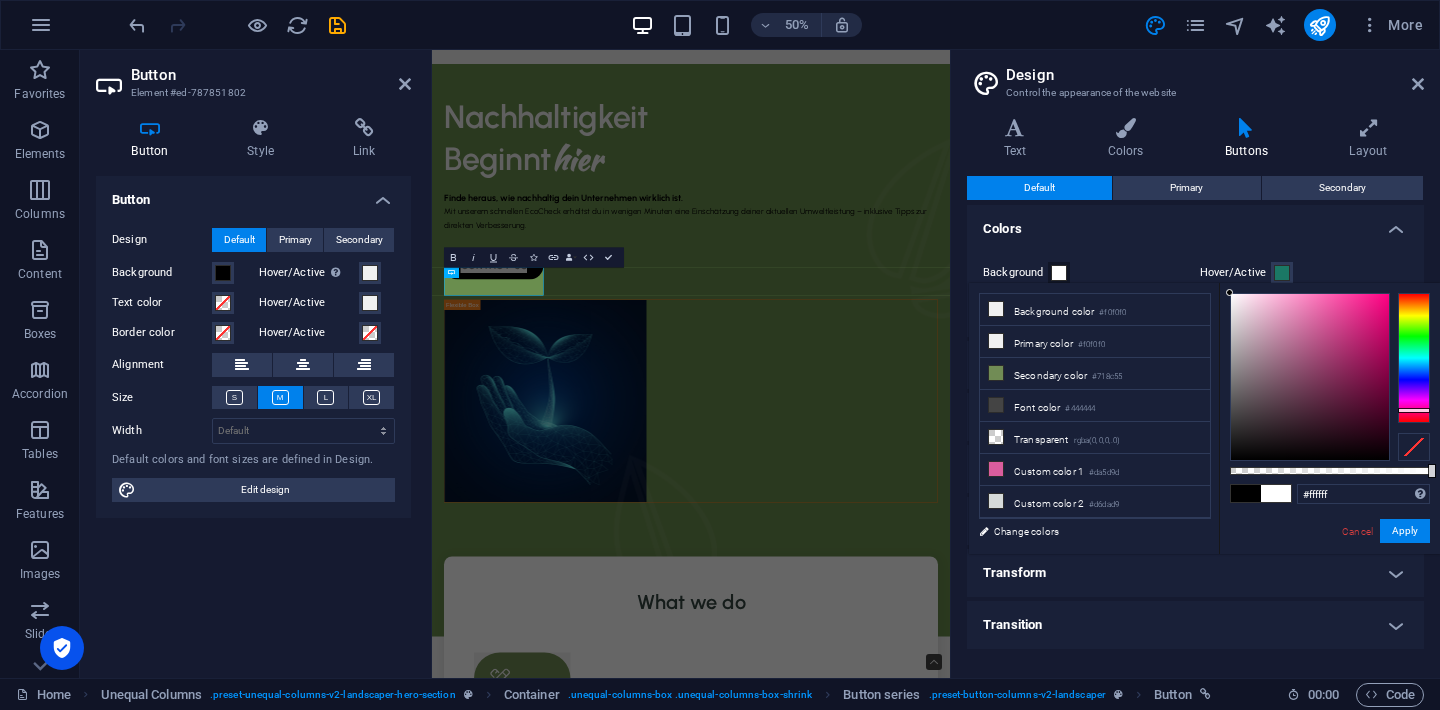 drag, startPoint x: 1255, startPoint y: 332, endPoint x: 1207, endPoint y: 270, distance: 78.40918 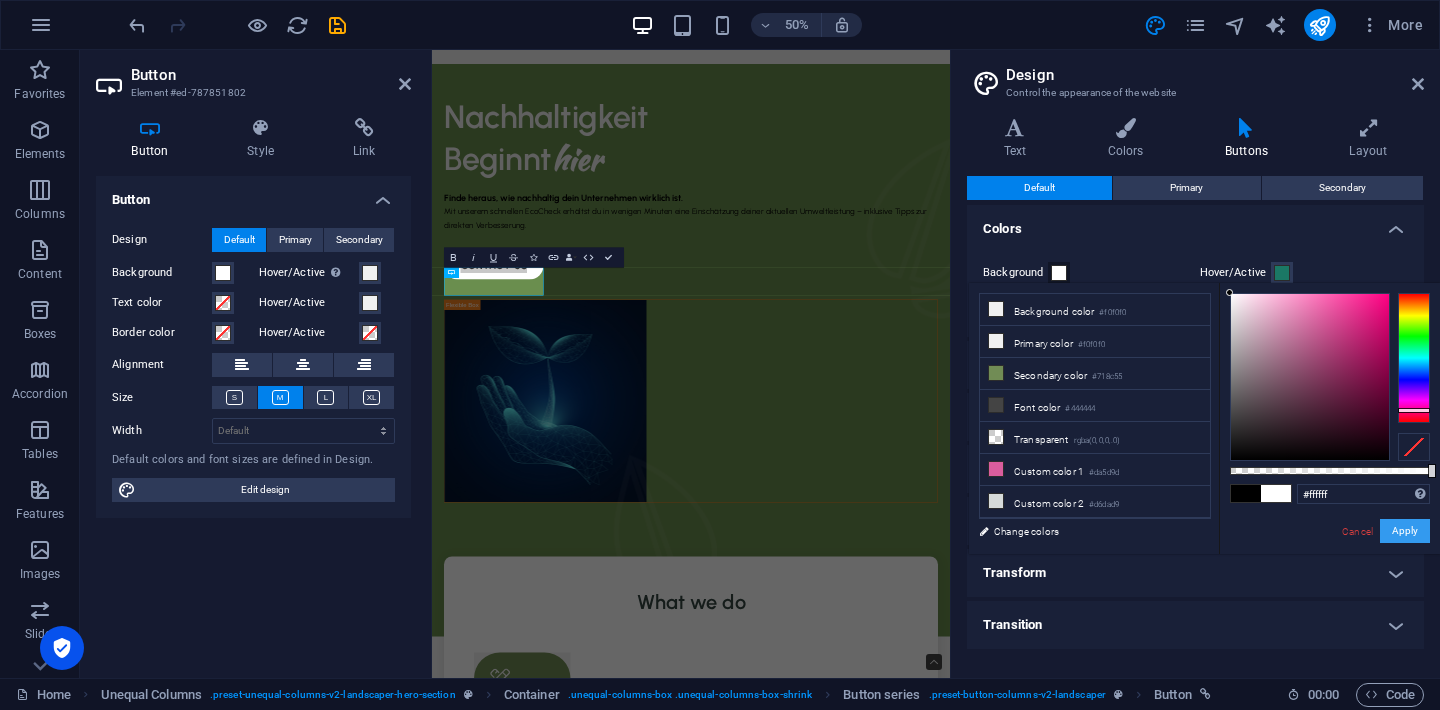 click on "Apply" at bounding box center (1405, 531) 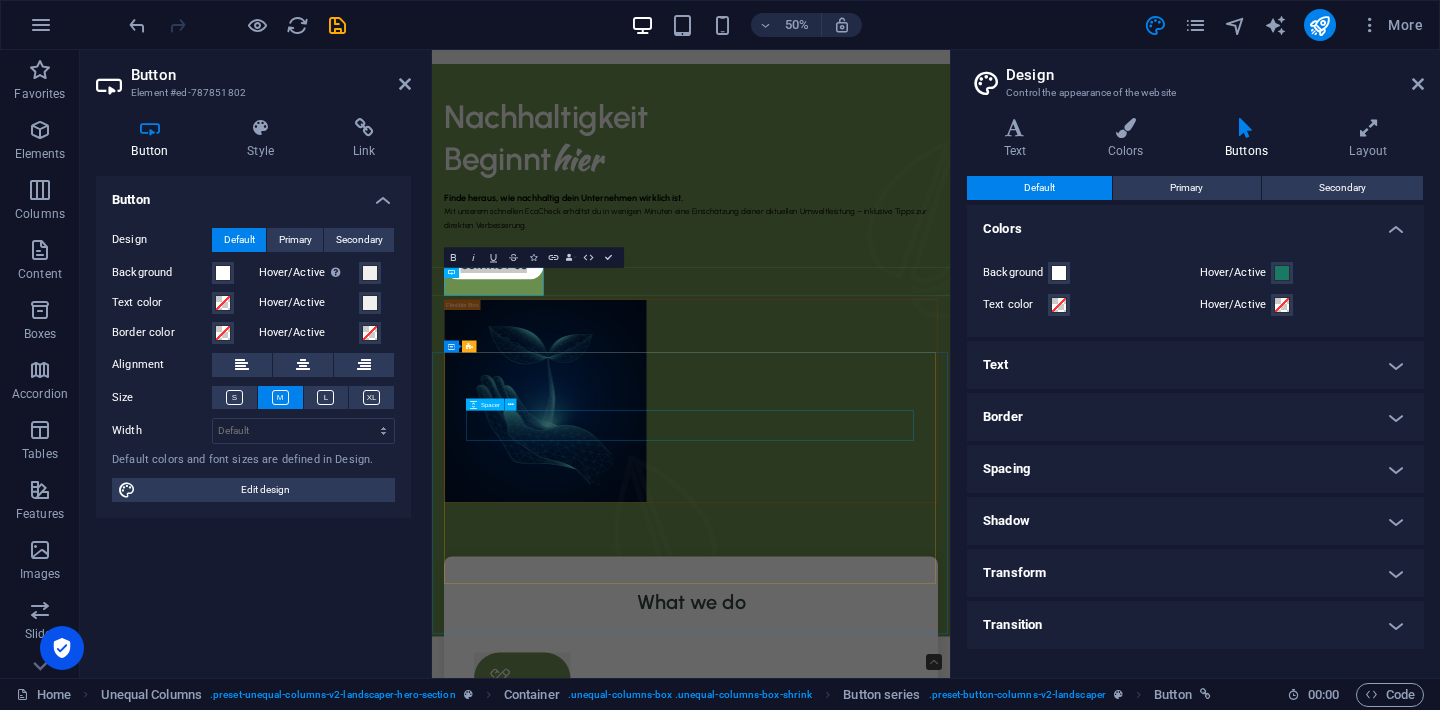 click at bounding box center (950, 1208) 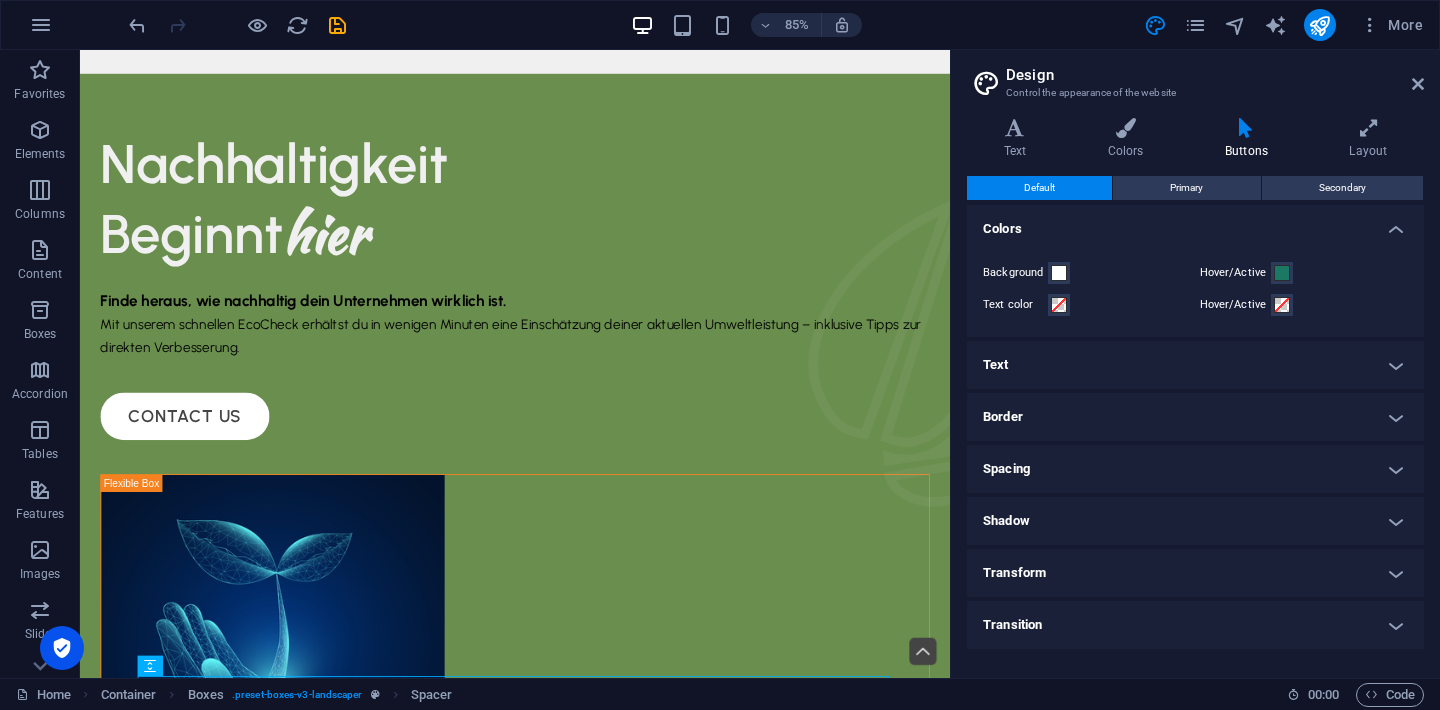 click on "Text" at bounding box center (1195, 365) 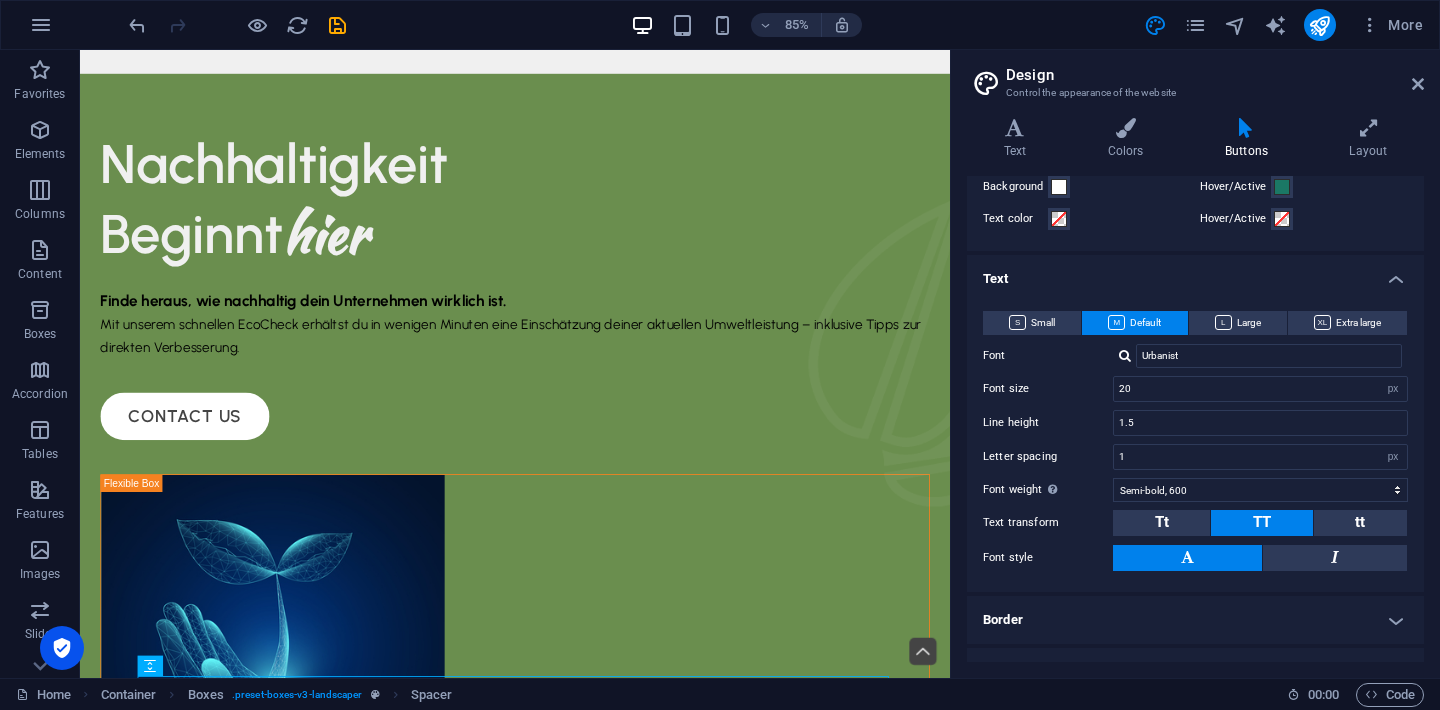 scroll, scrollTop: 92, scrollLeft: 0, axis: vertical 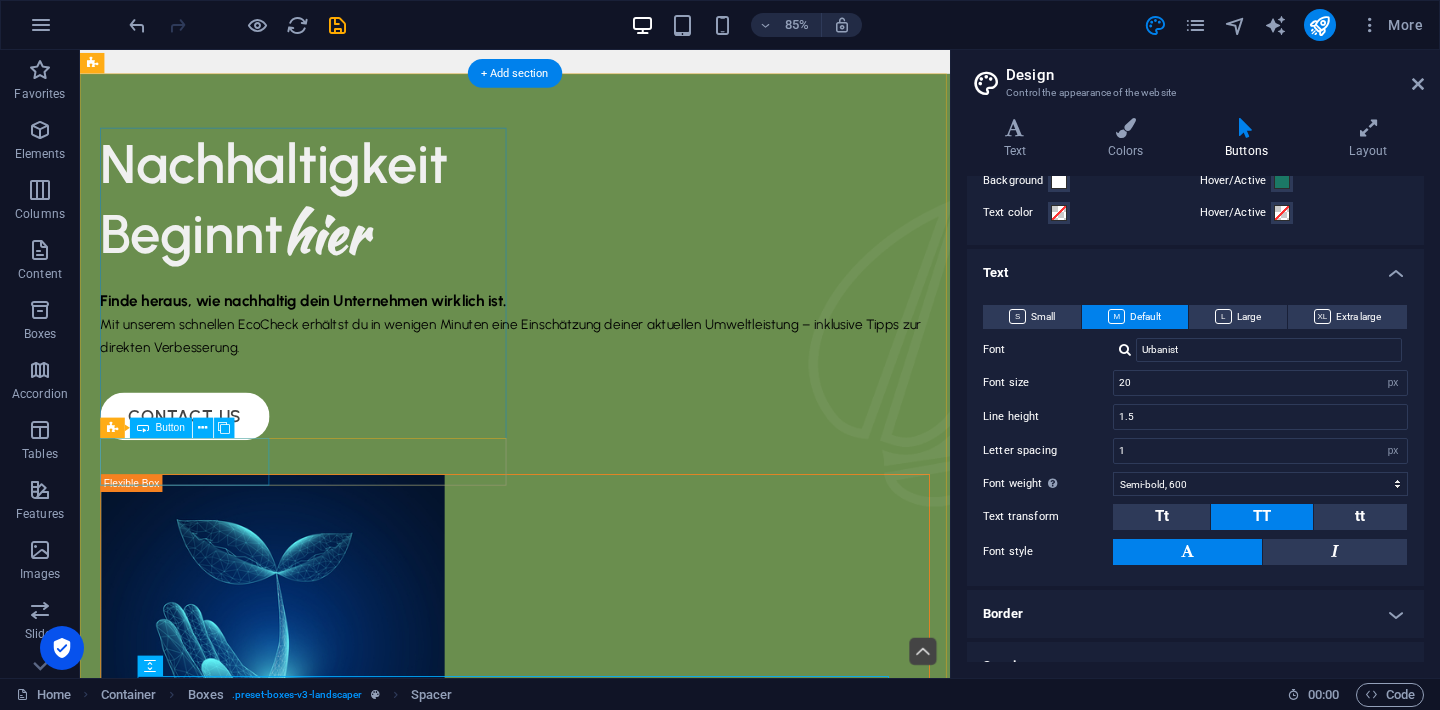 click on "contact us" at bounding box center (592, 480) 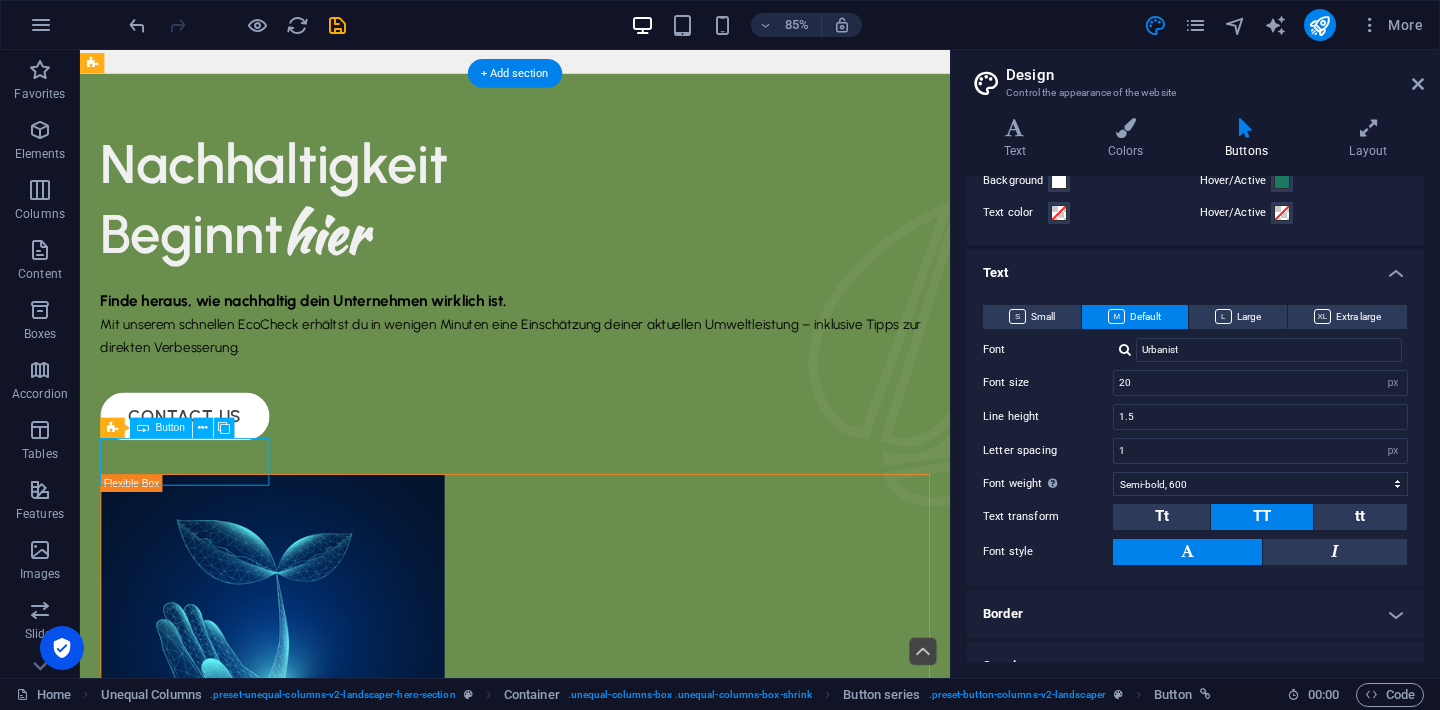 click on "contact us" at bounding box center [592, 480] 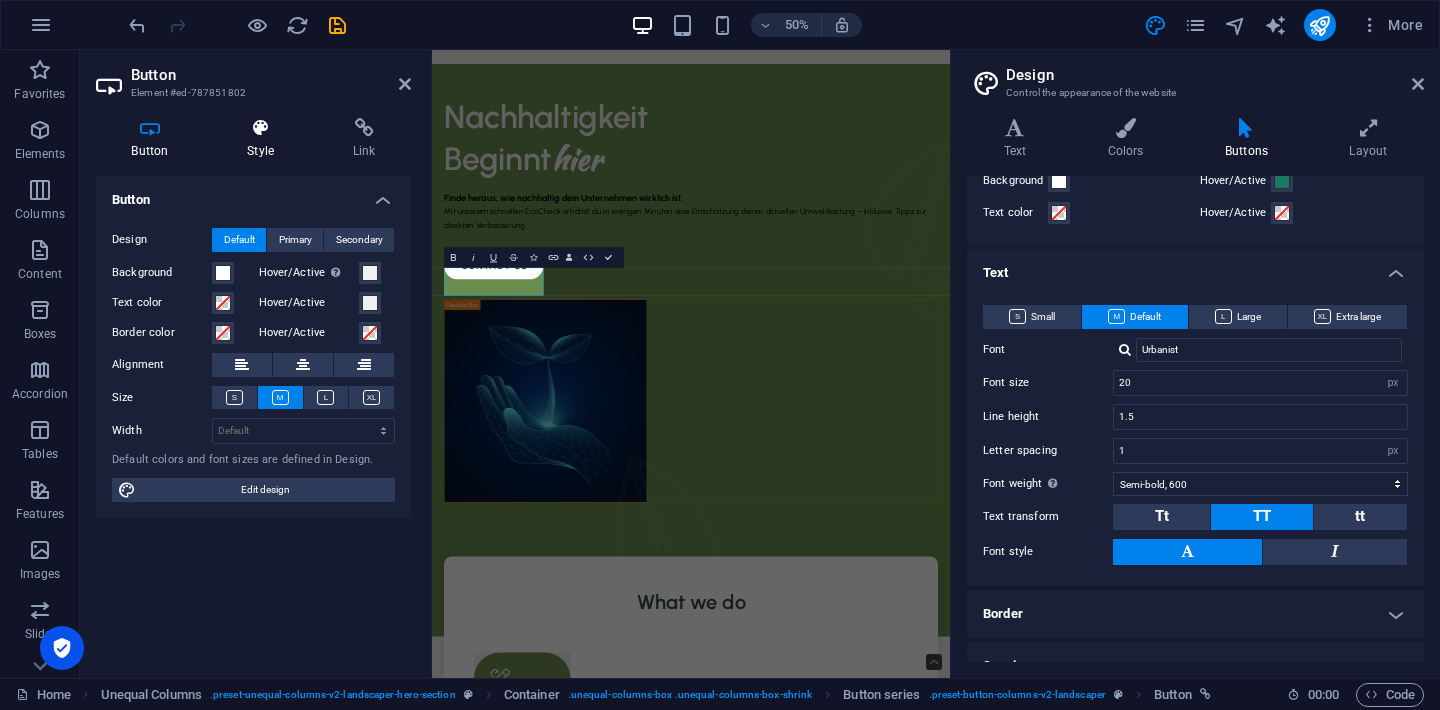 click on "Style" at bounding box center (265, 139) 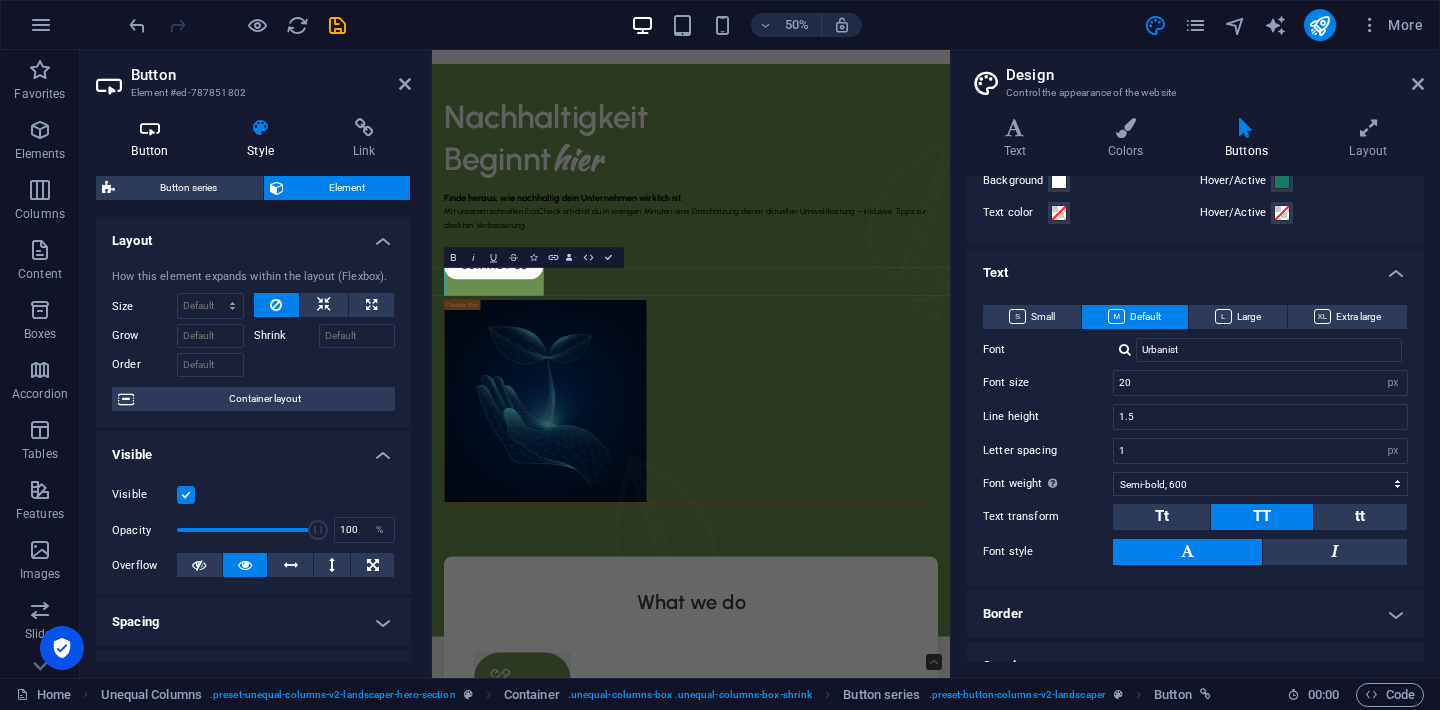 click at bounding box center (150, 128) 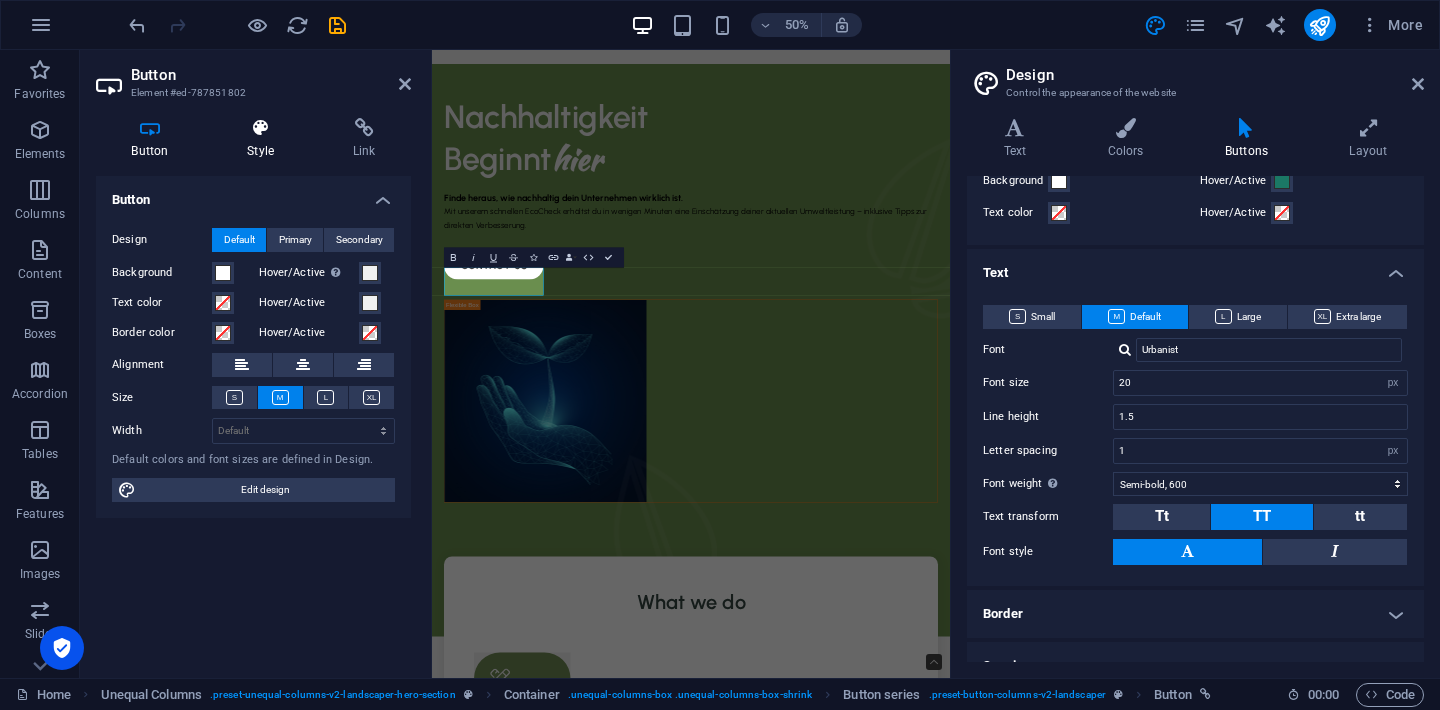 click at bounding box center (261, 128) 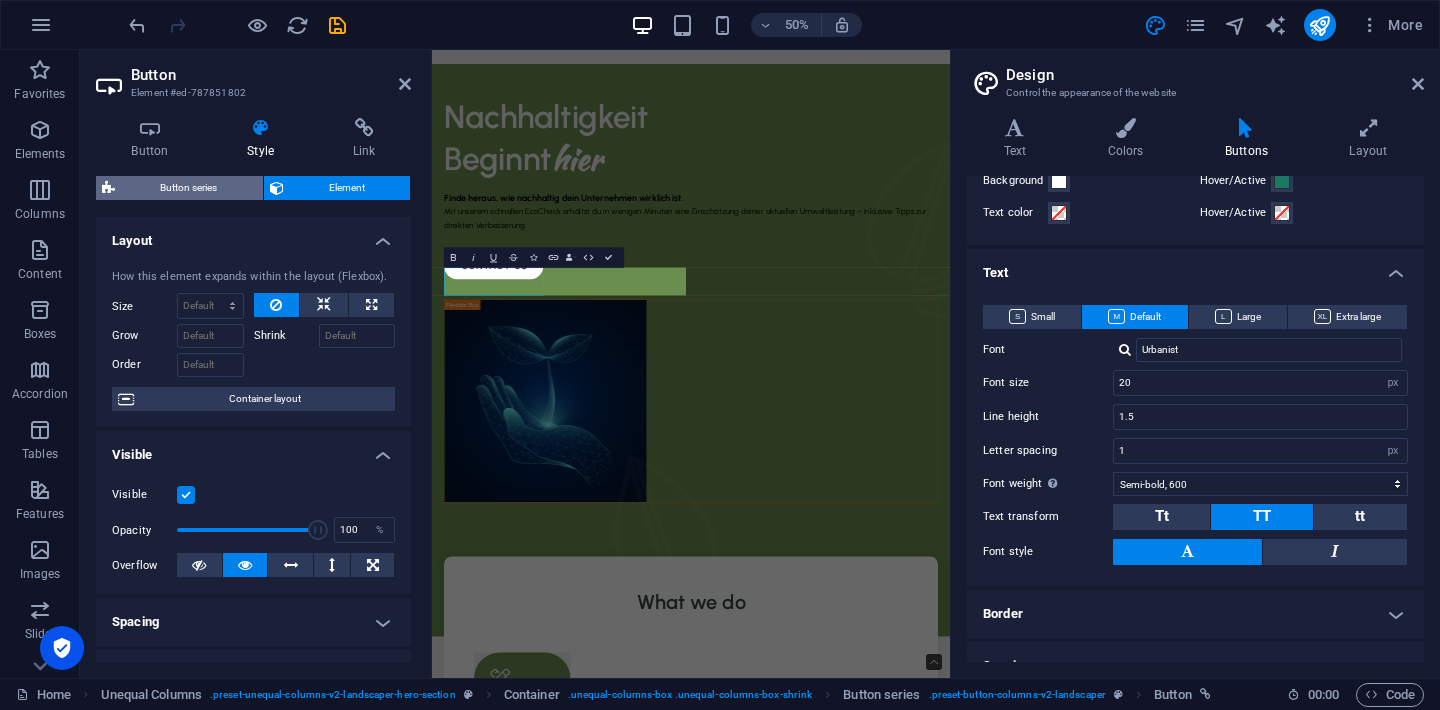 click on "Button series" at bounding box center [189, 188] 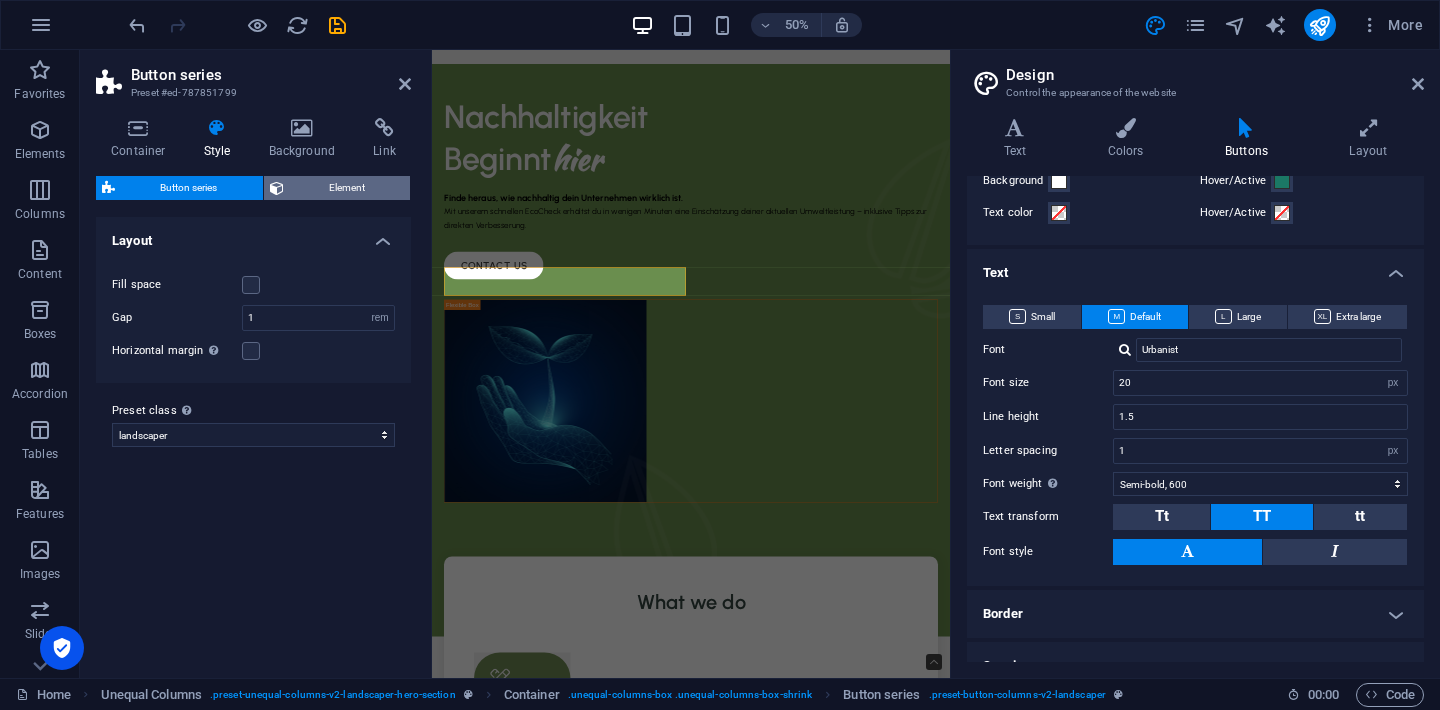 click on "Element" at bounding box center [347, 188] 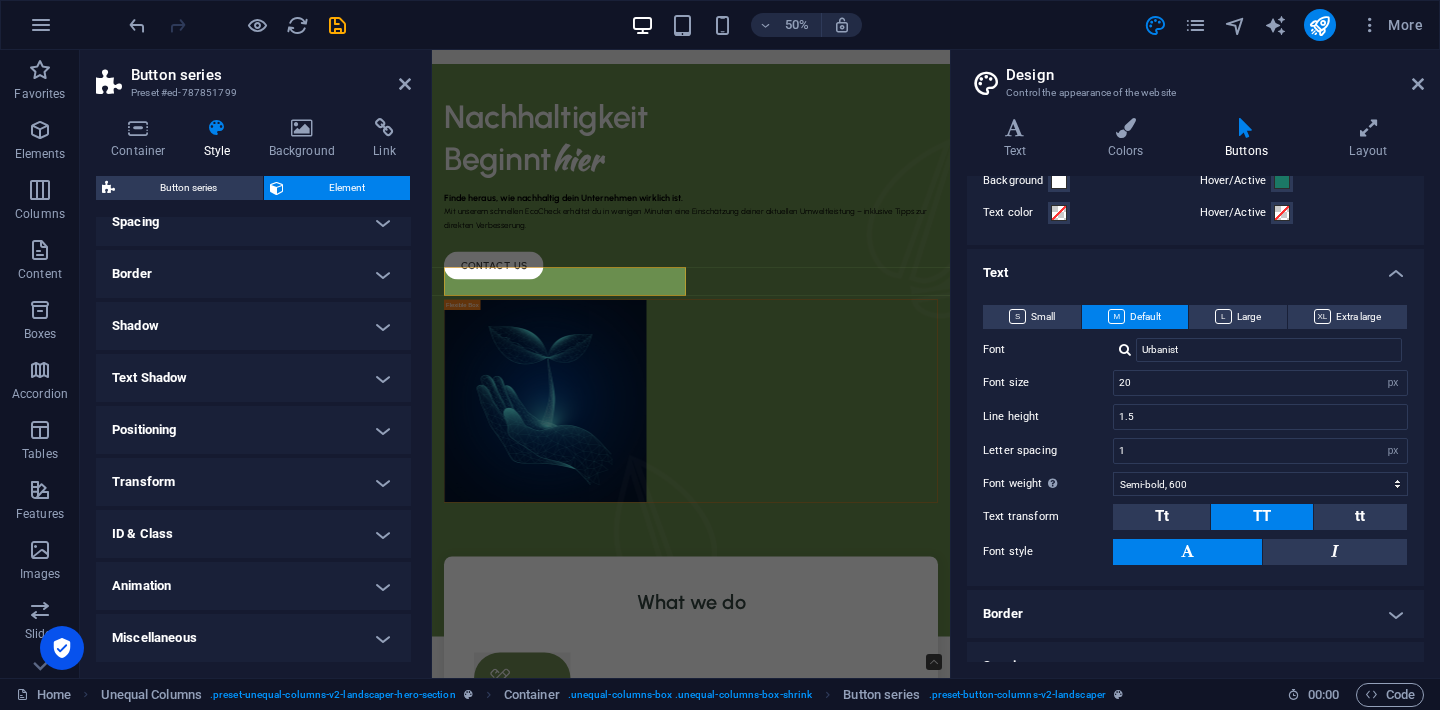 scroll, scrollTop: 399, scrollLeft: 0, axis: vertical 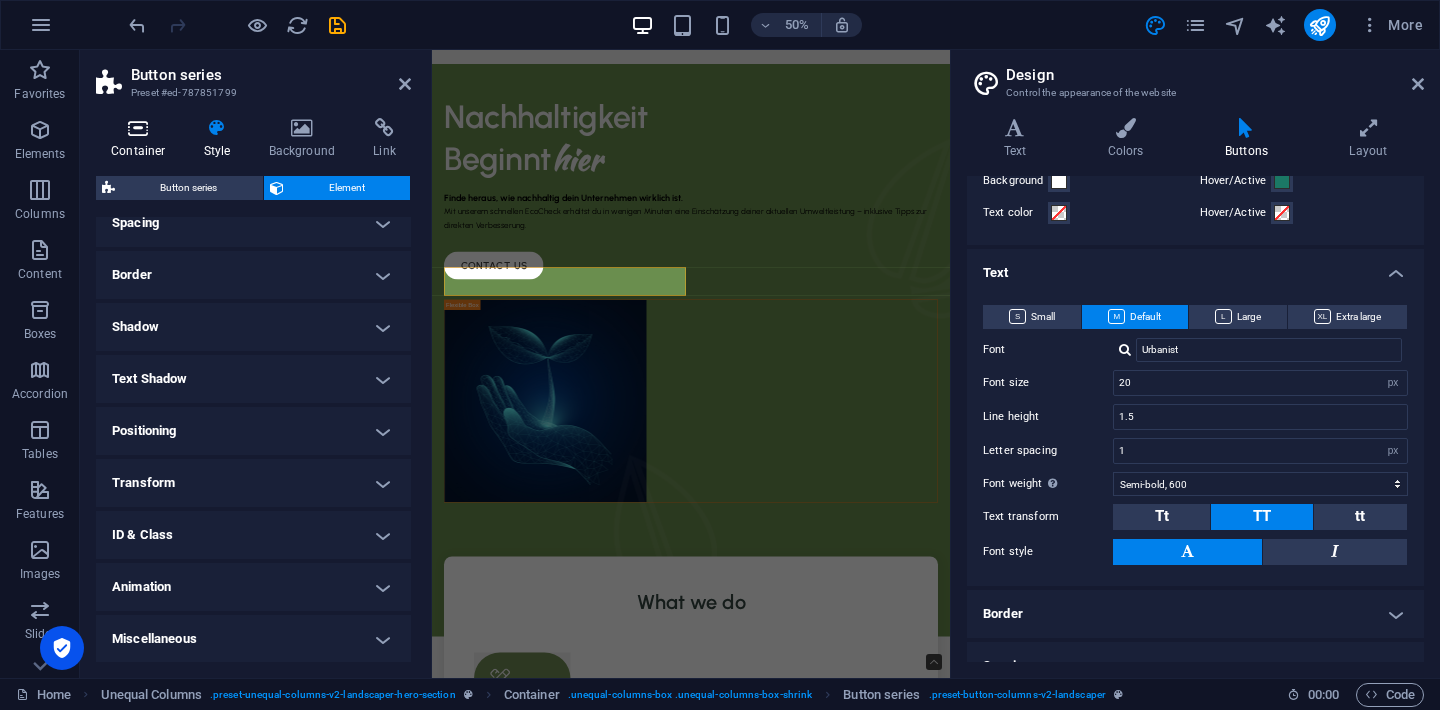 click at bounding box center [138, 128] 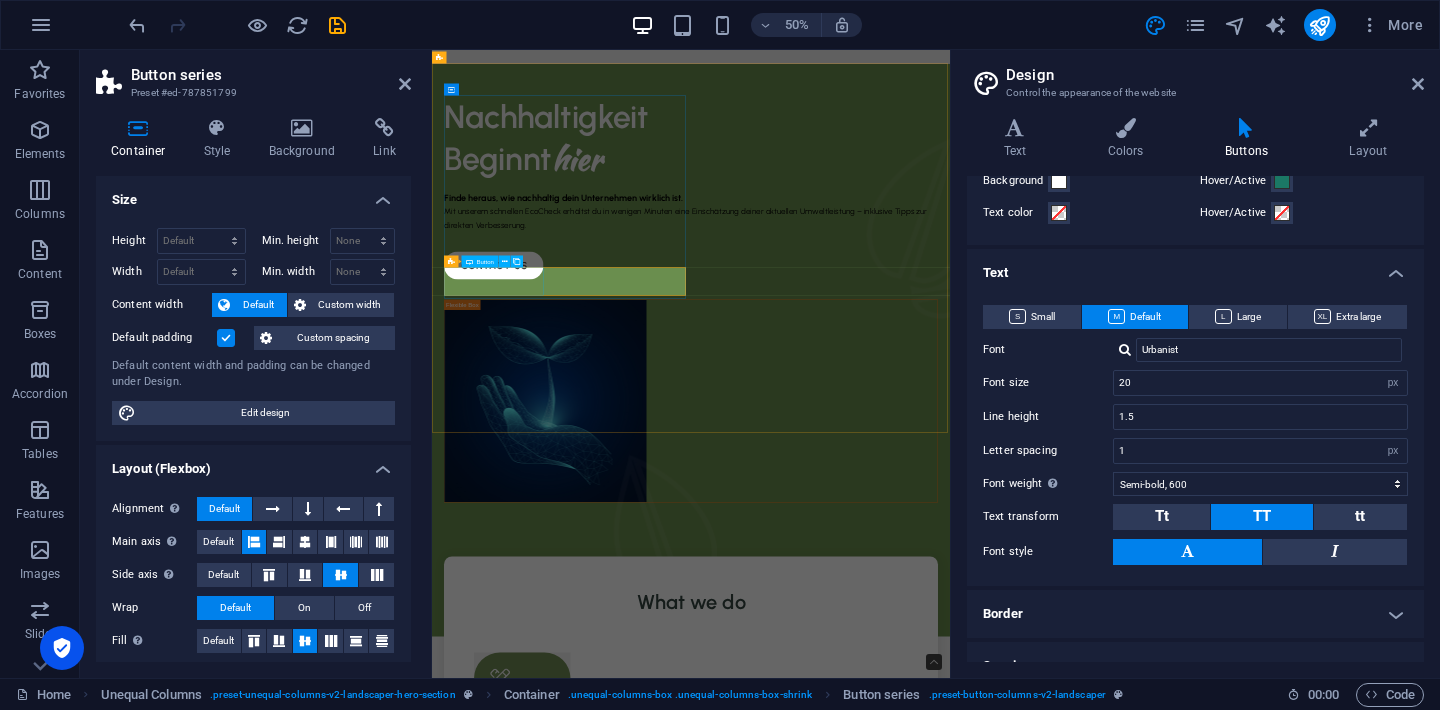 click on "contact us" at bounding box center (950, 480) 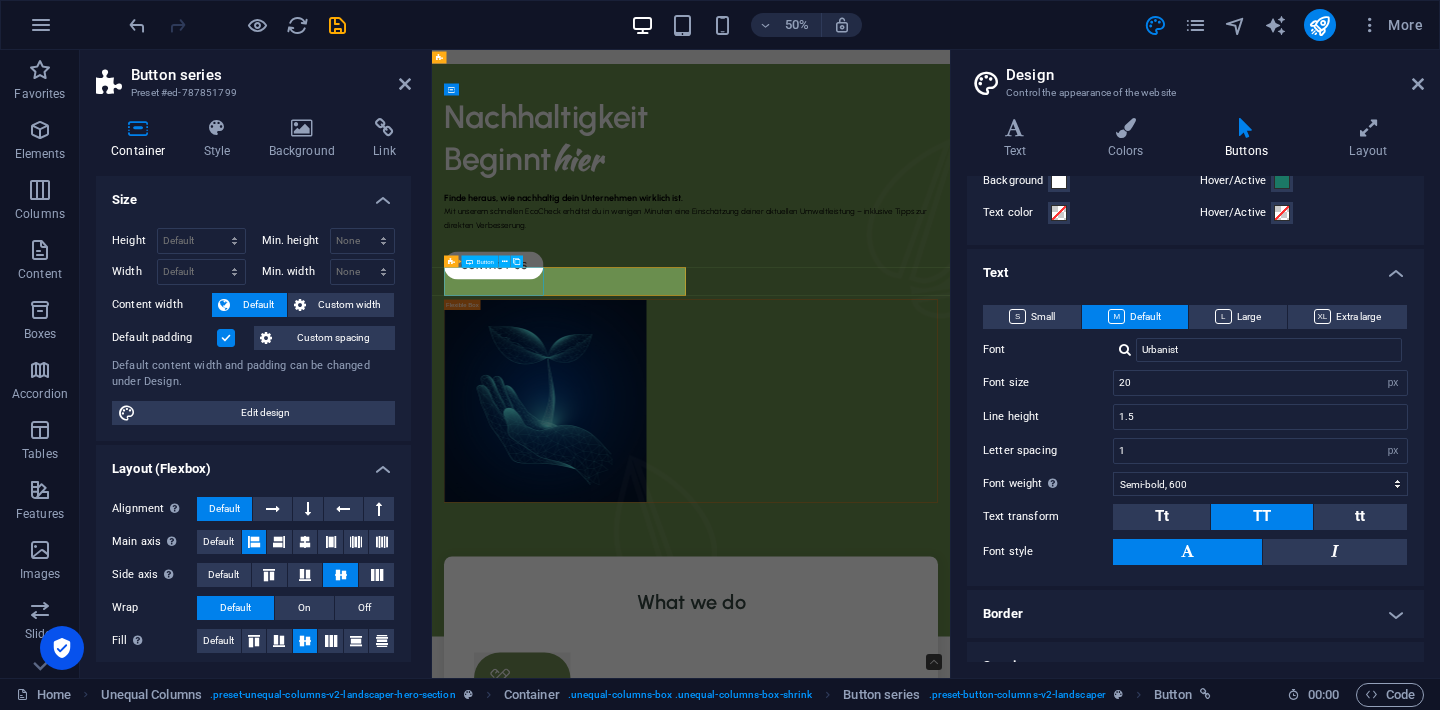 click on "contact us" at bounding box center [950, 480] 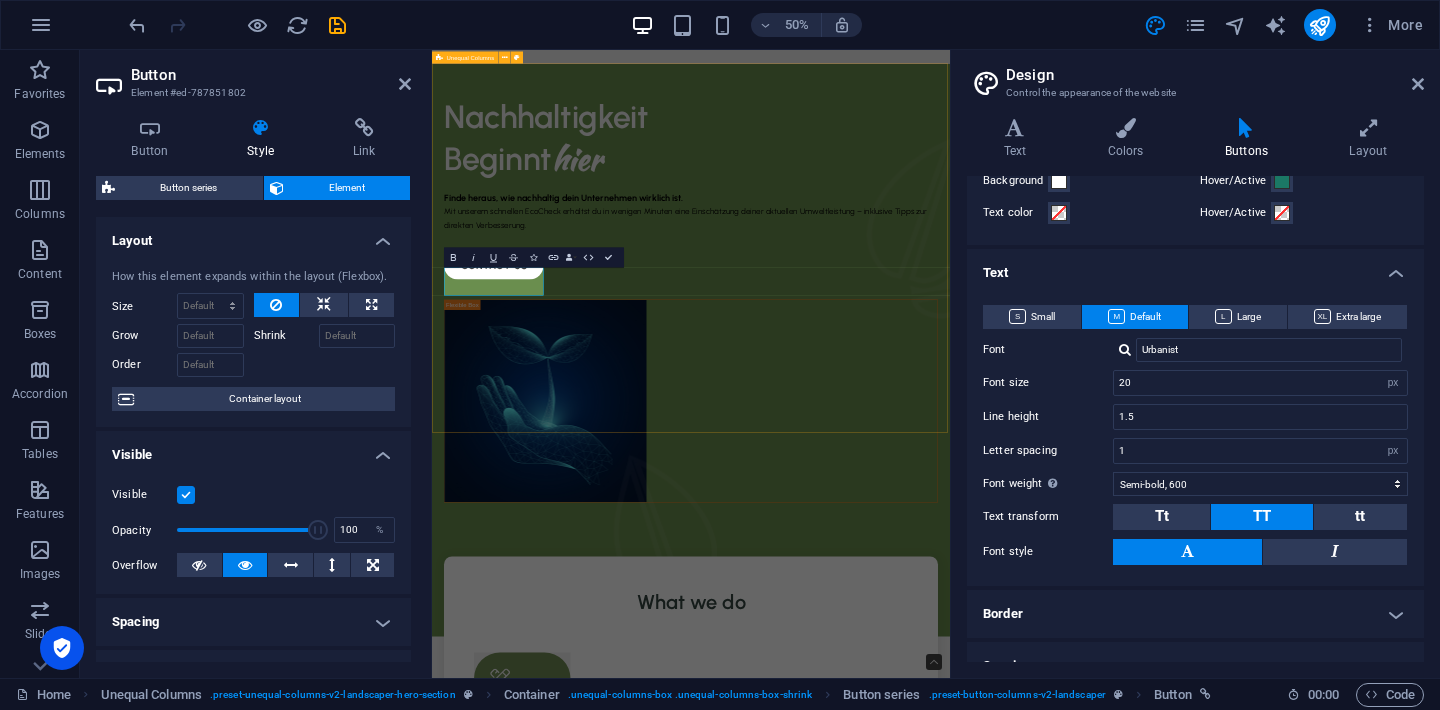 type 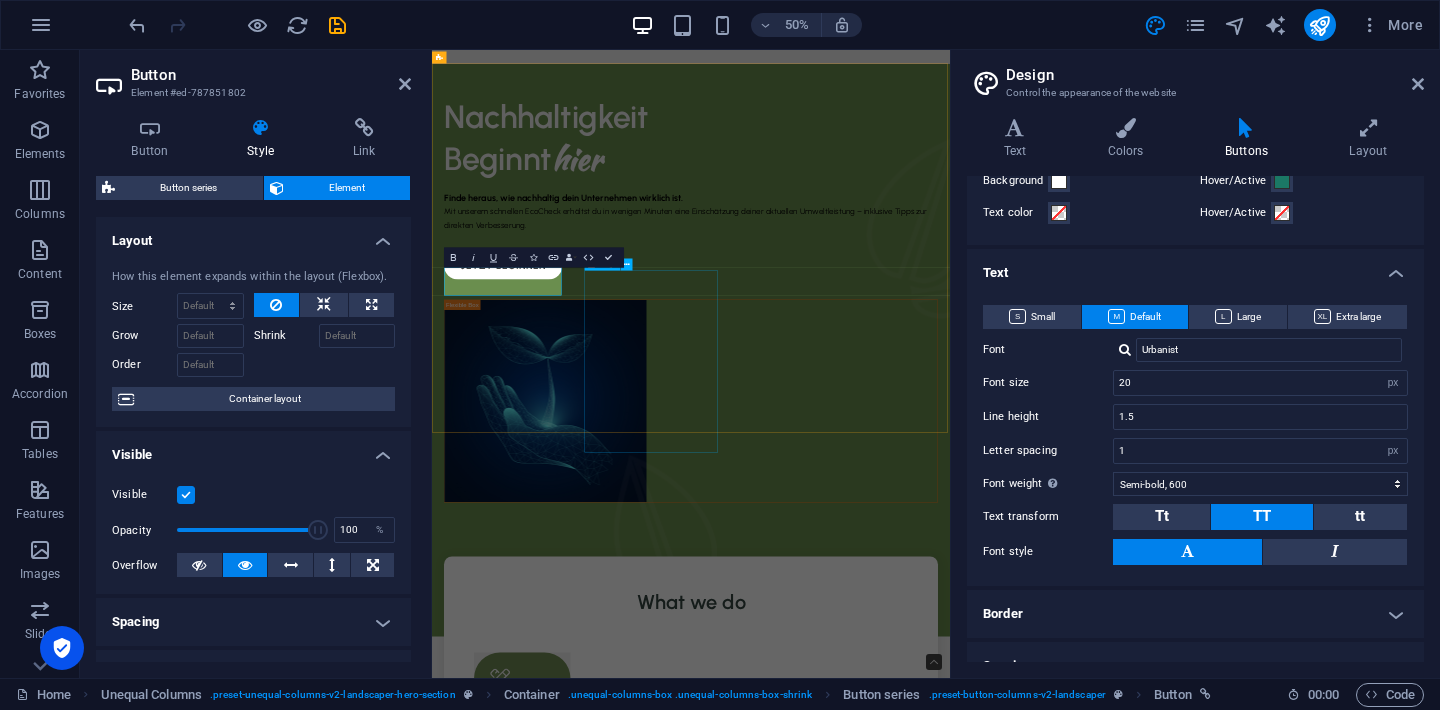 click at bounding box center [868, 1040] 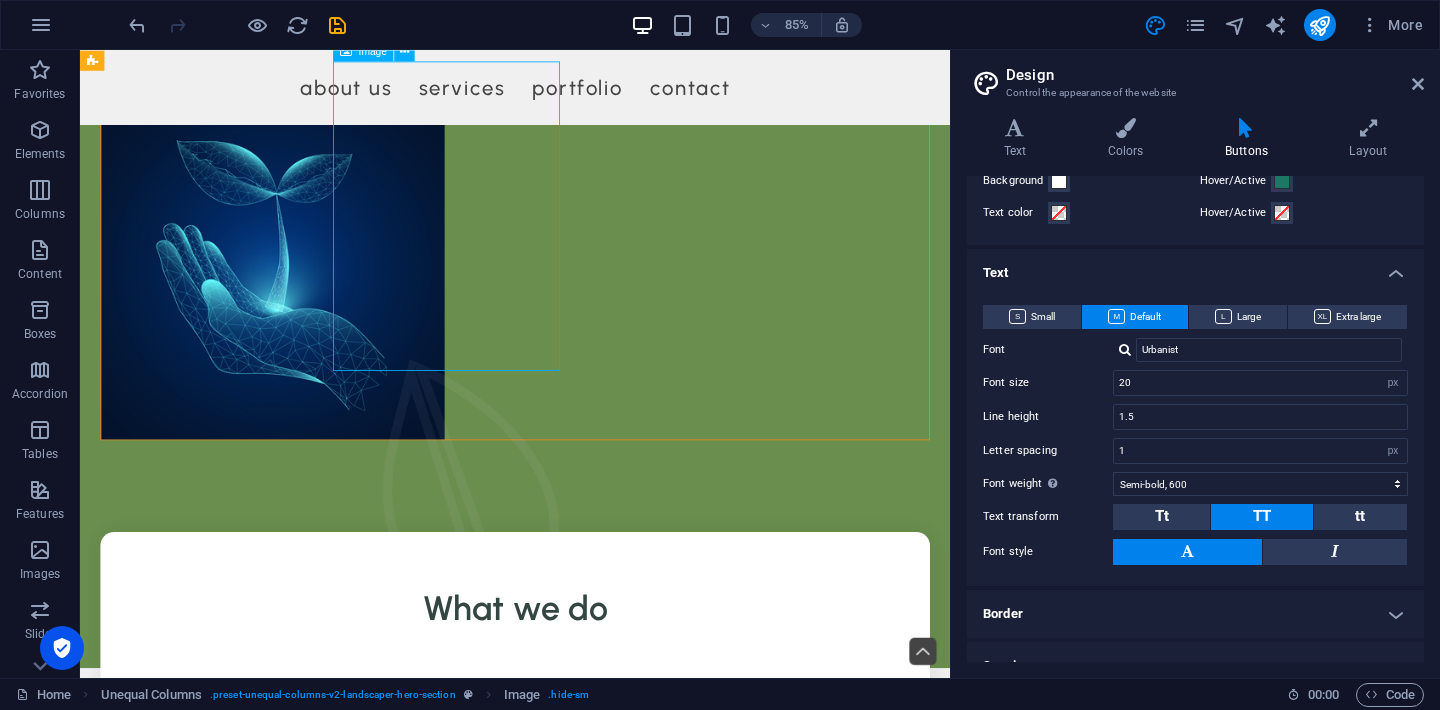 scroll, scrollTop: 510, scrollLeft: 0, axis: vertical 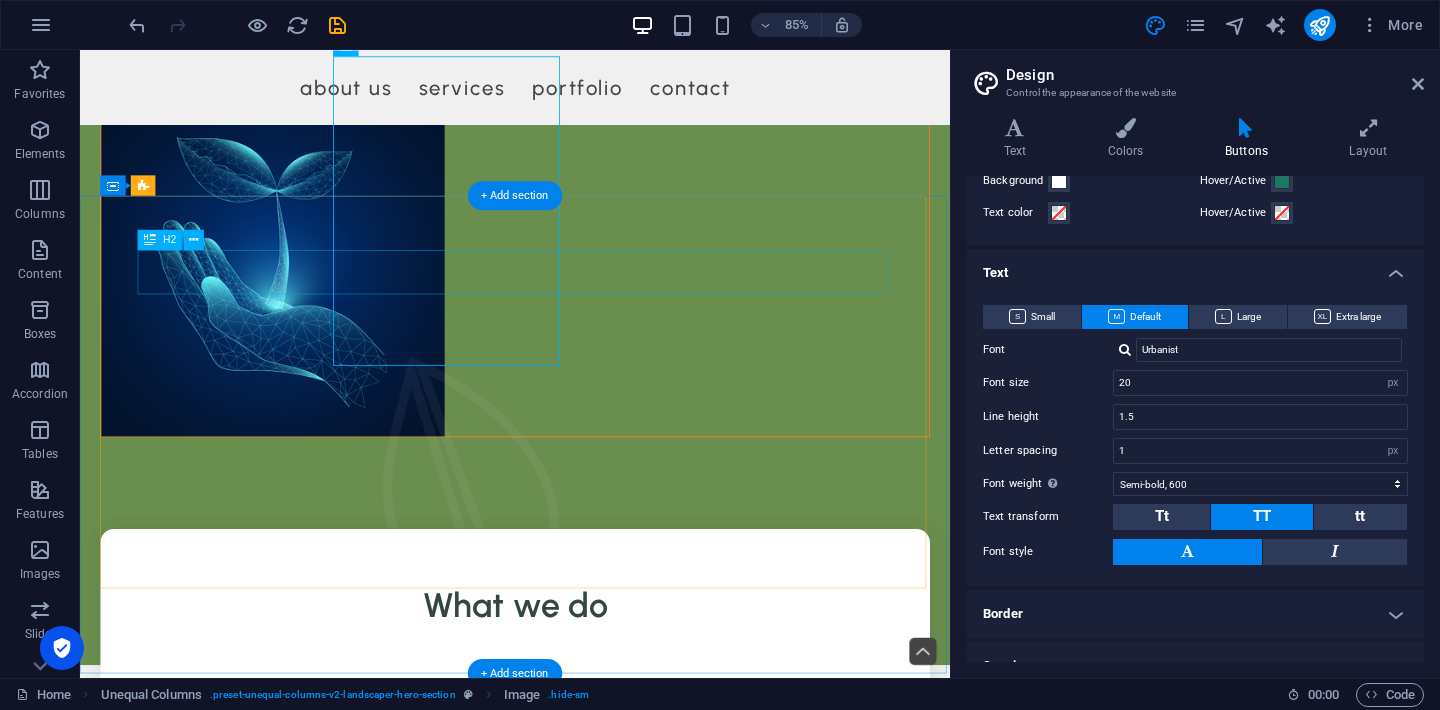 click on "What we do" at bounding box center [592, 703] 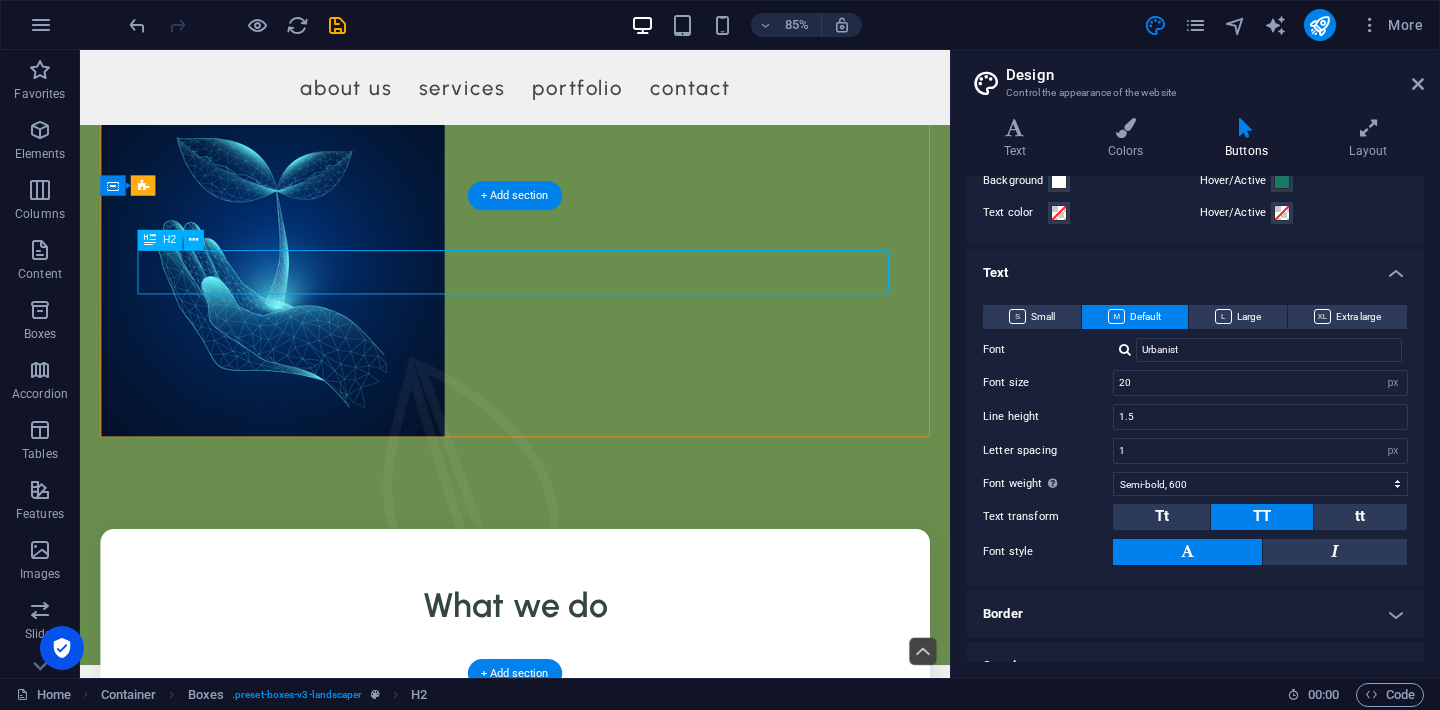 click on "What we do" at bounding box center [592, 703] 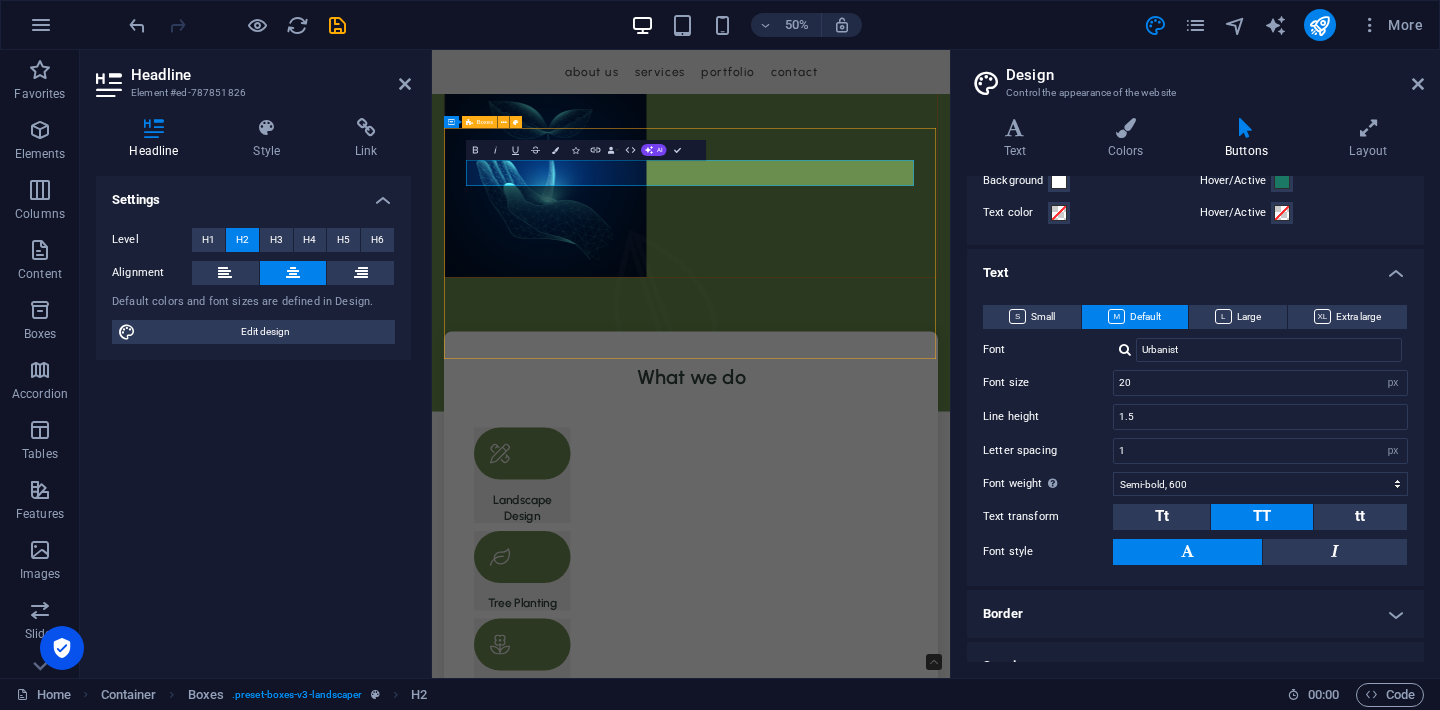 click on "What we do Landscape Design Tree Planting Hedges & Plants Maintenance" at bounding box center (950, 1107) 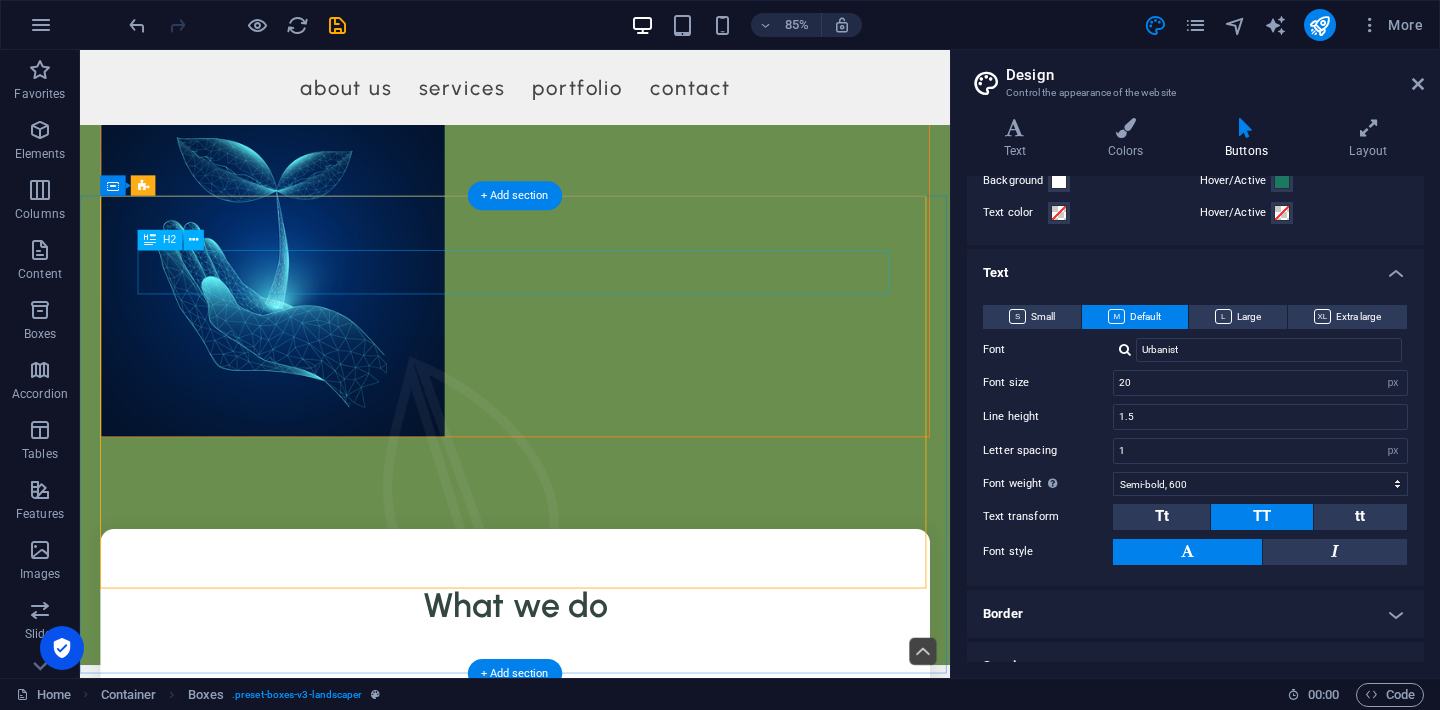 click on "What we do" at bounding box center (592, 703) 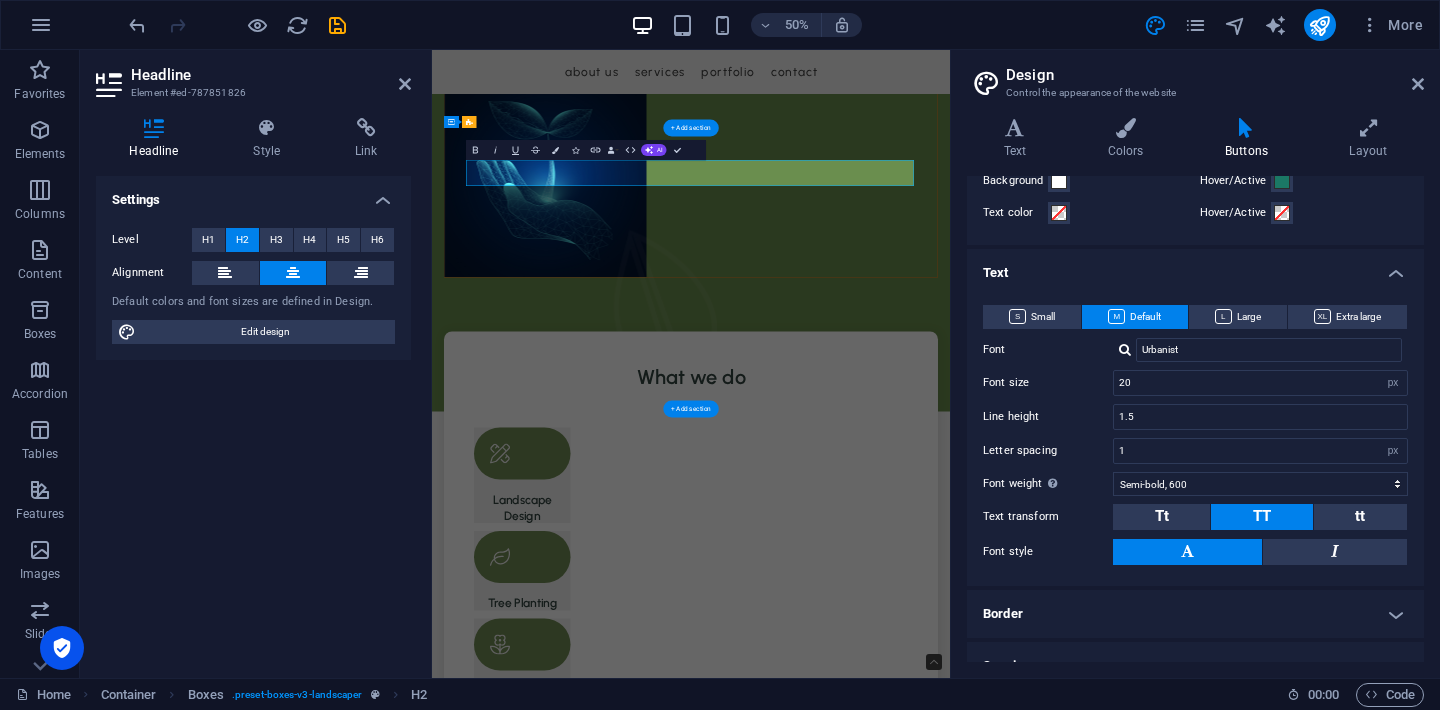 type 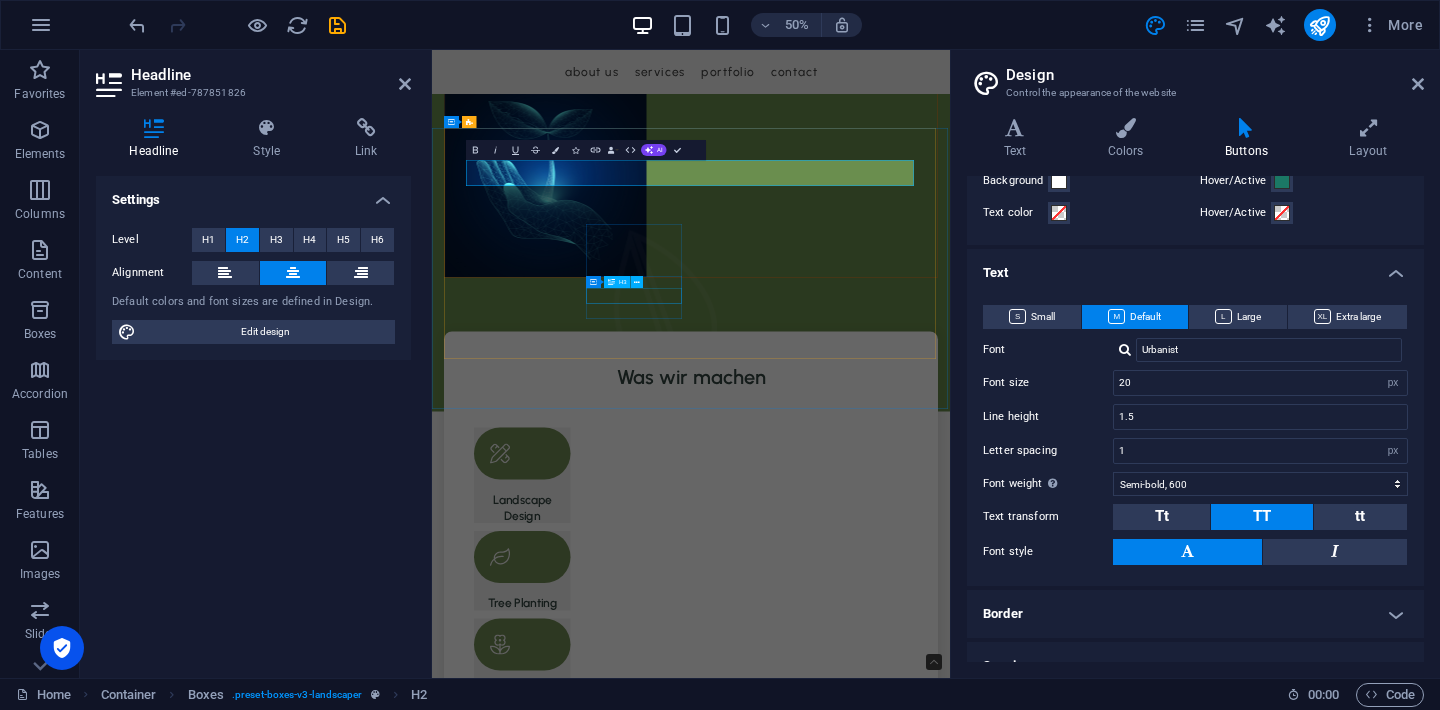 click on "Tree Planting" at bounding box center [612, 1155] 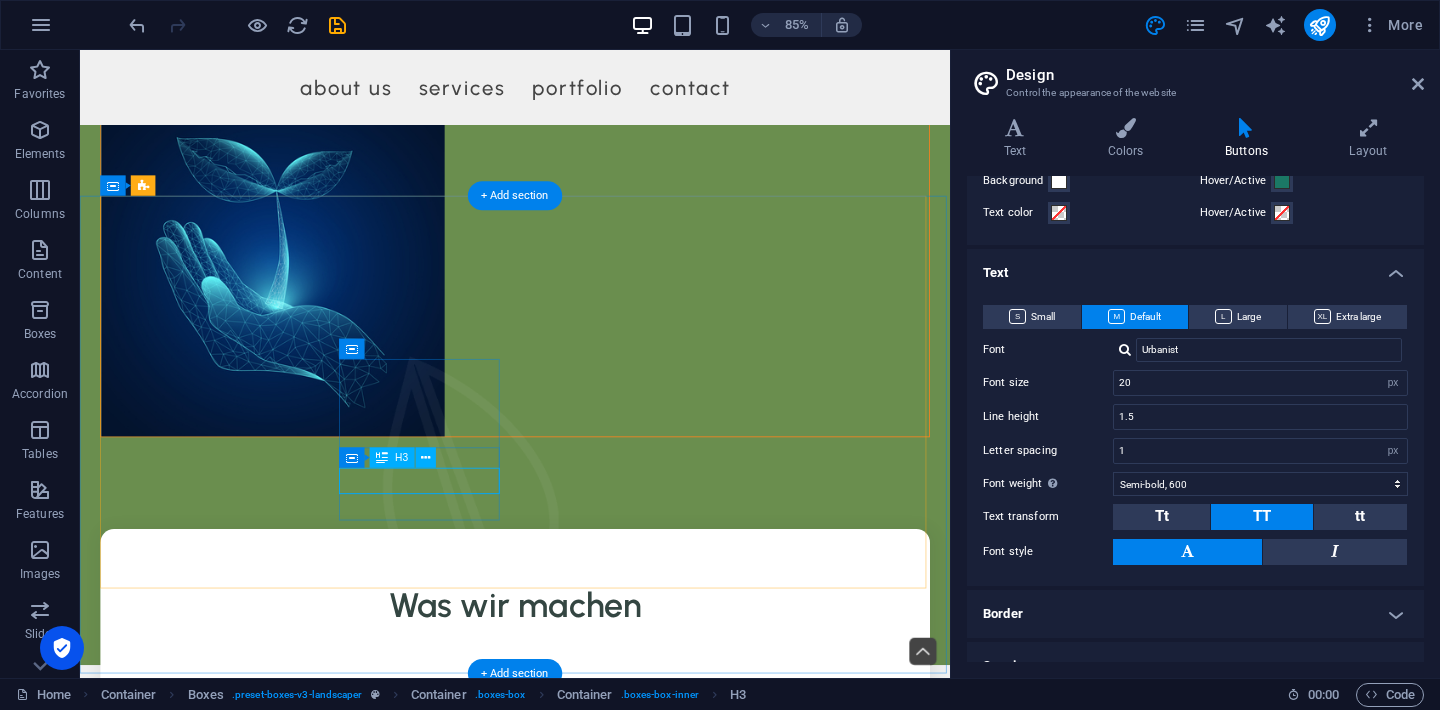 click on "Tree Planting" at bounding box center [259, 1155] 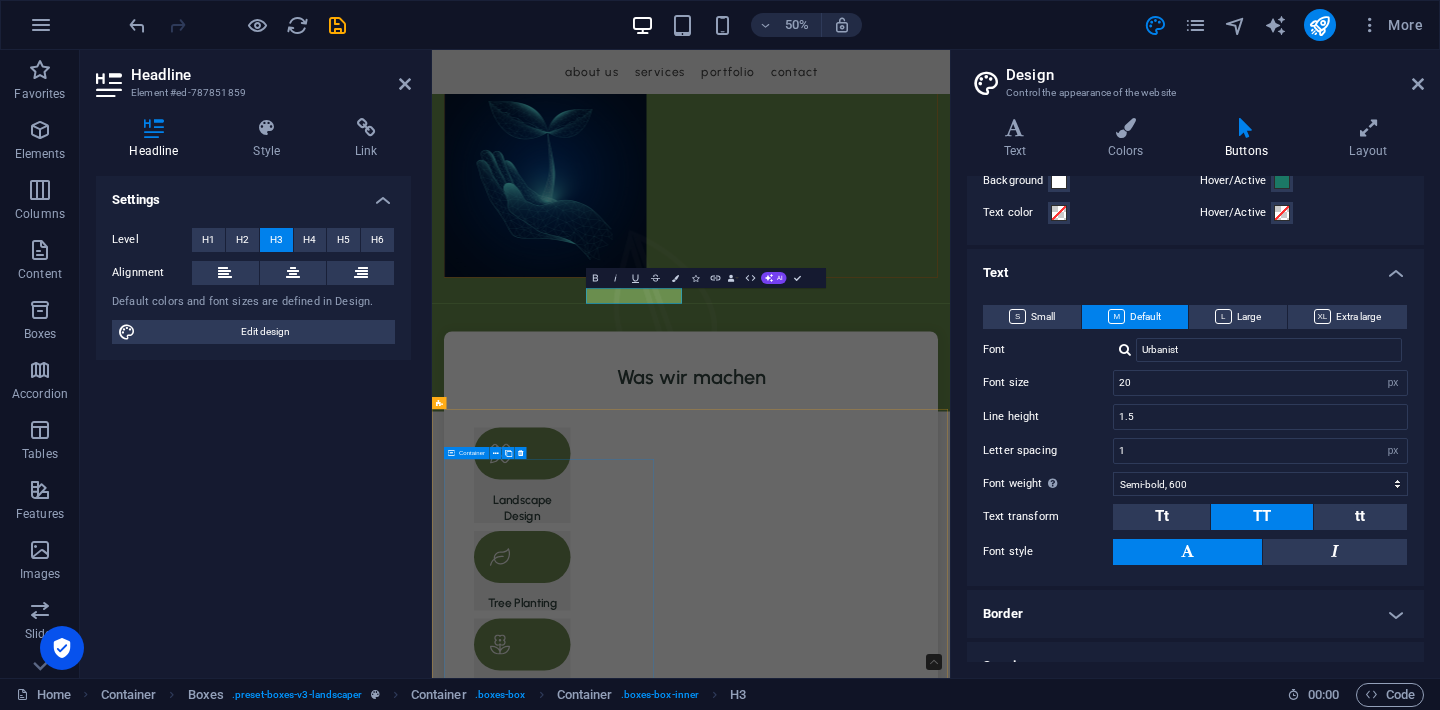 click at bounding box center (950, 2295) 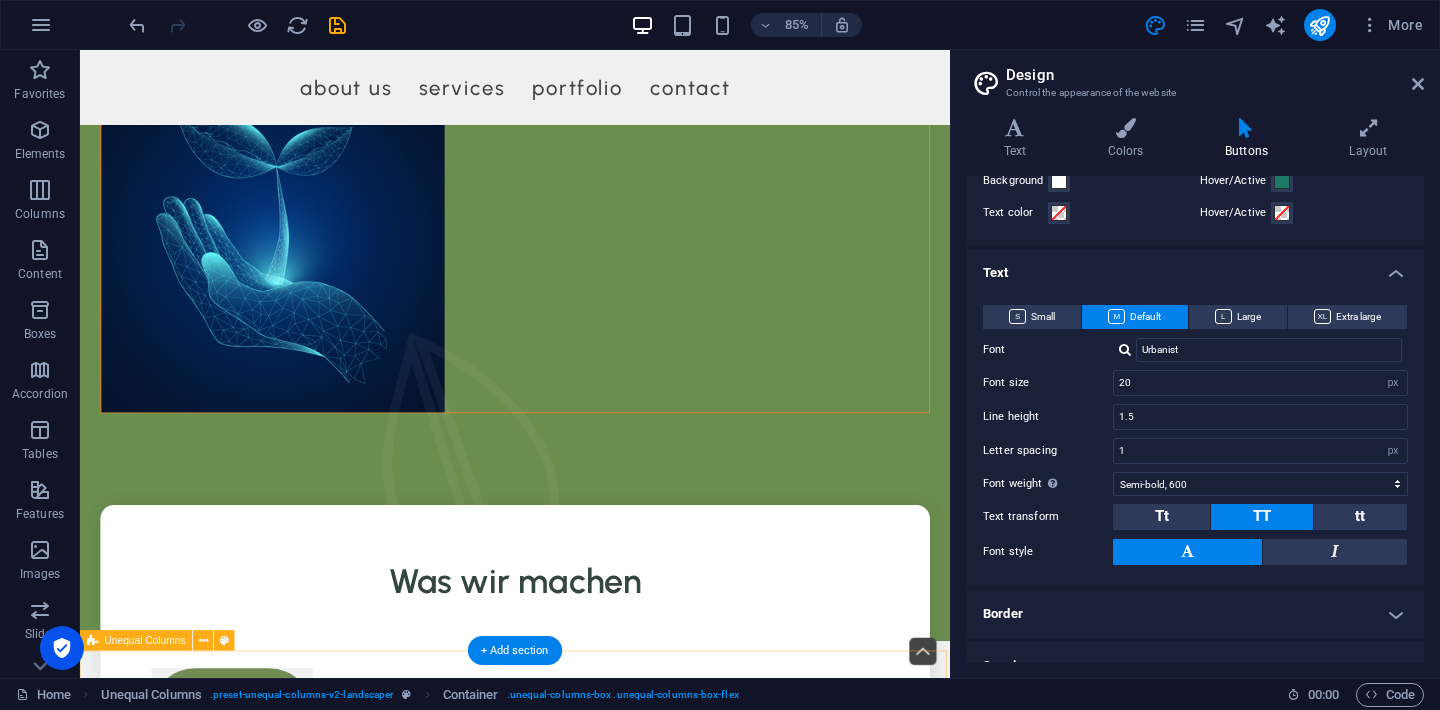 scroll, scrollTop: 537, scrollLeft: 0, axis: vertical 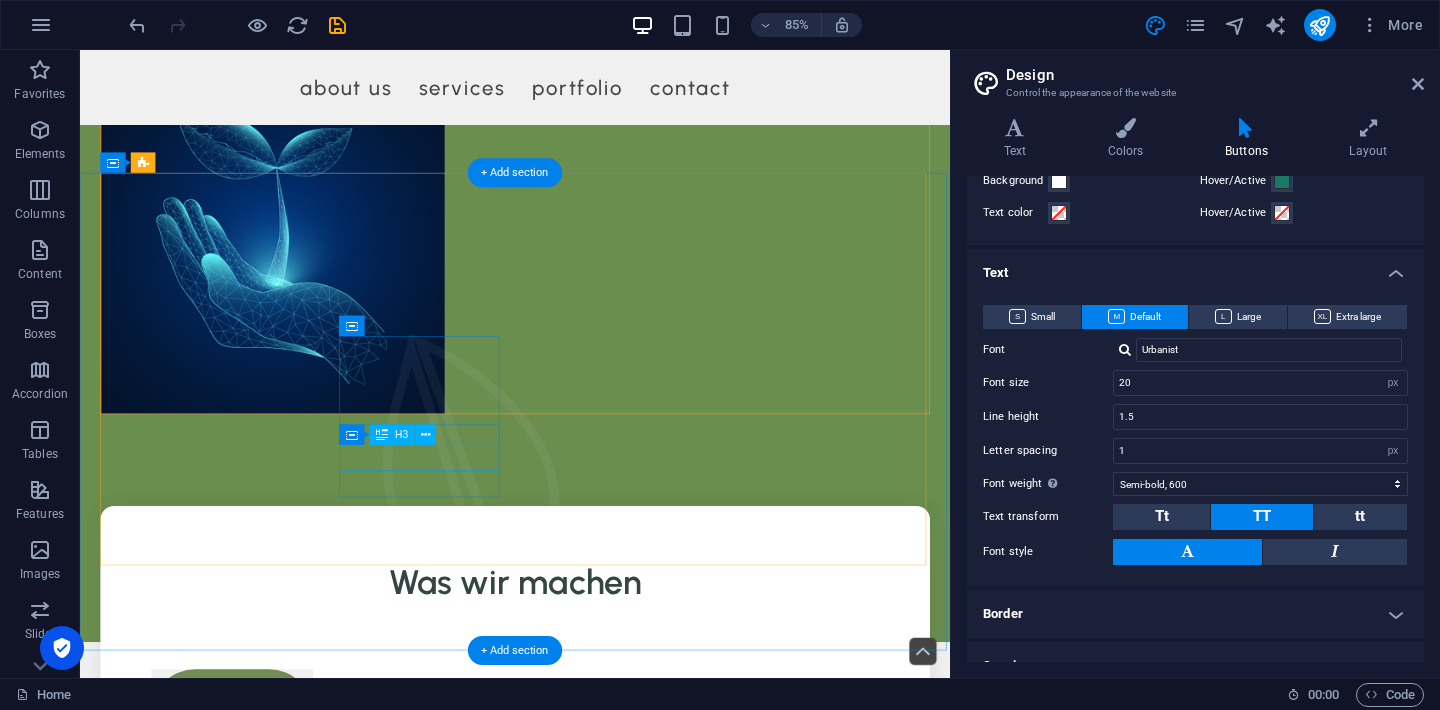 click on "Tree Planting" at bounding box center (259, 1128) 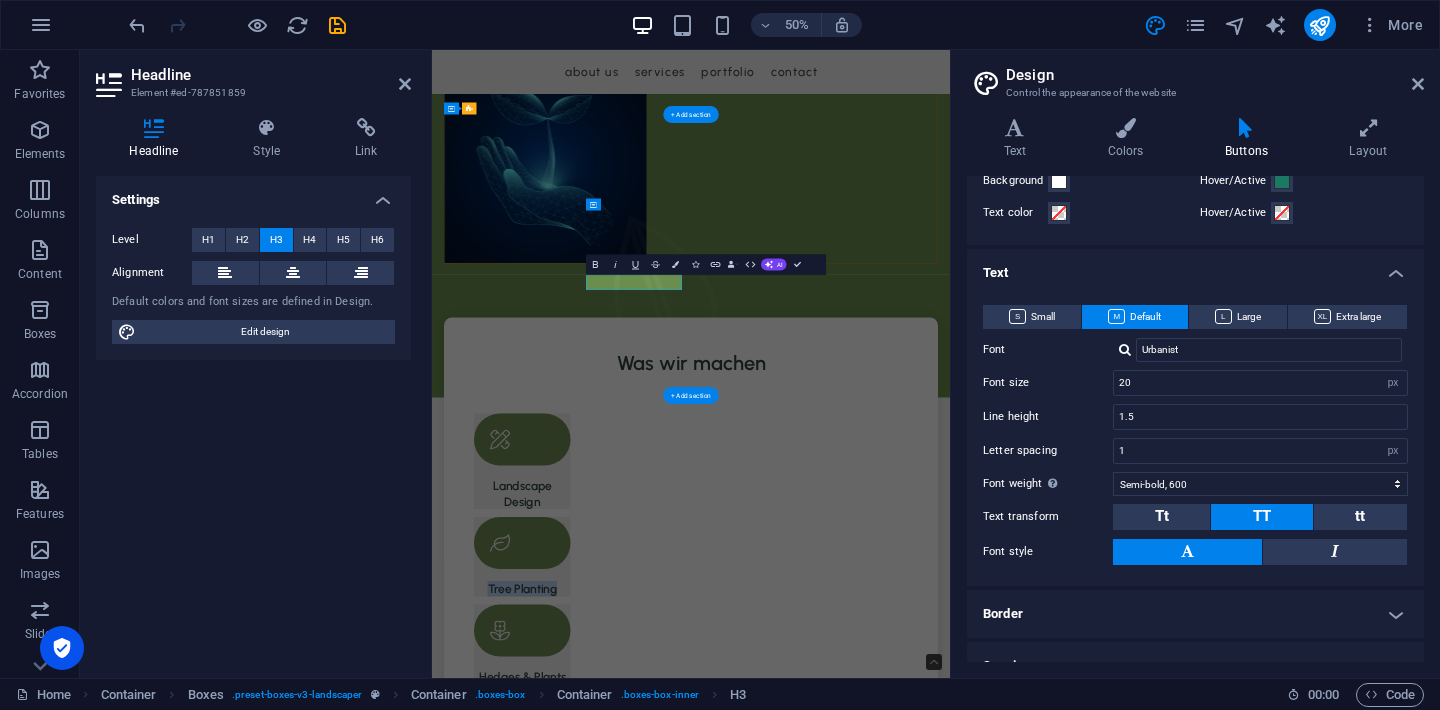 type 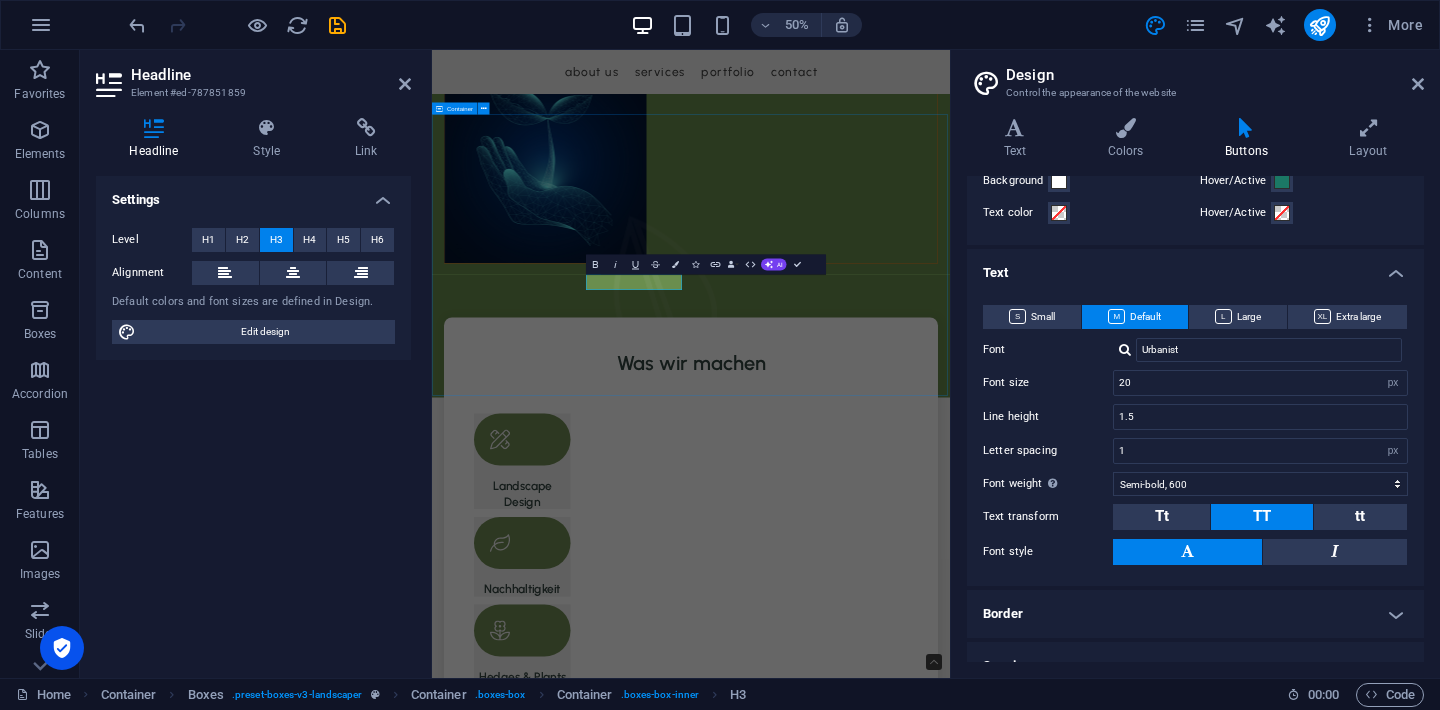 click on "Was wir machen Landscape Design Nachhaltigkeit Hedges & Plants Maintenance" at bounding box center [950, 1130] 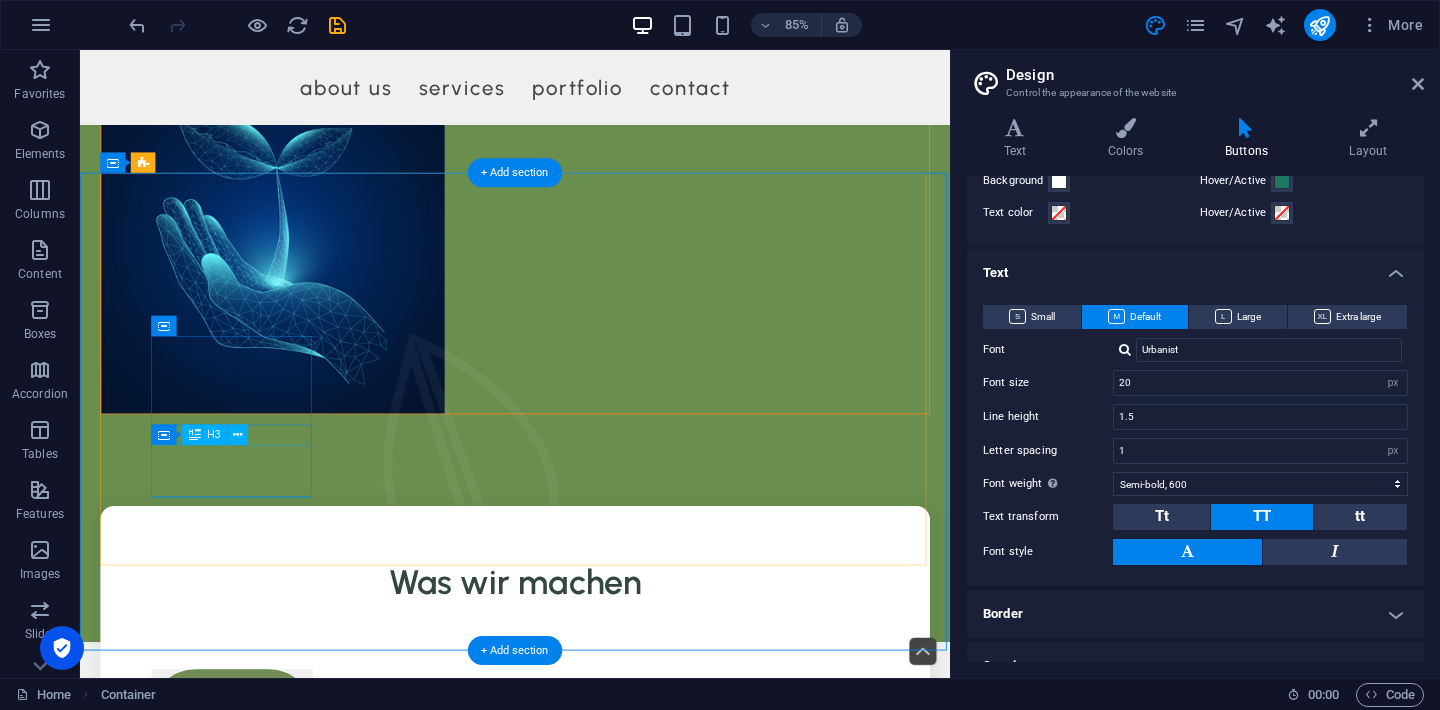 click on "Landscape Design" at bounding box center [259, 937] 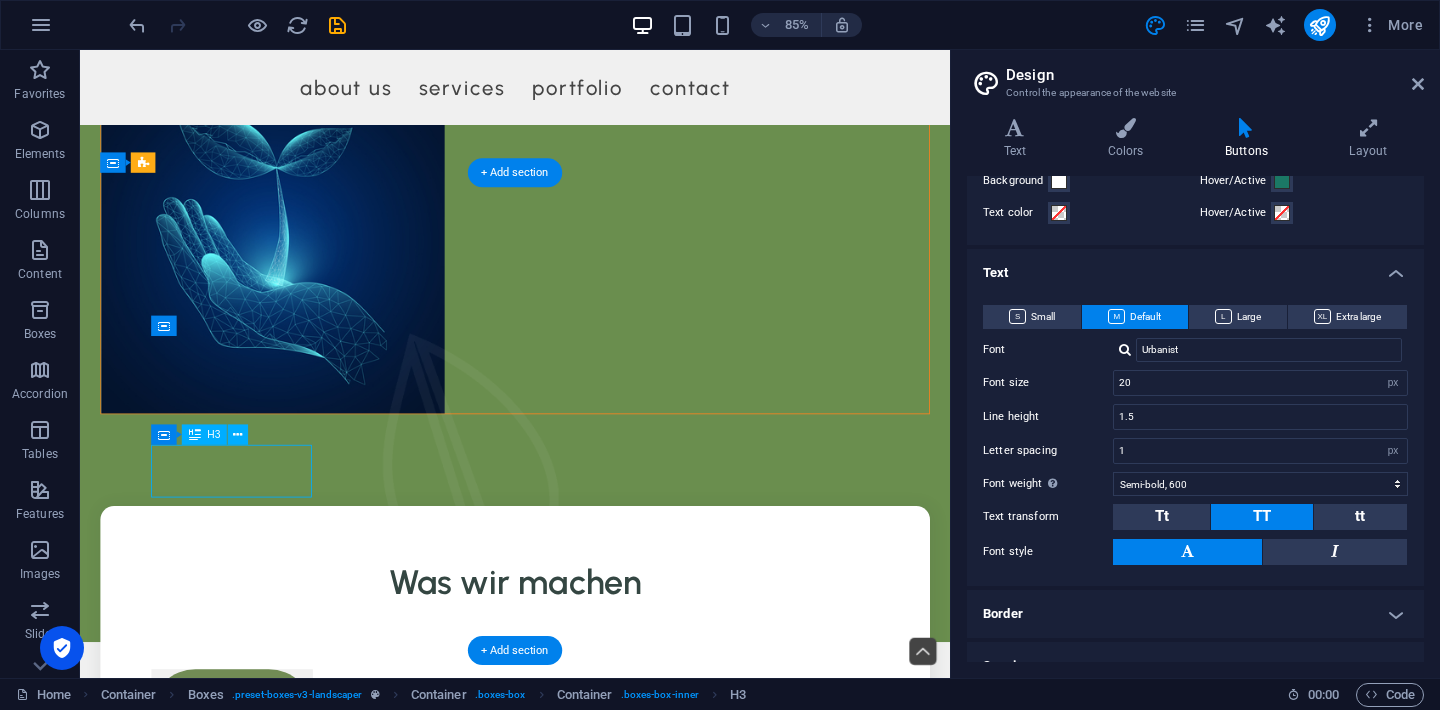 click on "Landscape Design" at bounding box center [259, 937] 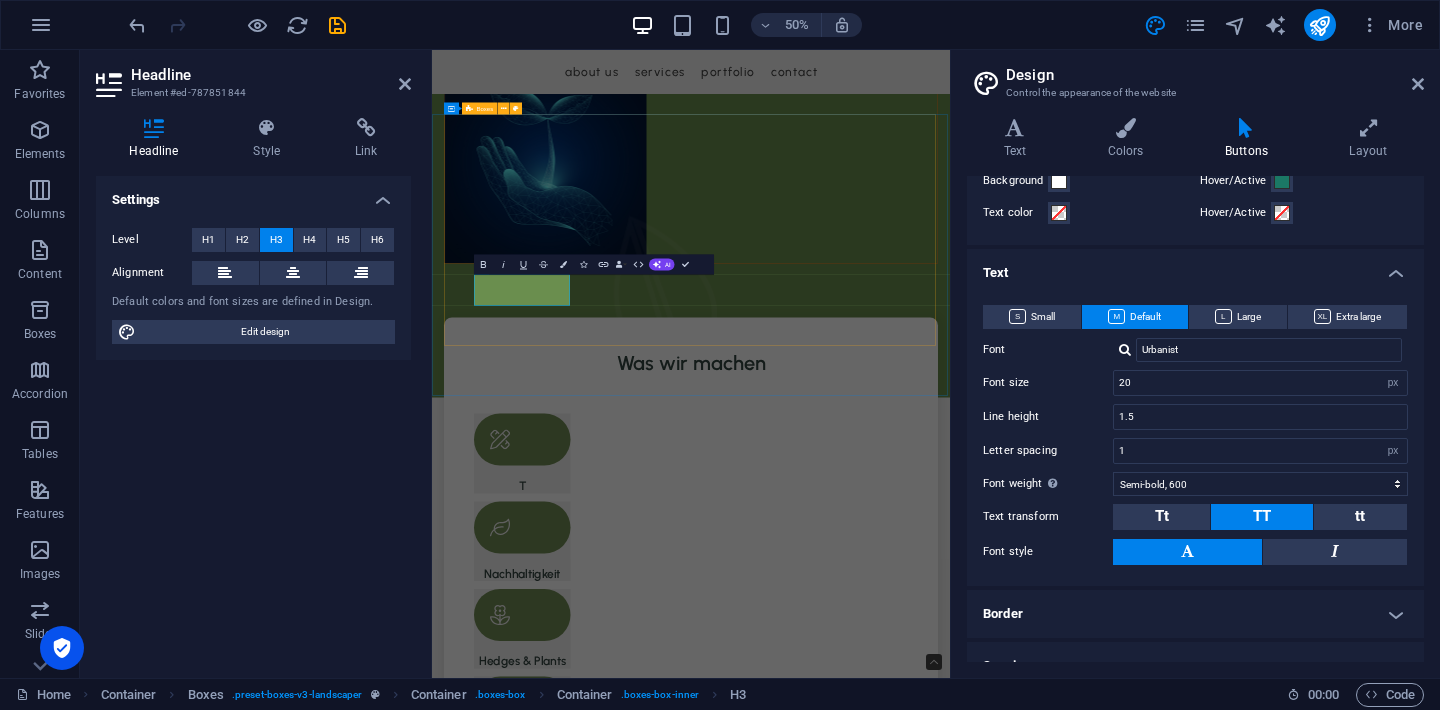 type 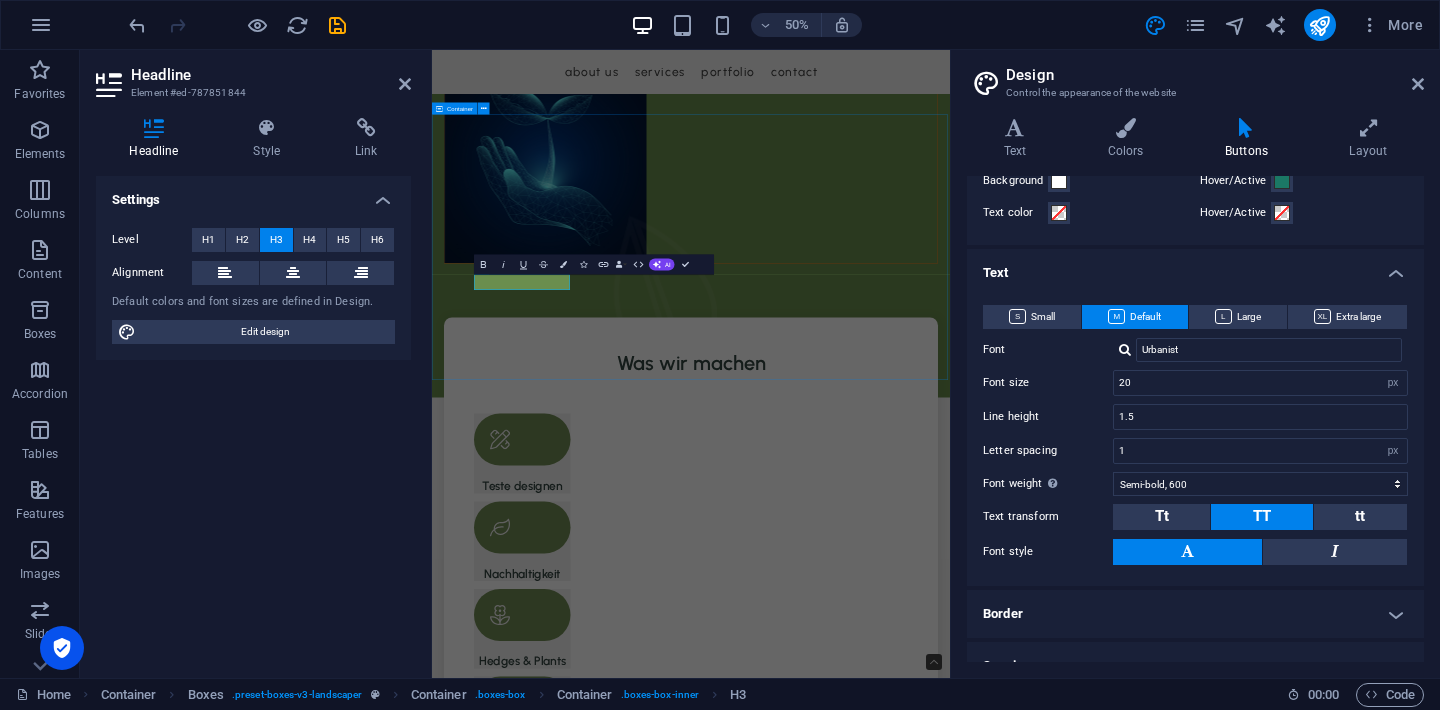 click on "Was wir machen Teste designen Nachhaltigkeit Hedges & Plants Maintenance" at bounding box center (950, 1114) 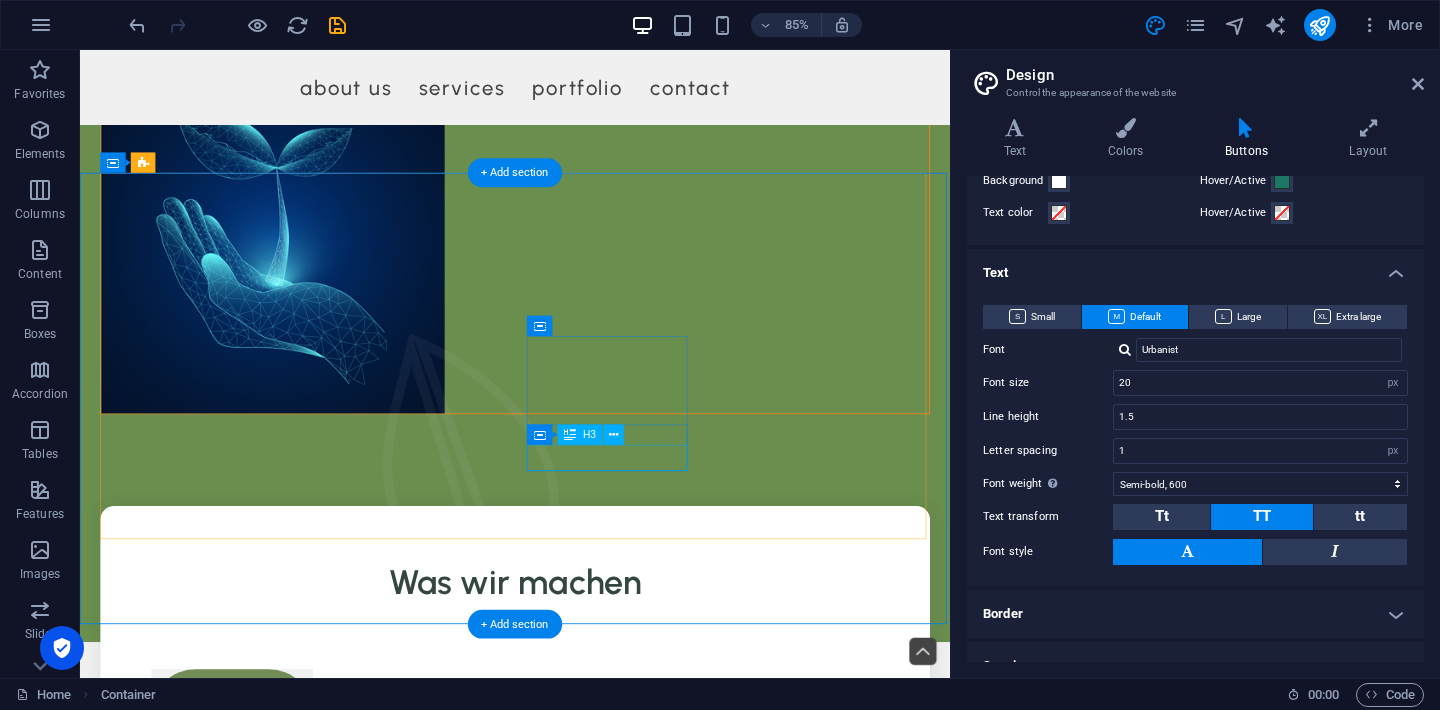 click on "Hedges & Plants" at bounding box center [259, 1272] 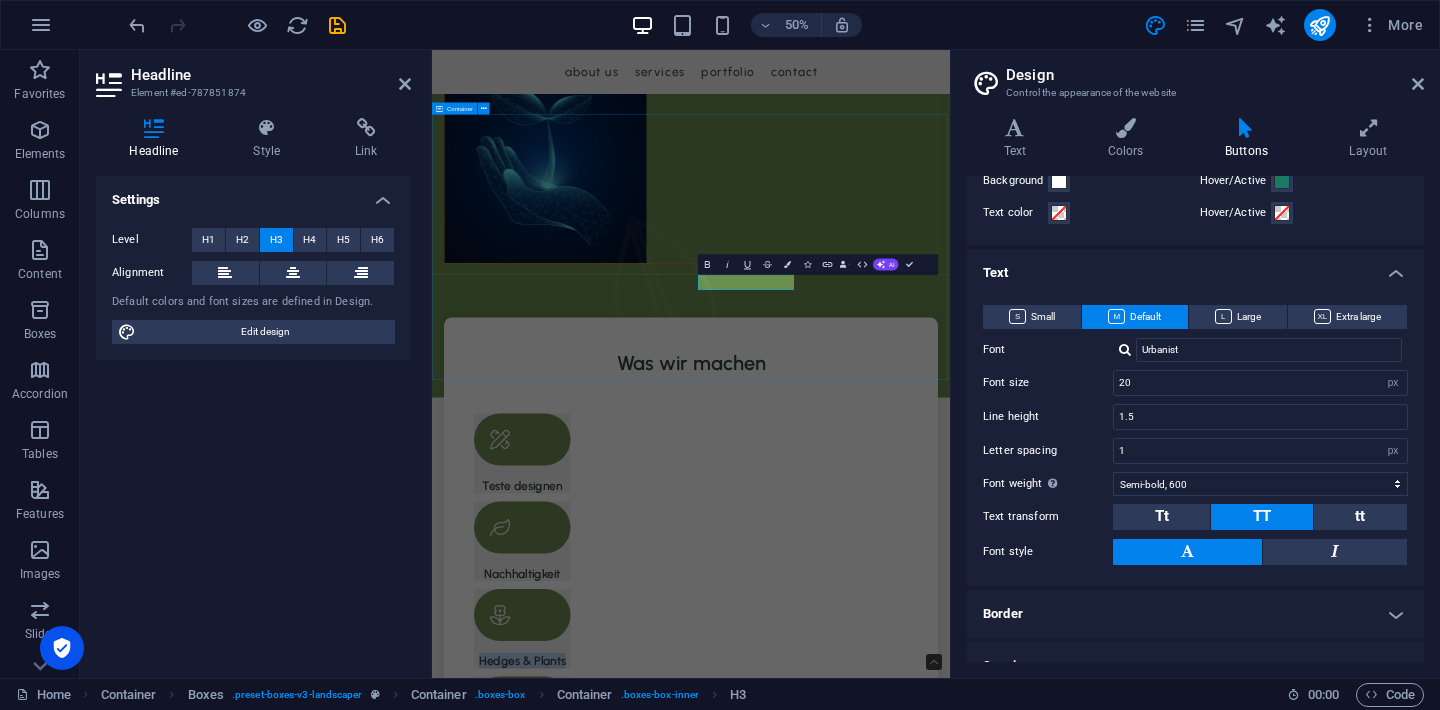 type 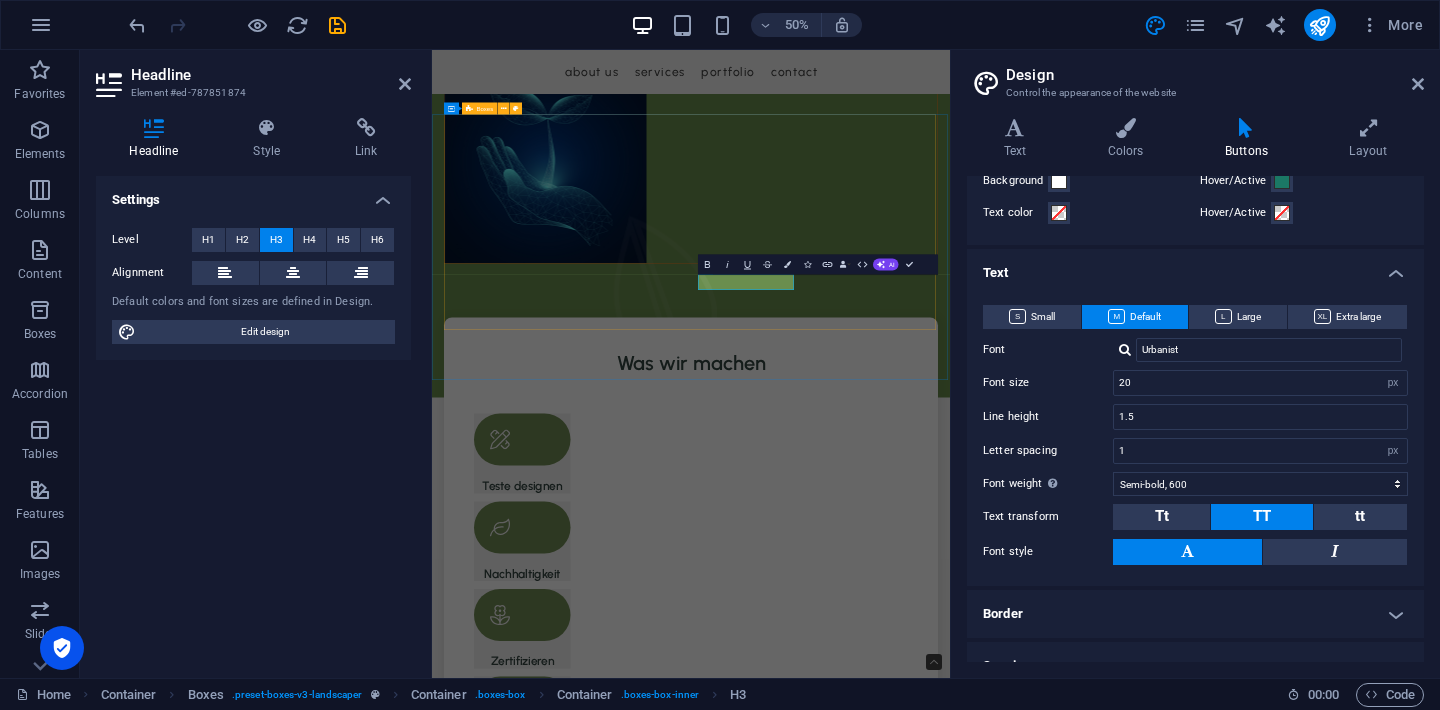 click on "Was wir machen Teste designen Nachhaltigkeit Zertifizieren Maintenance" at bounding box center [950, 1114] 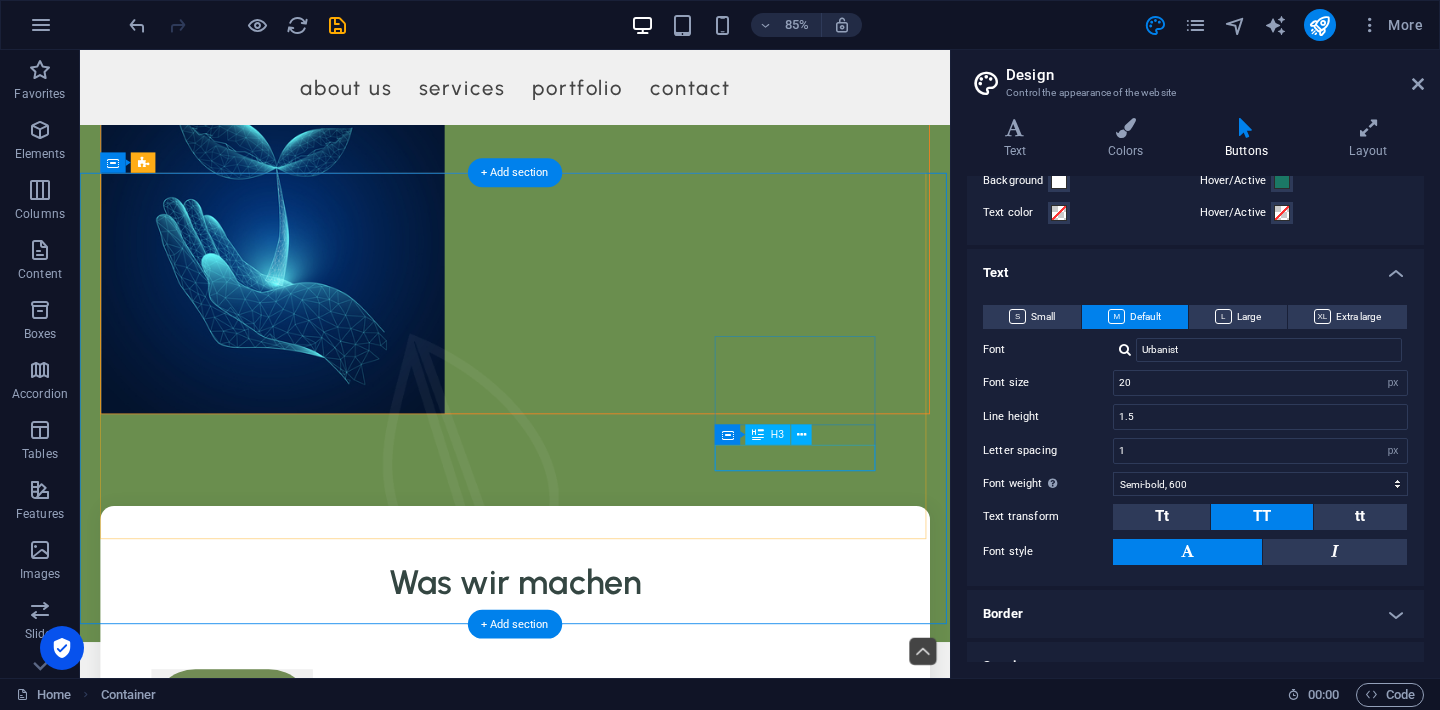 click on "Maintenance" at bounding box center [259, 1447] 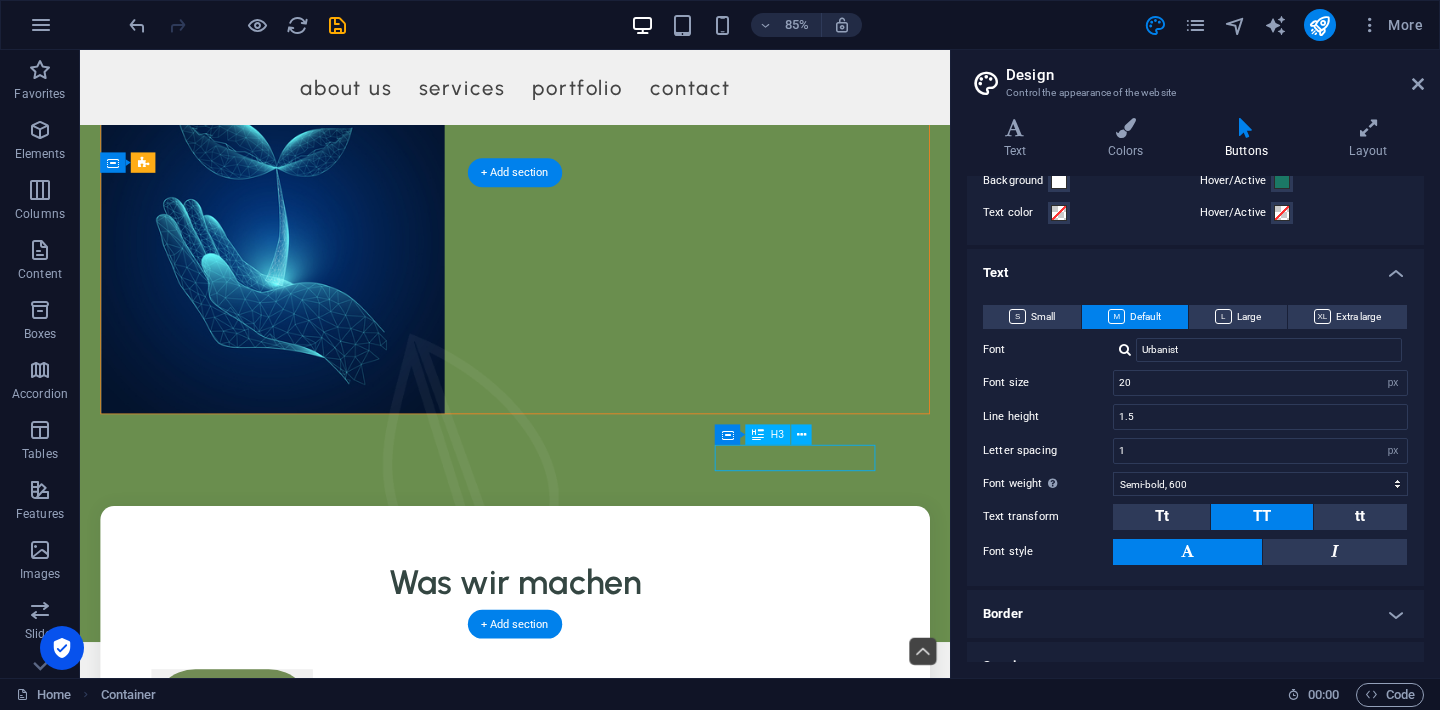 click on "Maintenance" at bounding box center (259, 1447) 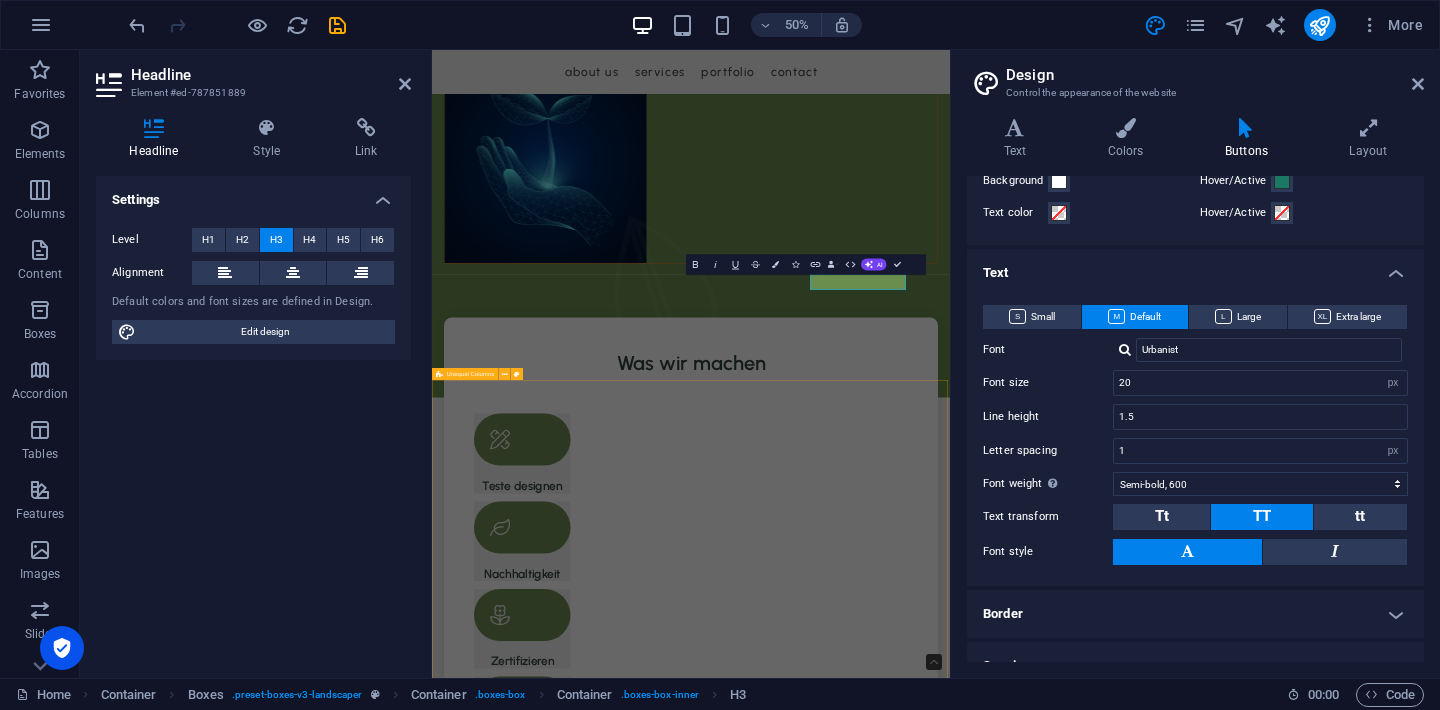 type 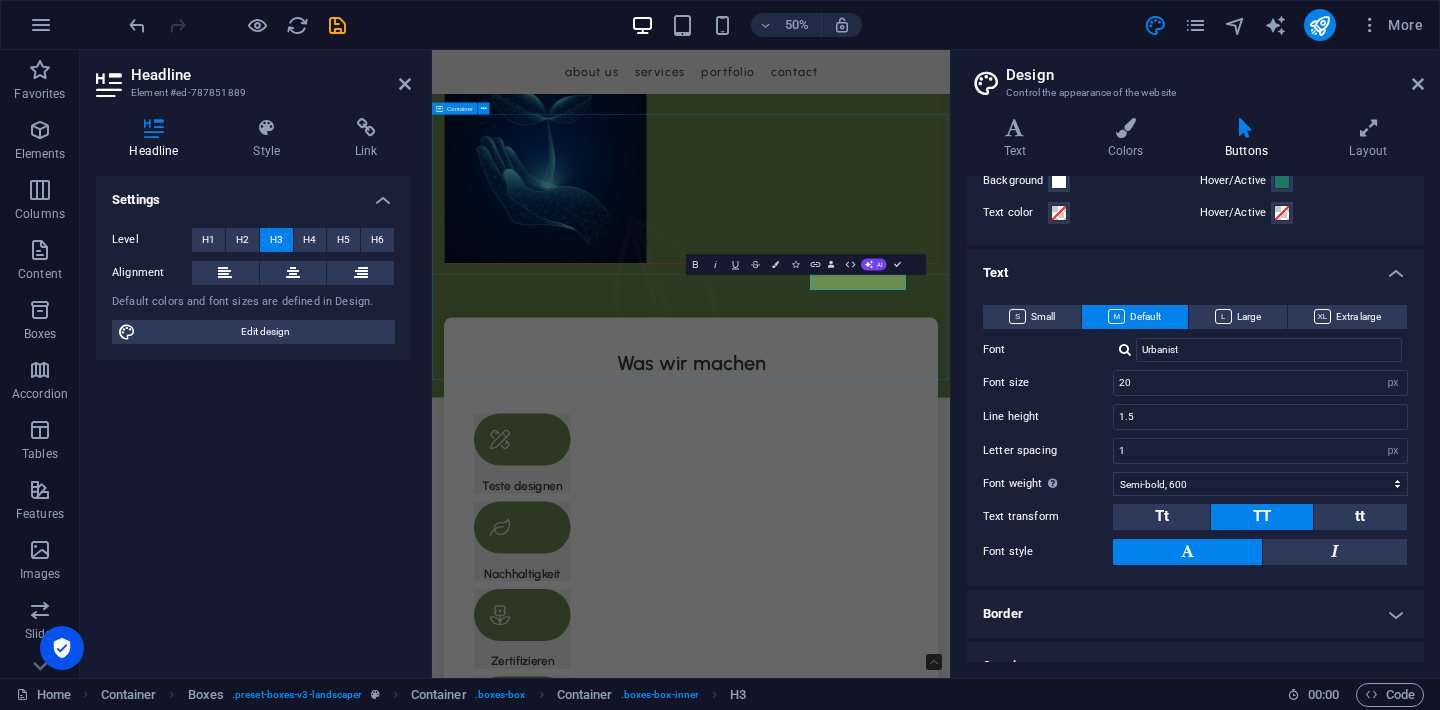 click on "Was wir machen Teste designen Nachhaltigkeit Zertifizieren Verbessern" at bounding box center [950, 1114] 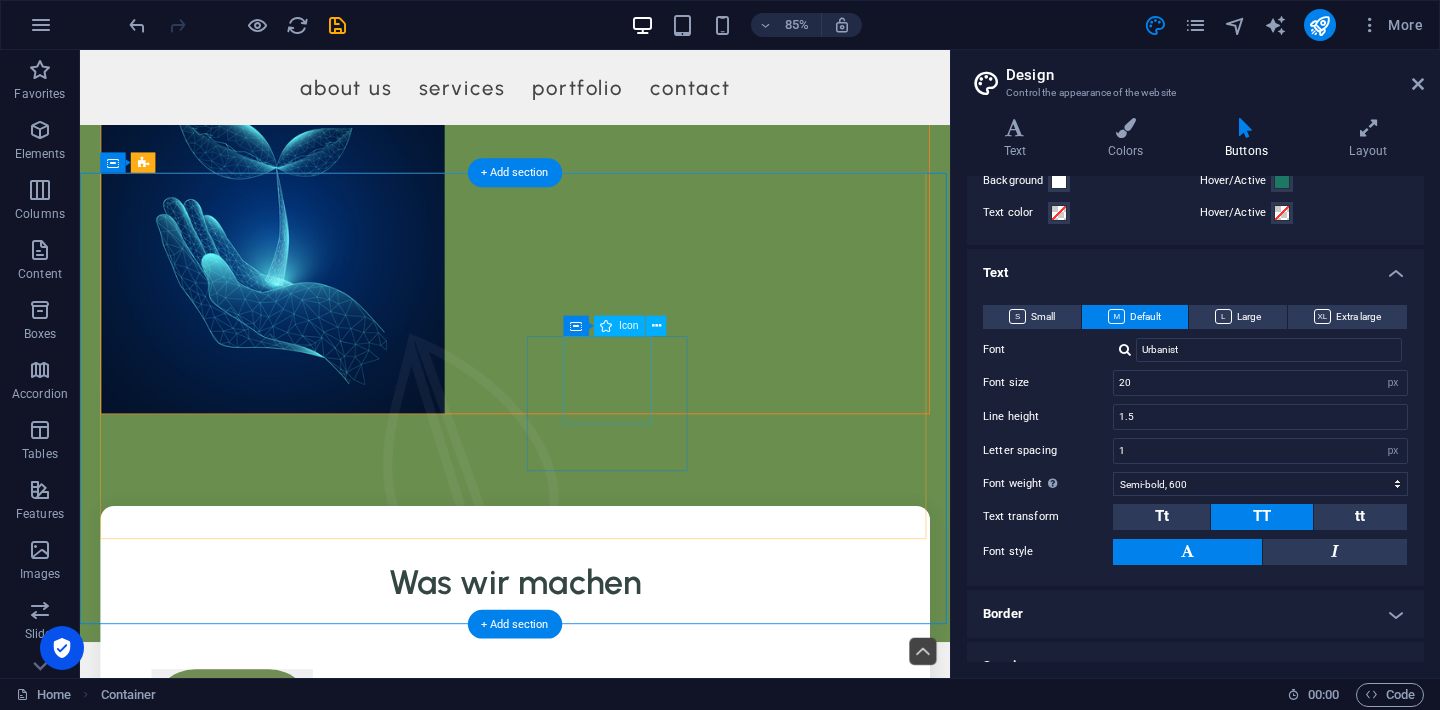 click at bounding box center (259, 1181) 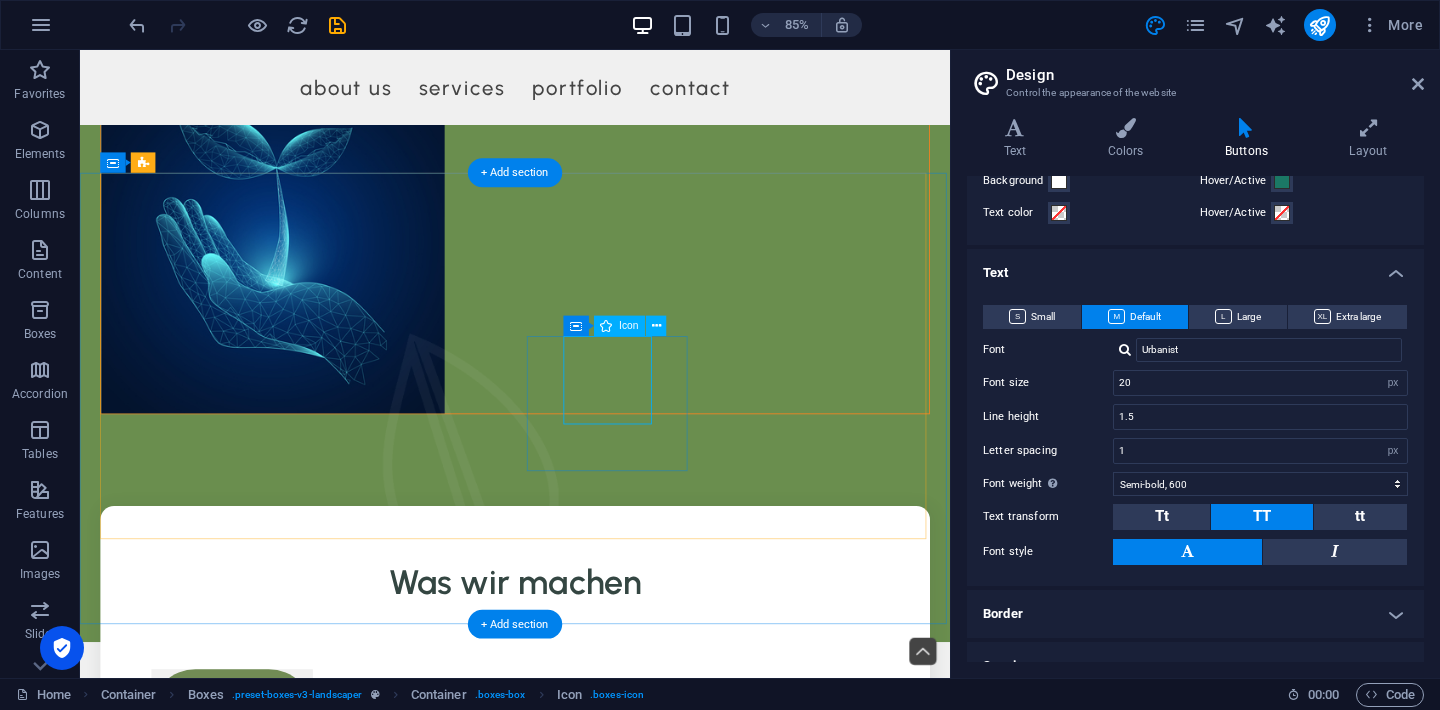 click on "Icon" at bounding box center (620, 325) 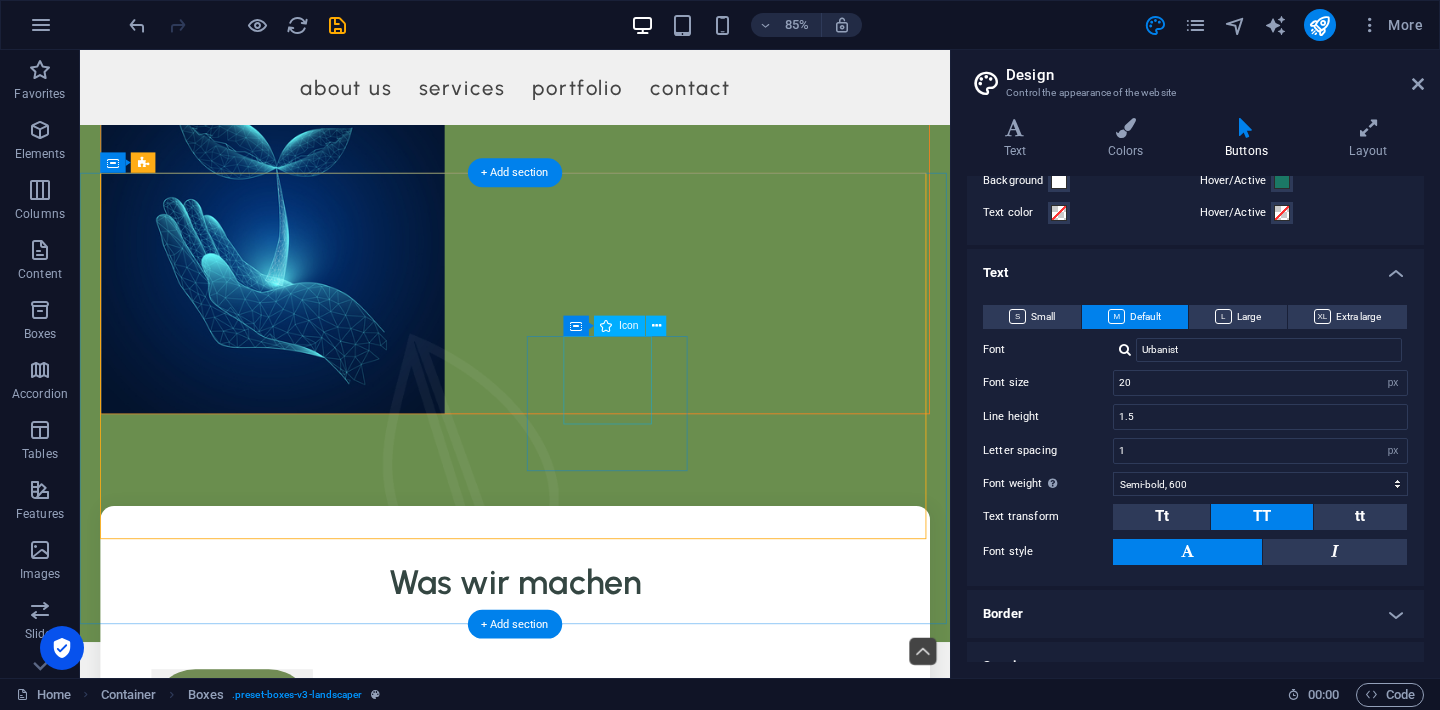click at bounding box center [259, 1181] 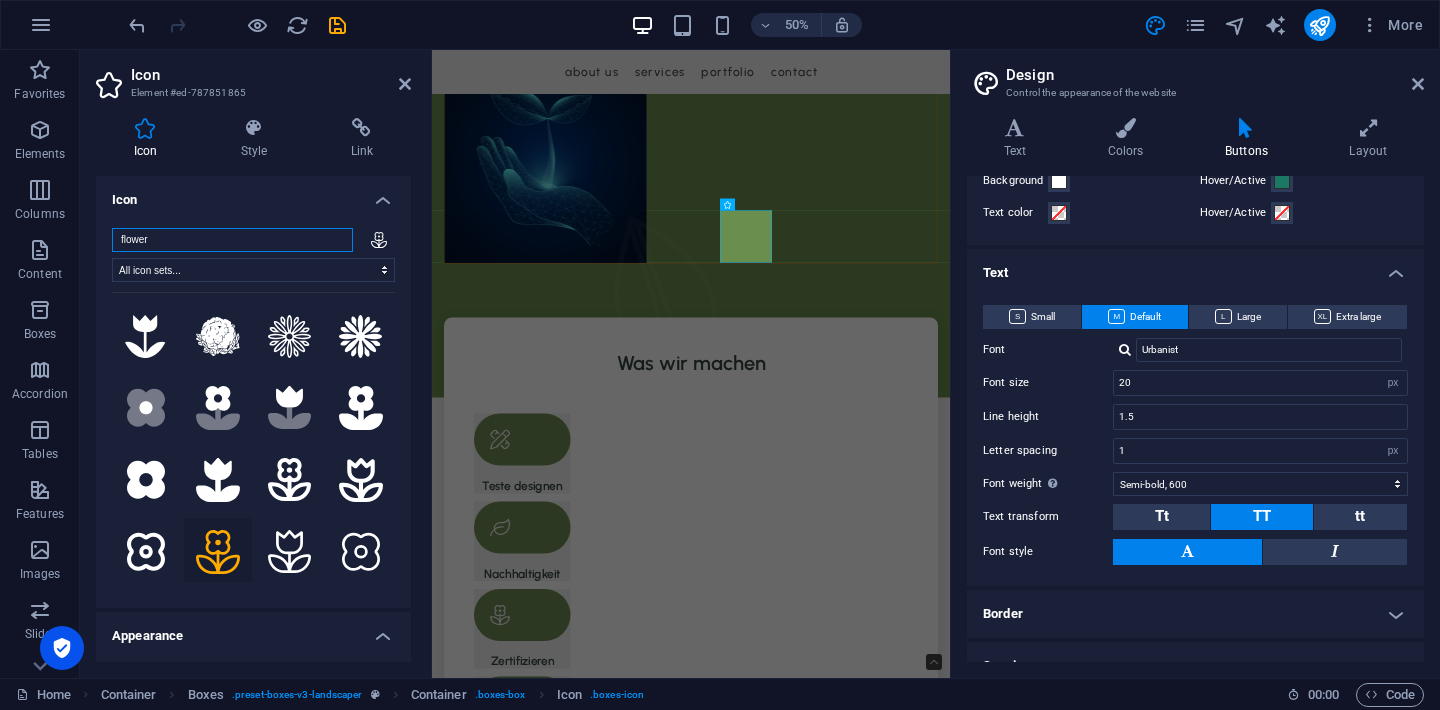 click on "flower" at bounding box center (232, 240) 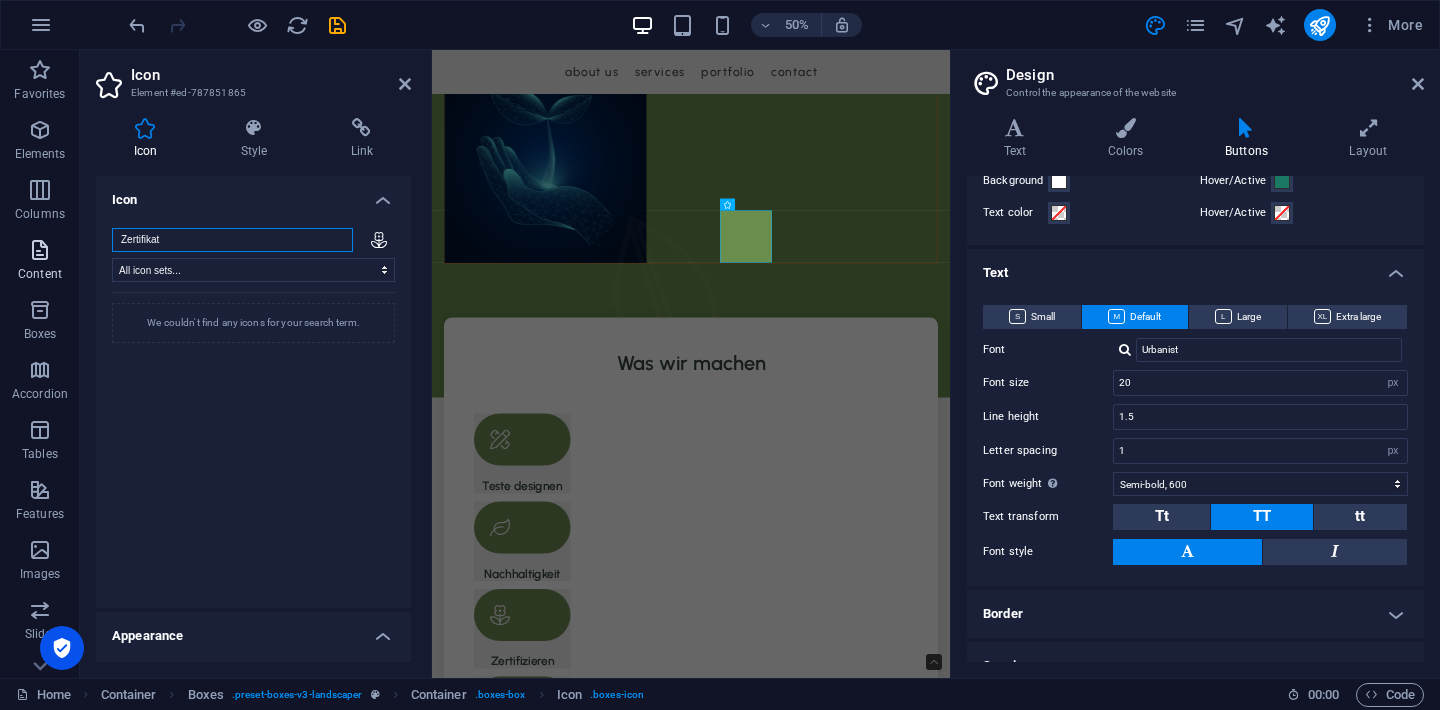 drag, startPoint x: 206, startPoint y: 238, endPoint x: 0, endPoint y: 240, distance: 206.0097 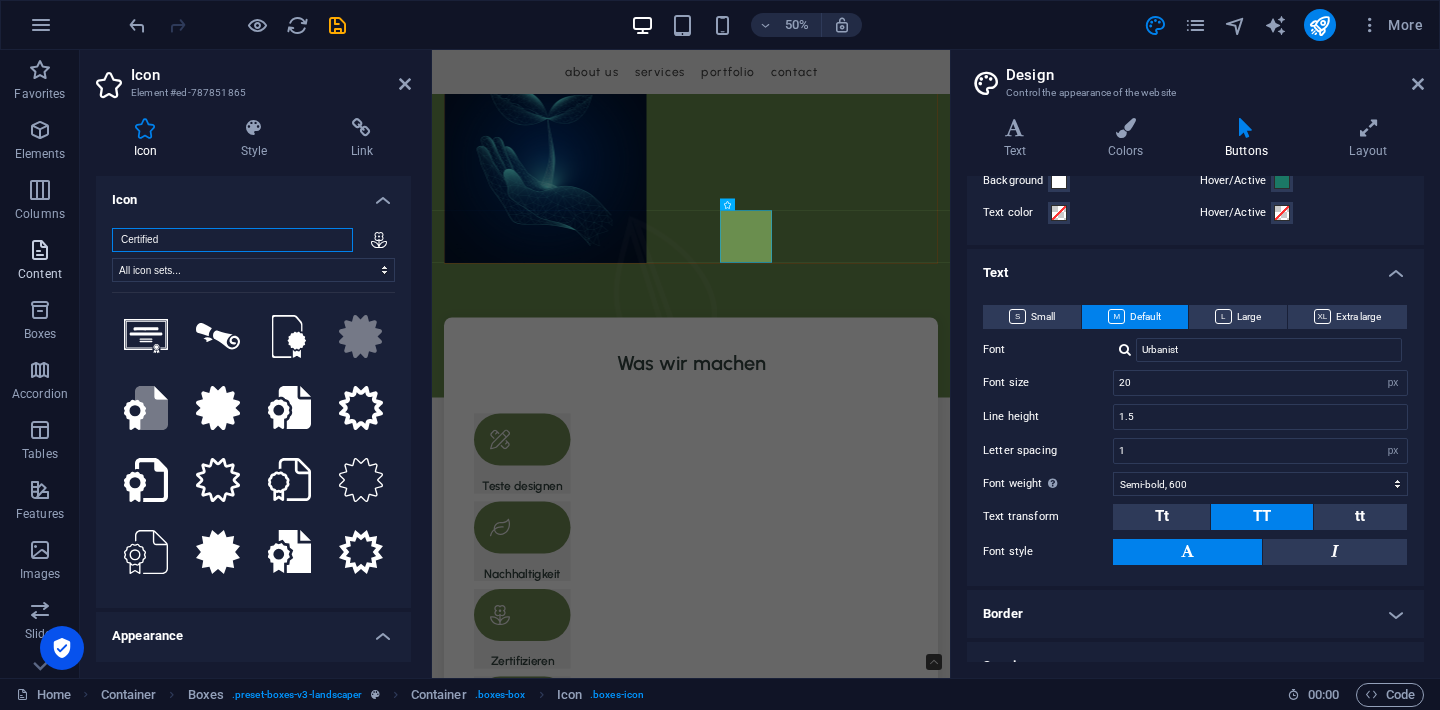 type on "Certified" 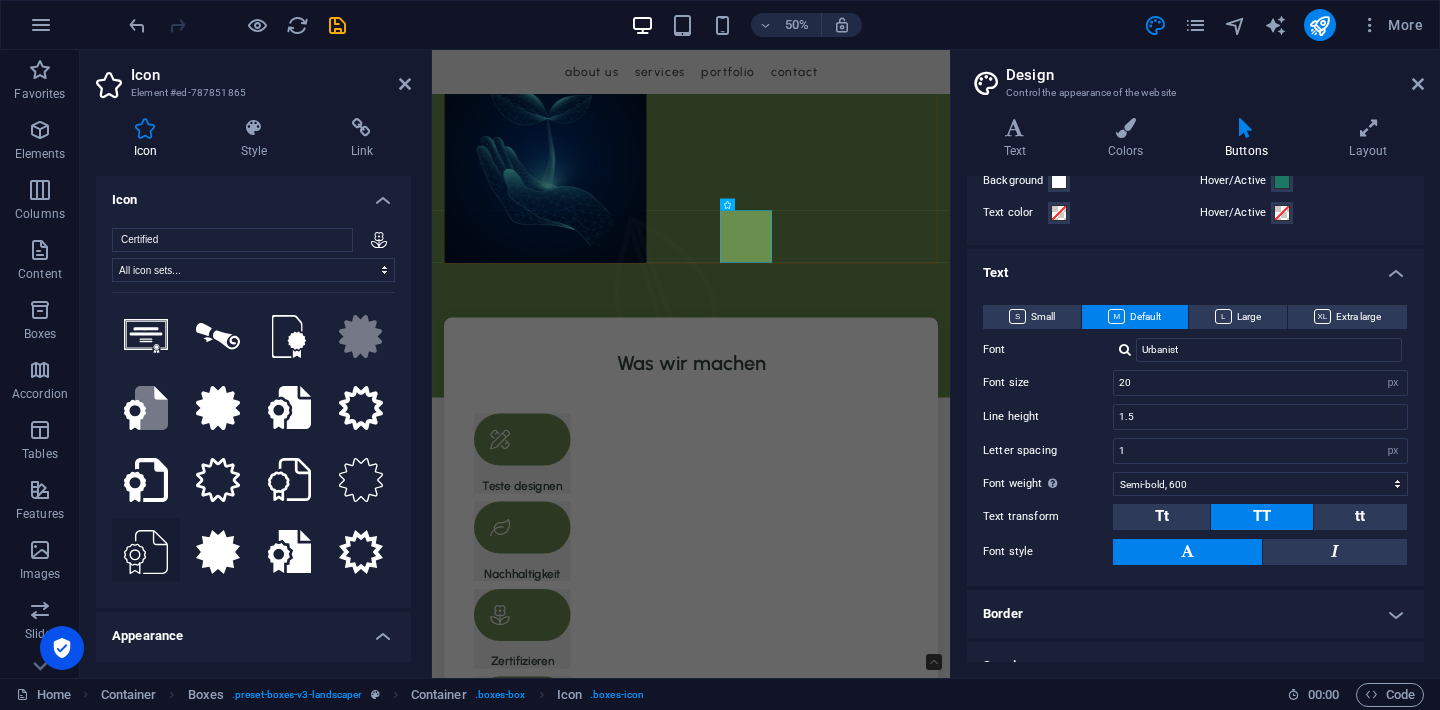 drag, startPoint x: 0, startPoint y: 240, endPoint x: 153, endPoint y: 555, distance: 350.19138 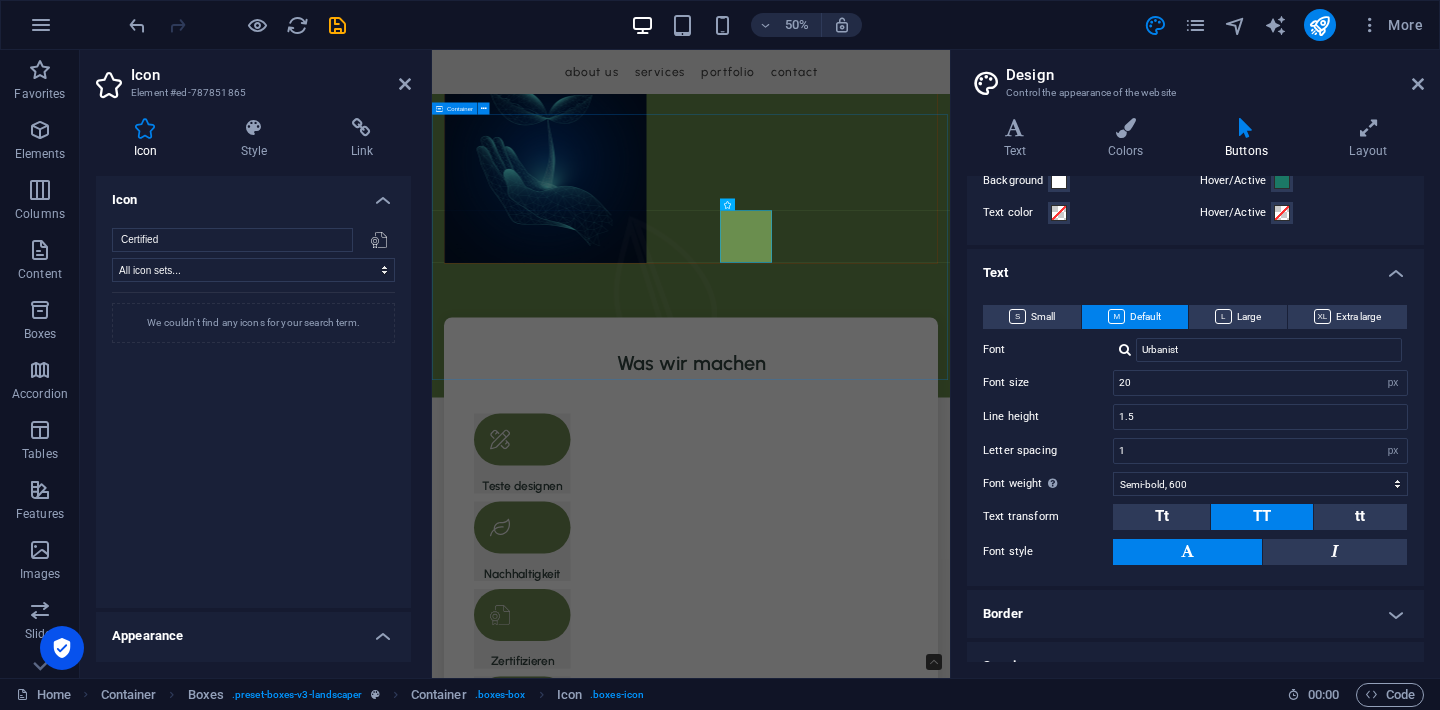 click on "Was wir machen Teste designen Nachhaltigkeit Zertifizieren Verbessern" at bounding box center (950, 1114) 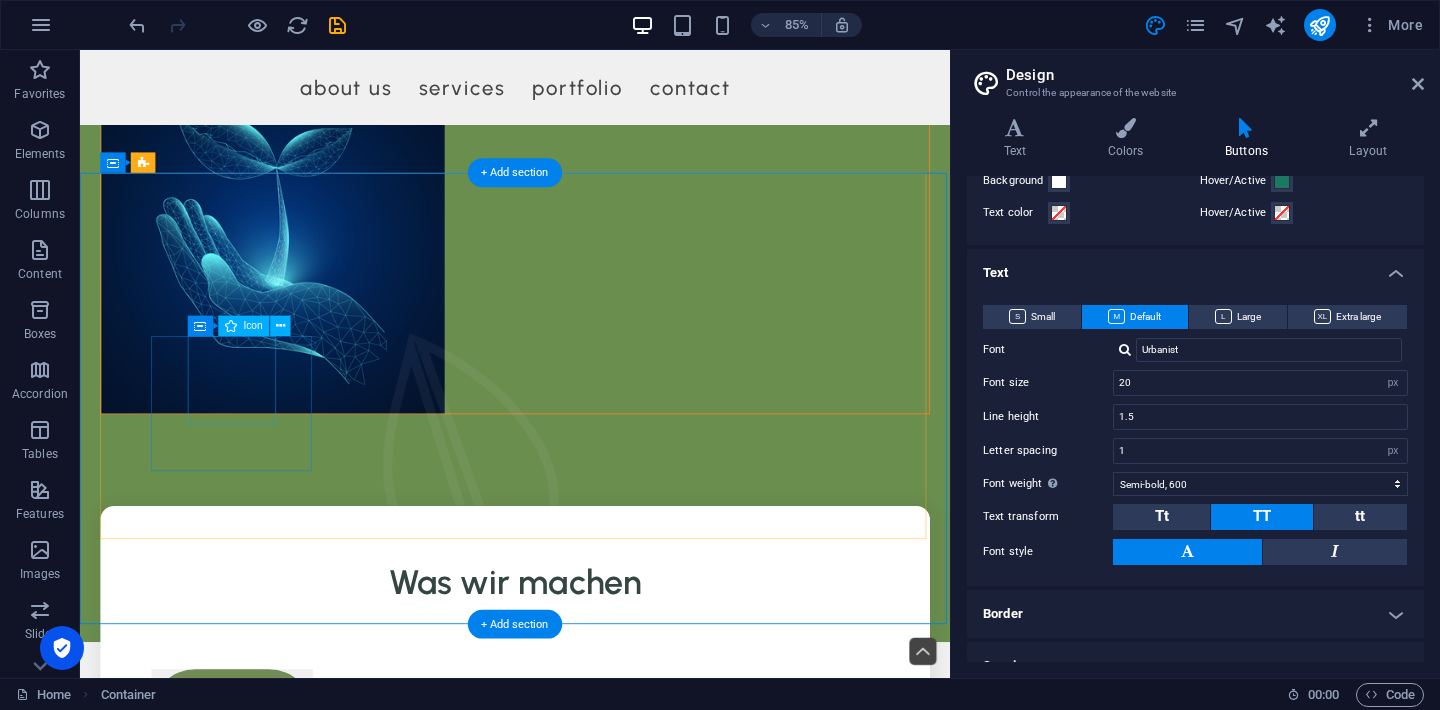 click at bounding box center (259, 830) 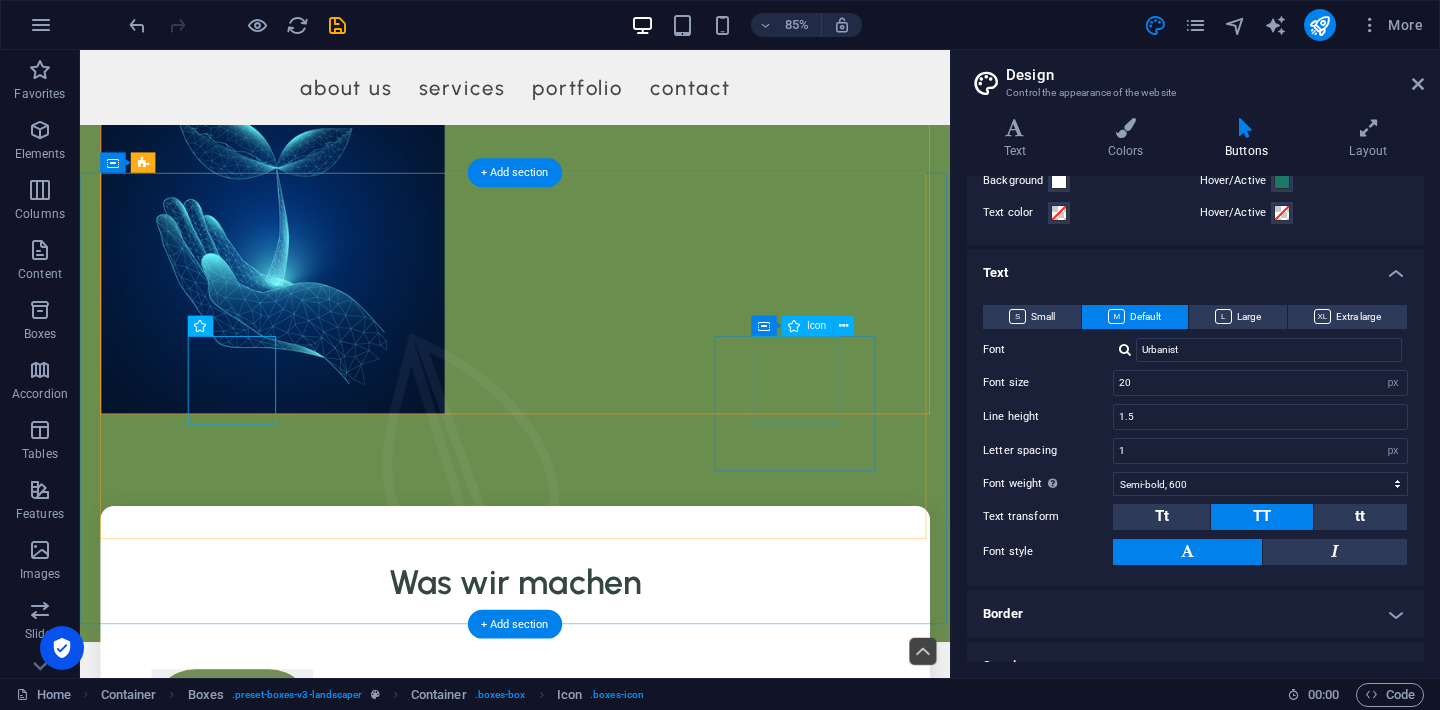 click at bounding box center (259, 1356) 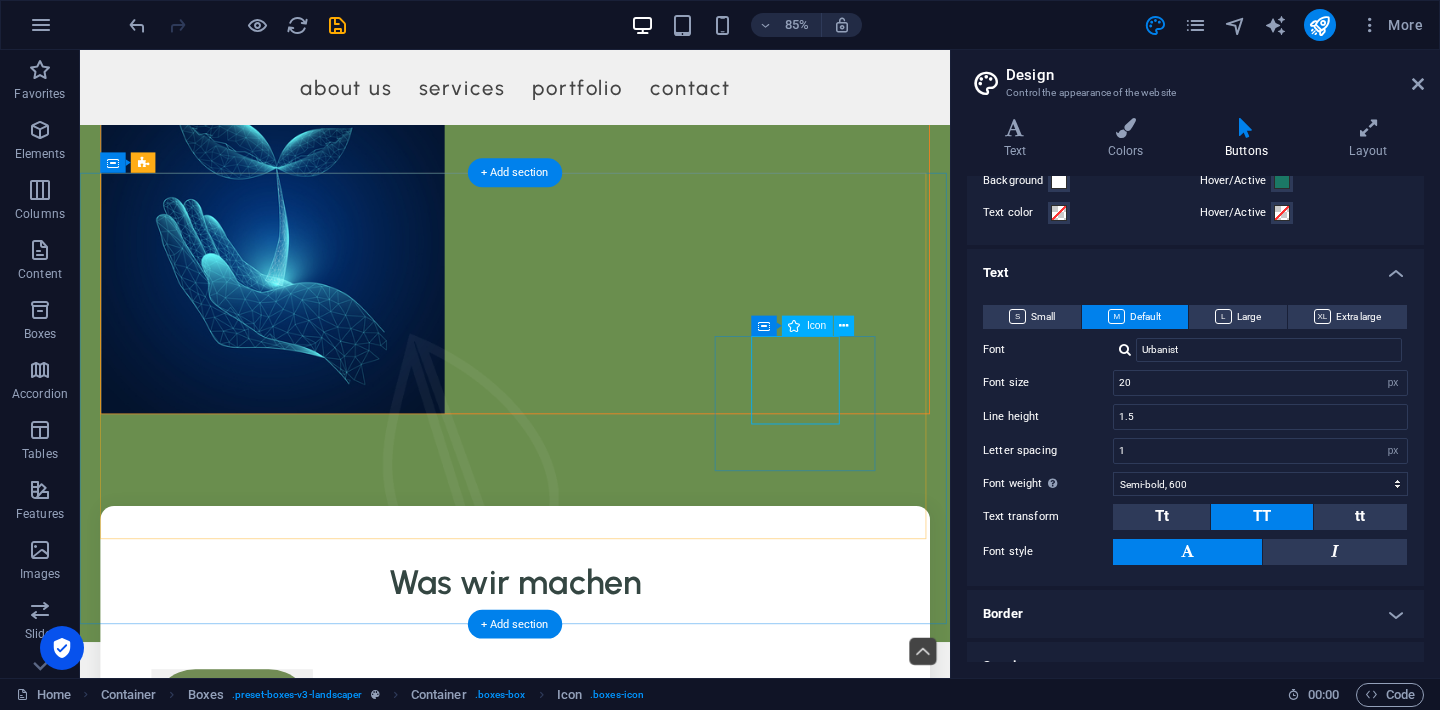 click at bounding box center (259, 1356) 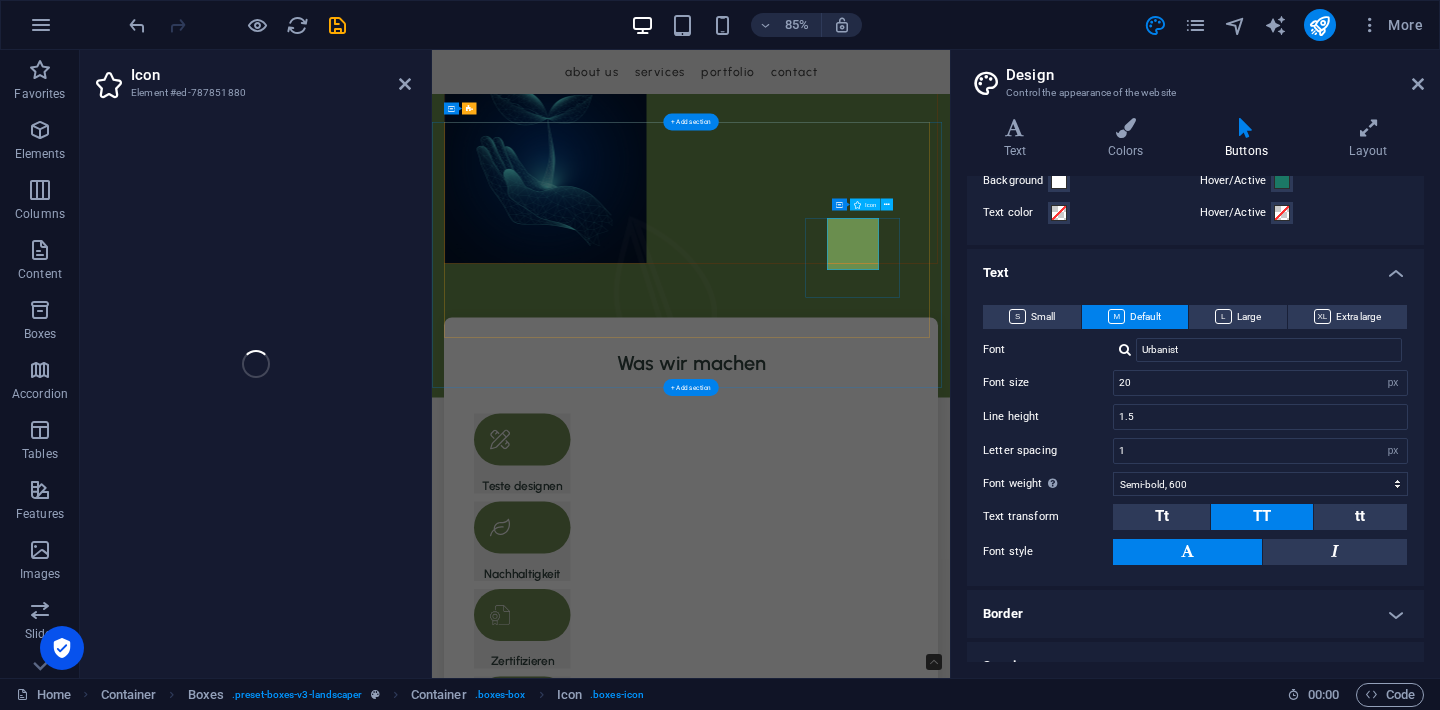 select on "xMidYMid" 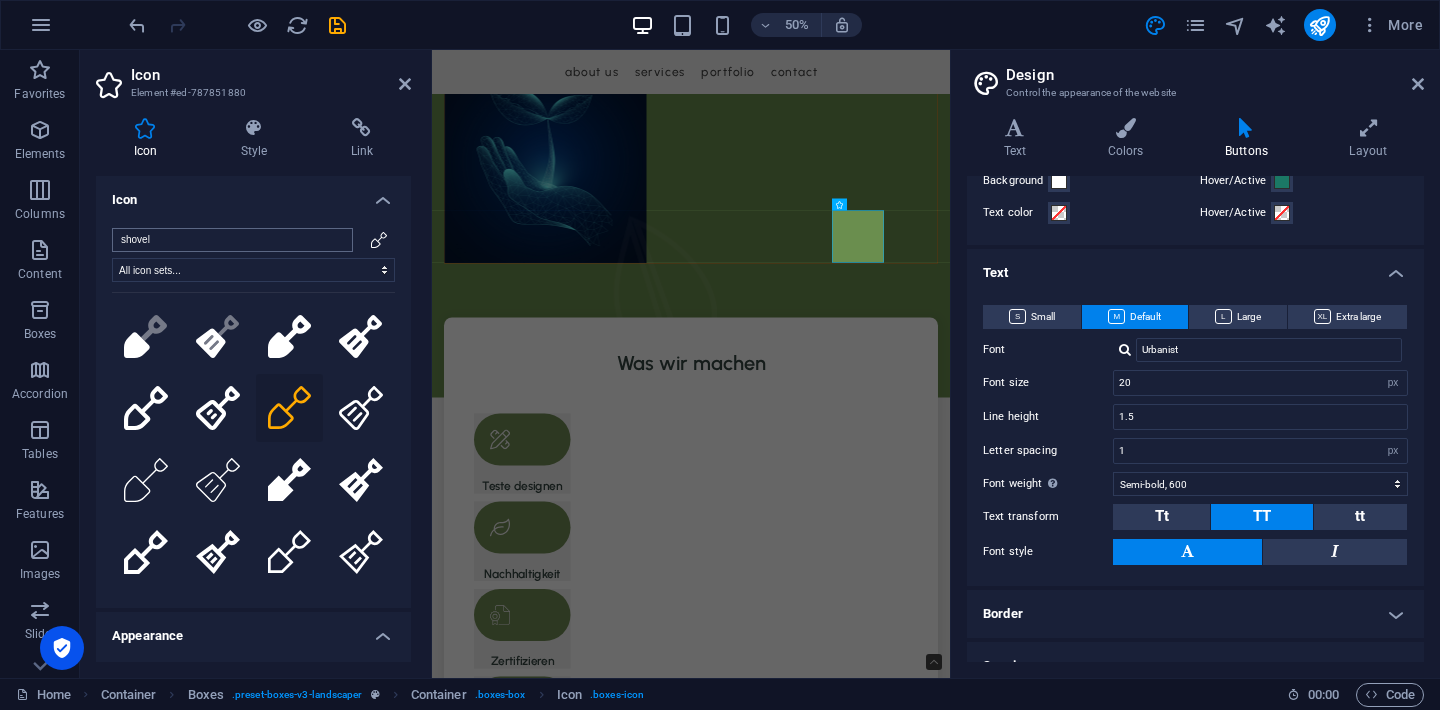 click on "shovel" at bounding box center [232, 240] 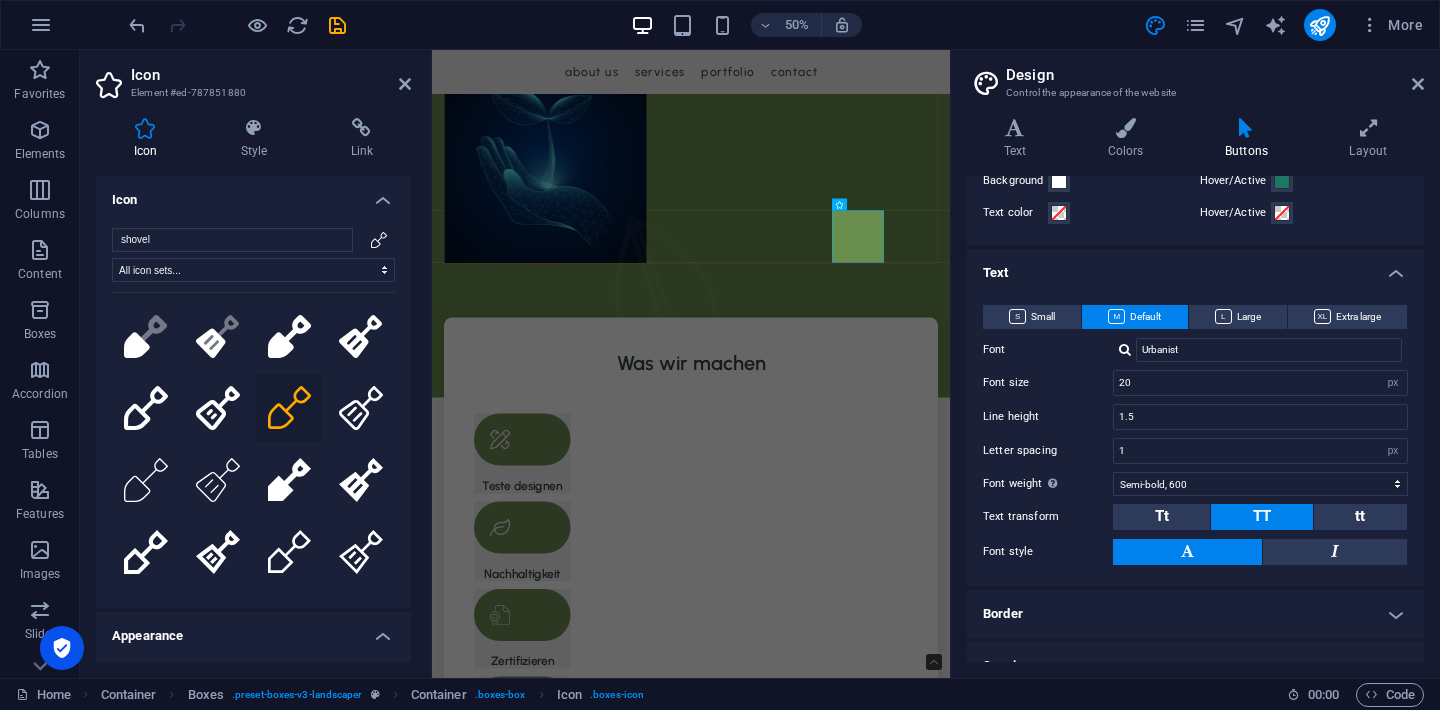 drag, startPoint x: 185, startPoint y: 238, endPoint x: 87, endPoint y: 238, distance: 98 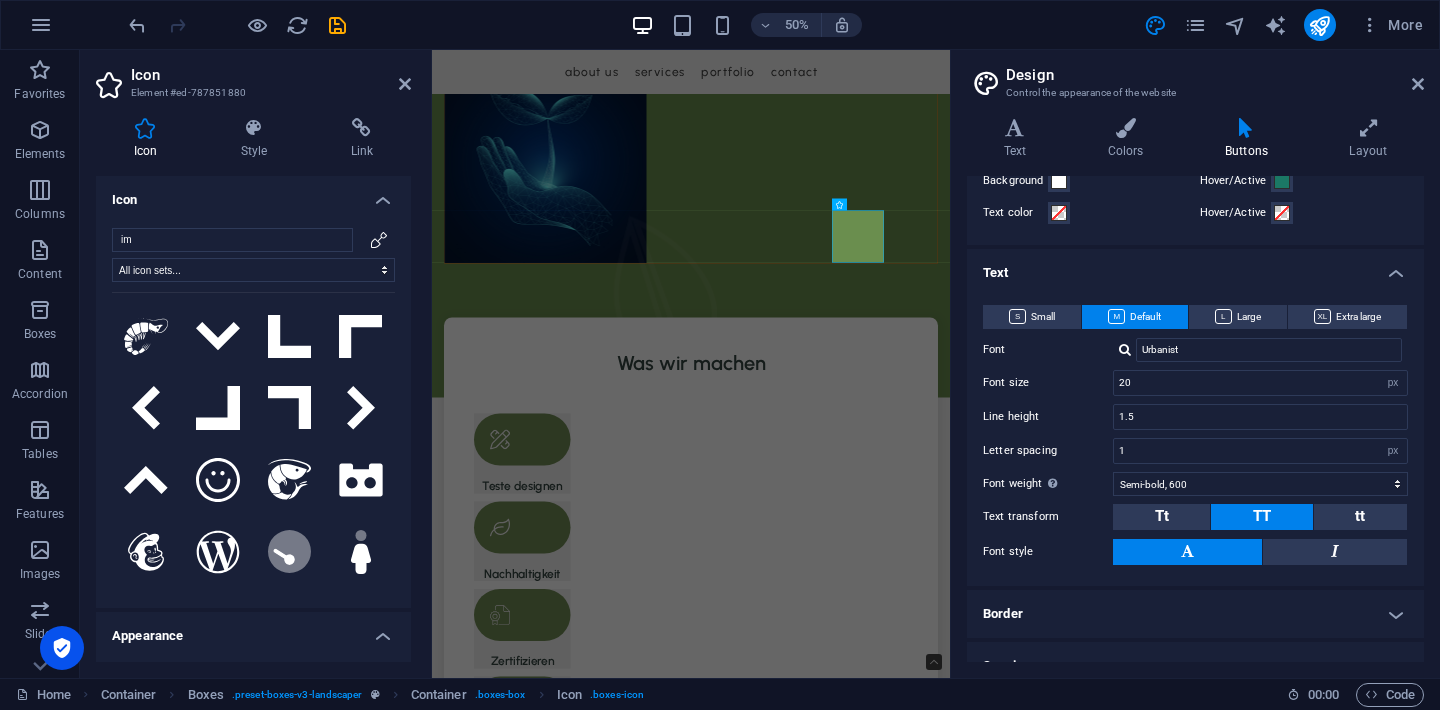 type on "i" 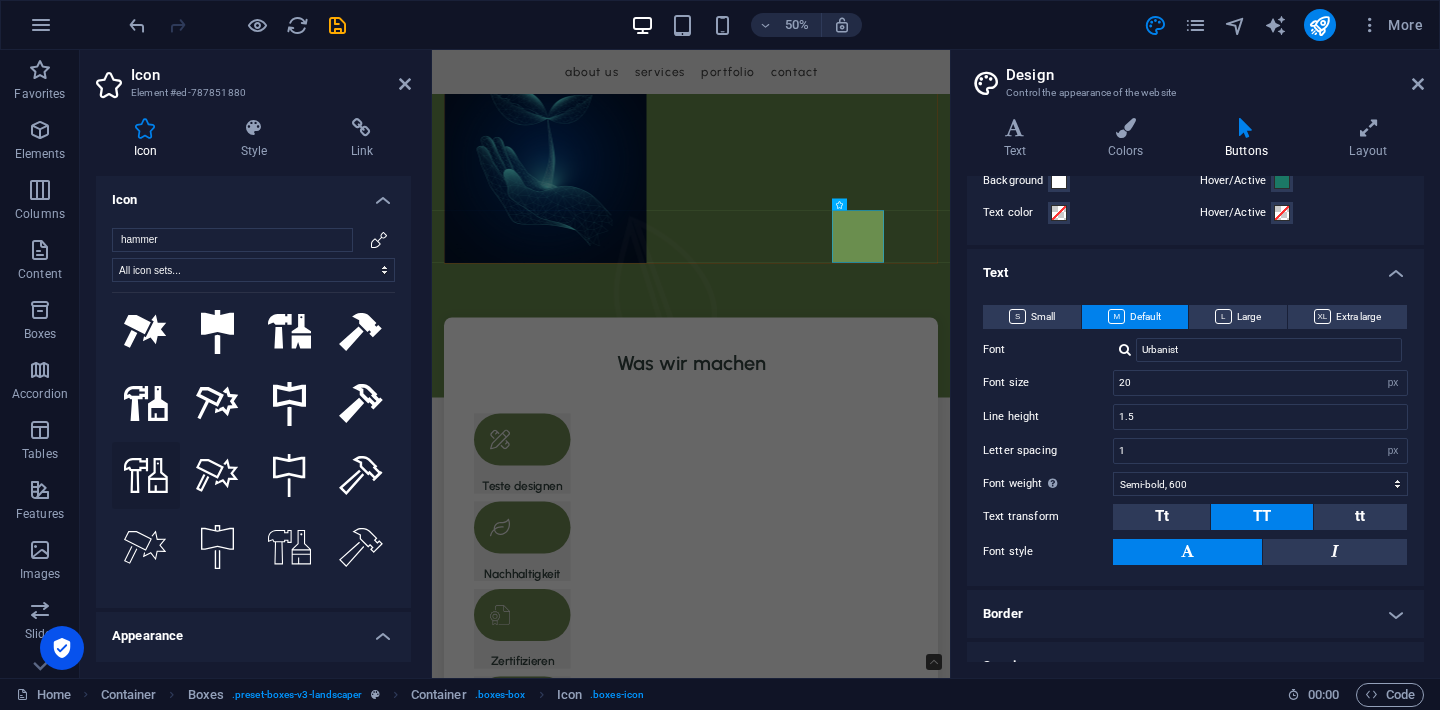 scroll, scrollTop: 562, scrollLeft: 0, axis: vertical 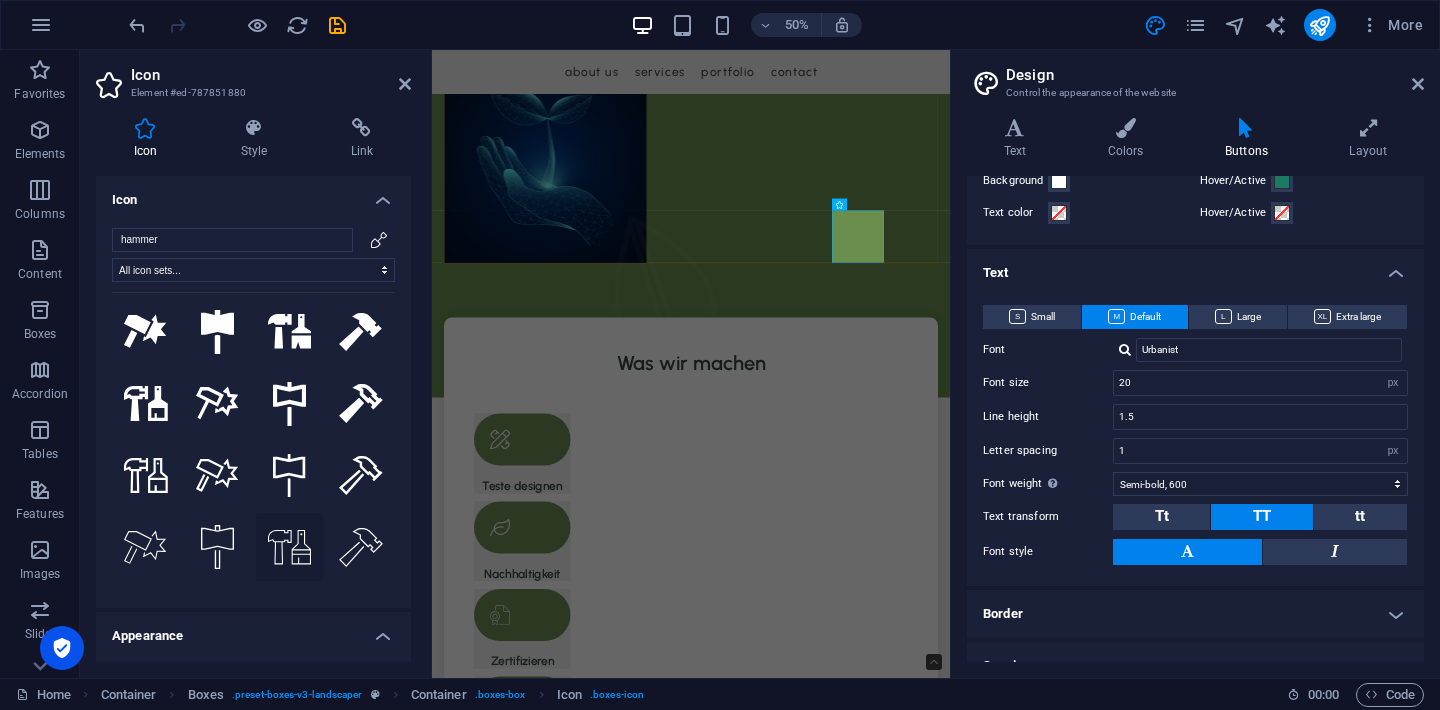 type on "hammer" 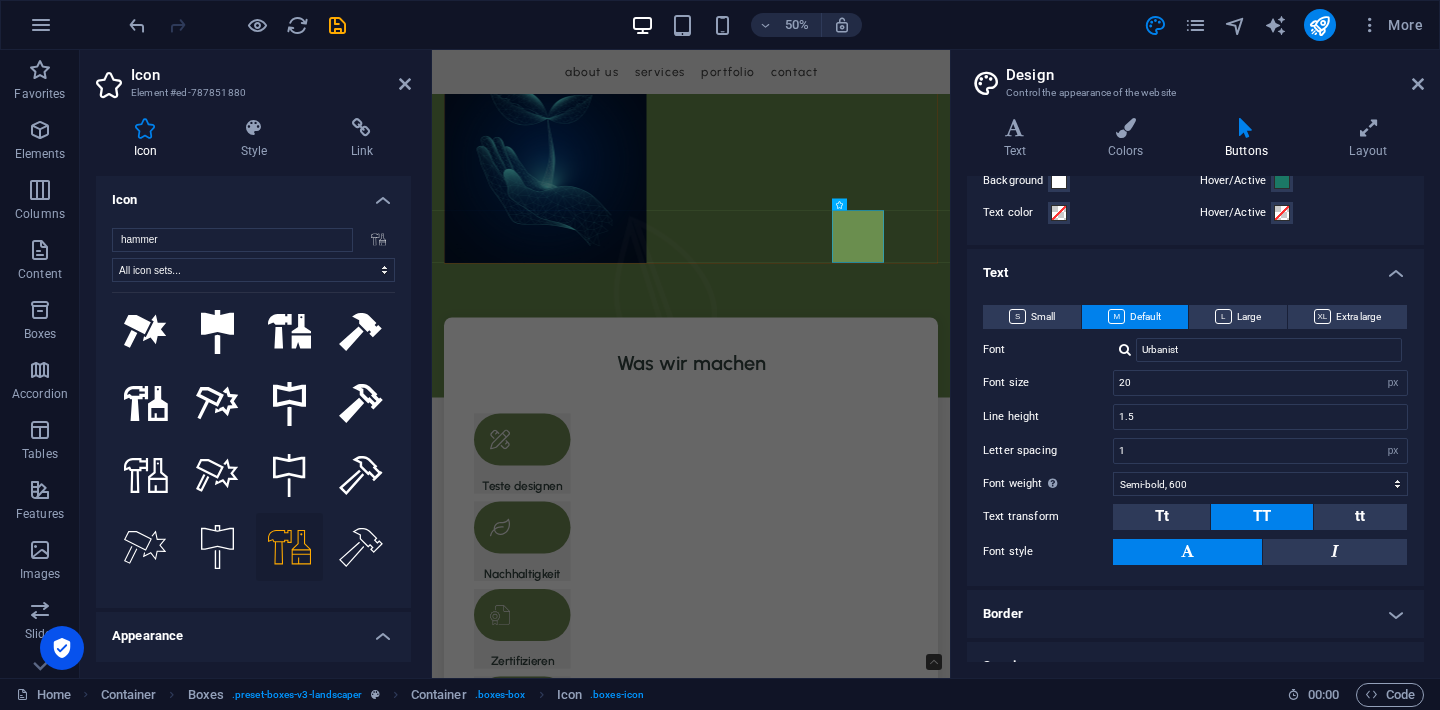 click on "What we are all about Sed ut perspiciatis unde omnis iste natus error sit voluptatem accusantium doloremque laudantium, totam rem aperiam, eaquipsa quae ab illo inventore veritatis et quasi architecto beatae vitae dicta sunt explicabo. Nemo enim ipsam voluptatem quia voluptas sit. Sed ut perspiciatis unde omnis iste natus error sit voluptatem accusantium doloremque laudantium, totam rem aperiam, eaque ipsa qua. Sed ut perspiciatis unde omnis iste natus error sit voluptatem accusantium doloremque laudantium, totam rem aperiam, eaquipsa quae ab illo inventore veritatis et quasi architecto beatae vitae dicta sunt explicabo. Nemo enim ipsam voluptatem quia voluptas sit. Sed ut perspiciatis unde omnis iste natus error sit voluptatem accusantium doloremque laudantium, totam rem aperiam, eaque ipsa qua. about us" at bounding box center [950, 2460] 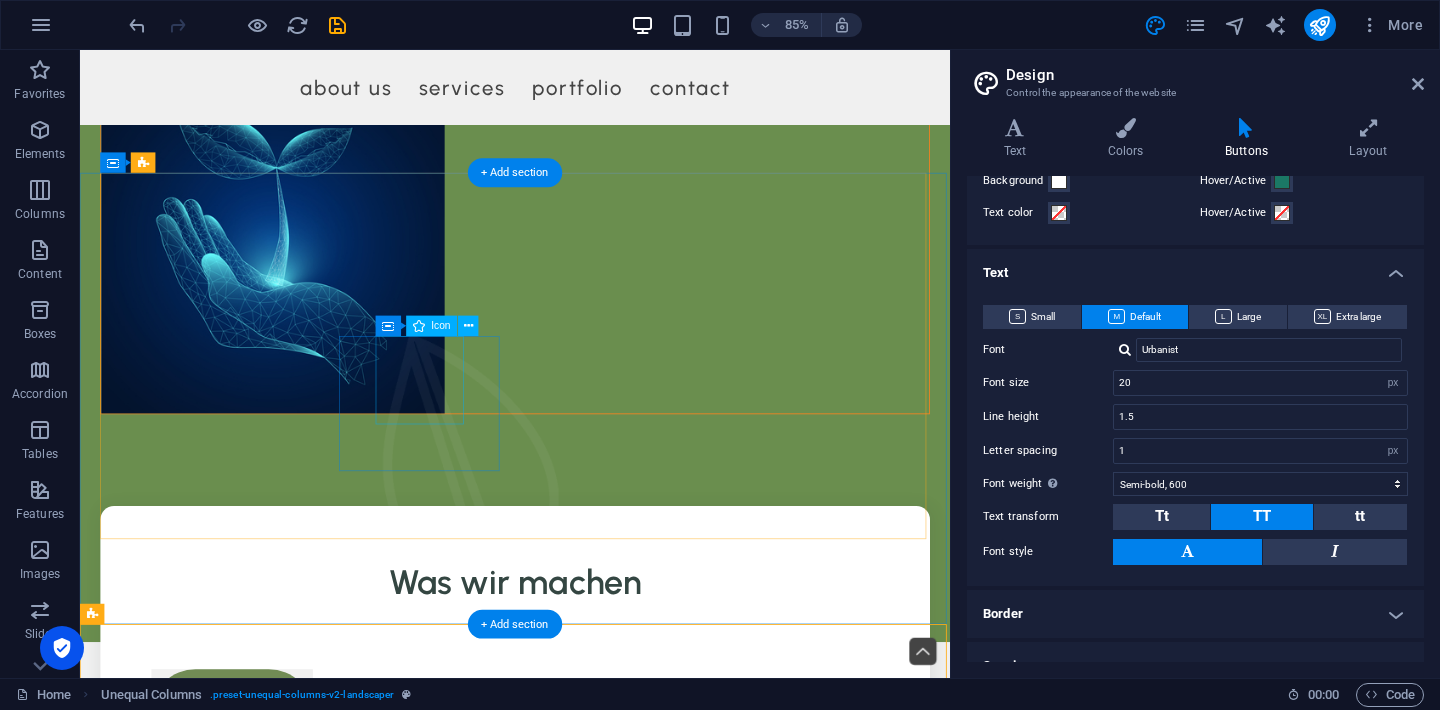 click at bounding box center (259, 1006) 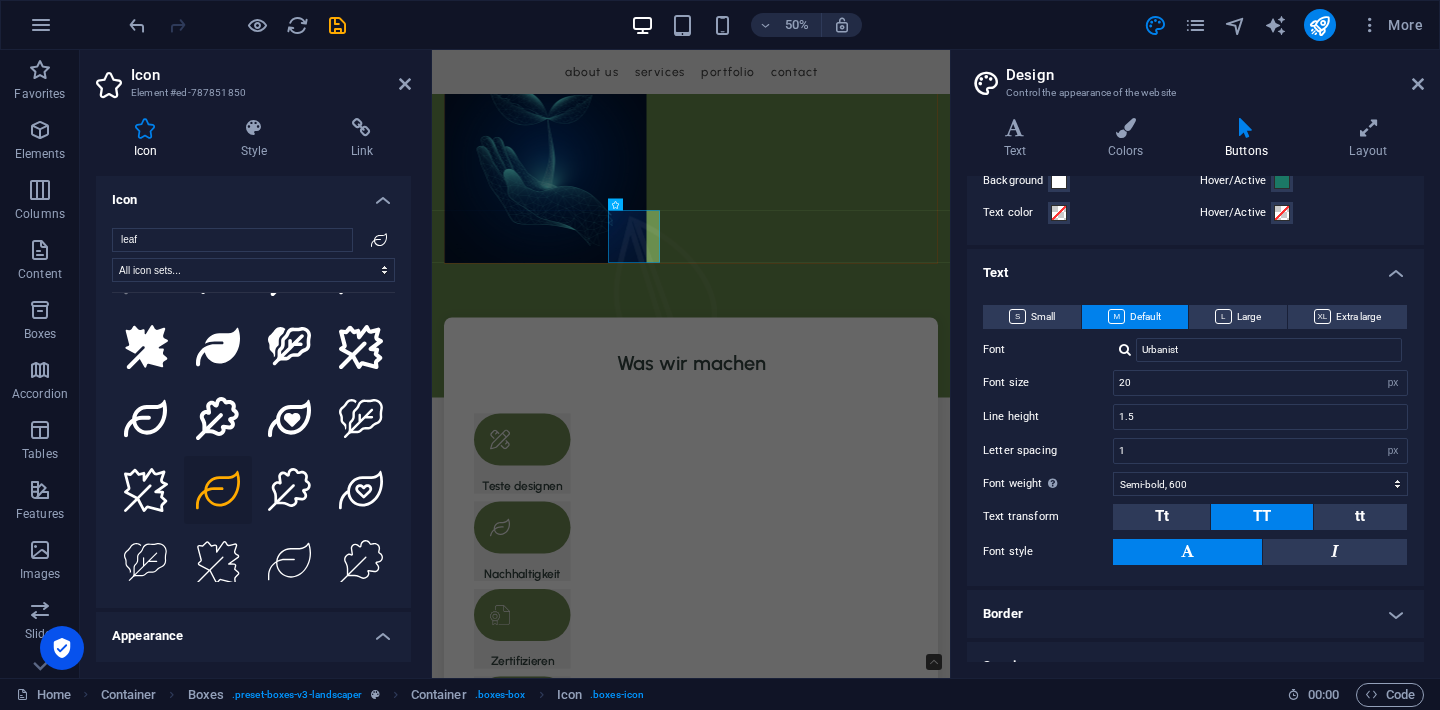 scroll, scrollTop: 207, scrollLeft: 0, axis: vertical 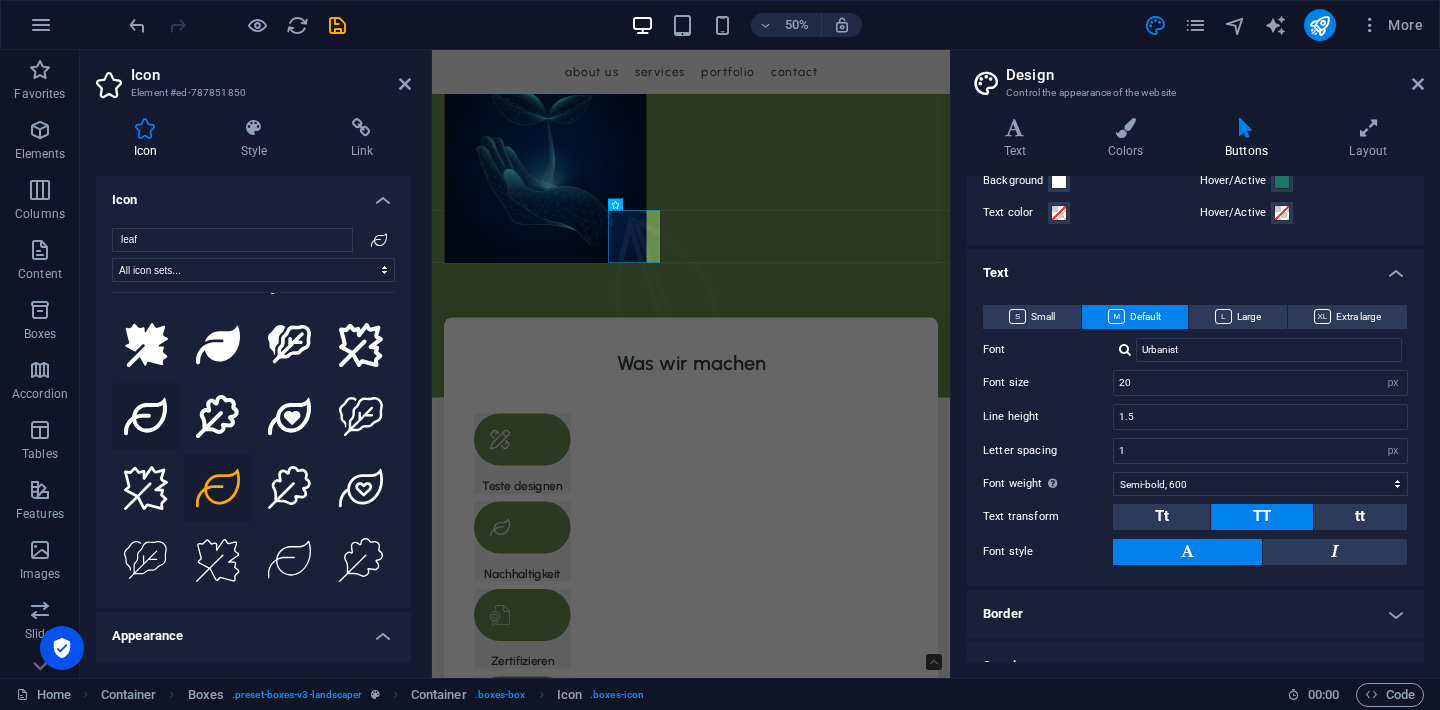 click 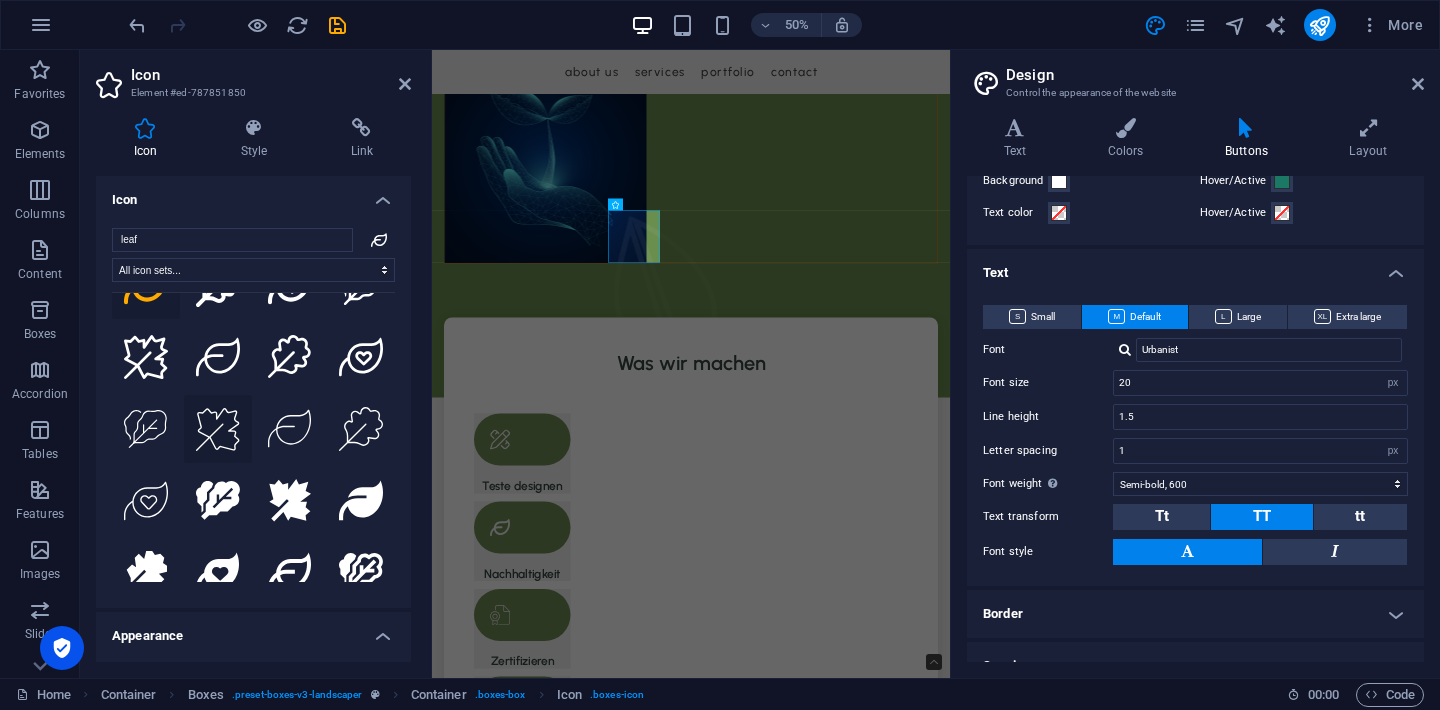 scroll, scrollTop: 345, scrollLeft: 0, axis: vertical 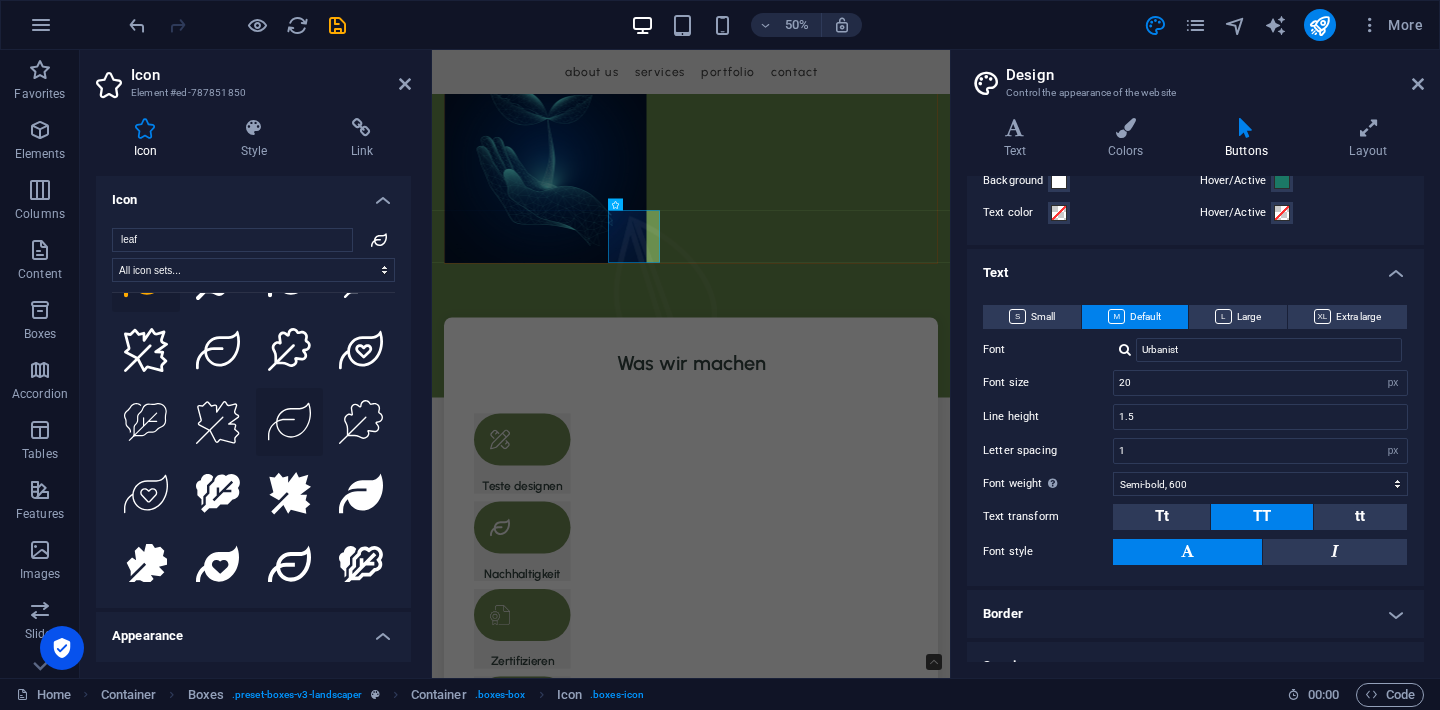 click 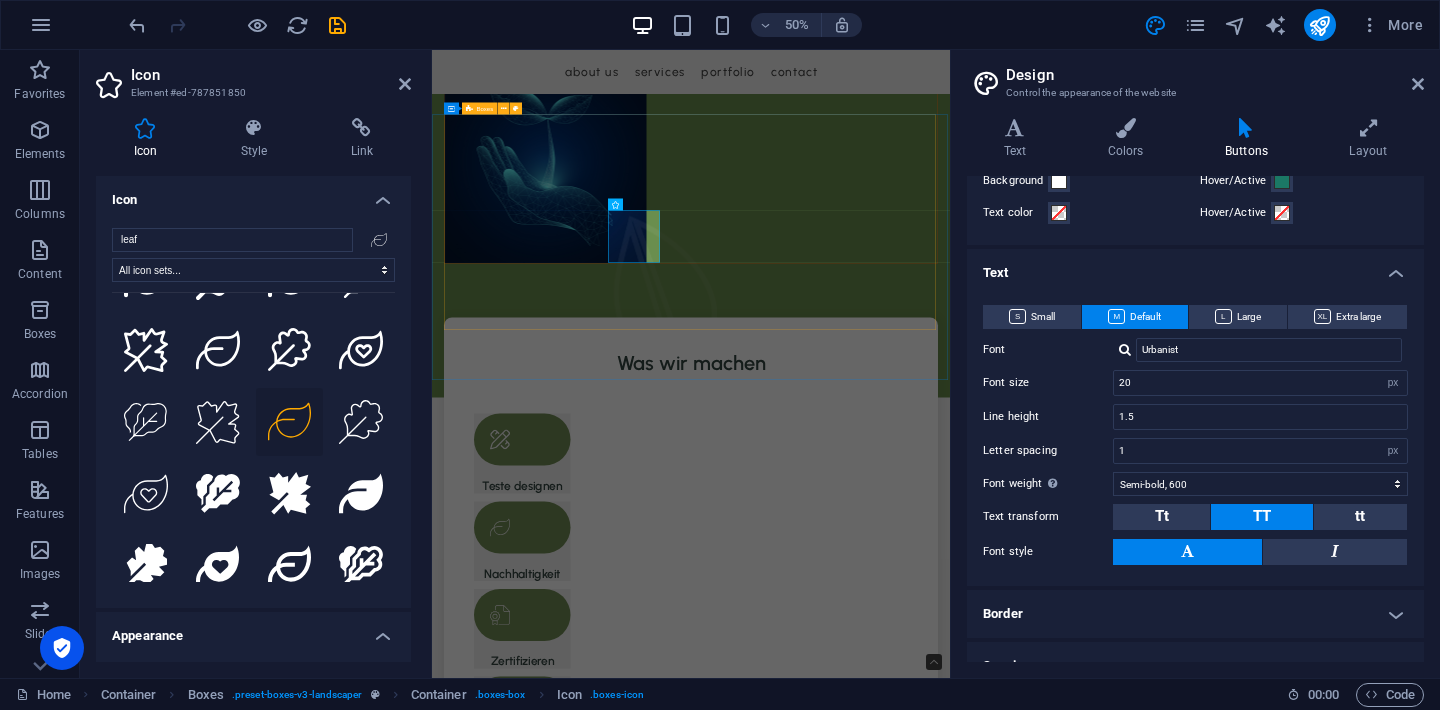 click on "Was wir machen Teste designen Nachhaltigkeit Zertifizieren Verbessern" at bounding box center [950, 1064] 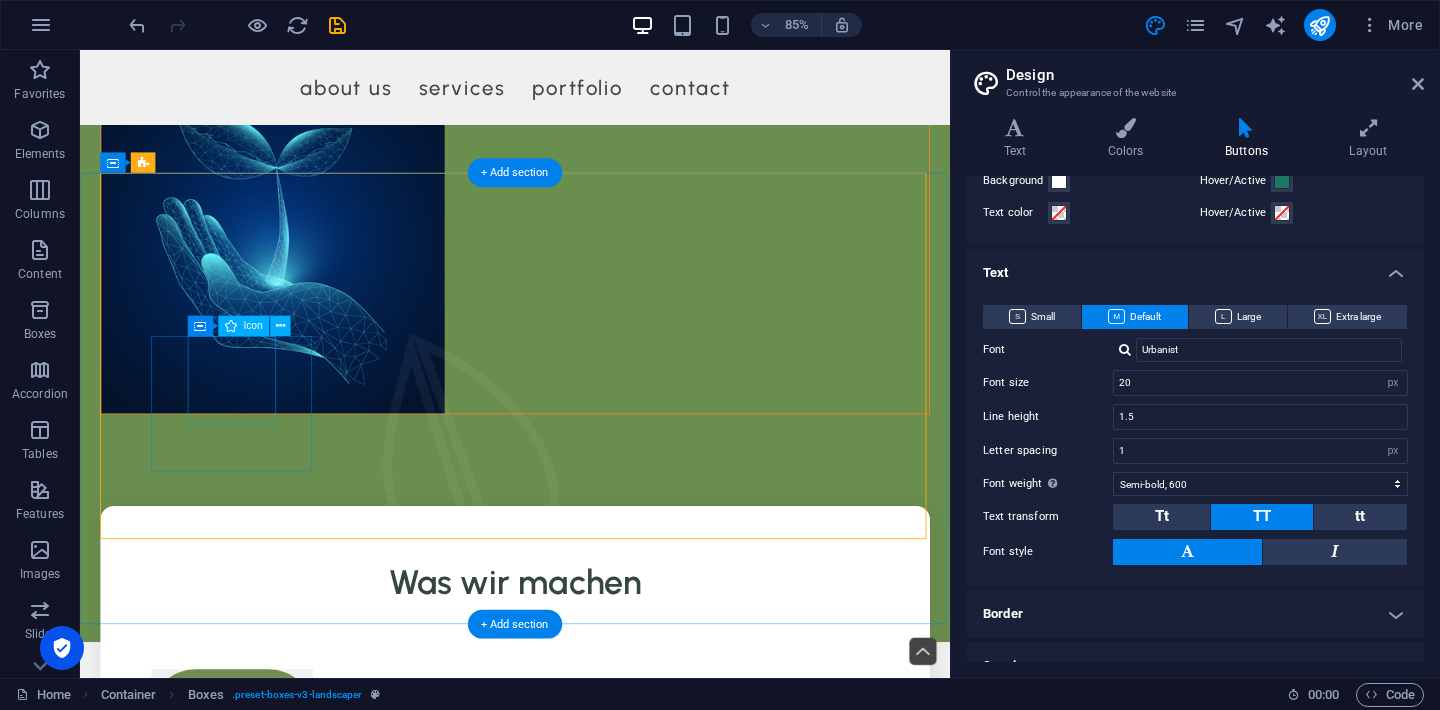 click at bounding box center [259, 830] 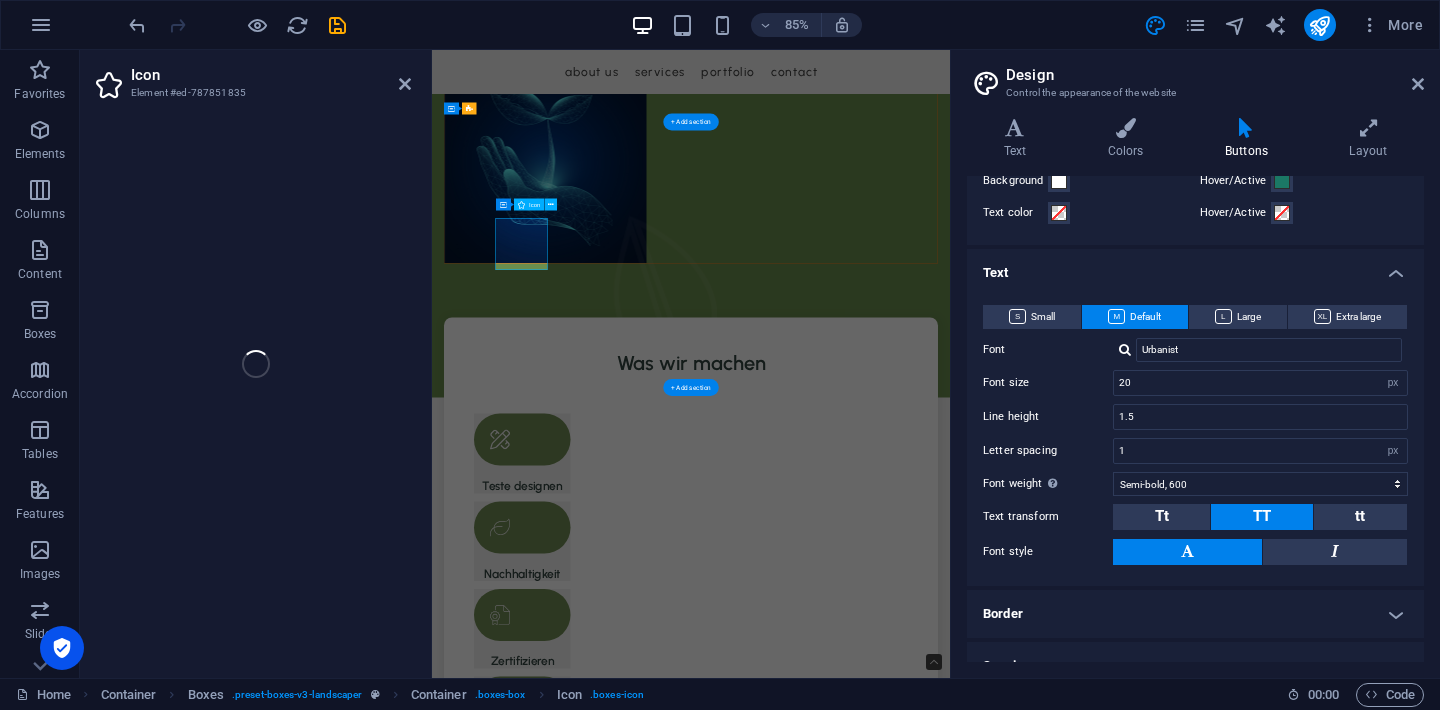 select on "xMidYMid" 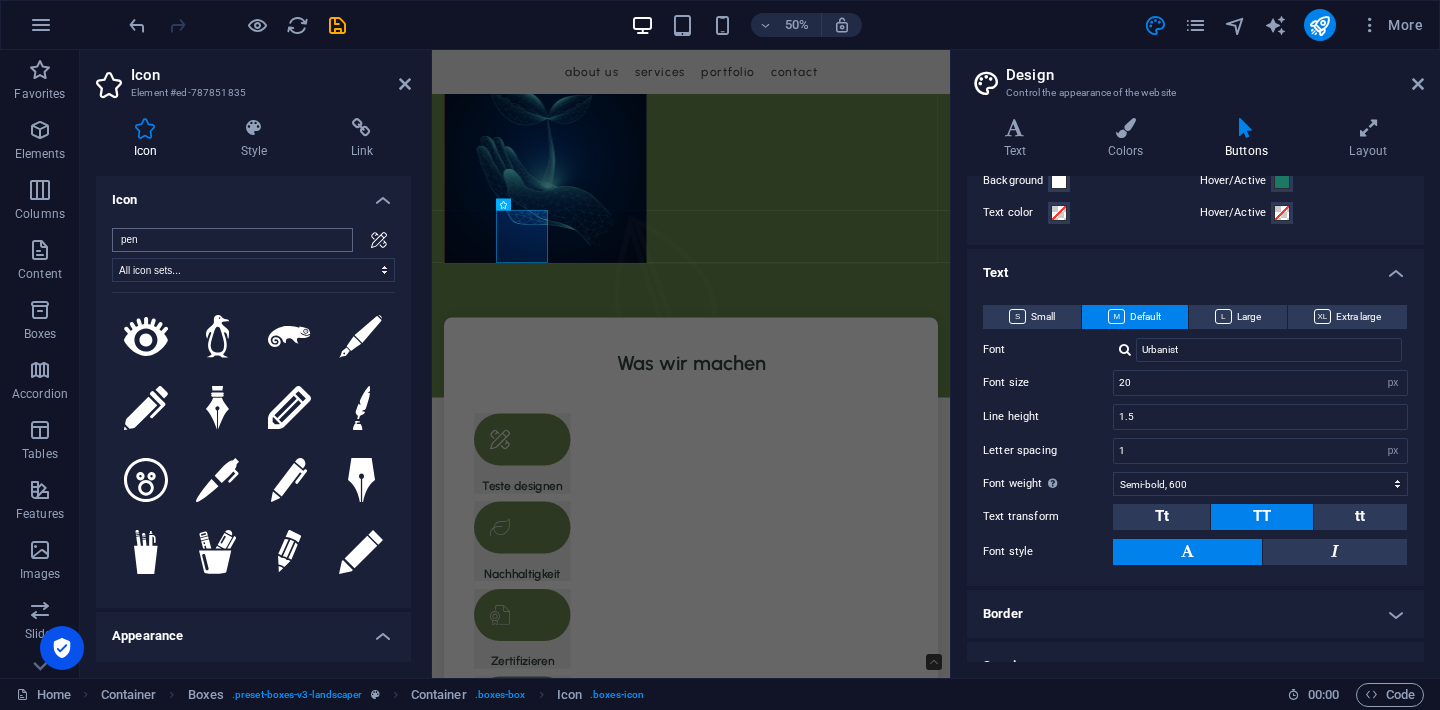 click on "pen" at bounding box center (232, 240) 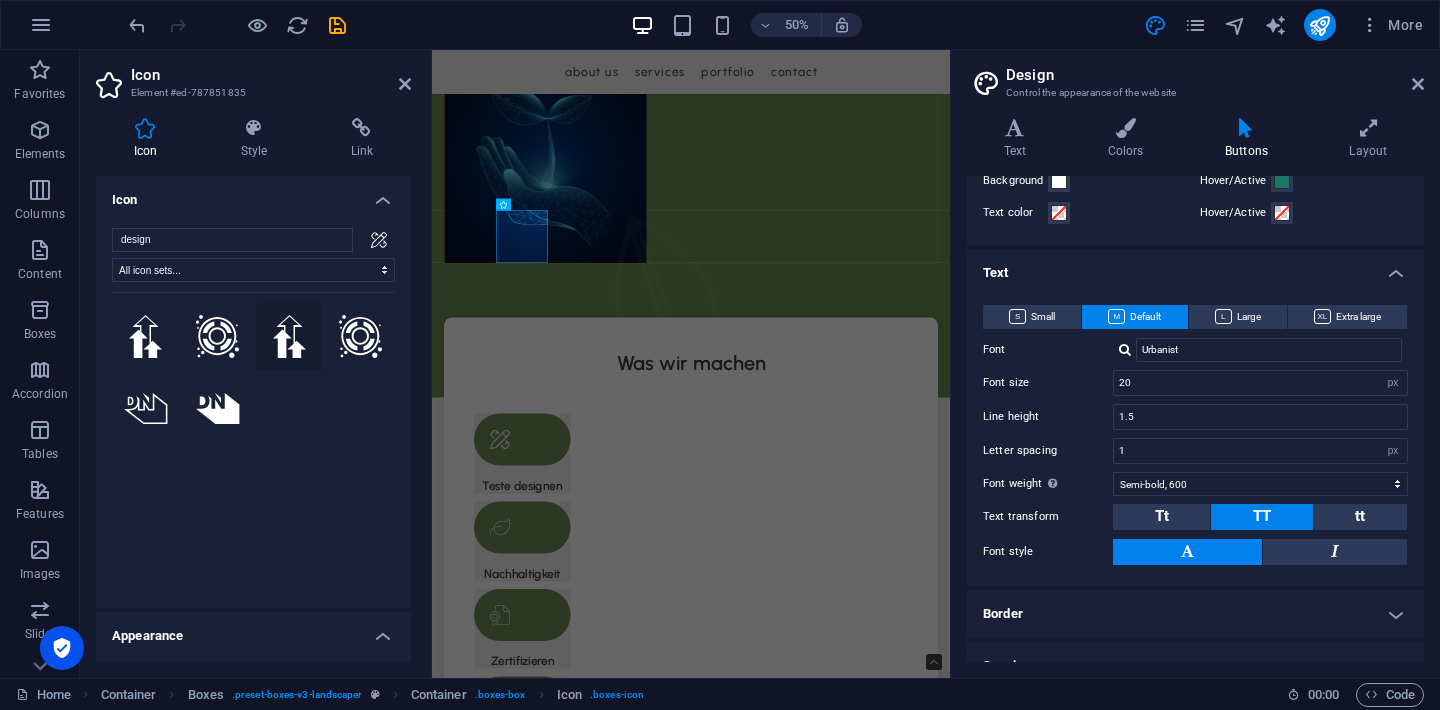 type on "design" 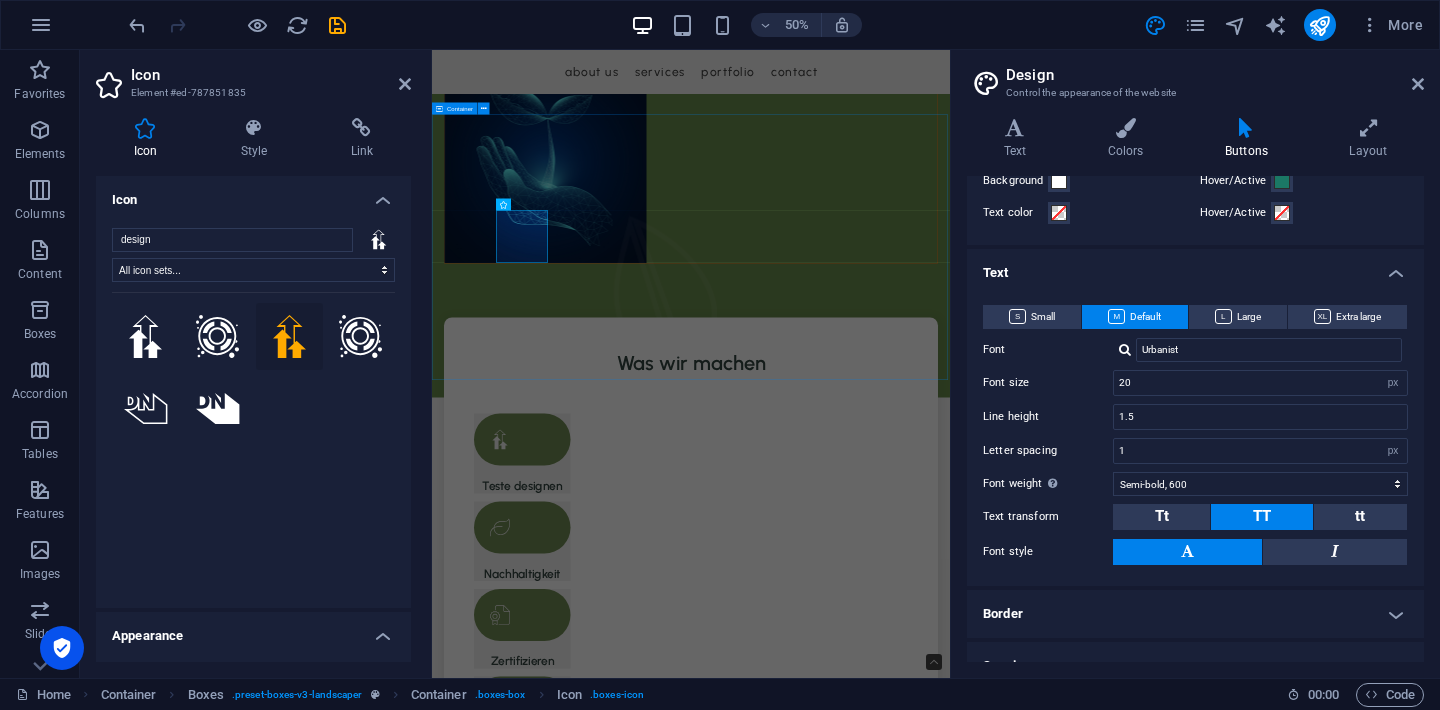 click on "Was wir machen Teste designen Nachhaltigkeit Zertifizieren Verbessern" at bounding box center (950, 1114) 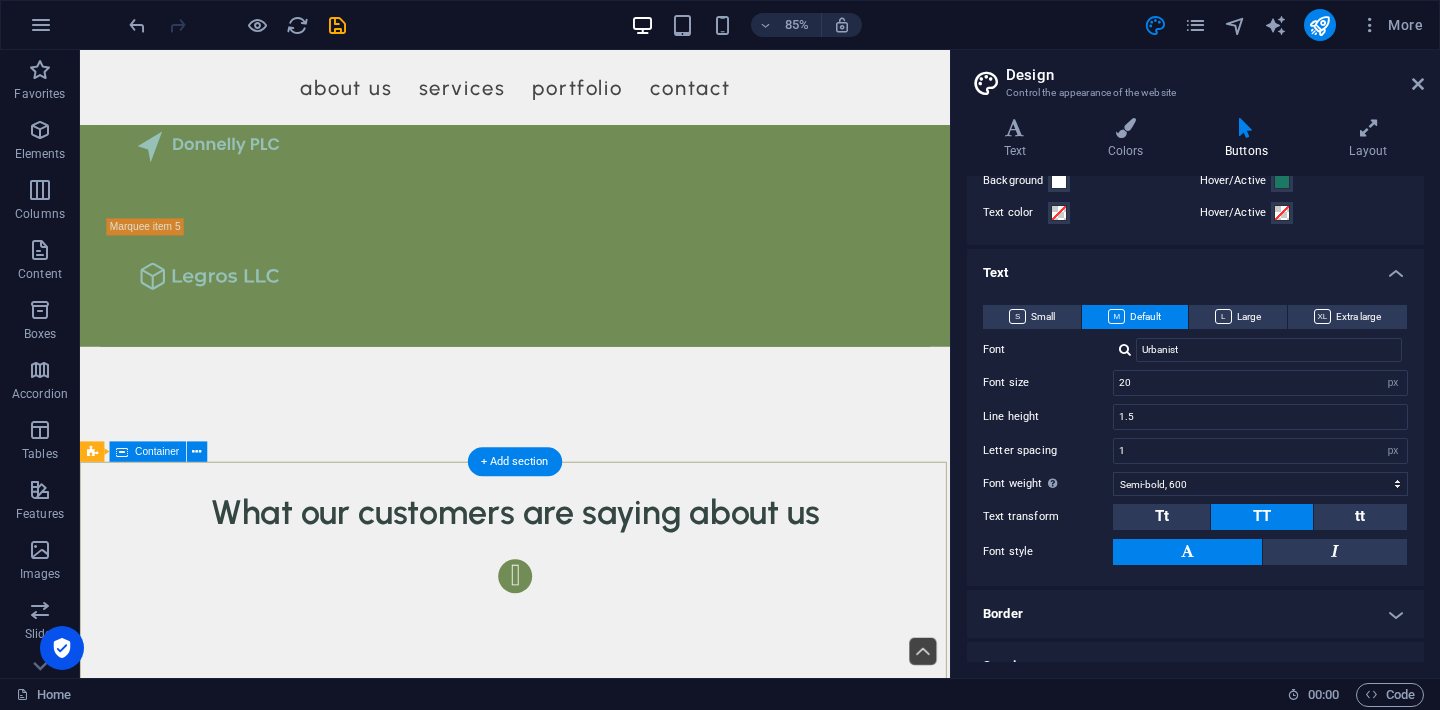 scroll, scrollTop: 4437, scrollLeft: 0, axis: vertical 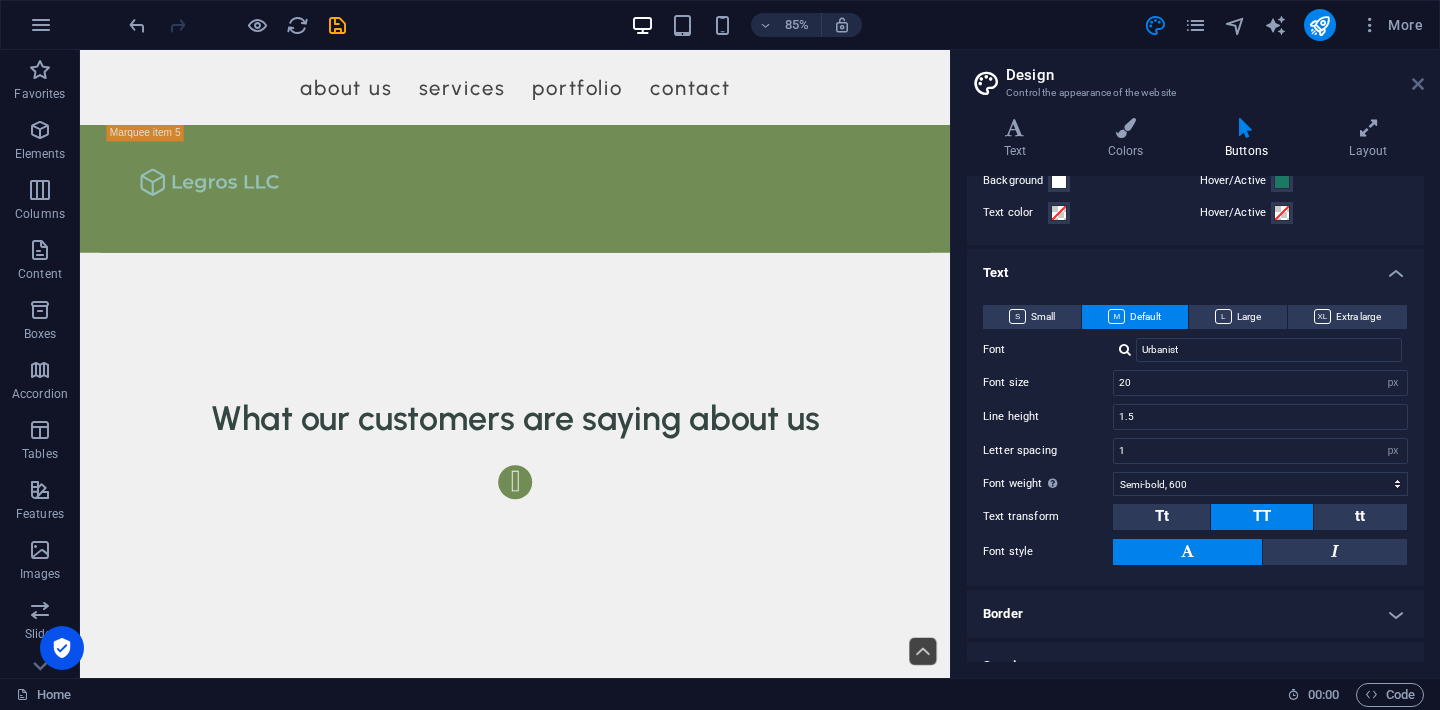 click at bounding box center (1418, 84) 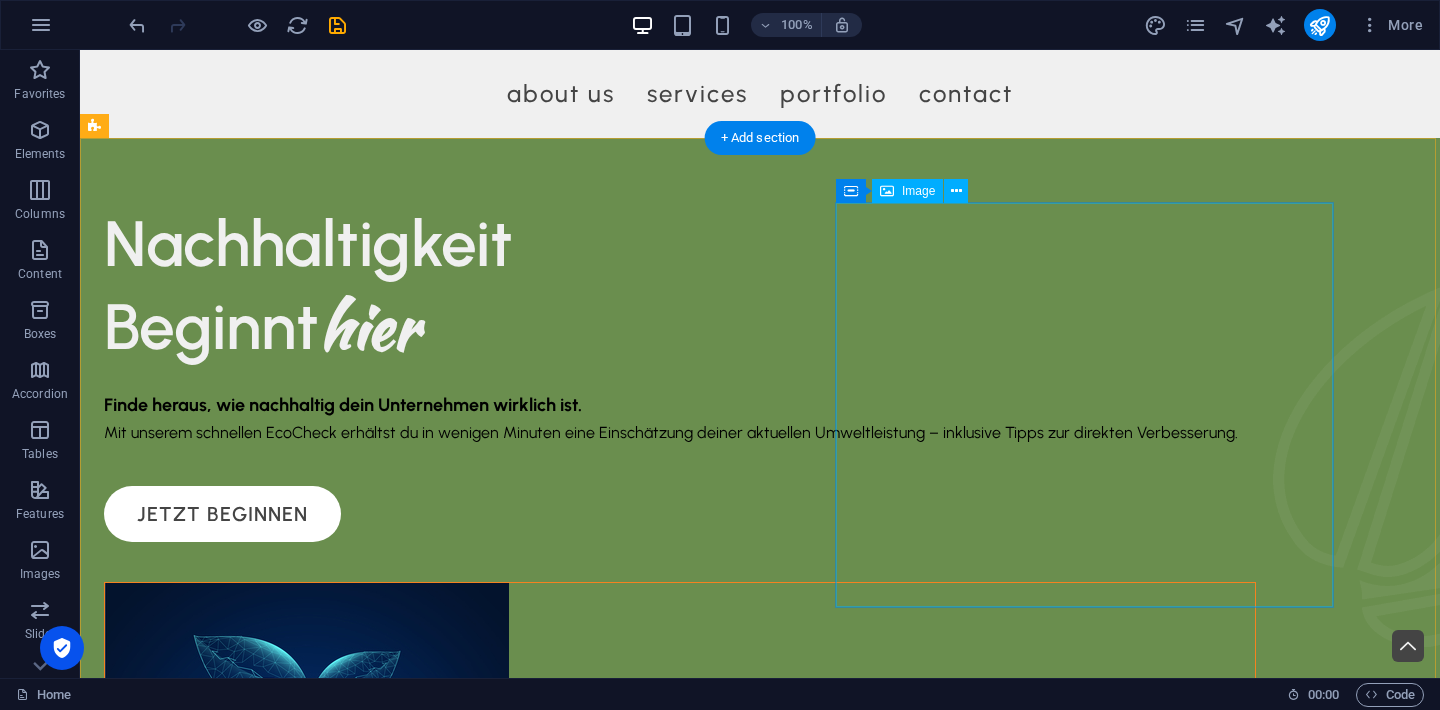 scroll, scrollTop: 0, scrollLeft: 0, axis: both 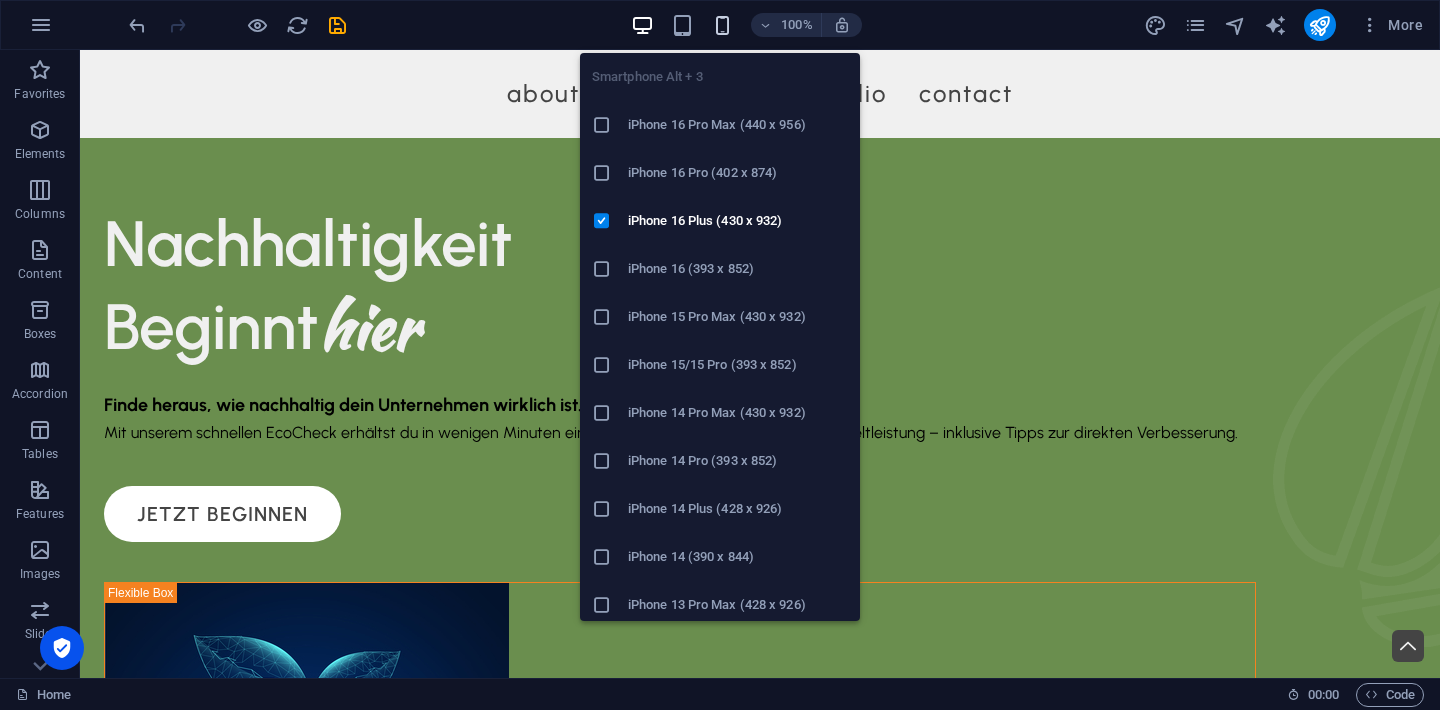click at bounding box center [722, 25] 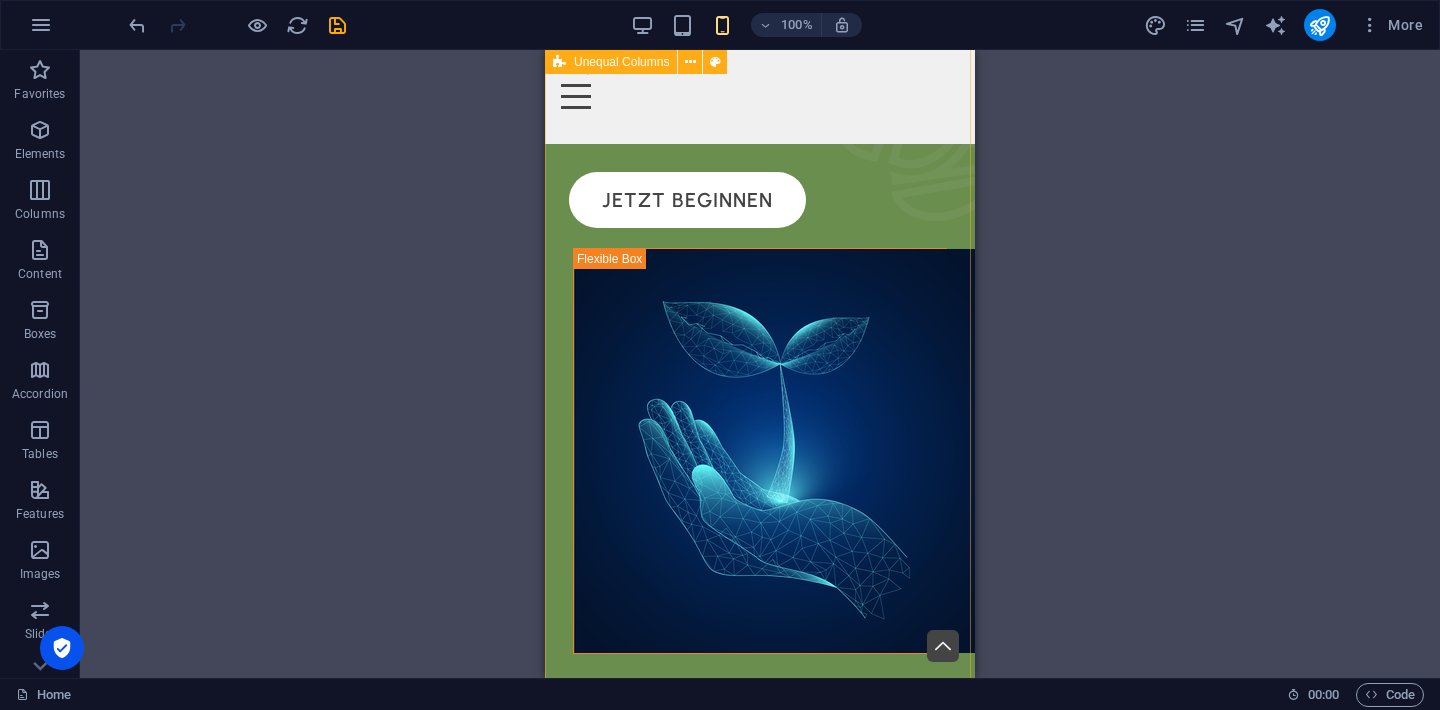 scroll, scrollTop: 332, scrollLeft: 0, axis: vertical 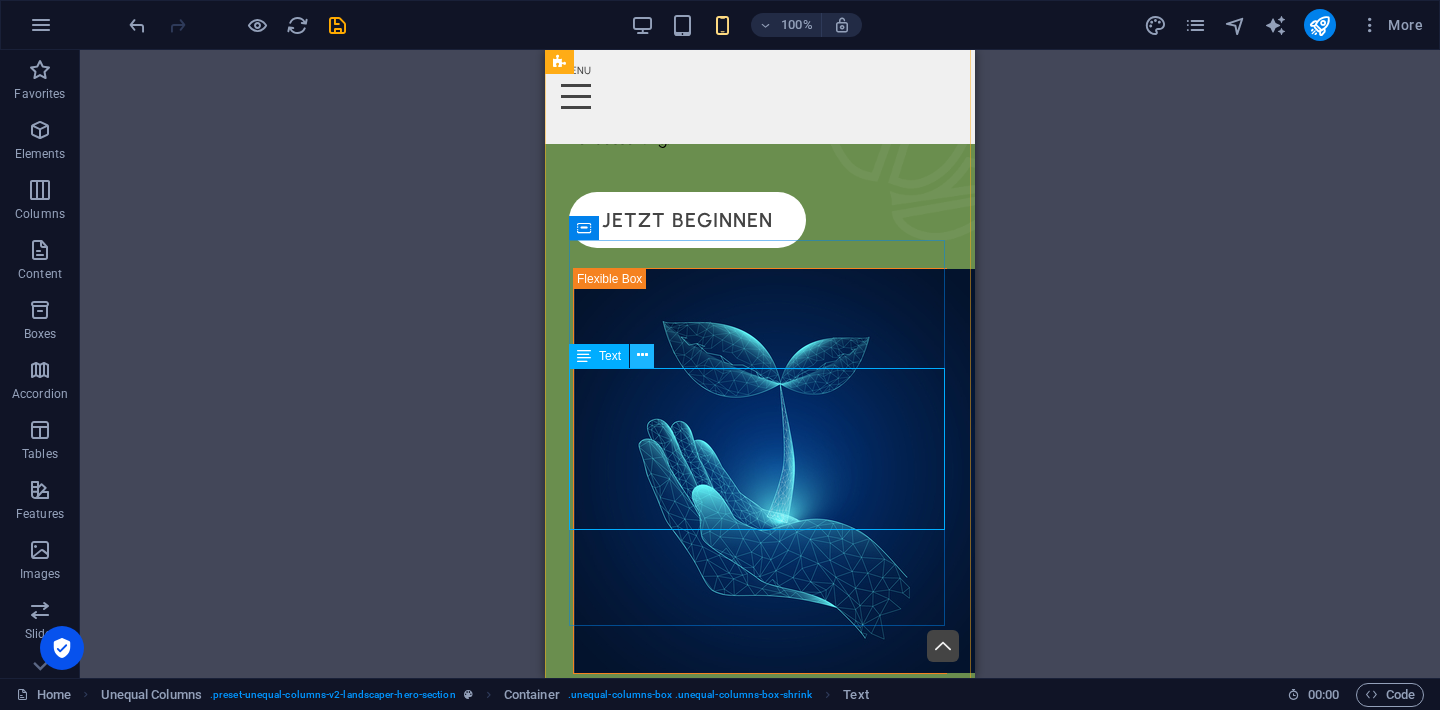 click at bounding box center (642, 355) 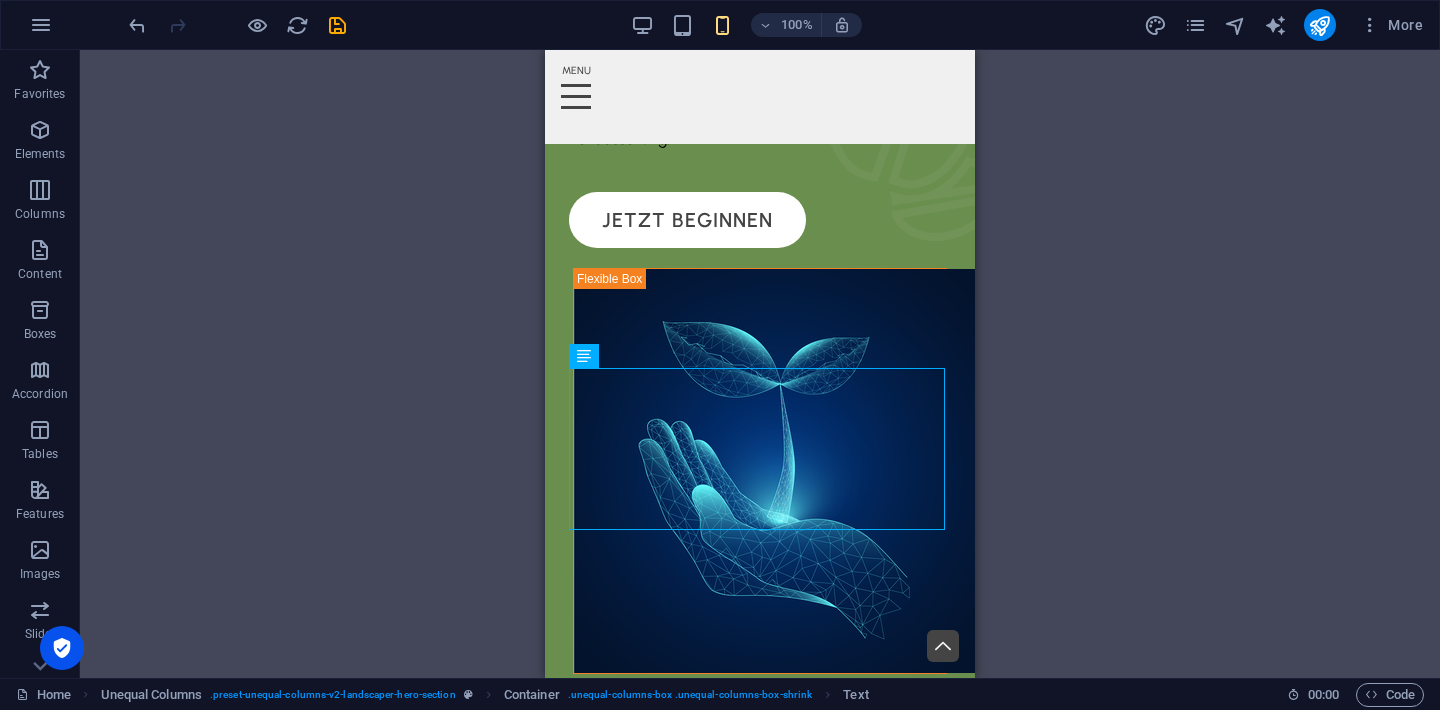 click on "Finde heraus, wie nachhaltig dein Unternehmen wirklich ist. Mit unserem schnellen EcoCheck erhältst du in wenigen Minuten eine Einschätzung deiner aktuellen Umweltleistung – inklusive Tipps zur direkten Verbesserung." at bounding box center [760, 71] 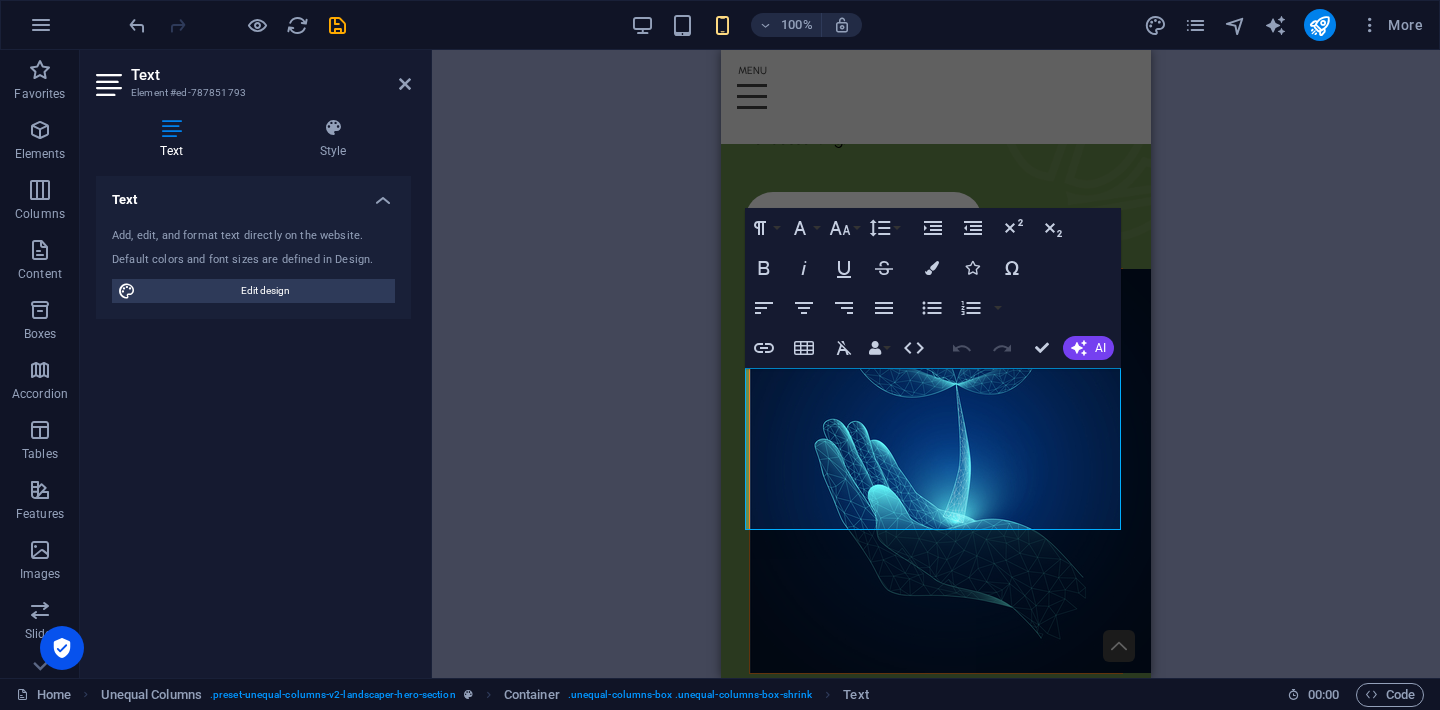 select on "%" 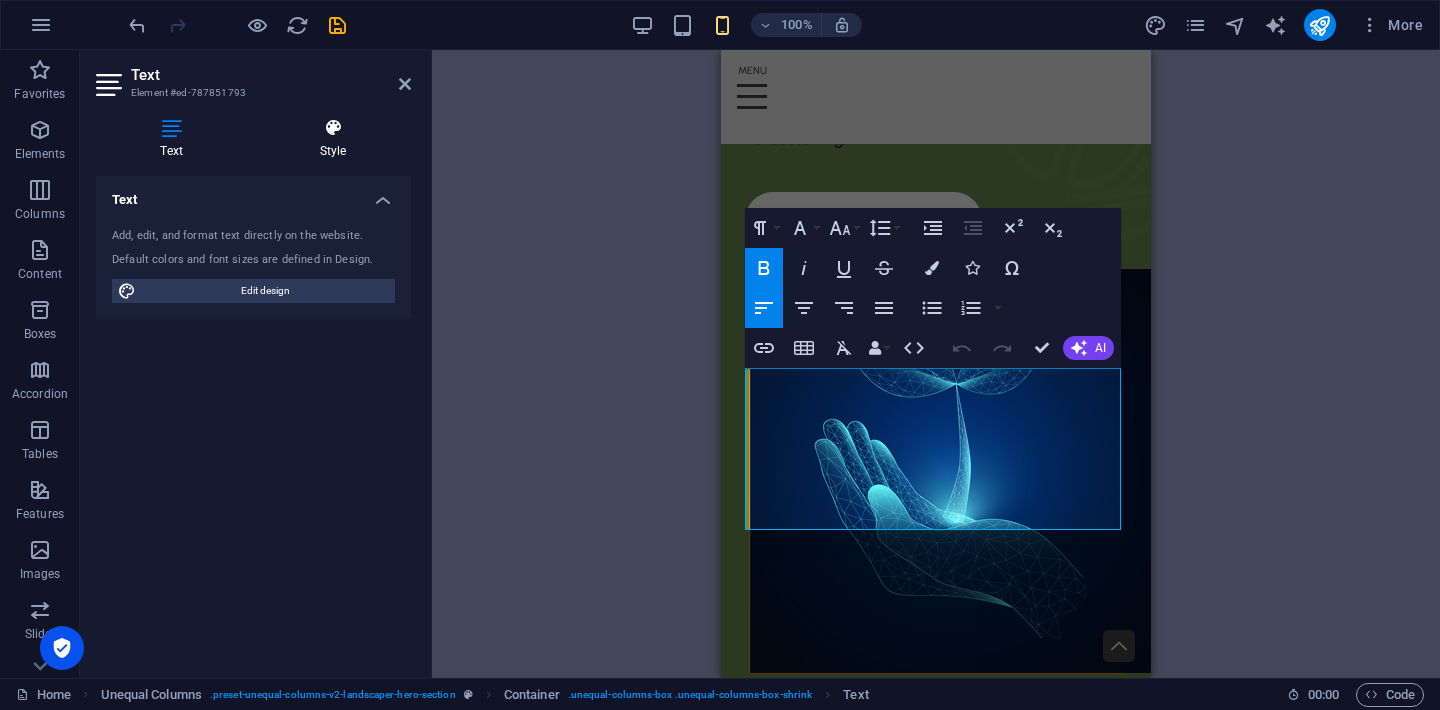 click on "Style" at bounding box center (333, 139) 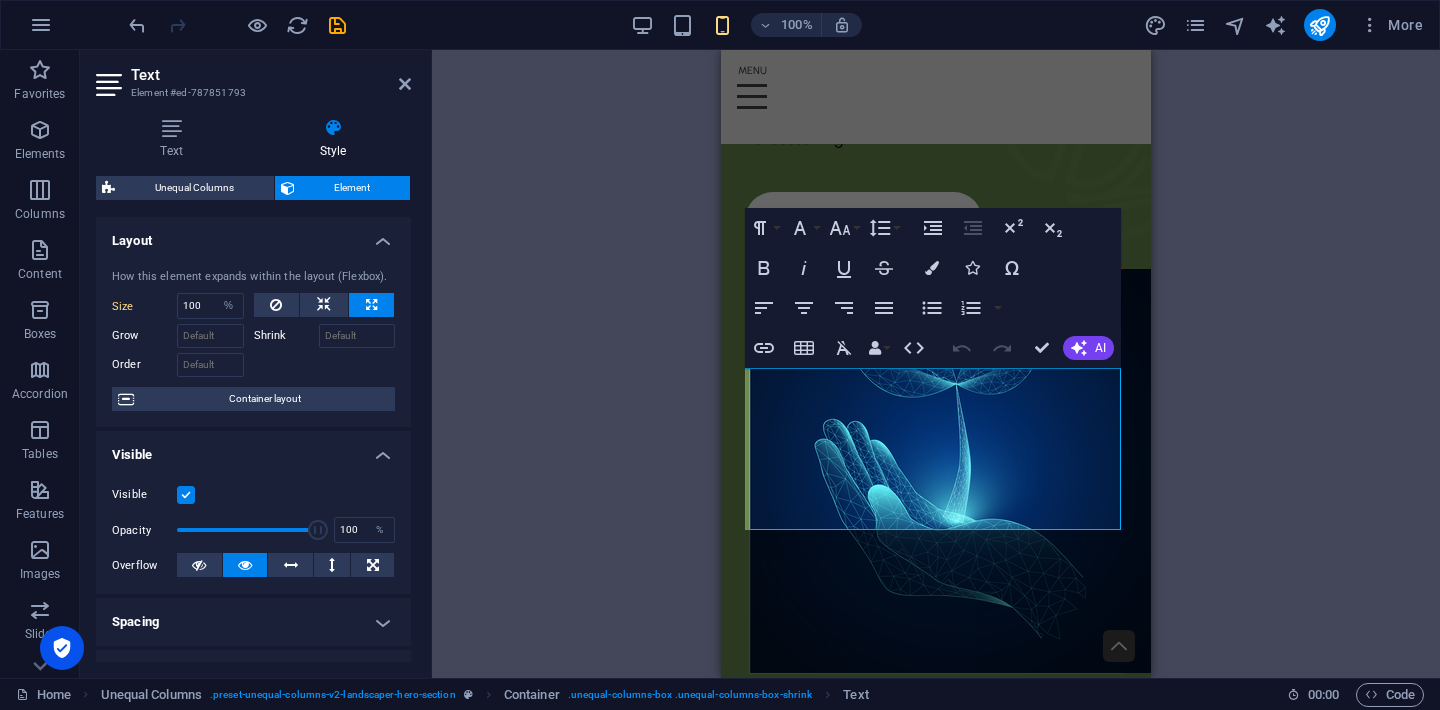scroll, scrollTop: 0, scrollLeft: 0, axis: both 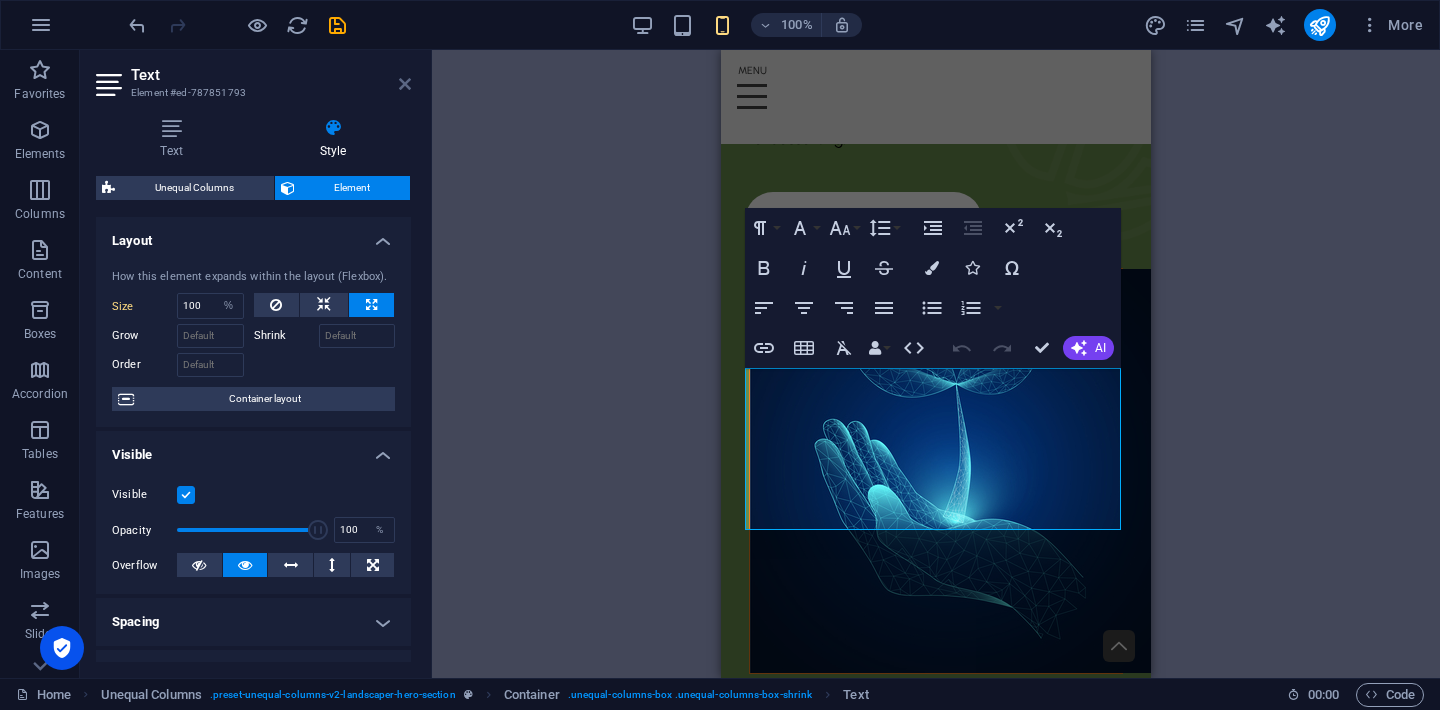 click at bounding box center [405, 84] 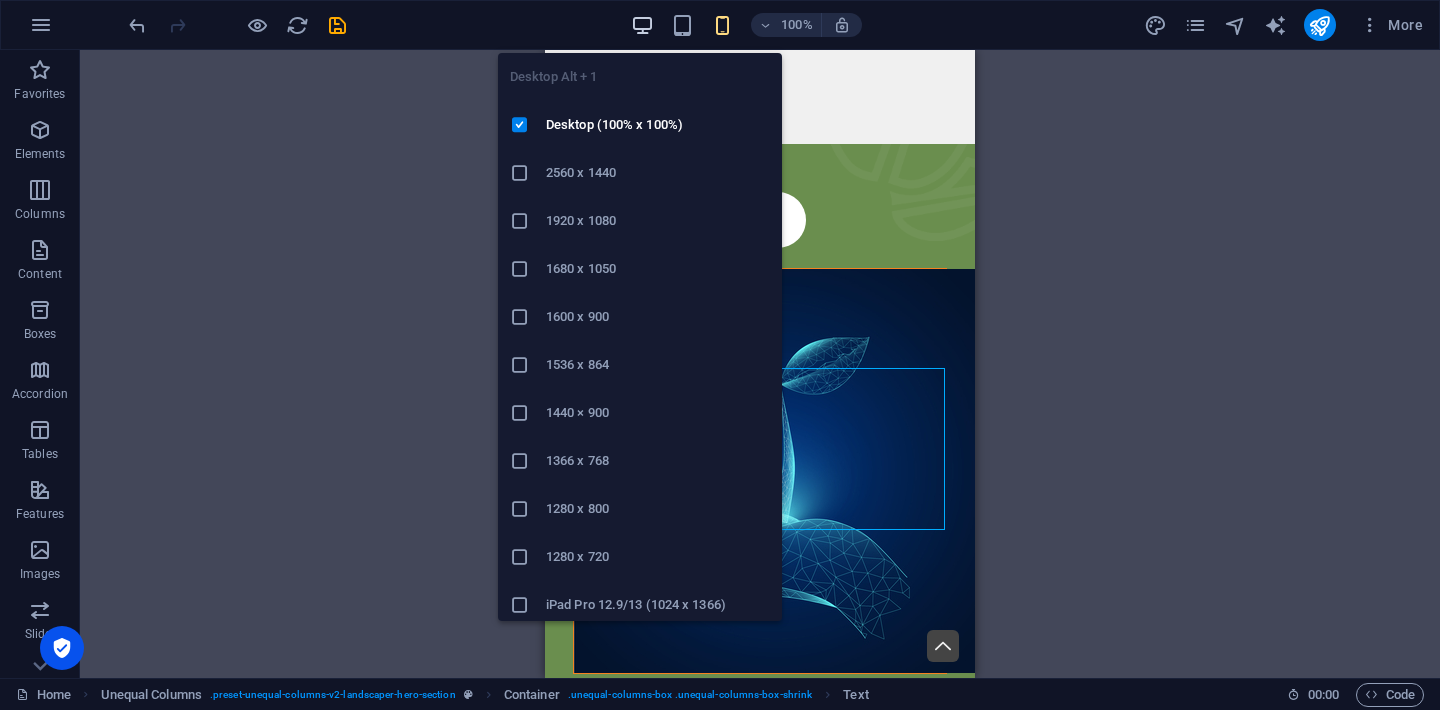 click at bounding box center (642, 25) 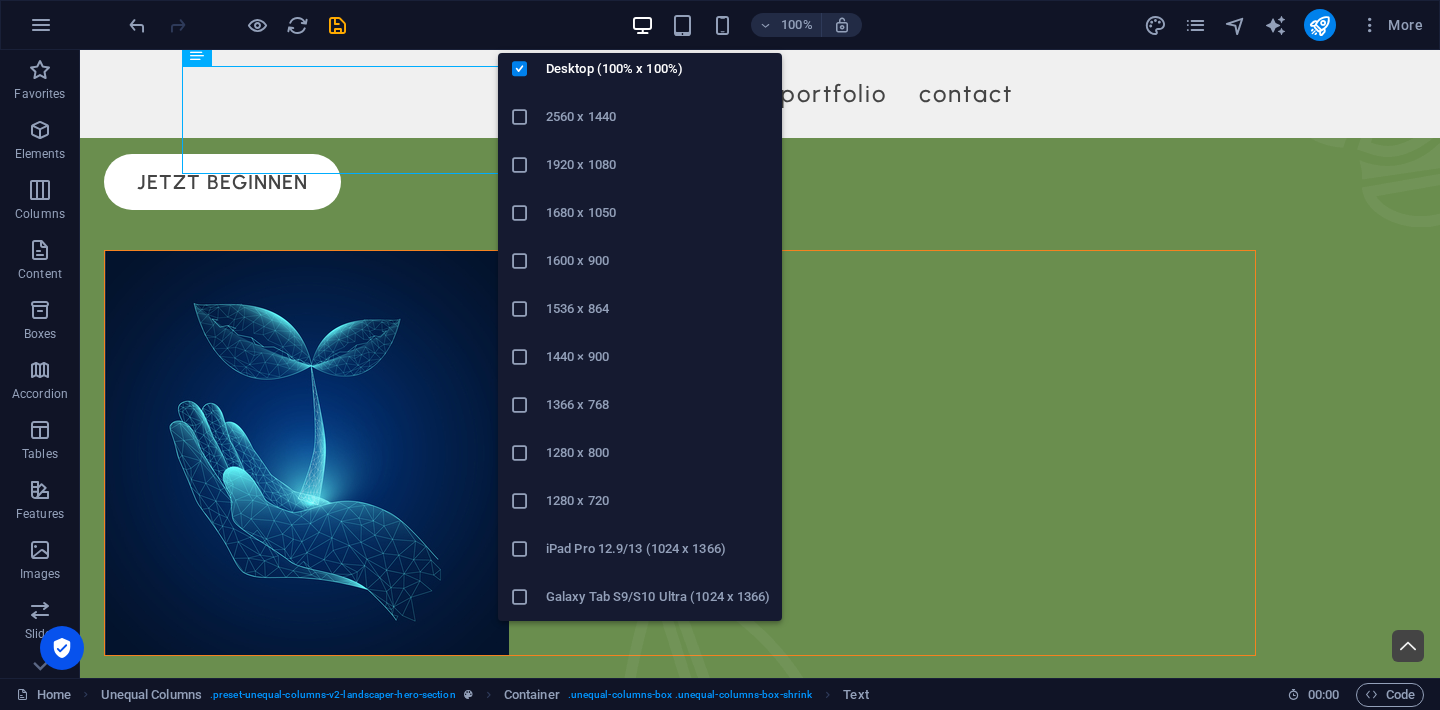 scroll, scrollTop: 0, scrollLeft: 0, axis: both 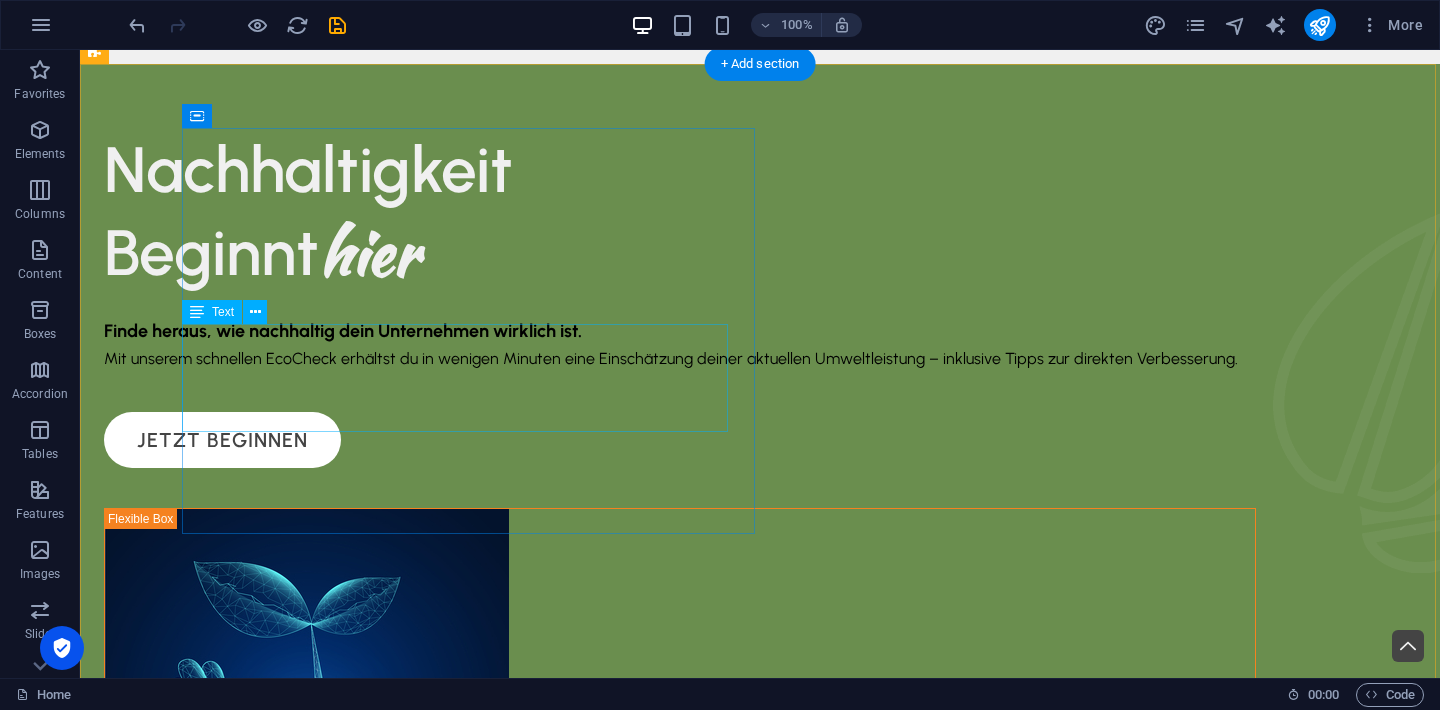 click on "Finde heraus, wie nachhaltig dein Unternehmen wirklich ist. Mit unserem schnellen EcoCheck erhältst du in wenigen Minuten eine Einschätzung deiner aktuellen Umweltleistung – inklusive Tipps zur direkten Verbesserung." at bounding box center [680, 345] 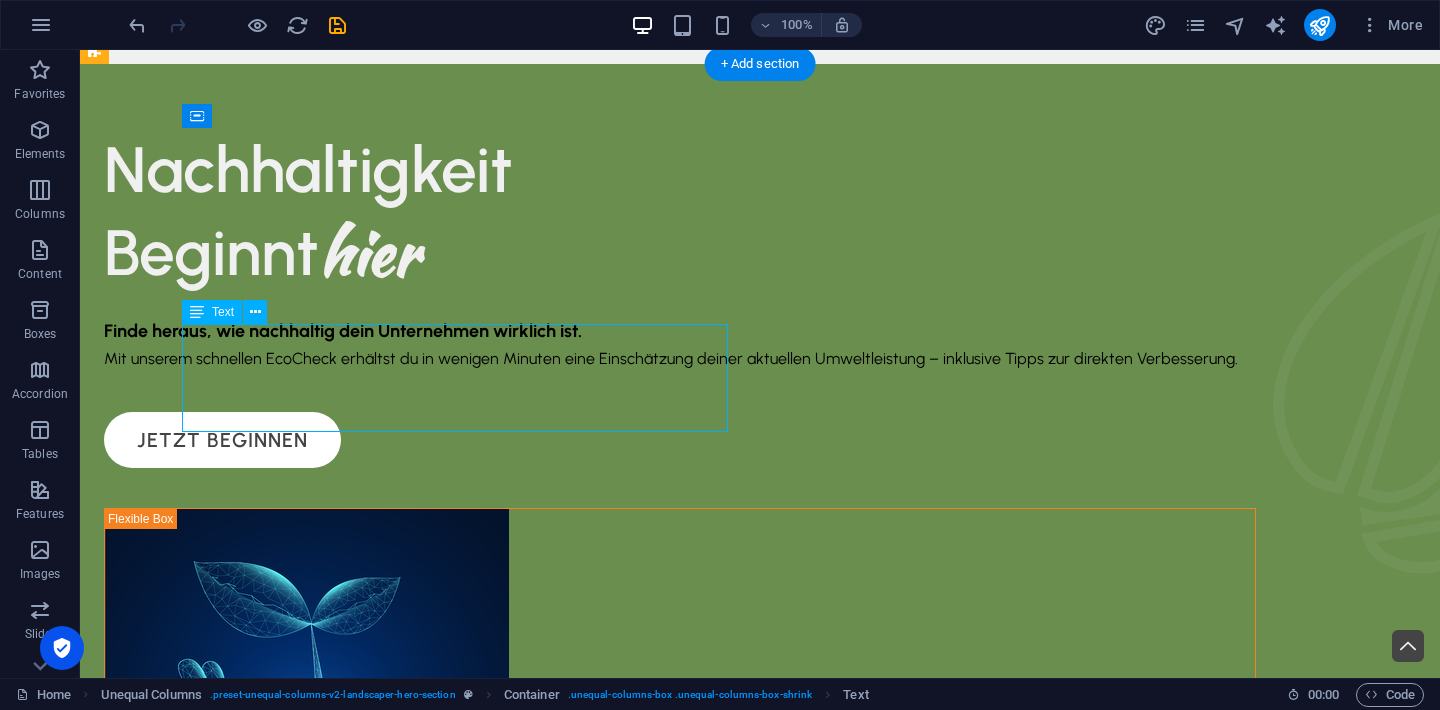 click on "Finde heraus, wie nachhaltig dein Unternehmen wirklich ist. Mit unserem schnellen EcoCheck erhältst du in wenigen Minuten eine Einschätzung deiner aktuellen Umweltleistung – inklusive Tipps zur direkten Verbesserung." at bounding box center (680, 345) 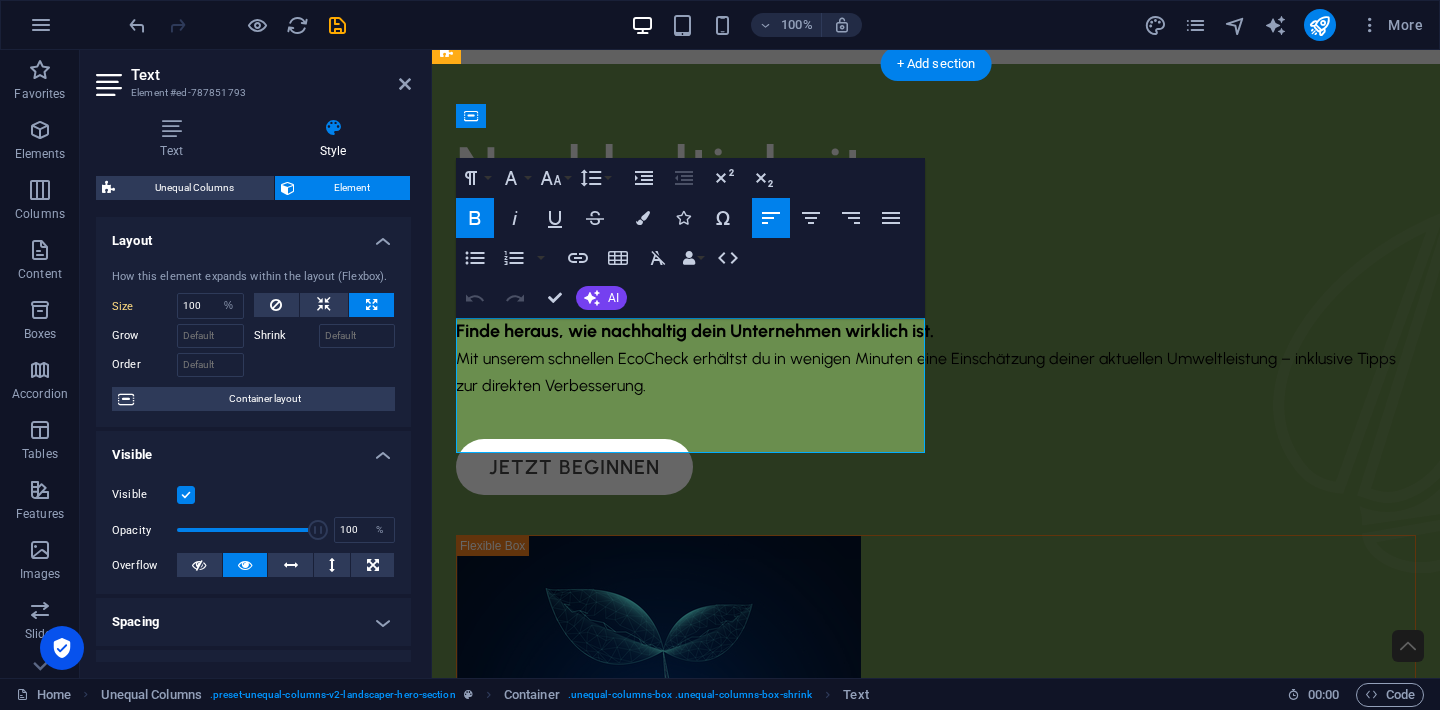 select on "px" 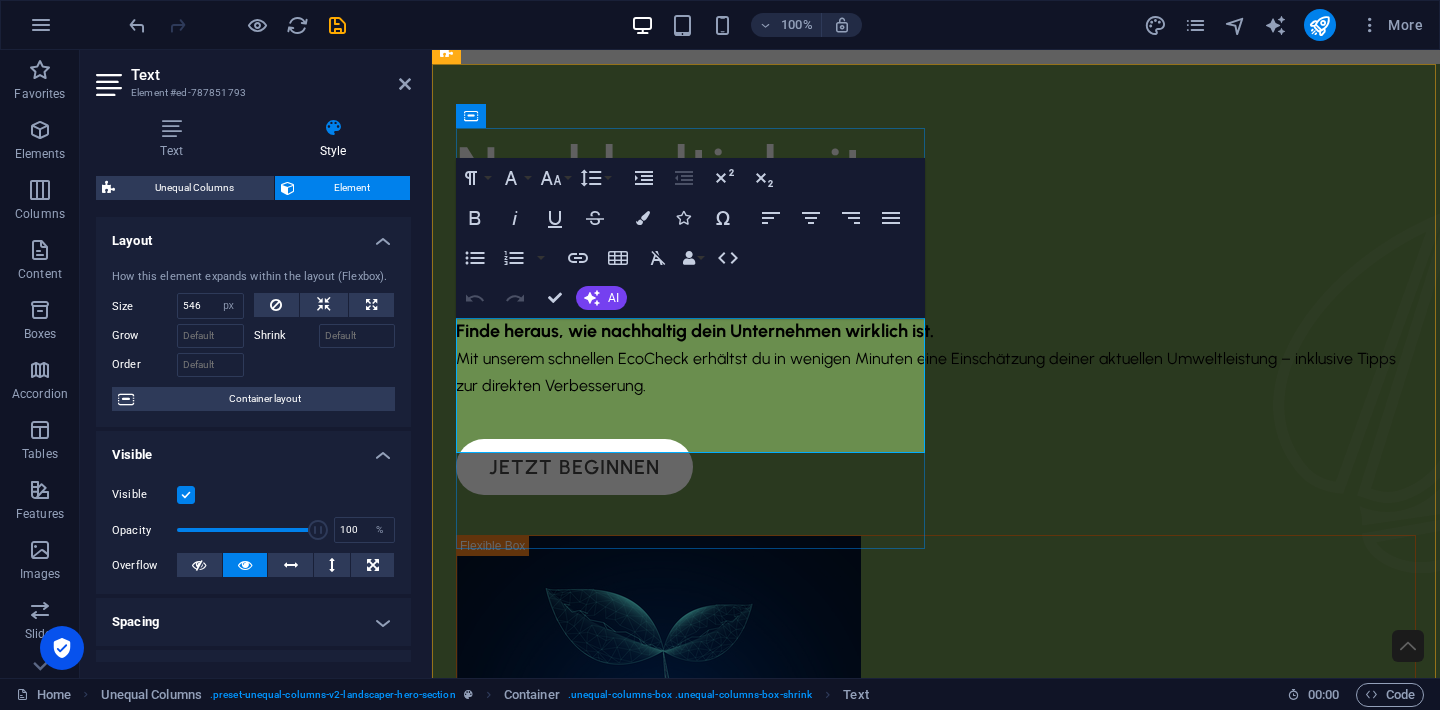 click on "Element" at bounding box center [353, 188] 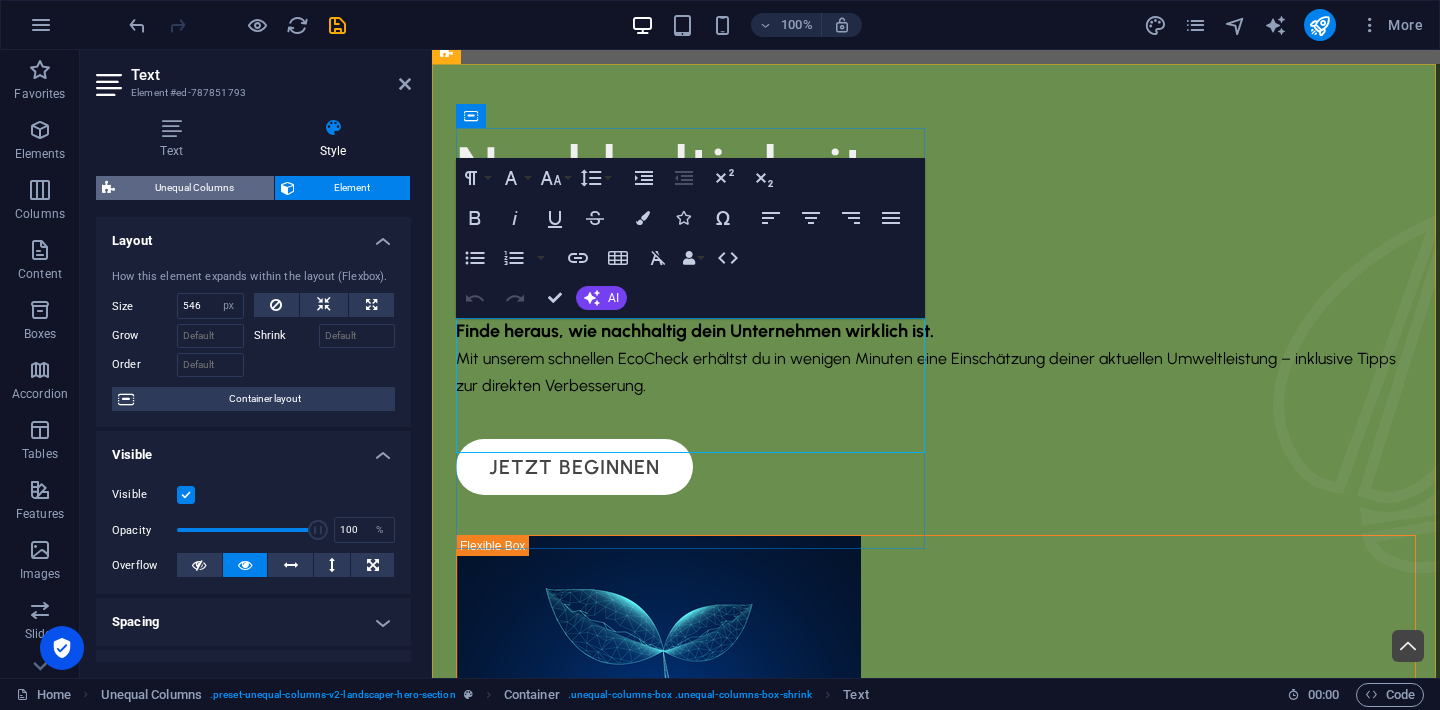 click on "Unequal Columns" at bounding box center (194, 188) 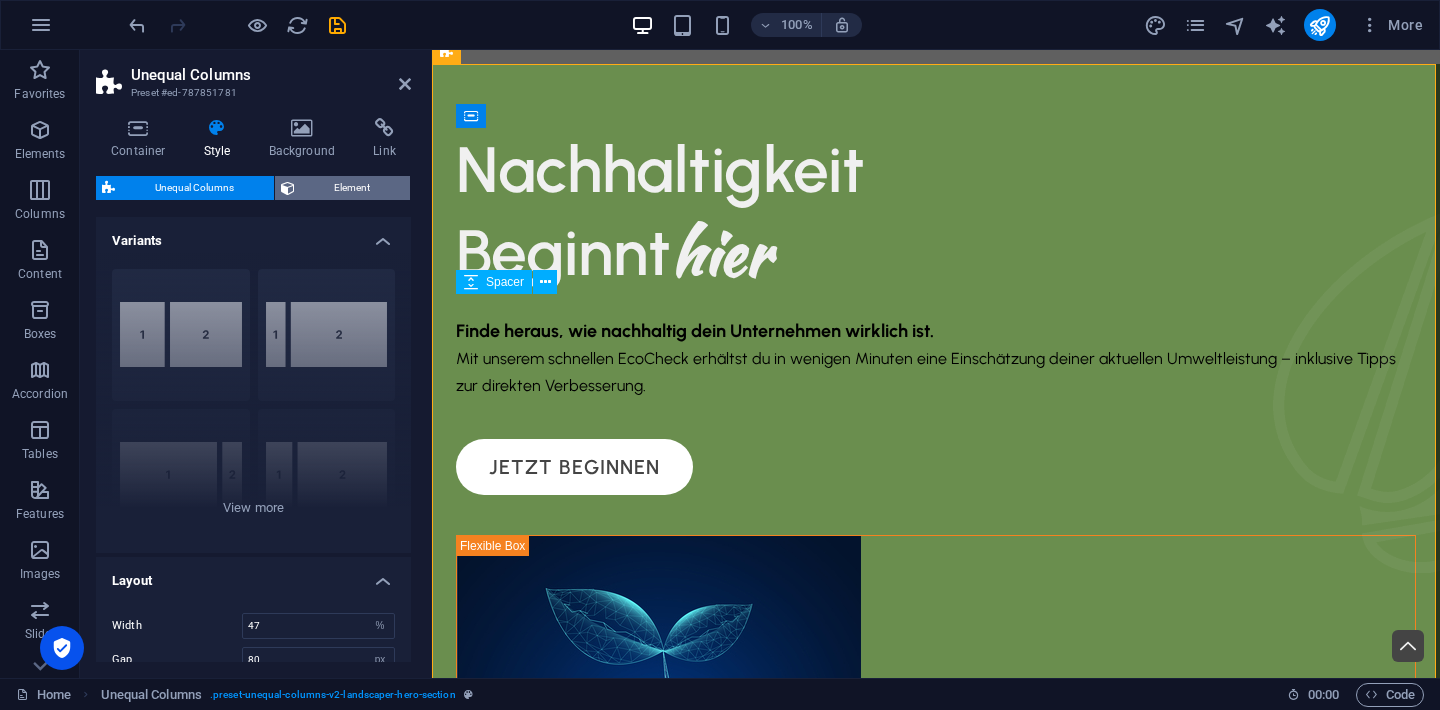 click on "Element" at bounding box center (353, 188) 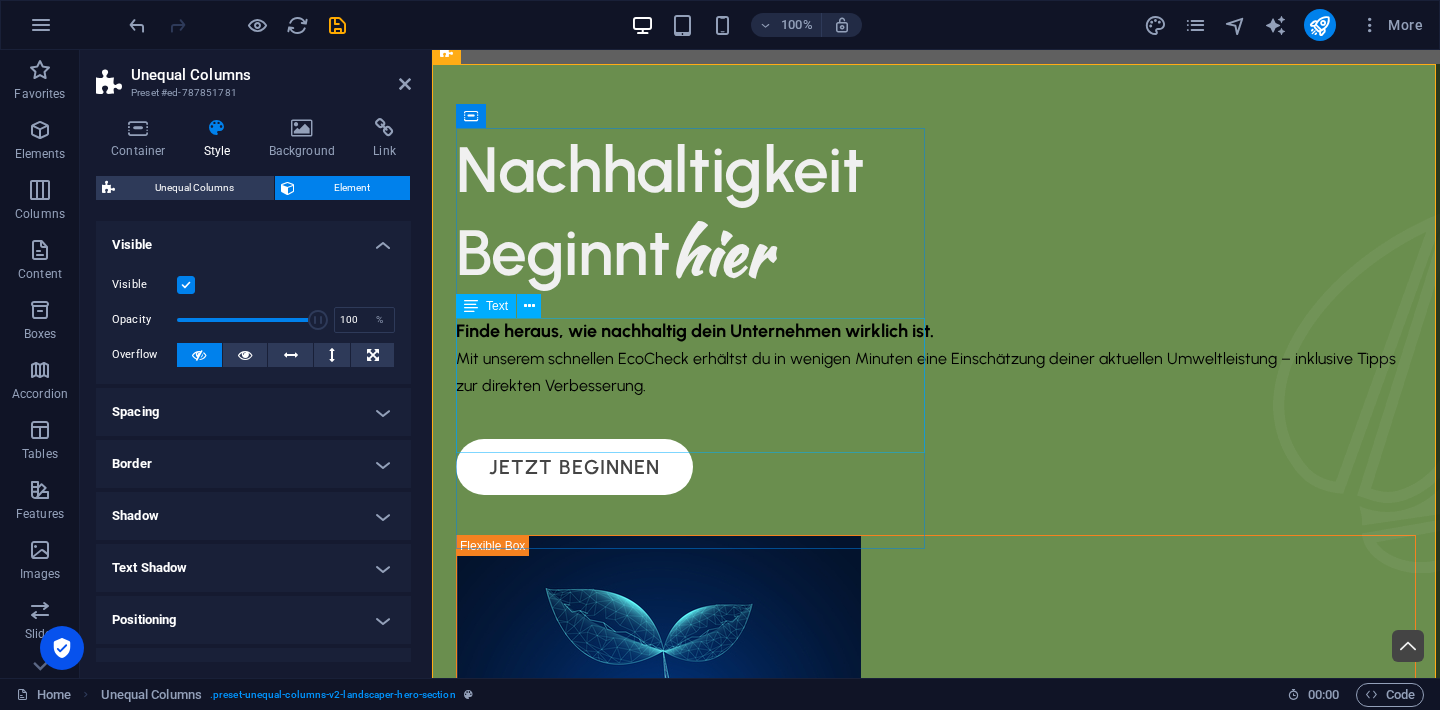click on "Finde heraus, wie nachhaltig dein Unternehmen wirklich ist. Mit unserem schnellen EcoCheck erhältst du in wenigen Minuten eine Einschätzung deiner aktuellen Umweltleistung – inklusive Tipps zur direkten Verbesserung." at bounding box center [936, 358] 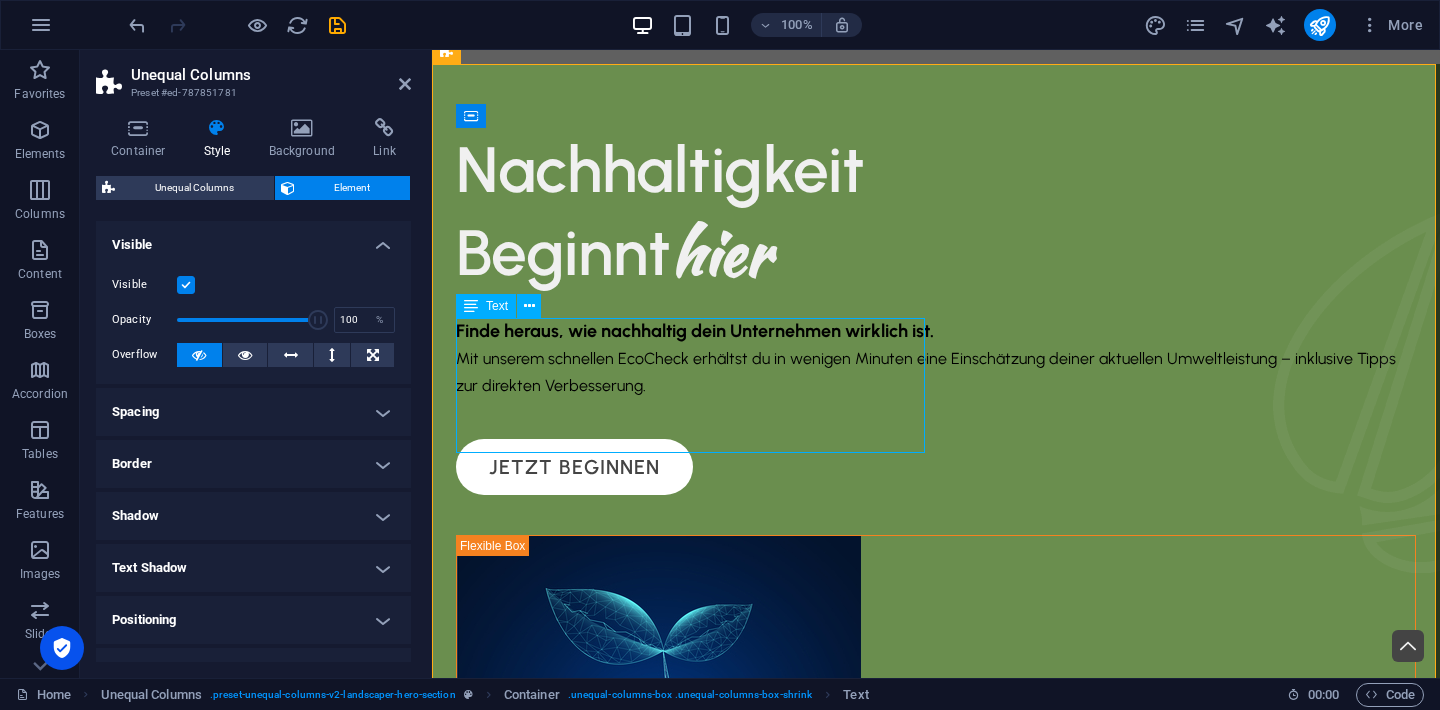 click on "Finde heraus, wie nachhaltig dein Unternehmen wirklich ist. Mit unserem schnellen EcoCheck erhältst du in wenigen Minuten eine Einschätzung deiner aktuellen Umweltleistung – inklusive Tipps zur direkten Verbesserung." at bounding box center [936, 358] 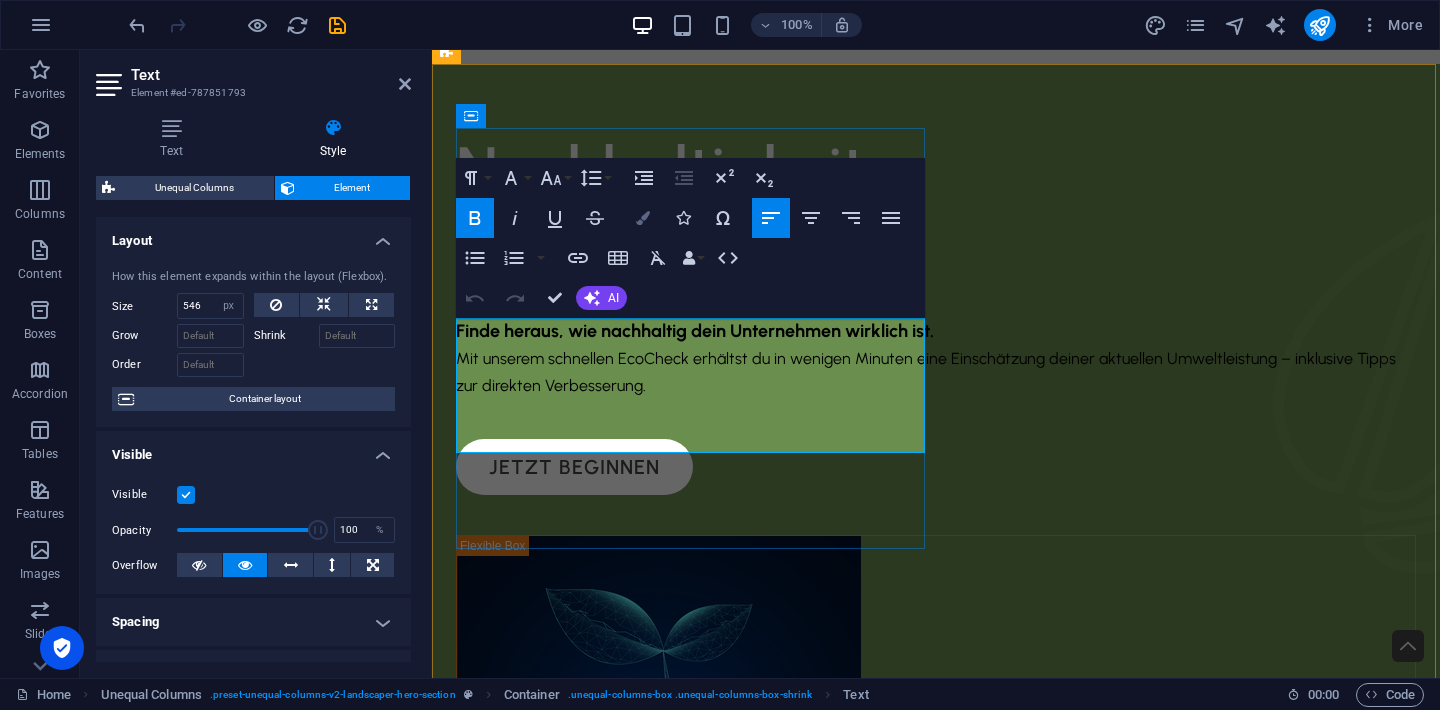 click at bounding box center [643, 218] 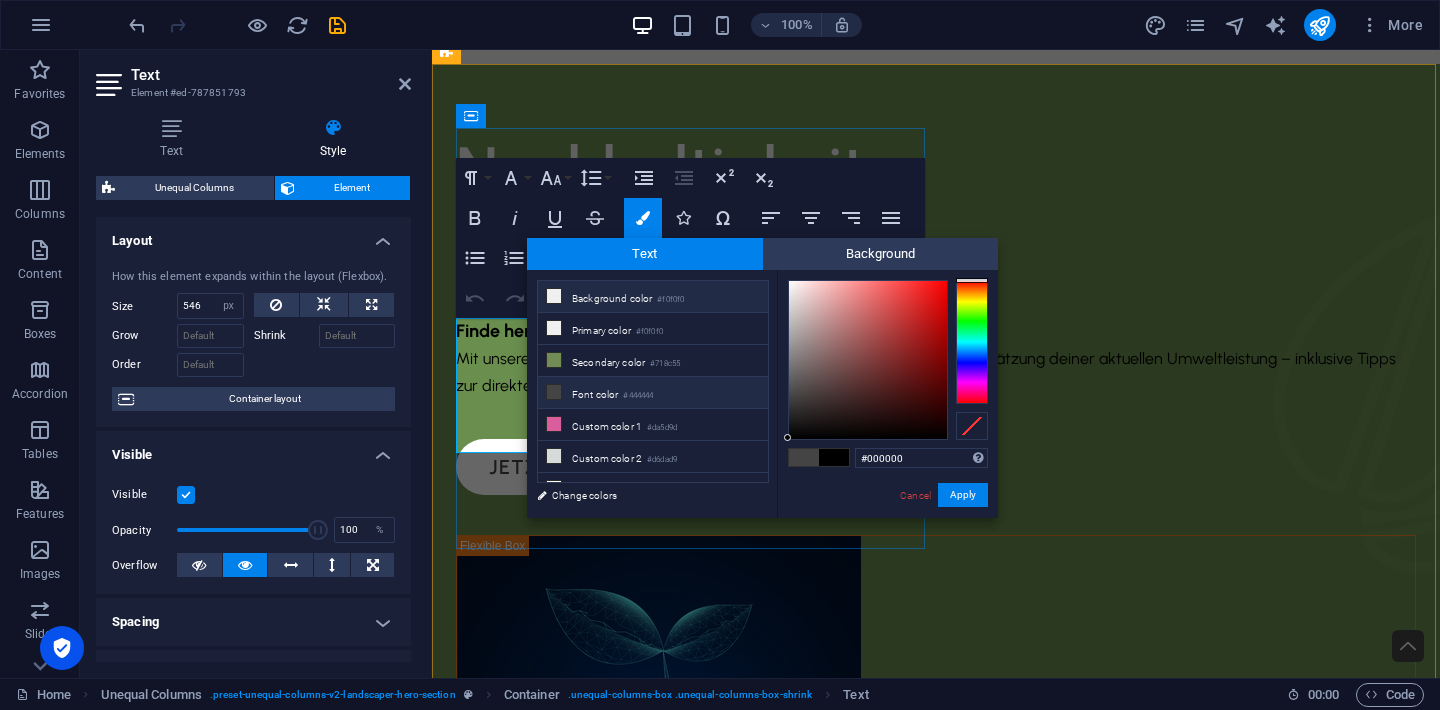 click at bounding box center [554, 296] 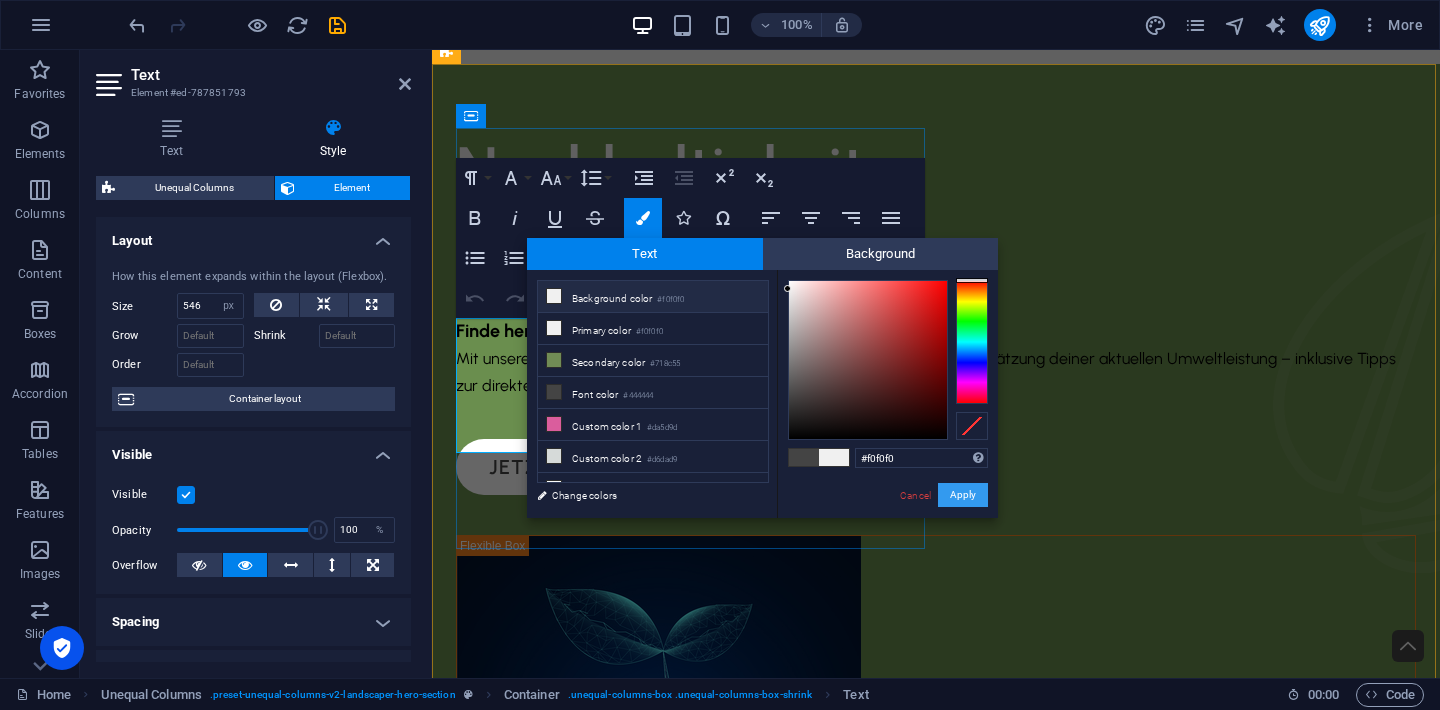 click on "Apply" at bounding box center (963, 495) 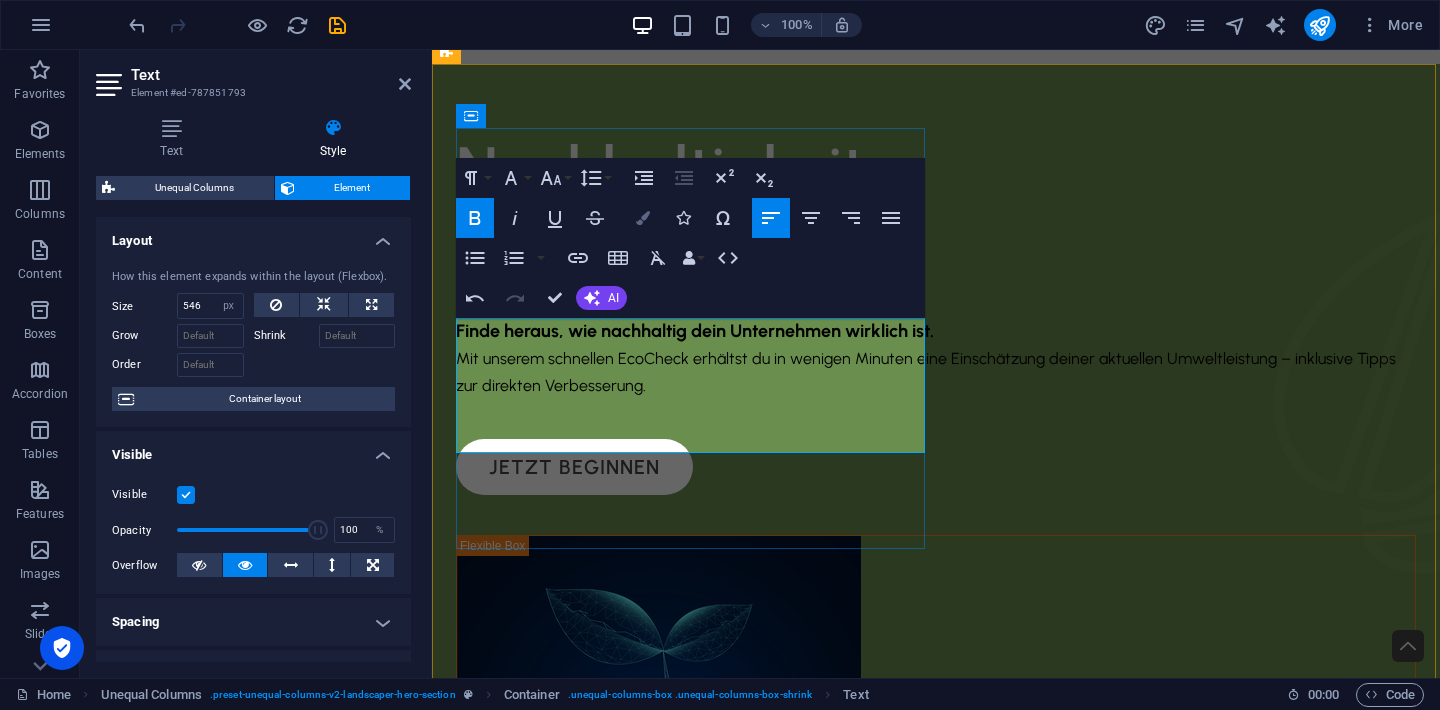 click at bounding box center [643, 218] 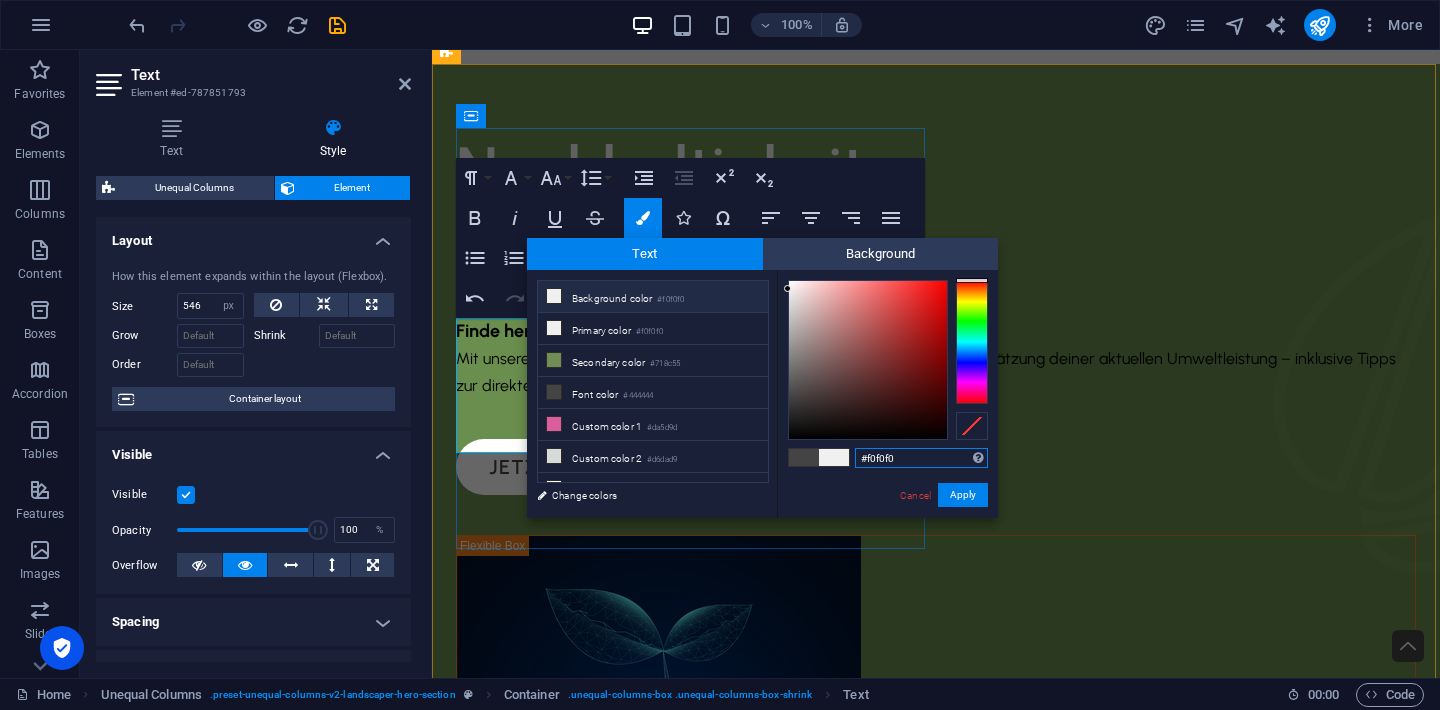 drag, startPoint x: 924, startPoint y: 457, endPoint x: 833, endPoint y: 465, distance: 91.350975 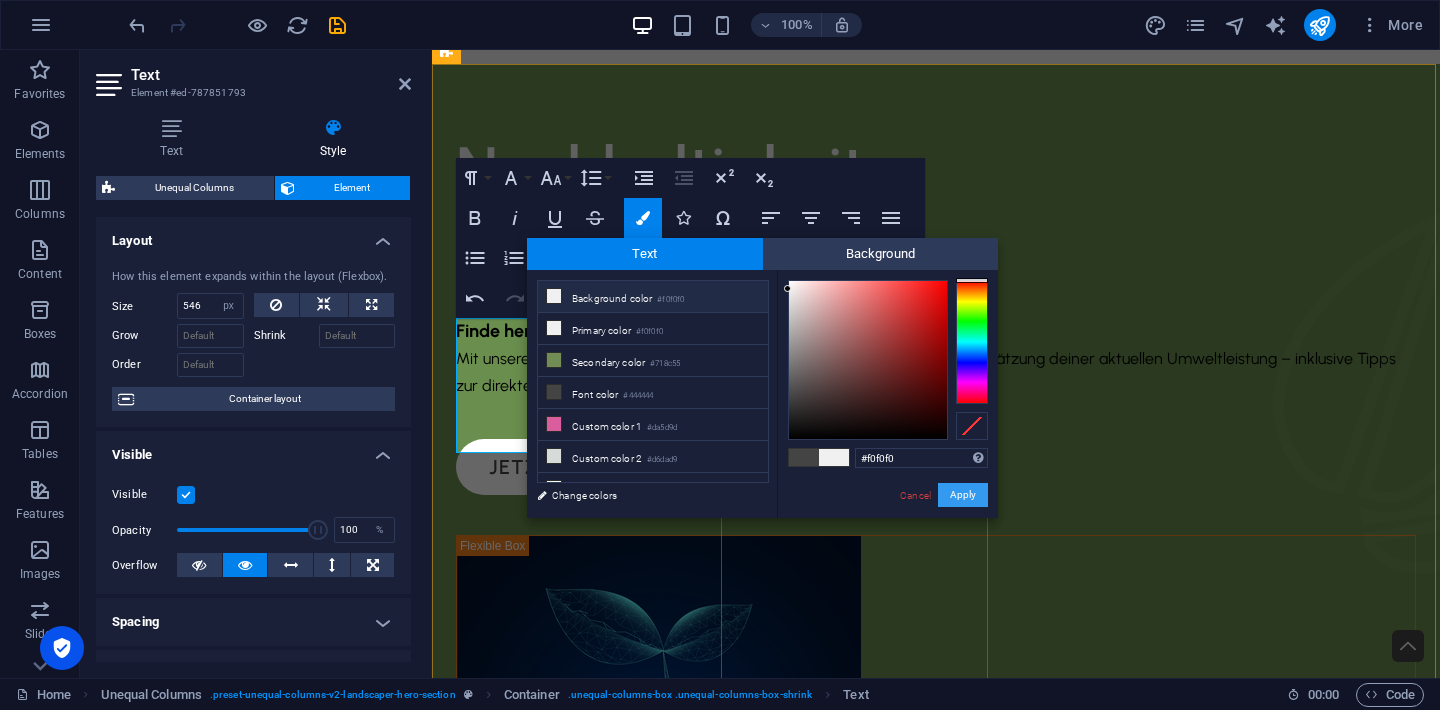 click on "Apply" at bounding box center [963, 495] 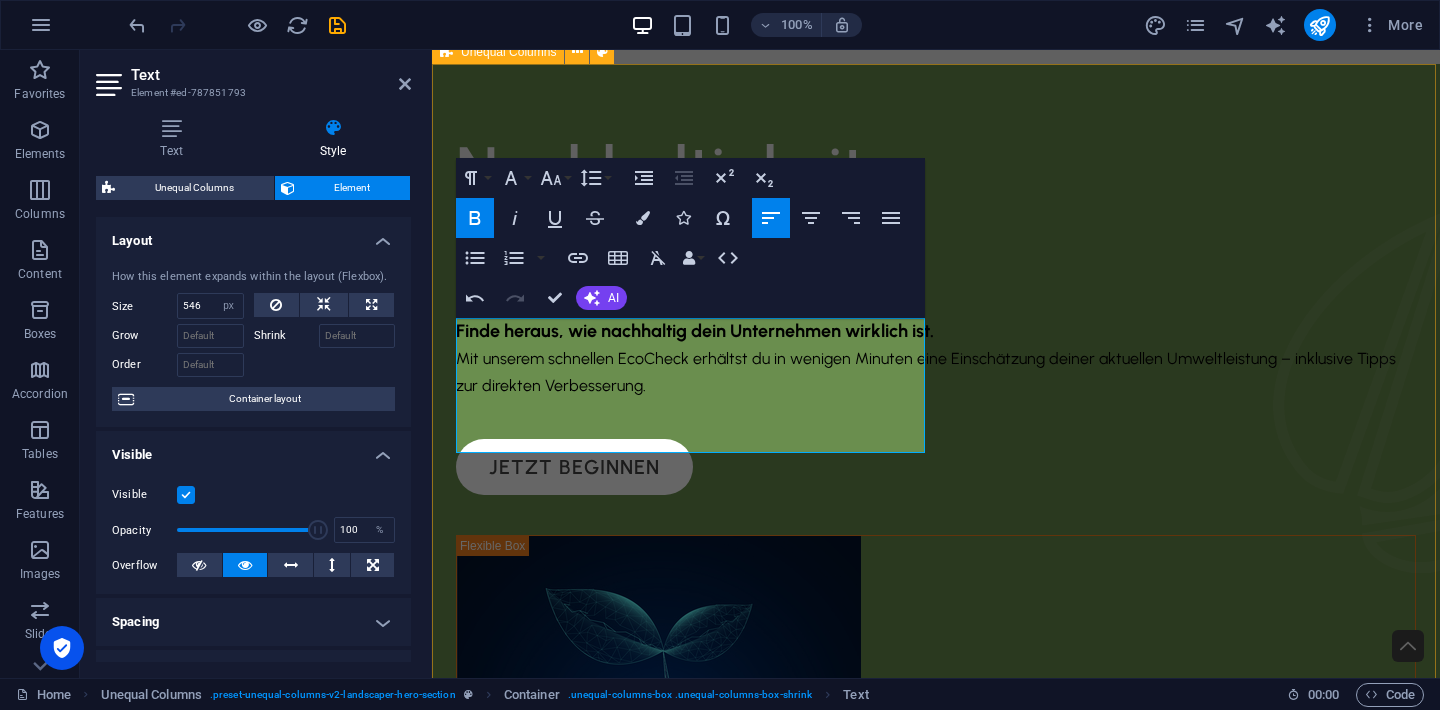 click on "Nachhaltigkeit  Beginnt  hier ​​ ​ Finde heraus, wie nachhaltig dein Unternehmen wirklich ist. Mit unserem schnellen EcoCheck erhältst du in wenigen Minuten eine Einschätzung deiner aktuellen Umweltleistung – inklusive Tipps zur direkten Verbesserung. jetzt beginnen" at bounding box center (936, 636) 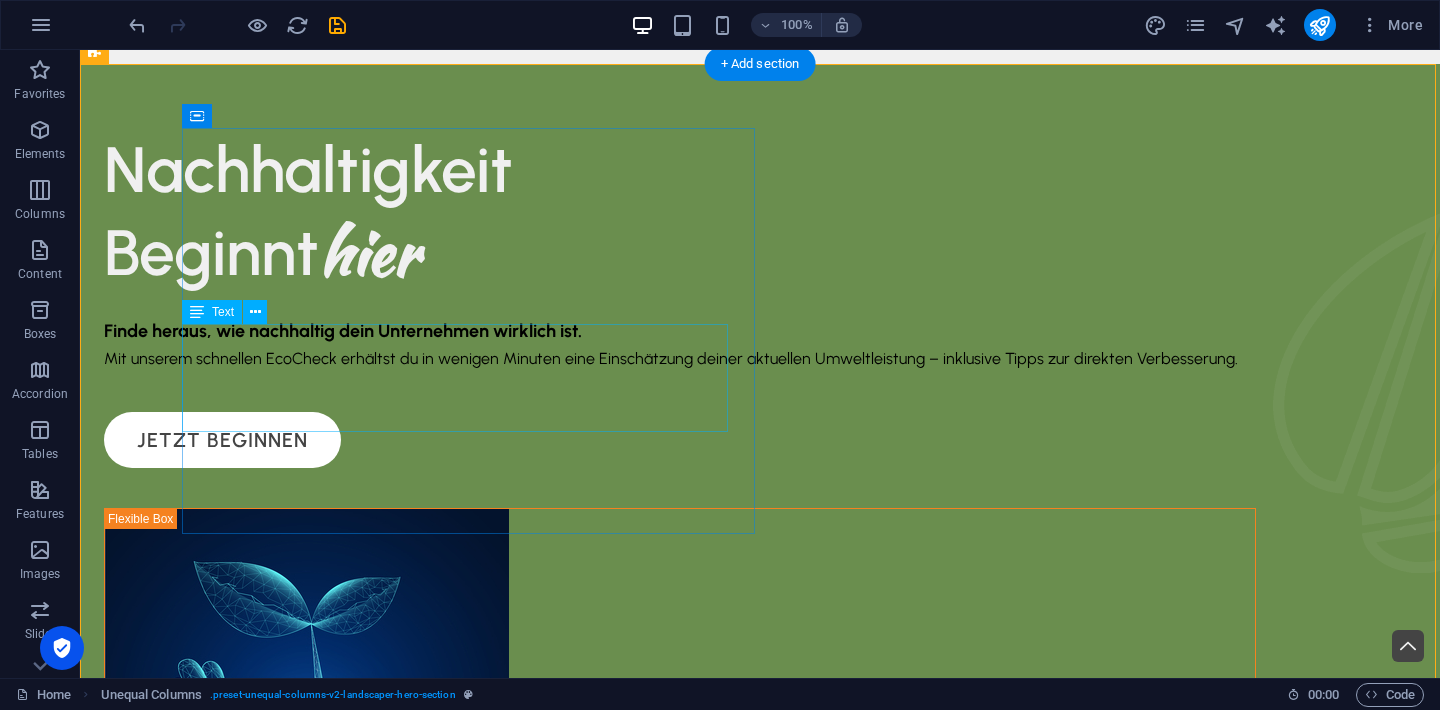 click on "Finde heraus, wie nachhaltig dein Unternehmen wirklich ist. Mit unserem schnellen EcoCheck erhältst du in wenigen Minuten eine Einschätzung deiner aktuellen Umweltleistung – inklusive Tipps zur direkten Verbesserung." at bounding box center (680, 345) 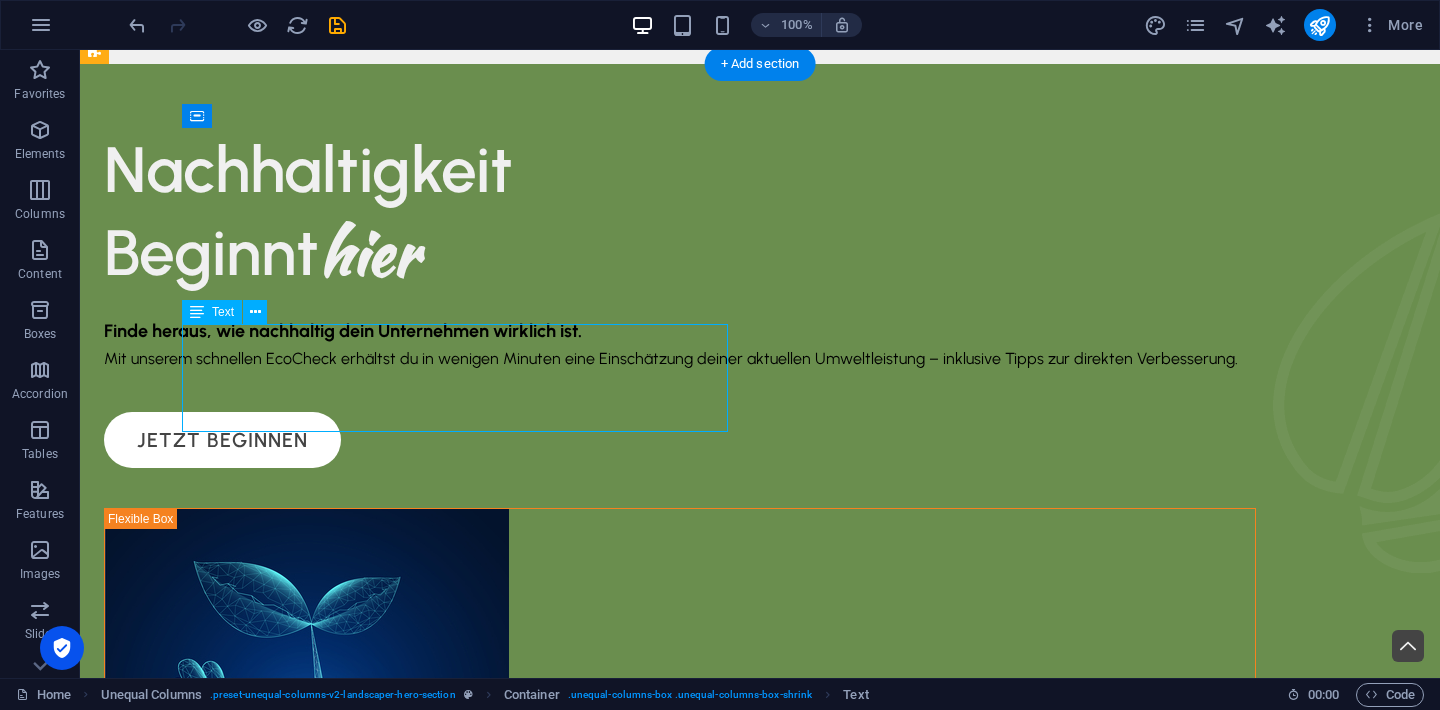 click on "Finde heraus, wie nachhaltig dein Unternehmen wirklich ist. Mit unserem schnellen EcoCheck erhältst du in wenigen Minuten eine Einschätzung deiner aktuellen Umweltleistung – inklusive Tipps zur direkten Verbesserung." at bounding box center (680, 345) 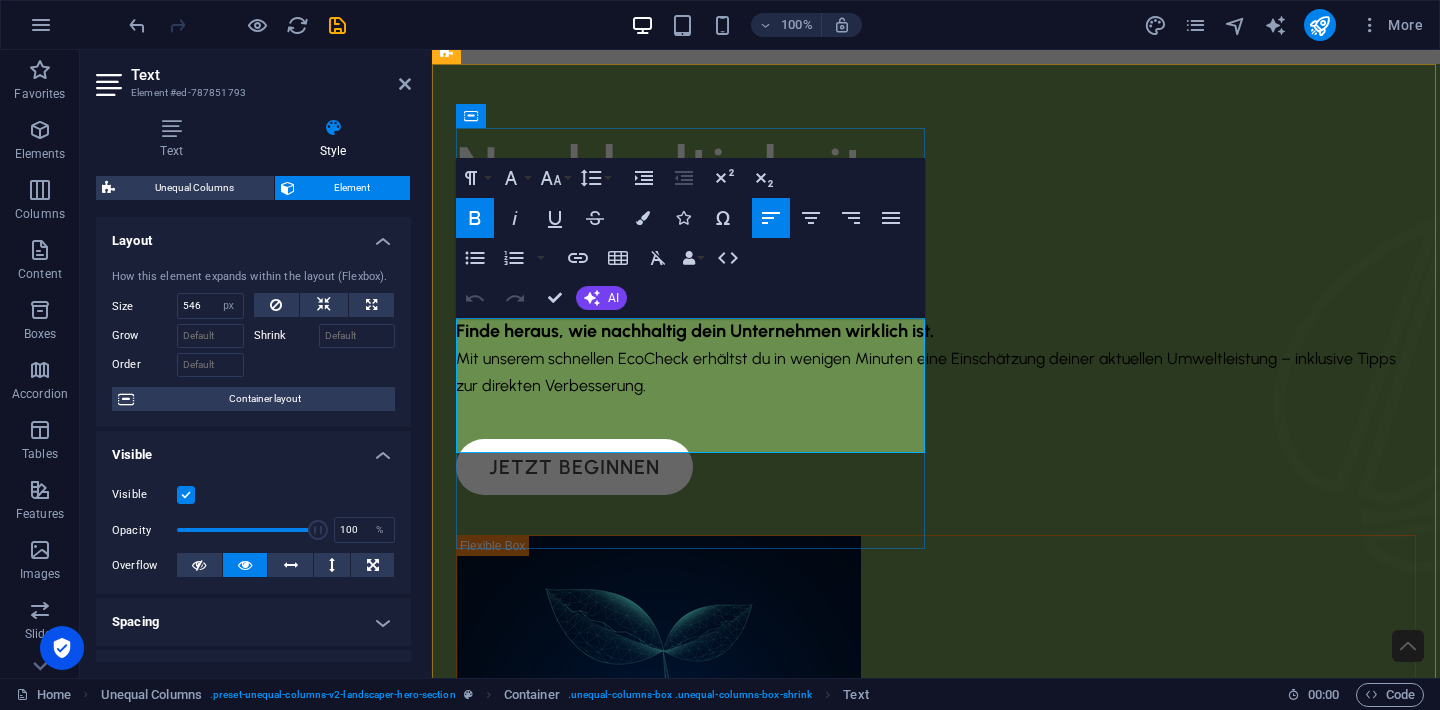 click on "Finde heraus, wie nachhaltig dein Unternehmen wirklich ist." at bounding box center [695, 331] 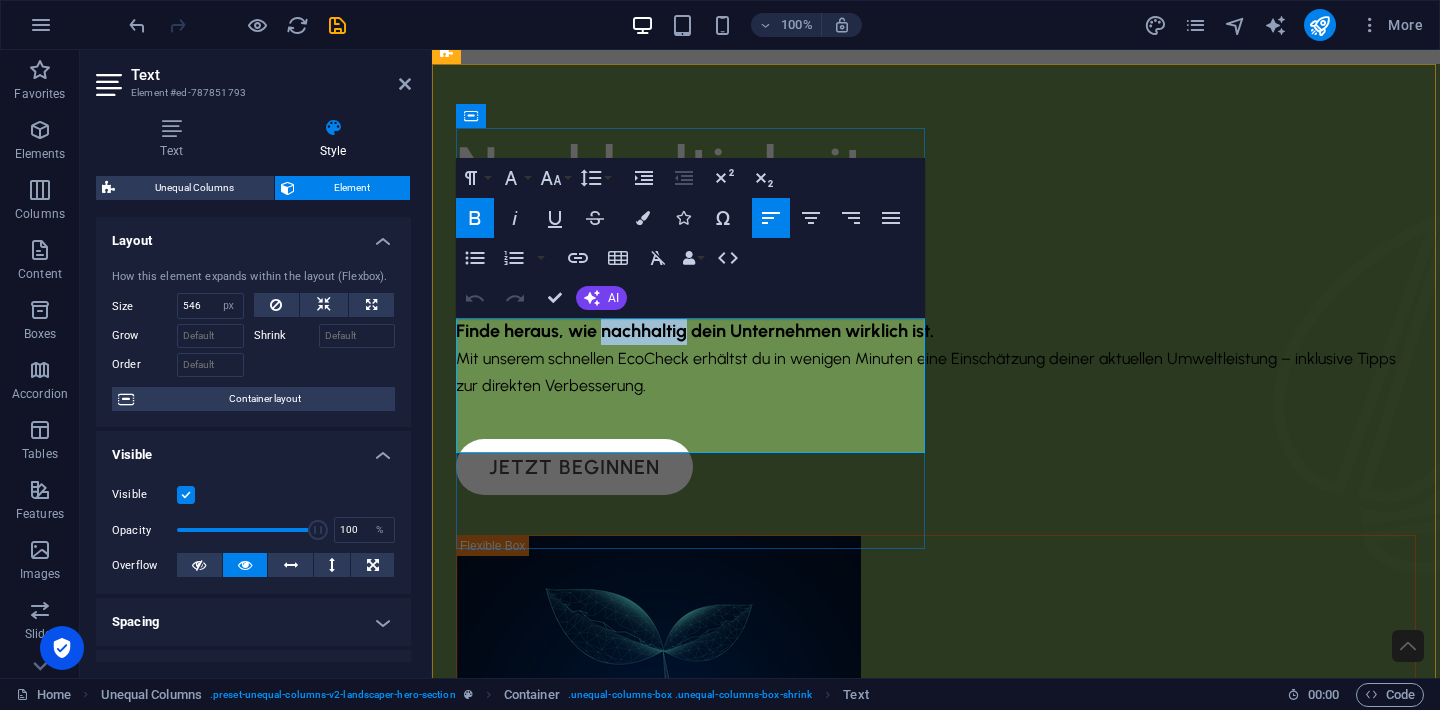 click on "Finde heraus, wie nachhaltig dein Unternehmen wirklich ist." at bounding box center [695, 331] 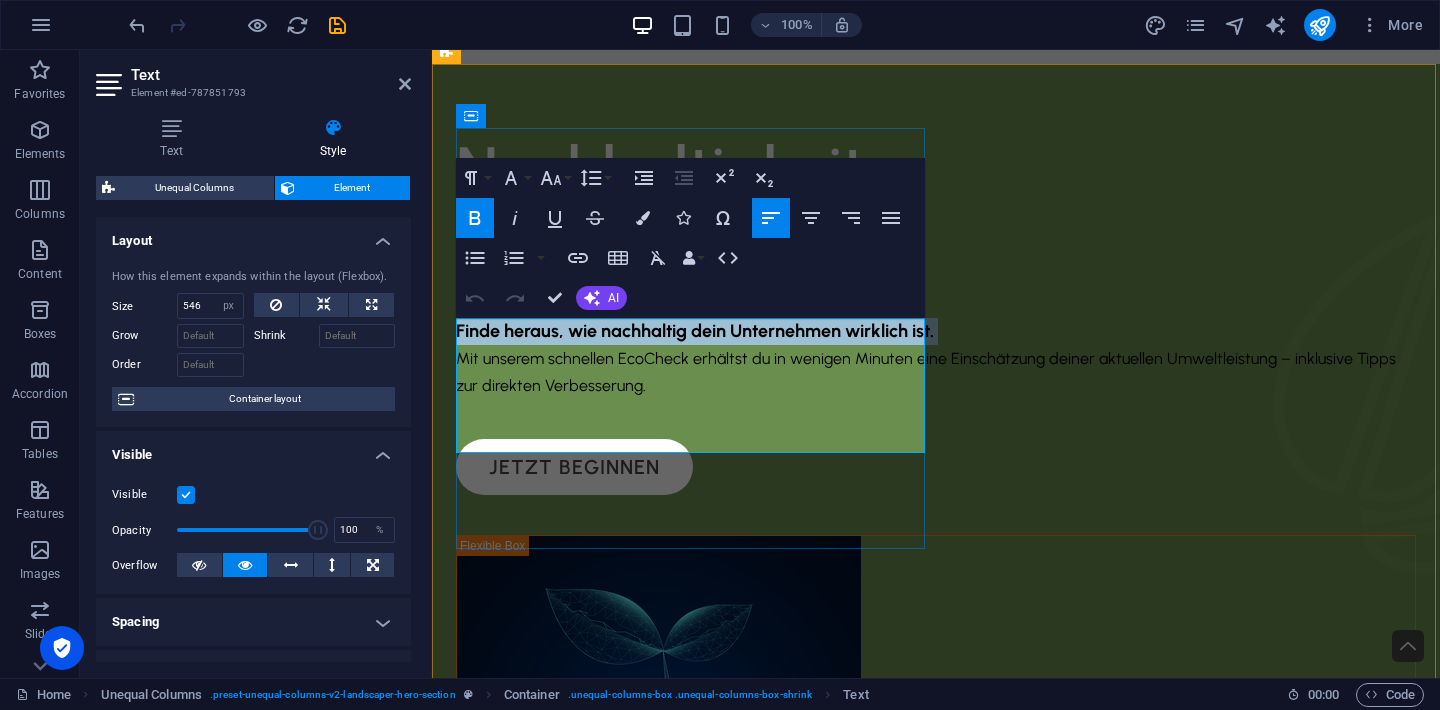 click on "Finde heraus, wie nachhaltig dein Unternehmen wirklich ist." at bounding box center (695, 331) 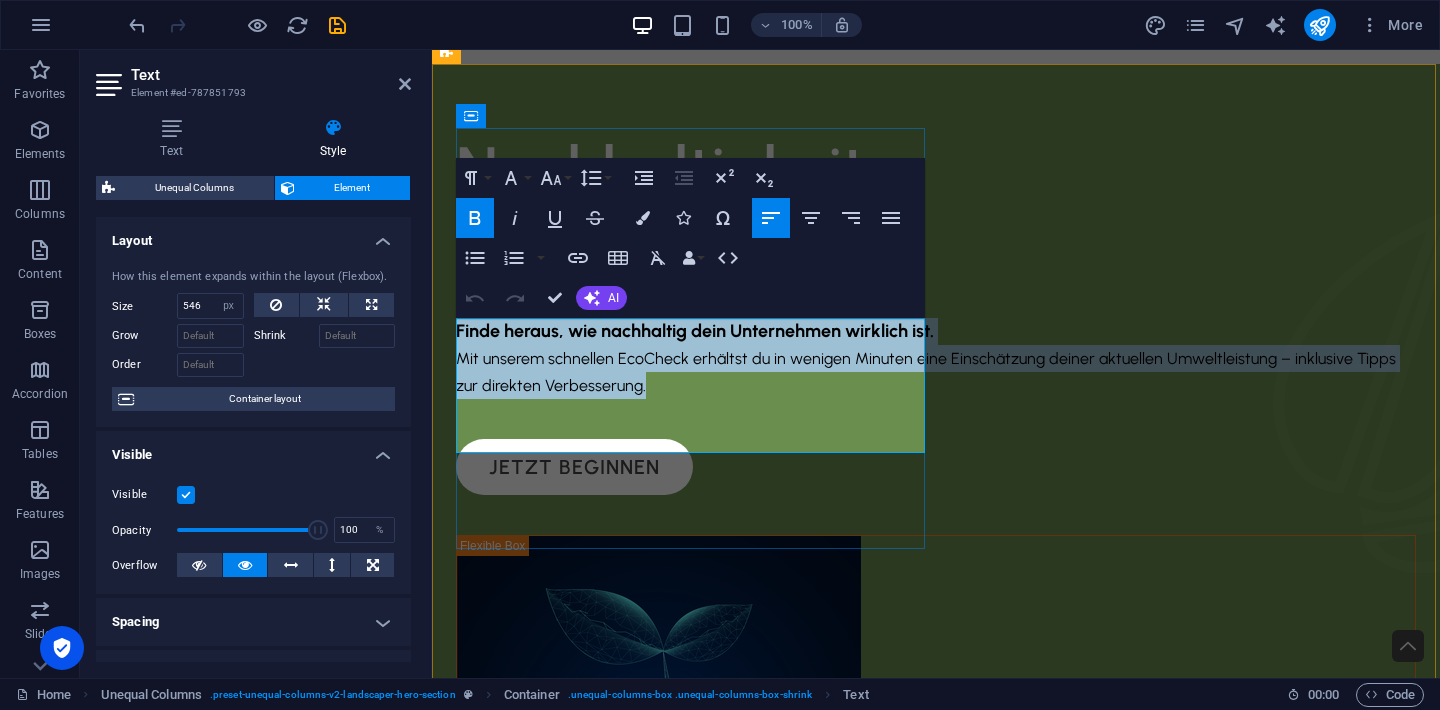 drag, startPoint x: 657, startPoint y: 433, endPoint x: 471, endPoint y: 300, distance: 228.65913 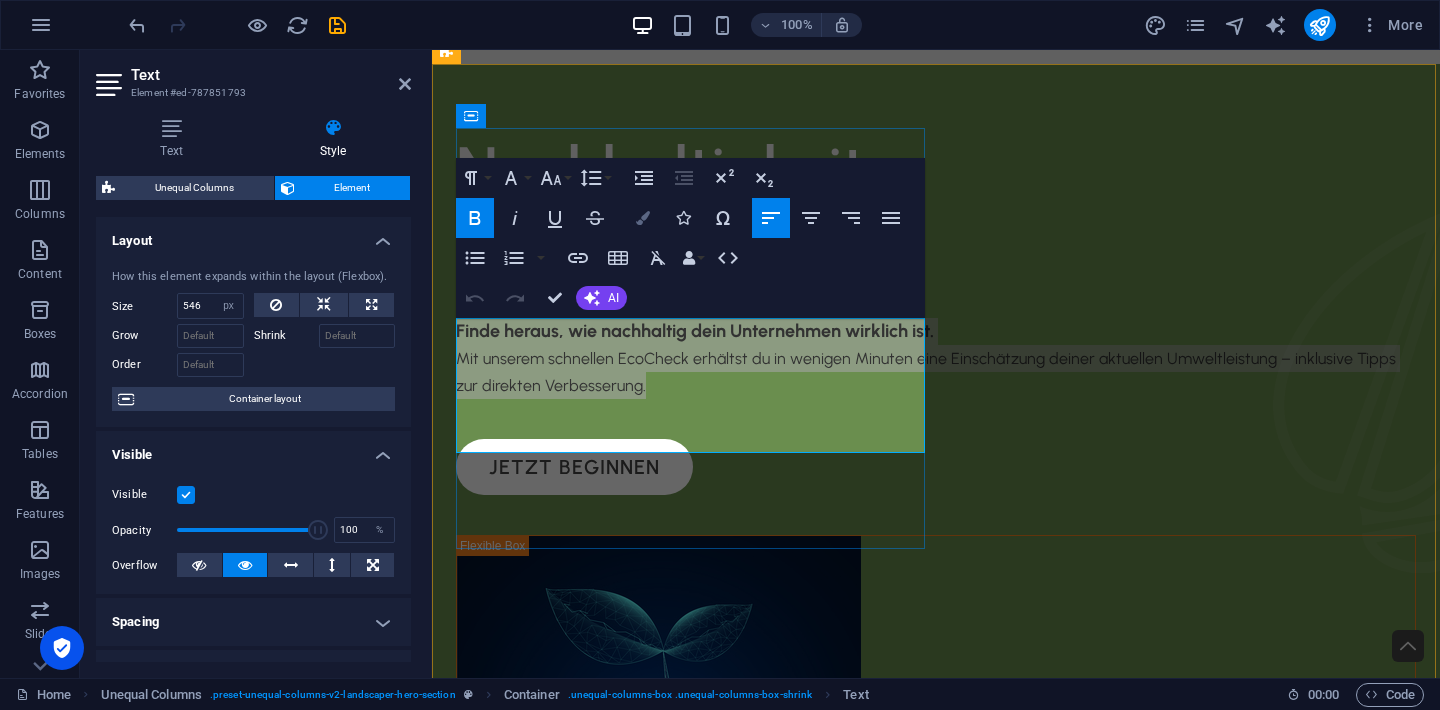 click at bounding box center [643, 218] 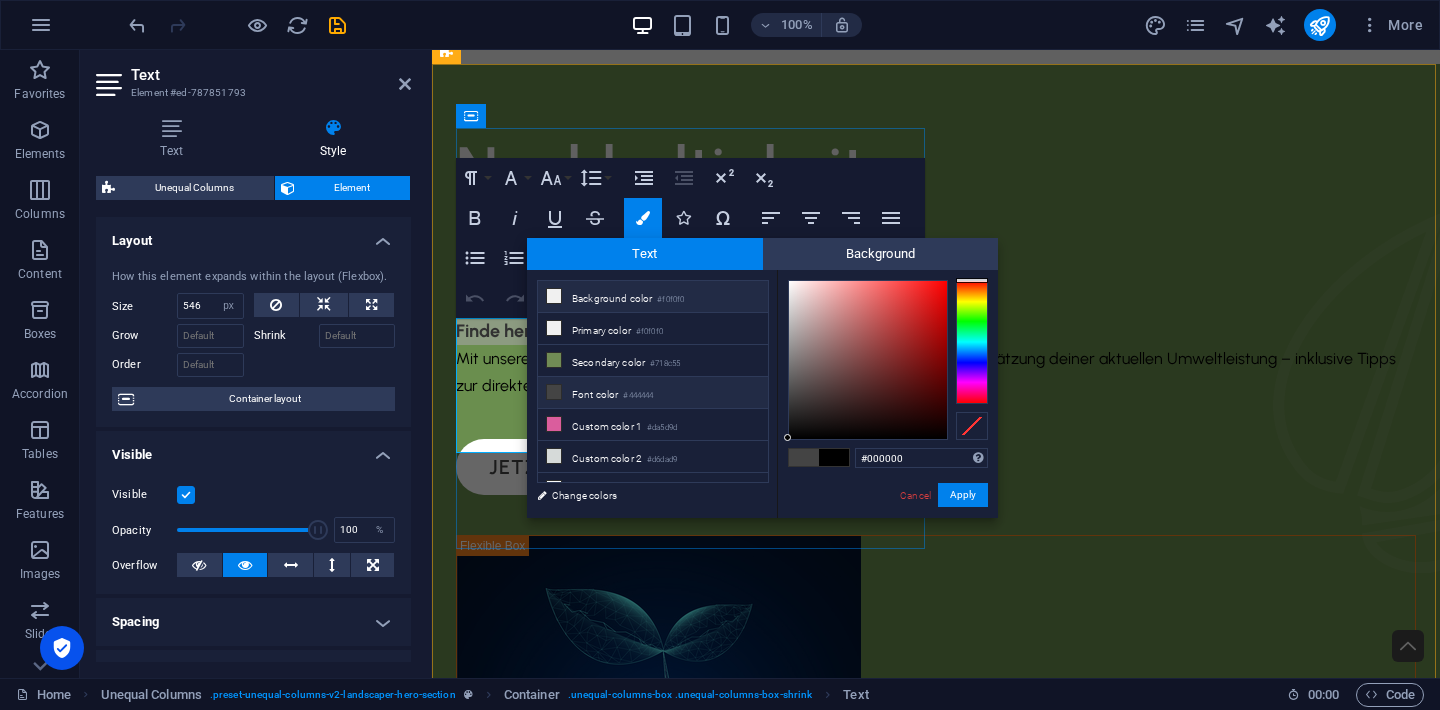click on "Background color
#f0f0f0" at bounding box center [653, 297] 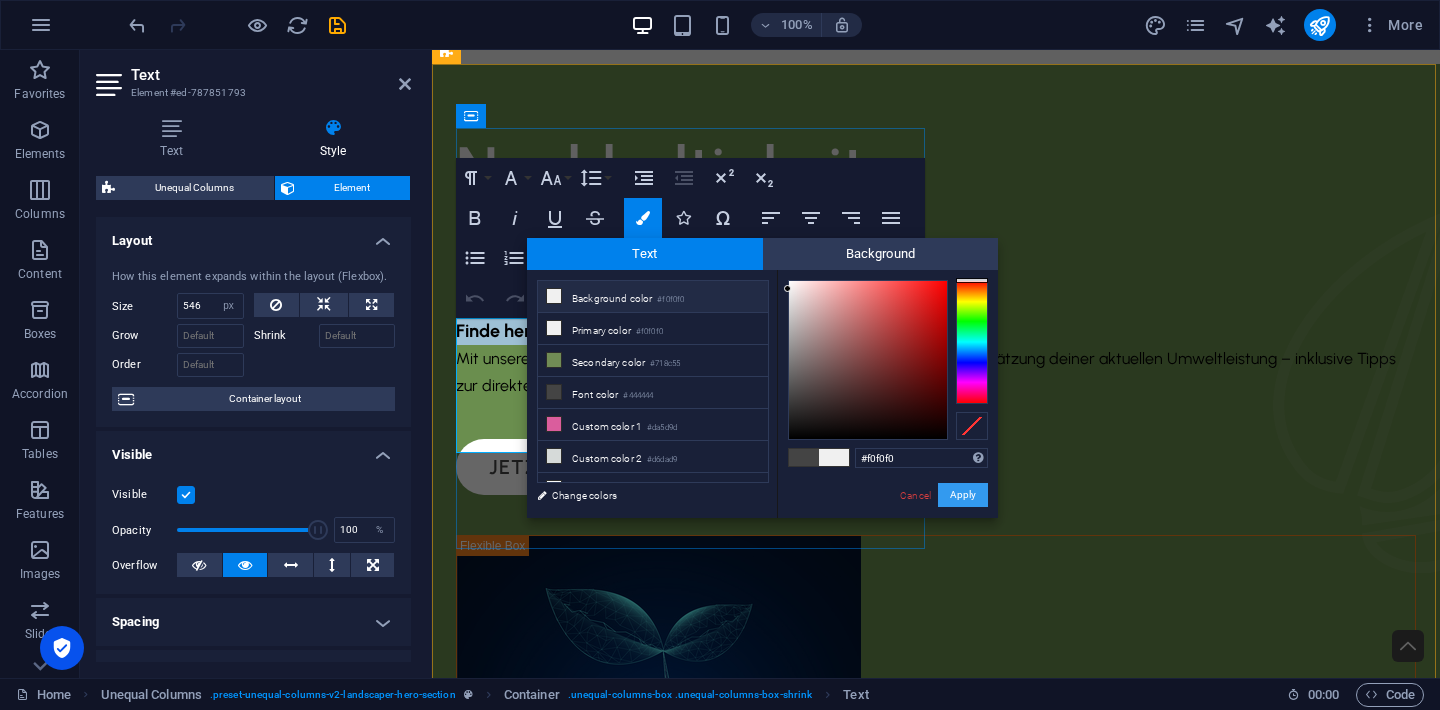 click on "Apply" at bounding box center (963, 495) 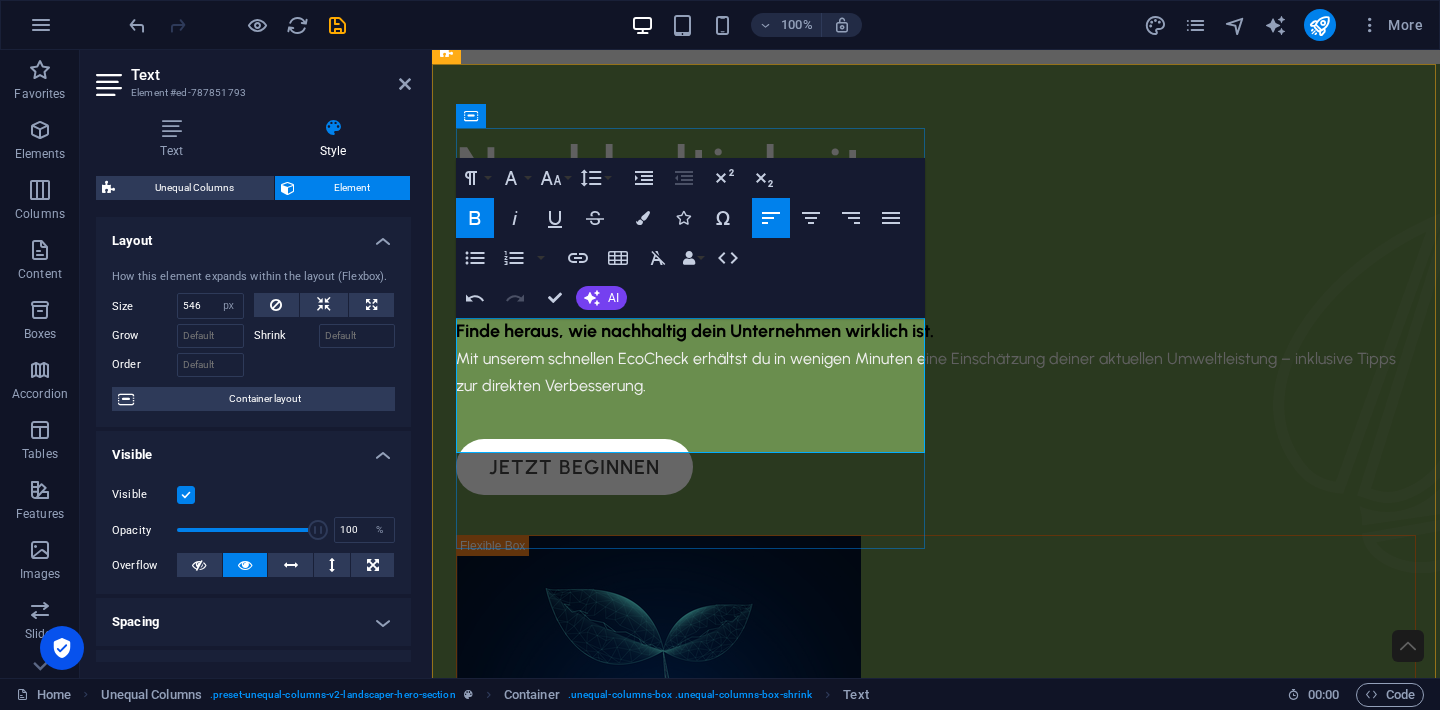 click on "Finde heraus, wie nachhaltig dein Unternehmen wirklich ist. Mit unserem schnellen EcoCheck erhältst du in wenigen Minuten eine Einschätzung deiner aktuellen Umweltleistung – inklusive Tipps zur direkten Verbesserung." at bounding box center [936, 358] 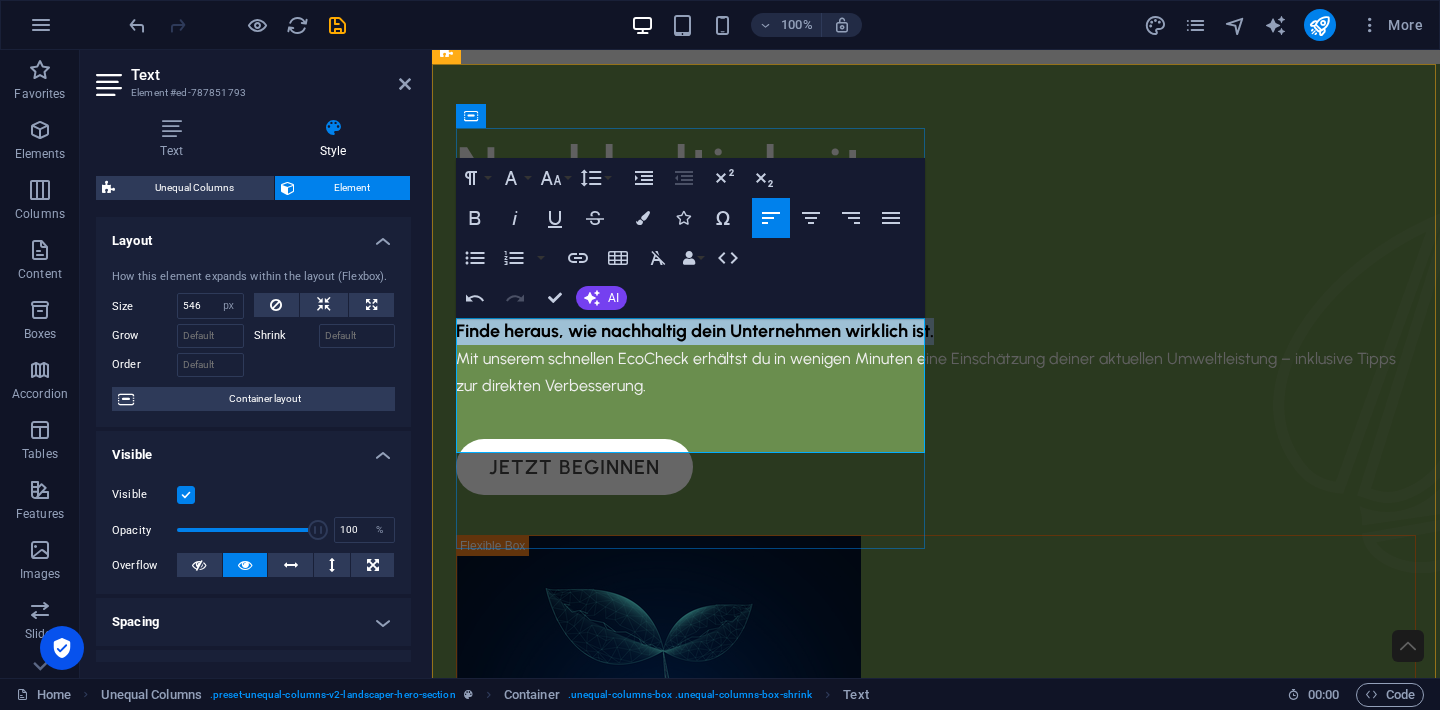 drag, startPoint x: 511, startPoint y: 354, endPoint x: 458, endPoint y: 326, distance: 59.94164 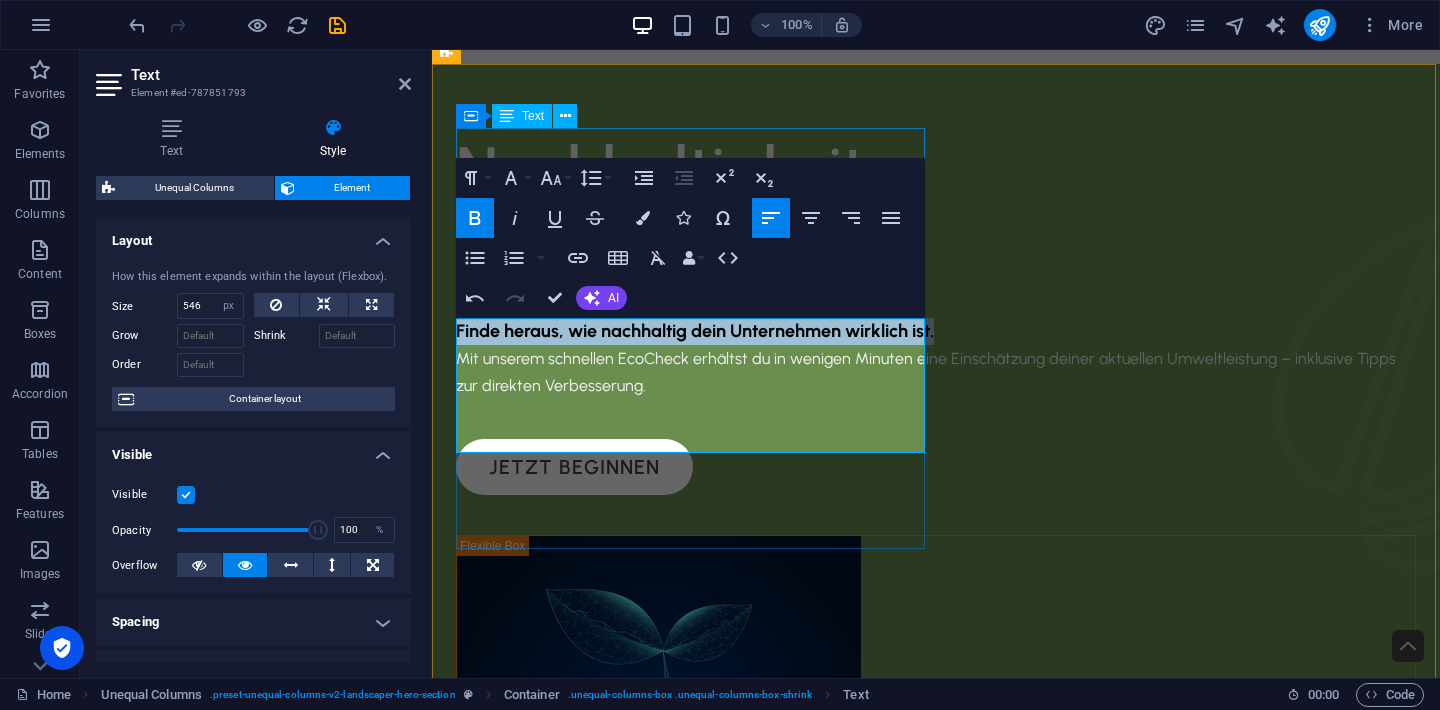 click on "Paragraph Format Normal Heading 1 Heading 2 Heading 3 Heading 4 Heading 5 Heading 6 Code Font Family Arial Georgia Impact Tahoma Times New Roman Verdana Kaushan Script Urbanist Font Size 8 9 10 11 12 14 18 24 30 36 48 60 72 96 Line Height Default Single 1.15 1.5 Double Increase Indent Decrease Indent Superscript Subscript Bold Italic Underline Strikethrough Colors Icons Special Characters Align Left Align Center Align Right Align Justify Unordered List   Default Circle Disc Square    Ordered List   Default Lower Alpha Lower Greek Lower Roman Upper Alpha Upper Roman    Insert Link Insert Table Clear Formatting Data Bindings Company First name Last name Street ZIP code City Email Phone Mobile Fax Custom field 1 Custom field 2 Custom field 3 Custom field 4 Custom field 5 Custom field 6 HTML Undo Redo Confirm (⌘+⏎) AI Improve Make shorter Make longer Fix spelling & grammar Translate to English Generate text" at bounding box center [690, 238] 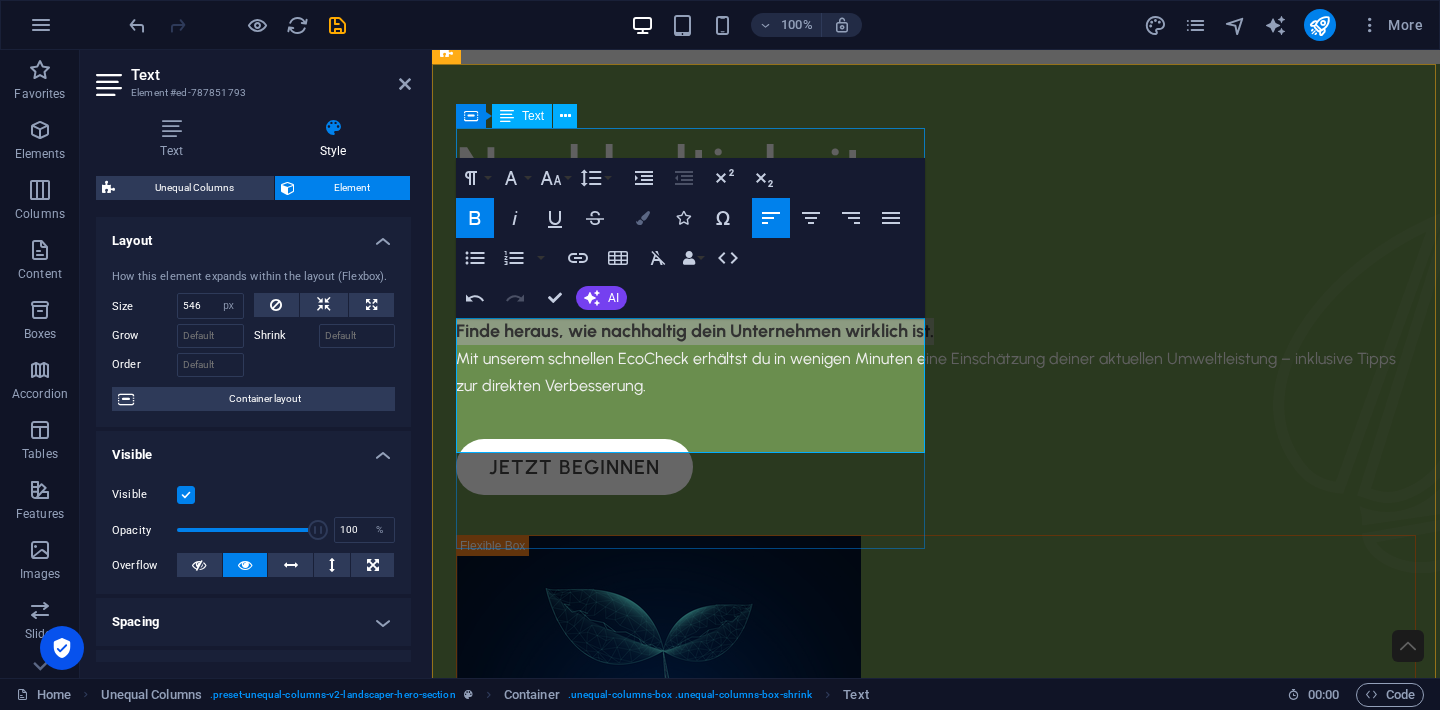 click on "Colors" at bounding box center [643, 218] 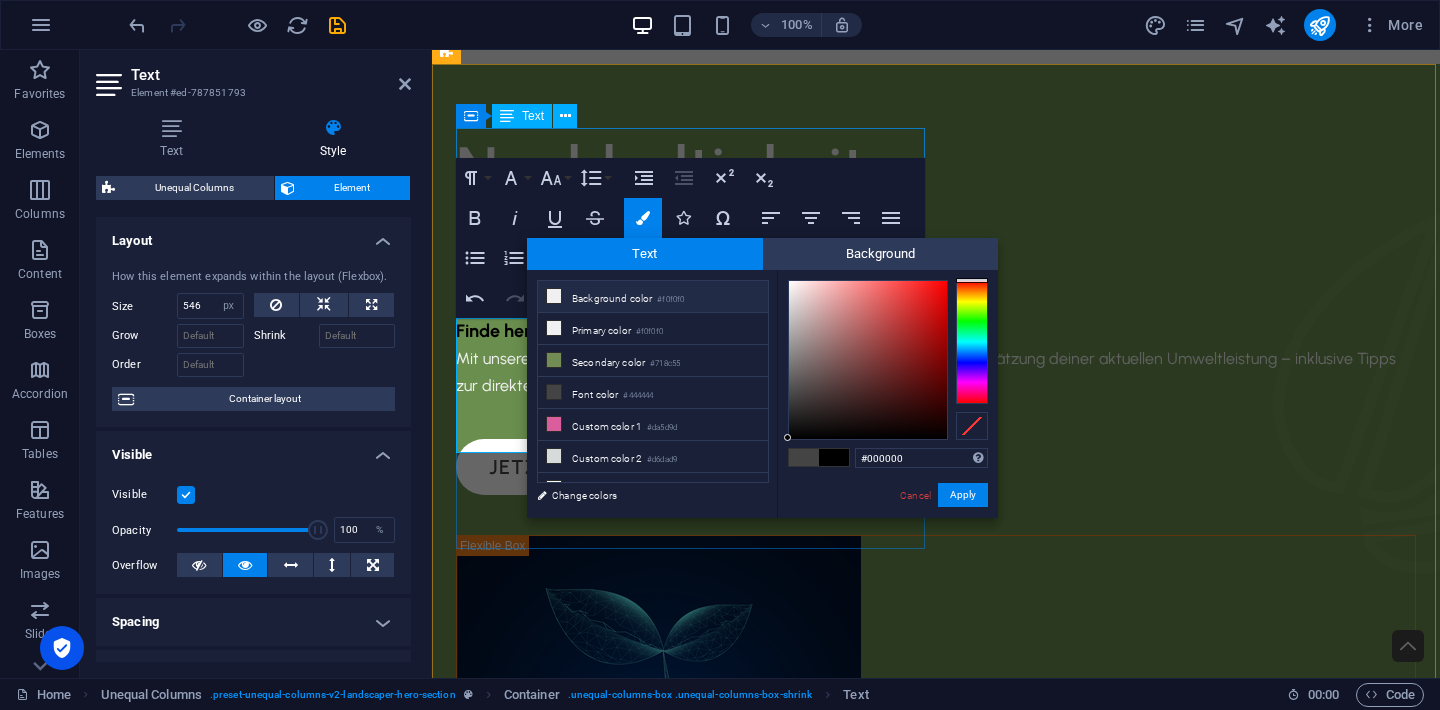 click on "Background color
#f0f0f0" at bounding box center (653, 297) 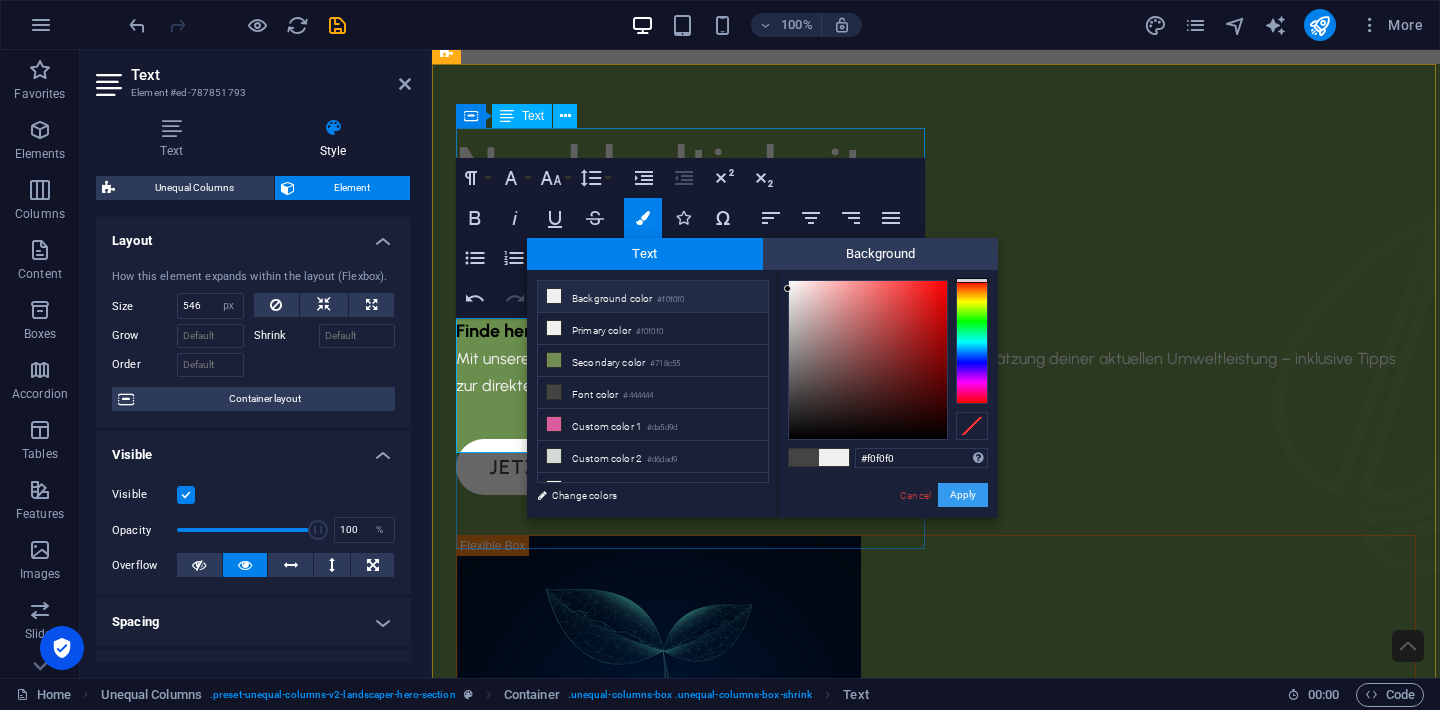 click on "Apply" at bounding box center (963, 495) 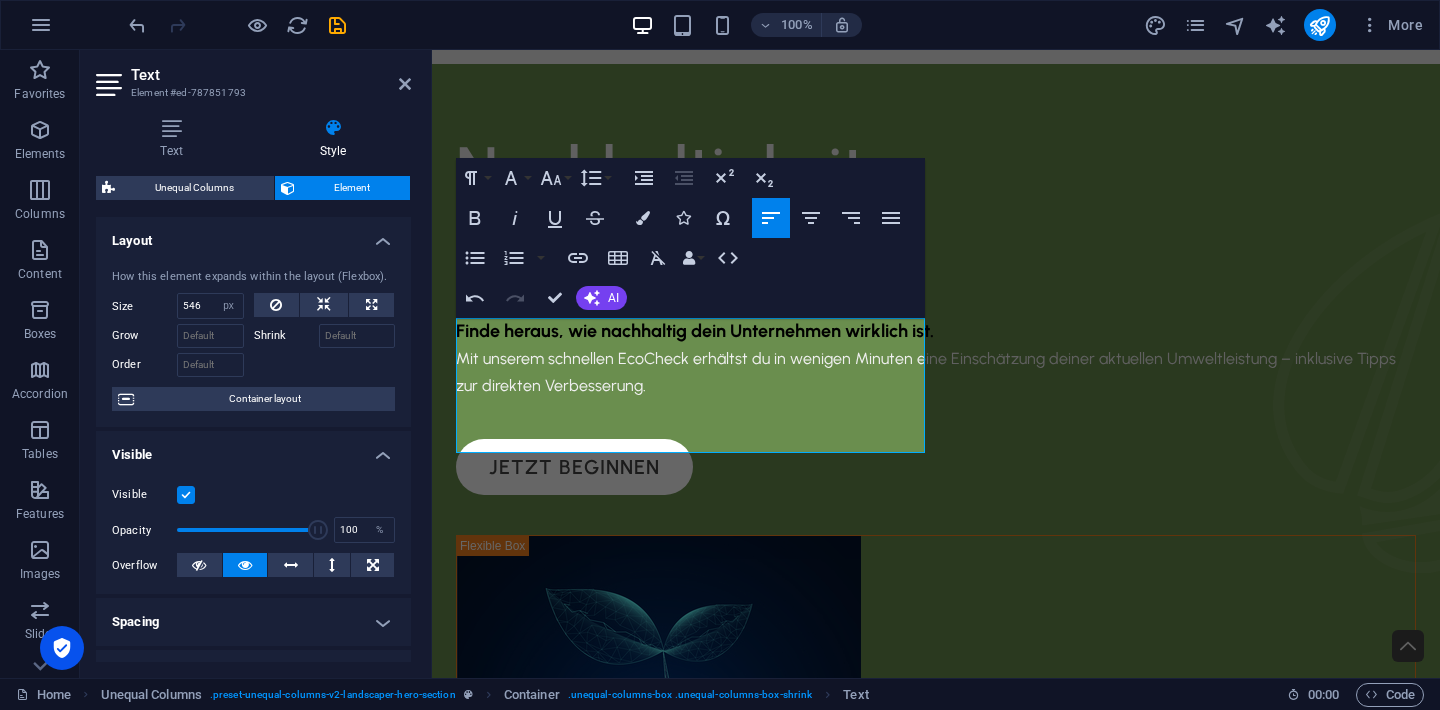 click on "Finde heraus, wie nachhaltig dein Unternehmen wirklich ist." at bounding box center [695, 331] 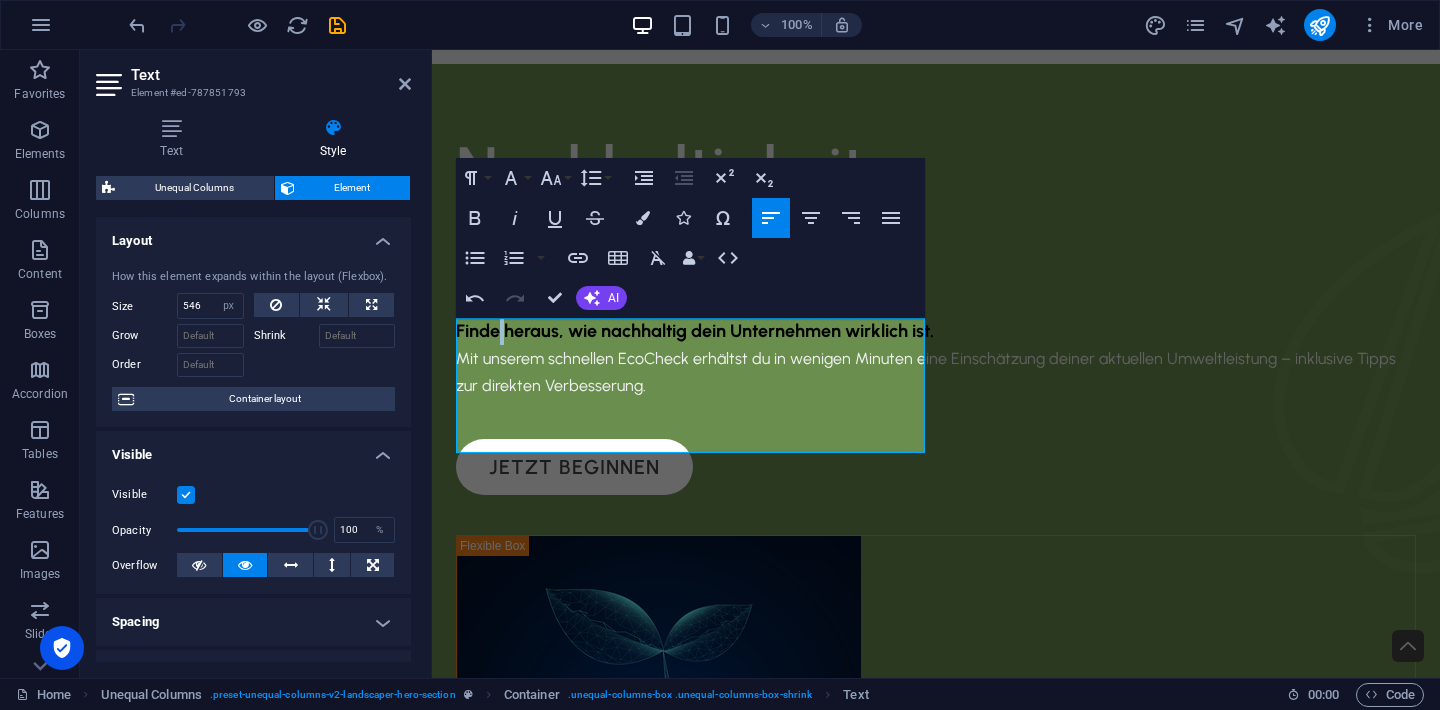 click on "Finde heraus, wie nachhaltig dein Unternehmen wirklich ist." at bounding box center [695, 331] 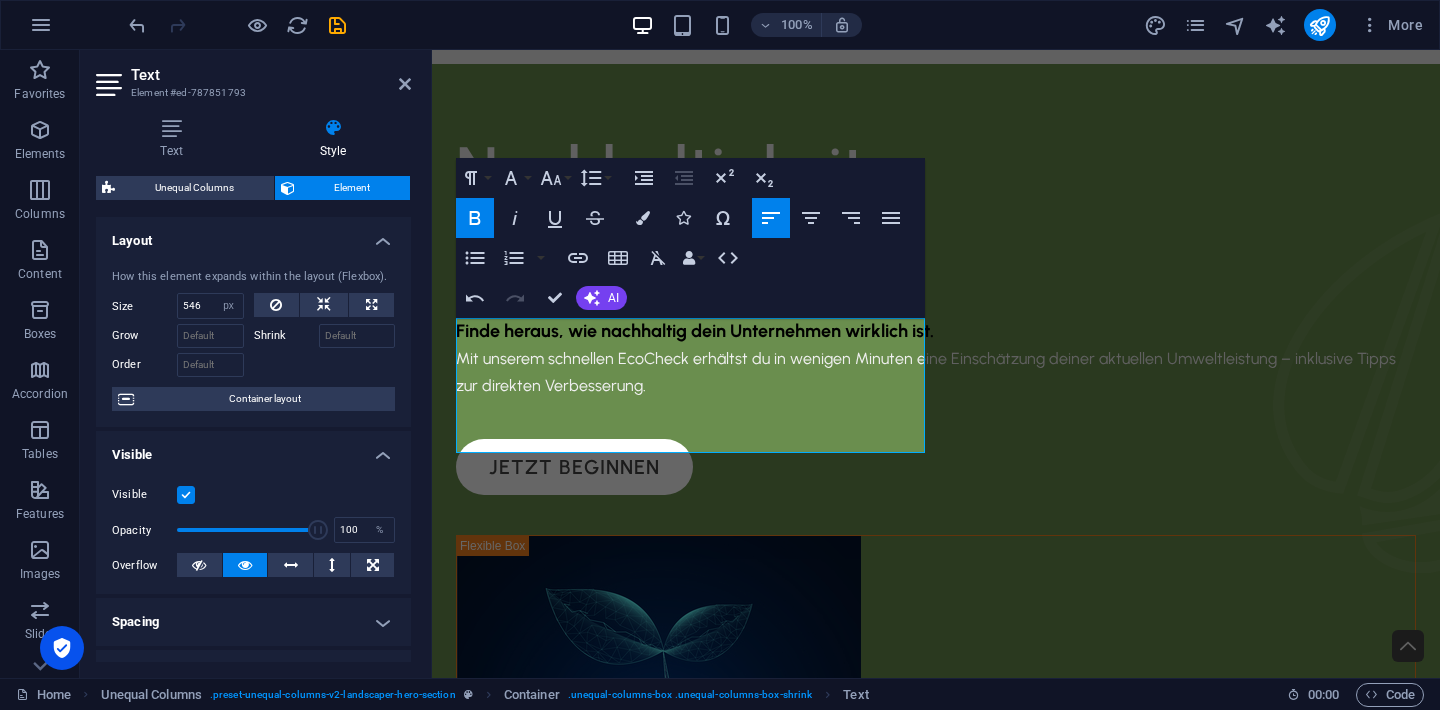 click on "Finde heraus, wie nachhaltig dein Unternehmen wirklich ist." at bounding box center [695, 331] 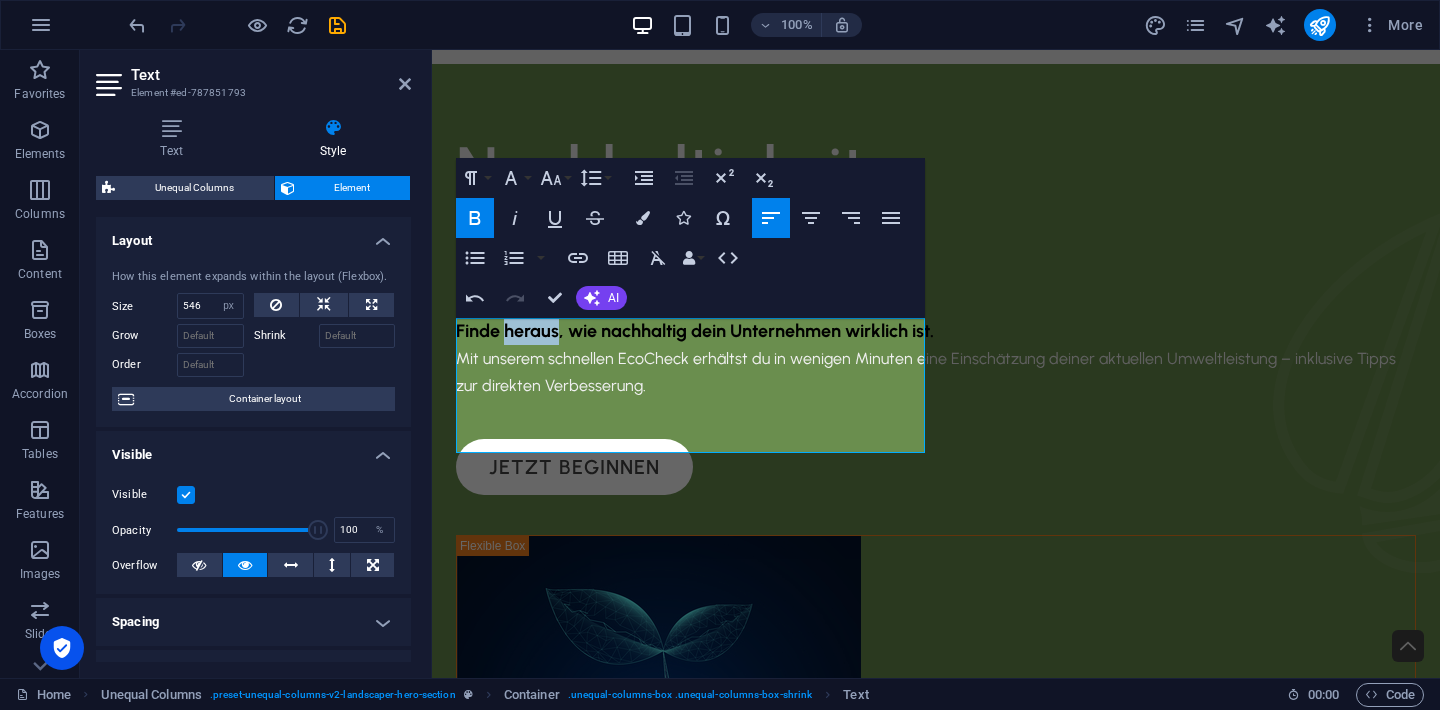click on "Finde heraus, wie nachhaltig dein Unternehmen wirklich ist." at bounding box center [695, 331] 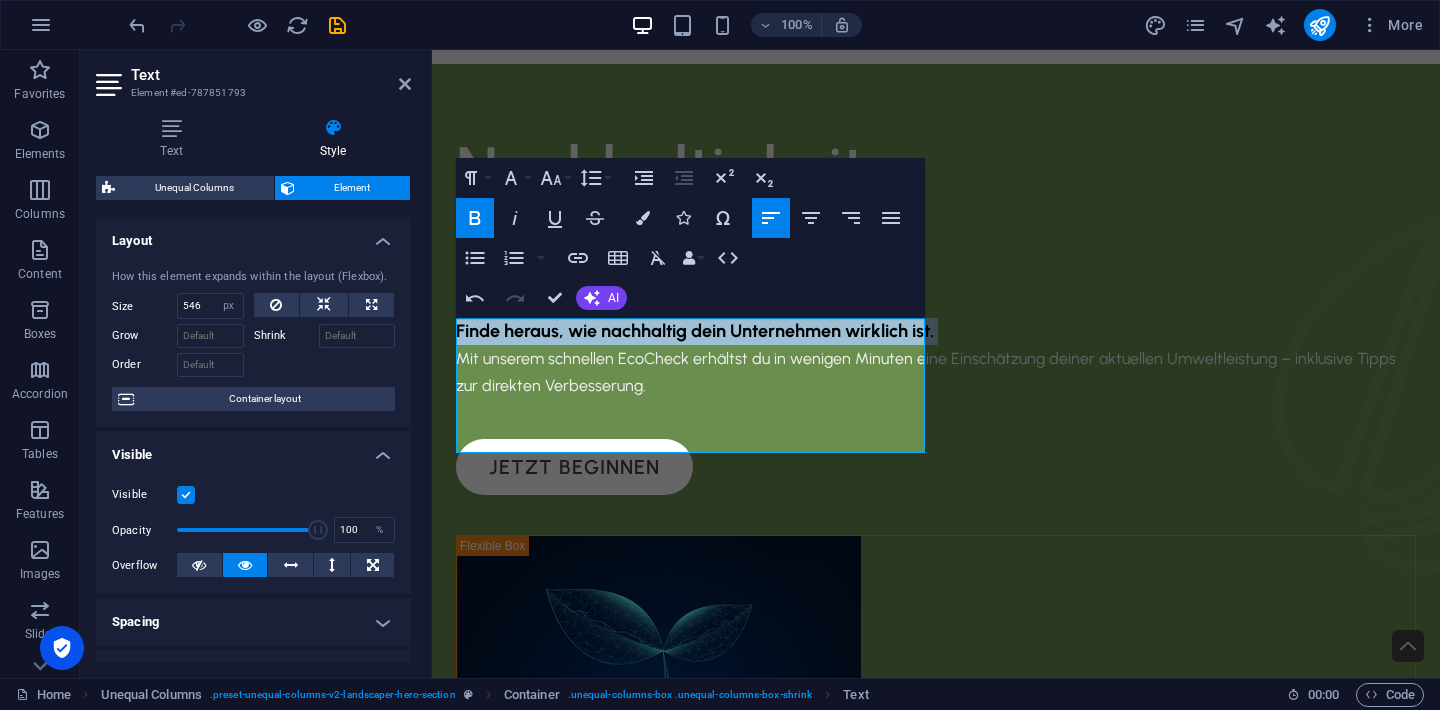 click on "Finde heraus, wie nachhaltig dein Unternehmen wirklich ist." at bounding box center (695, 331) 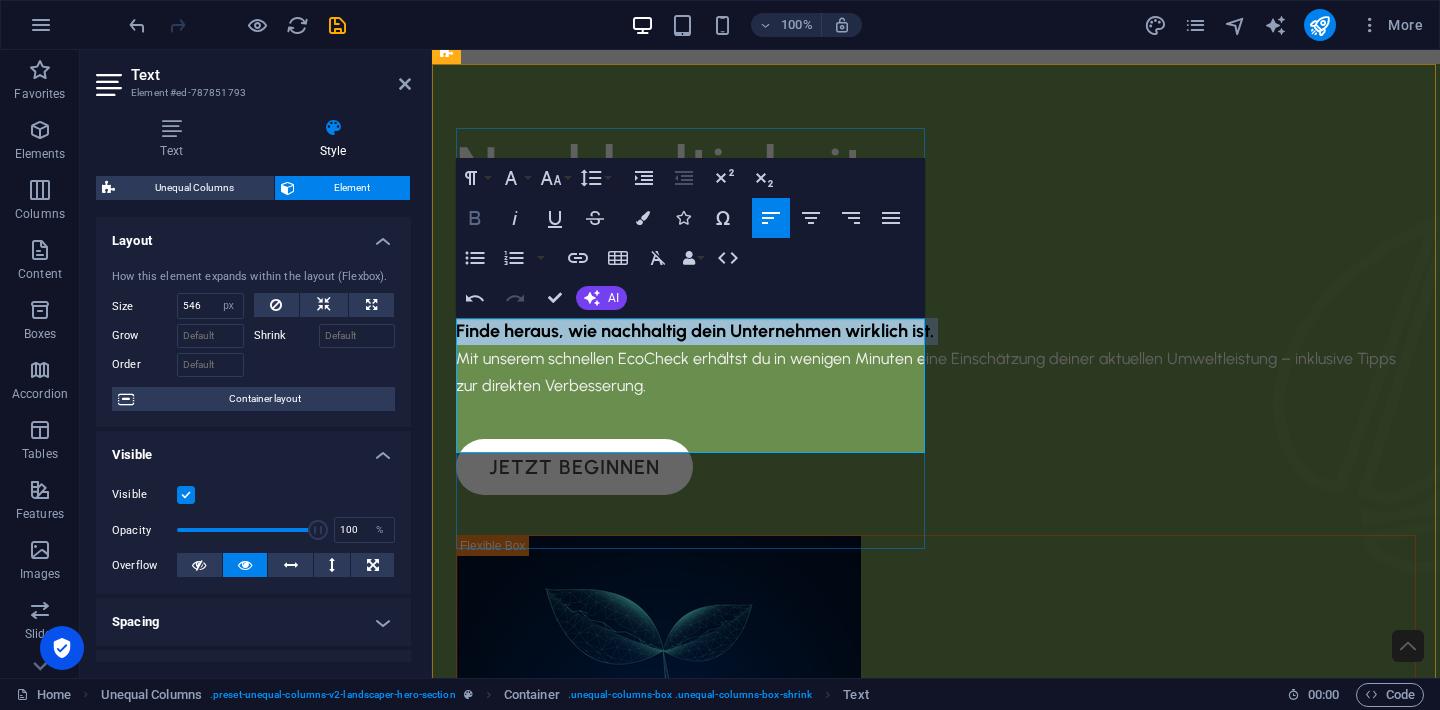 click 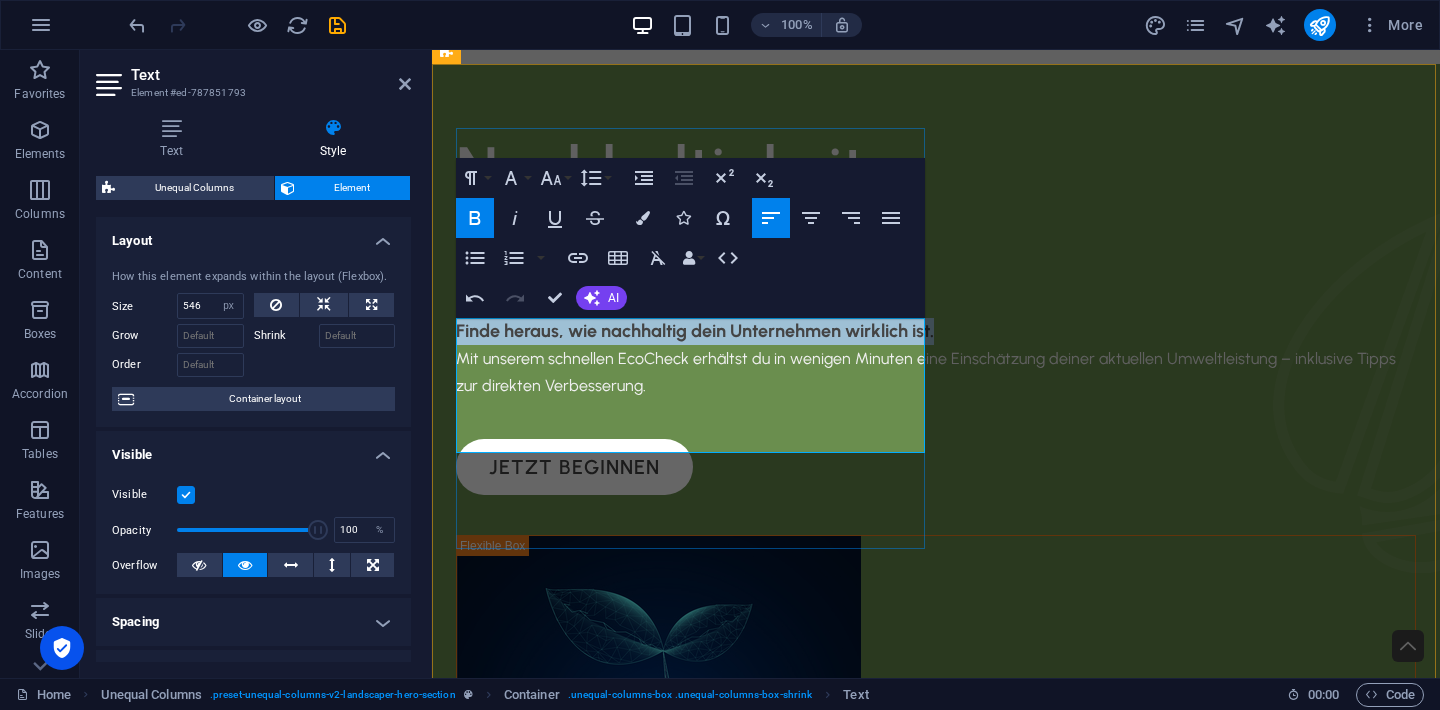 click 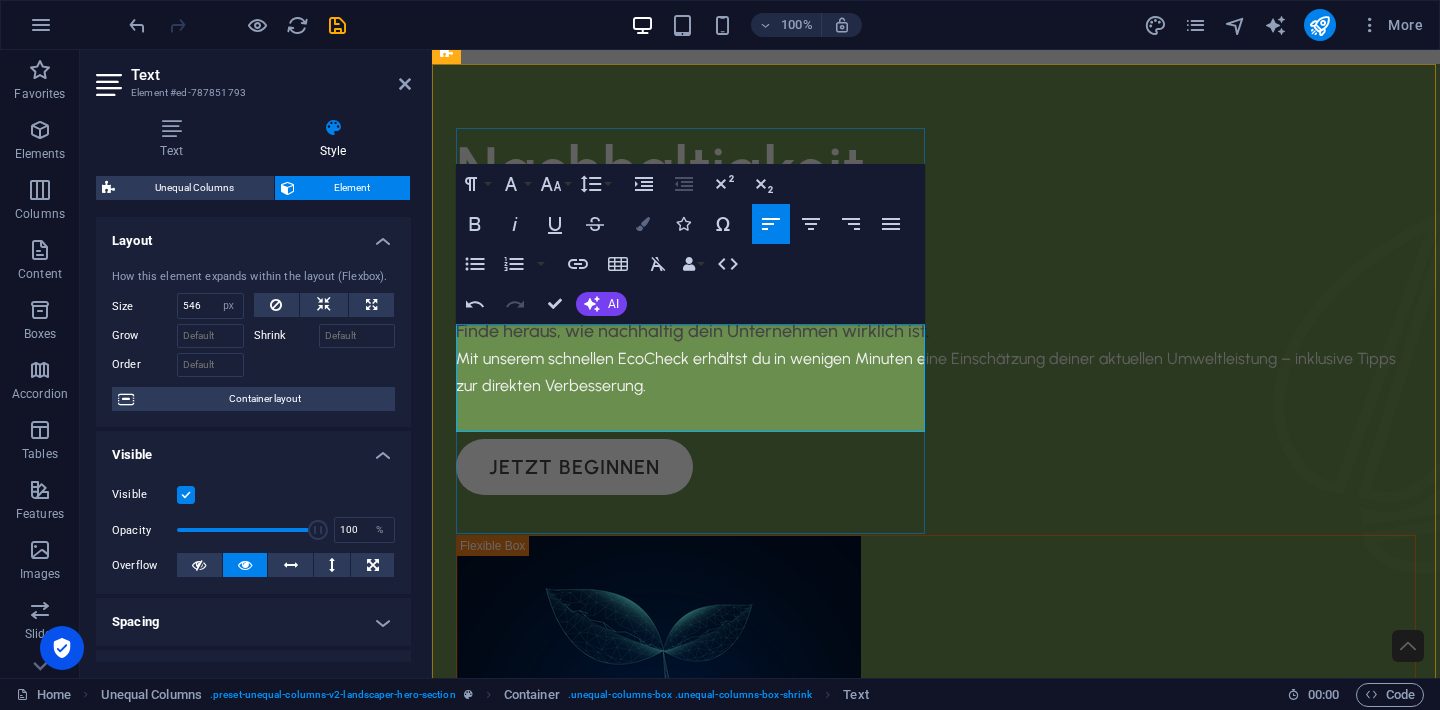 click on "Colors" at bounding box center (643, 224) 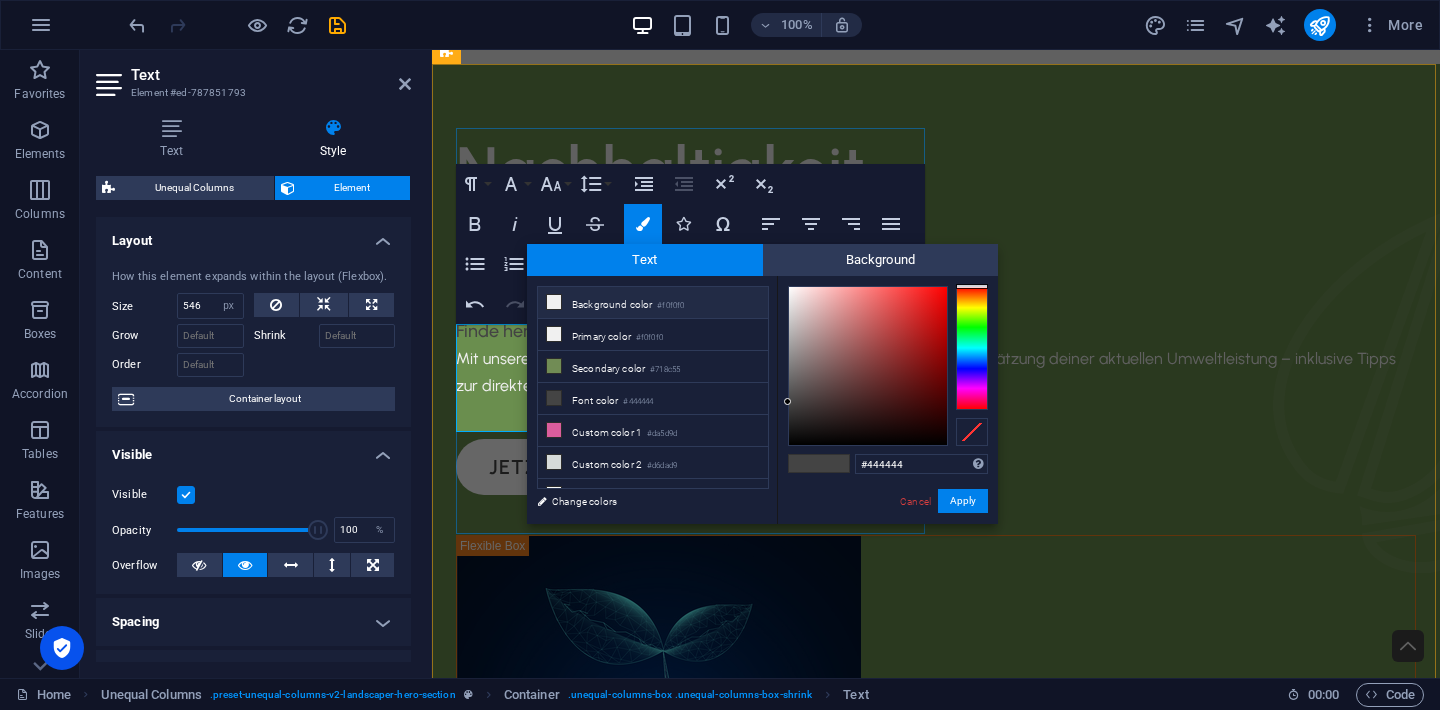 click on "Background color
#f0f0f0" at bounding box center [653, 303] 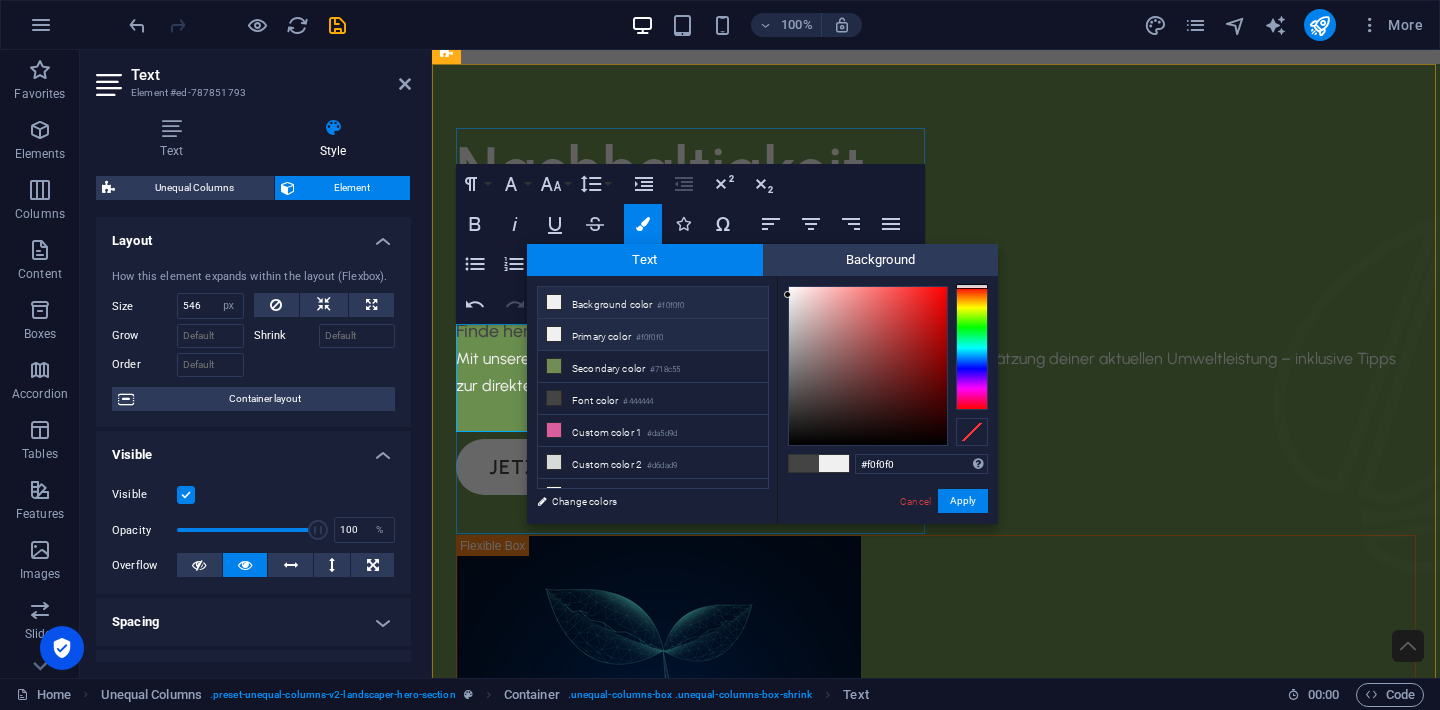 click on "Primary color
#f0f0f0" at bounding box center (653, 335) 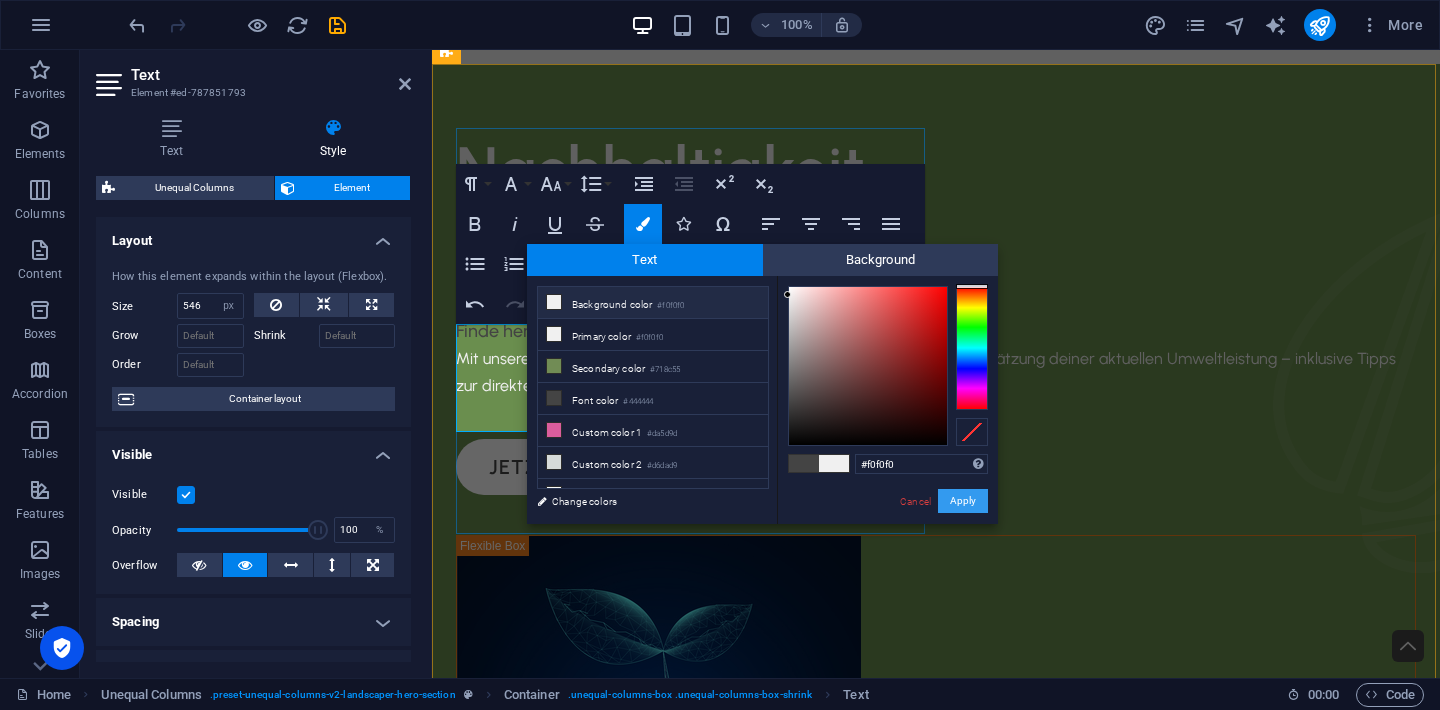 click on "Apply" at bounding box center (963, 501) 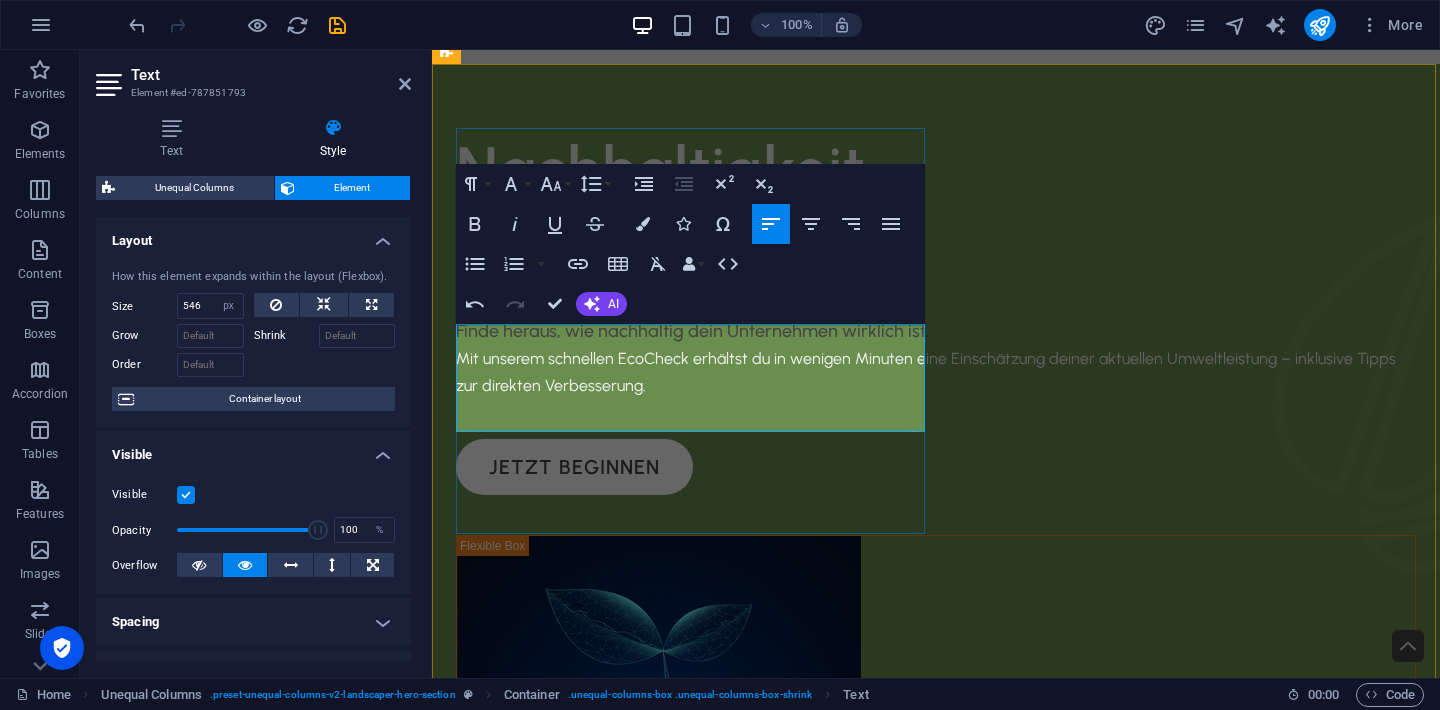 click on "​​ ​ ​ Finde heraus, wie nachhaltig dein Unternehmen wirklich ist.​ Mit unserem schnellen EcoCheck erhältst du in wenigen Minuten eine Einschätzung deiner aktuellen Umweltleistung – inklusive Tipps zur direkten Verbesserung." at bounding box center (936, 358) 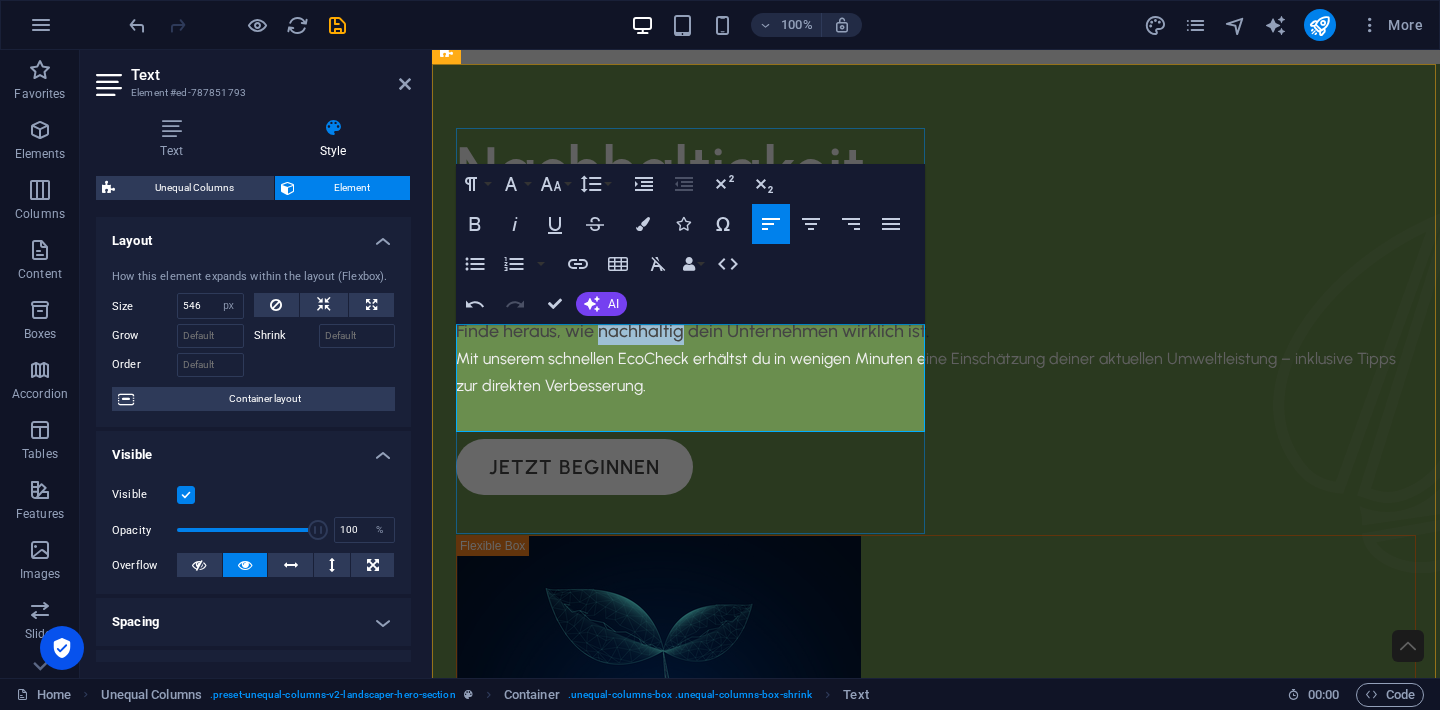 click on "​​ ​ ​ Finde heraus, wie nachhaltig dein Unternehmen wirklich ist.​ Mit unserem schnellen EcoCheck erhältst du in wenigen Minuten eine Einschätzung deiner aktuellen Umweltleistung – inklusive Tipps zur direkten Verbesserung." at bounding box center (936, 358) 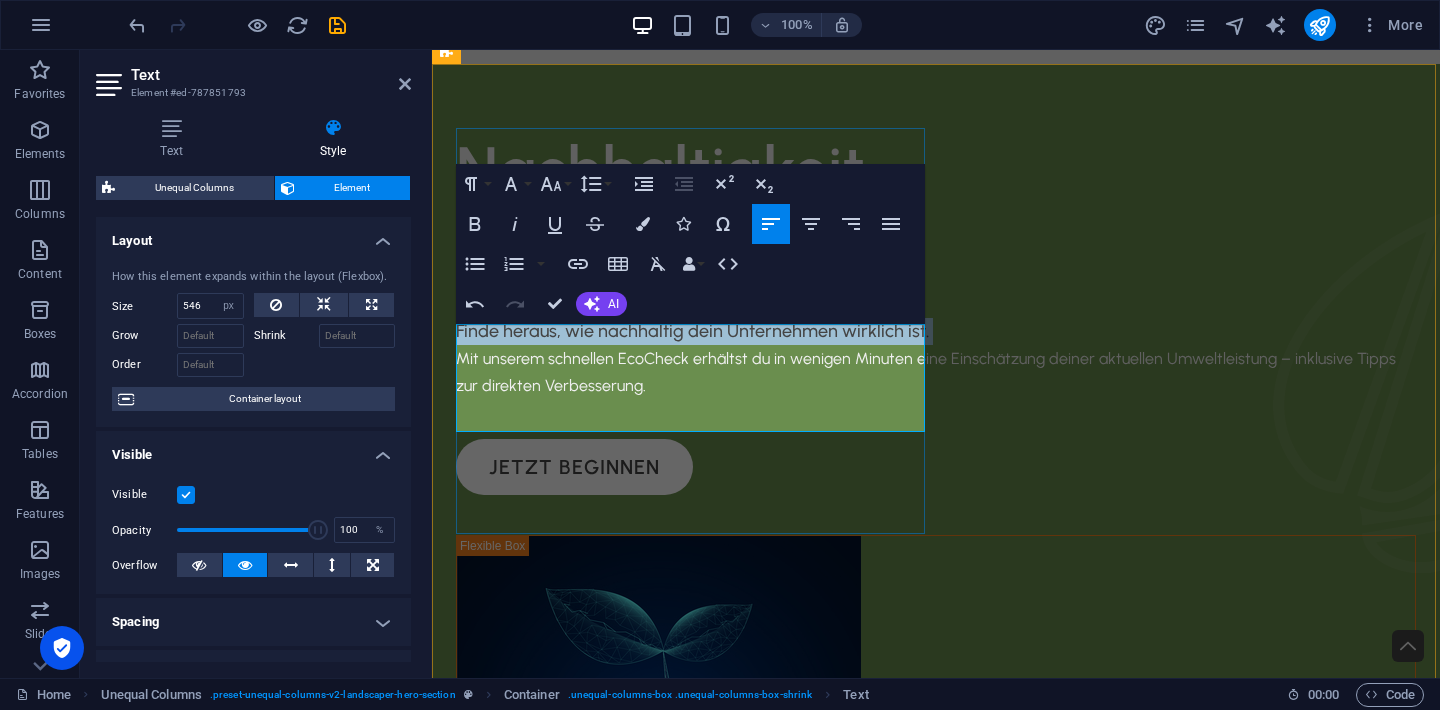 click on "​​ ​ ​ Finde heraus, wie nachhaltig dein Unternehmen wirklich ist.​ Mit unserem schnellen EcoCheck erhältst du in wenigen Minuten eine Einschätzung deiner aktuellen Umweltleistung – inklusive Tipps zur direkten Verbesserung." at bounding box center [936, 358] 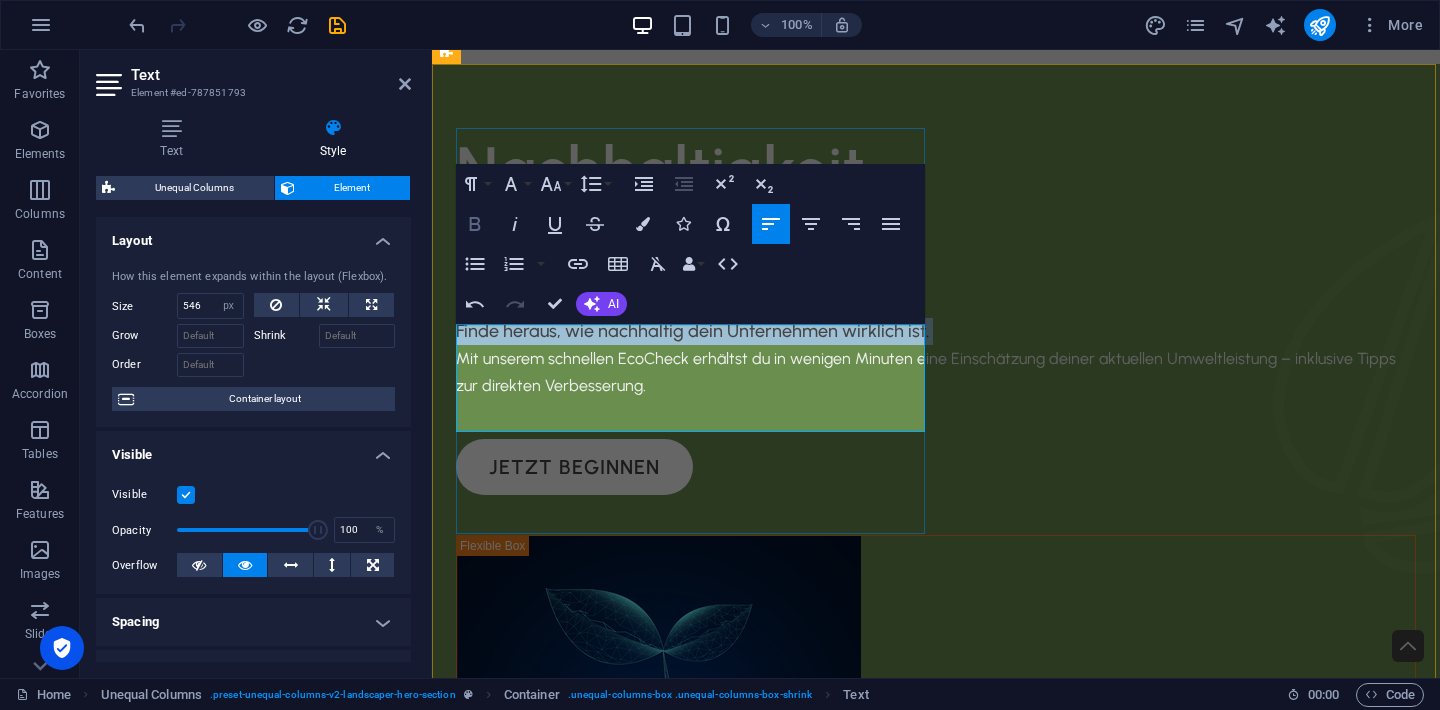 click 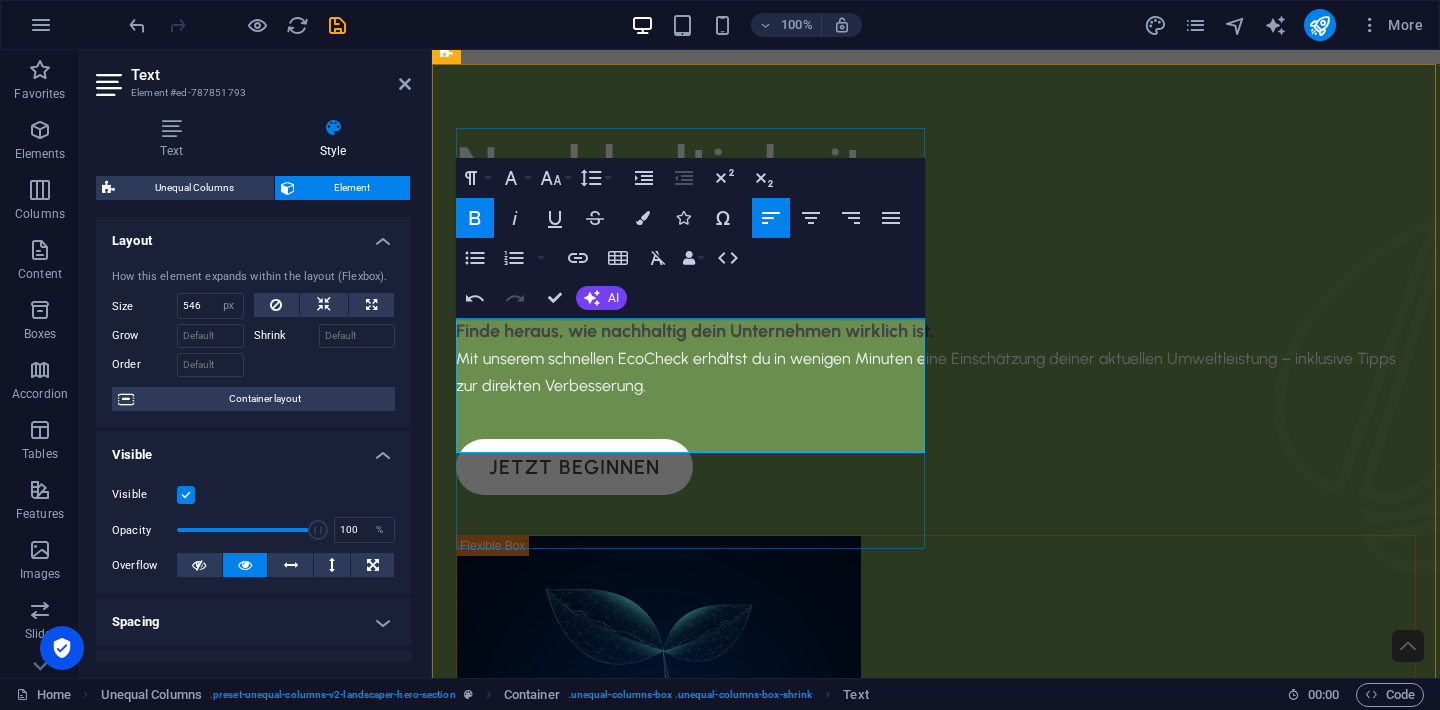click on "​​ ​ ​ Finde heraus, wie nachhaltig dein Unternehmen wirklich ist.​ Mit unserem schnellen EcoCheck erhältst du in wenigen Minuten eine Einschätzung deiner aktuellen Umweltleistung – inklusive Tipps zur direkten Verbesserung." at bounding box center (936, 358) 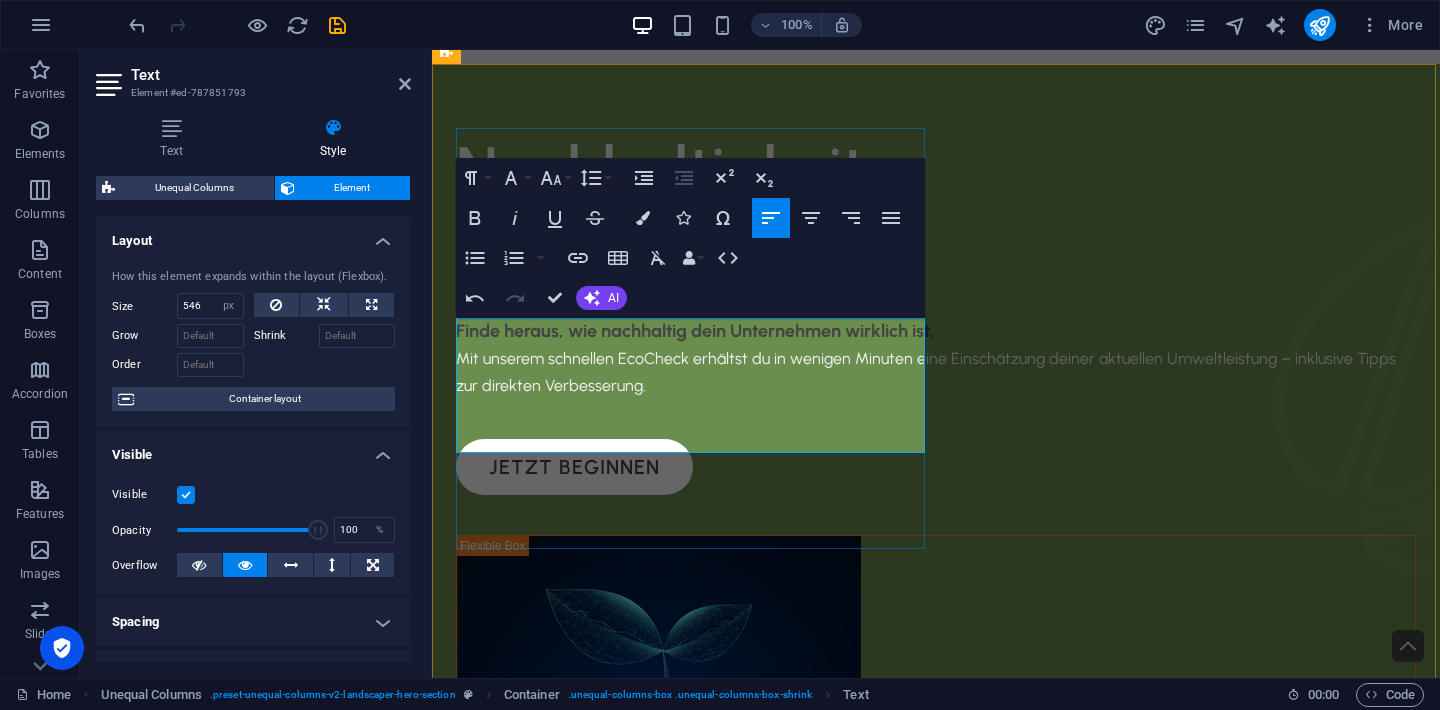 click on "Finde heraus, wie nachhaltig dein Unternehmen wirklich ist.​" at bounding box center [695, 331] 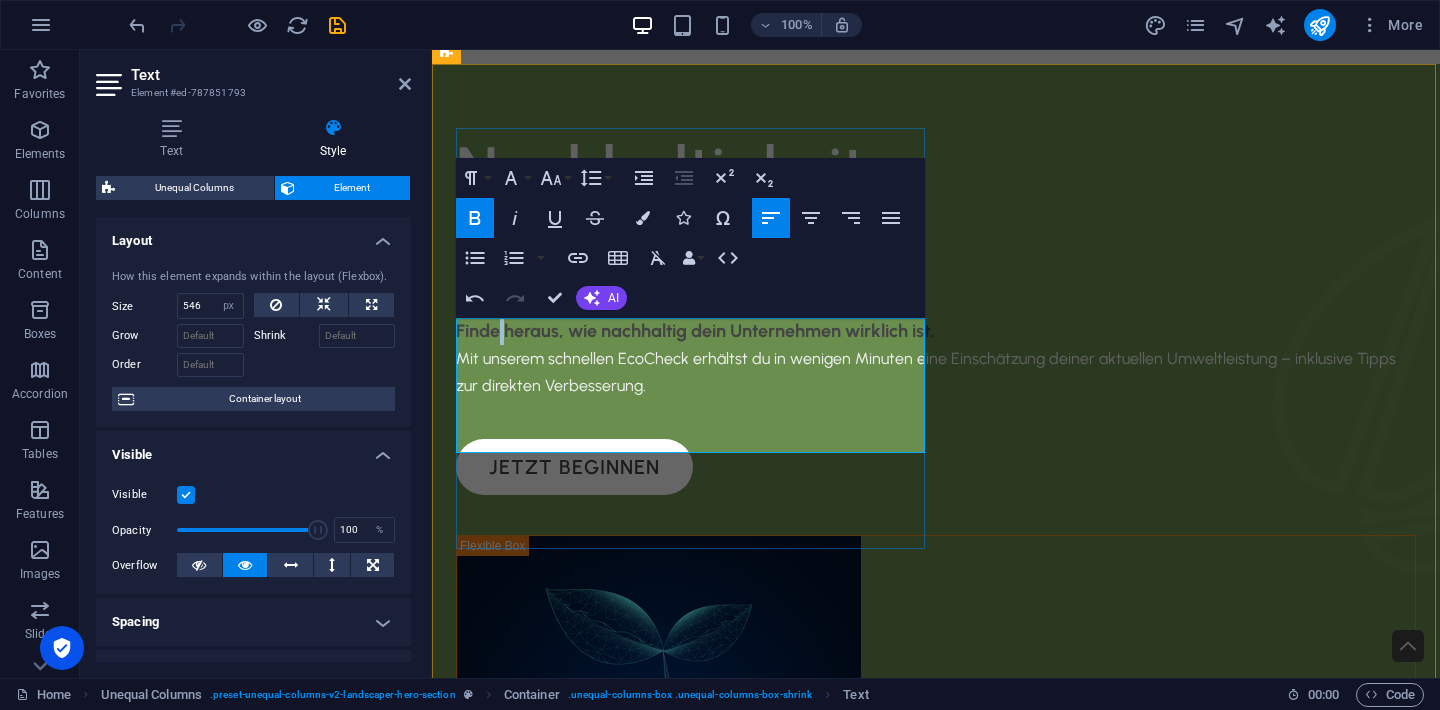 click on "Finde heraus, wie nachhaltig dein Unternehmen wirklich ist.​" at bounding box center [695, 331] 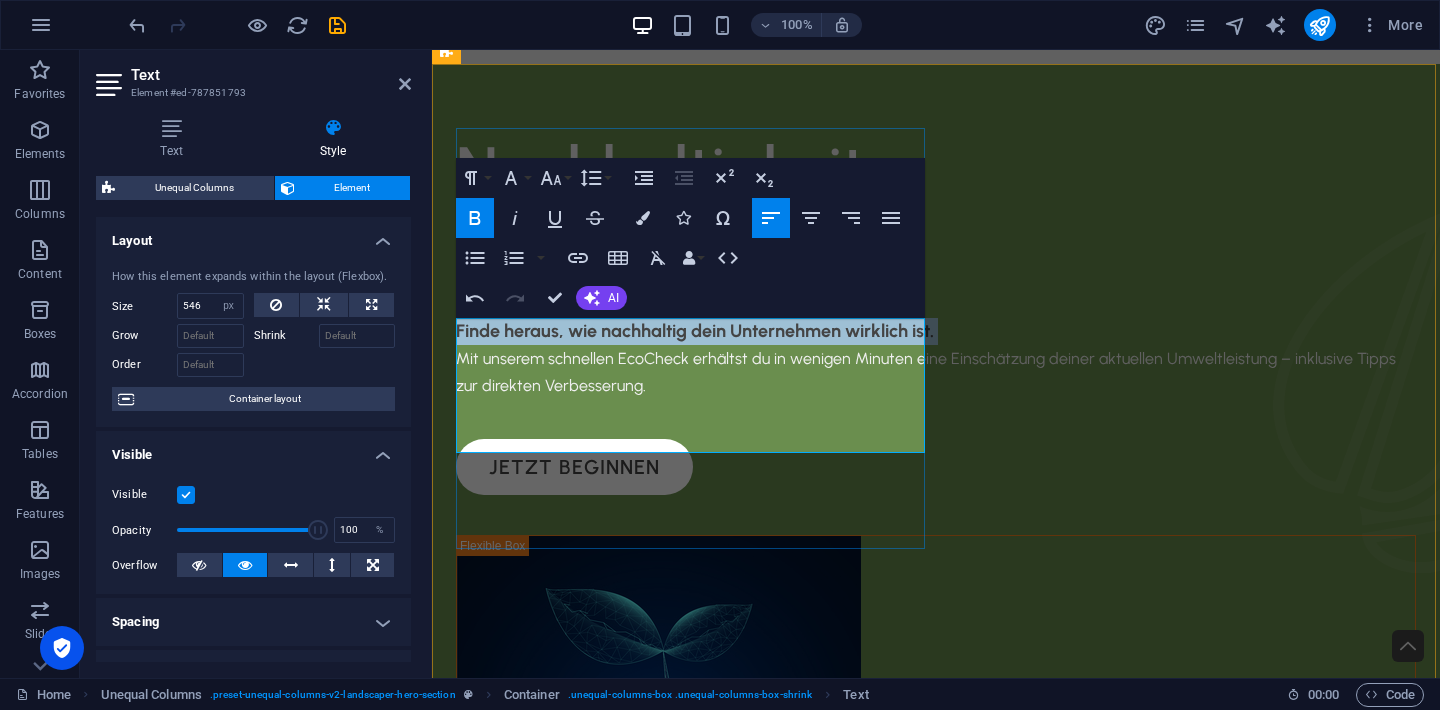 click on "Finde heraus, wie nachhaltig dein Unternehmen wirklich ist.​" at bounding box center [695, 331] 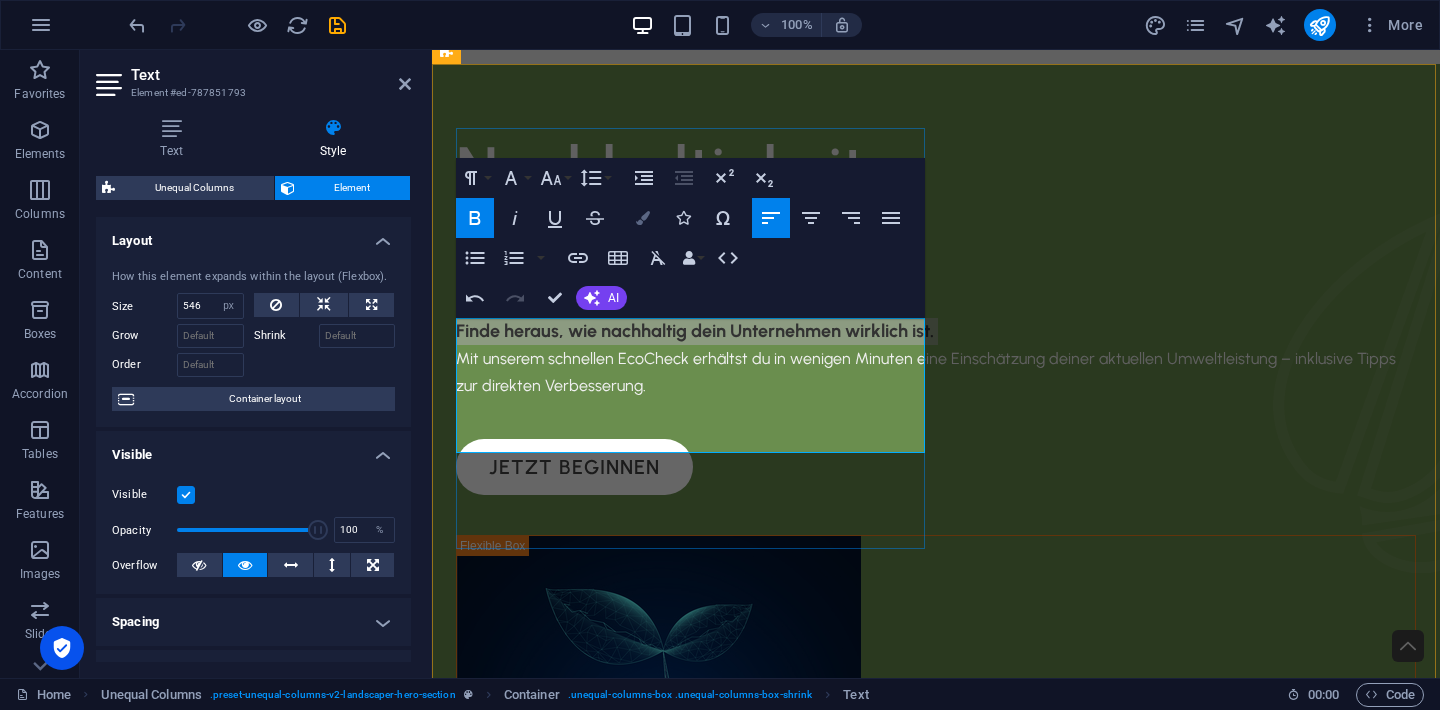 click on "Colors" at bounding box center (643, 218) 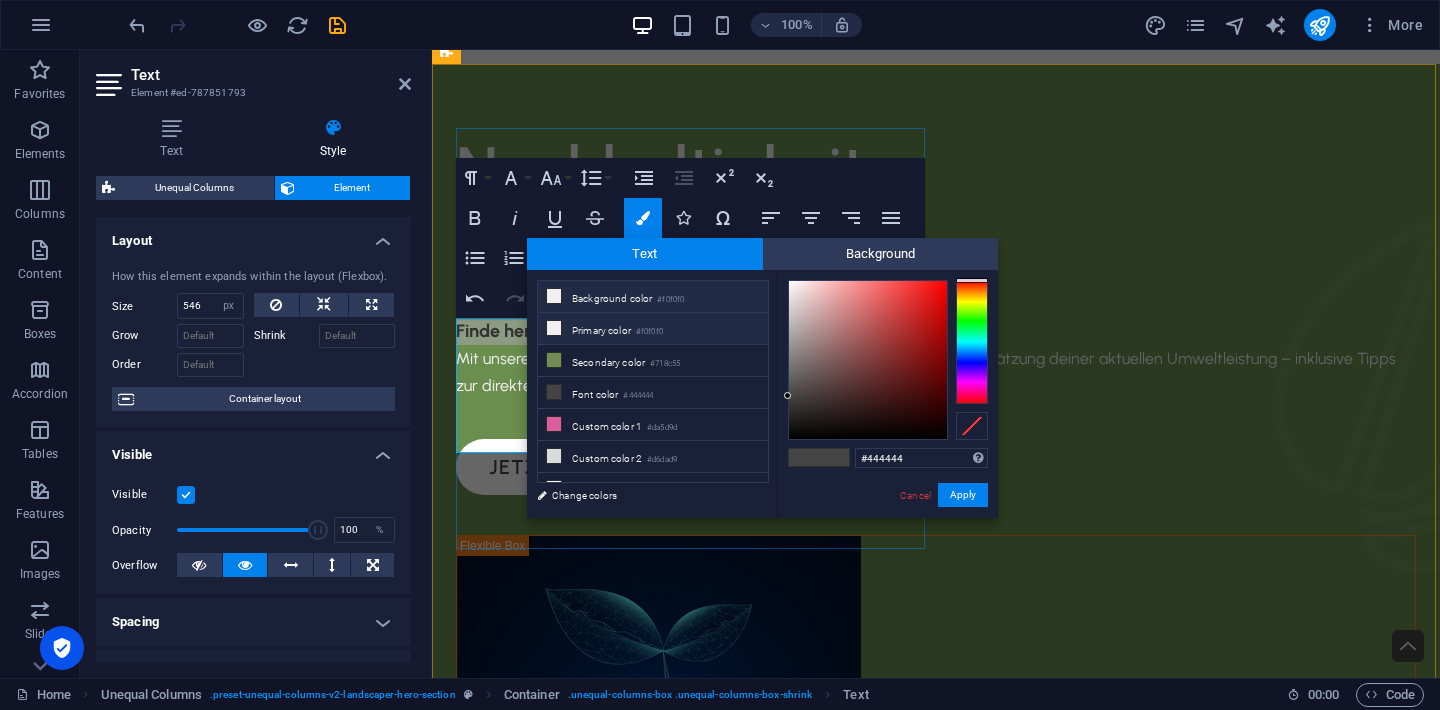 click on "Primary color
#f0f0f0" at bounding box center [653, 329] 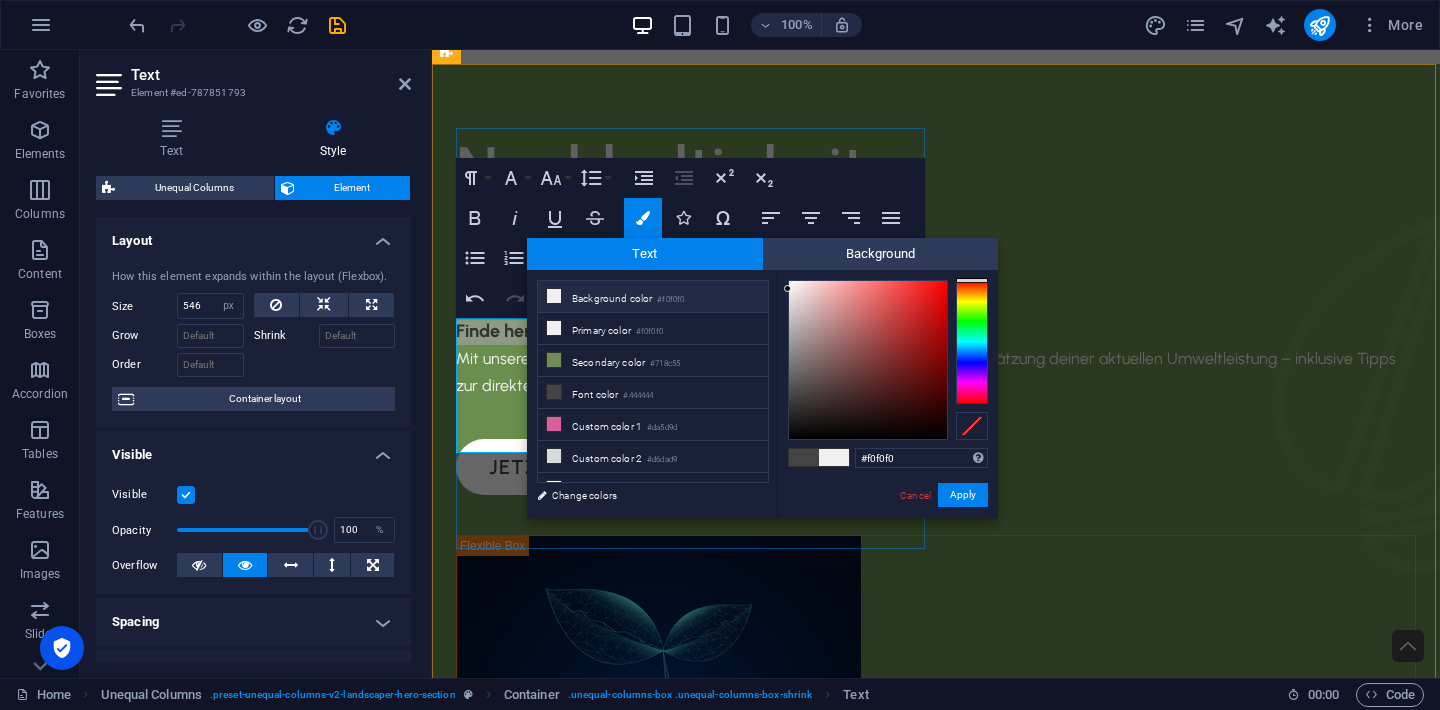 click at bounding box center (804, 457) 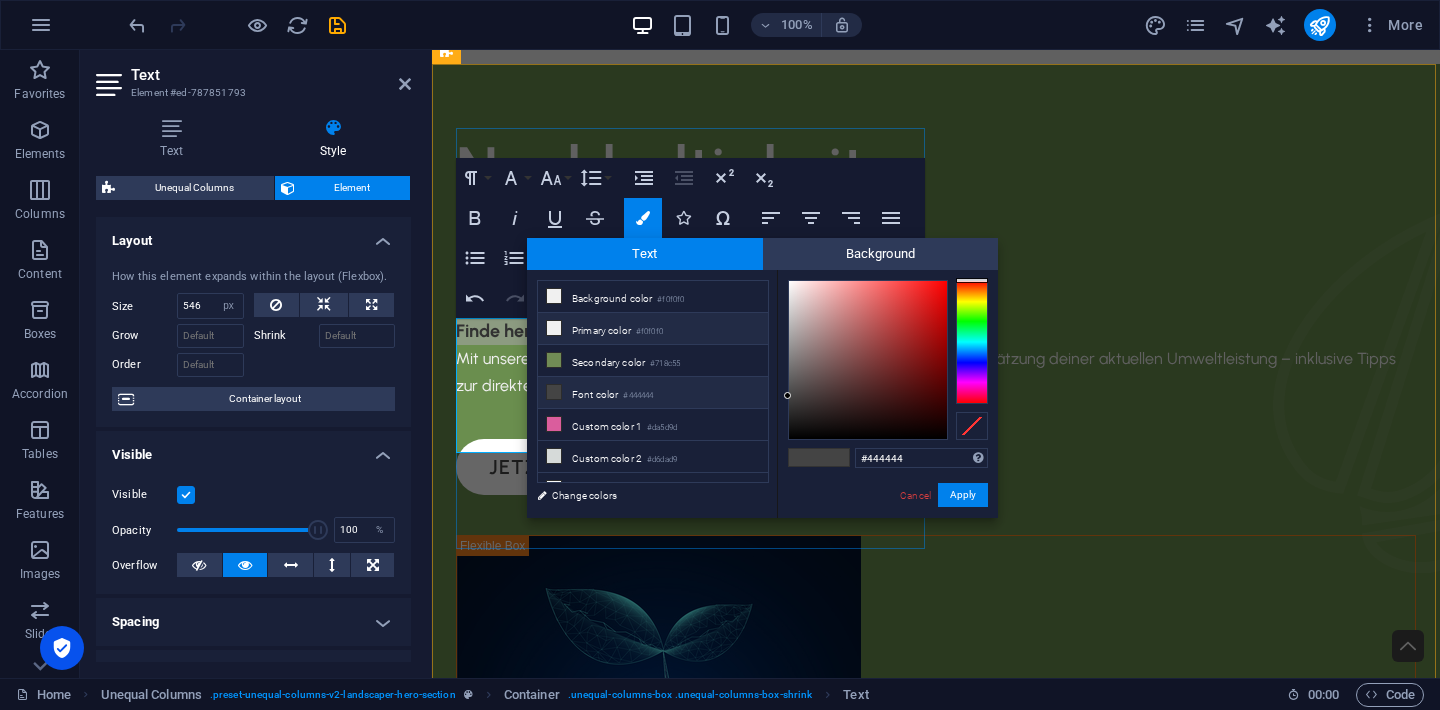 click on "Primary color
#f0f0f0" at bounding box center (653, 329) 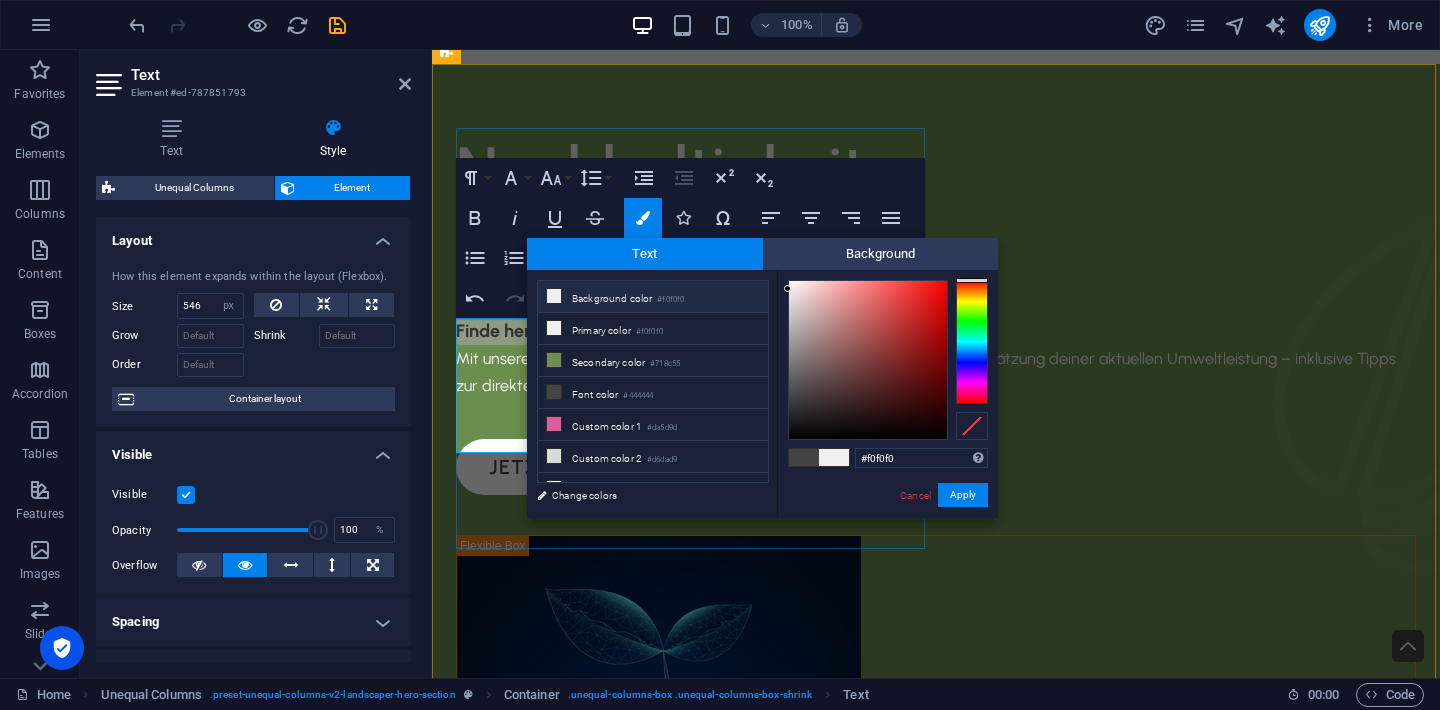 click on "Background color
#f0f0f0" at bounding box center [653, 297] 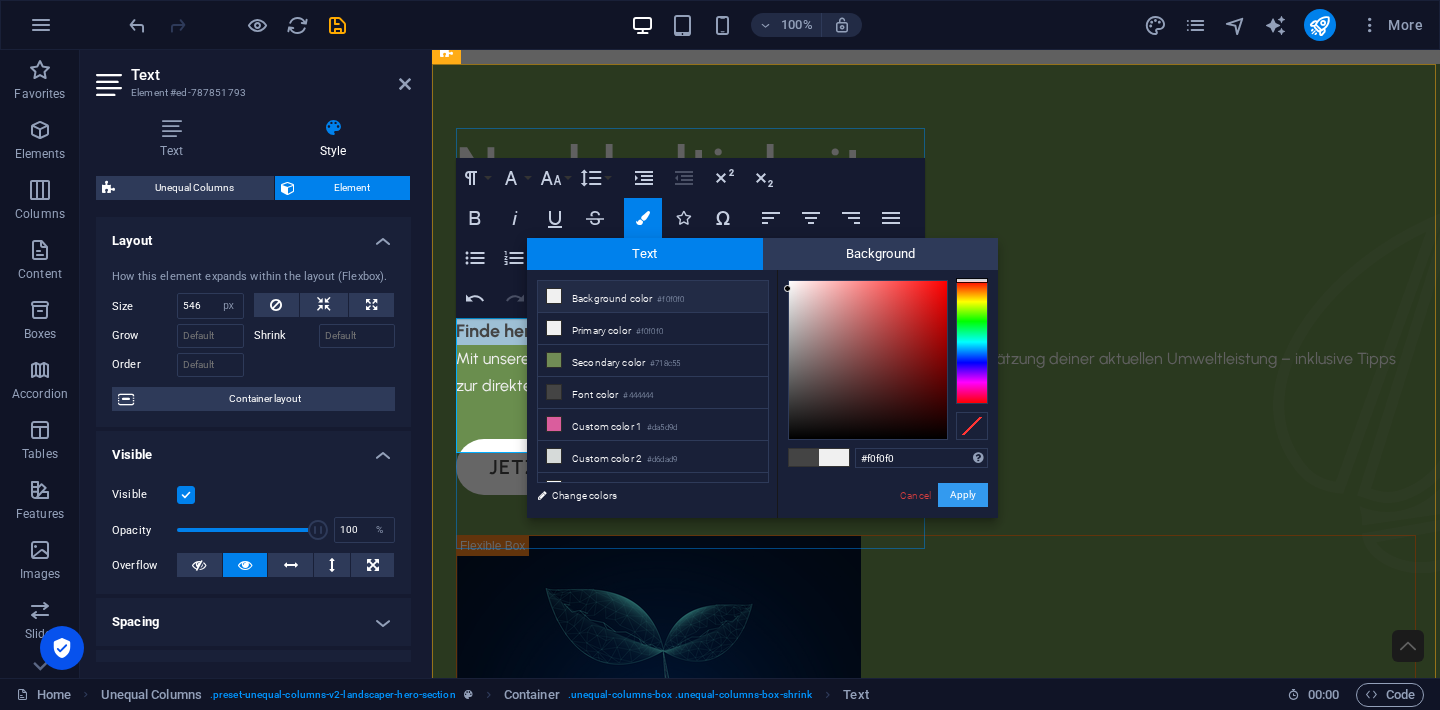 click on "Apply" at bounding box center (963, 495) 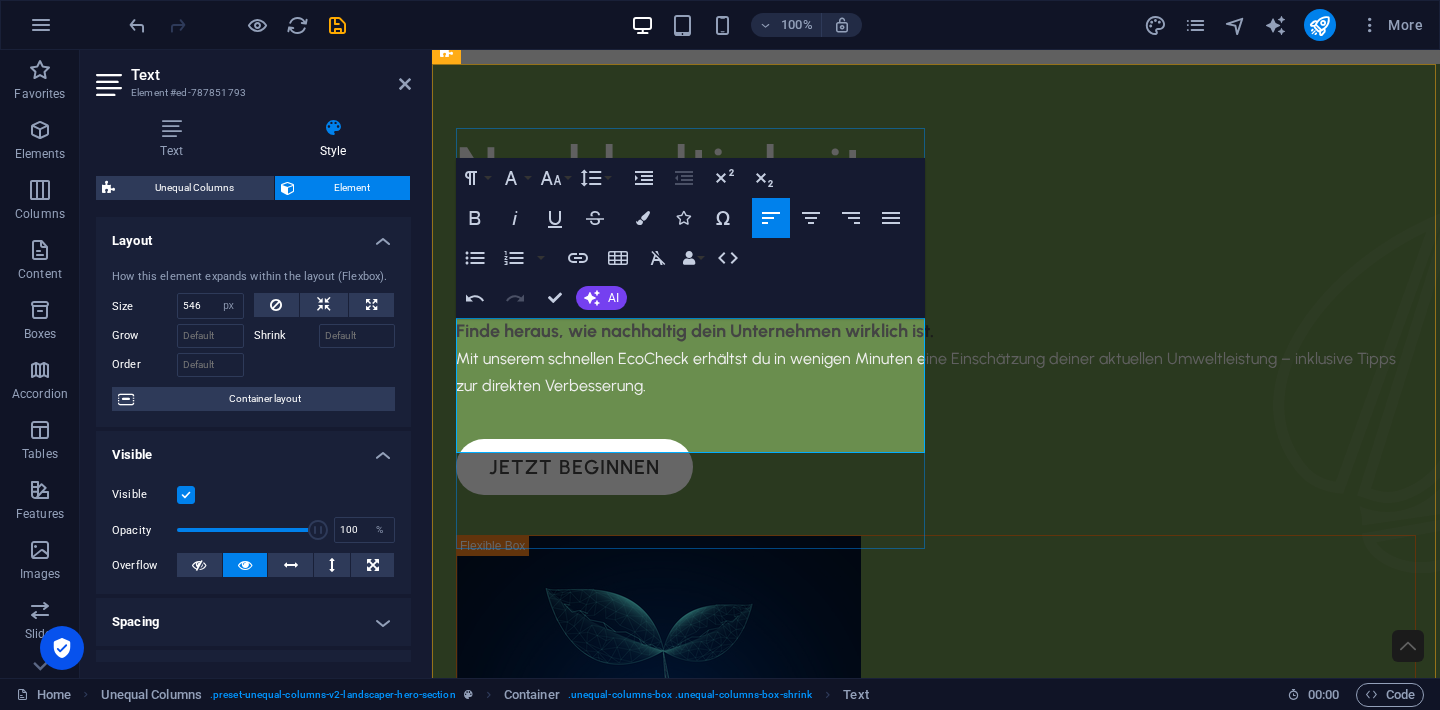 click on "Finde heraus, wie nachhaltig dein Unternehmen wirklich ist.​" at bounding box center (695, 331) 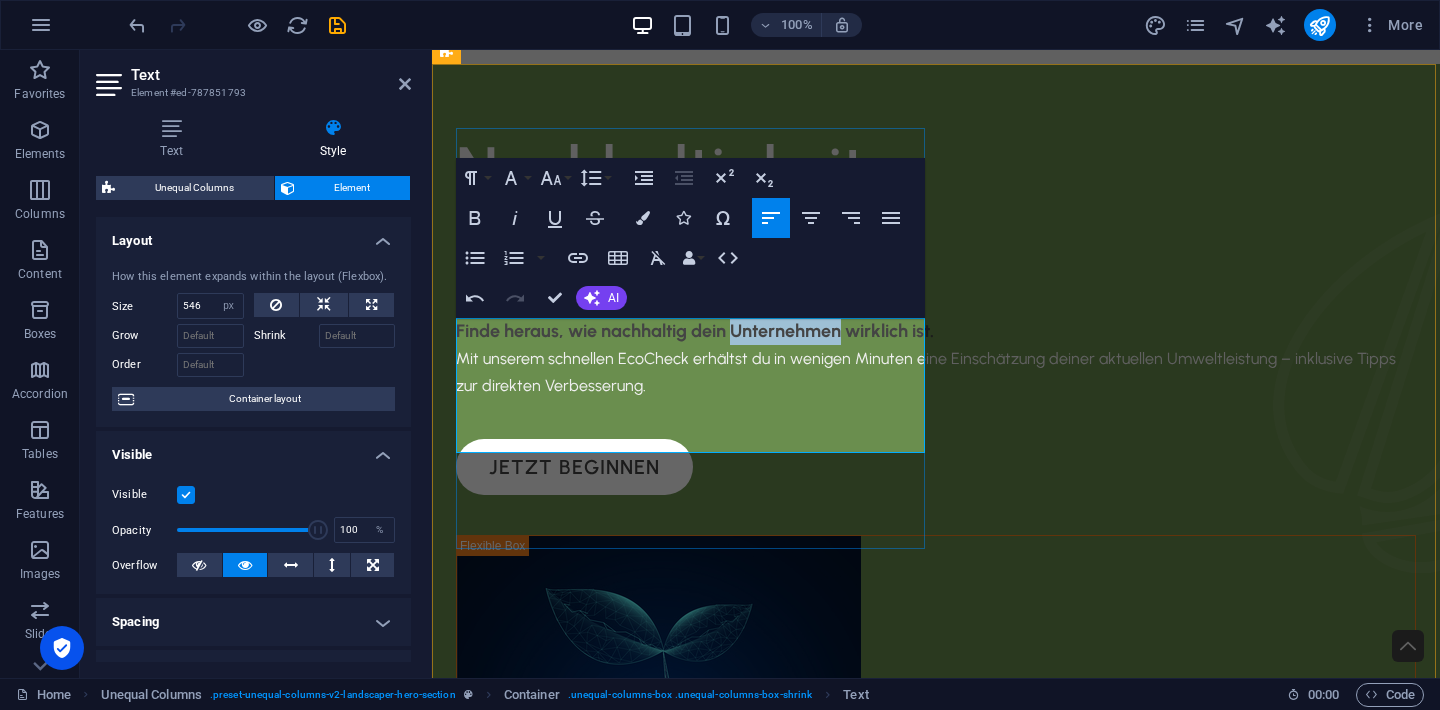 click on "Finde heraus, wie nachhaltig dein Unternehmen wirklich ist.​" at bounding box center (695, 331) 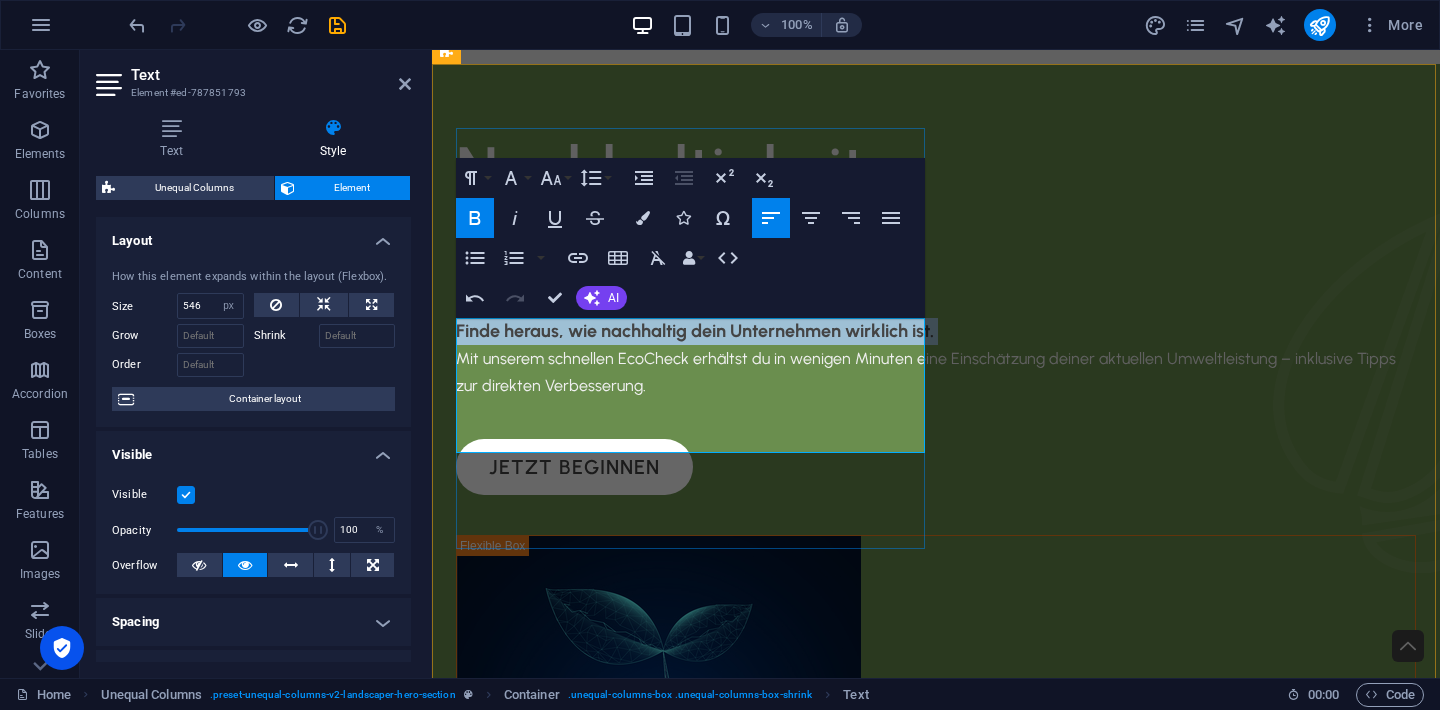 click on "Finde heraus, wie nachhaltig dein Unternehmen wirklich ist.​" at bounding box center (695, 331) 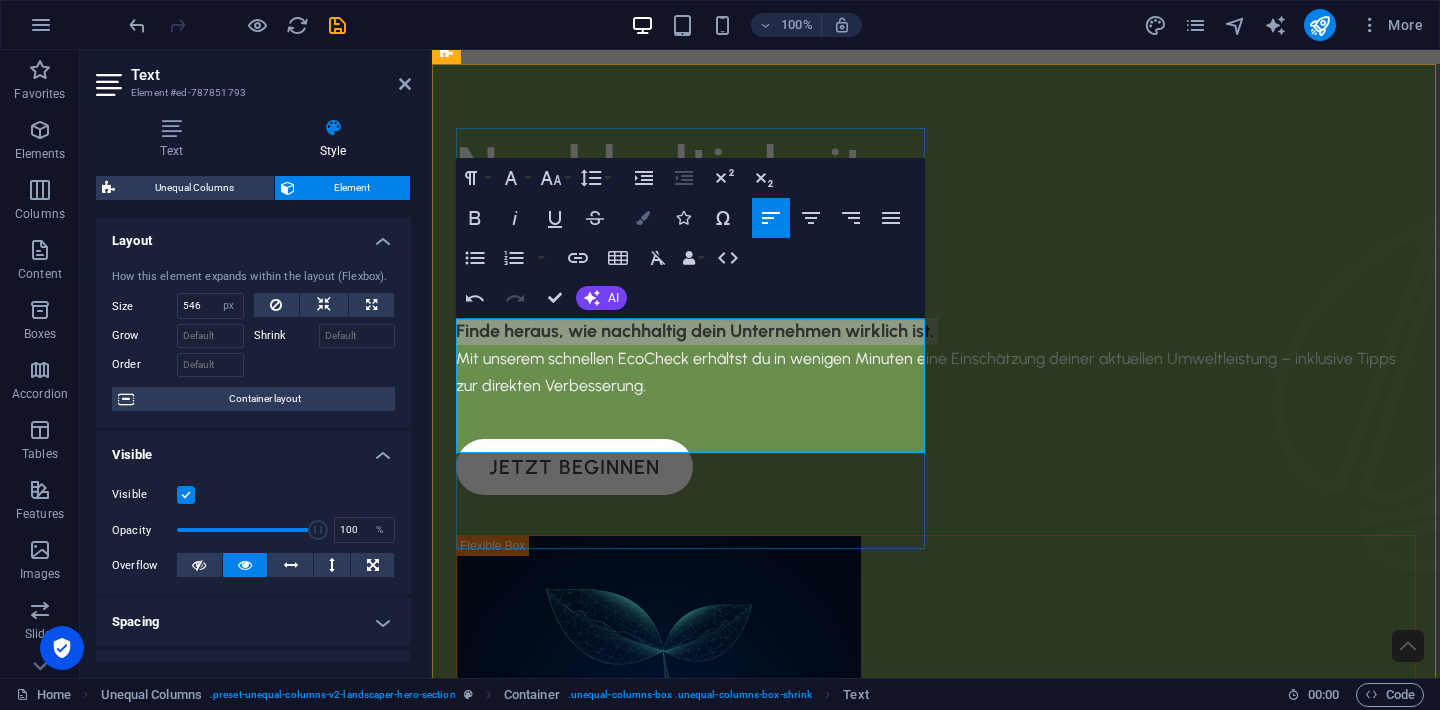 click on "Colors" at bounding box center (643, 218) 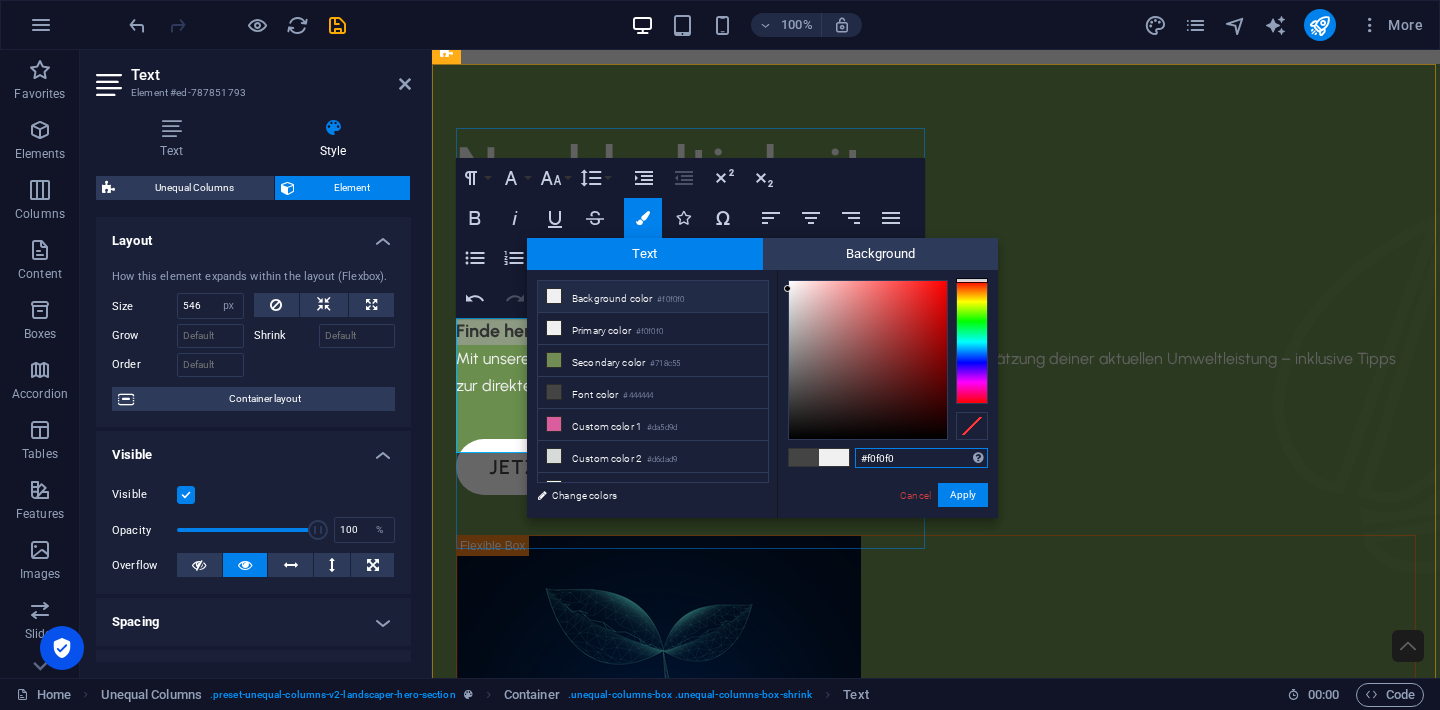 drag, startPoint x: 956, startPoint y: 465, endPoint x: 855, endPoint y: 465, distance: 101 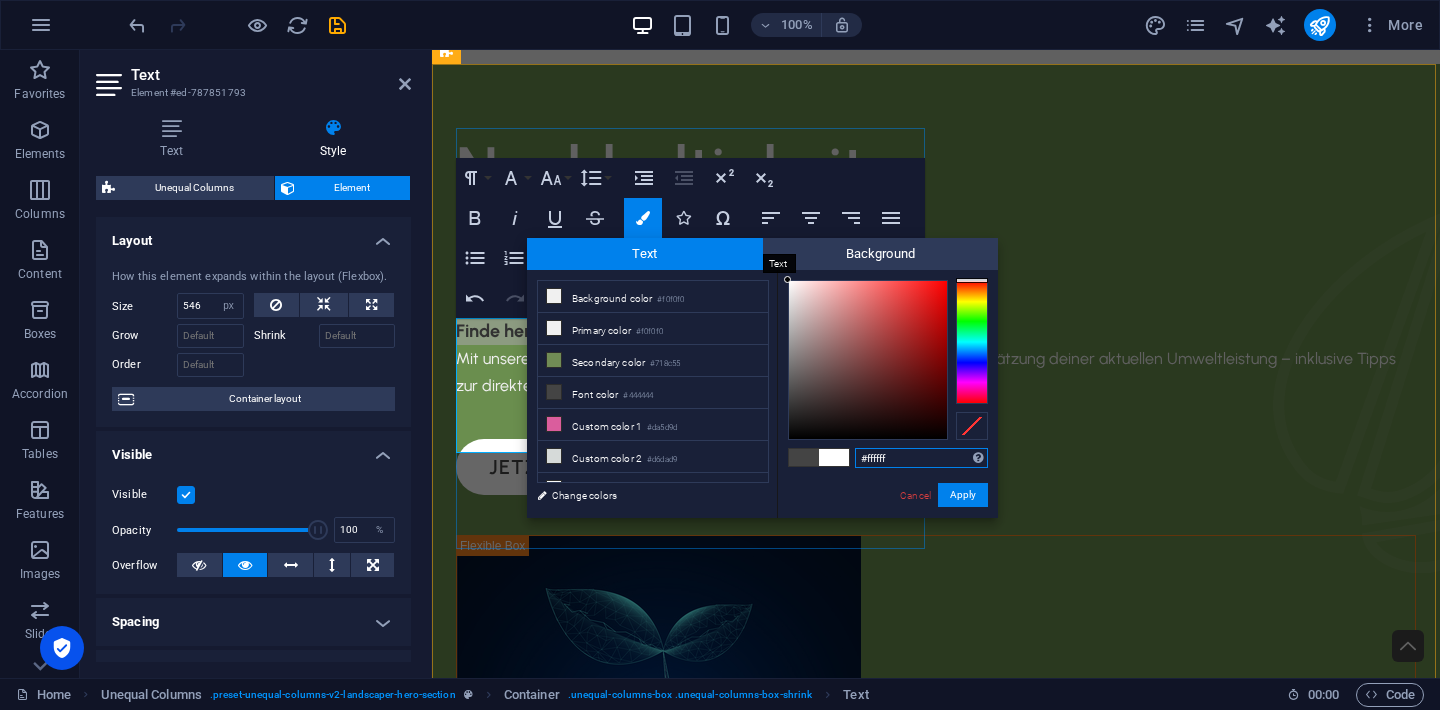 drag, startPoint x: 809, startPoint y: 304, endPoint x: 735, endPoint y: 244, distance: 95.26804 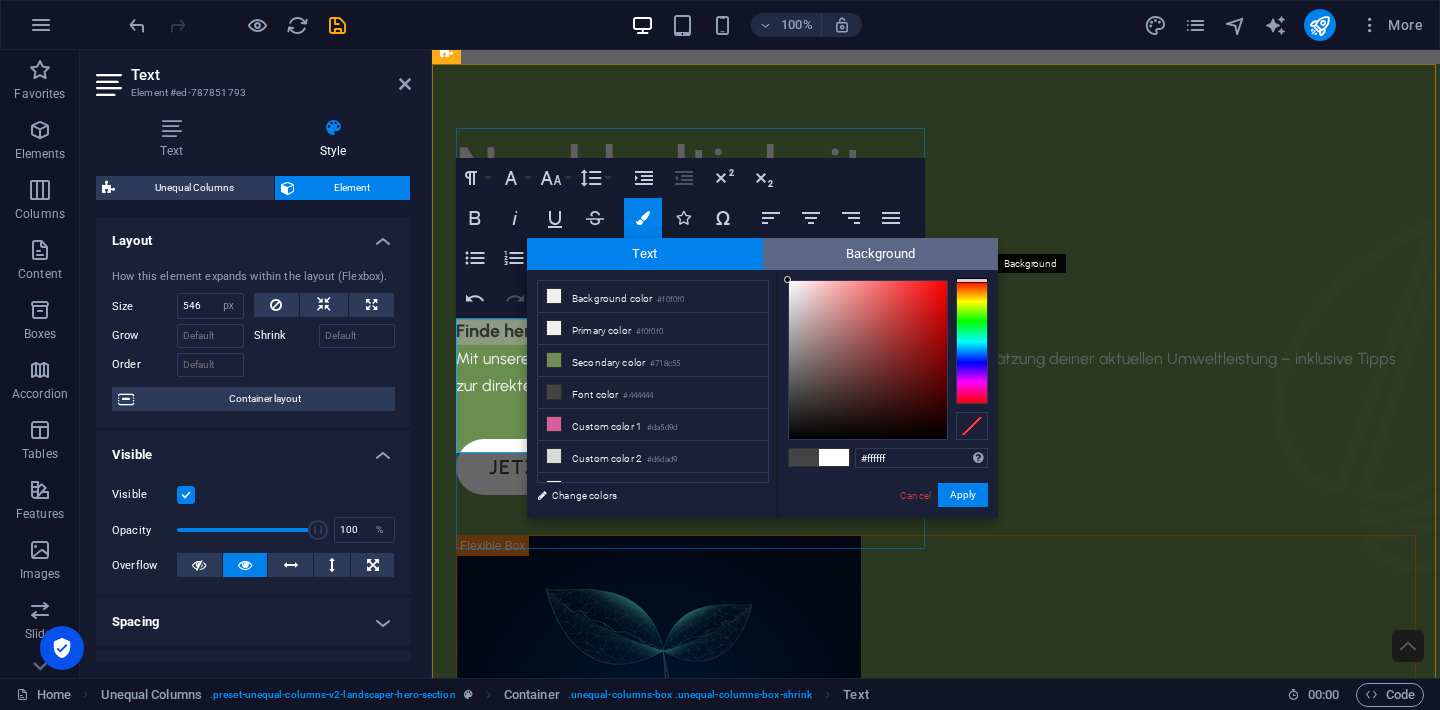 drag, startPoint x: 794, startPoint y: 332, endPoint x: 775, endPoint y: 241, distance: 92.96236 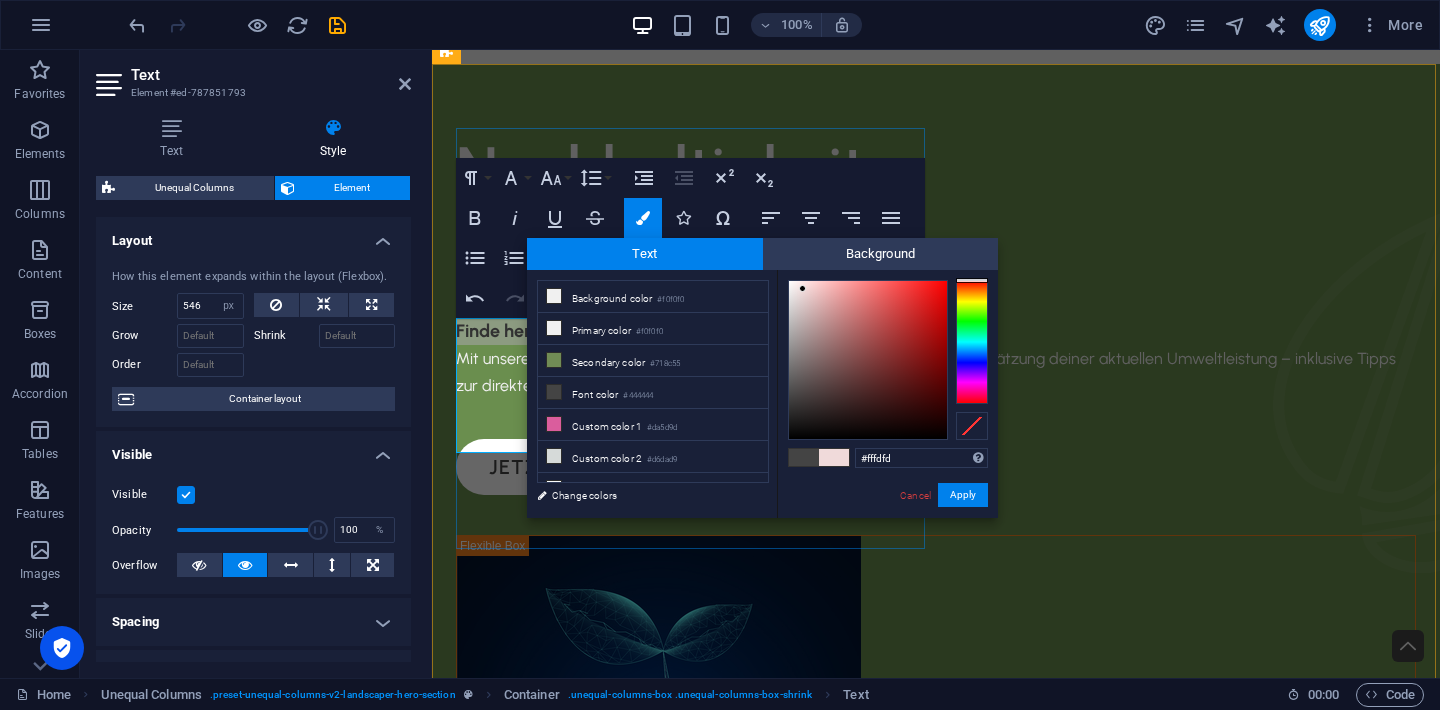 type on "#ffffff" 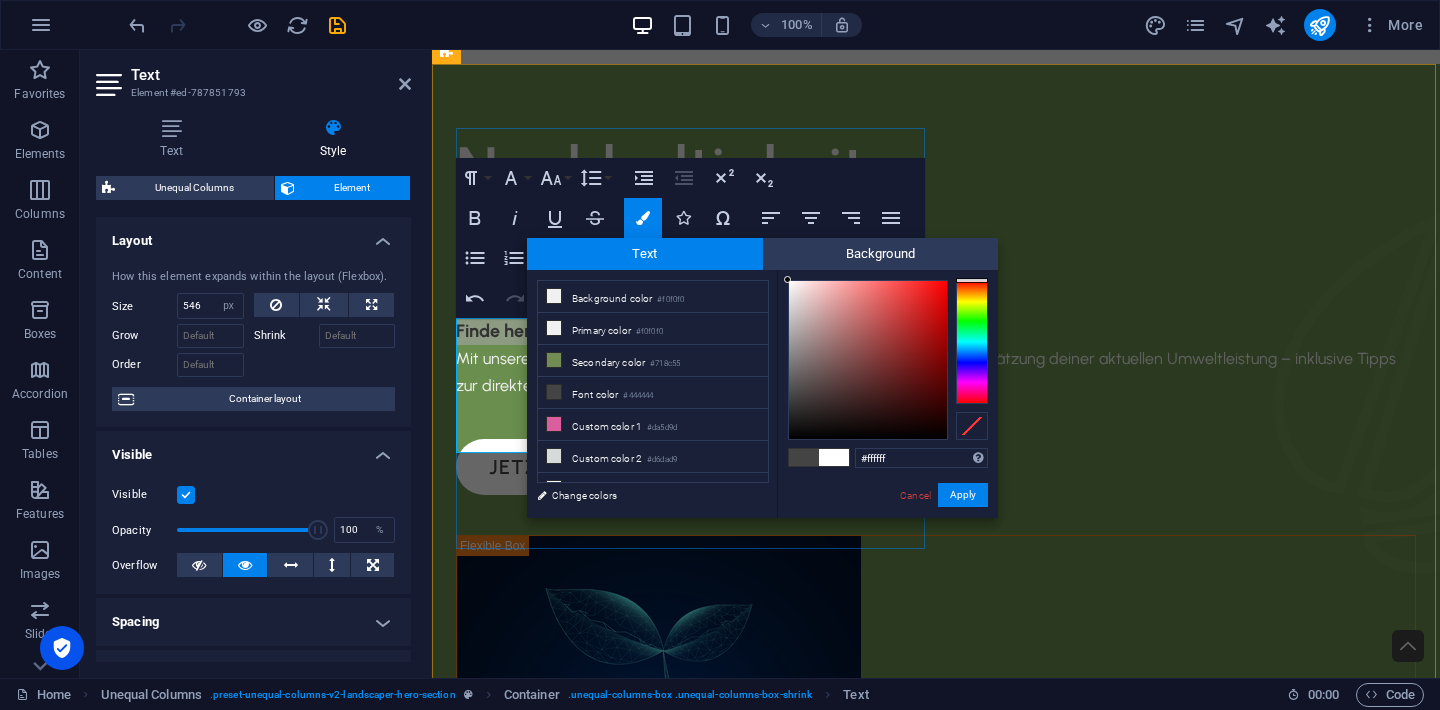 click at bounding box center (787, 279) 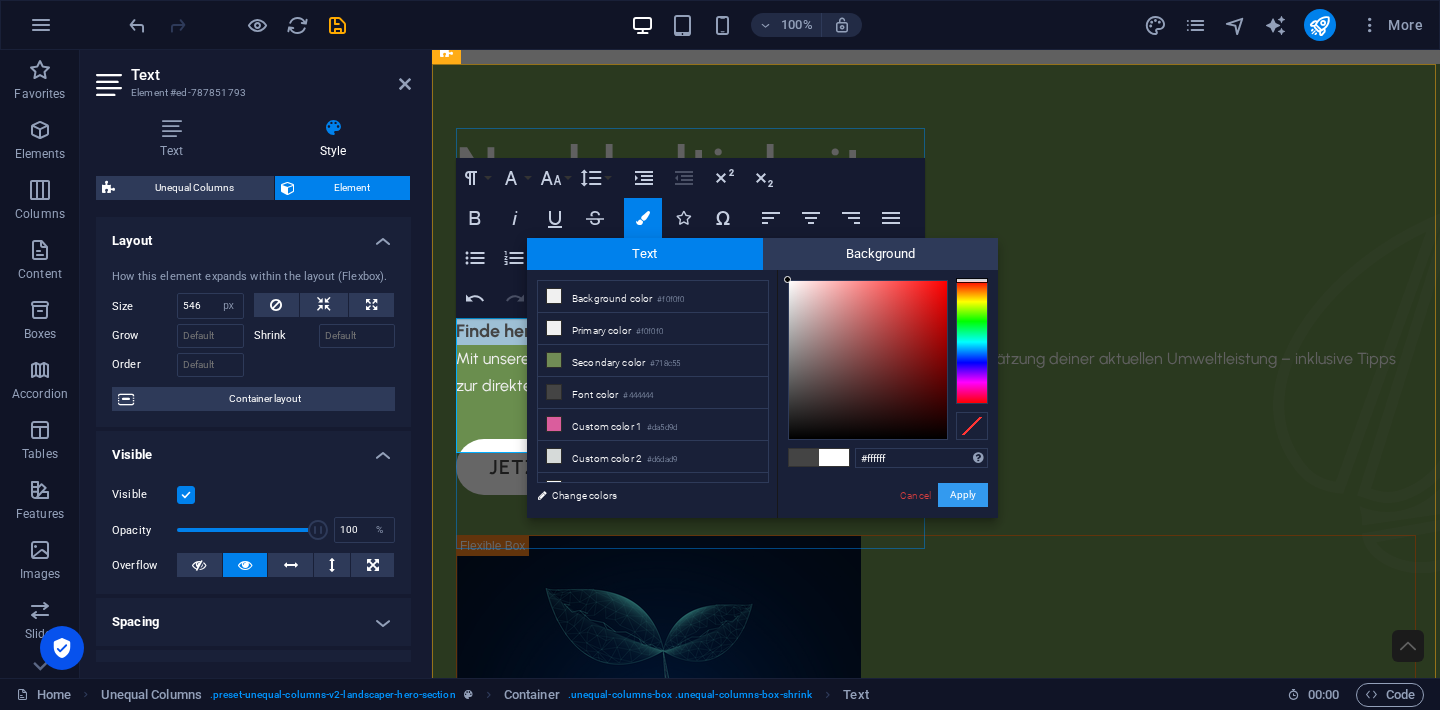 click on "Apply" at bounding box center (963, 495) 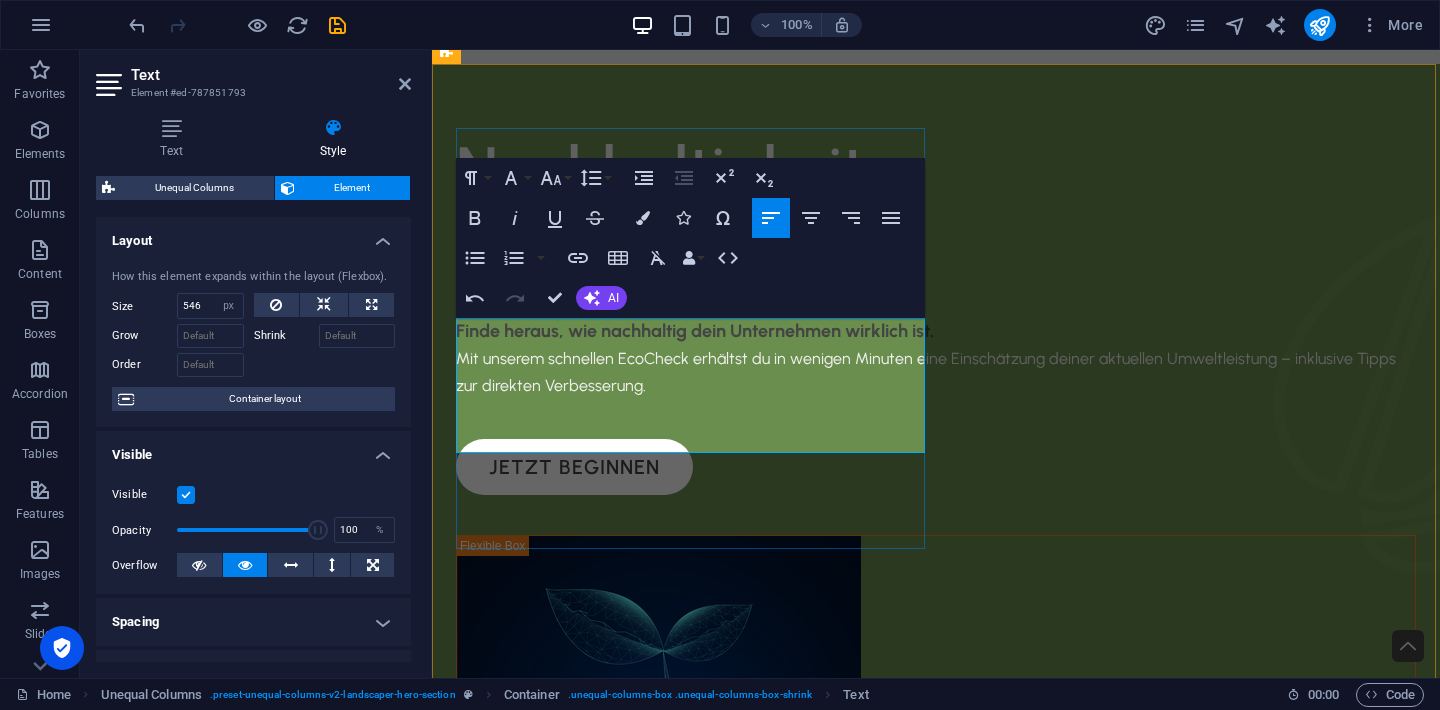 click on "Finde heraus, wie nachhaltig dein Unternehmen wirklich ist.​" at bounding box center [695, 331] 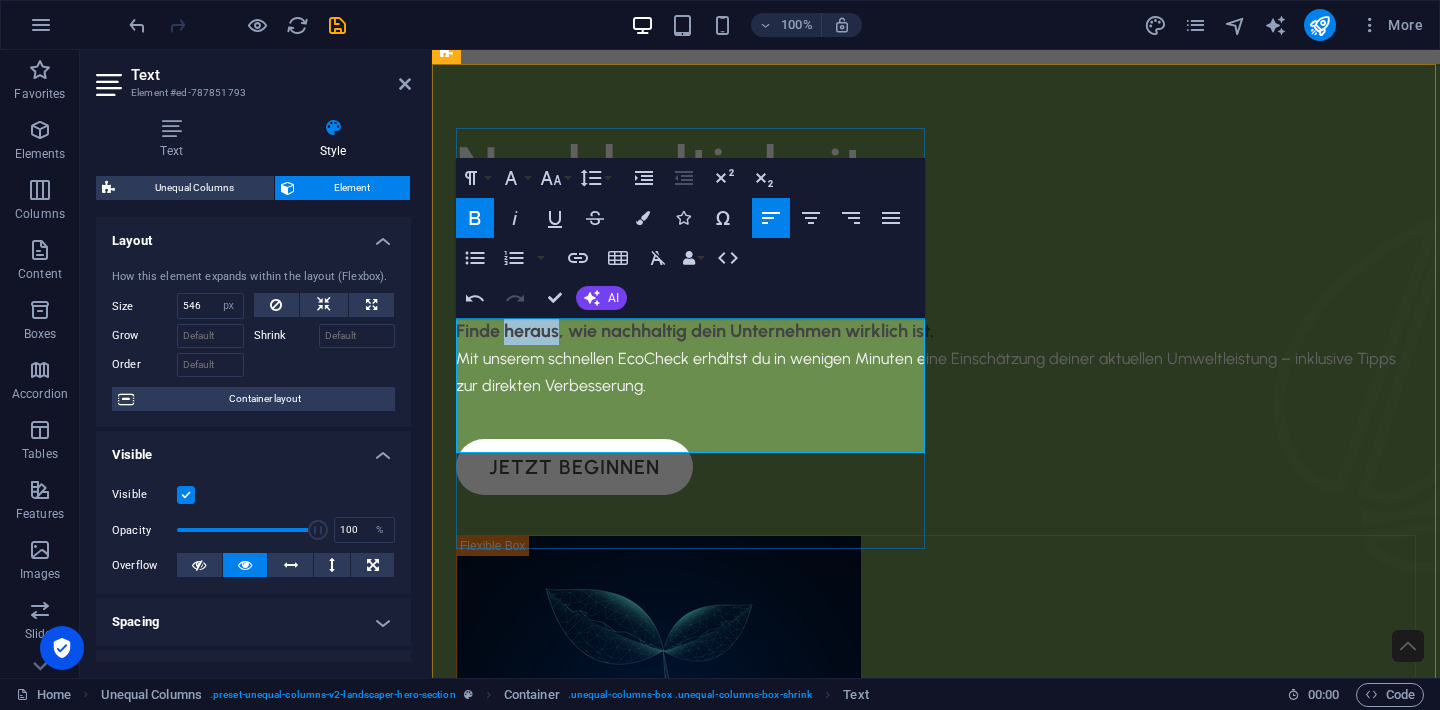 click on "Finde heraus, wie nachhaltig dein Unternehmen wirklich ist.​" at bounding box center [695, 331] 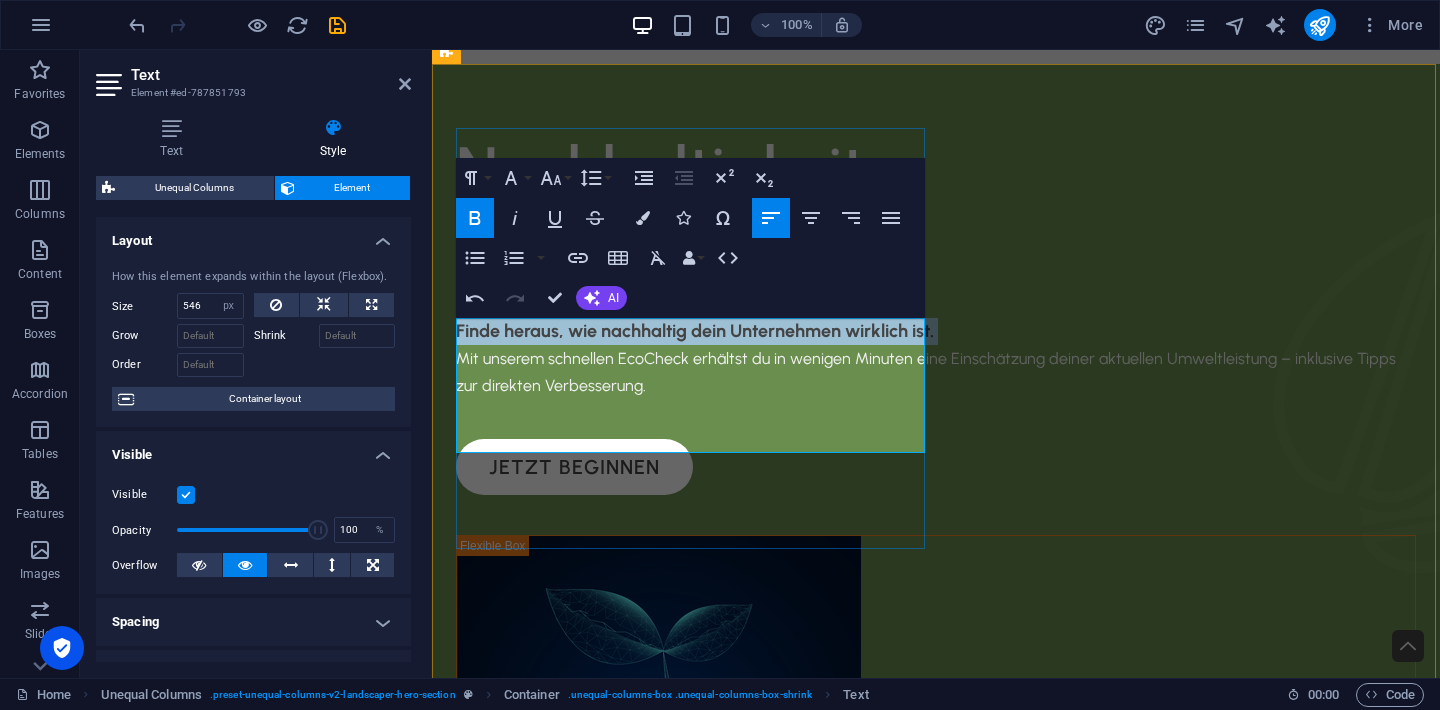 click on "Finde heraus, wie nachhaltig dein Unternehmen wirklich ist.​" at bounding box center [695, 331] 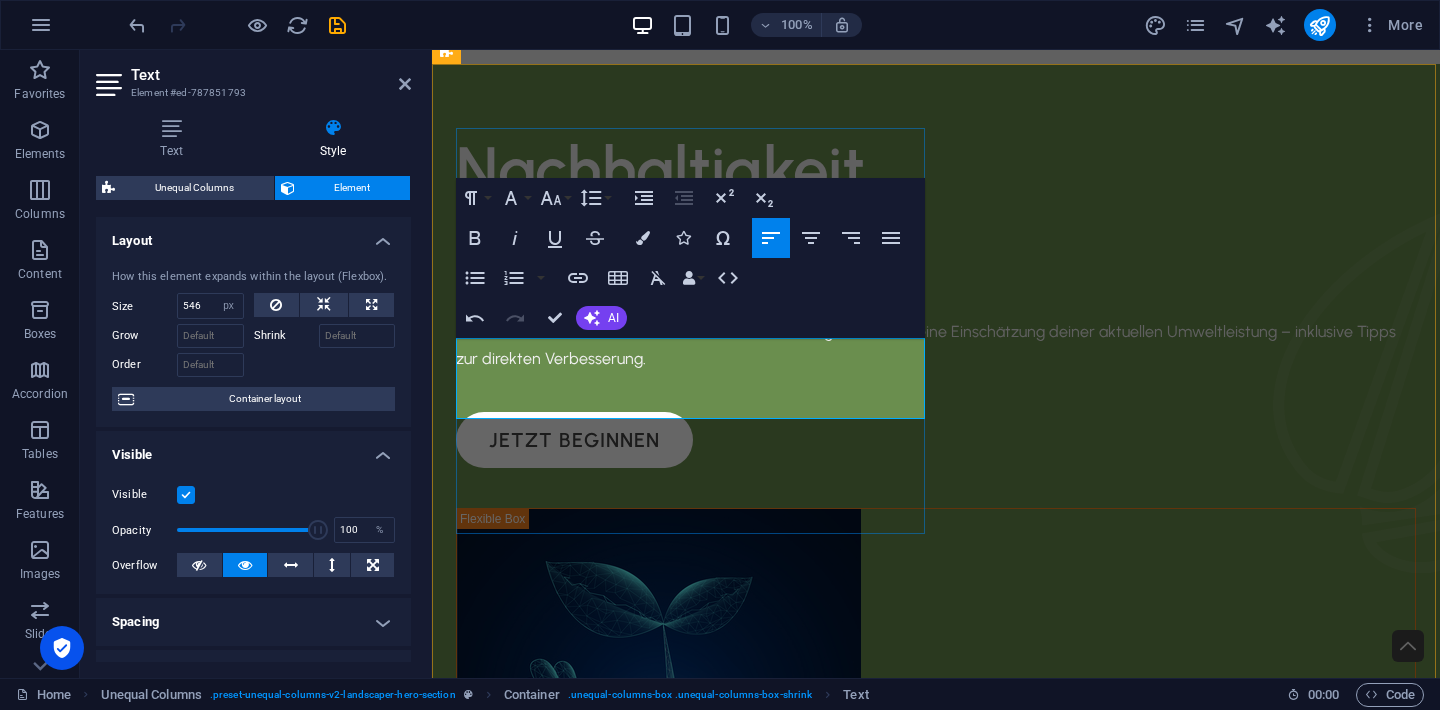 type 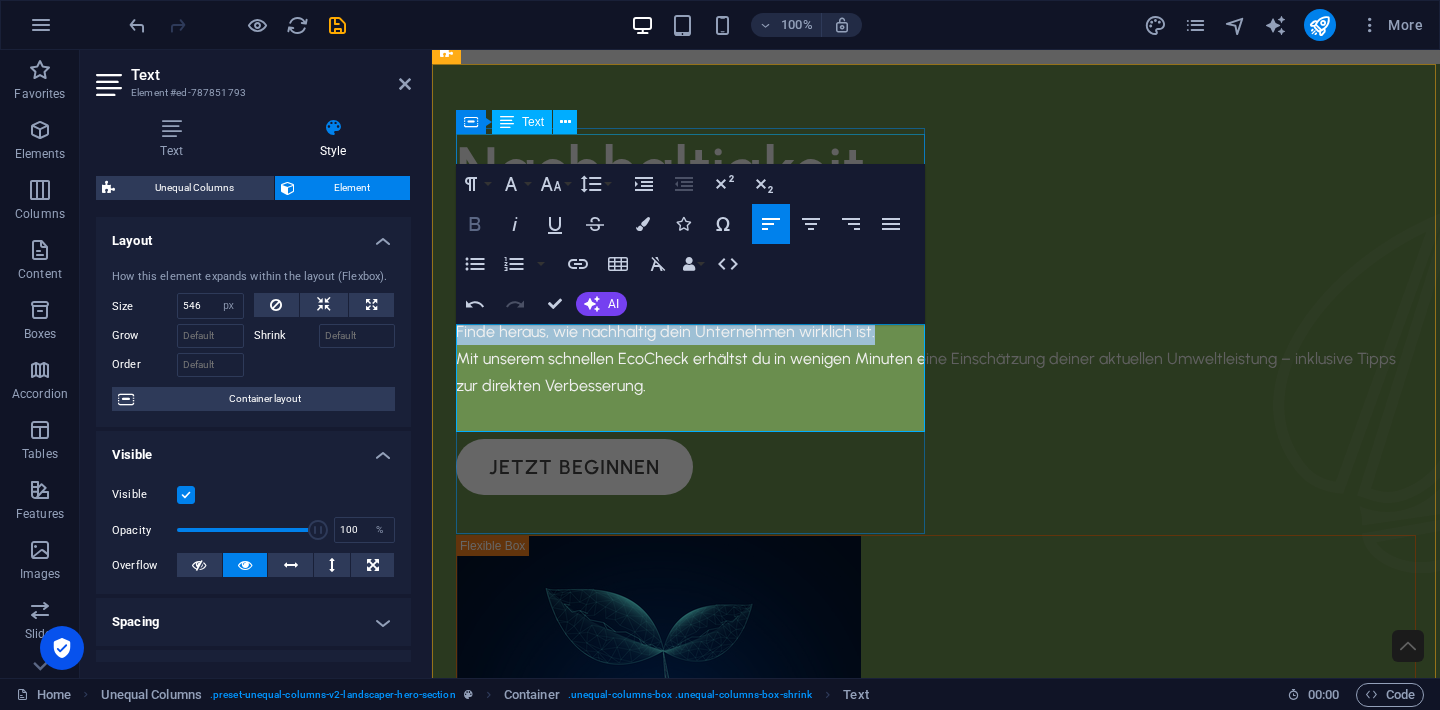 click 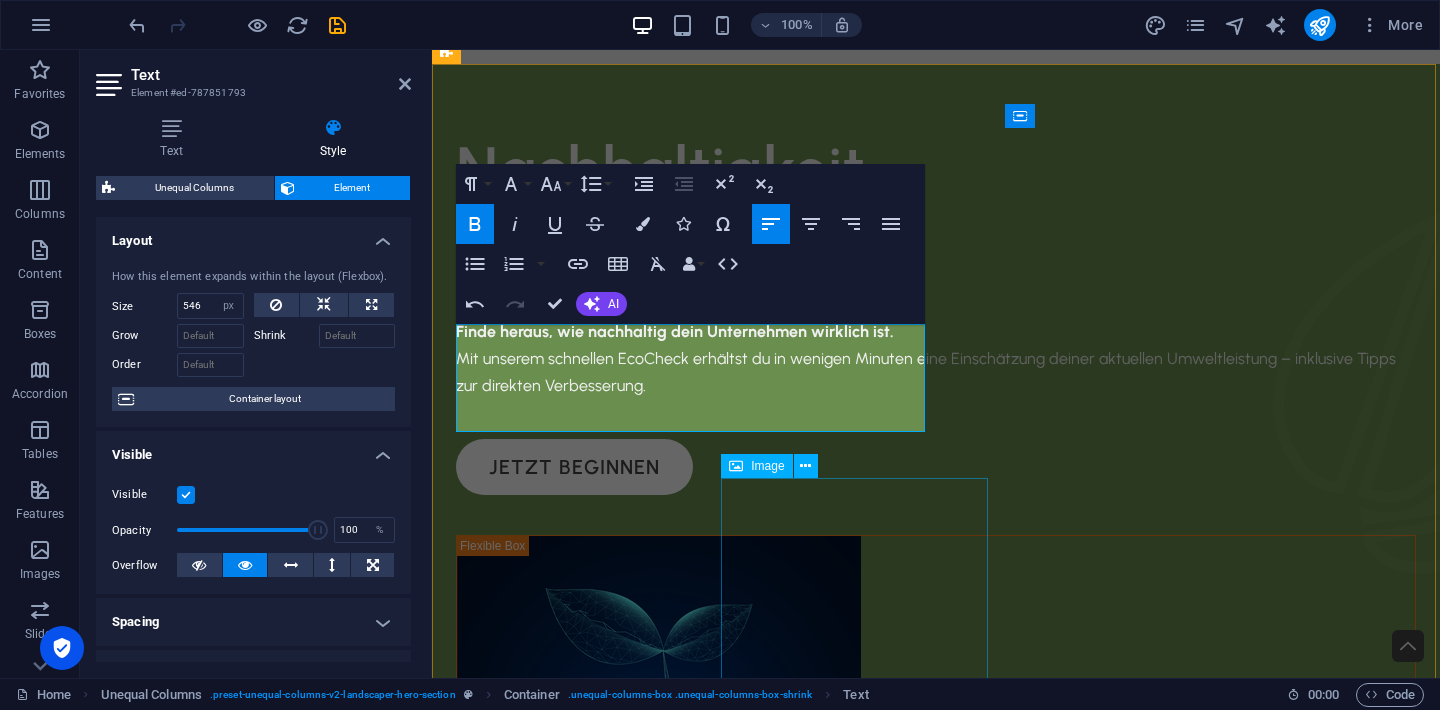 click at bounding box center [852, 1027] 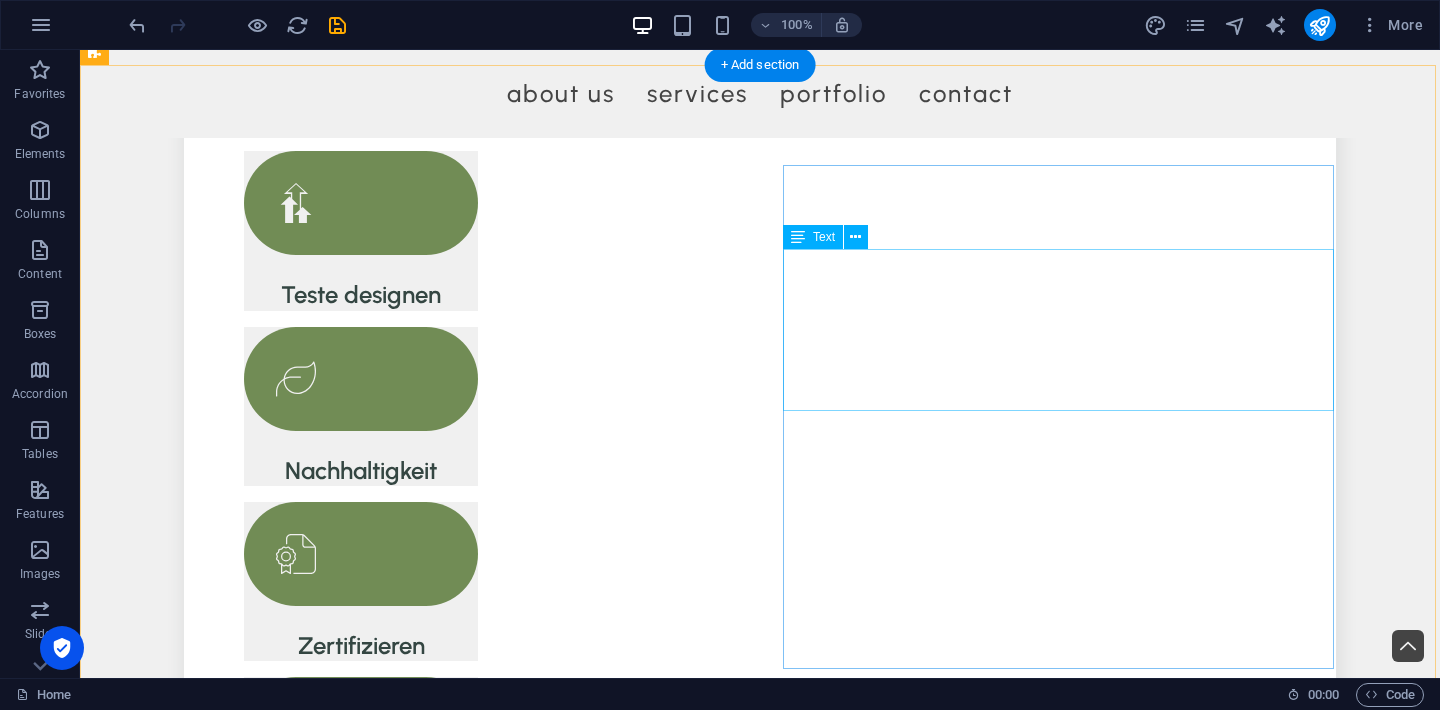scroll, scrollTop: 1189, scrollLeft: 0, axis: vertical 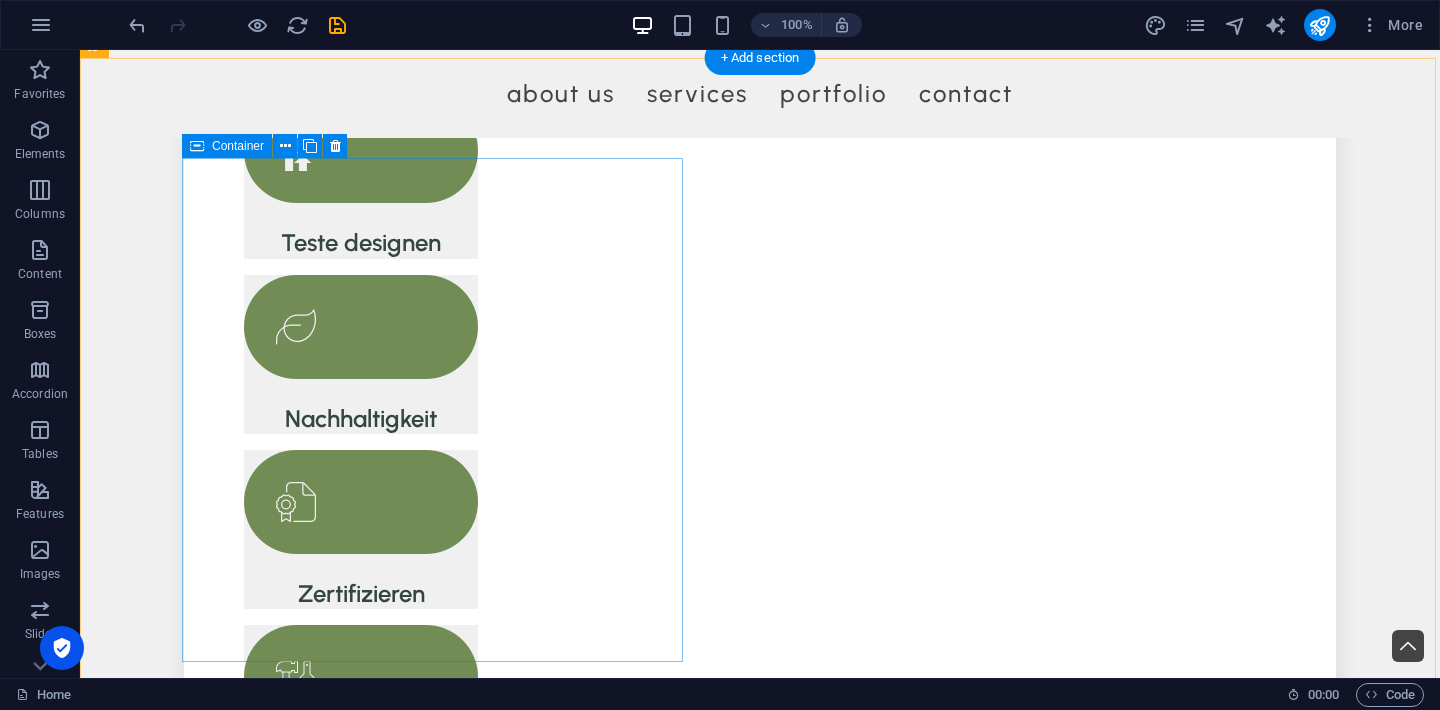 click at bounding box center [680, 1640] 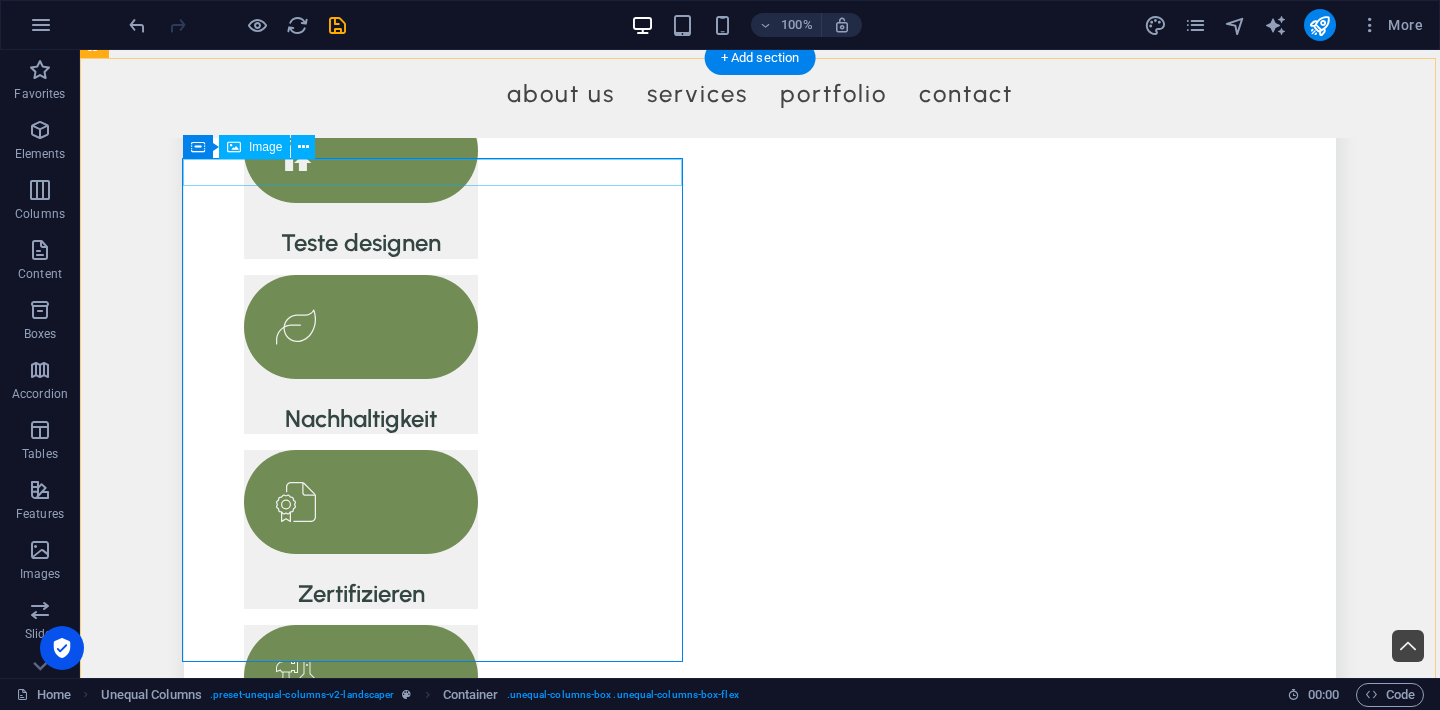 click on "Image" at bounding box center (265, 147) 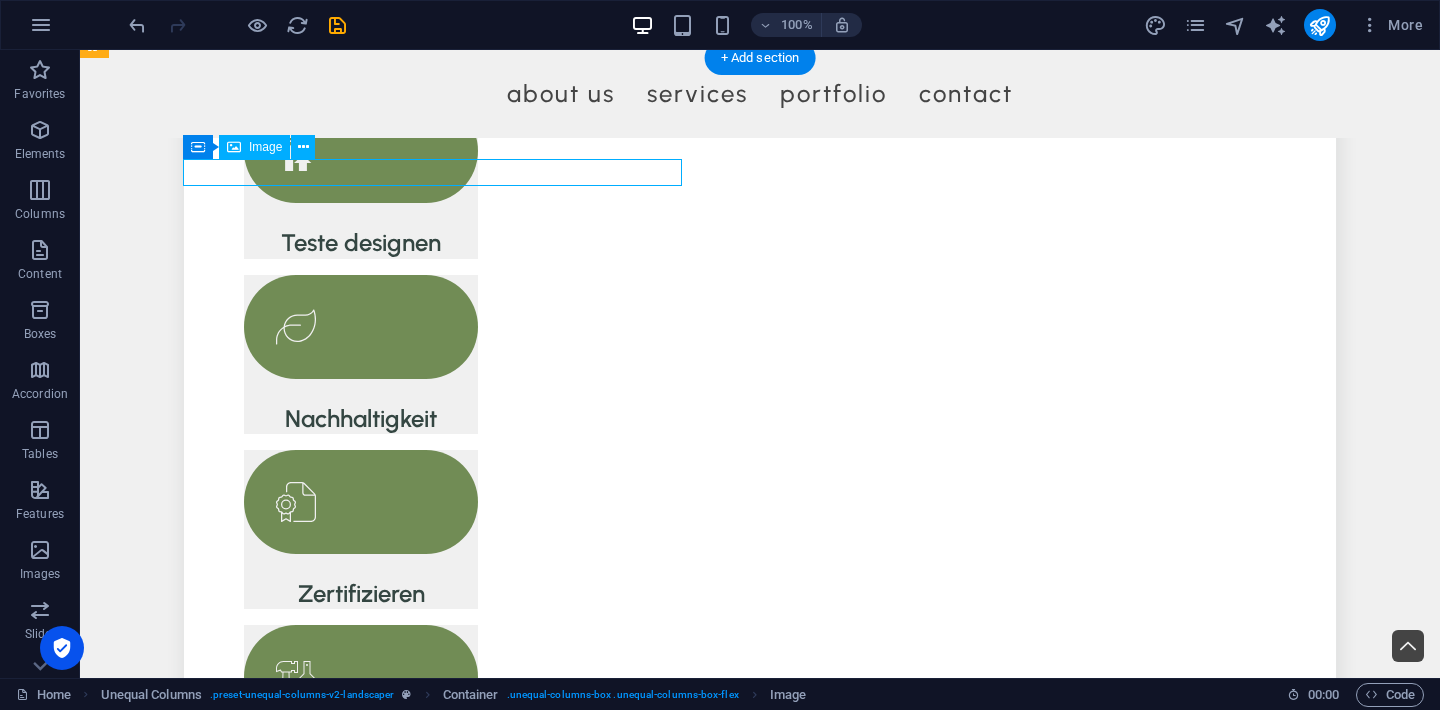 click on "Image" at bounding box center (265, 147) 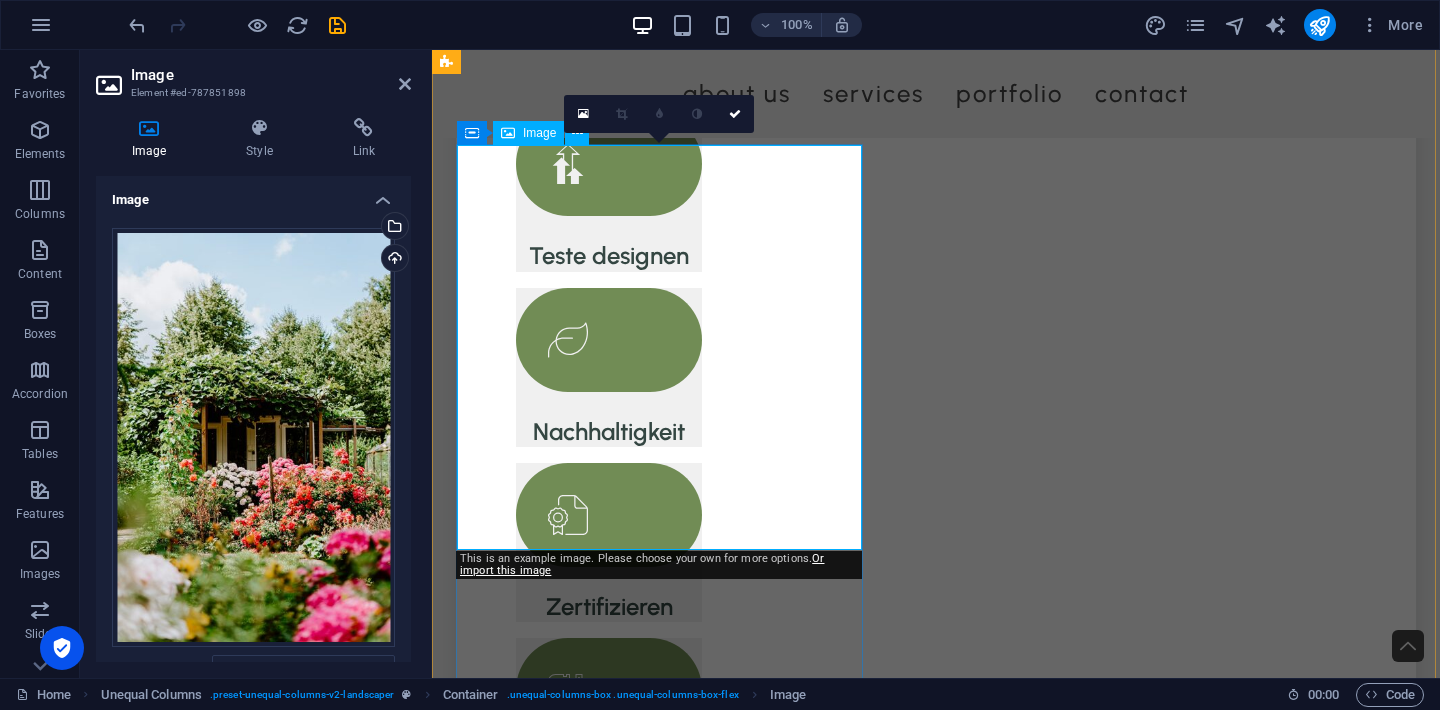 scroll, scrollTop: 1201, scrollLeft: 0, axis: vertical 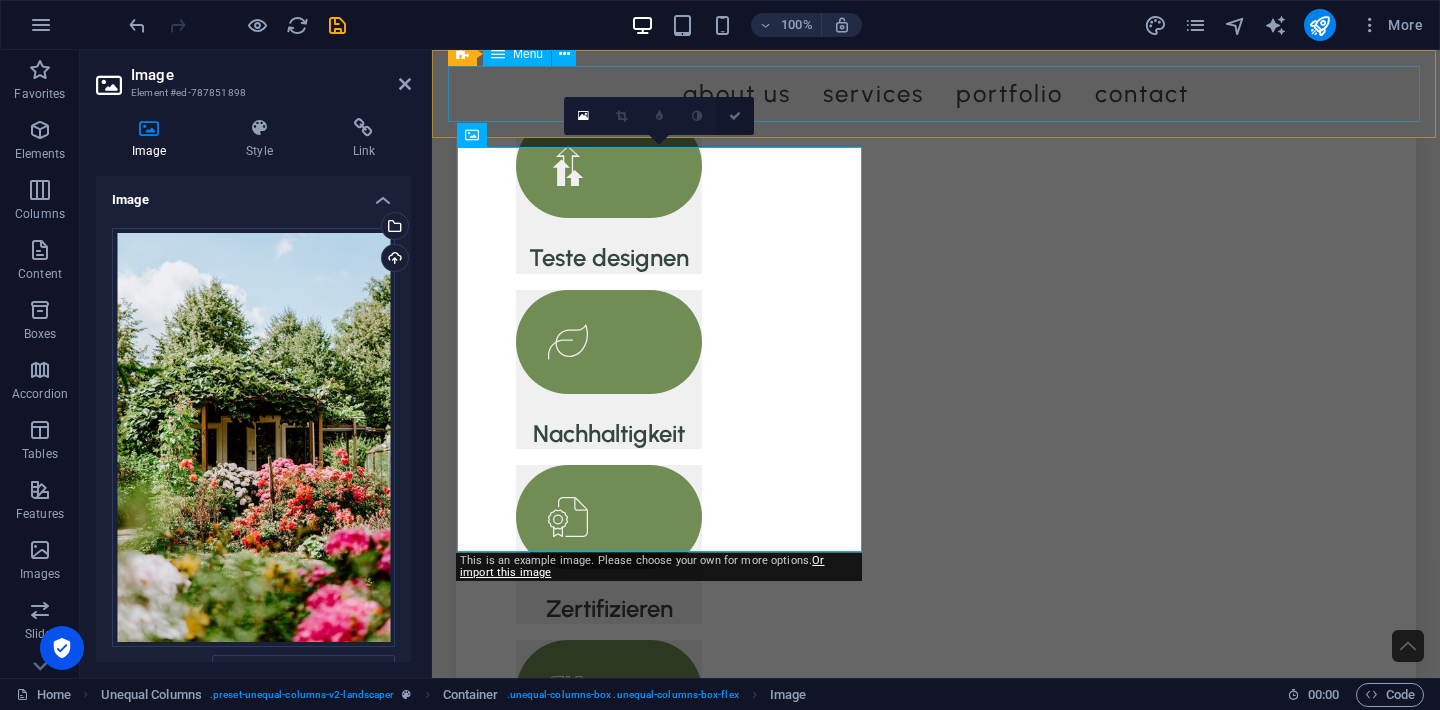 click at bounding box center (735, 116) 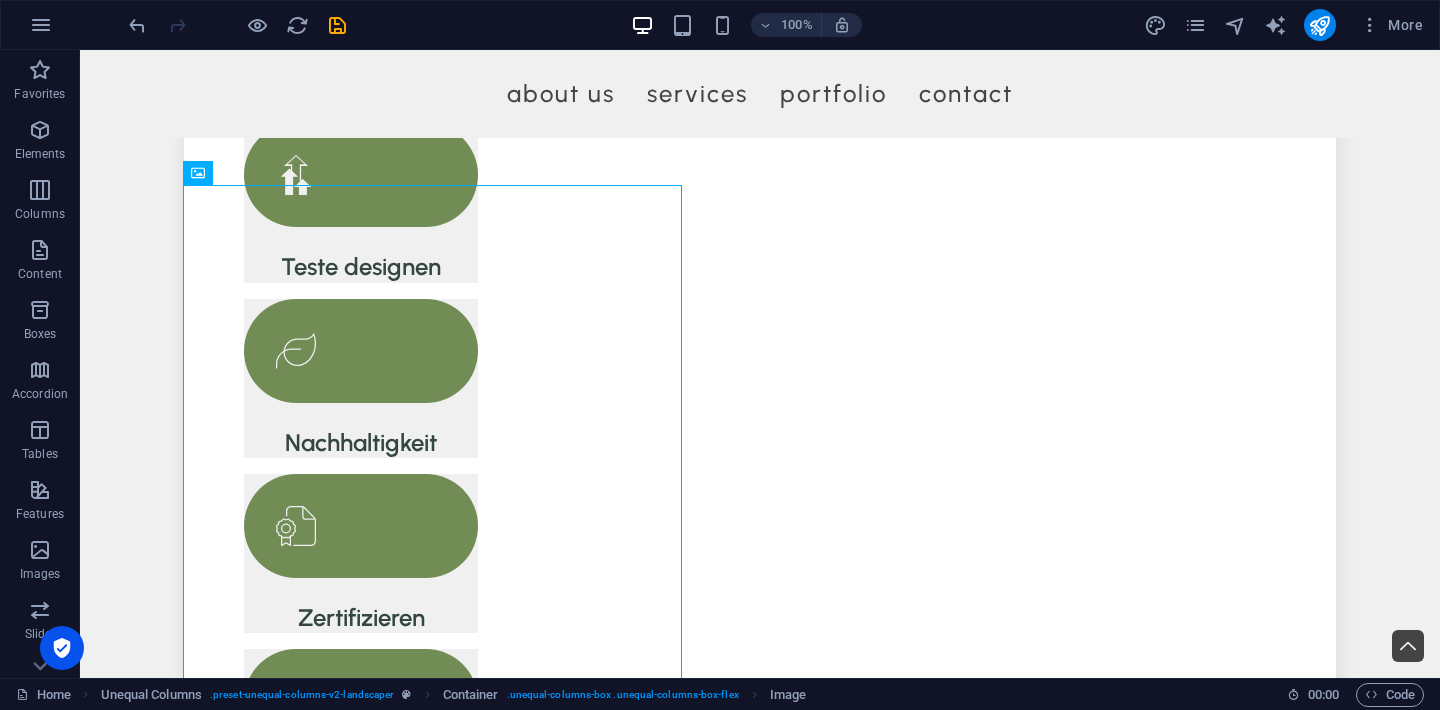 scroll, scrollTop: 1163, scrollLeft: 0, axis: vertical 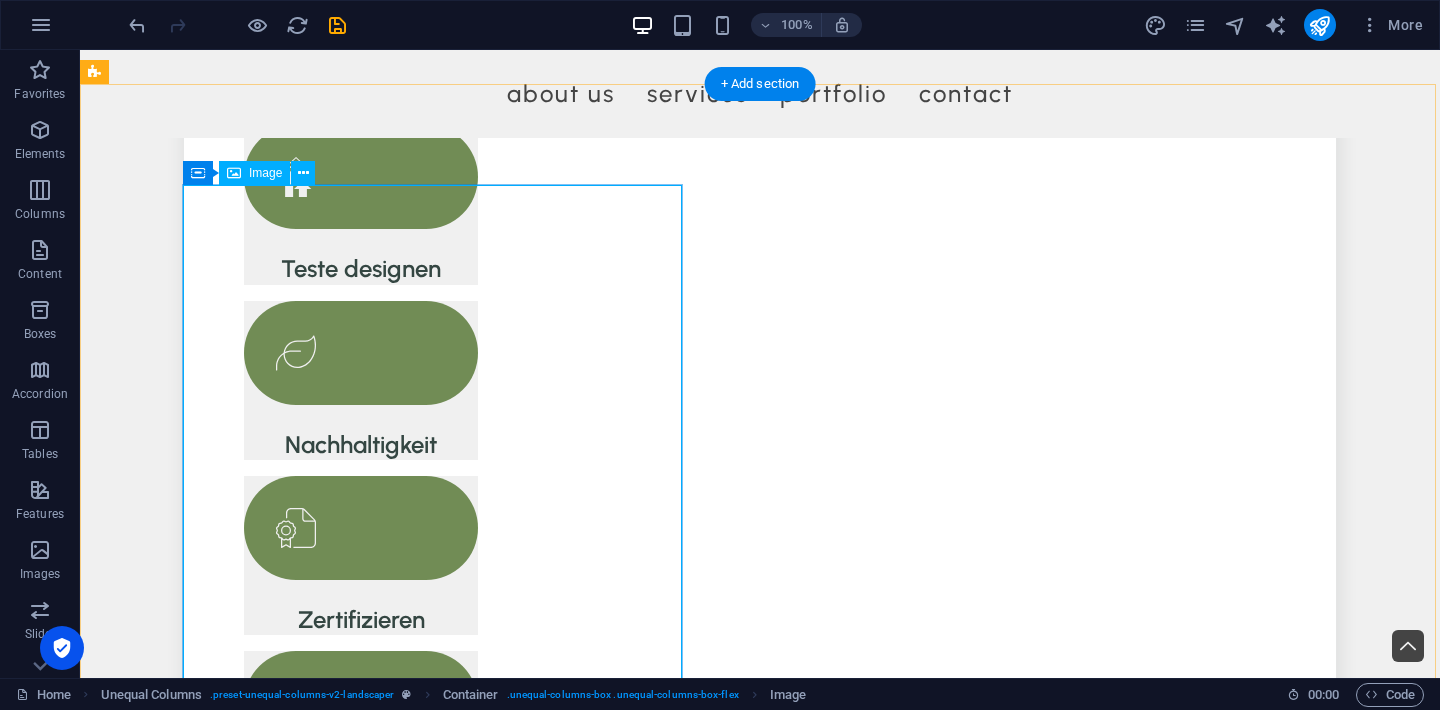 click on "Image" at bounding box center (254, 173) 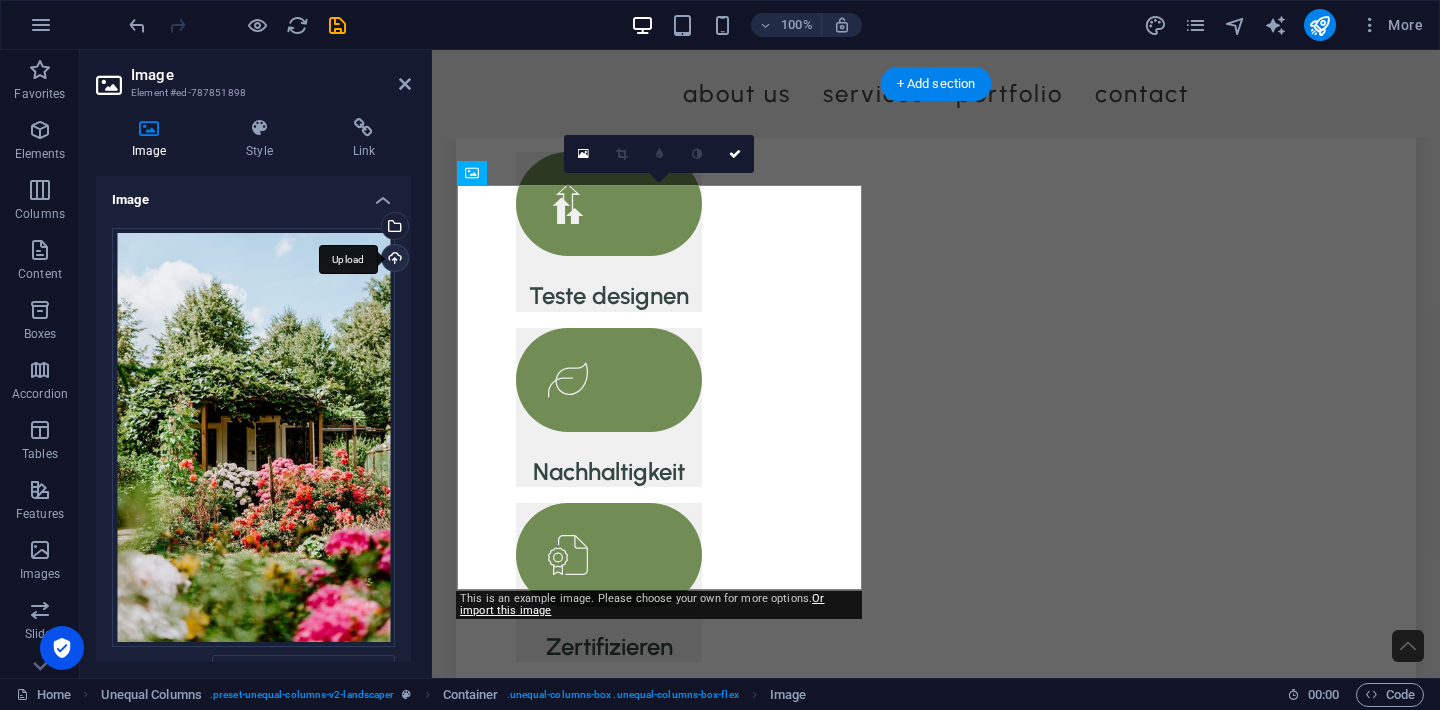 click on "Upload" at bounding box center [393, 260] 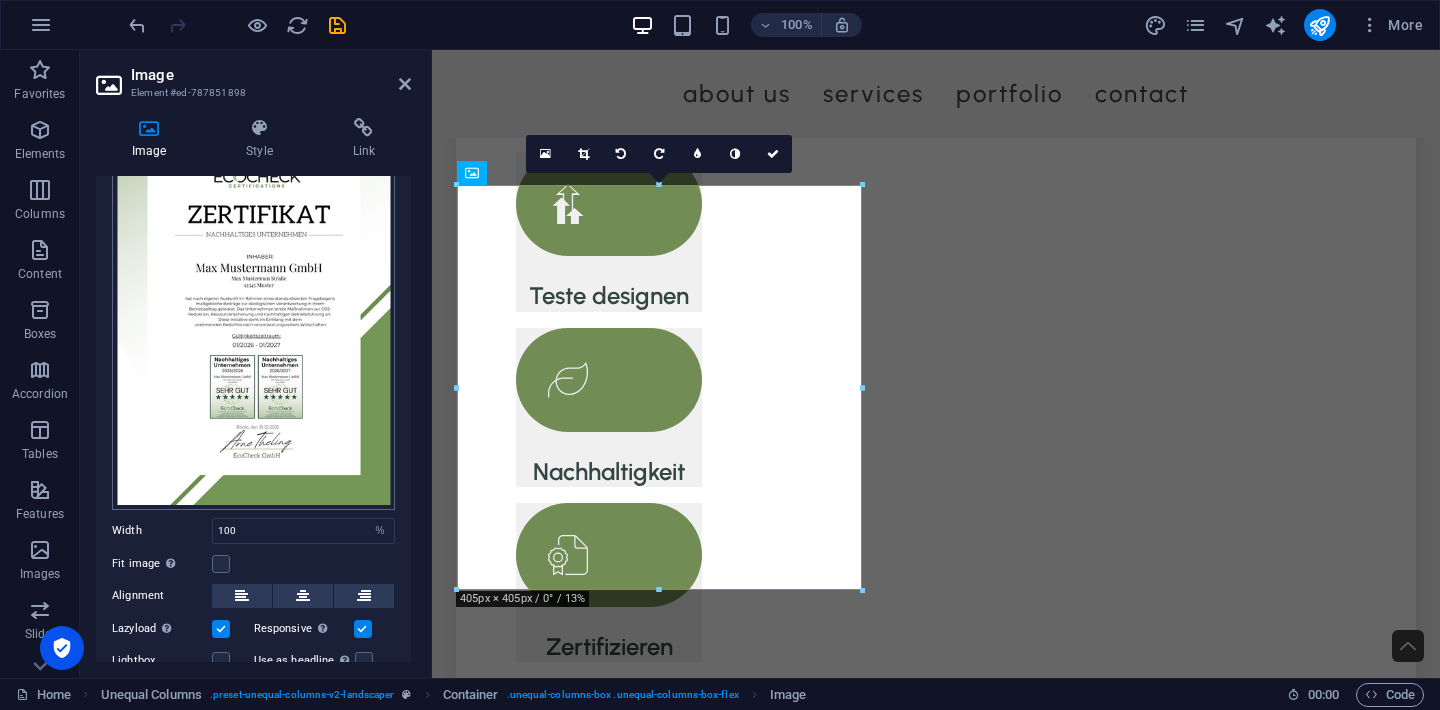 scroll, scrollTop: 116, scrollLeft: 0, axis: vertical 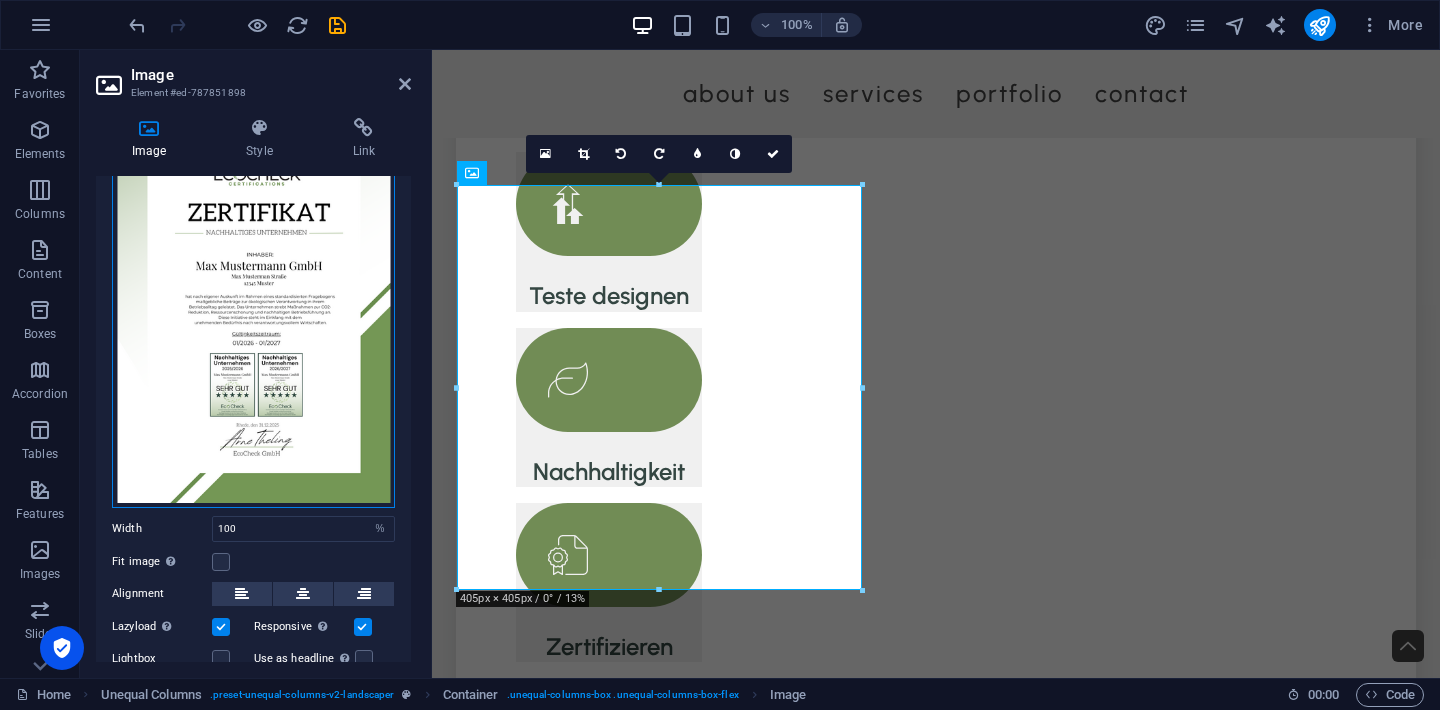 click on "Drag files here, click to choose files or select files from Files or our free stock photos & videos" at bounding box center [253, 310] 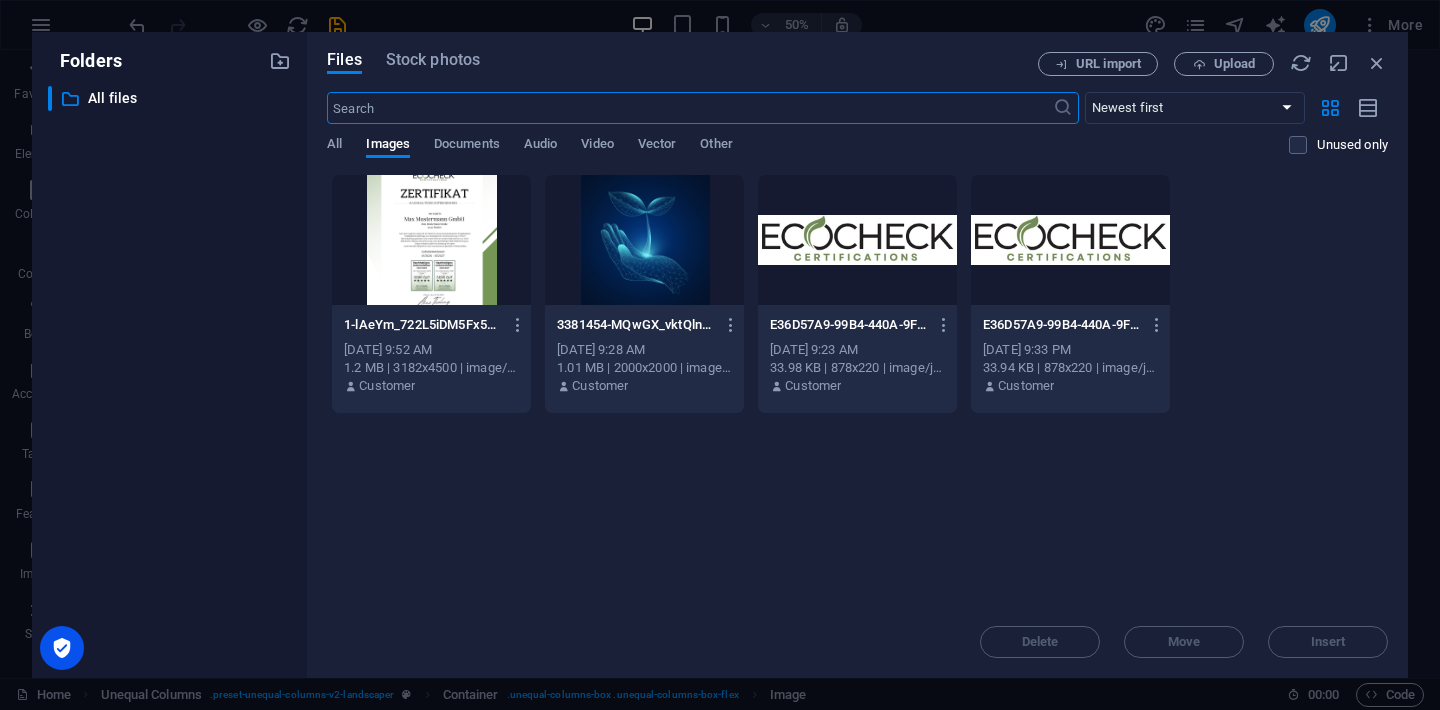 click at bounding box center [431, 240] 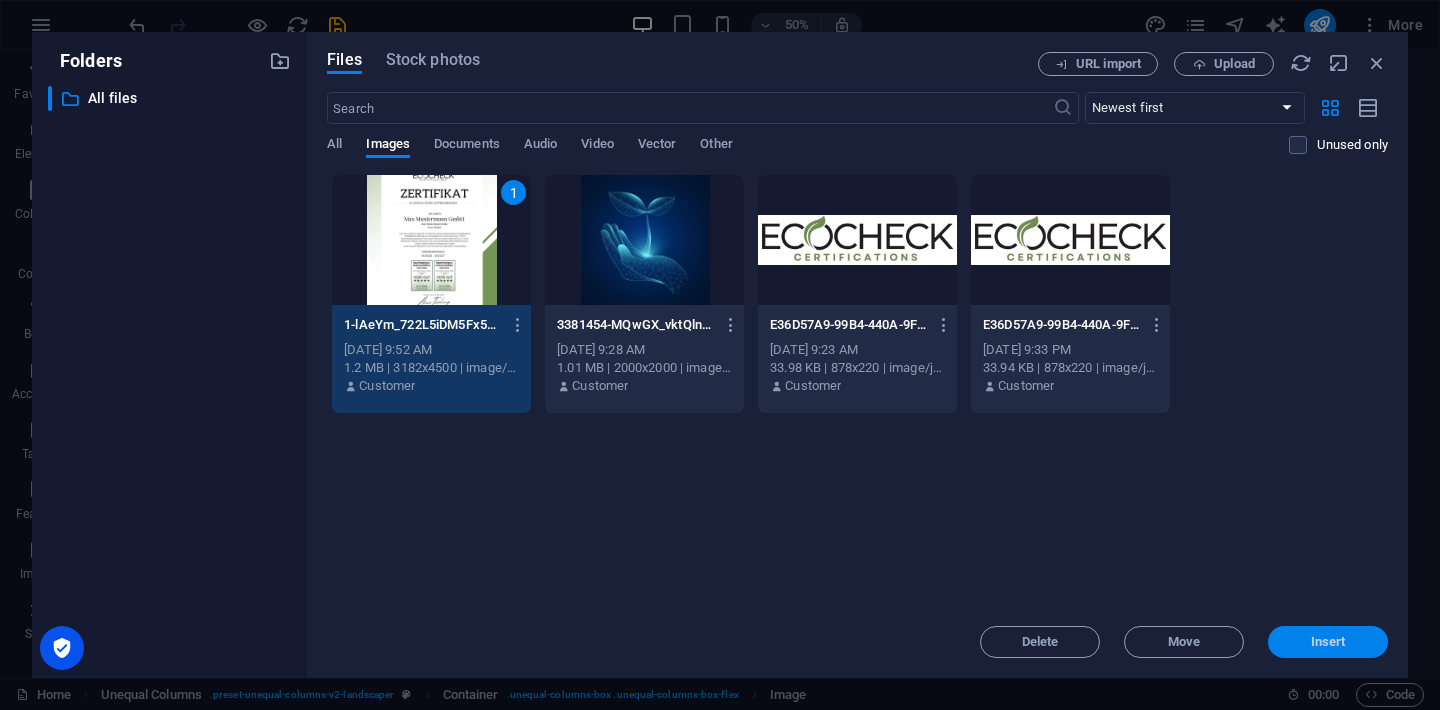 click on "Insert" at bounding box center (1328, 642) 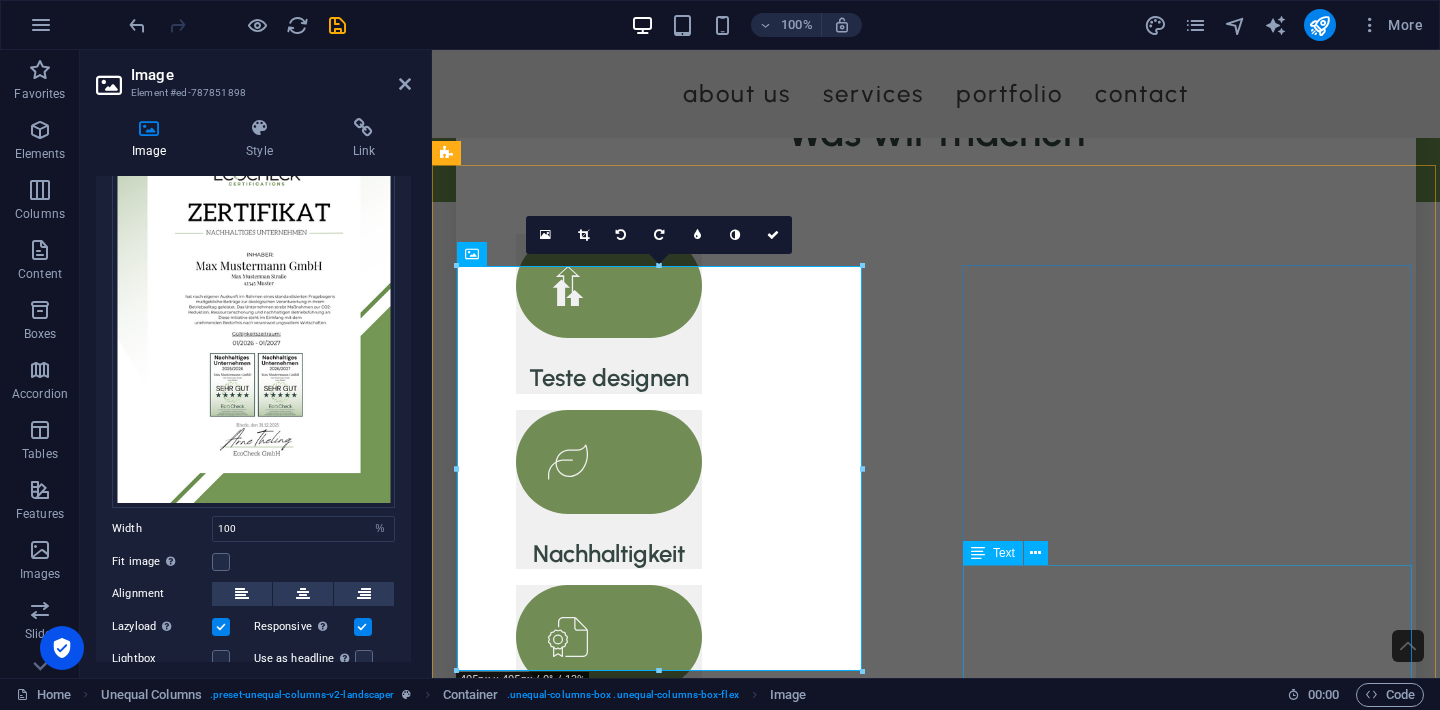 scroll, scrollTop: 1082, scrollLeft: 0, axis: vertical 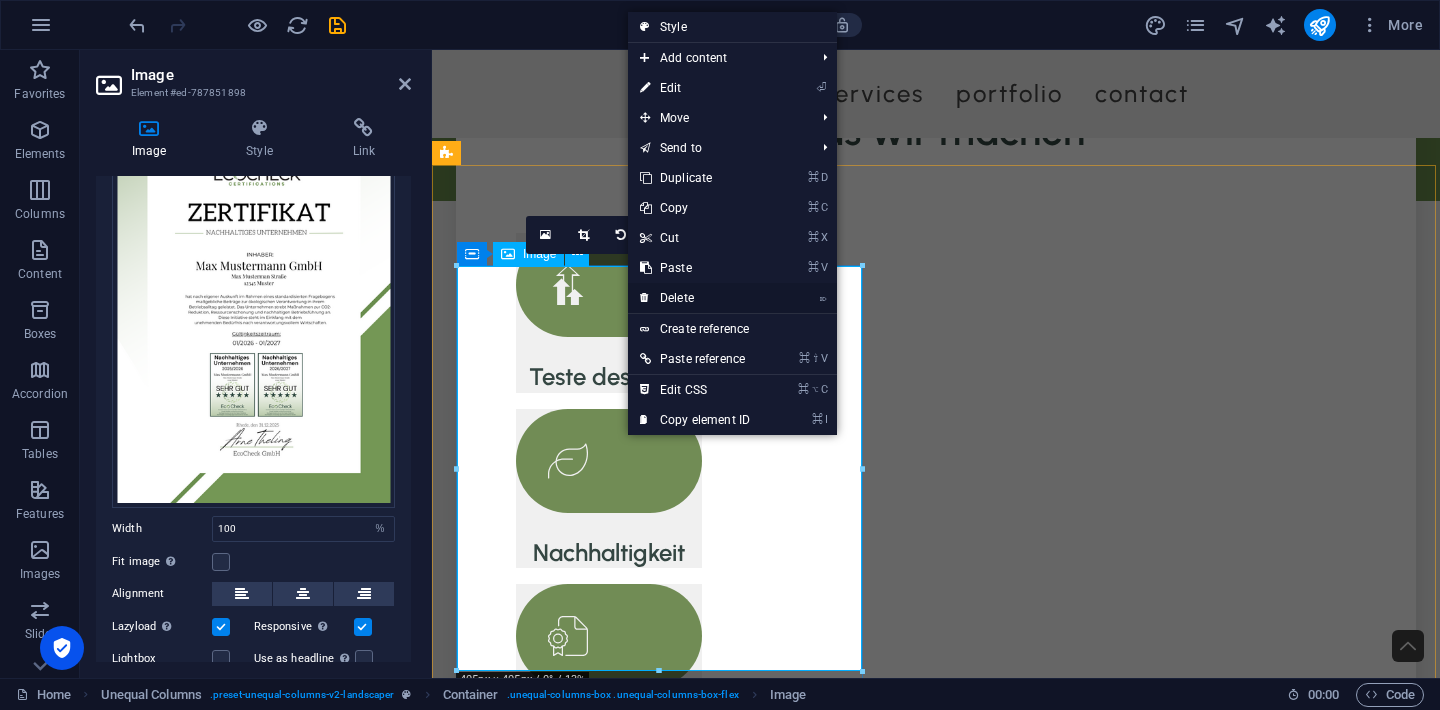 click on "⌦  Delete" at bounding box center (695, 298) 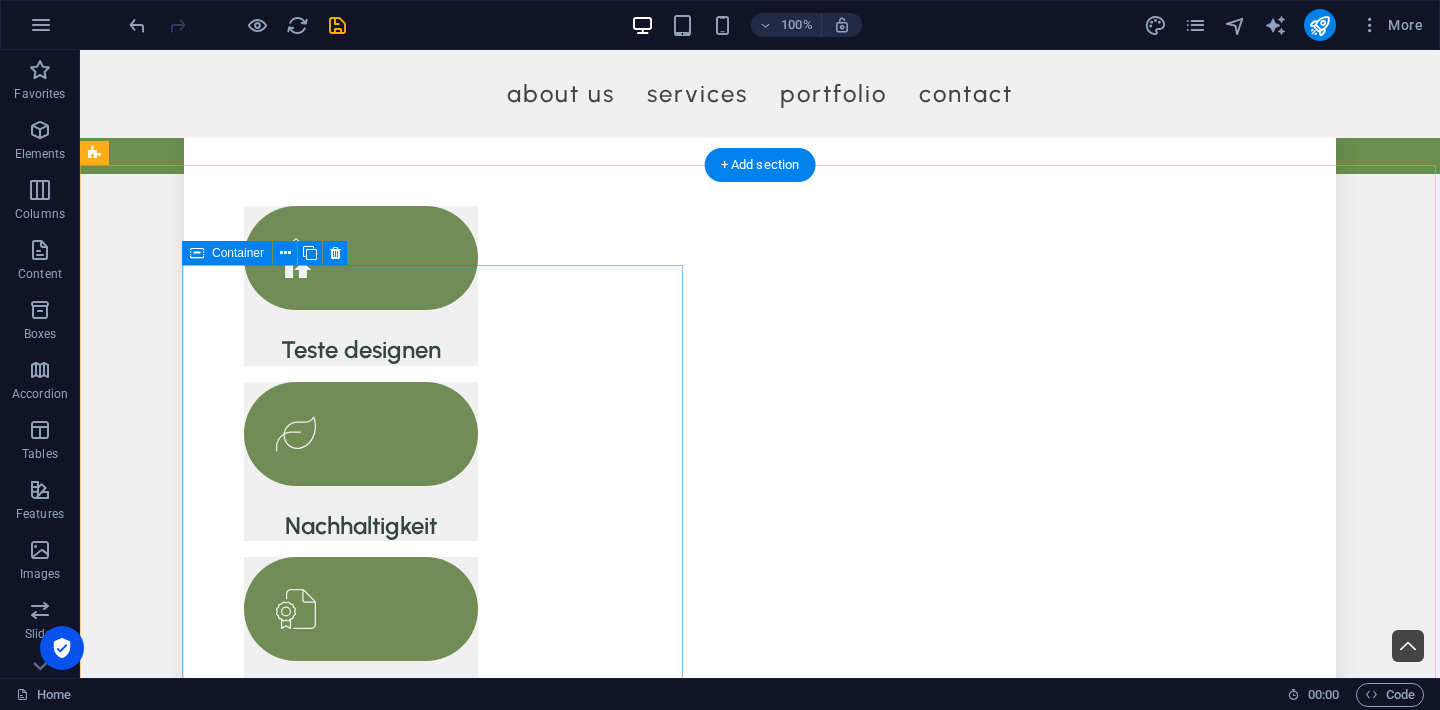 click on "Drop content here or  Add elements  Paste clipboard" at bounding box center [680, 1243] 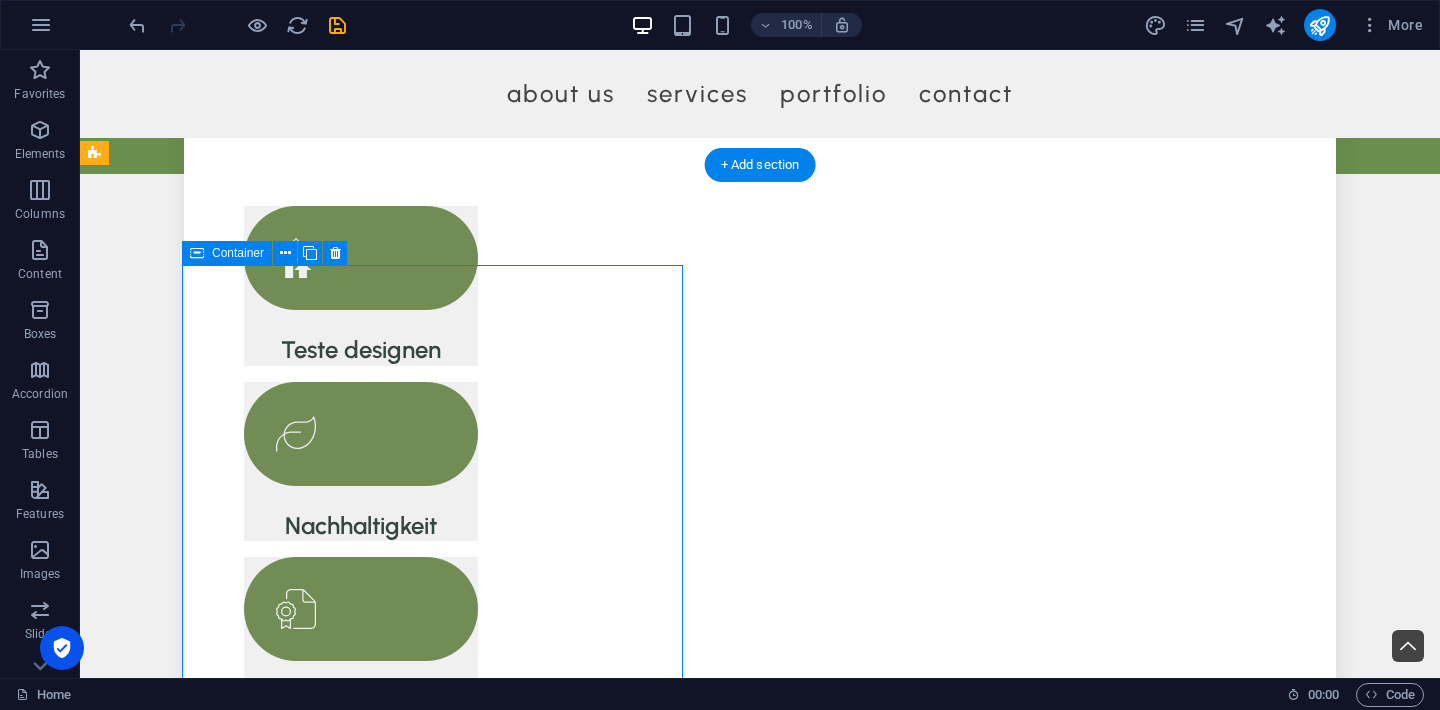 click on "Drop content here or  Add elements  Paste clipboard" at bounding box center (680, 1243) 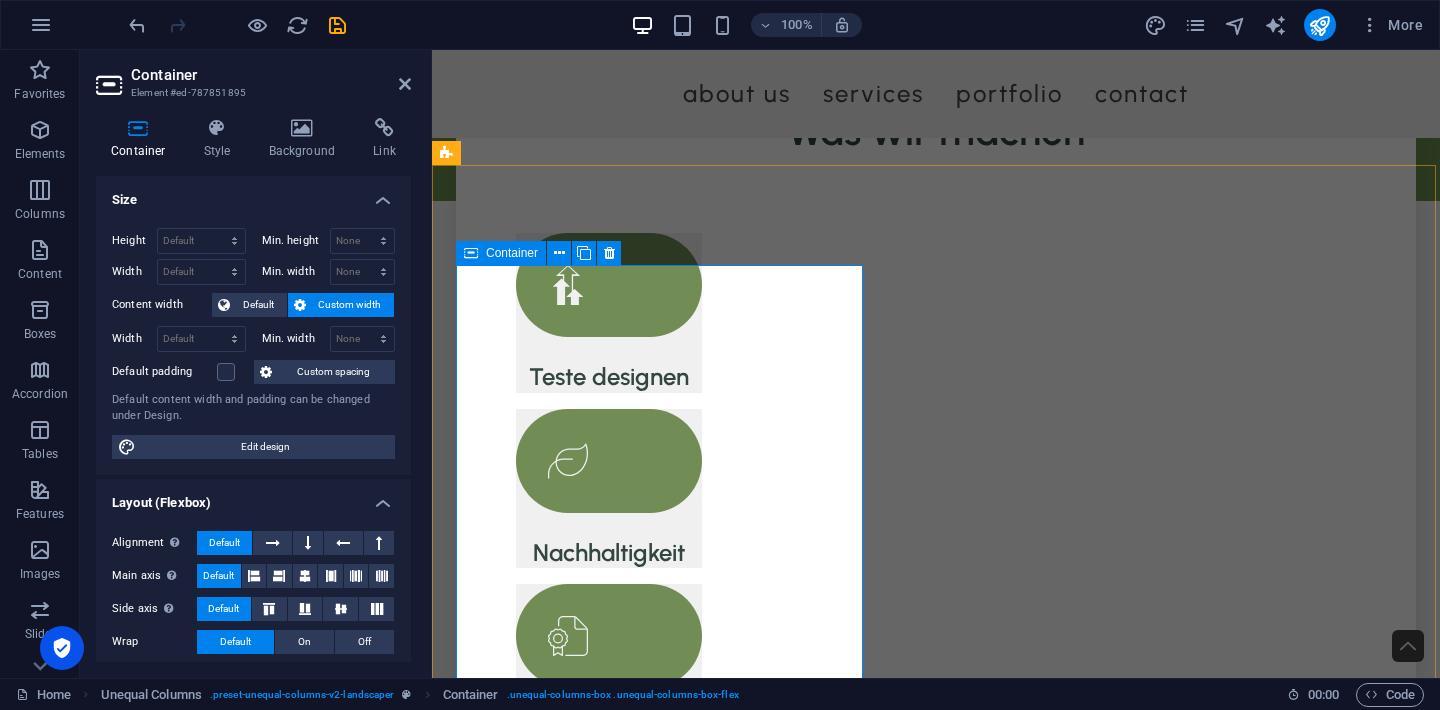 click on "Add elements" at bounding box center [877, 1300] 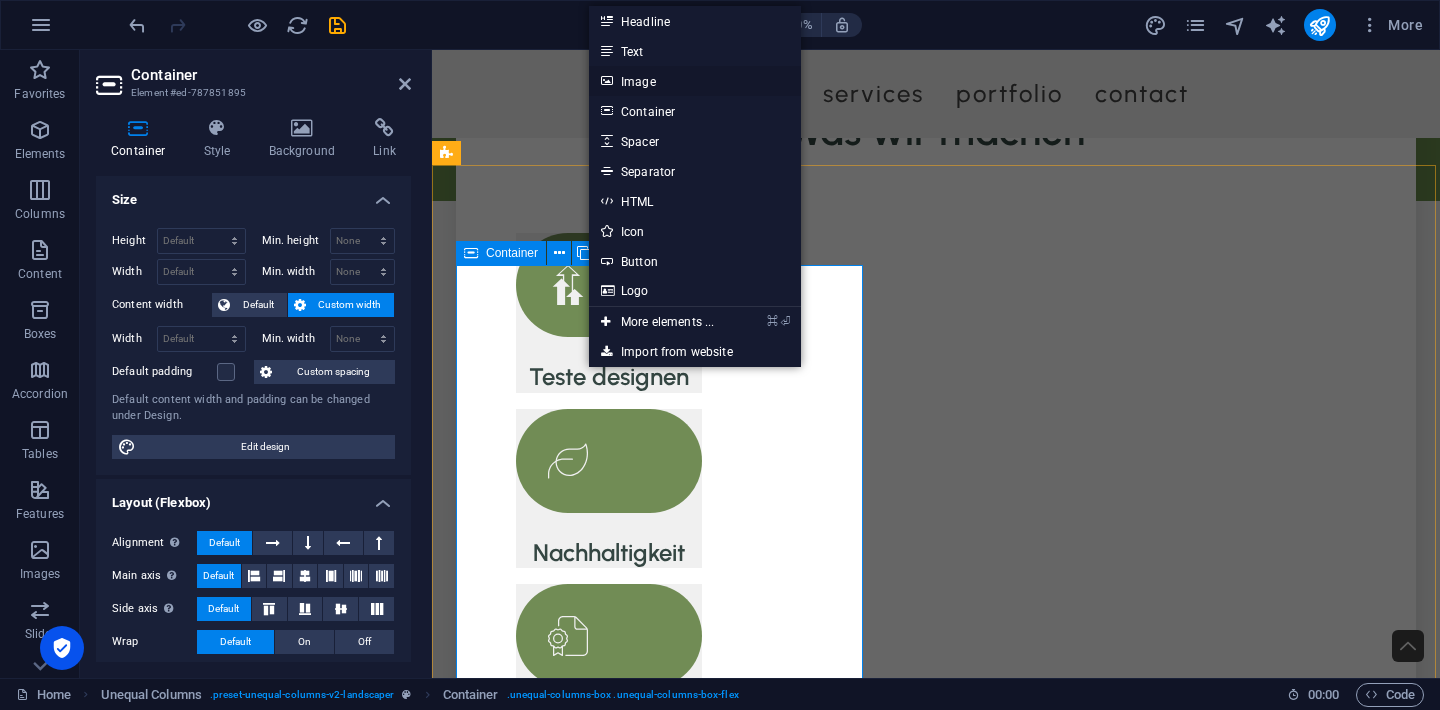click on "Image" at bounding box center [695, 81] 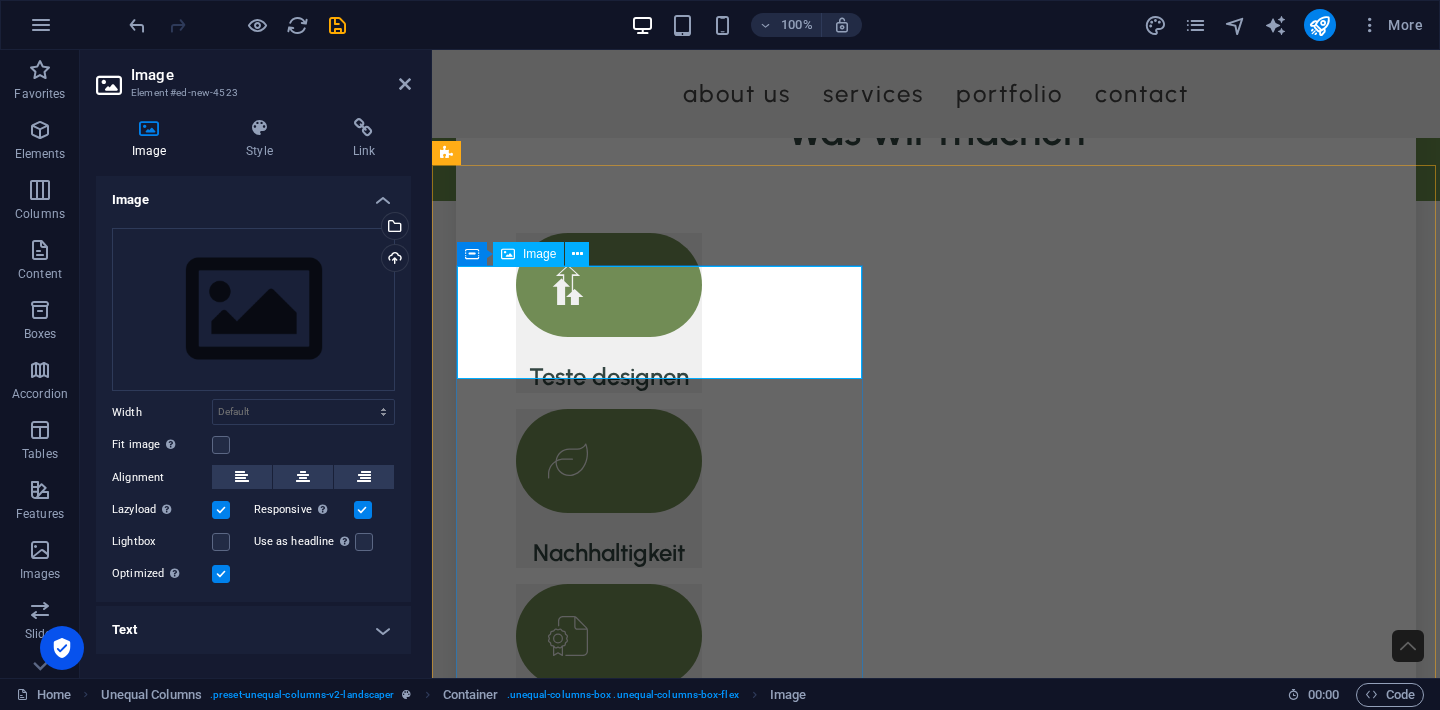click at bounding box center [936, 1311] 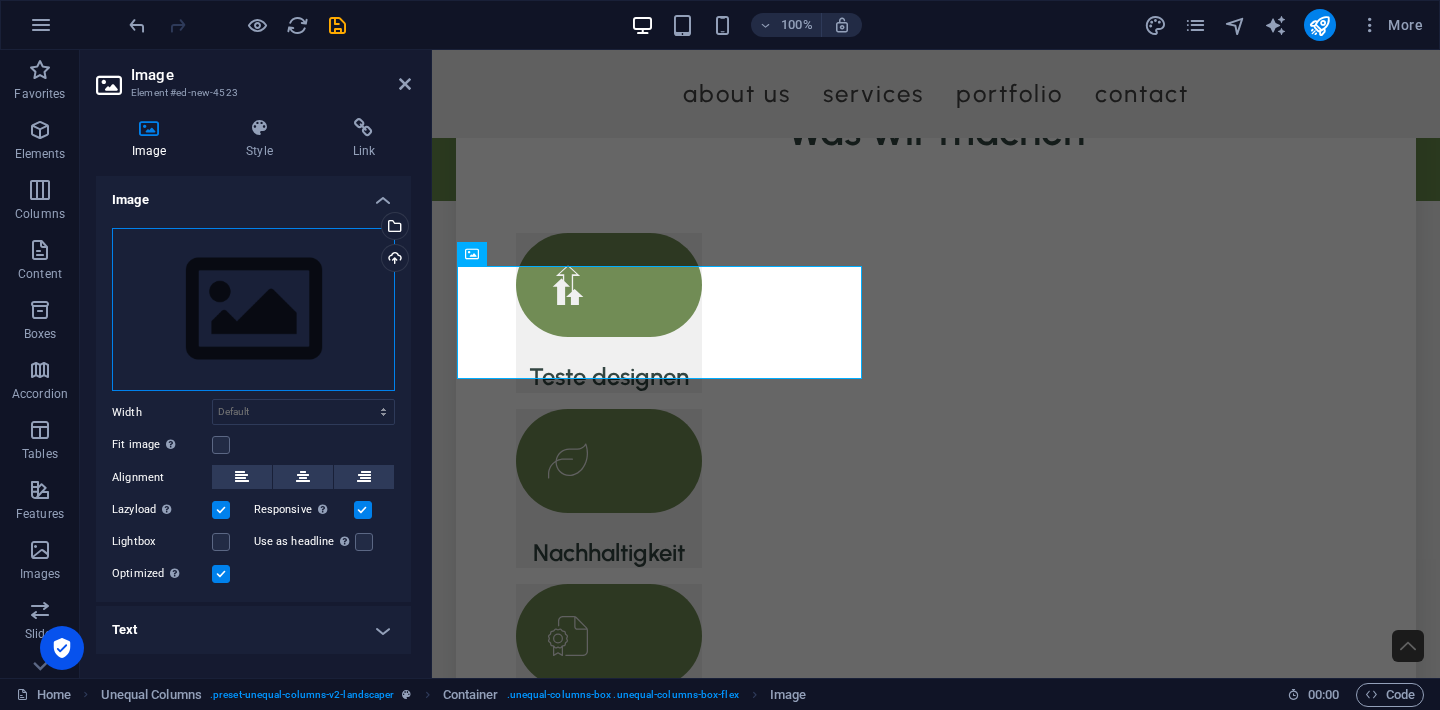 click on "Drag files here, click to choose files or select files from Files or our free stock photos & videos" at bounding box center [253, 310] 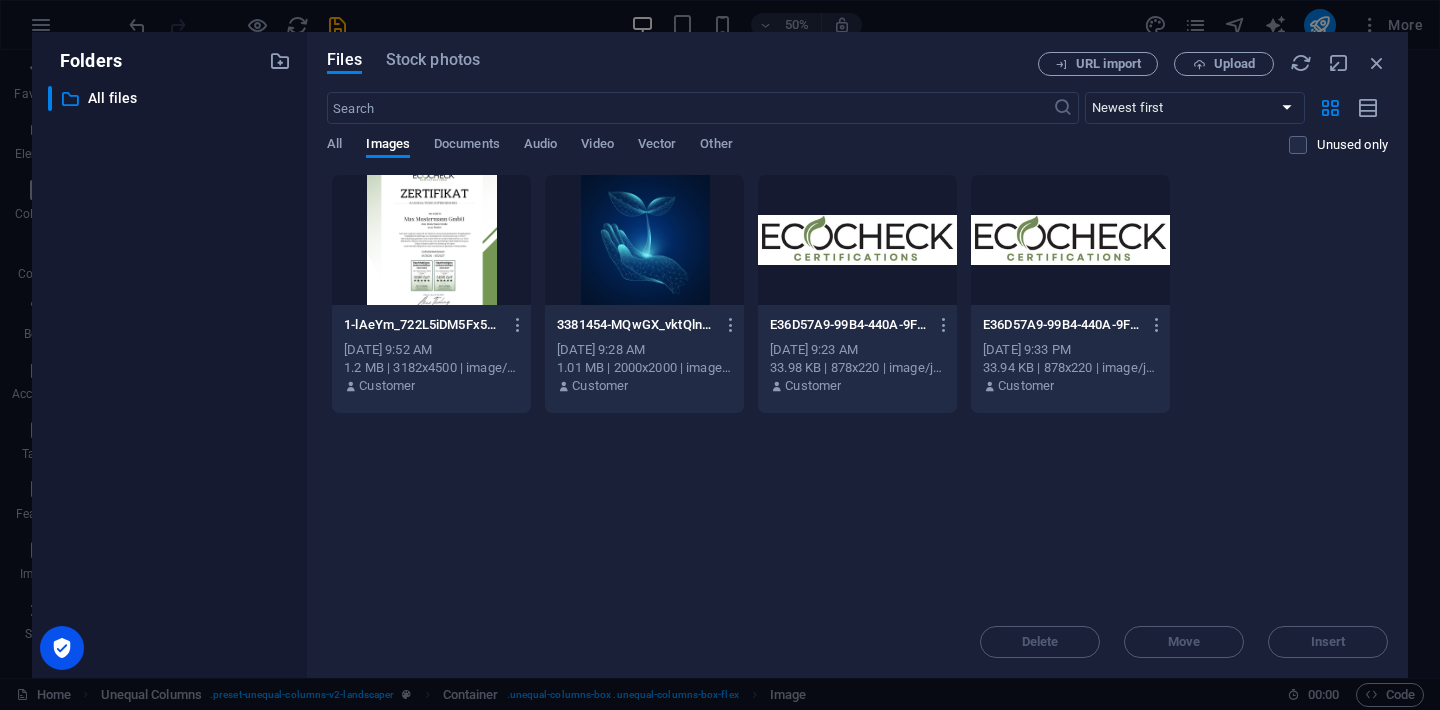 click at bounding box center [431, 240] 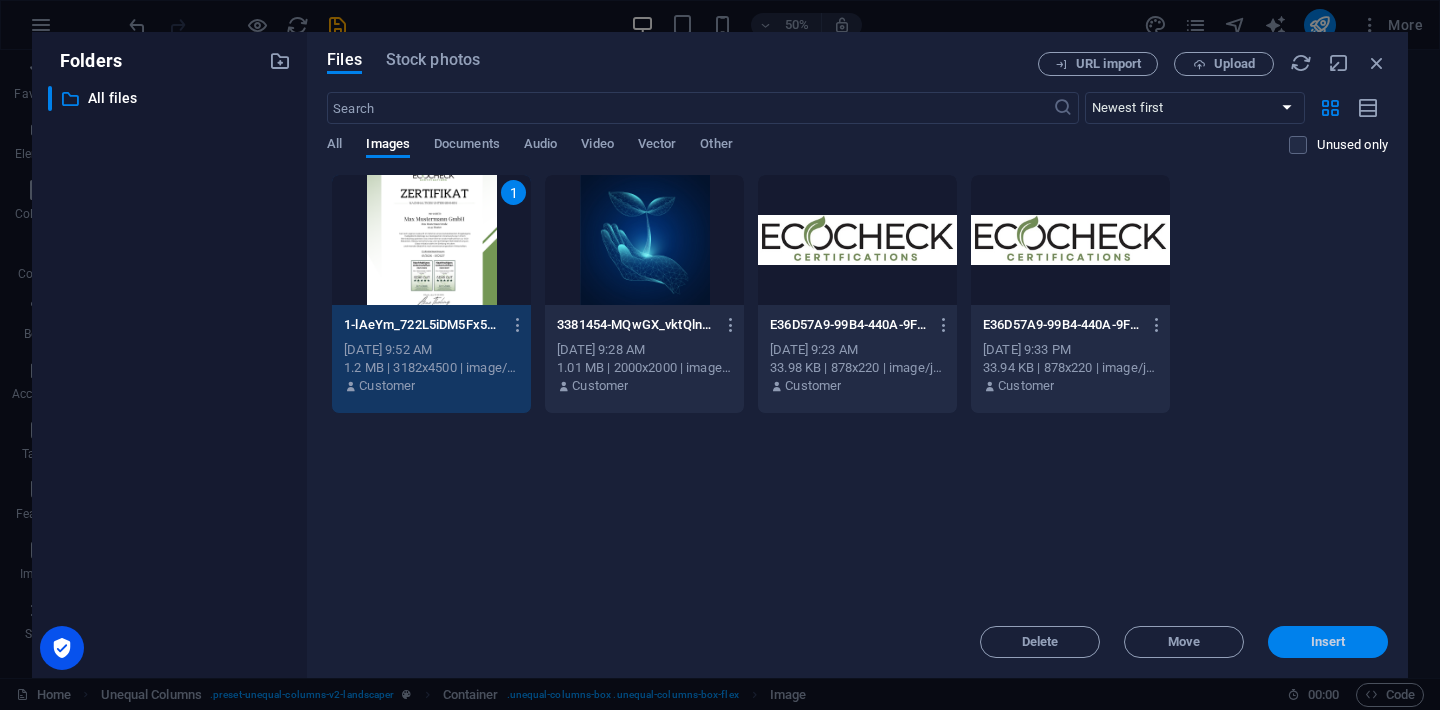 click on "Insert" at bounding box center (1328, 642) 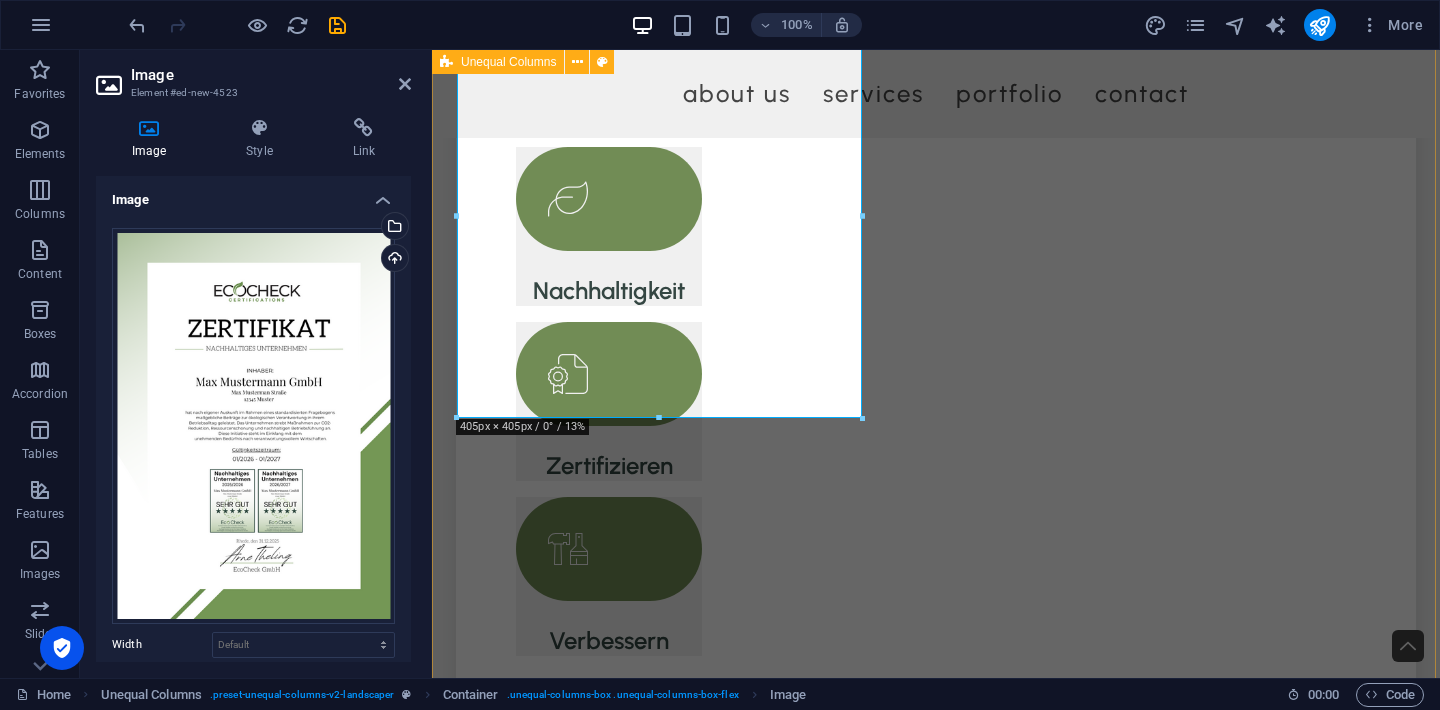 scroll, scrollTop: 1315, scrollLeft: 0, axis: vertical 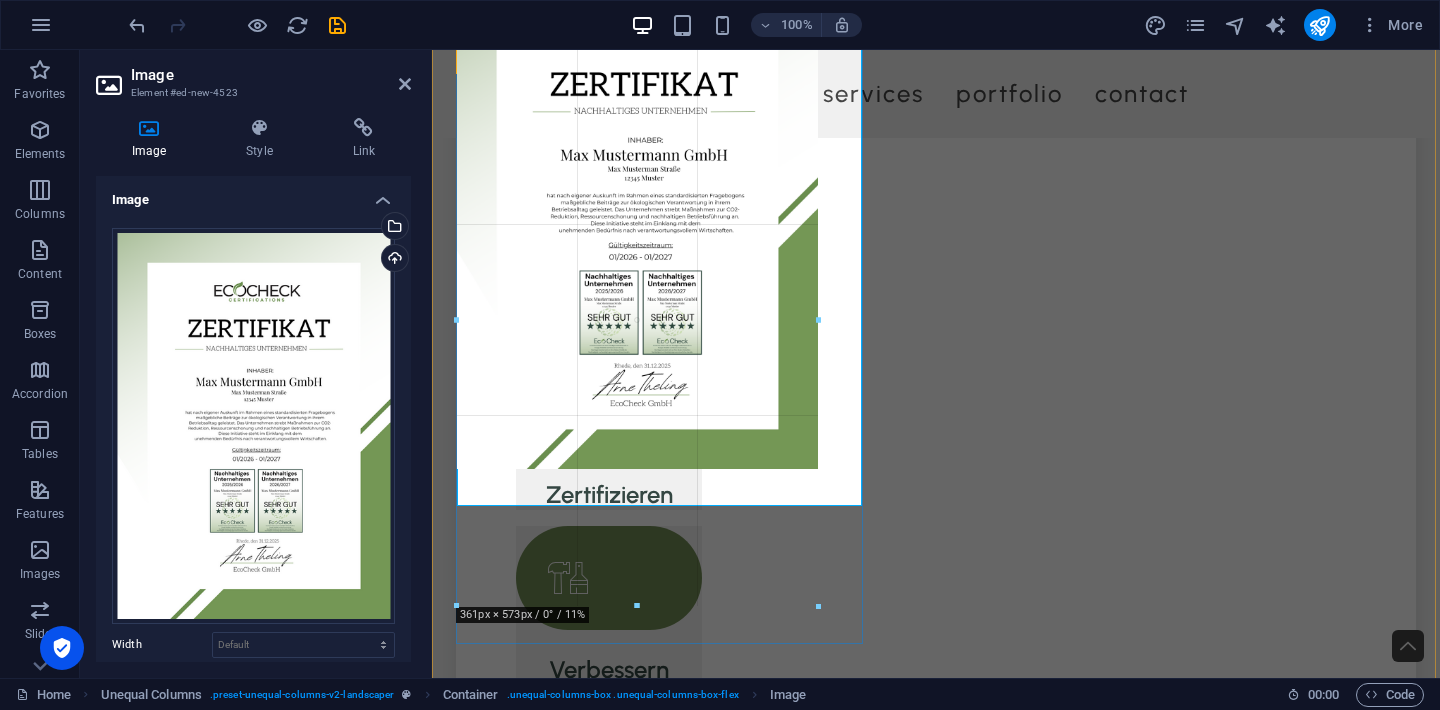 drag, startPoint x: 661, startPoint y: 437, endPoint x: 698, endPoint y: 608, distance: 174.95714 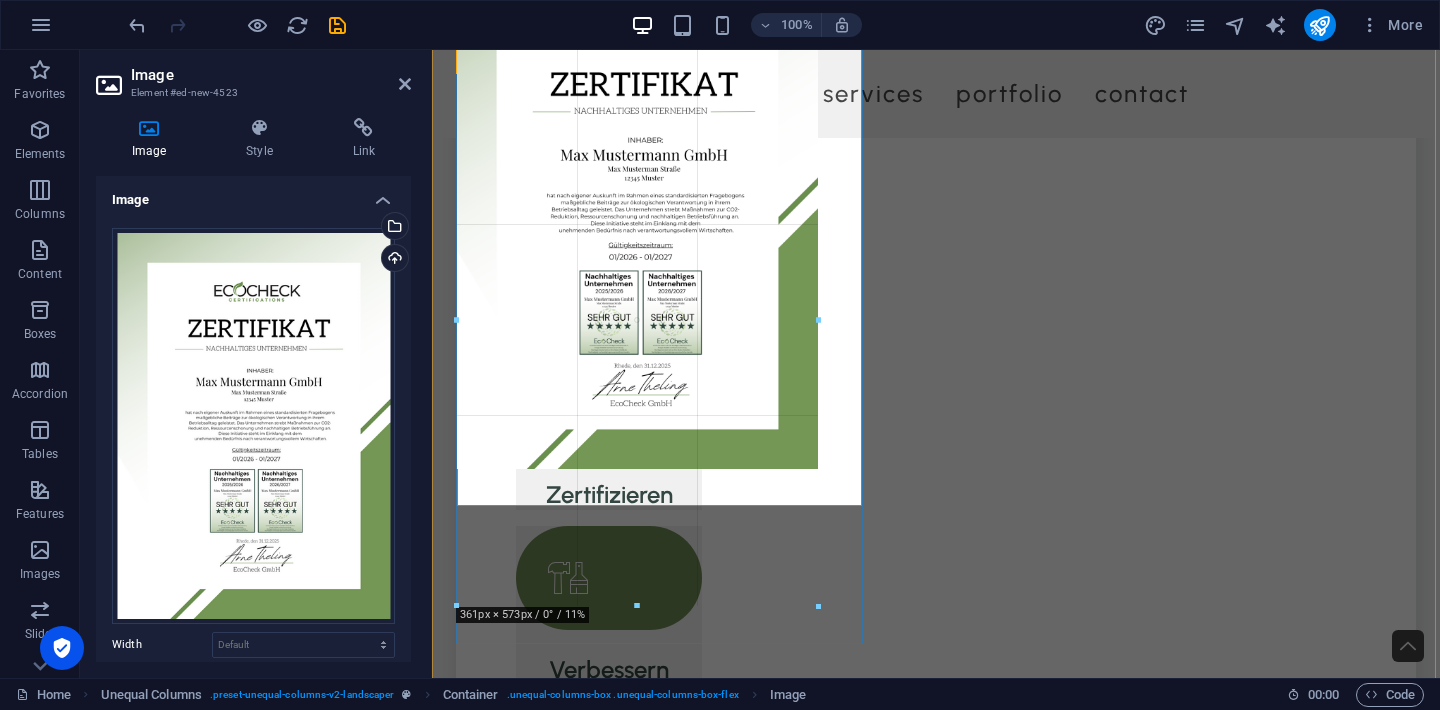 type on "362" 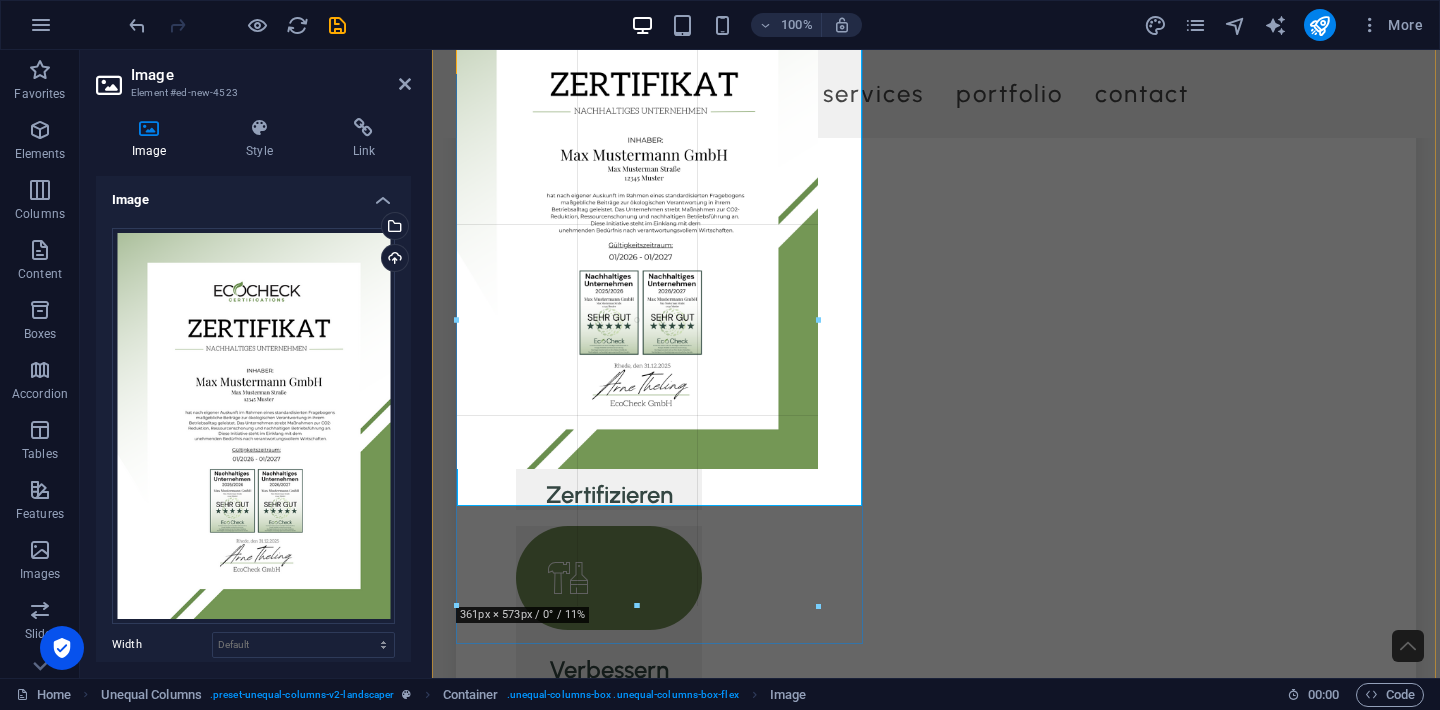 select on "px" 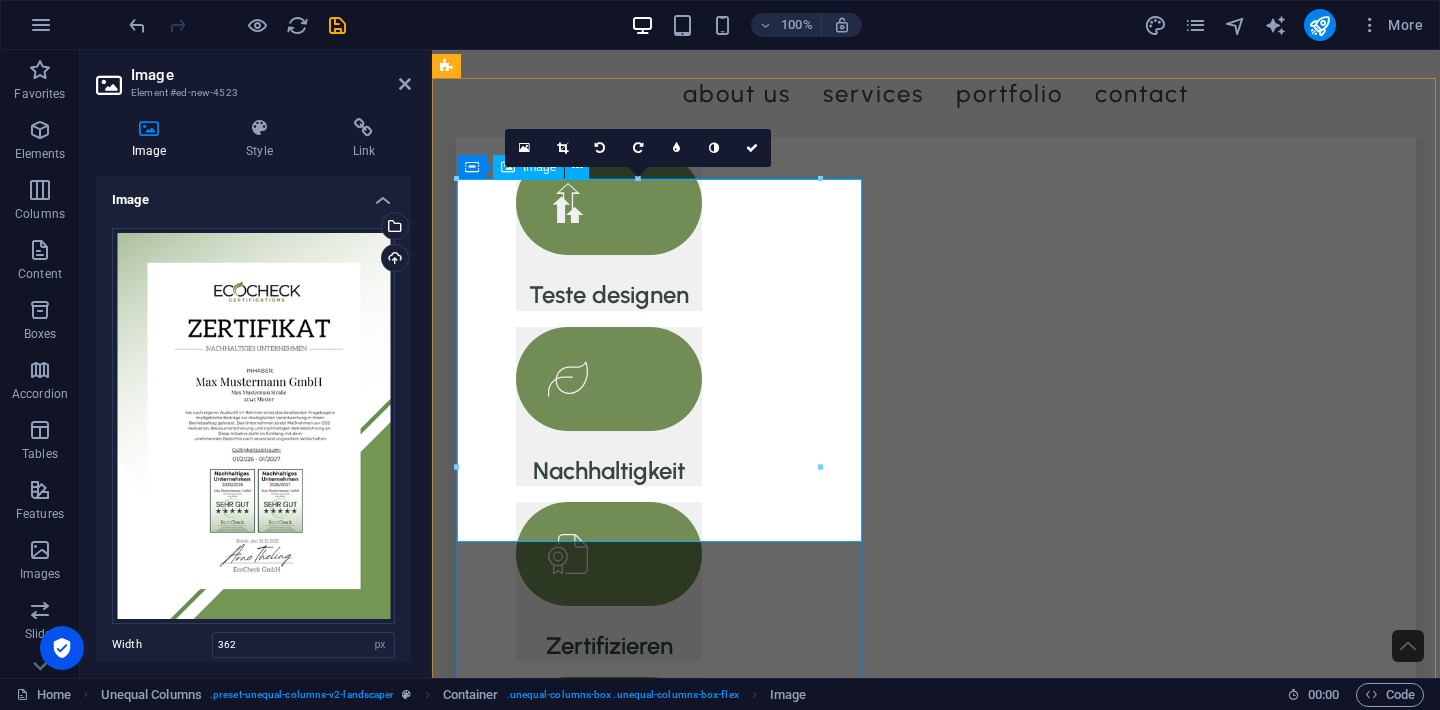 scroll, scrollTop: 1169, scrollLeft: 0, axis: vertical 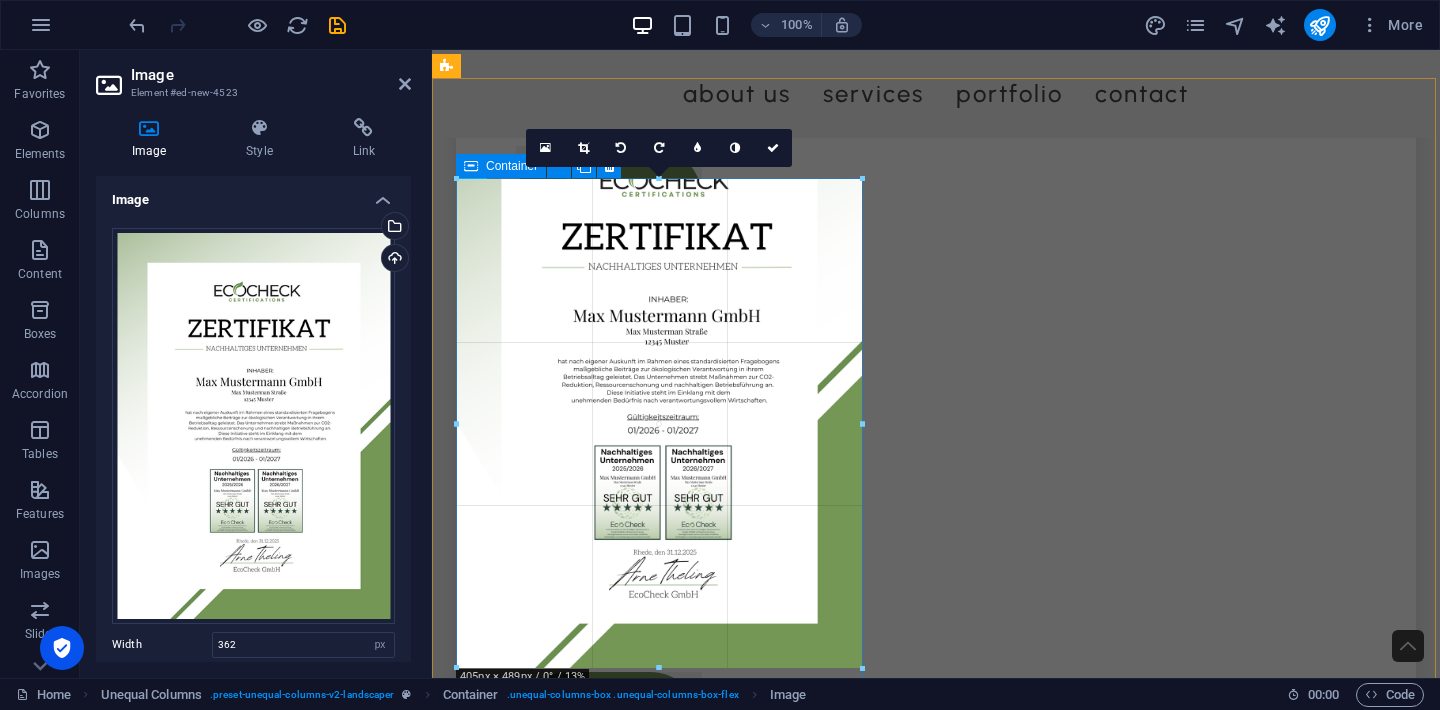 drag, startPoint x: 640, startPoint y: 542, endPoint x: 660, endPoint y: 673, distance: 132.51793 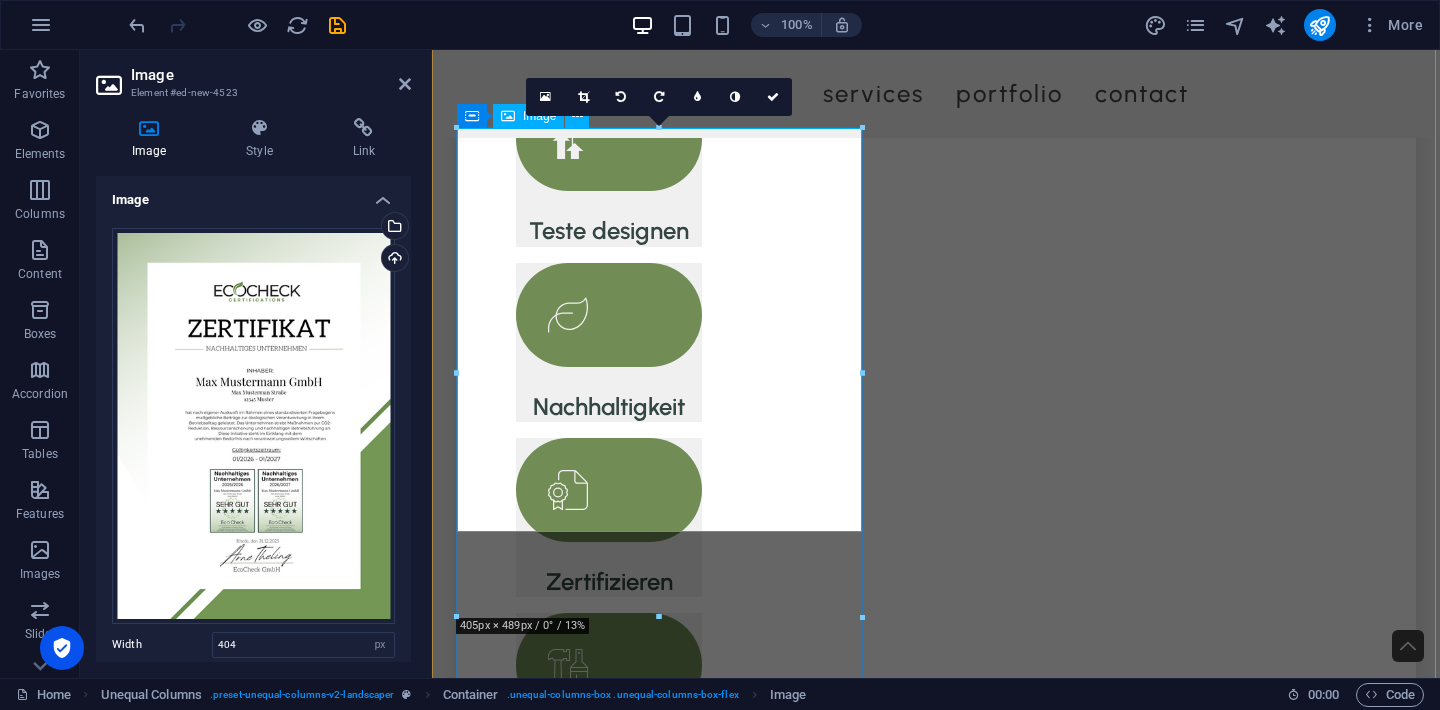 scroll, scrollTop: 1234, scrollLeft: 0, axis: vertical 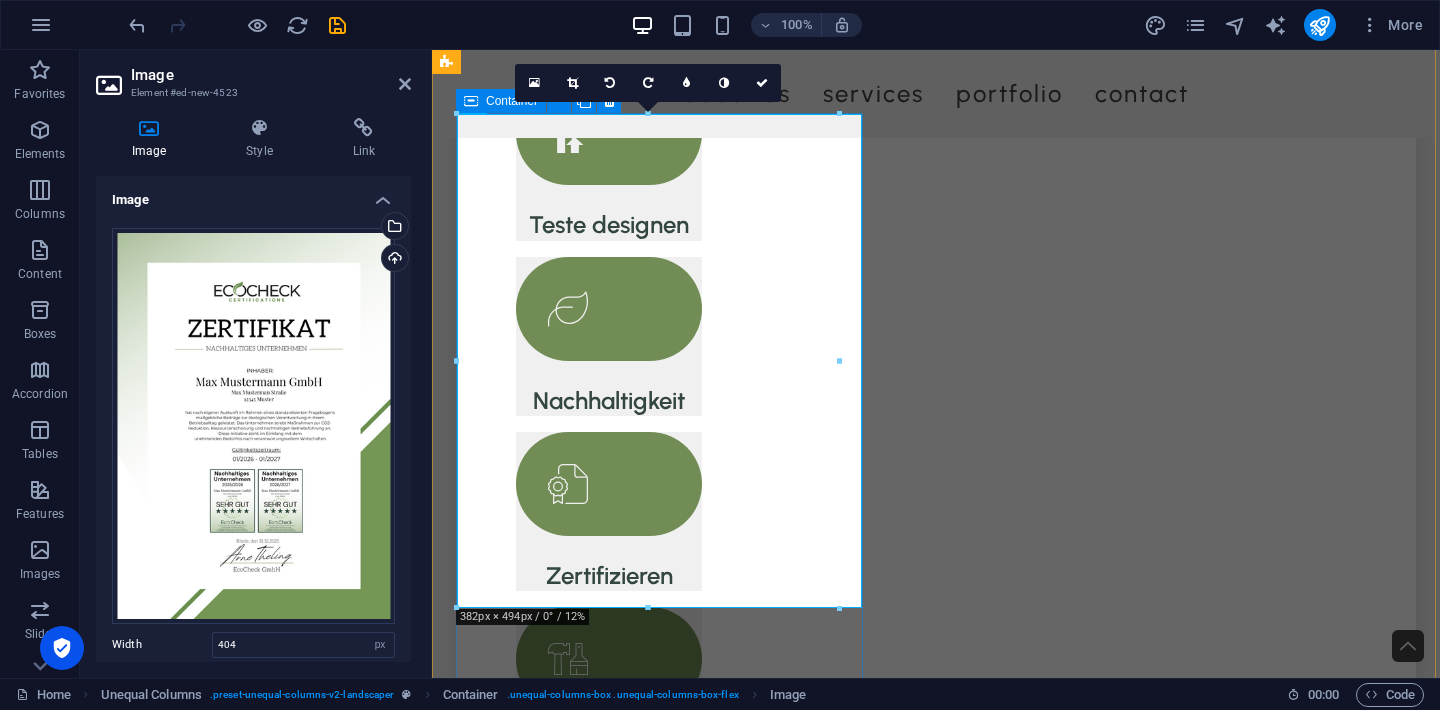 type on "382" 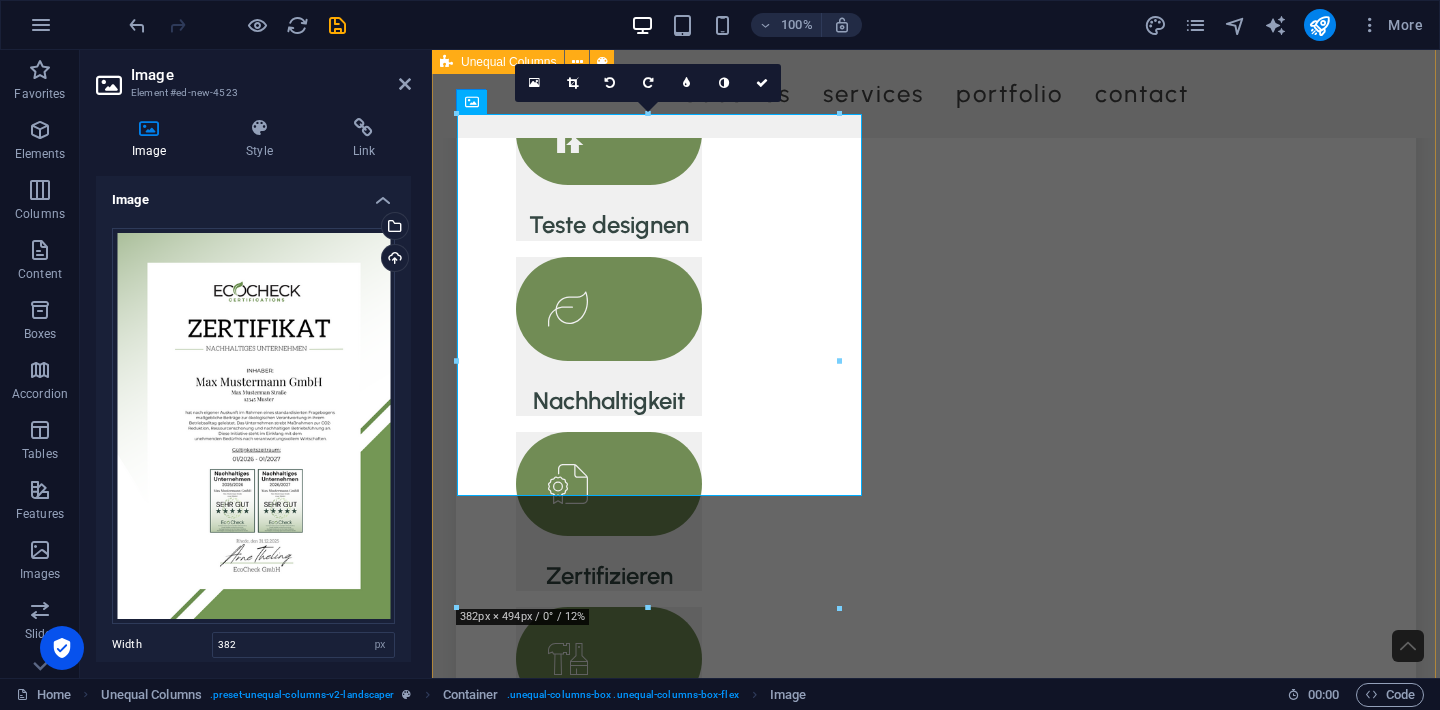 click on "What we are all about Sed ut perspiciatis unde omnis iste natus error sit voluptatem accusantium doloremque laudantium, totam rem aperiam, eaquipsa quae ab illo inventore veritatis et quasi architecto beatae vitae dicta sunt explicabo. Nemo enim ipsam voluptatem quia voluptas sit. Sed ut perspiciatis unde omnis iste natus error sit voluptatem accusantium doloremque laudantium, totam rem aperiam, eaque ipsa qua. Sed ut perspiciatis unde omnis iste natus error sit voluptatem accusantium doloremque laudantium, totam rem aperiam, eaquipsa quae ab illo inventore veritatis et quasi architecto beatae vitae dicta sunt explicabo. Nemo enim ipsam voluptatem quia voluptas sit. Sed ut perspiciatis unde omnis iste natus error sit voluptatem accusantium doloremque laudantium, totam rem aperiam, eaque ipsa qua. about us" at bounding box center (936, 1461) 